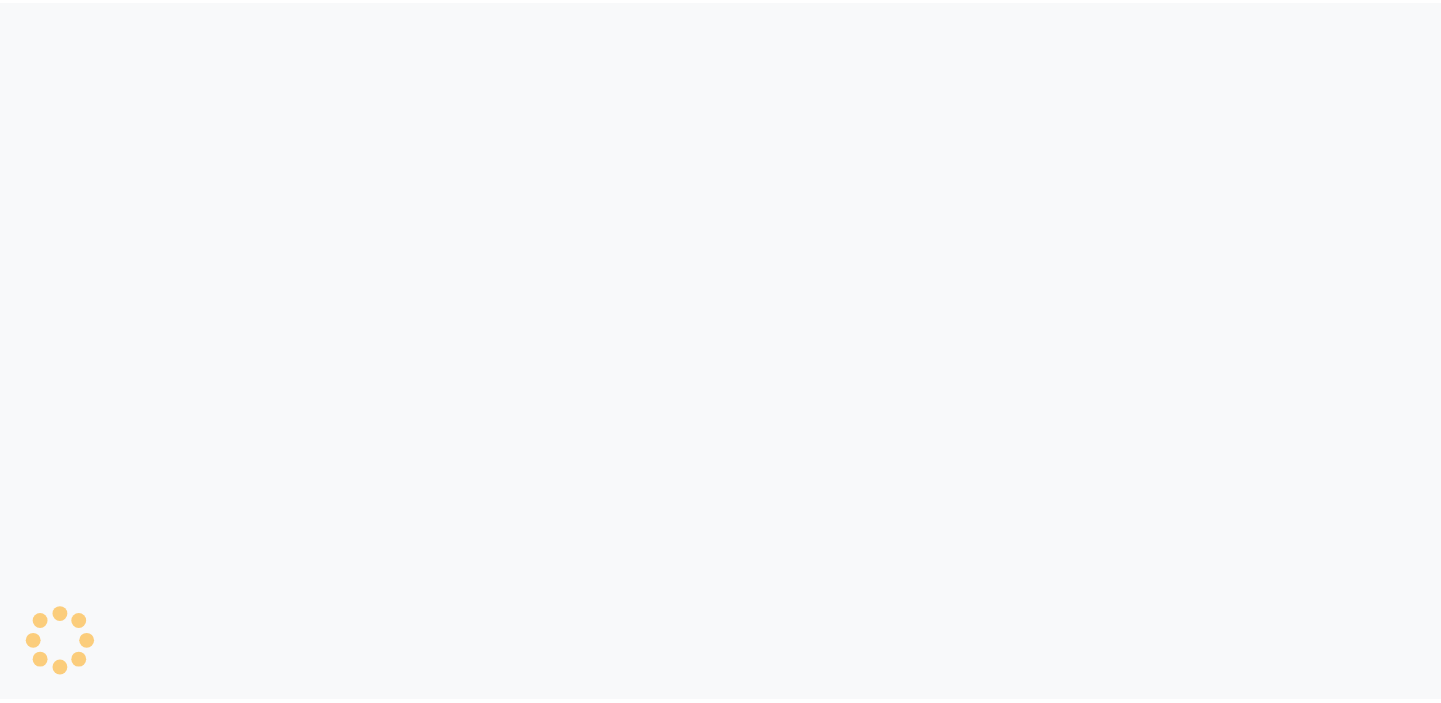 scroll, scrollTop: 0, scrollLeft: 0, axis: both 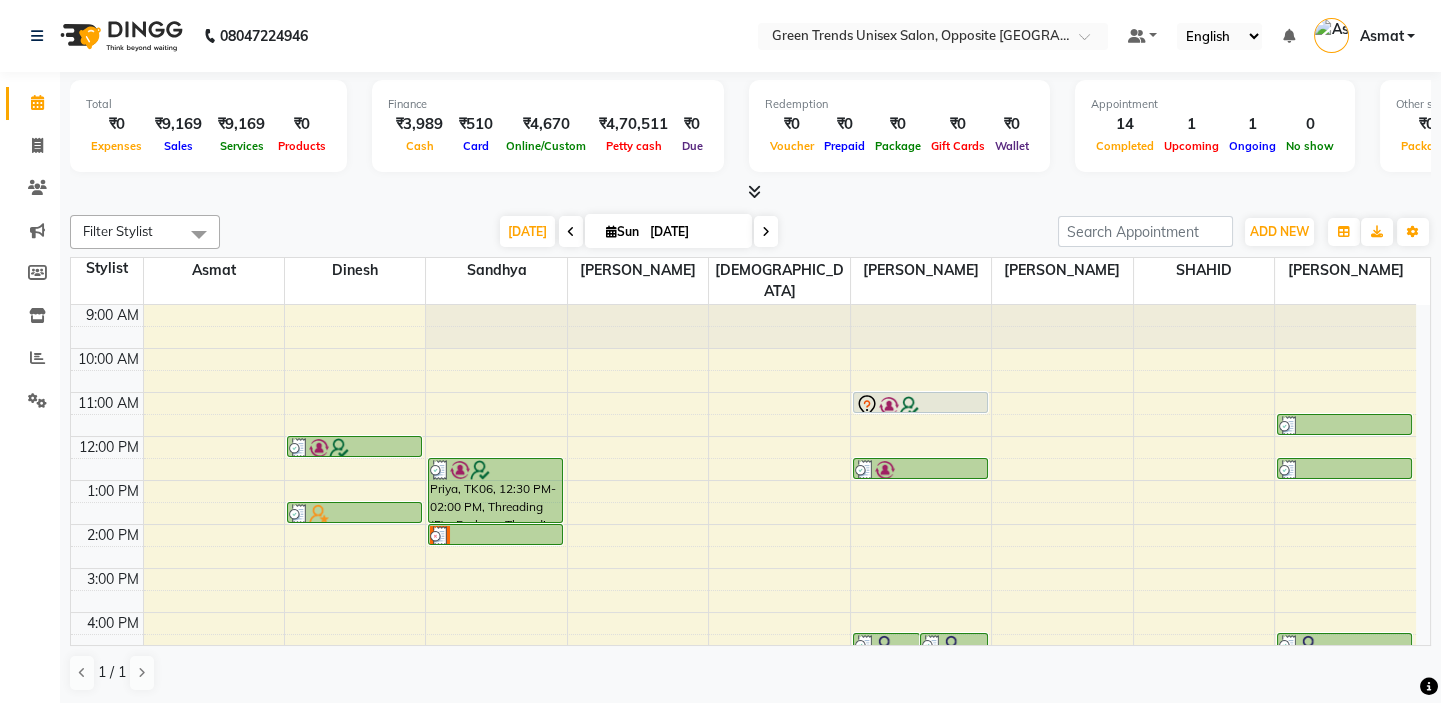 click on "[DATE]  [DATE]" at bounding box center (639, 232) 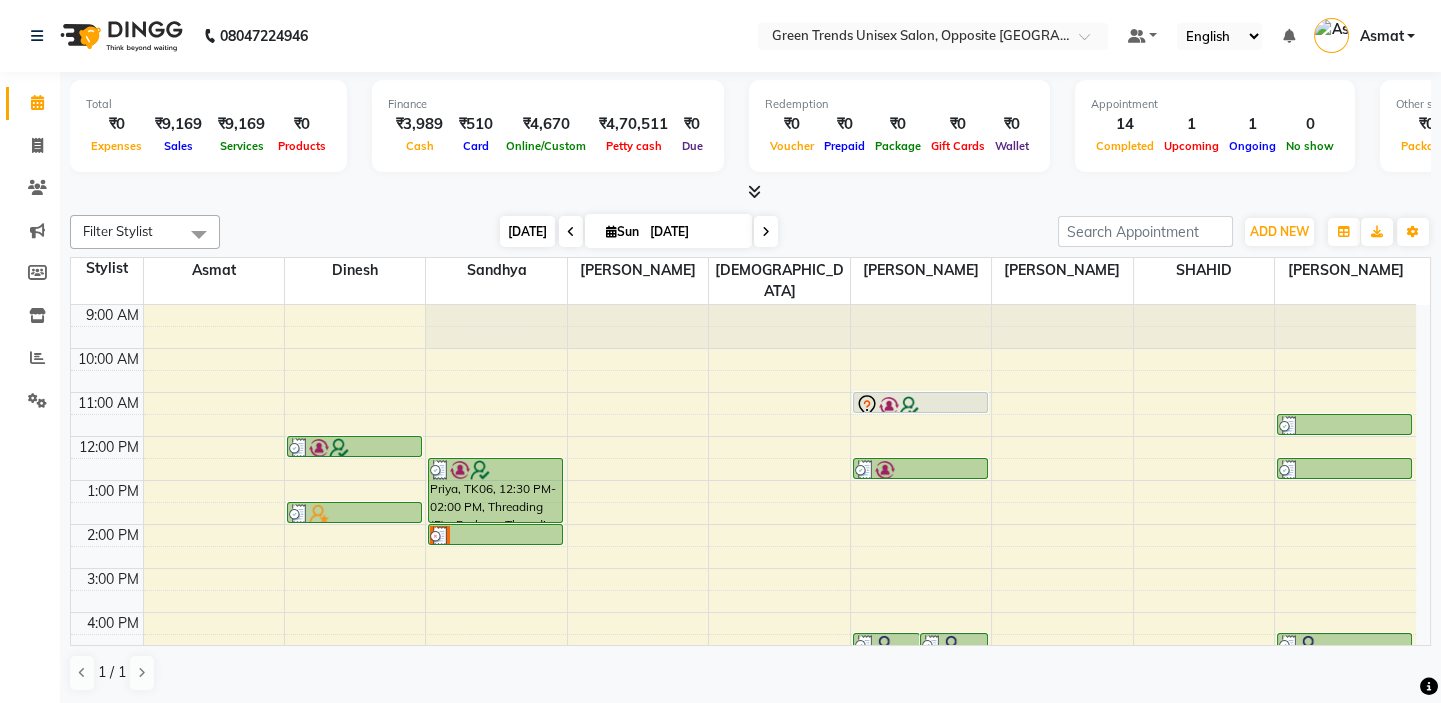 click on "[DATE]" at bounding box center [527, 231] 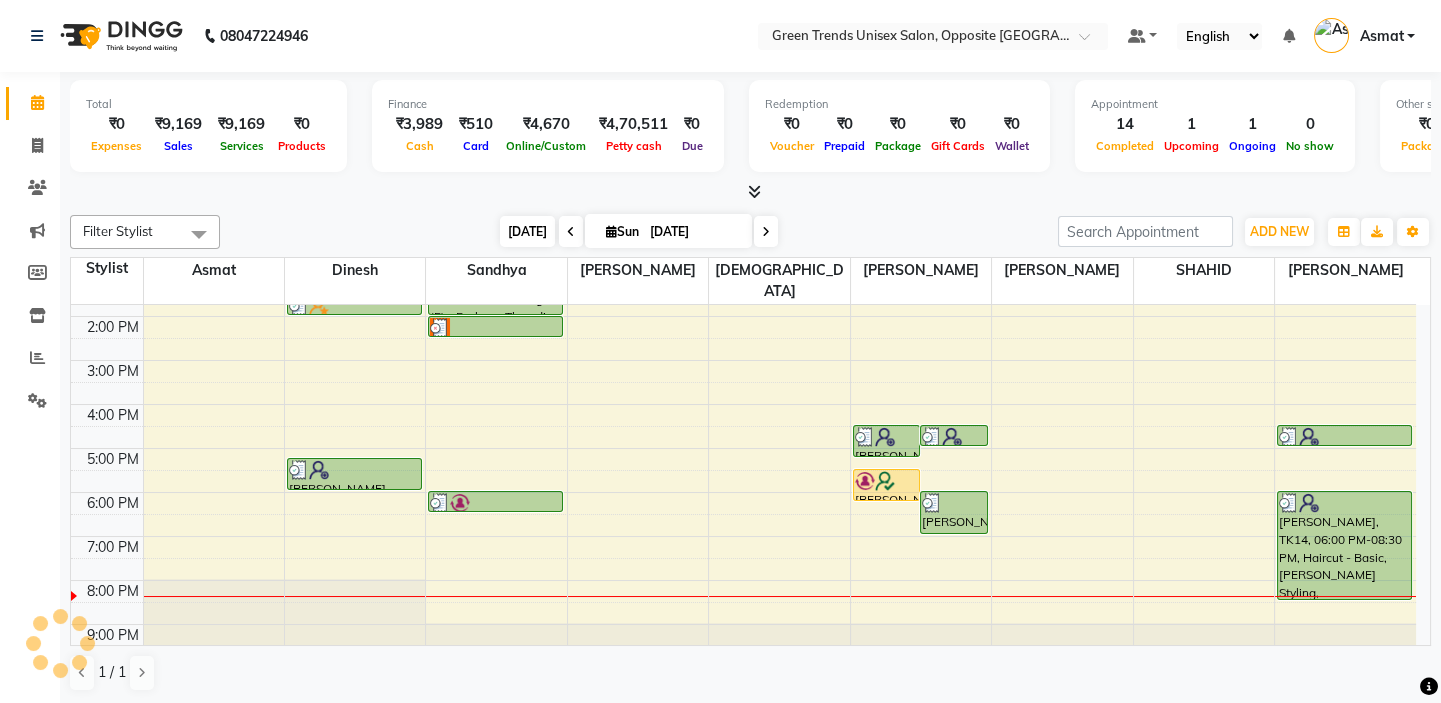 click on "[DATE]" at bounding box center (527, 231) 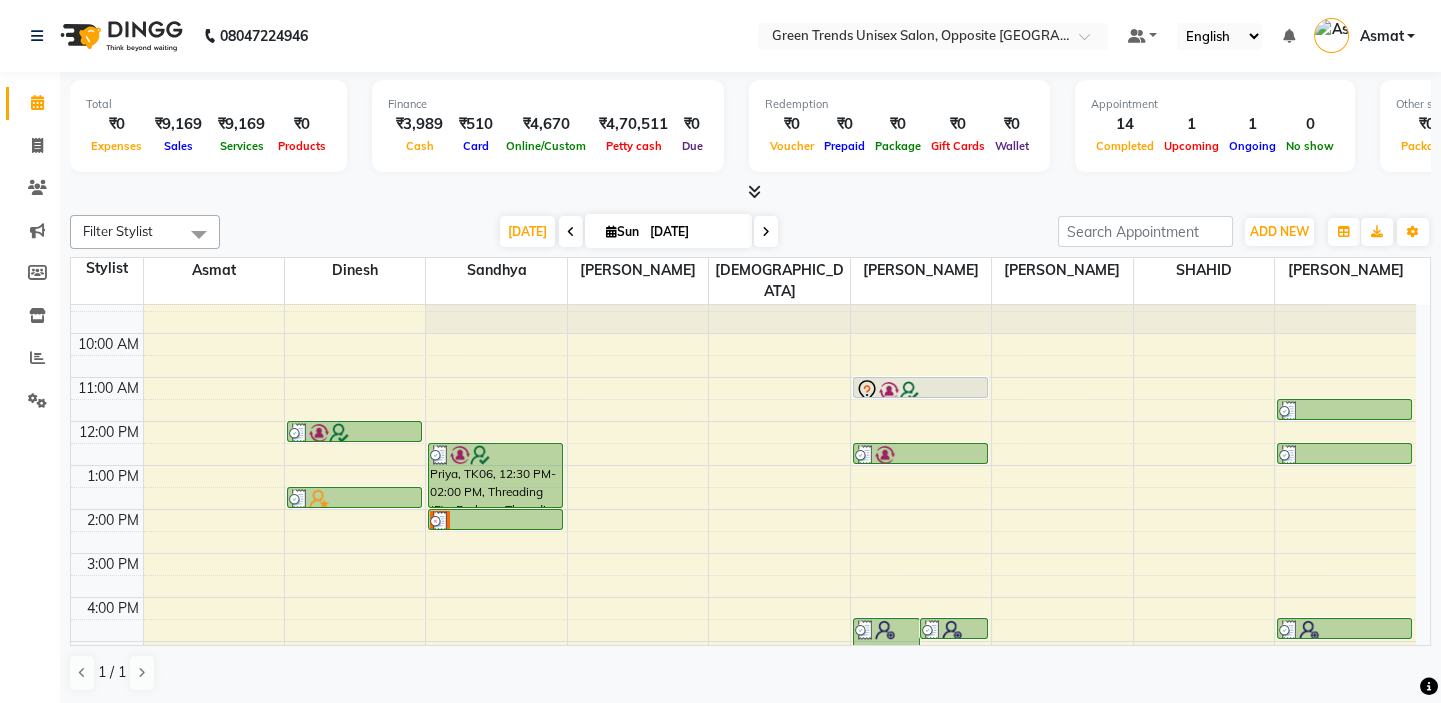 scroll, scrollTop: 0, scrollLeft: 0, axis: both 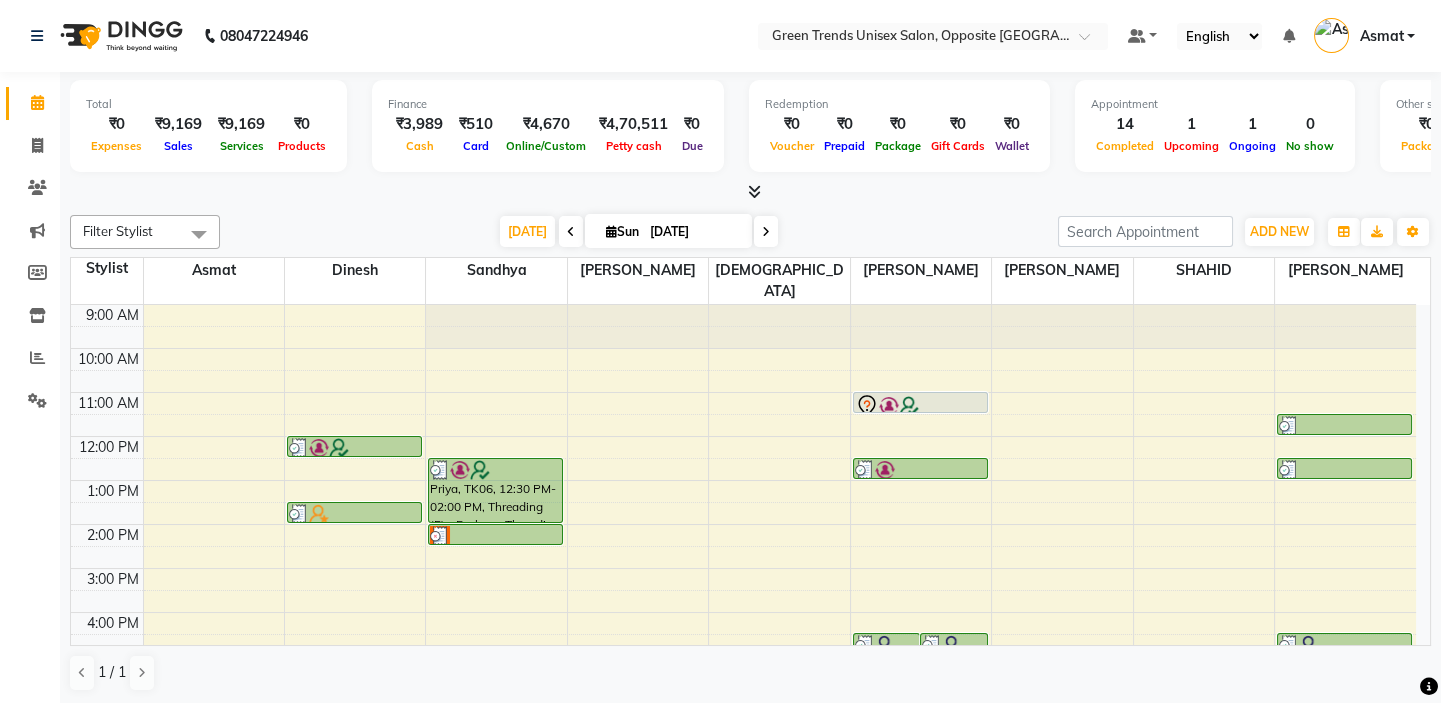 click on "Filter Stylist Select All [PERSON_NAME] [PERSON_NAME] [PERSON_NAME] [PERSON_NAME] [PERSON_NAME] [DATE]  [DATE] Toggle Dropdown Add Appointment Add Invoice Add Expense Add Attendance Add Client Toggle Dropdown Add Appointment Add Invoice Add Expense Add Attendance Add Client ADD NEW Toggle Dropdown Add Appointment Add Invoice Add Expense Add Attendance Add Client Filter Stylist Select All [PERSON_NAME] [PERSON_NAME] [PERSON_NAME] [PERSON_NAME] [PERSON_NAME] Group By  Staff View   Room View  View as Vertical  Vertical - Week View  Horizontal  Horizontal - Week View  List  Toggle Dropdown Calendar Settings Manage Tags   Arrange Stylists   Reset Stylists  Full Screen Appointment Form Zoom 50% Staff/Room Display Count 9" at bounding box center [750, 232] 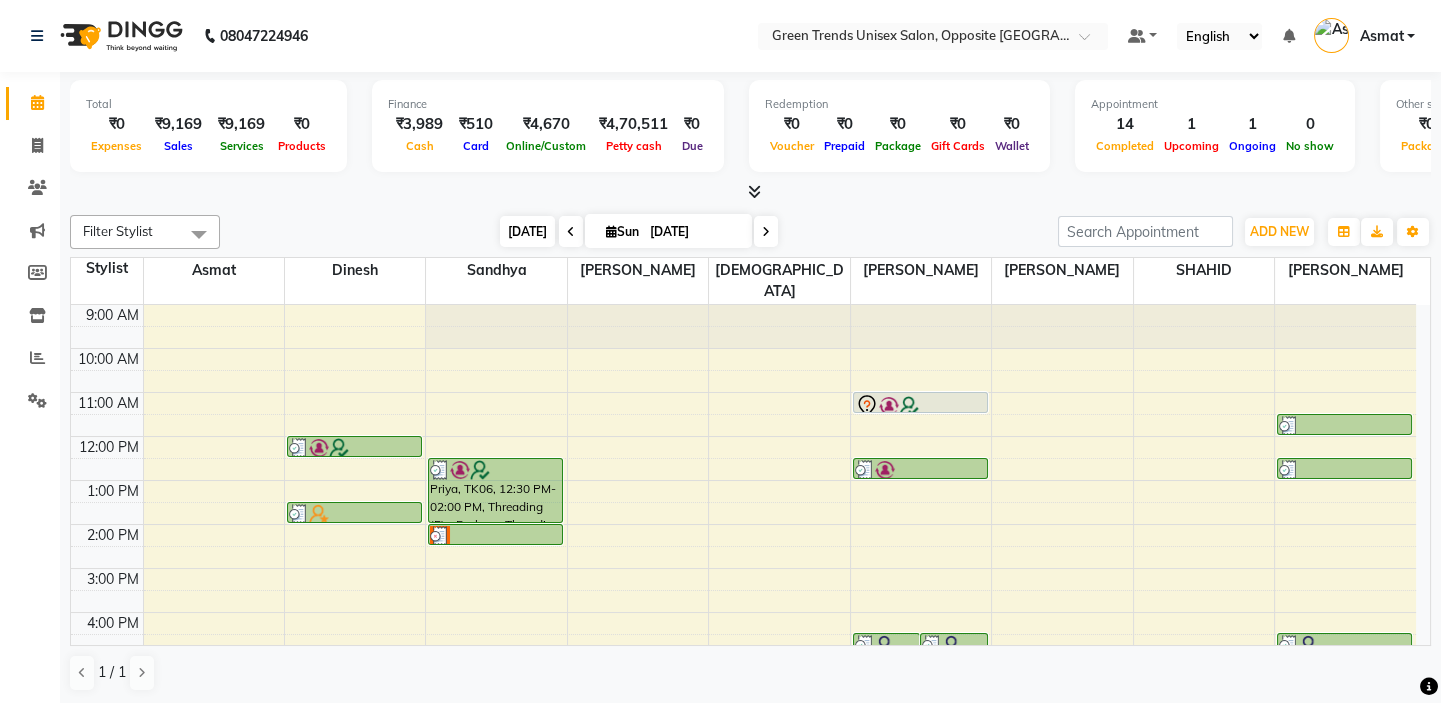click on "[DATE]" at bounding box center [527, 231] 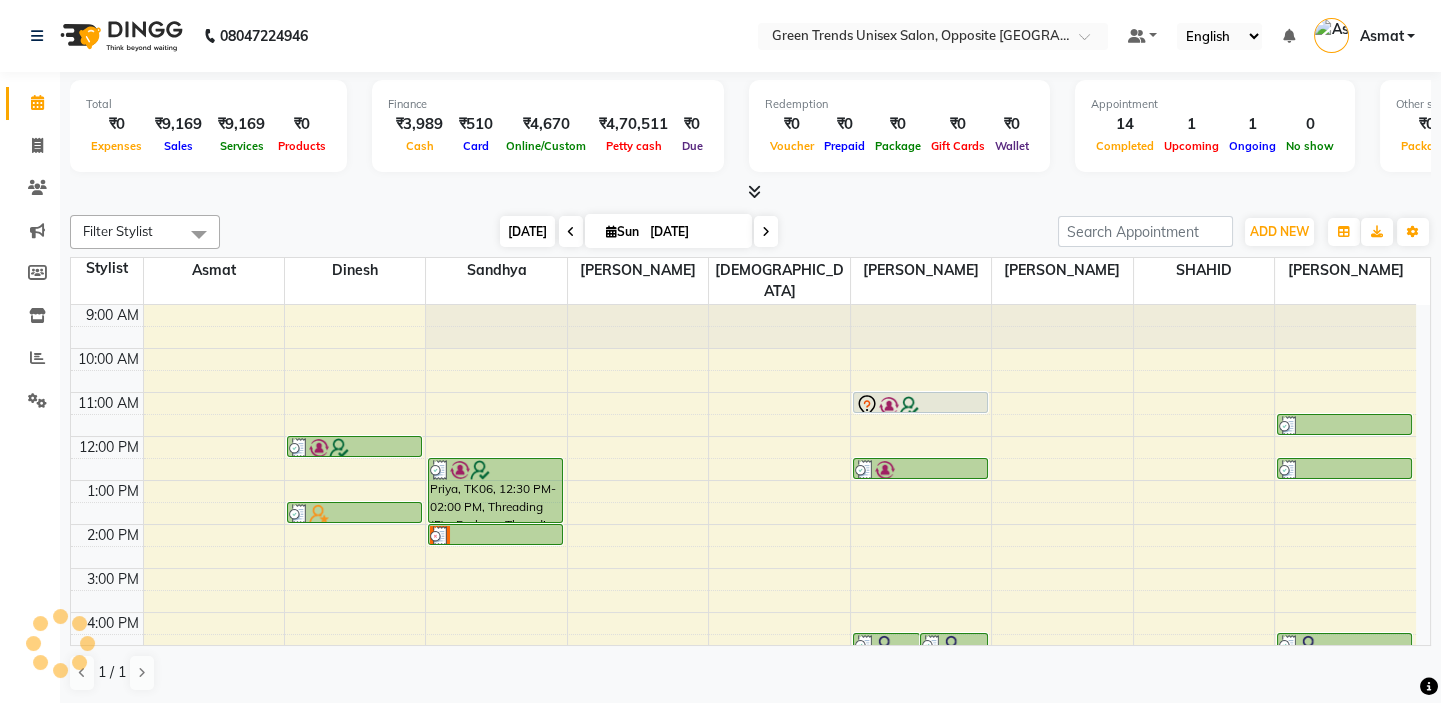 scroll, scrollTop: 208, scrollLeft: 0, axis: vertical 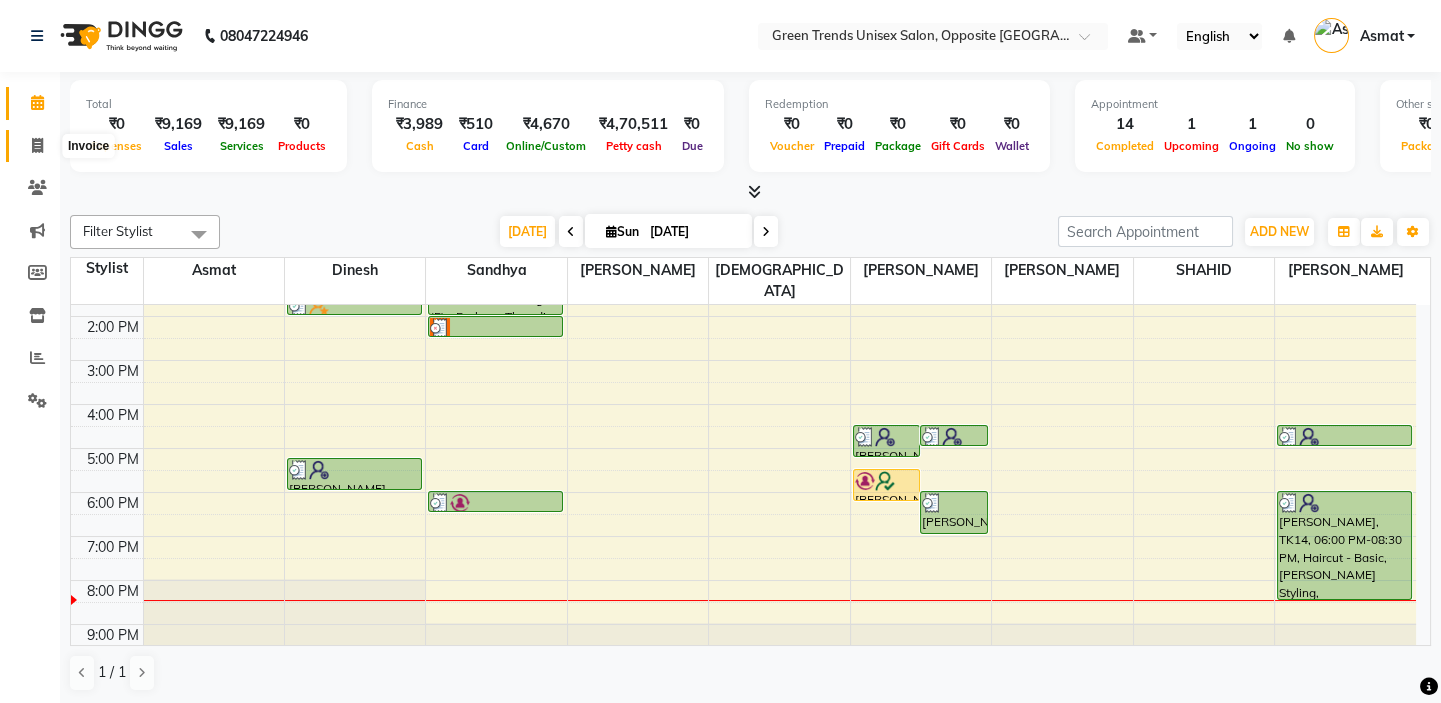 click 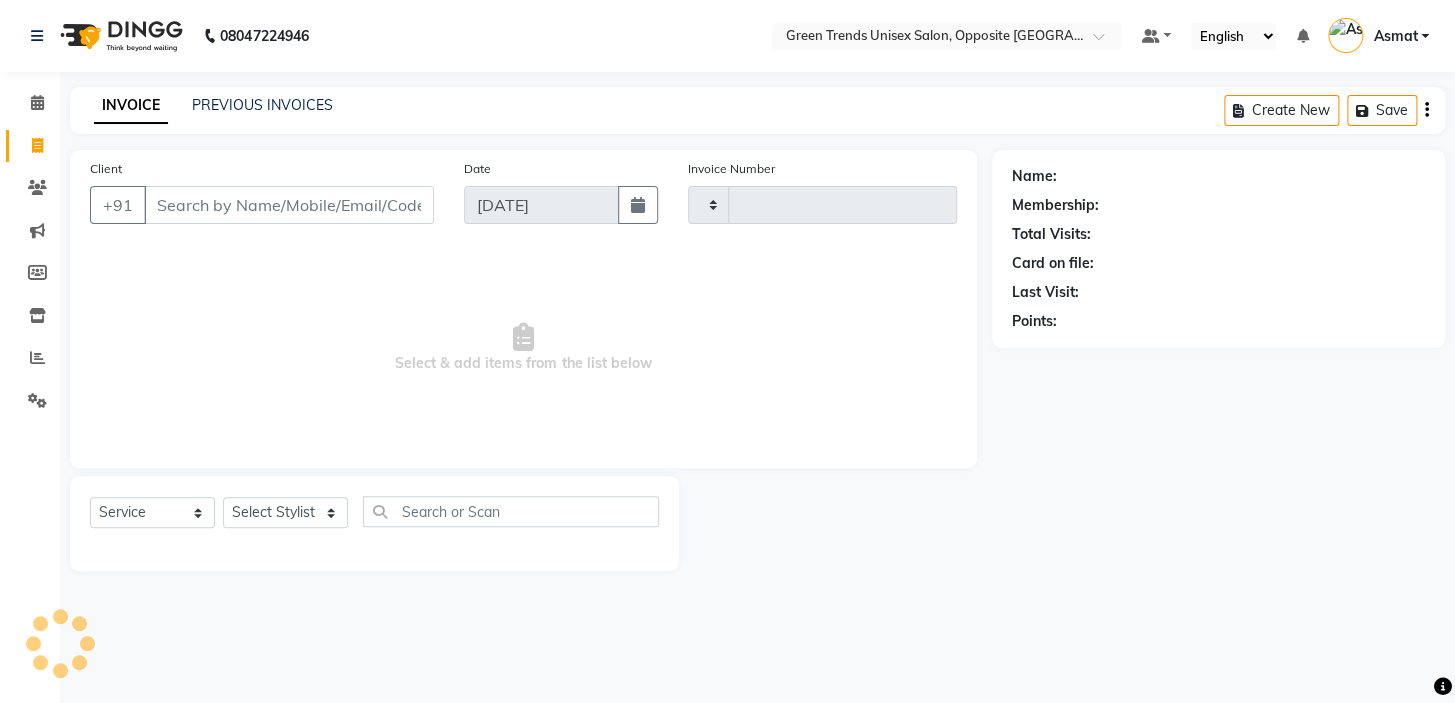 type on "0778" 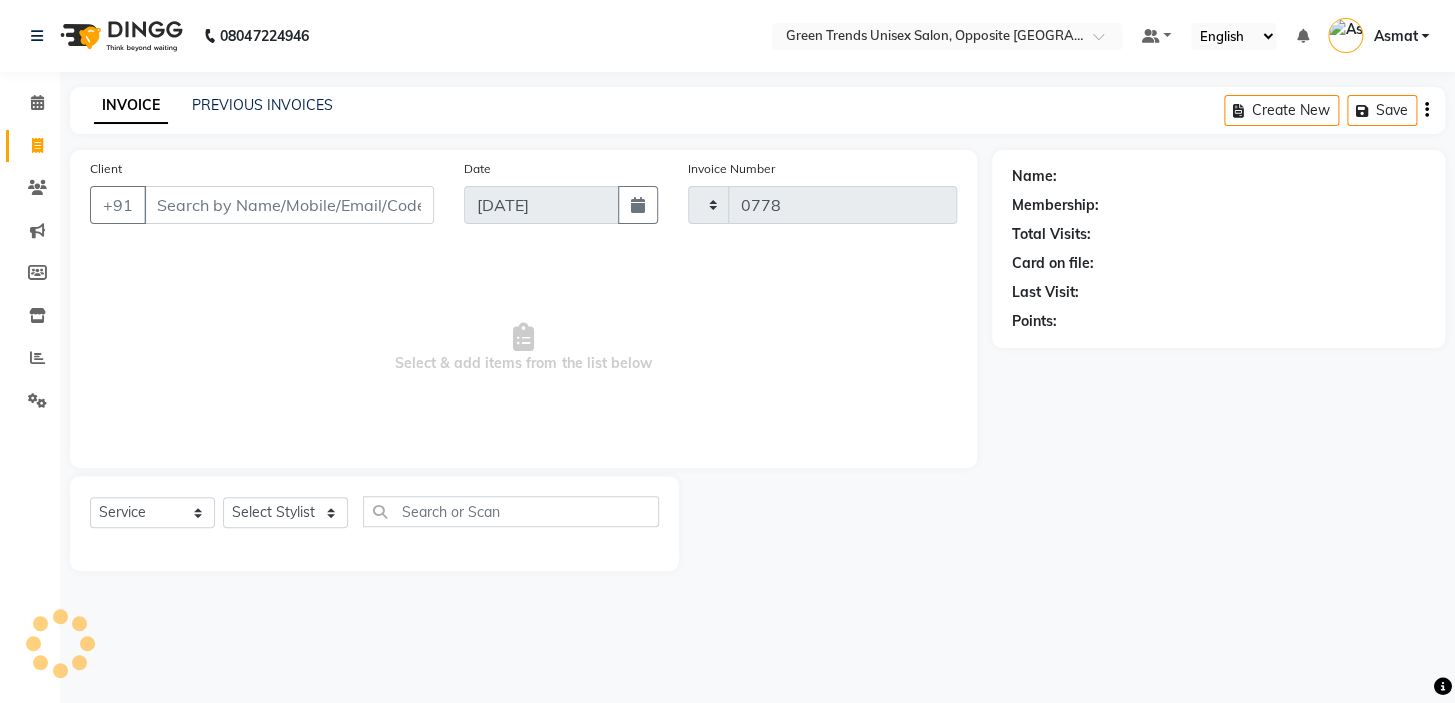 select on "5225" 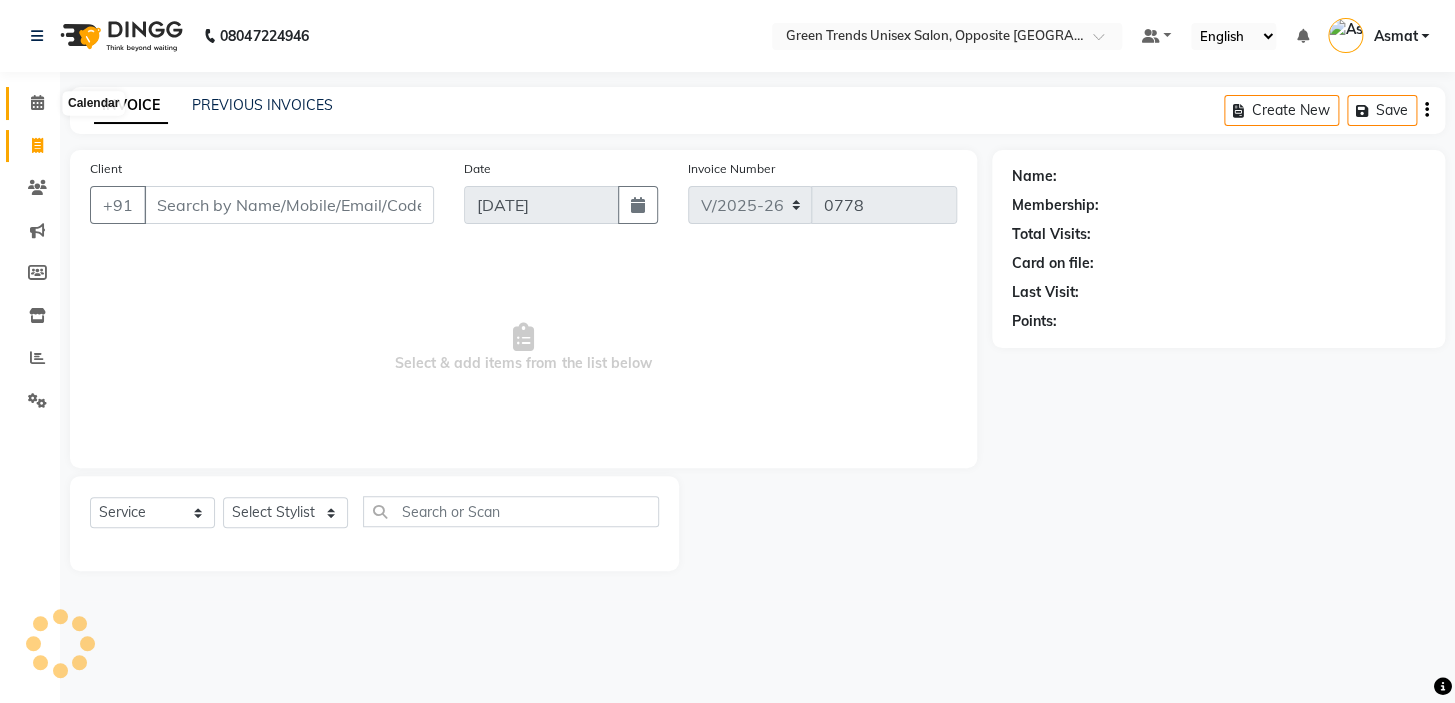 click 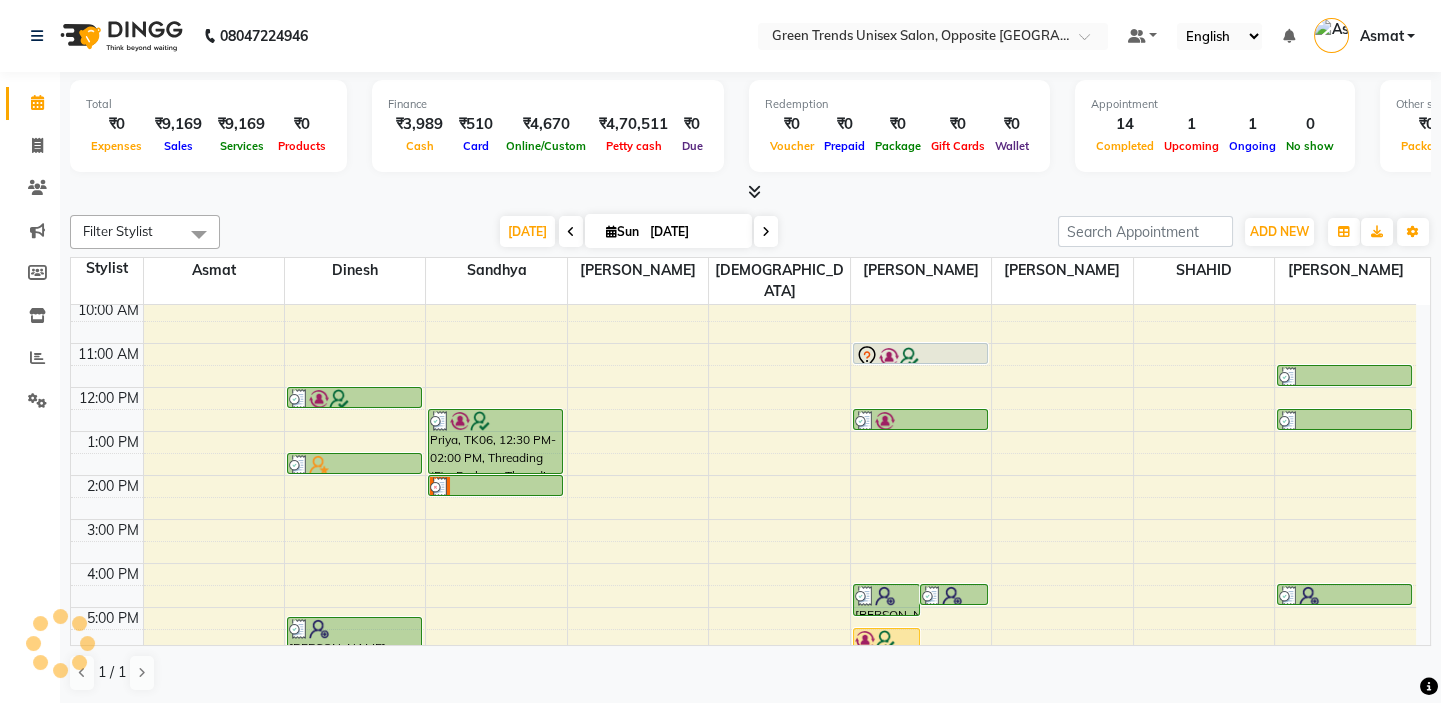 scroll, scrollTop: 207, scrollLeft: 0, axis: vertical 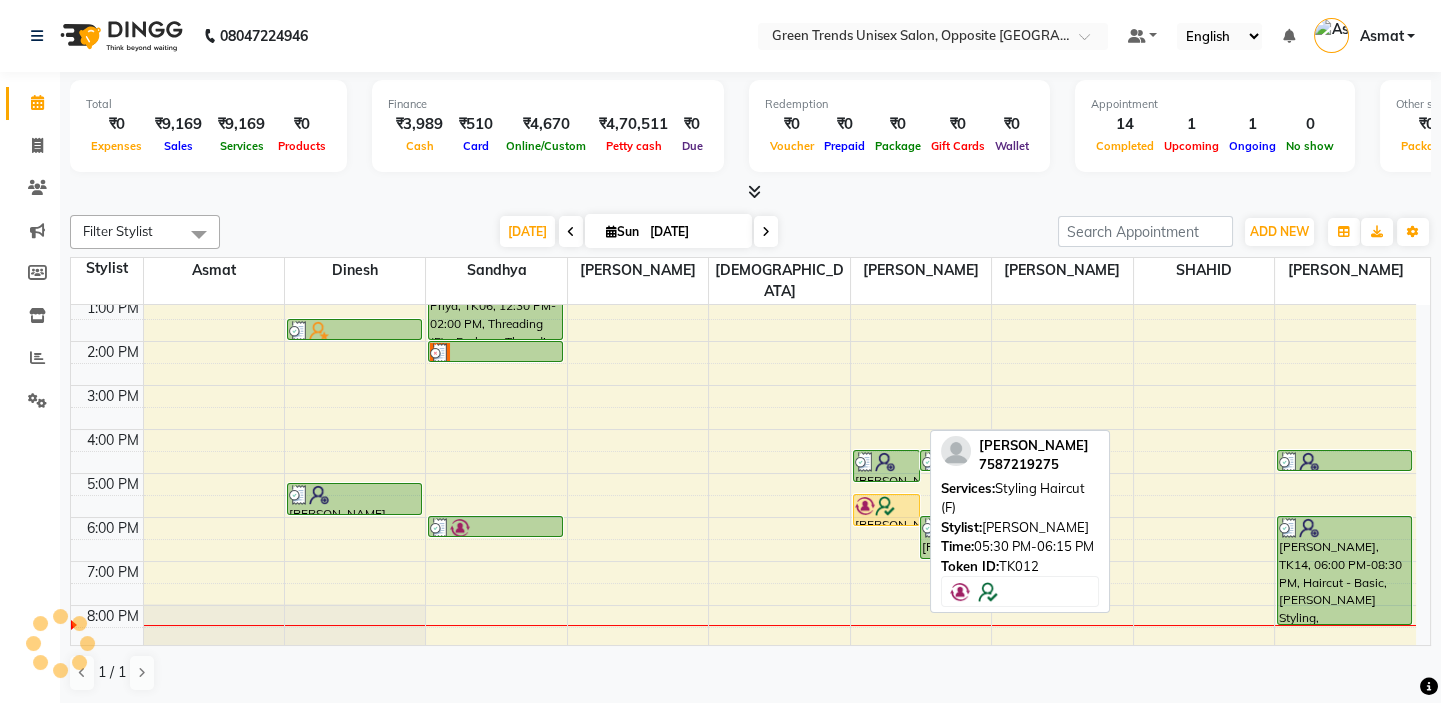 click at bounding box center [885, 506] 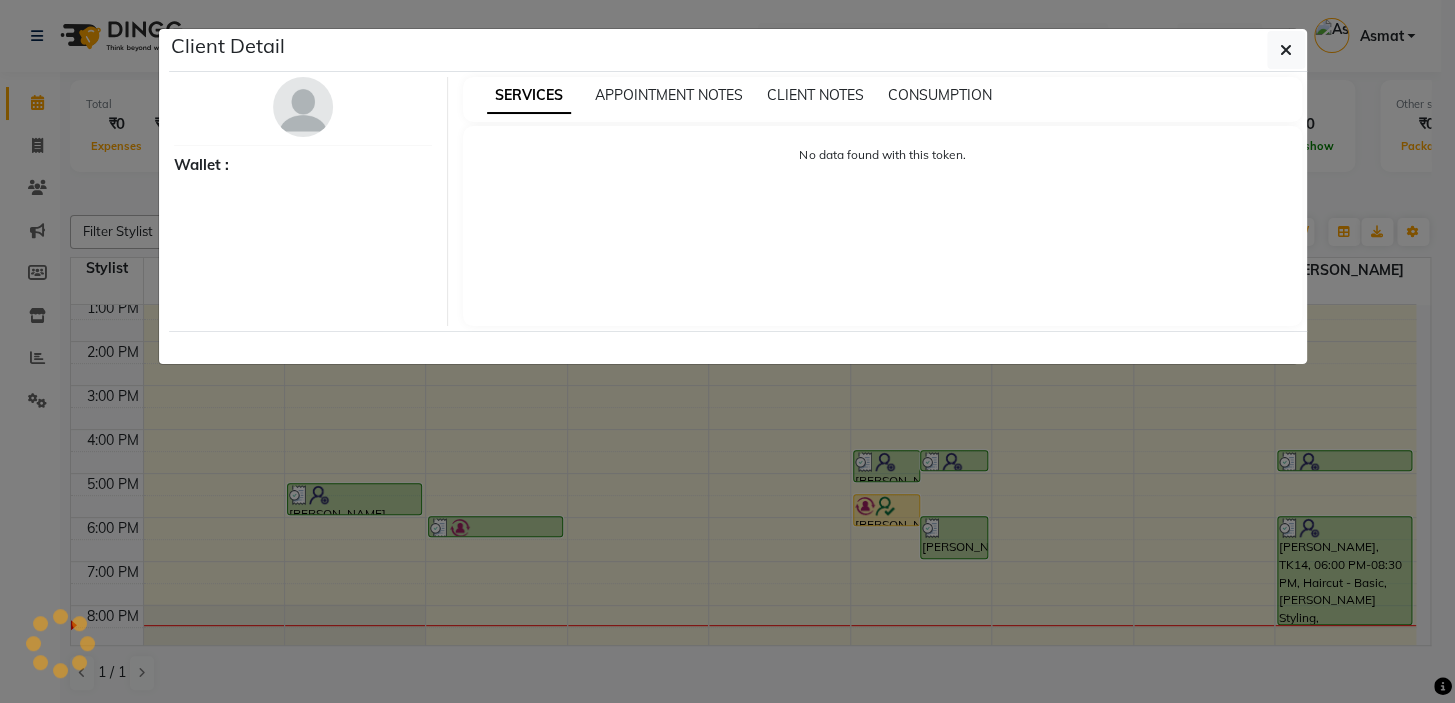 select on "1" 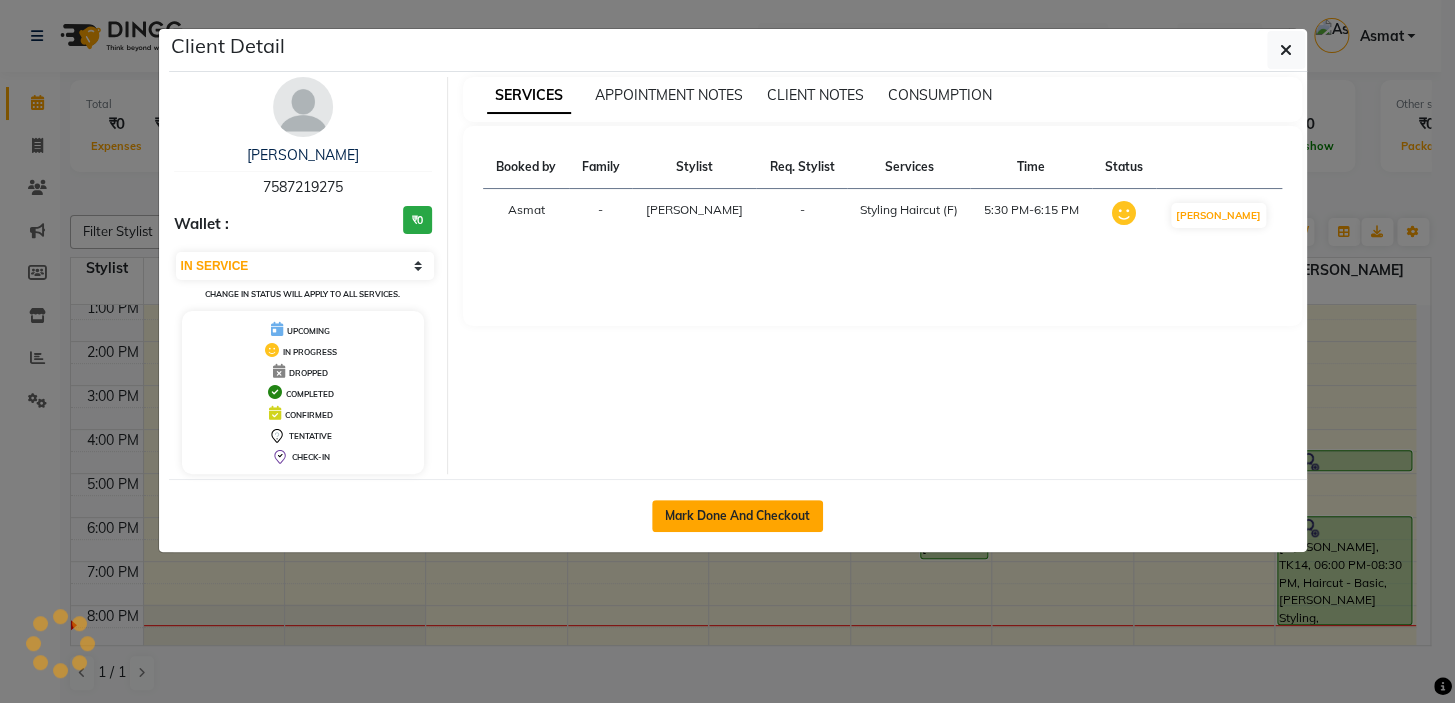 click on "Mark Done And Checkout" 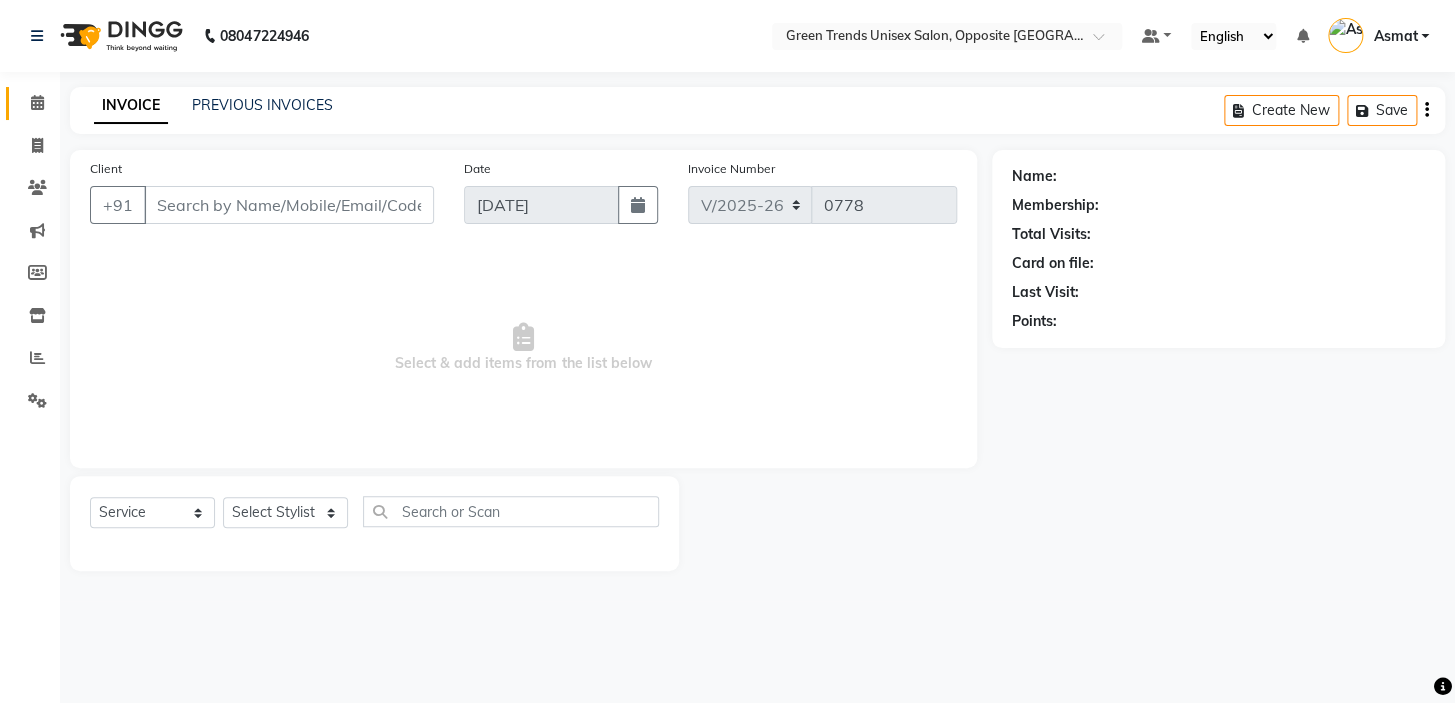 type on "75******75" 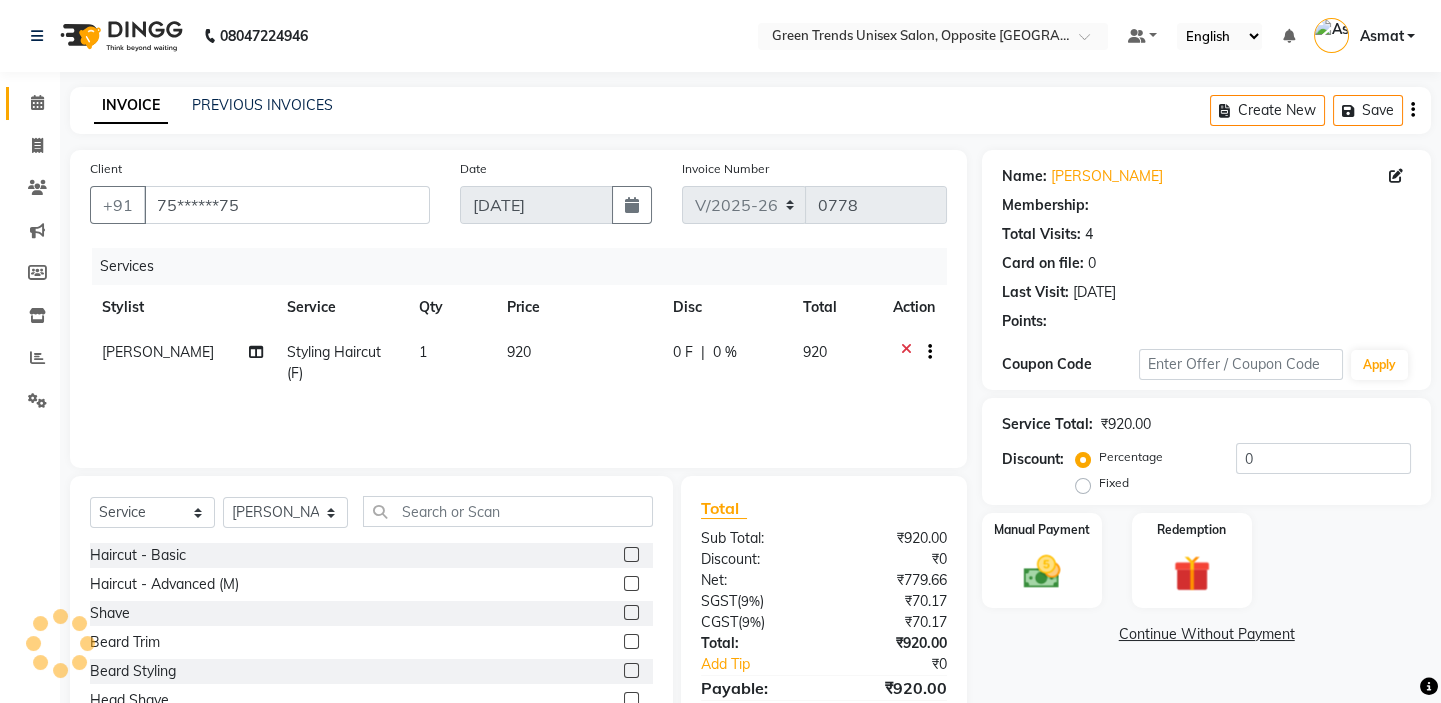 select on "1: Object" 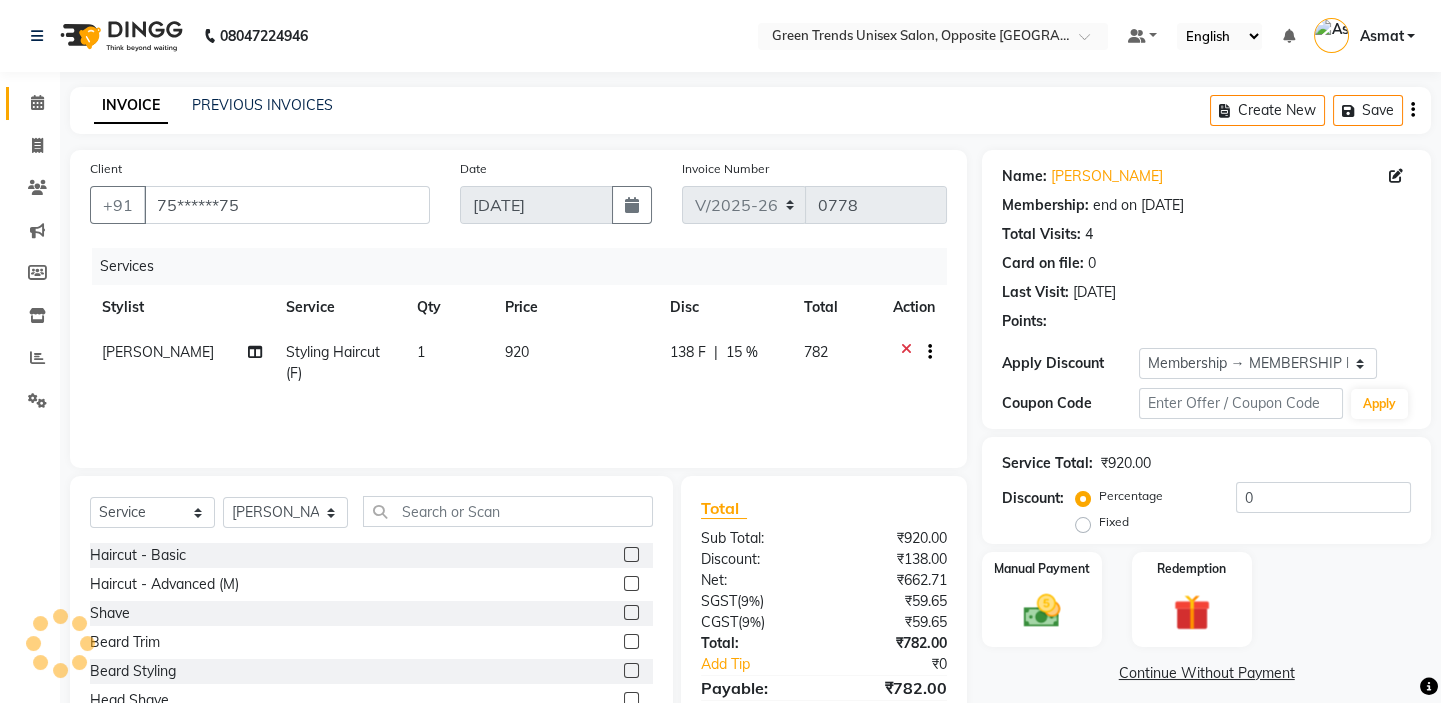 type on "15" 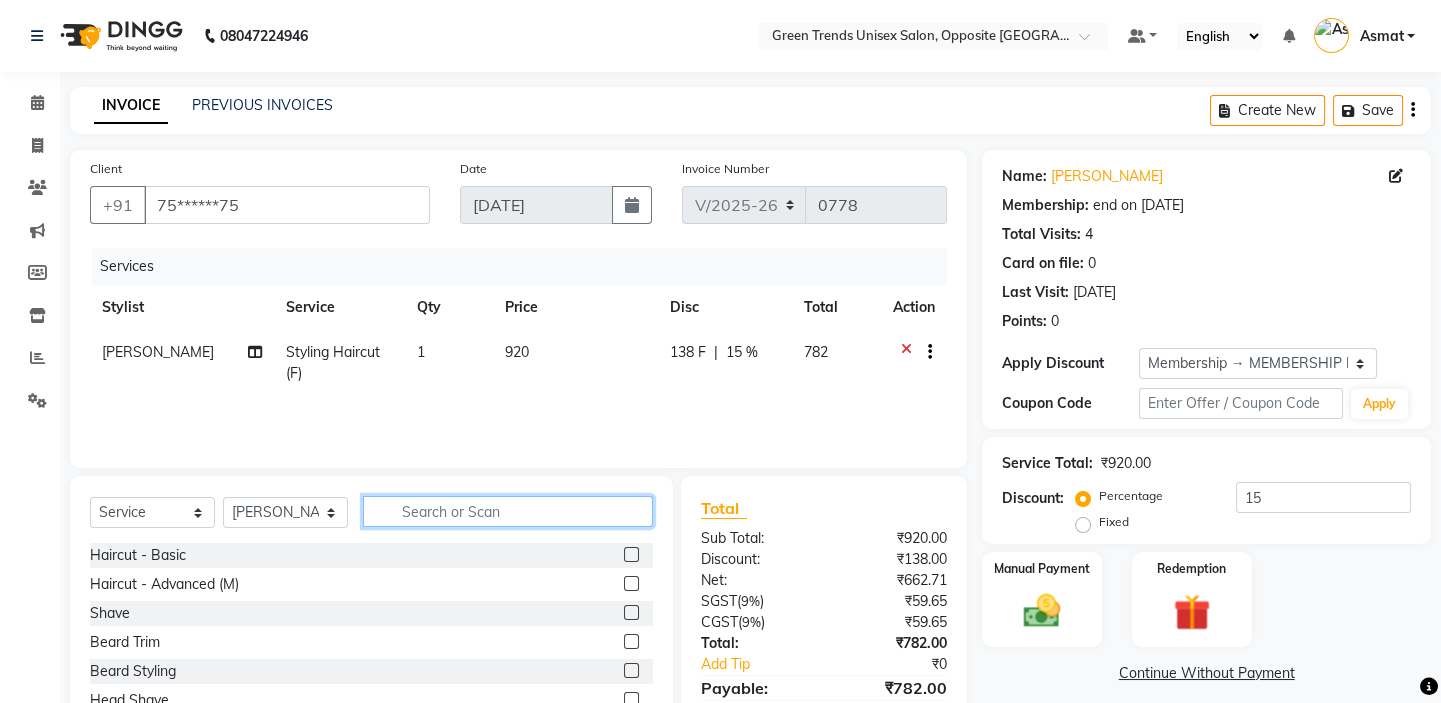 click 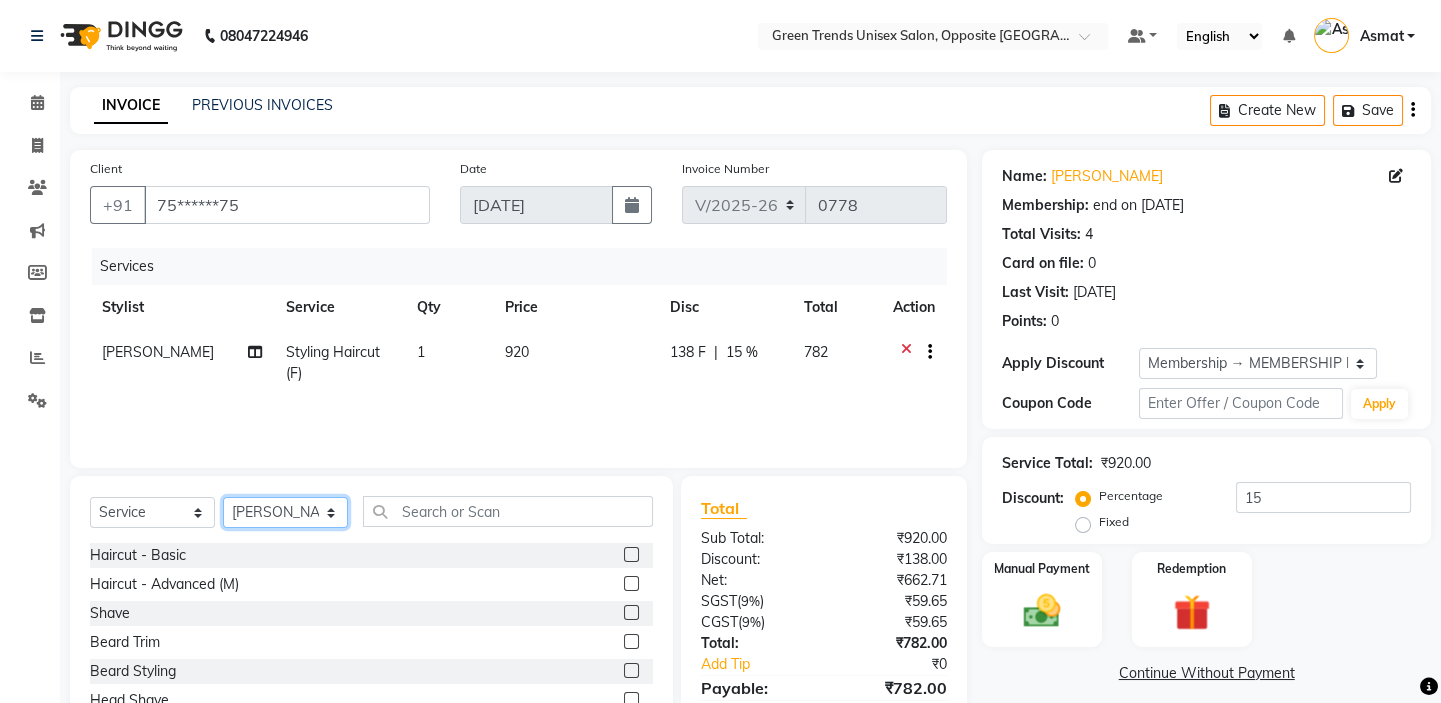 click on "Select Stylist [PERSON_NAME] [PERSON_NAME] [PERSON_NAME] [PERSON_NAME] [PERSON_NAME]" 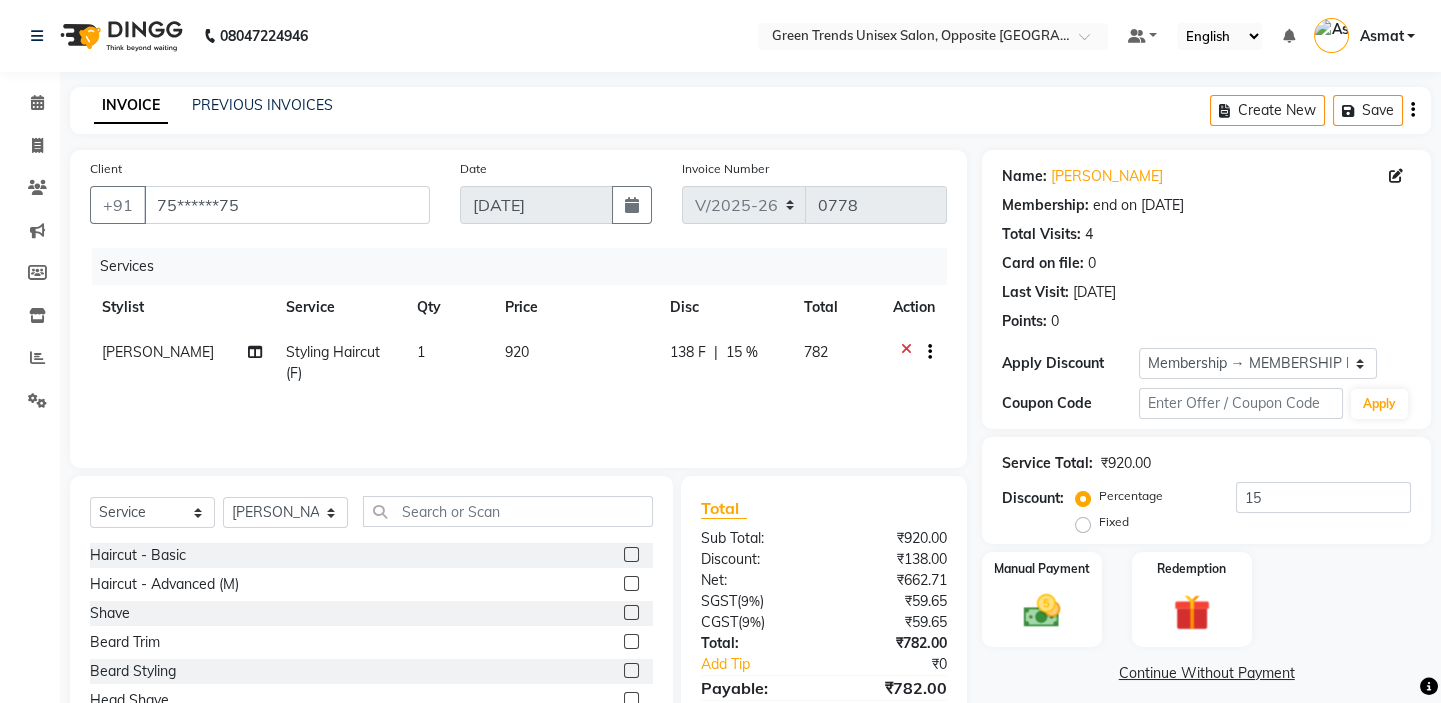 click on "Client +91 75******75 Date [DATE] Invoice Number V/2025 V/[PHONE_NUMBER] Services Stylist Service Qty Price Disc Total Action [PERSON_NAME] Styling Haircut (F) 1 920 138 F | 15 % 782 Select  Service  Product  Membership  Package Voucher Prepaid Gift Card  Select Stylist [PERSON_NAME] [PERSON_NAME] [PERSON_NAME] [PERSON_NAME] [PERSON_NAME] Haircut - Basic  Haircut - Advanced (M)  Shave  [PERSON_NAME] Trim  [PERSON_NAME] Styling  Head Shave  Trimming (F)  Styling Haircut (F)  Creative Haircut (F)  Nano plastia   Head Massage - [MEDICAL_DATA] Chiller  Head Massage - Pure Coconut Nourisher  Head Massage - Almond Indulgence  Head Massage - [PERSON_NAME]  Regular Hair Spa  Hair Spas - Mentho Burst Spa  Keratin Bosster 700  Scalp Treatment - Anti-[MEDICAL_DATA] Treatment  Hair Fall Treatment  Repair Rescue Spa  Bond Repair Regimine  Bond Reapir Ritual with Volumize Booster  Bond Reapir Ritual with Fortify Booster  Bond Reapir Ritual with Vibrancy Booster  Bond Reapir Ritual with Hydrate Booster  Bond Reapir Ritual with Tame Booster  Detan - Face" 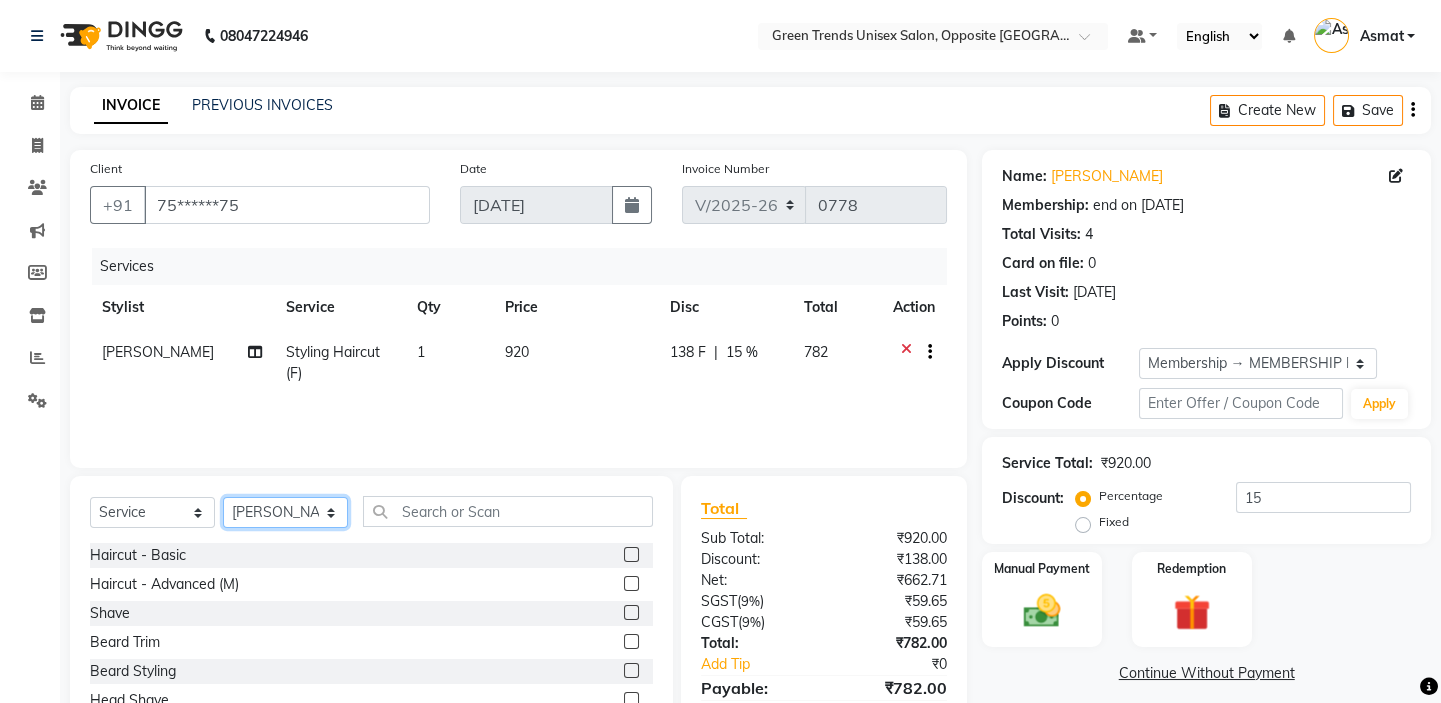click on "Select Stylist [PERSON_NAME] [PERSON_NAME] [PERSON_NAME] [PERSON_NAME] [PERSON_NAME]" 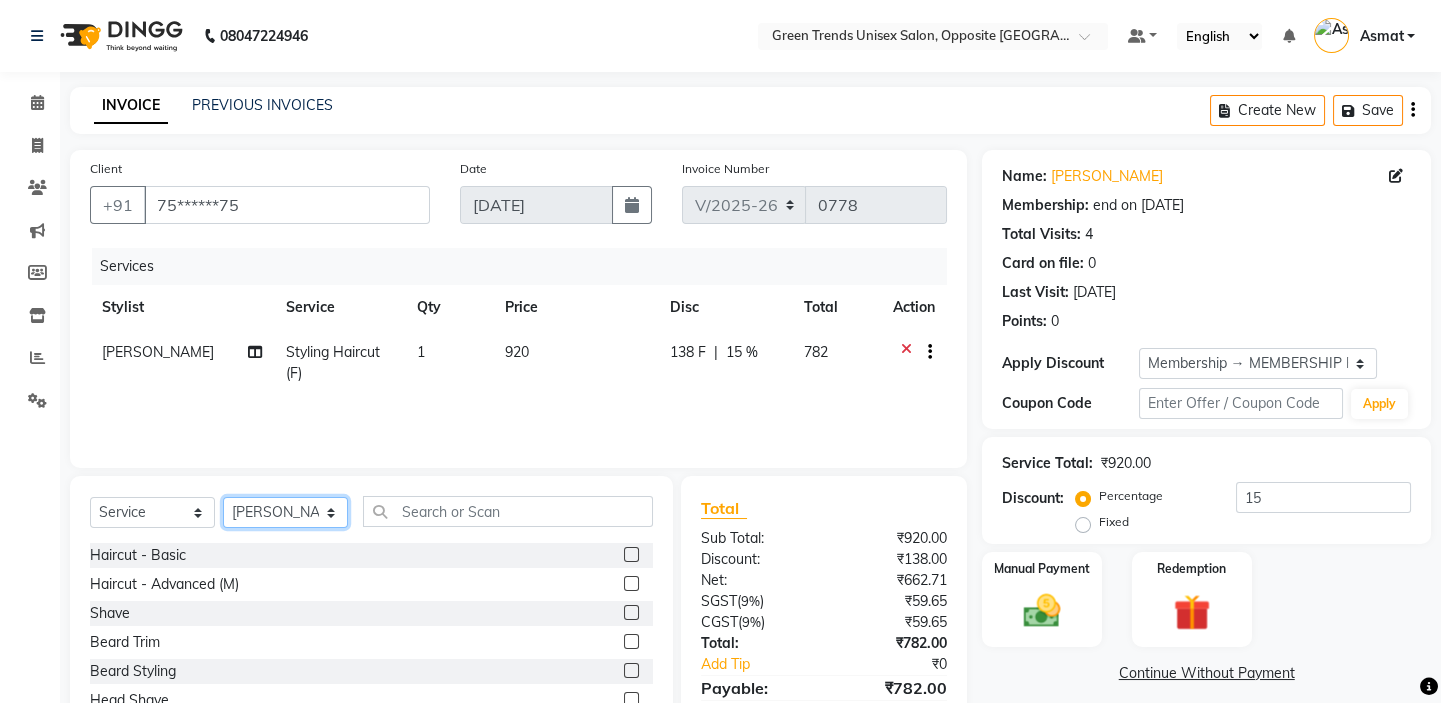 select on "35063" 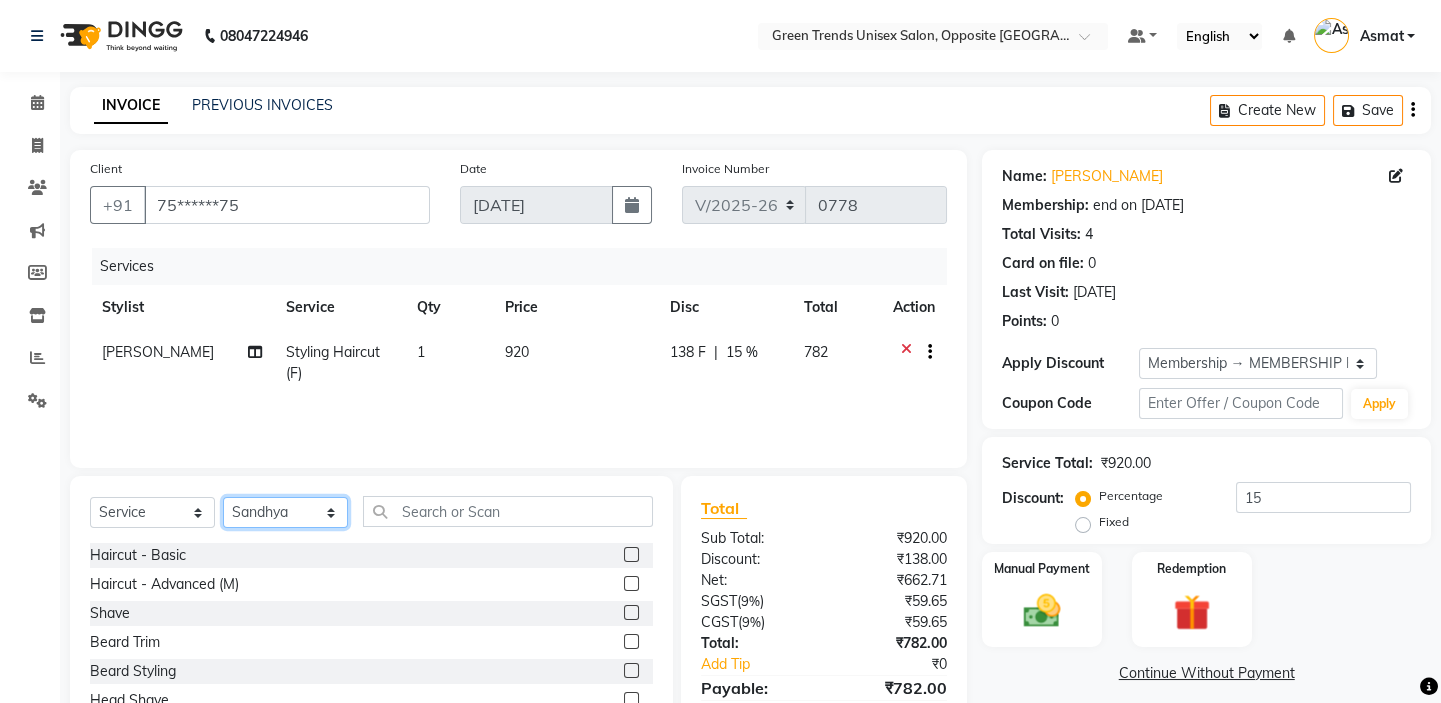 click on "Select Stylist [PERSON_NAME] [PERSON_NAME] [PERSON_NAME] [PERSON_NAME] [PERSON_NAME]" 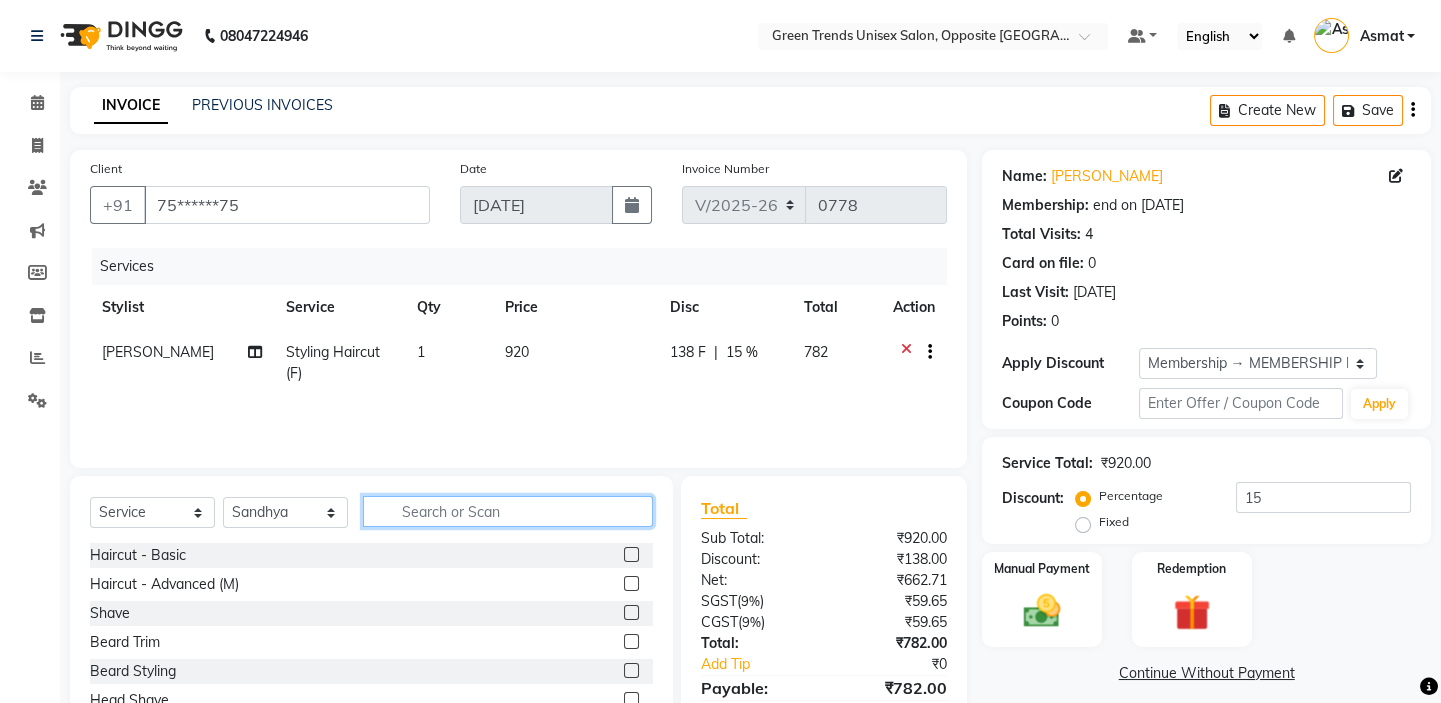 click 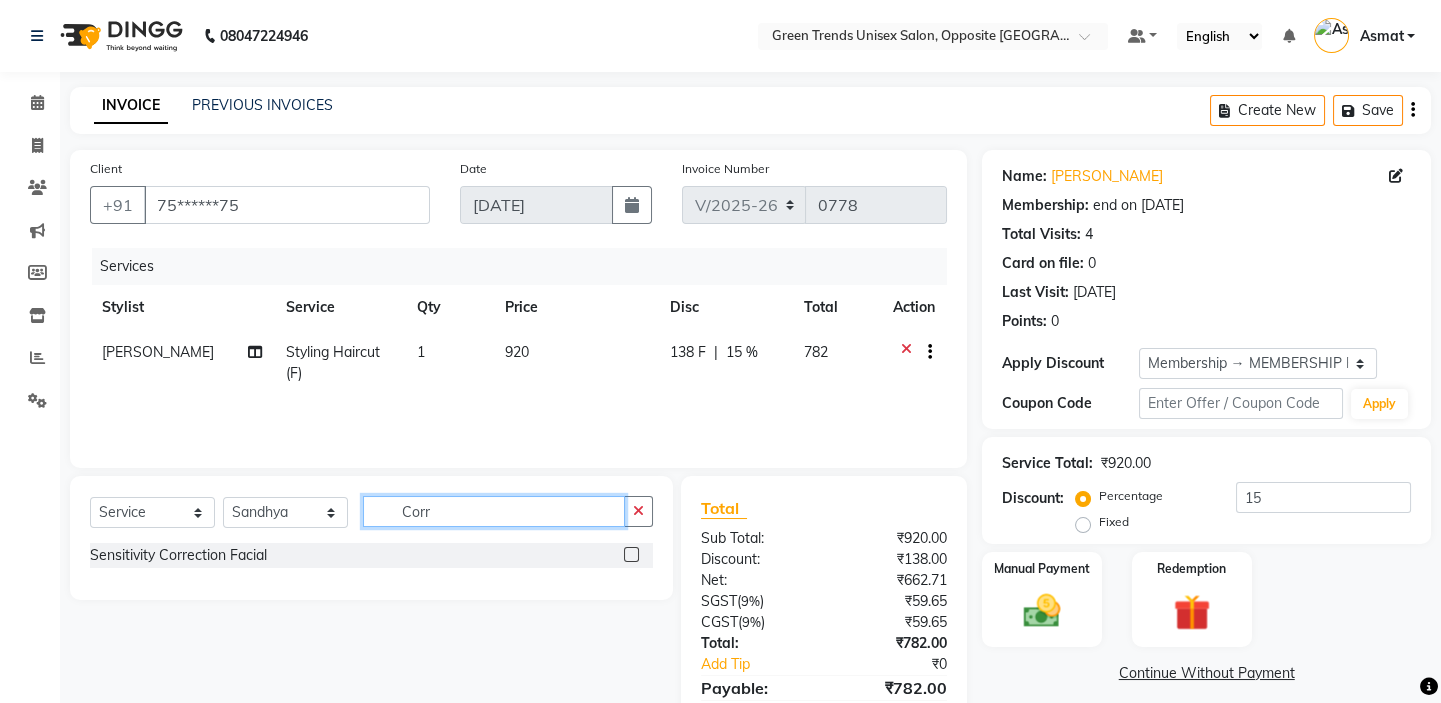 type on "Corr" 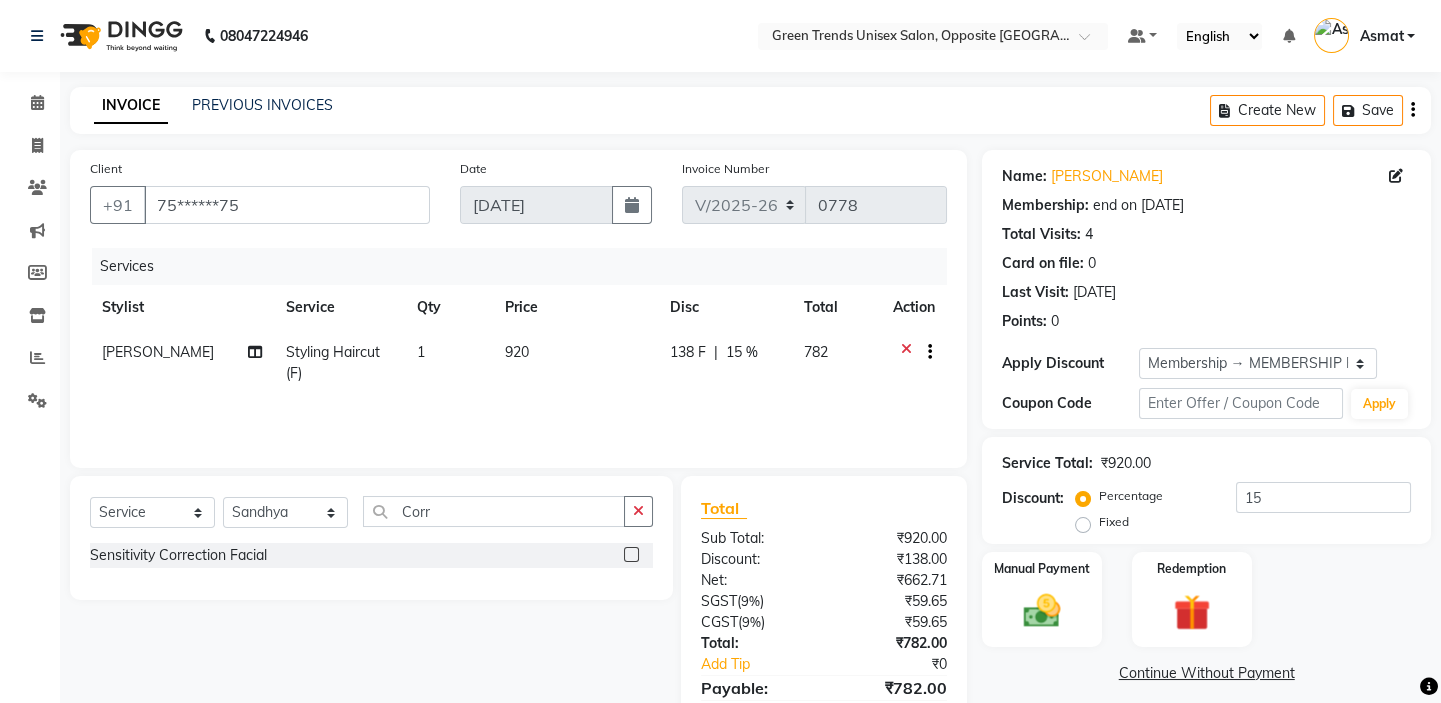 click 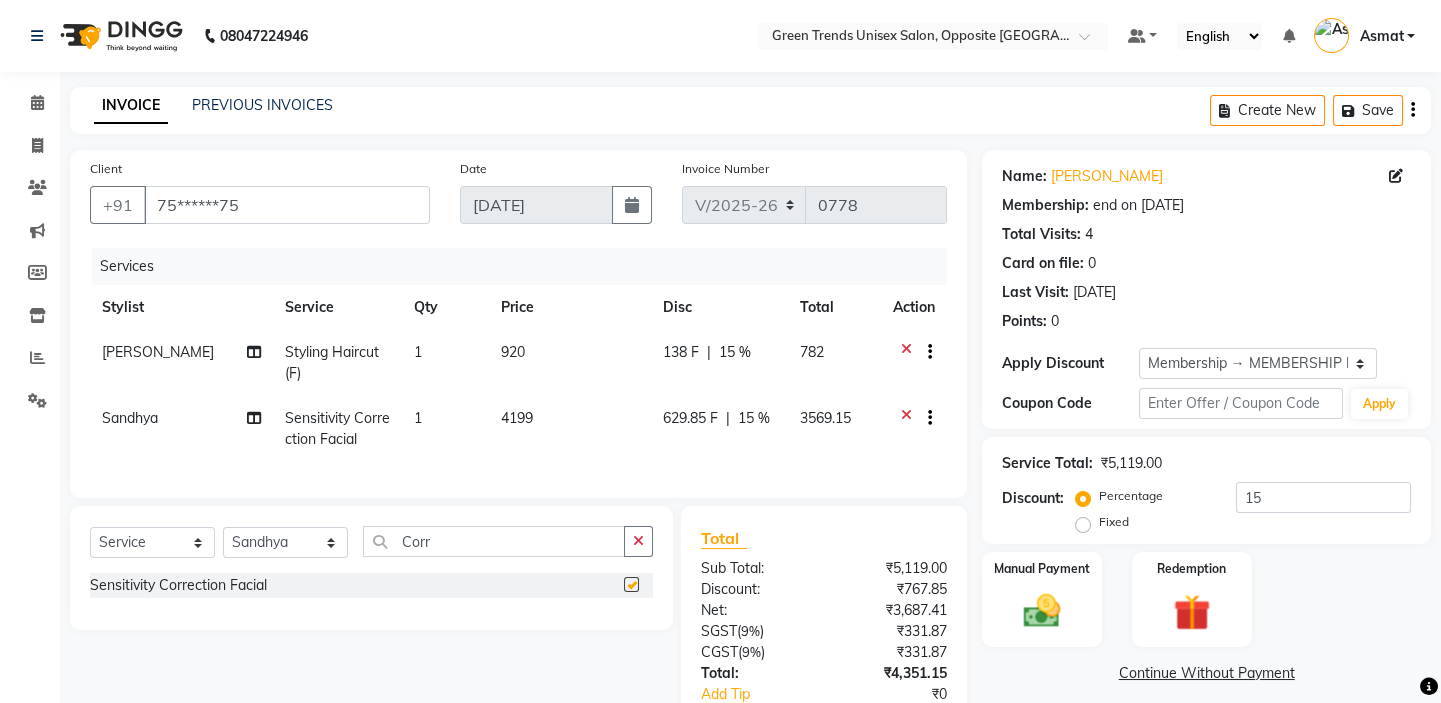 checkbox on "false" 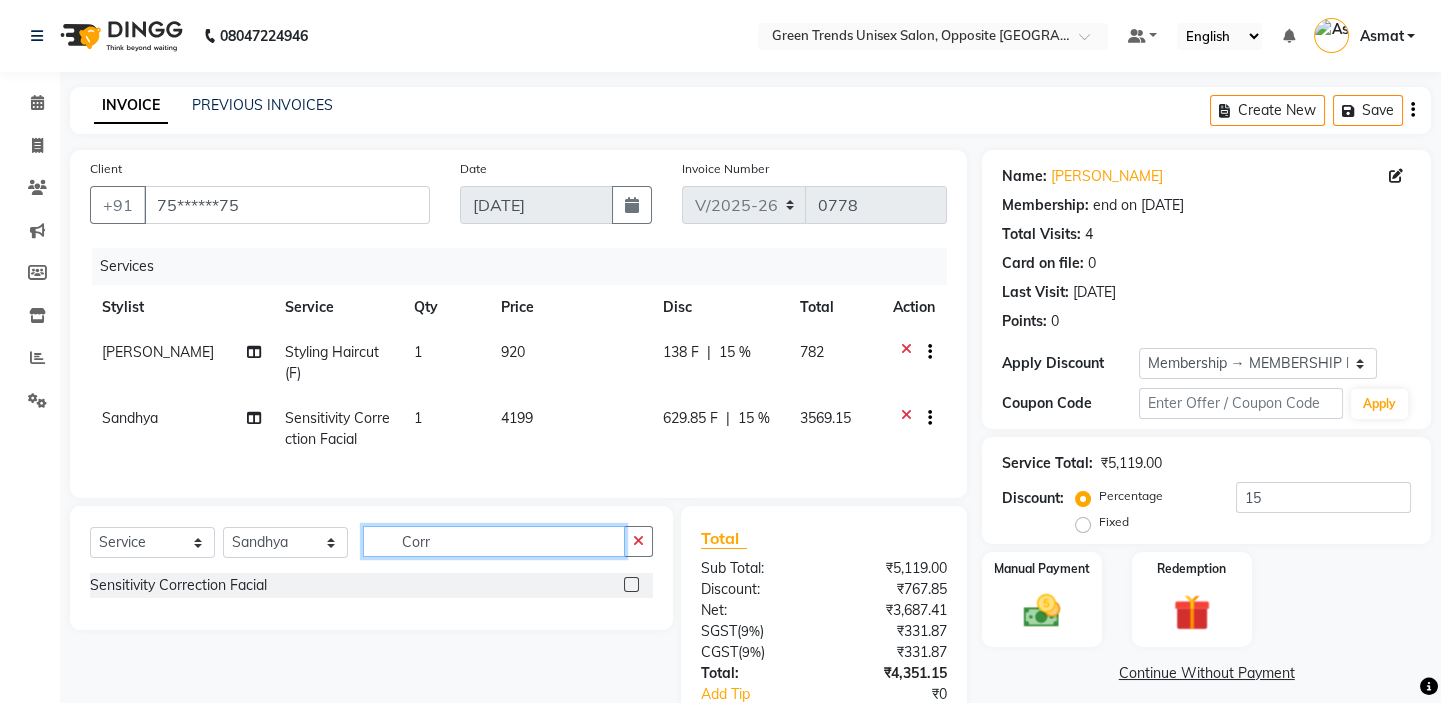 click on "Corr" 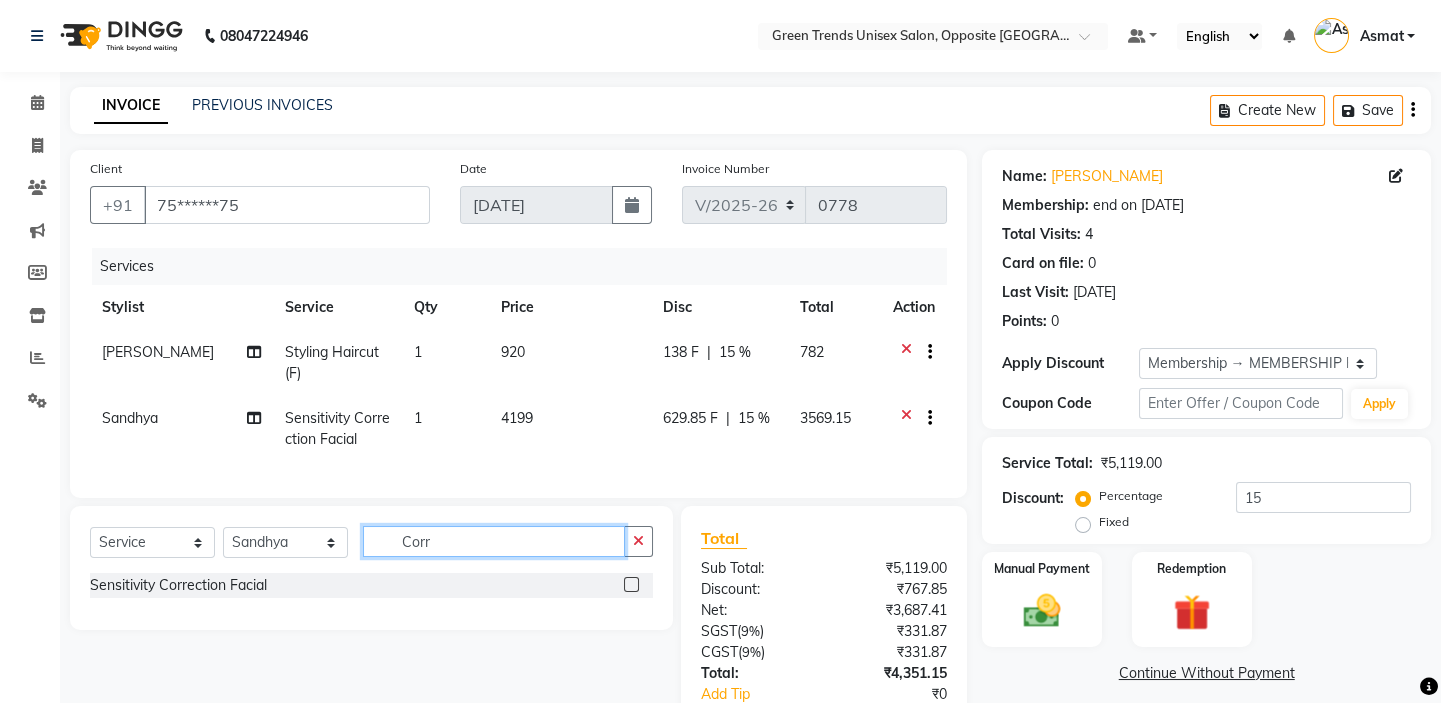drag, startPoint x: 480, startPoint y: 543, endPoint x: 209, endPoint y: 503, distance: 273.93613 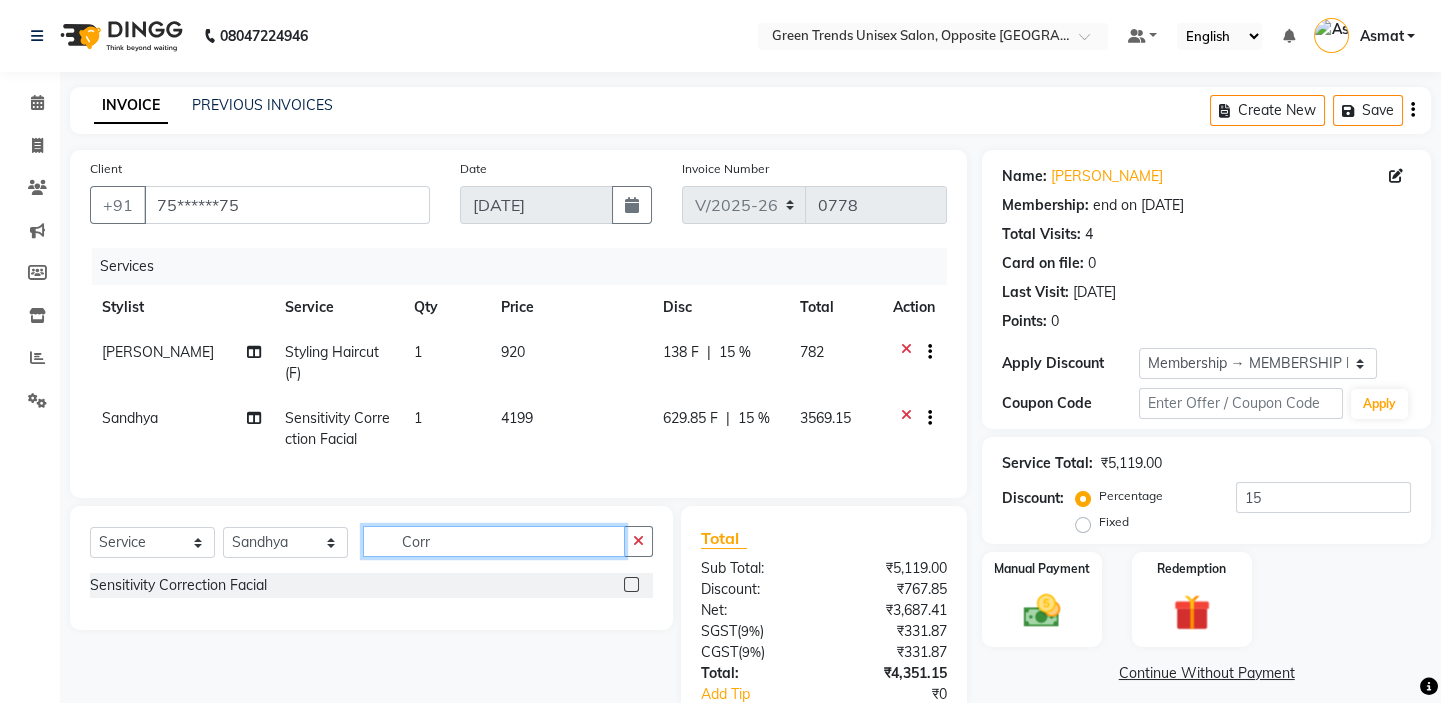 click on "Client +91 75******75 Date [DATE] Invoice Number V/2025 V/[PHONE_NUMBER] Services Stylist Service Qty Price Disc Total Action [PERSON_NAME] Styling Haircut (F) 1 920 138 F | 15 % 782 Sandhya Sensitivity Correction Facial 1 4199 629.85 F | 15 % 3569.15 Select  Service  Product  Membership  Package Voucher Prepaid Gift Card  Select Stylist [PERSON_NAME] [PERSON_NAME] [PERSON_NAME] [PERSON_NAME] [PERSON_NAME] [PERSON_NAME] Sensitivity Correction Facial  Total Sub Total: ₹5,119.00 Discount: ₹767.85 Net: ₹3,687.41 SGST  ( 9% ) ₹331.87 CGST  ( 9% ) ₹331.87 Total: ₹4,351.15 Add Tip ₹0 Payable: ₹4,351.15 Paid: ₹0 Balance   : ₹4,351.15" 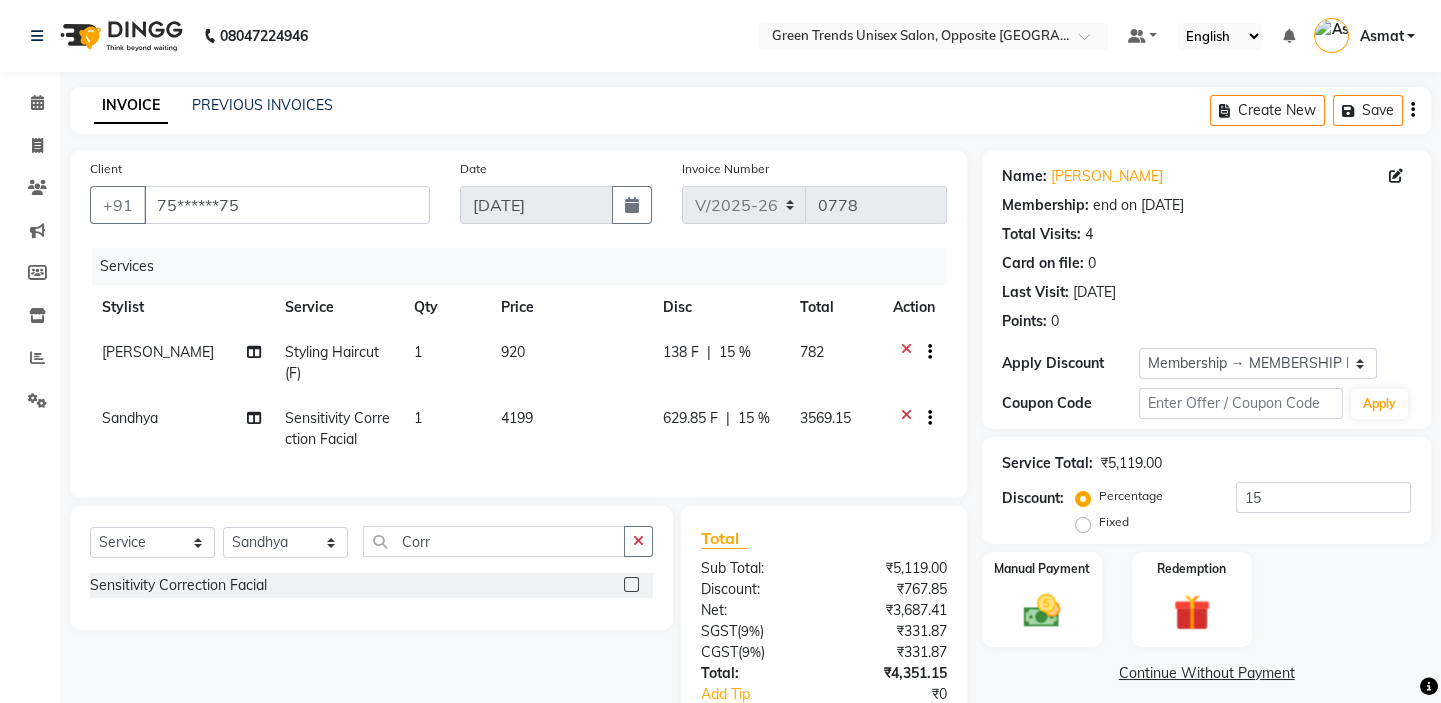 click on "629.85 F | 15 %" 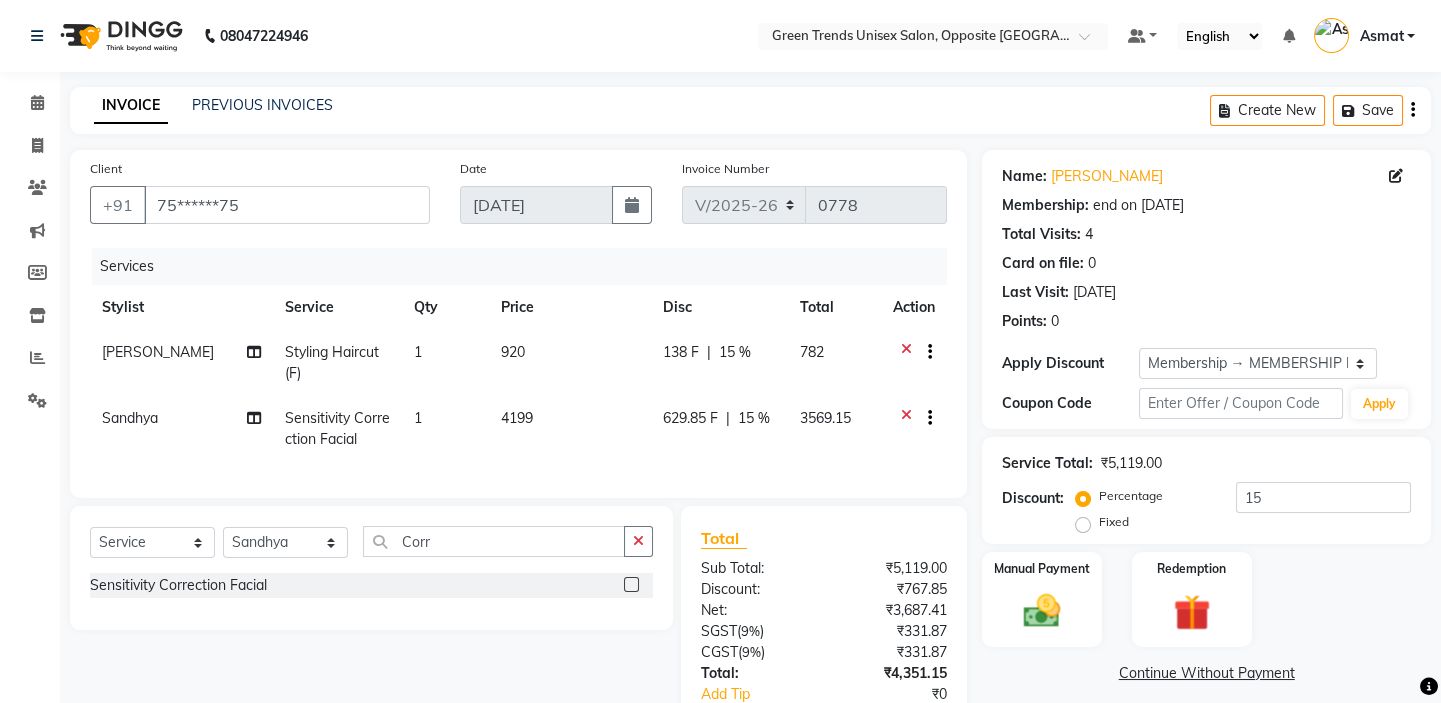 select on "35063" 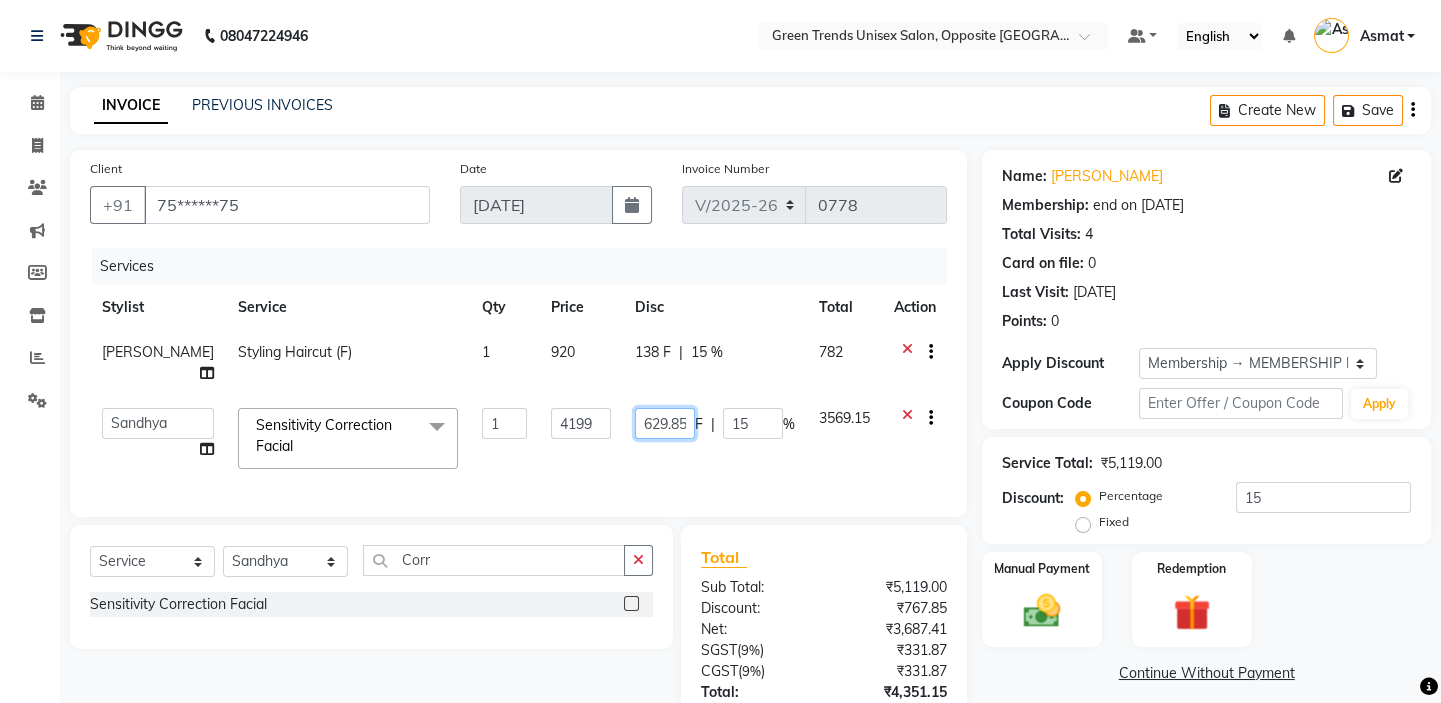 scroll, scrollTop: 0, scrollLeft: 3, axis: horizontal 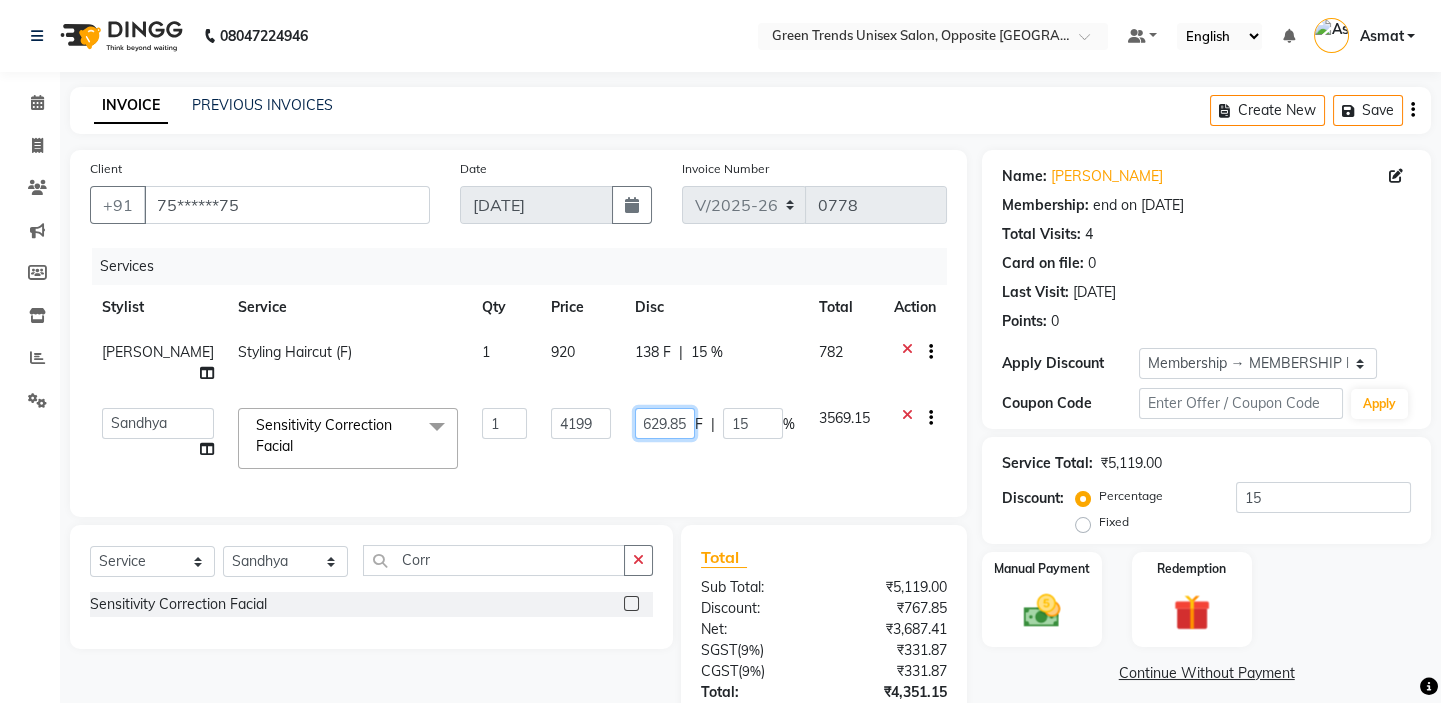 drag, startPoint x: 635, startPoint y: 401, endPoint x: 680, endPoint y: 394, distance: 45.54119 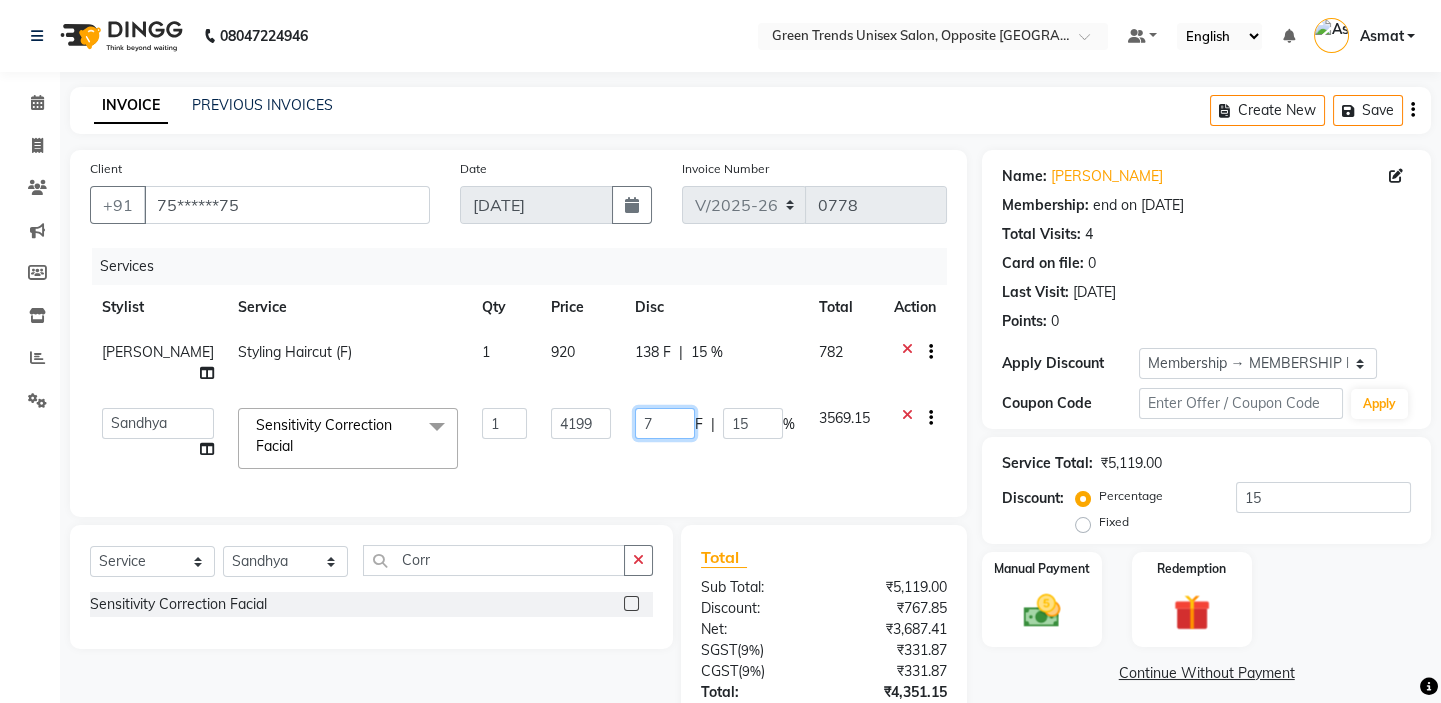 scroll, scrollTop: 0, scrollLeft: 0, axis: both 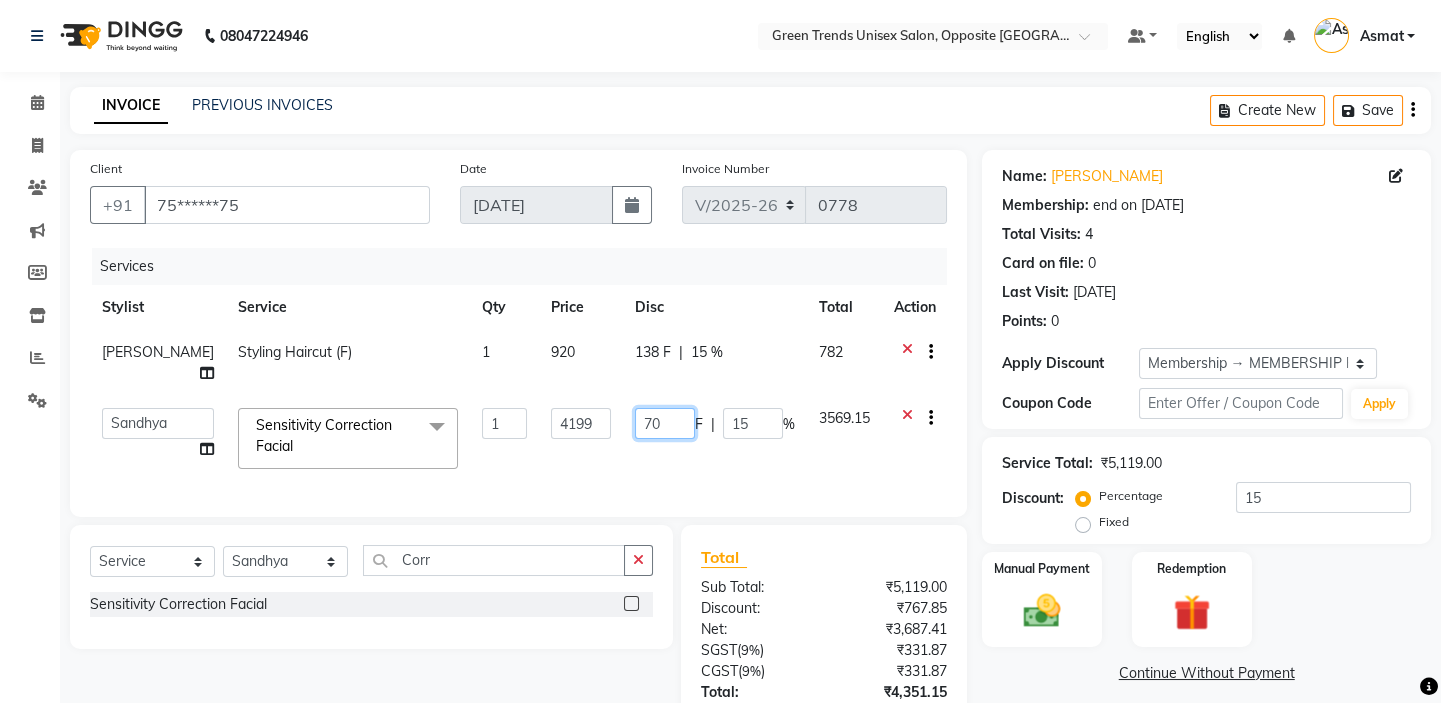 type on "700" 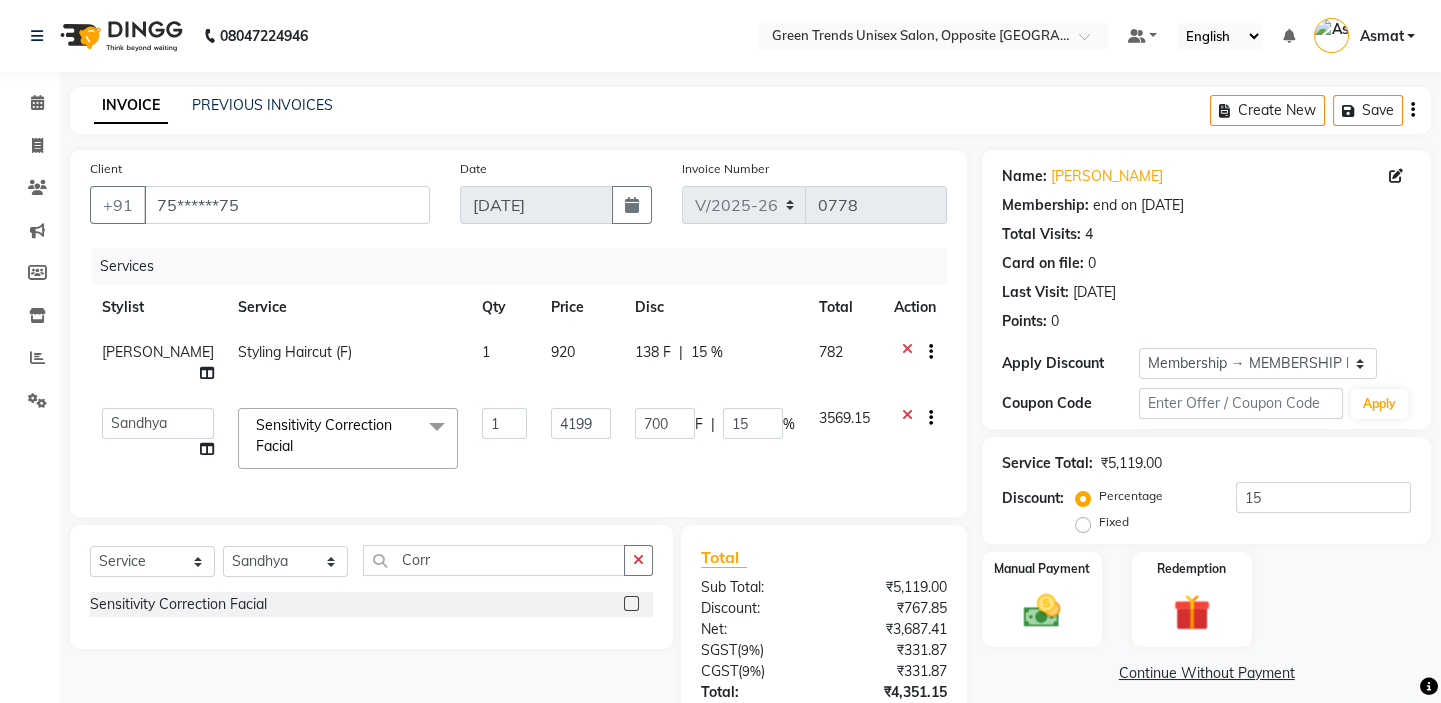 click on "[PERSON_NAME]   [PERSON_NAME] [PERSON_NAME]   [PERSON_NAME]   [PERSON_NAME]  Sensitivity Correction Facial  x Haircut - Basic Haircut - Advanced (M) Shave [PERSON_NAME] Trim [PERSON_NAME] Styling Head Shave Trimming (F) Styling Haircut (F) Creative Haircut (F) Nano plastia  Head Massage - [MEDICAL_DATA] Chiller Head Massage - Pure Coconut Nourisher Head Massage - Almond Indulgence Head Massage - [PERSON_NAME] Regular Hair Spa Hair Spas - Mentho Burst Spa Keratin Bosster 700 Scalp Treatment - Anti-[MEDICAL_DATA] Treatment Hair Fall Treatment Repair Rescue Spa Bond Repair Regimine Bond Reapir Ritual with Volumize Booster Bond Reapir Ritual with Fortify Booster Bond Reapir Ritual with Vibrancy Booster Bond Reapir Ritual with Hydrate Booster Bond Reapir Ritual with Tame Booster [PERSON_NAME] Butter Treatment [PERSON_NAME] Collagen Therapy Scalp Sense Treatment Moroccan Oil Treatment Regular Moustache Colouring Regular [PERSON_NAME] Colouring Regular Global Hair Colouring Premium Hair Colouring - Moustache Colouring Streaks - Per Streak Regular Clean Up" 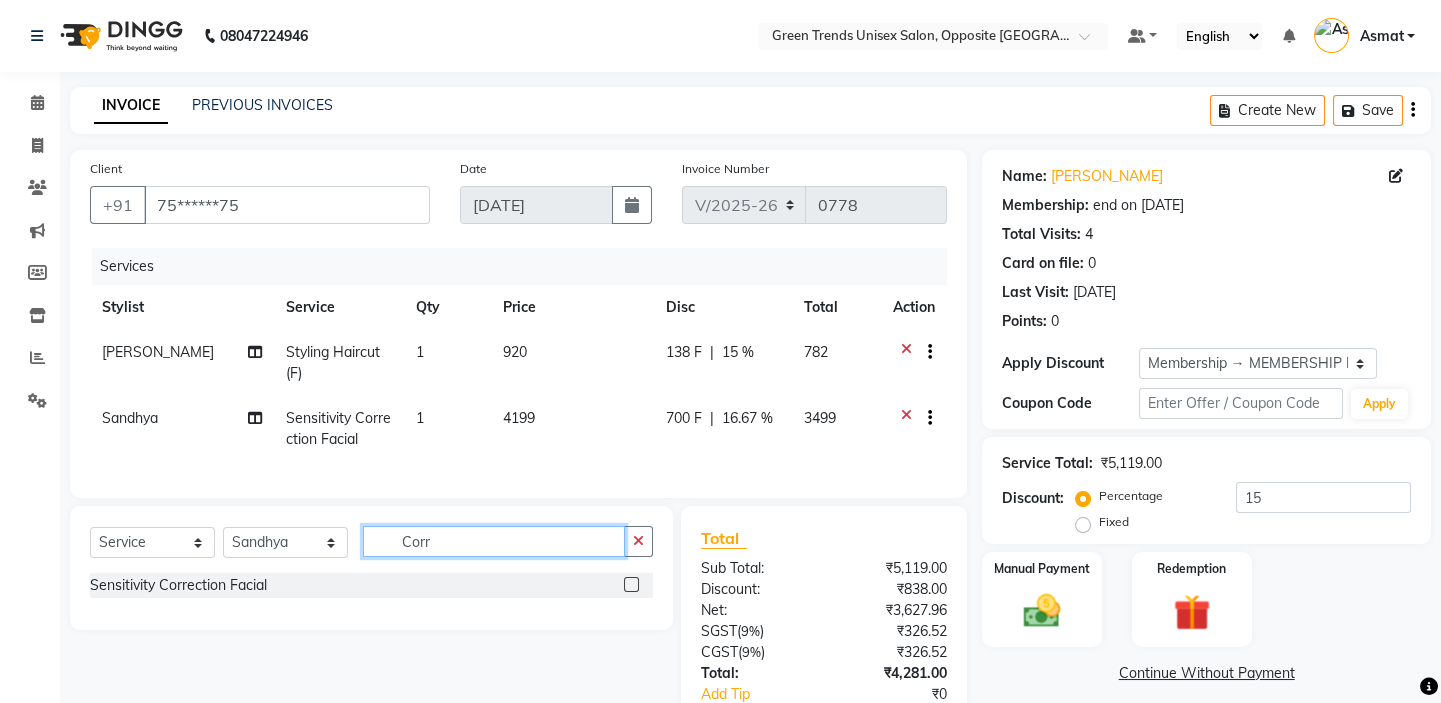 click on "Corr" 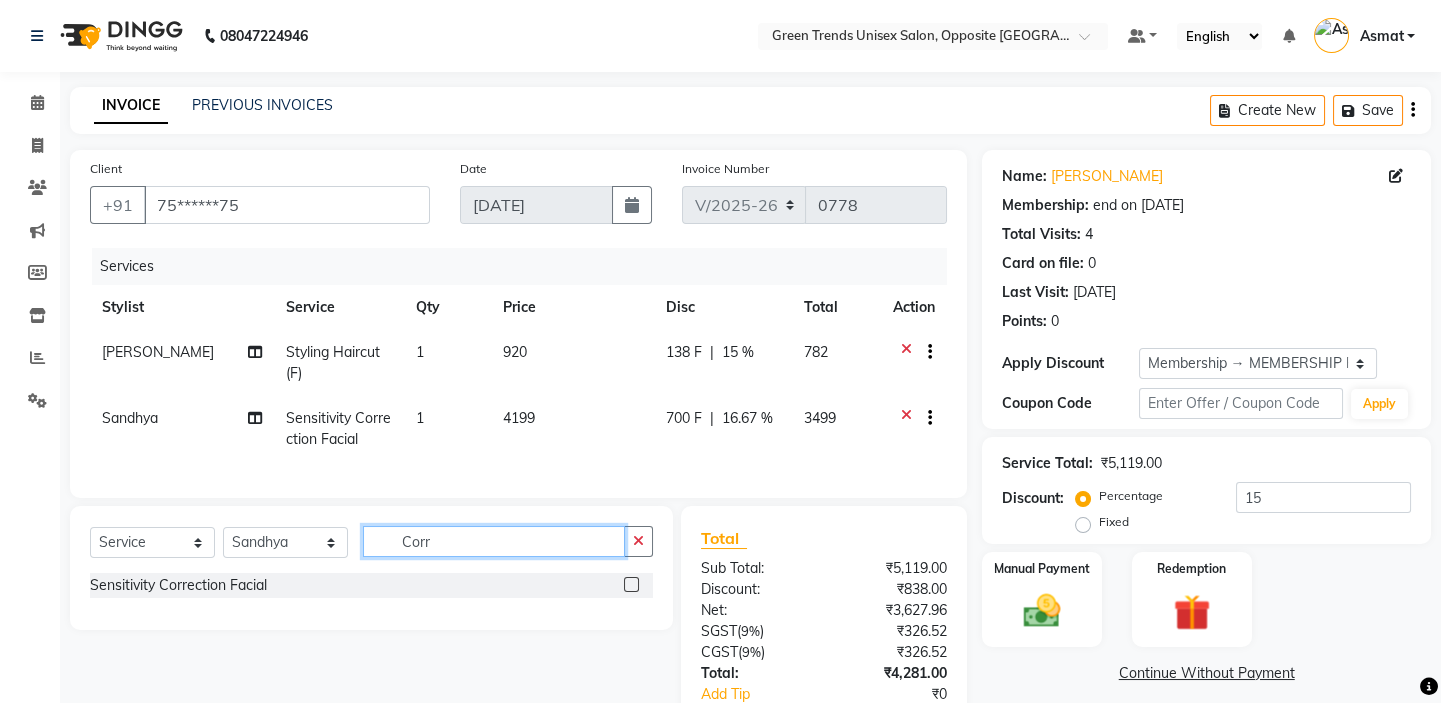 drag, startPoint x: 428, startPoint y: 551, endPoint x: 400, endPoint y: 560, distance: 29.410883 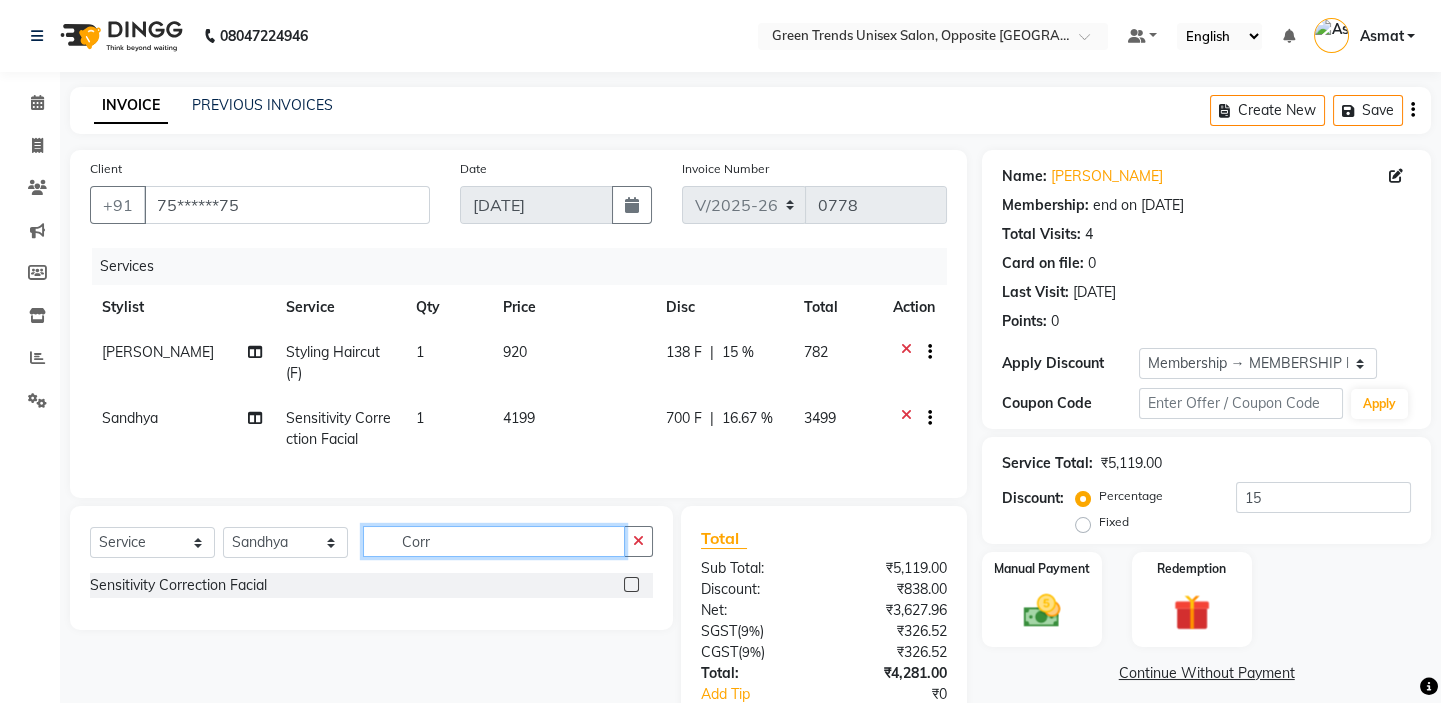 click on "Corr" 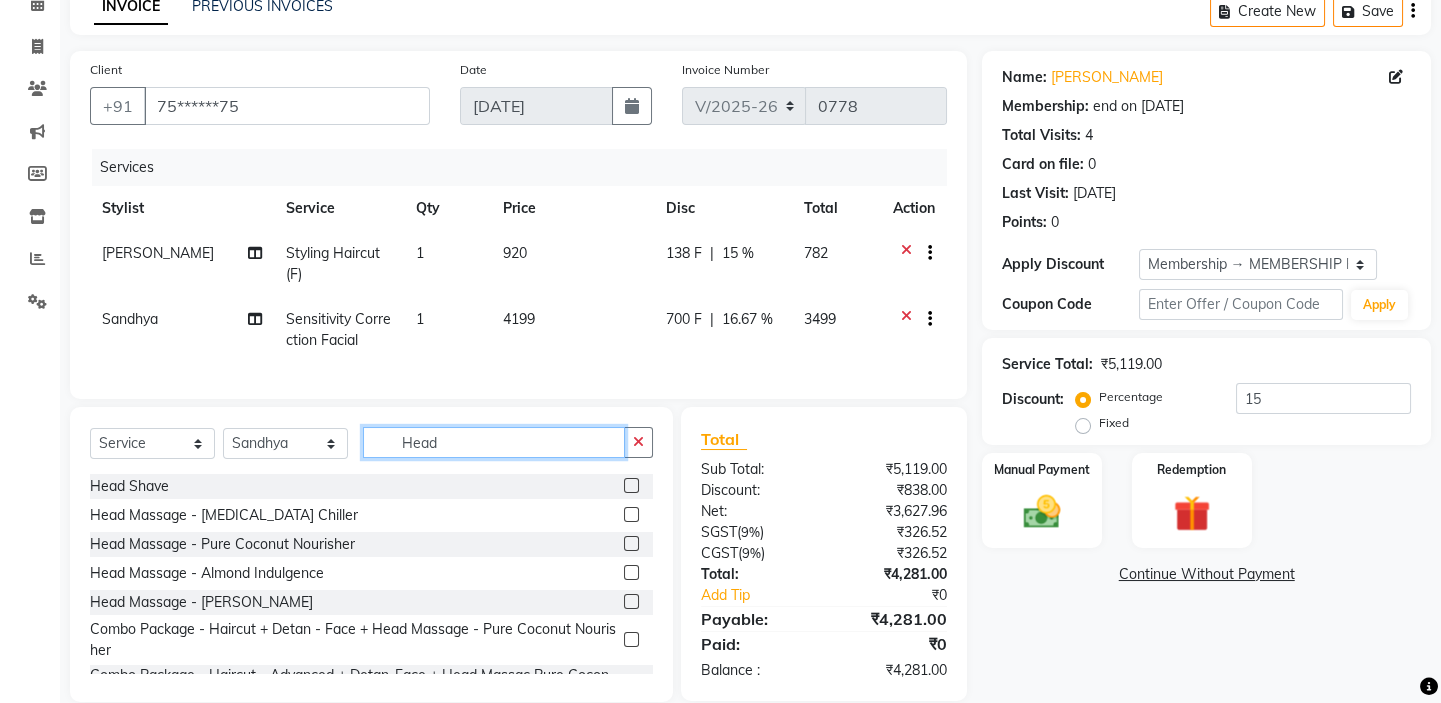 scroll, scrollTop: 142, scrollLeft: 0, axis: vertical 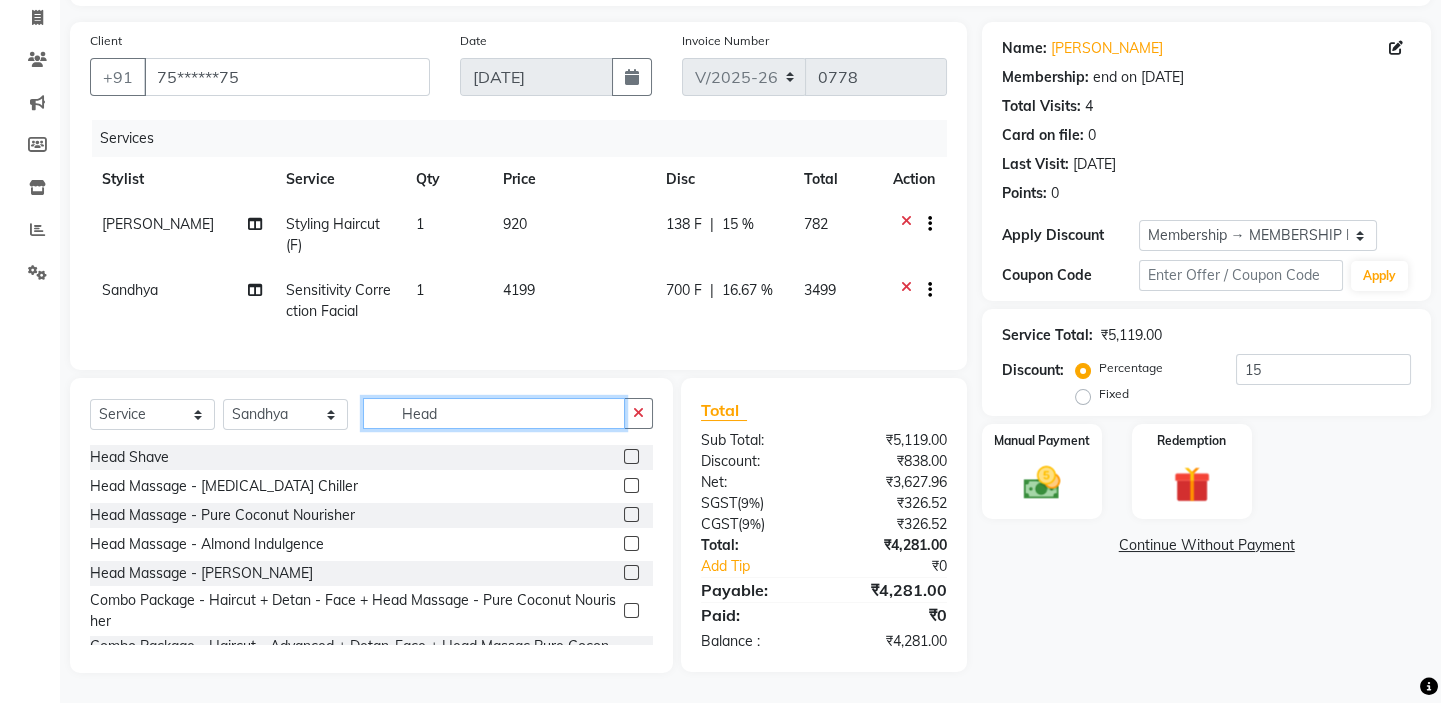 drag, startPoint x: 481, startPoint y: 413, endPoint x: 339, endPoint y: 434, distance: 143.54442 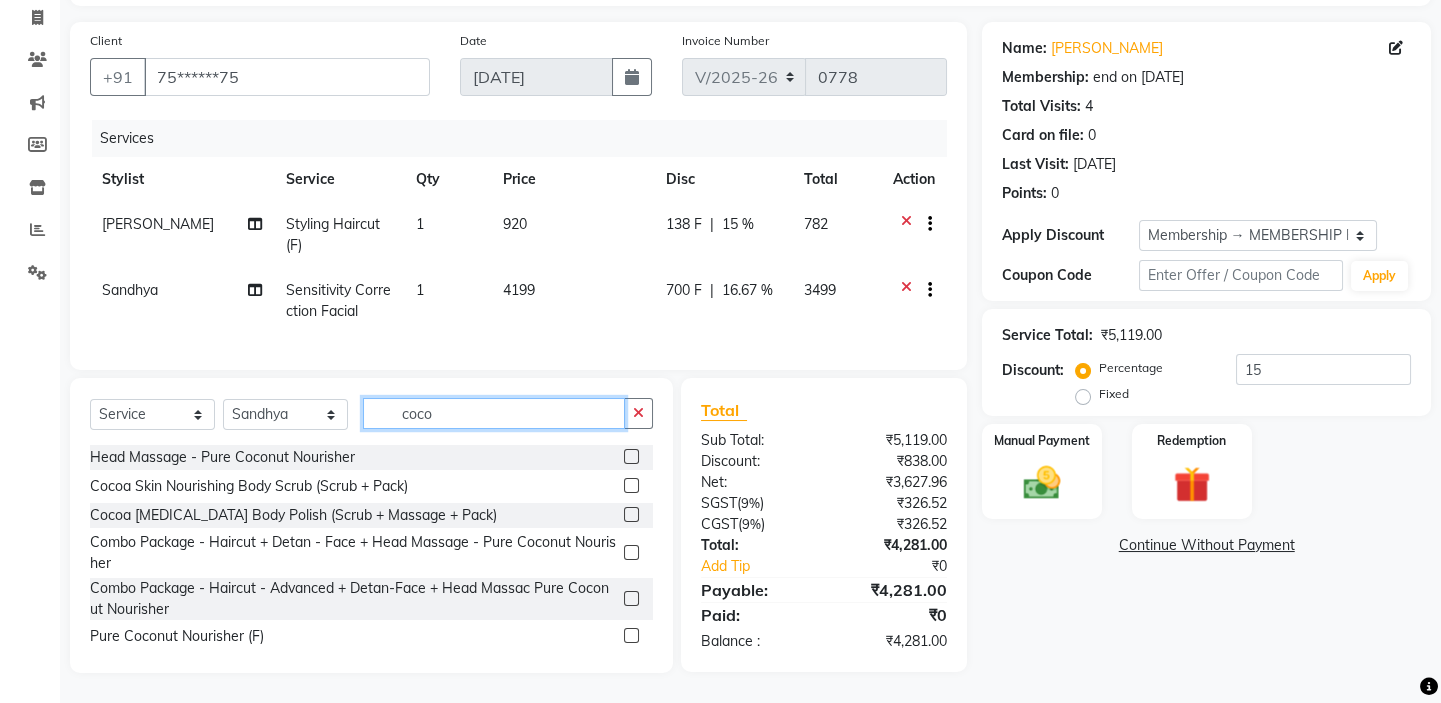 type on "coco" 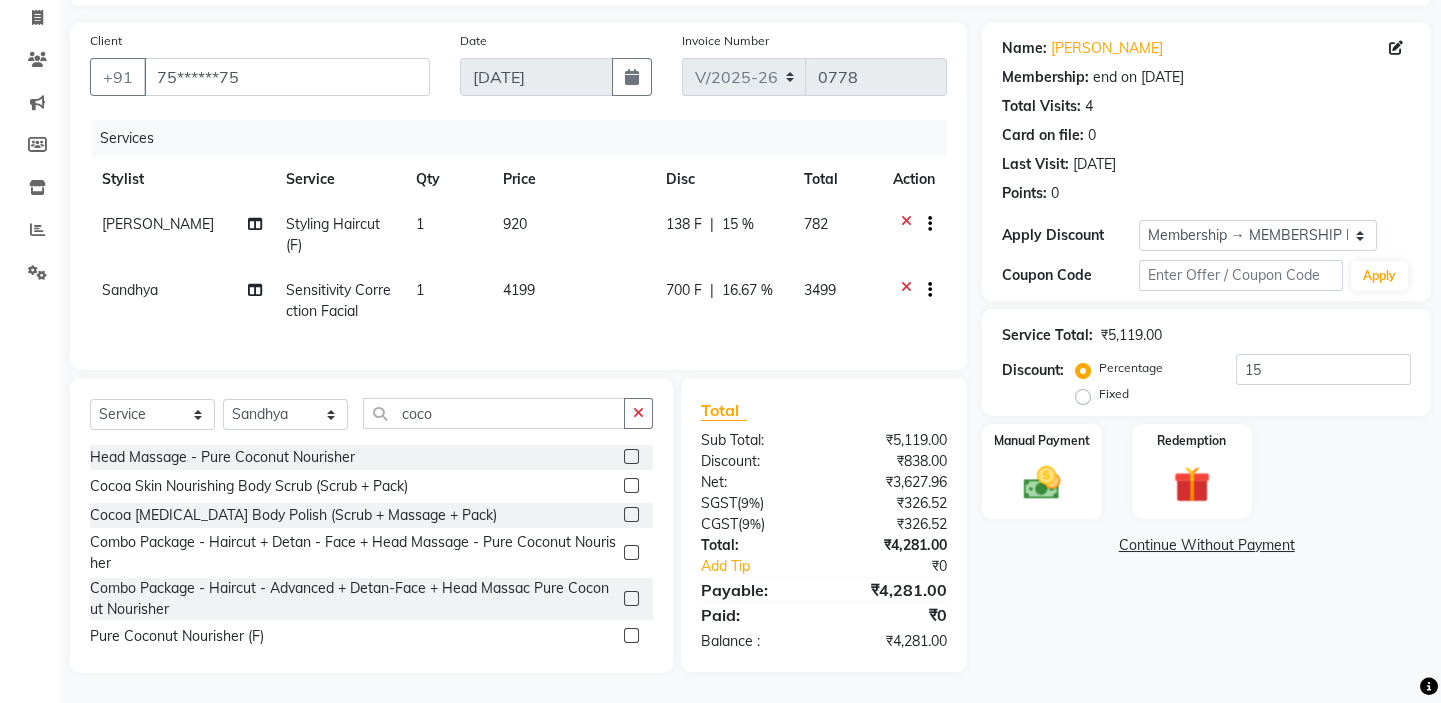 click 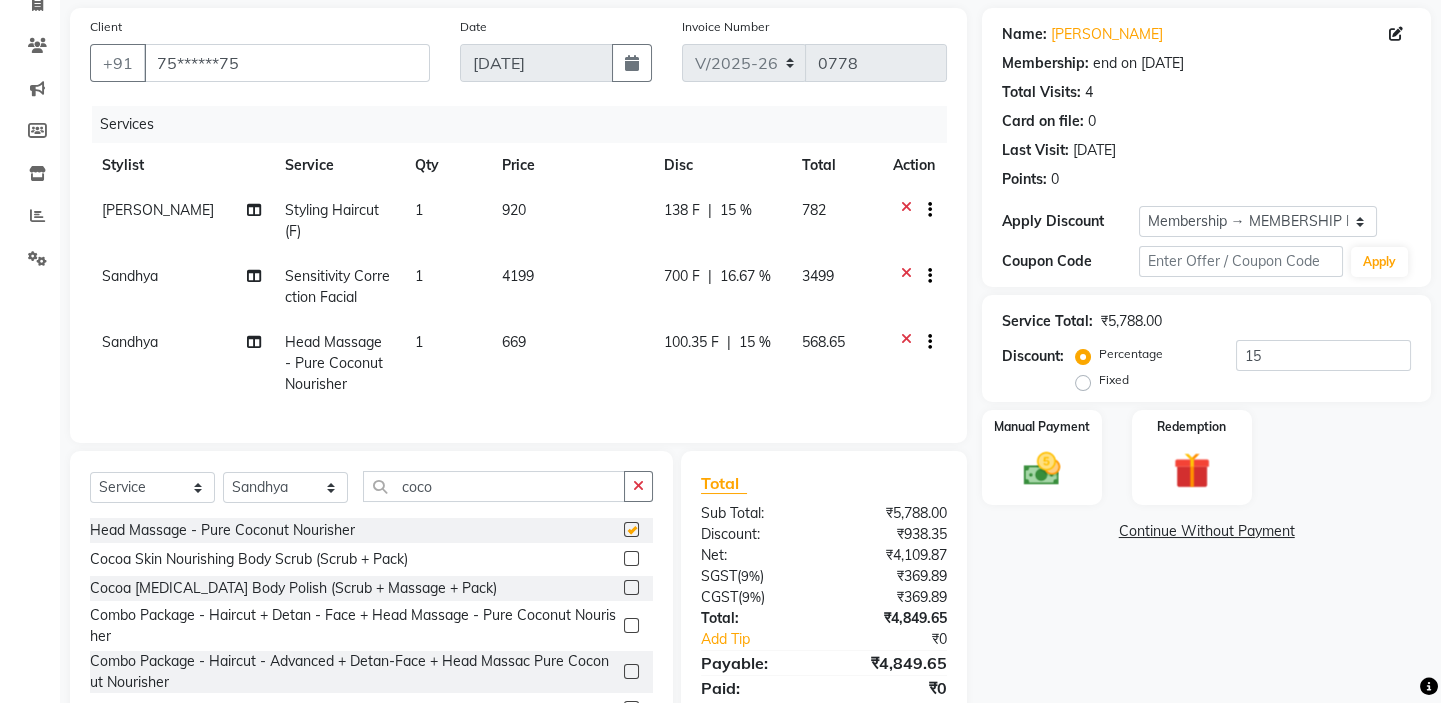 checkbox on "false" 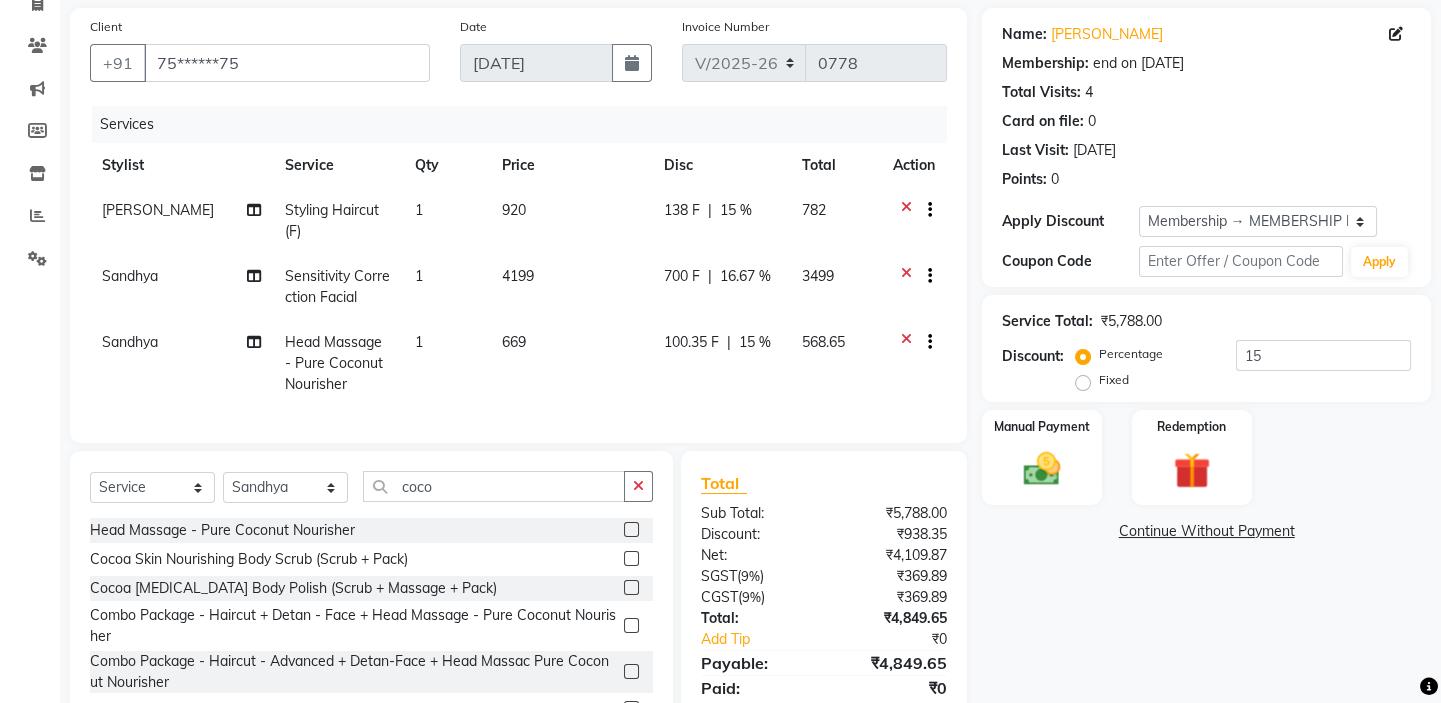 click on "669" 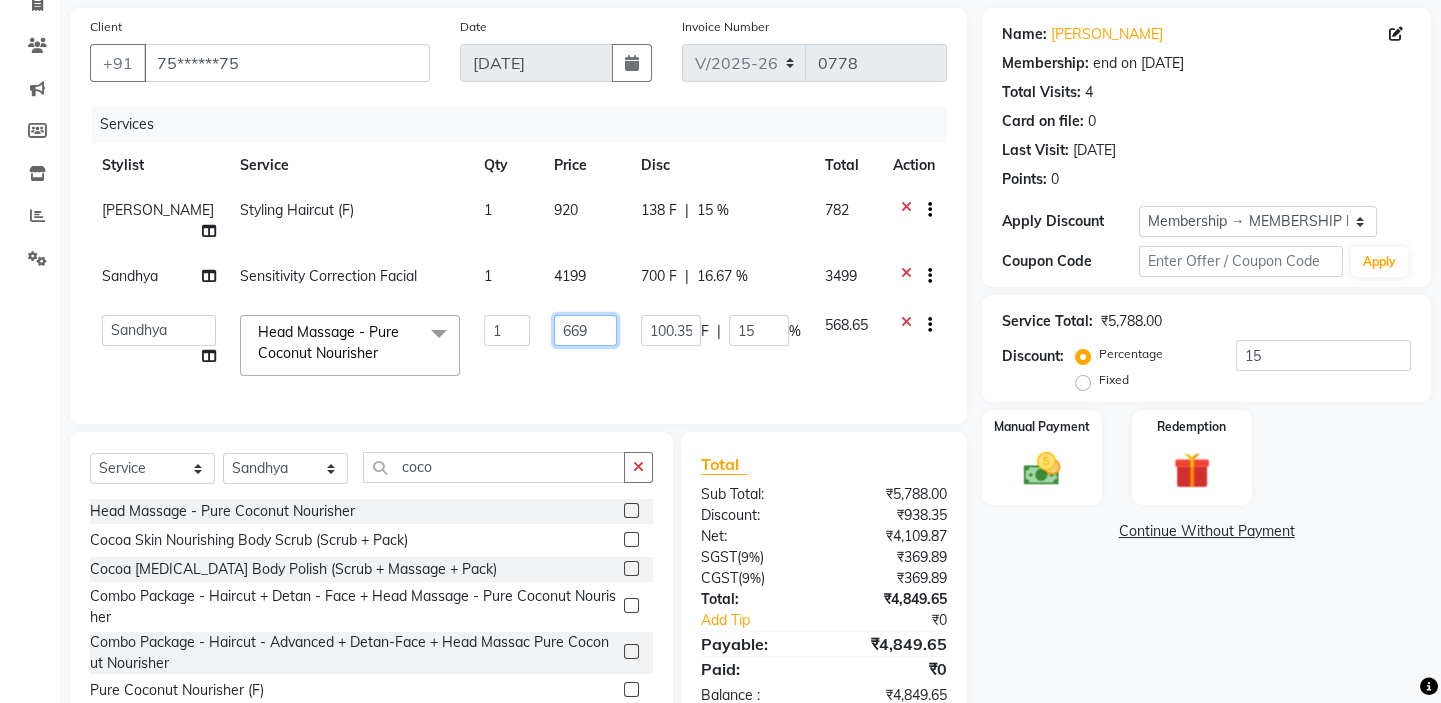 drag, startPoint x: 588, startPoint y: 304, endPoint x: 530, endPoint y: 313, distance: 58.694122 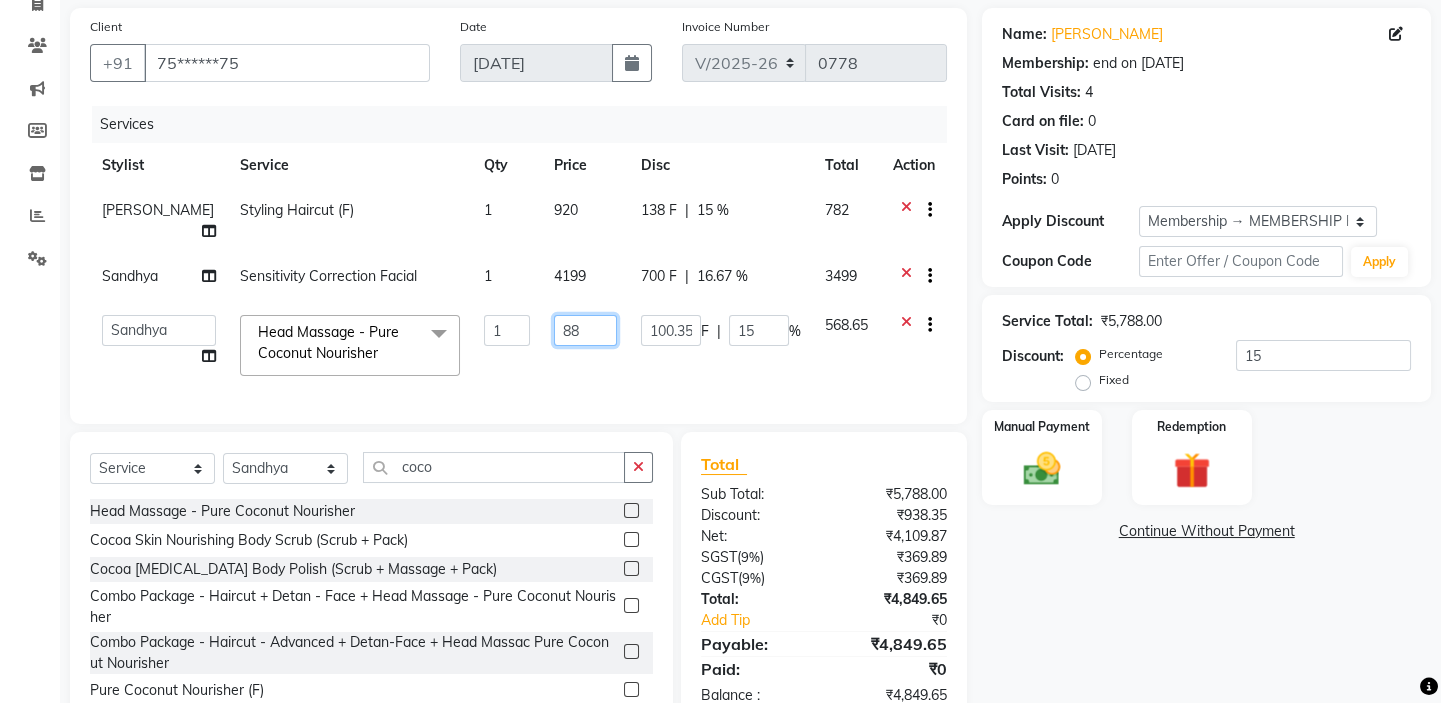 type on "889" 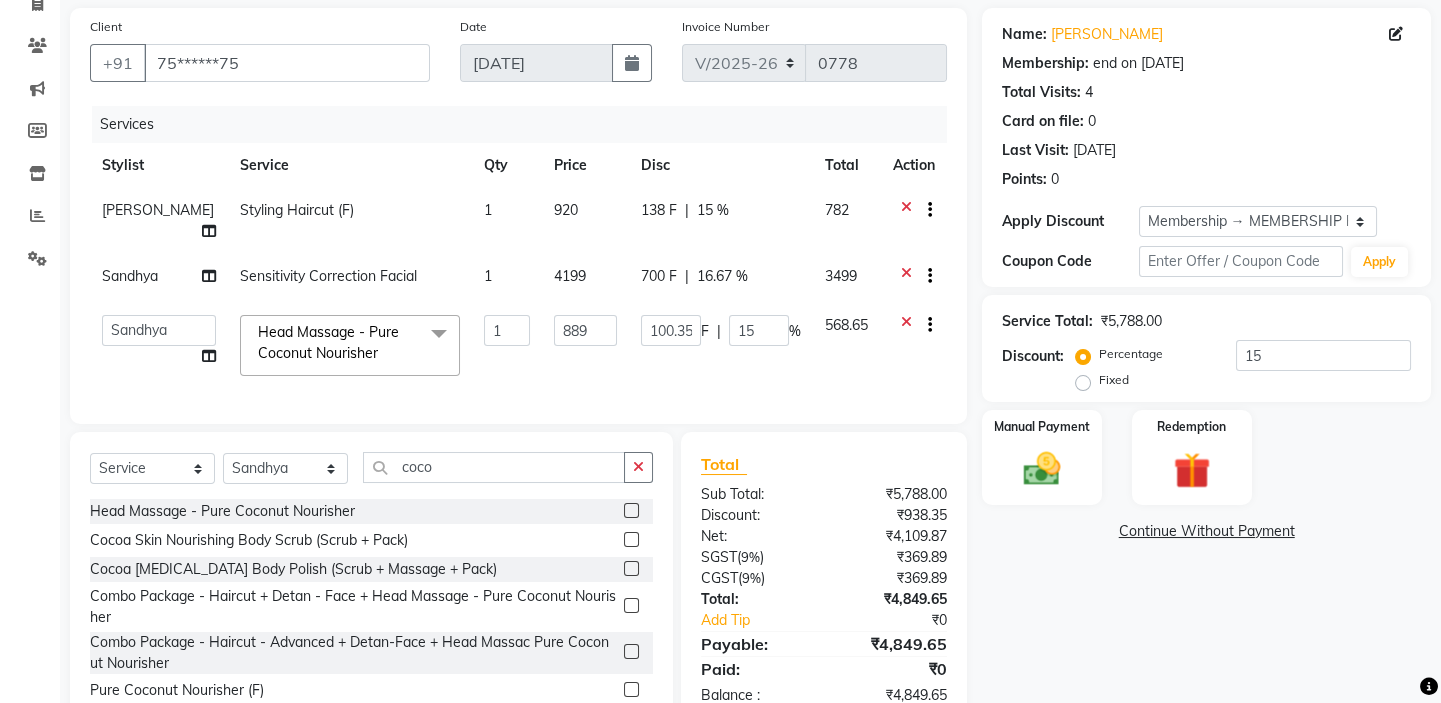 click on "889" 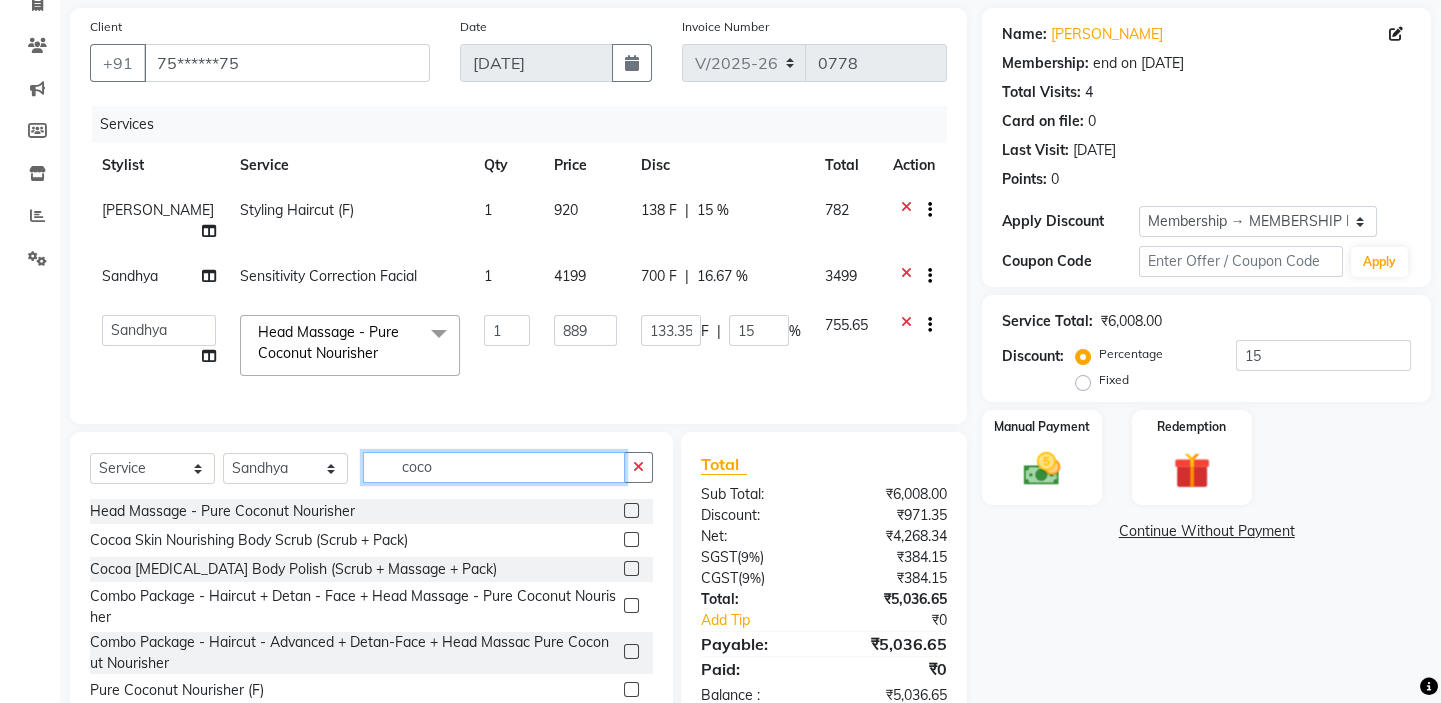 drag, startPoint x: 449, startPoint y: 460, endPoint x: 254, endPoint y: 463, distance: 195.02307 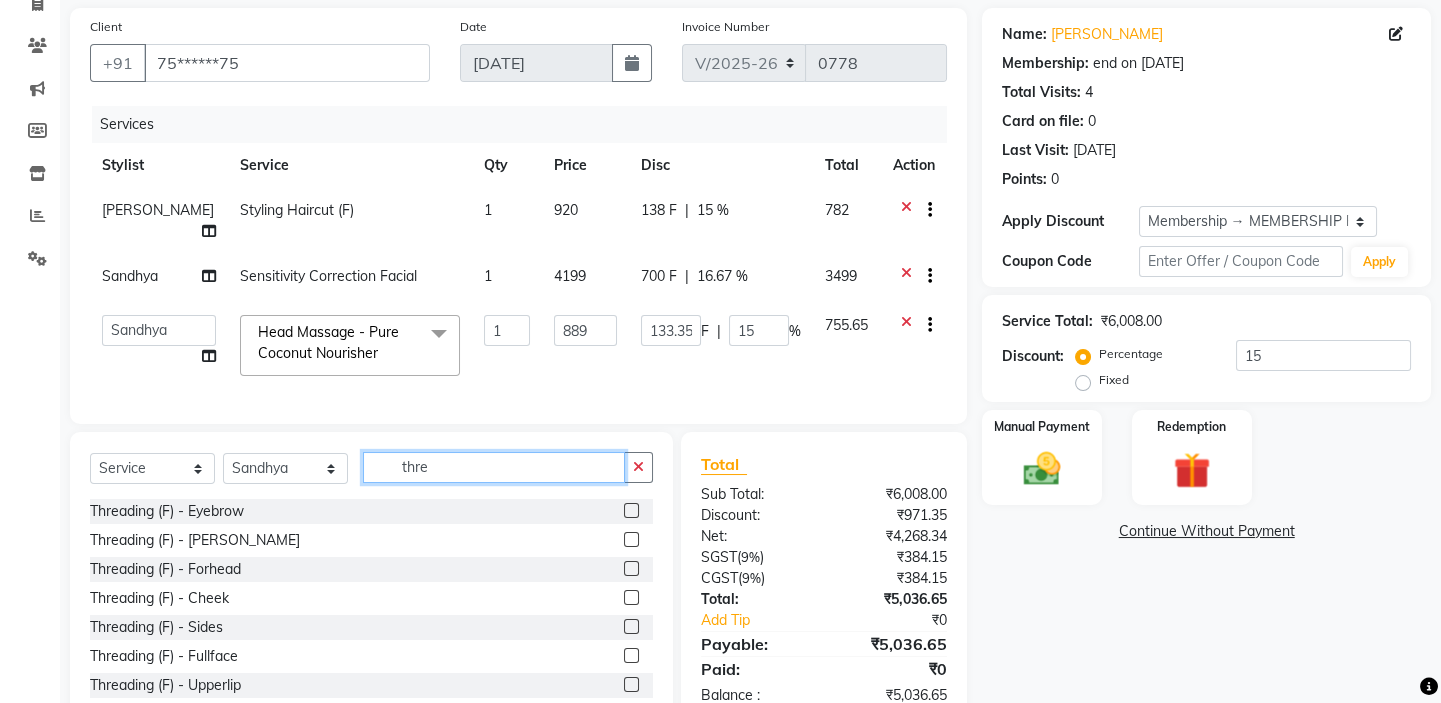 type on "thre" 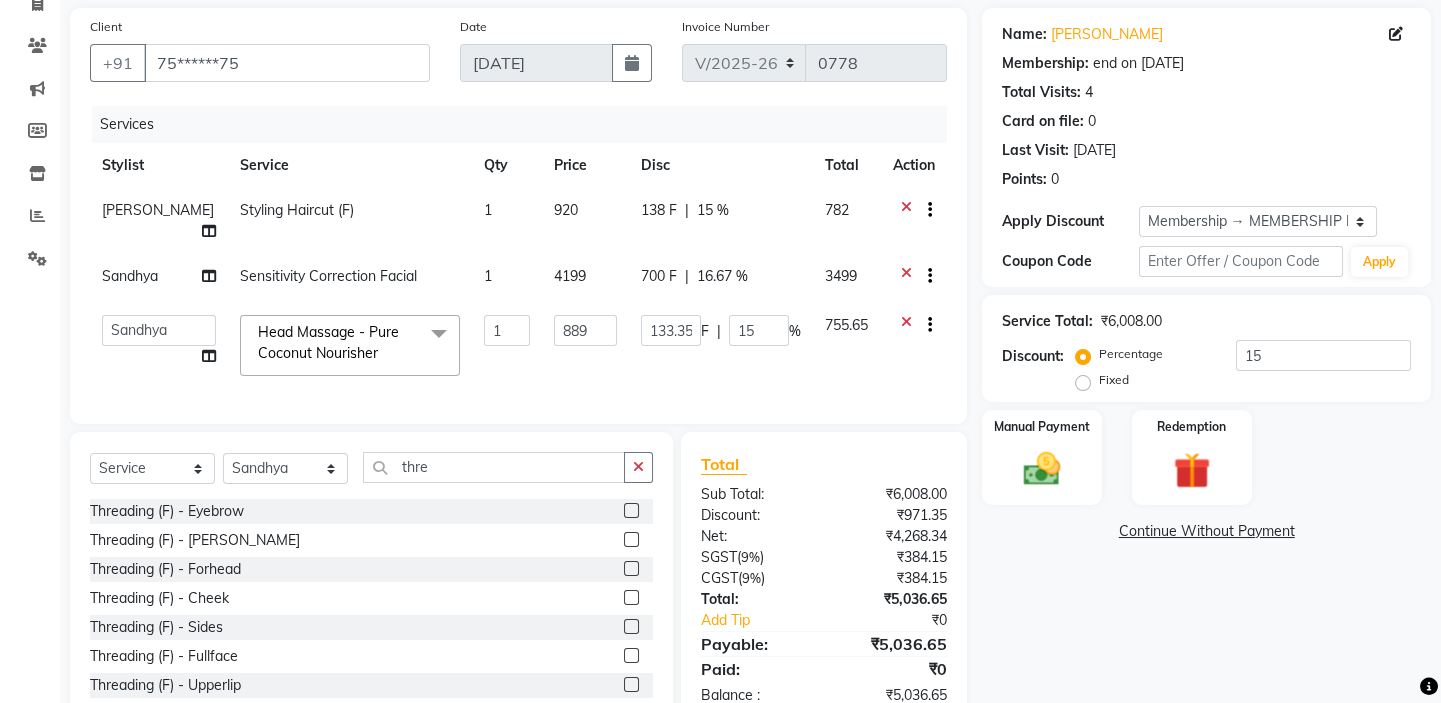 click 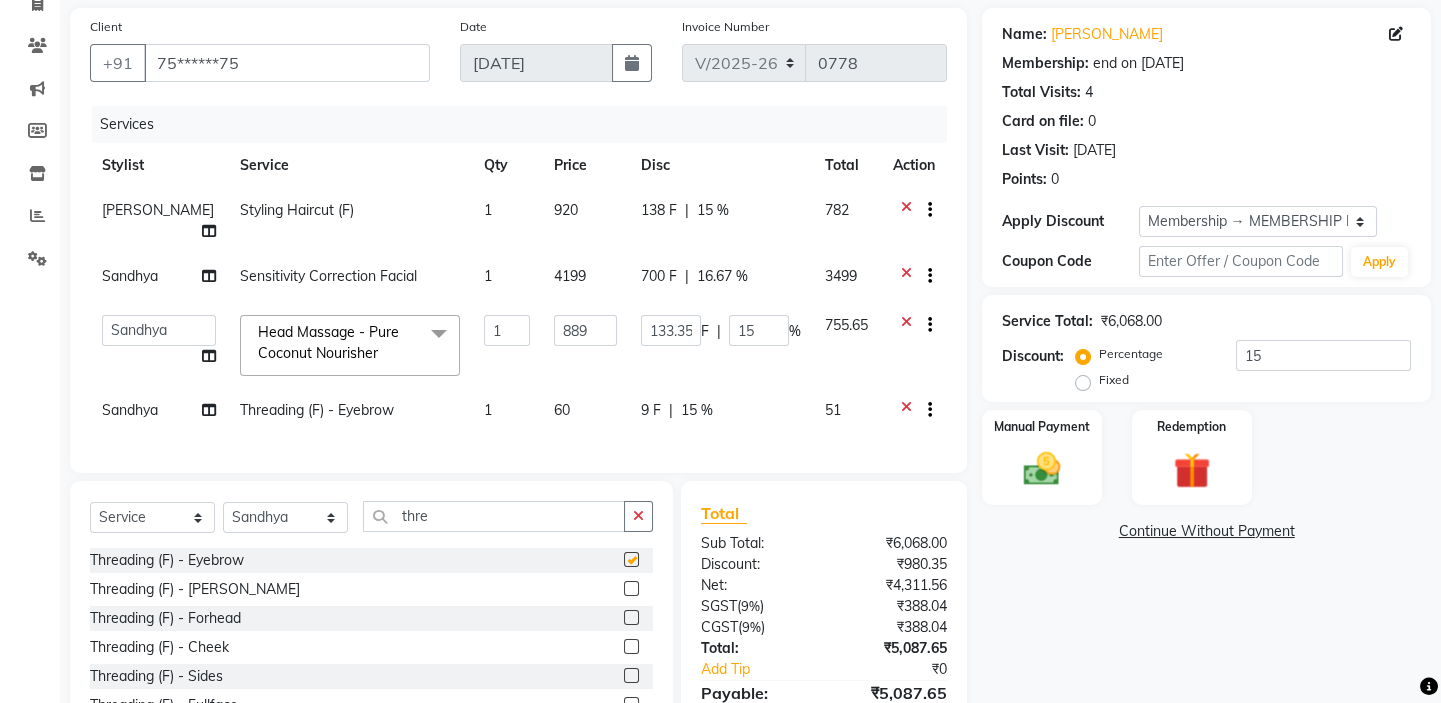 checkbox on "false" 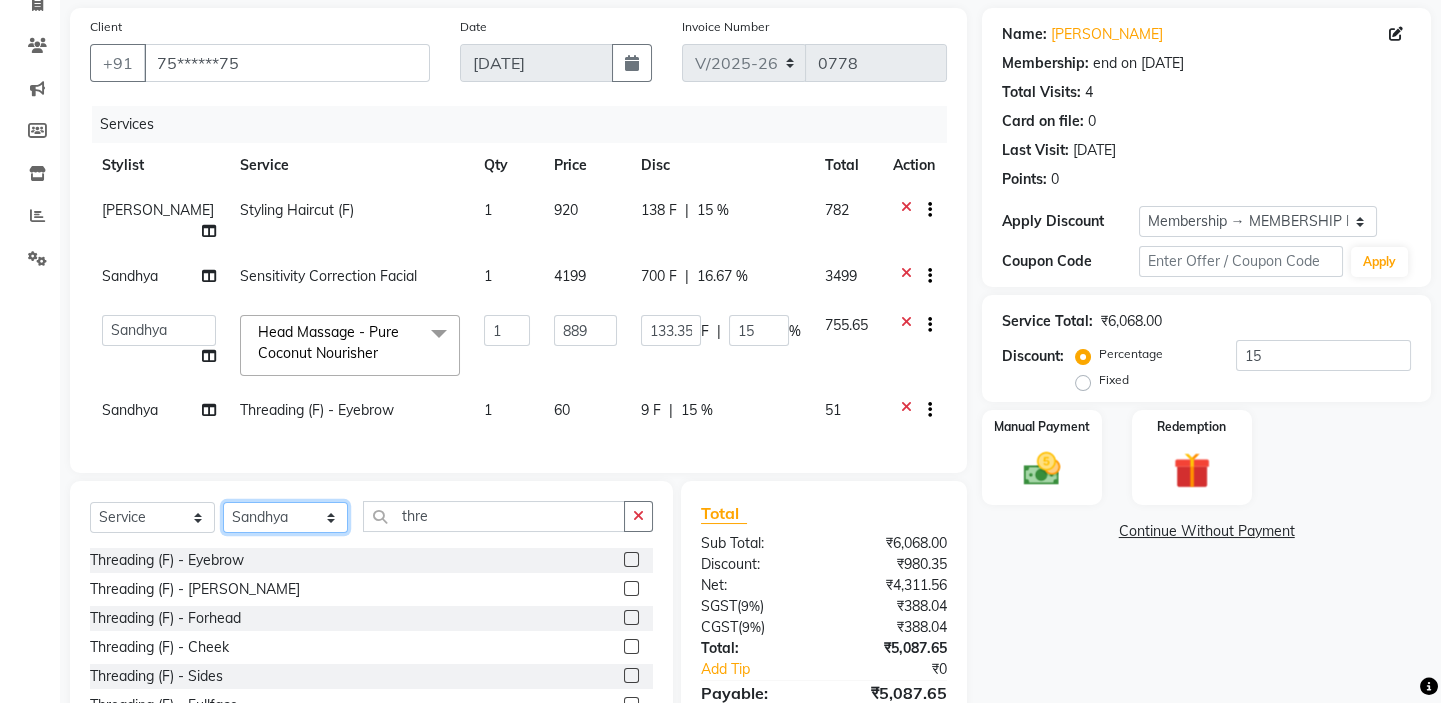 click on "Select Stylist [PERSON_NAME] [PERSON_NAME] [PERSON_NAME] [PERSON_NAME] [PERSON_NAME]" 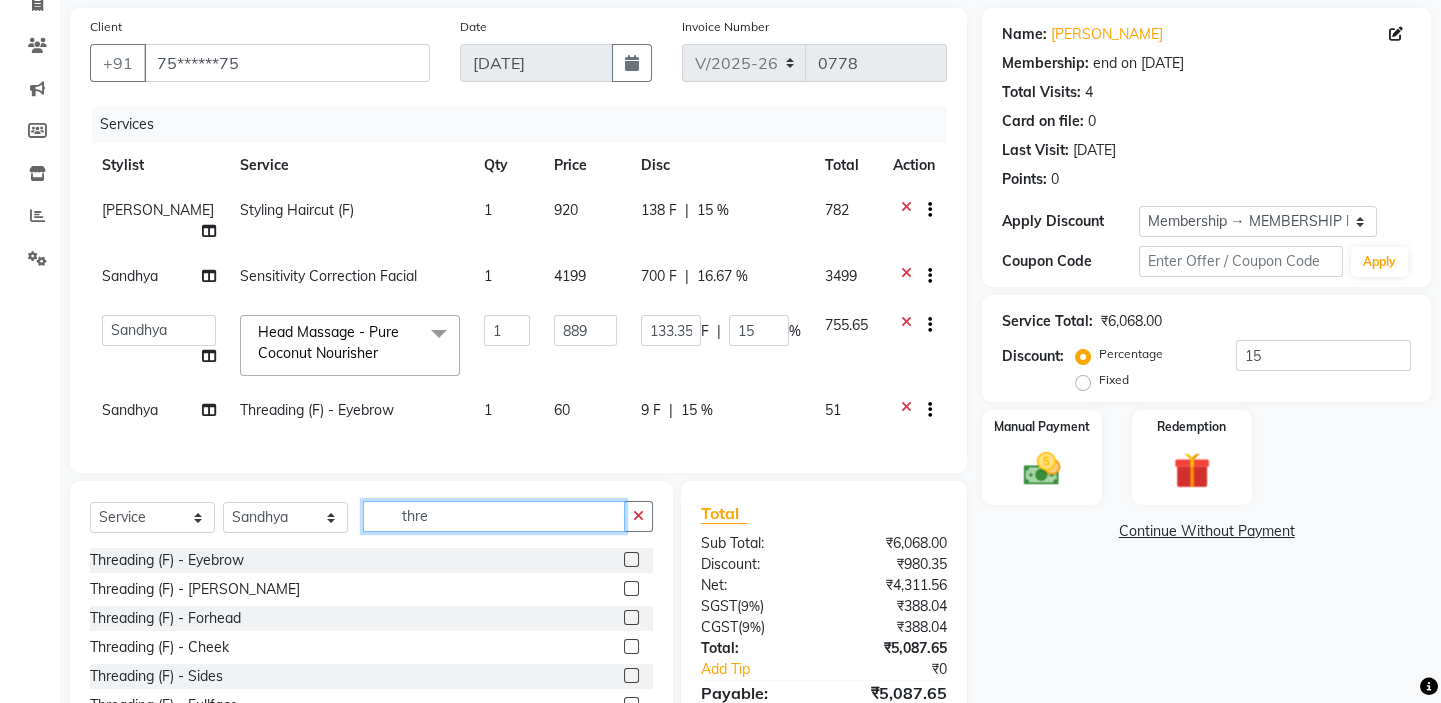 drag, startPoint x: 442, startPoint y: 515, endPoint x: 326, endPoint y: 507, distance: 116.275536 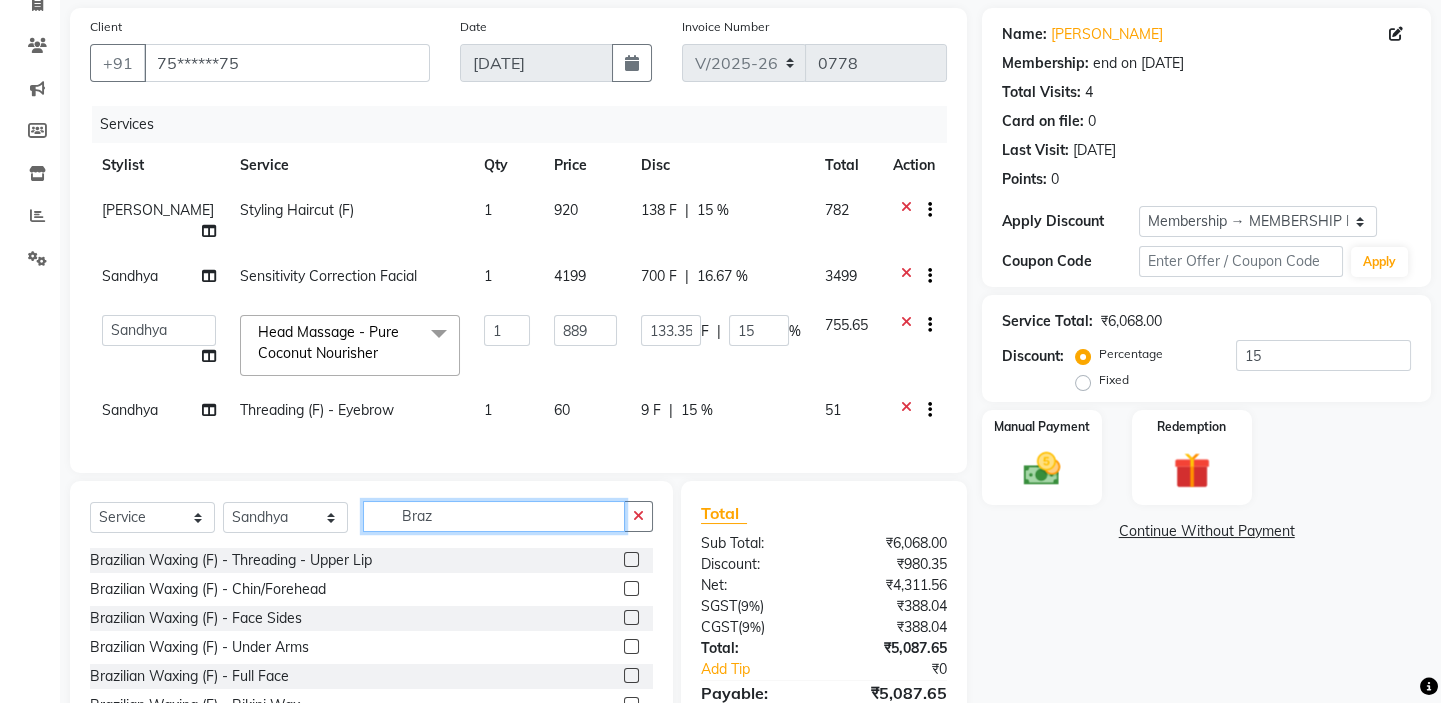 scroll, scrollTop: 240, scrollLeft: 0, axis: vertical 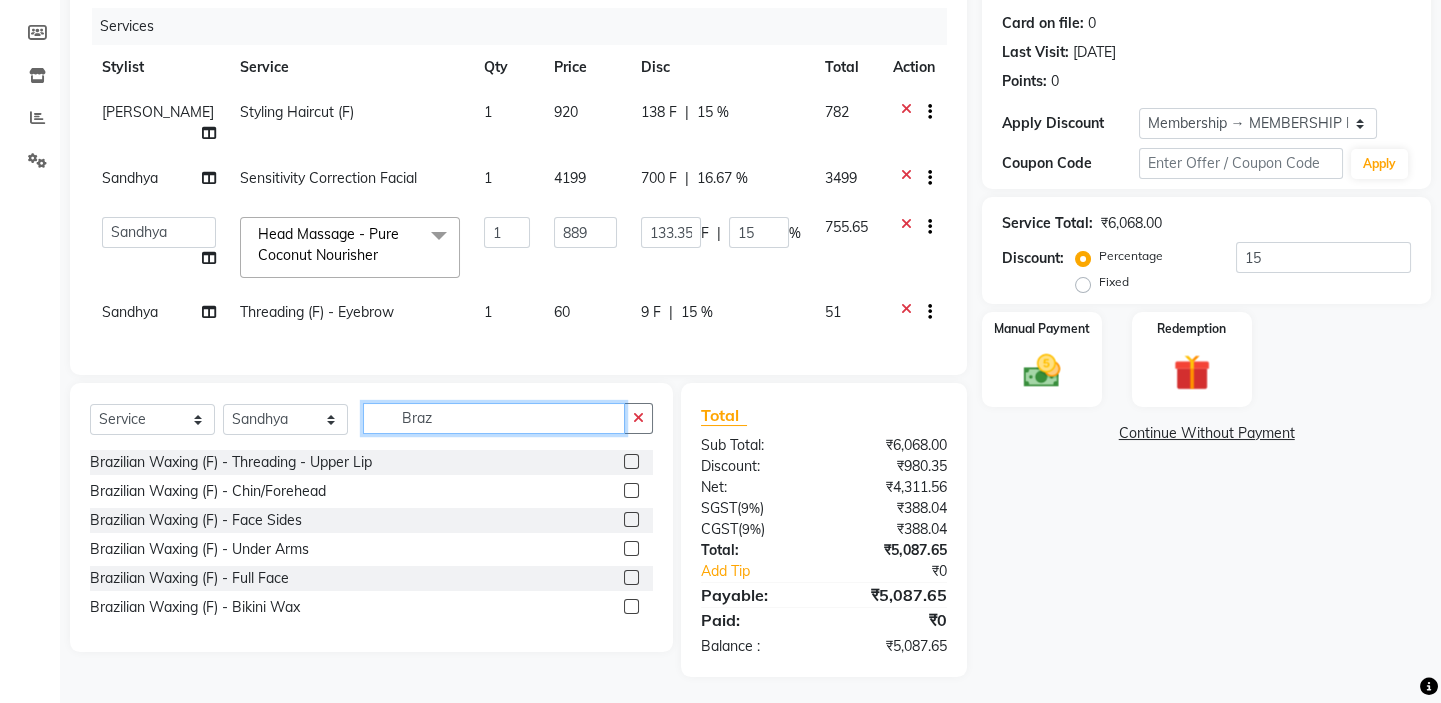 type on "Braz" 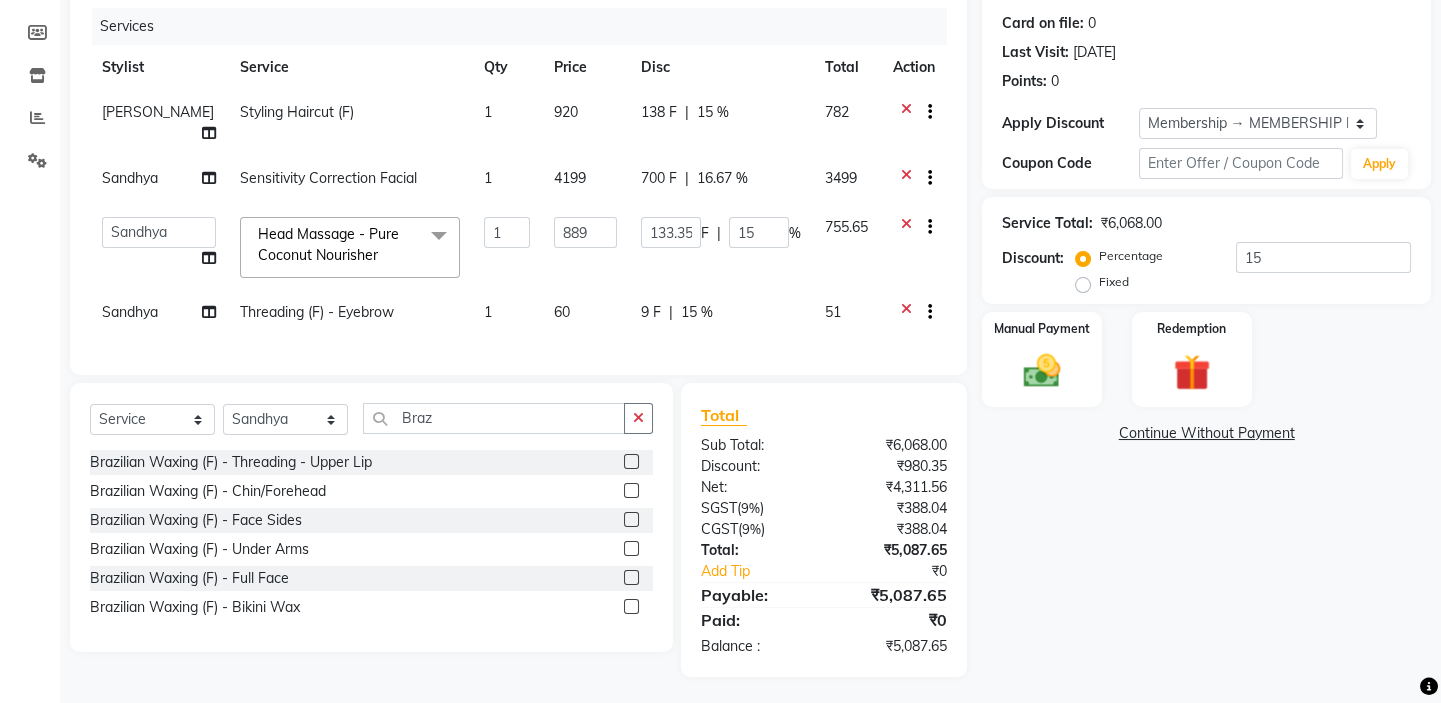 click 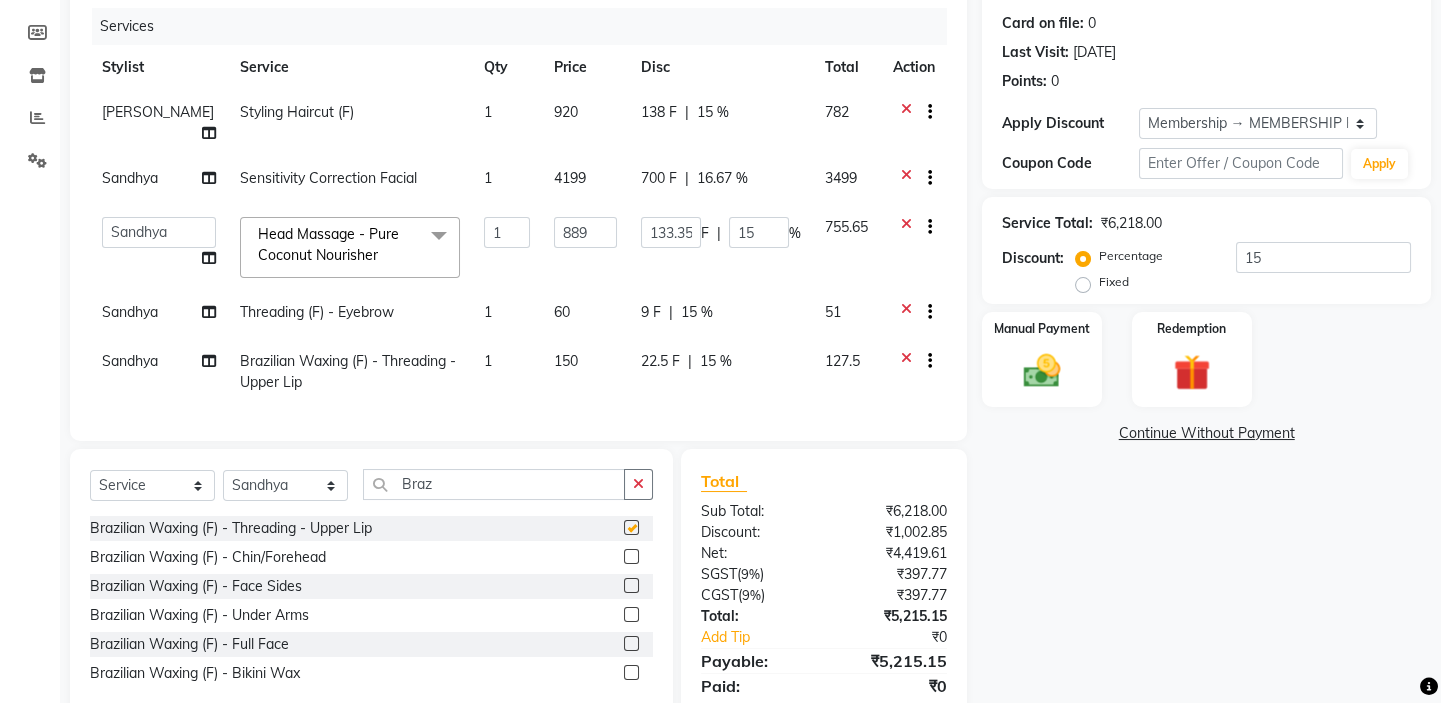 checkbox on "false" 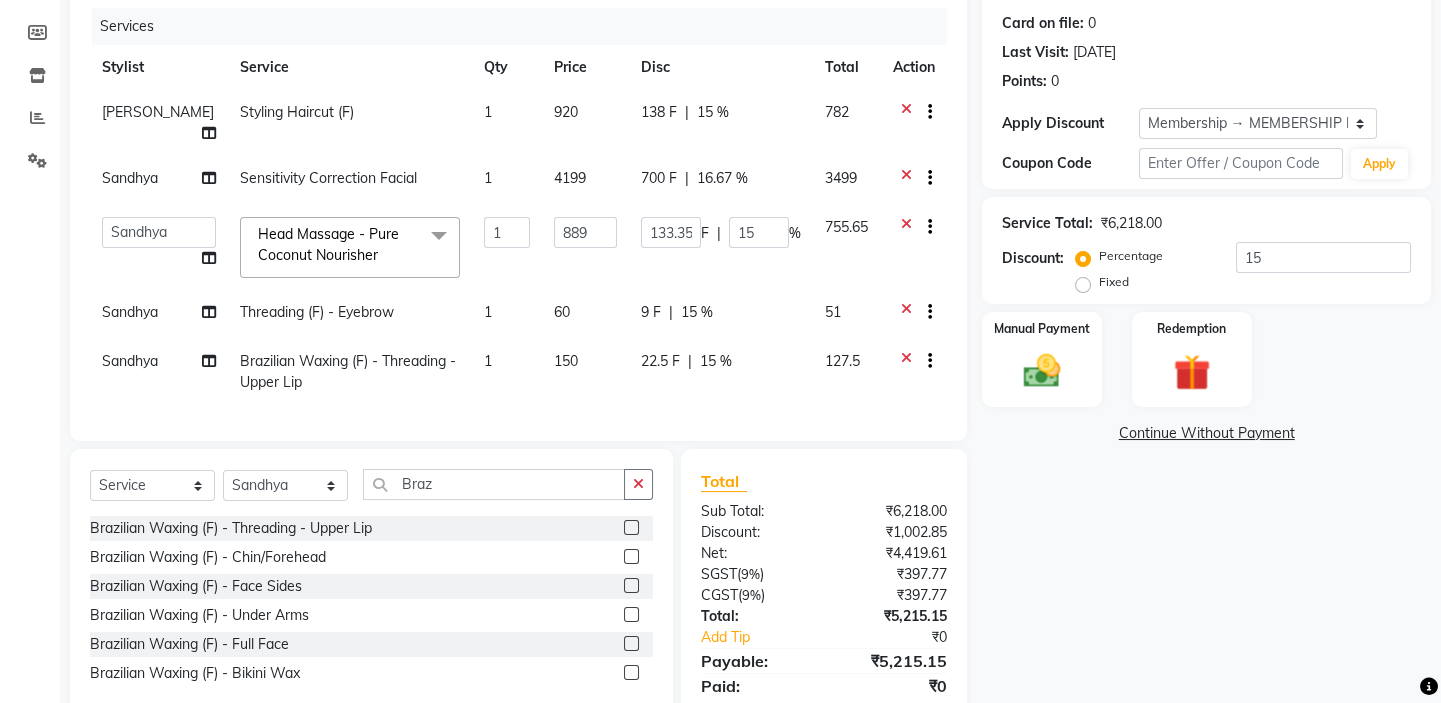 click on "22.5 F" 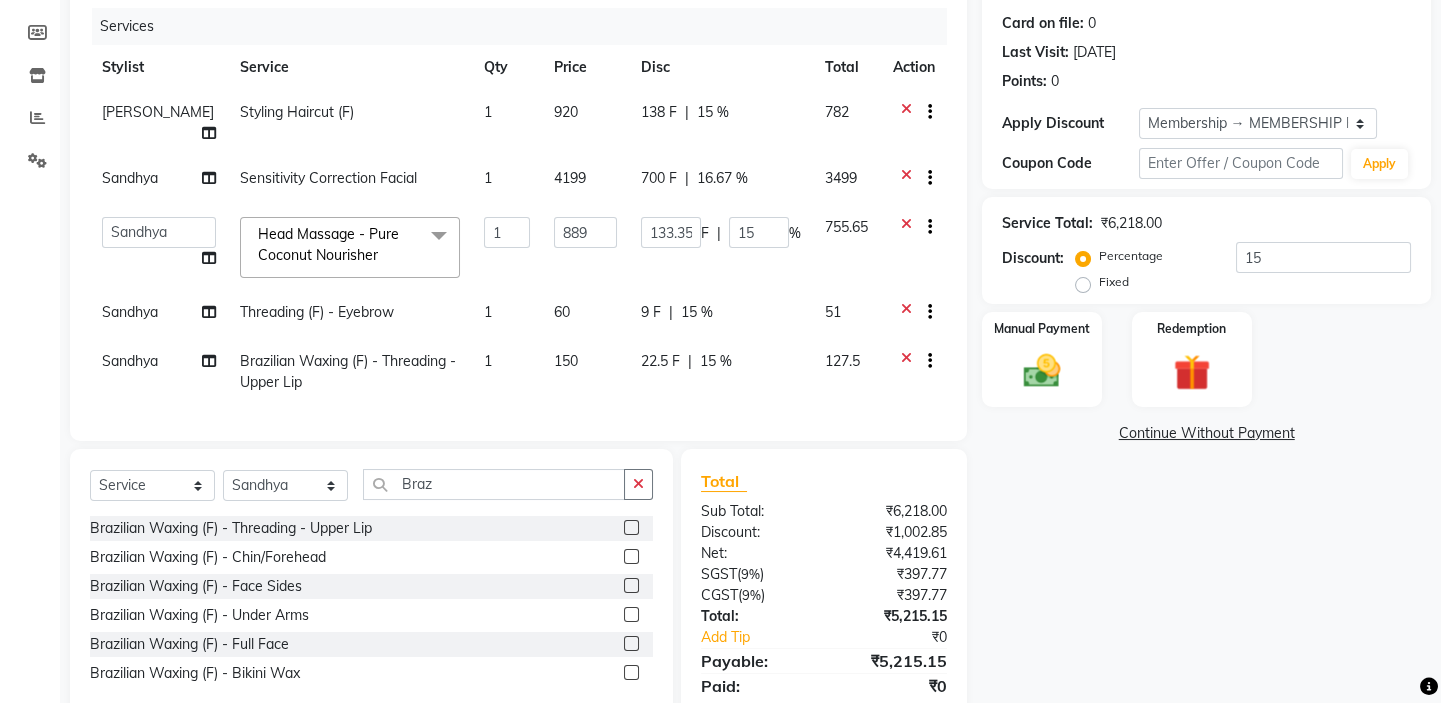 select on "35063" 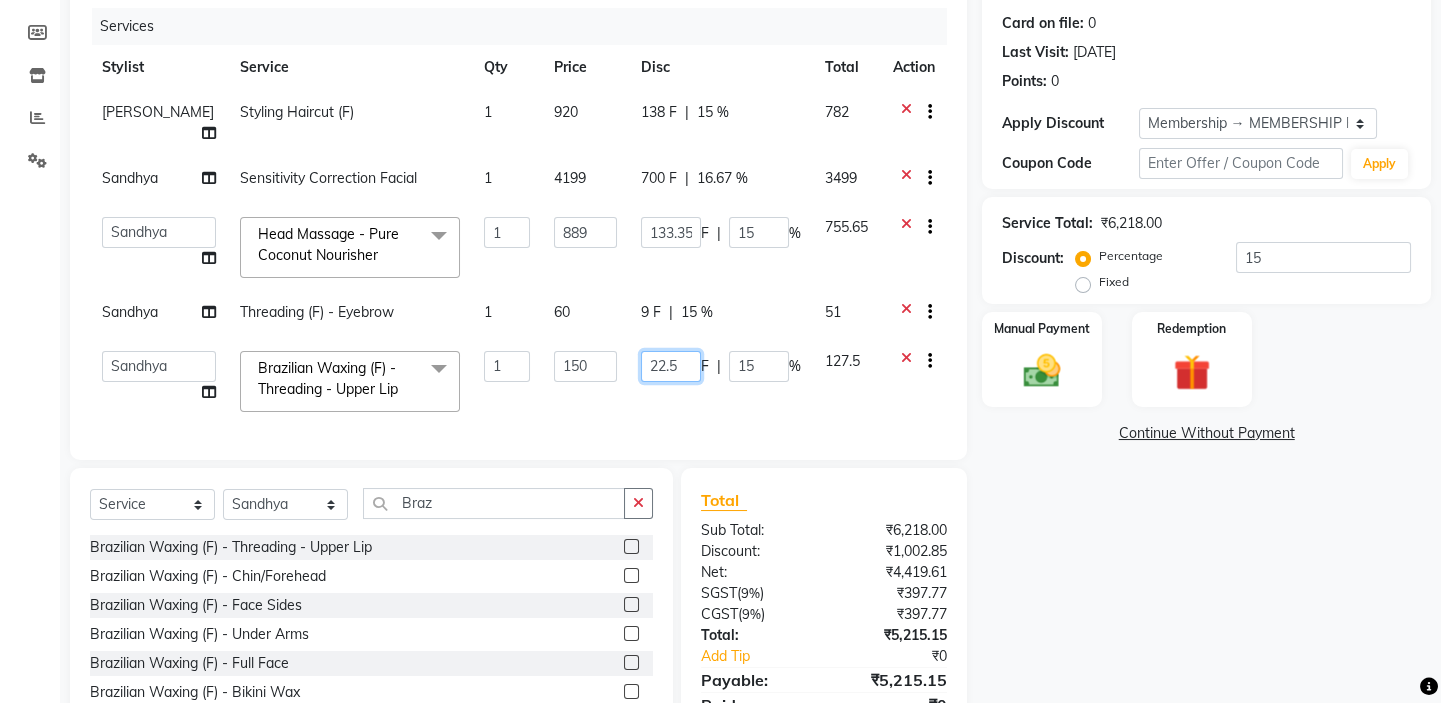 drag, startPoint x: 629, startPoint y: 340, endPoint x: 720, endPoint y: 360, distance: 93.17188 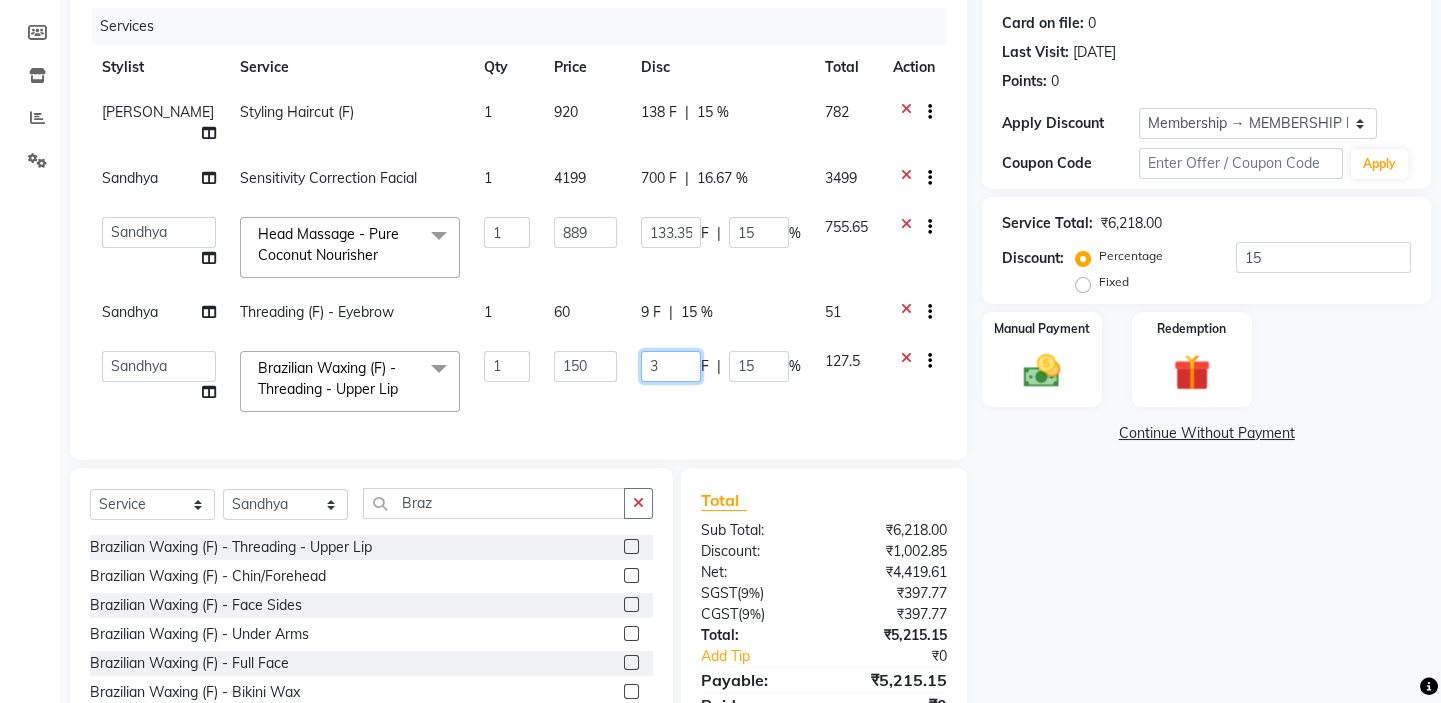 type on "30" 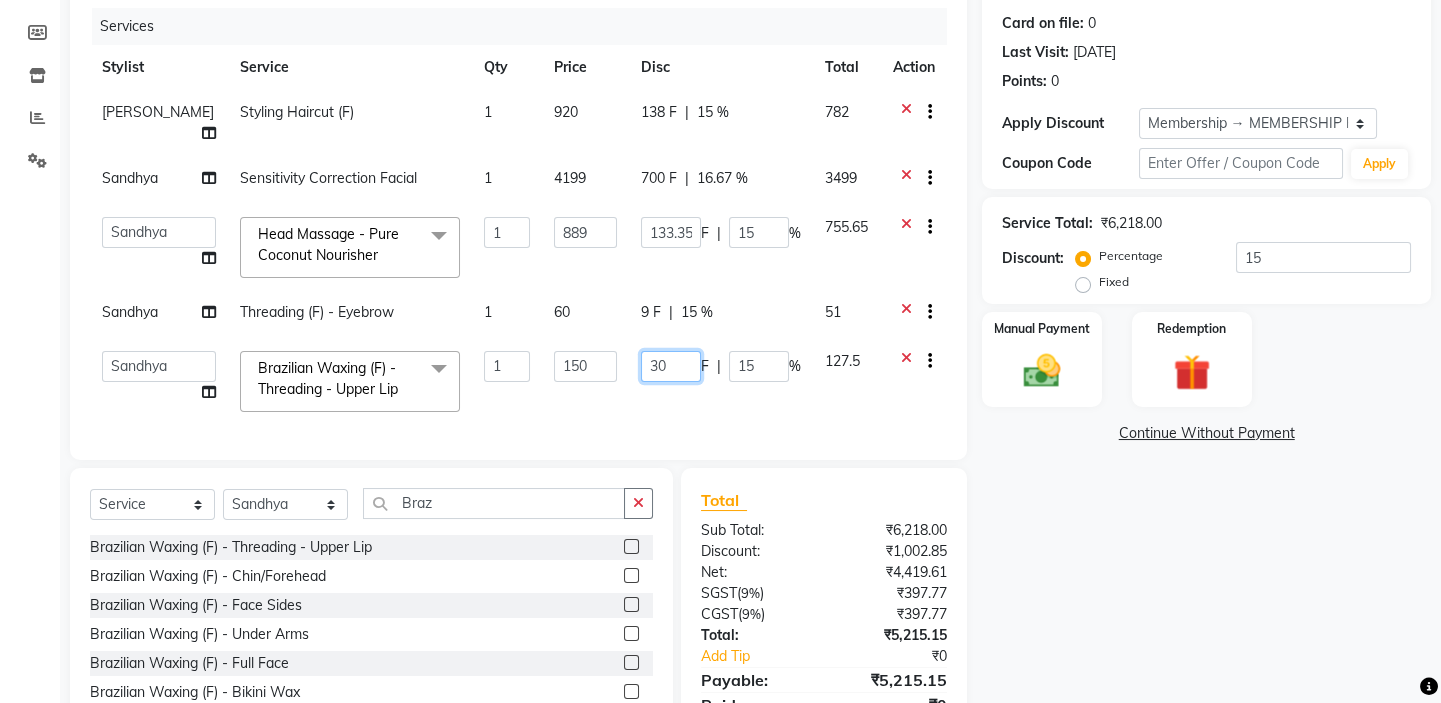 click on "30" 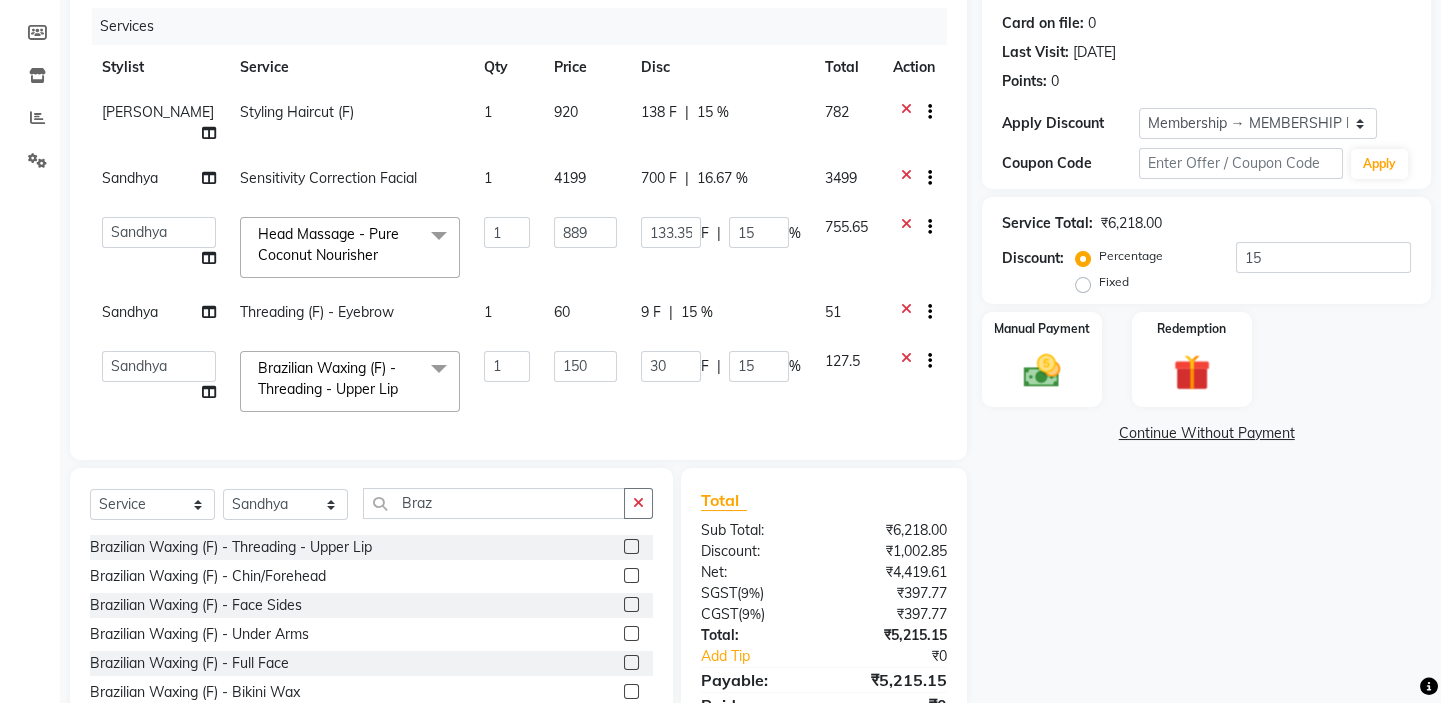 click on "30 F | 15 %" 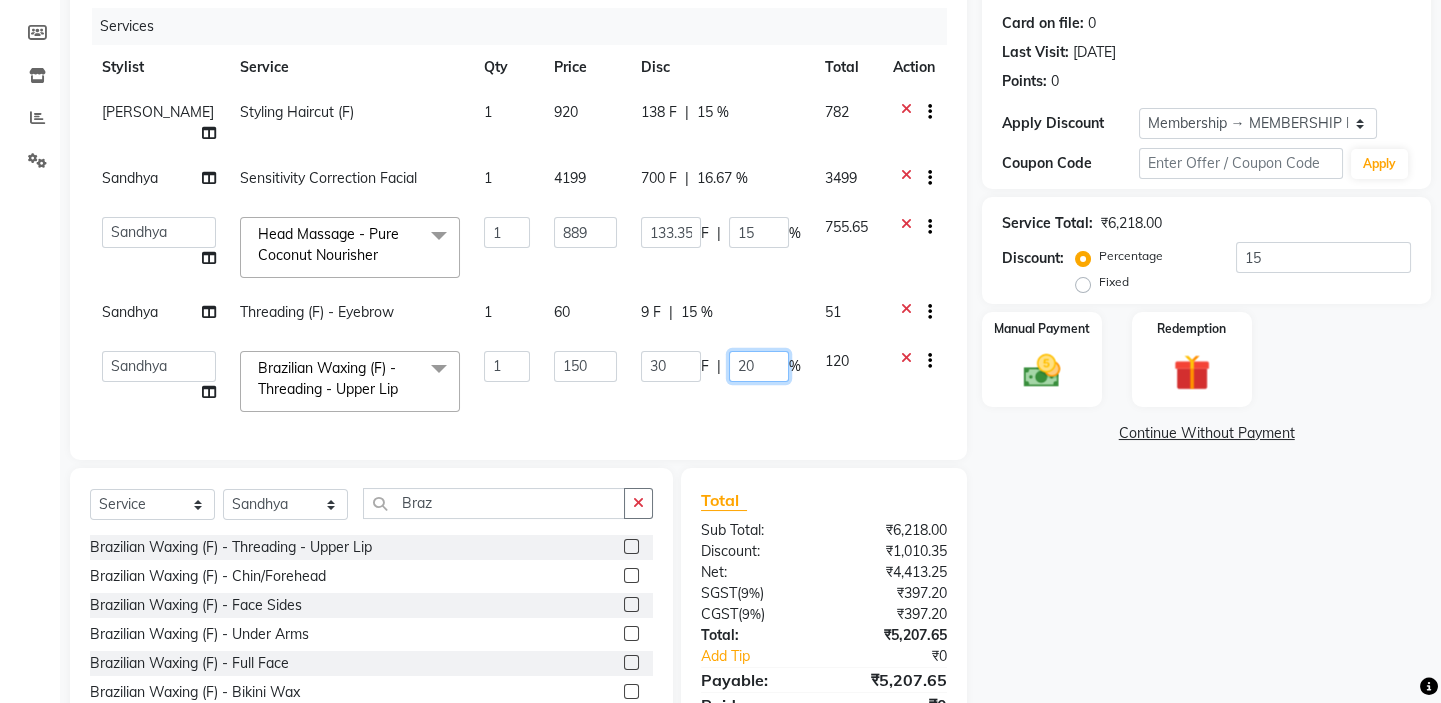 drag, startPoint x: 770, startPoint y: 347, endPoint x: 709, endPoint y: 345, distance: 61.03278 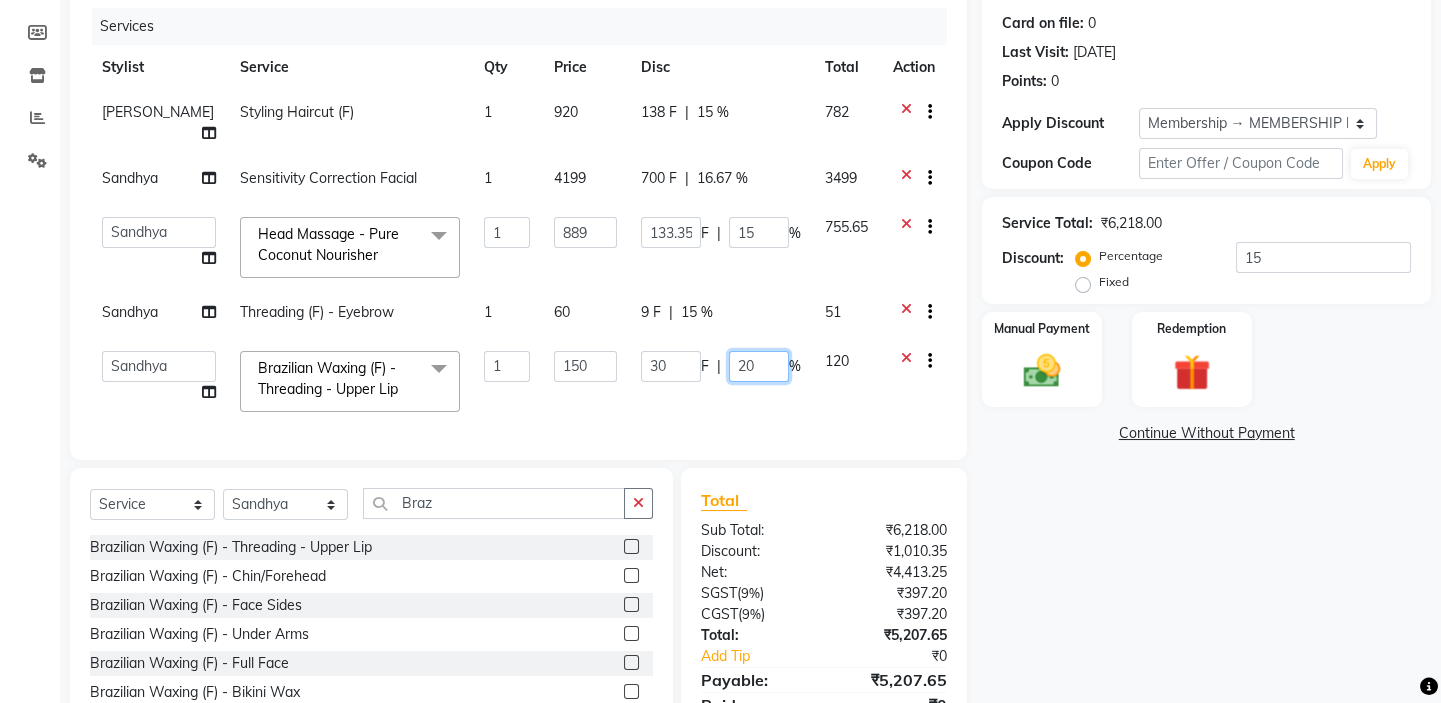 click on "30 F | 20 %" 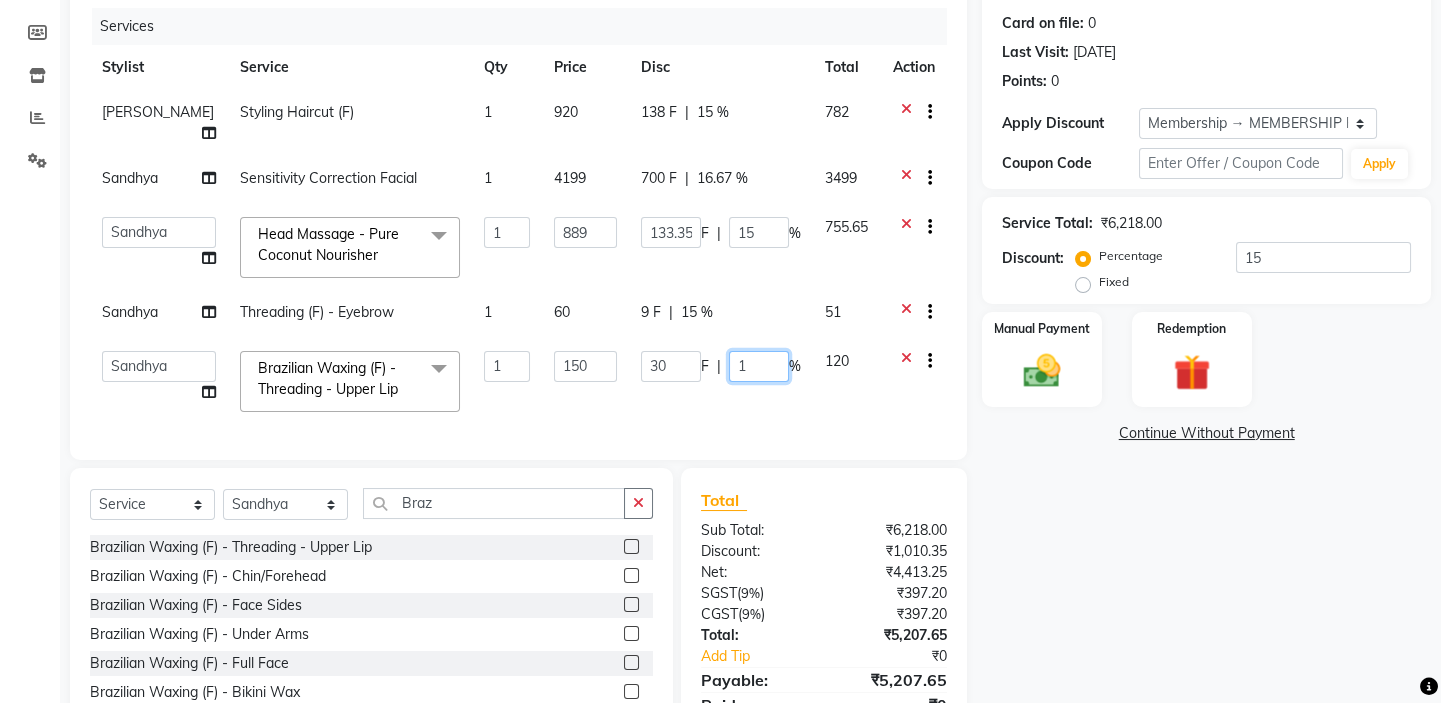 type on "15" 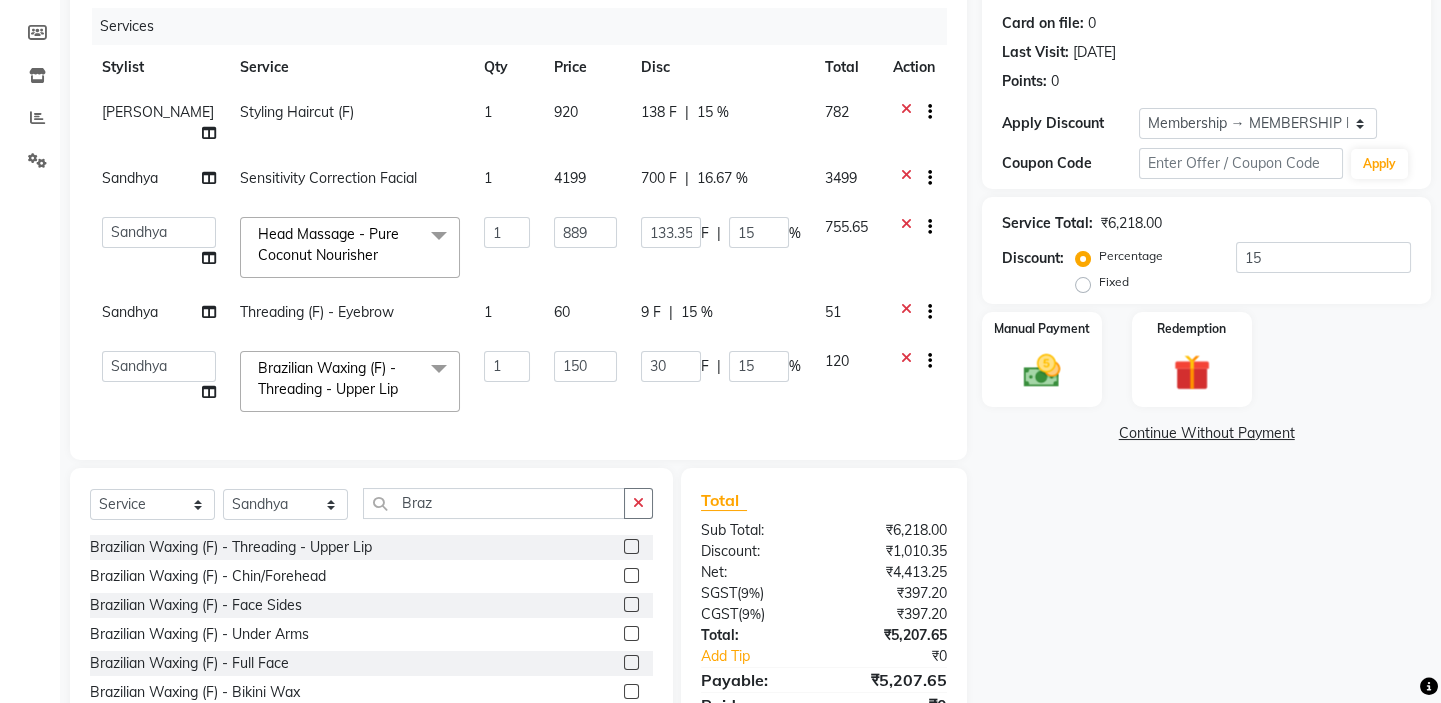 click on "Services Stylist Service Qty Price Disc Total Action [PERSON_NAME] Styling Haircut (F) 1 920 138 F | 15 % 782 Sandhya Sensitivity Correction Facial 1 4199 700 F | 16.67 % 3499  [PERSON_NAME]   [PERSON_NAME] [PERSON_NAME]   [PERSON_NAME]   [PERSON_NAME]  Head Massage - Pure Coconut Nourisher  x Haircut - Basic Haircut - Advanced (M) Shave [PERSON_NAME] Trim [PERSON_NAME] Styling Head Shave Trimming (F) Styling Haircut (F) Creative Haircut (F) Nano plastia  Head Massage - [MEDICAL_DATA] Chiller Head Massage - Pure Coconut Nourisher Head Massage - Almond Indulgence Head Massage - [PERSON_NAME] Regular Hair Spa Hair Spas - Mentho Burst Spa Keratin Bosster 700 Scalp Treatment - Anti-[MEDICAL_DATA] Treatment Hair Fall Treatment Repair Rescue Spa Bond Repair Regimine Bond Reapir Ritual with Volumize Booster Bond Reapir Ritual with Fortify Booster Bond Reapir Ritual with Vibrancy Booster Bond Reapir Ritual with Hydrate Booster Bond Reapir Ritual with Tame Booster [PERSON_NAME] Butter Treatment [PERSON_NAME] Collagen Therapy Scalp Sense Treatment 1 889 F |" 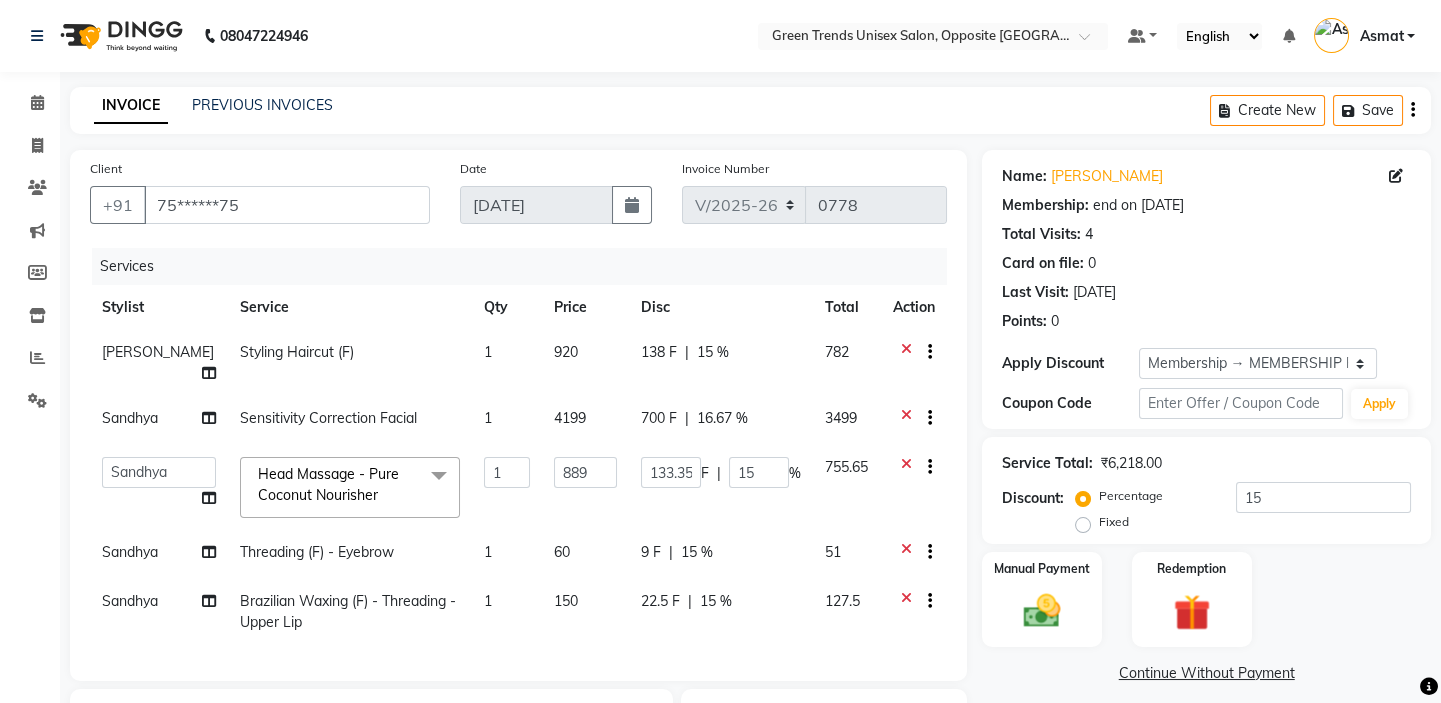 scroll, scrollTop: 58, scrollLeft: 0, axis: vertical 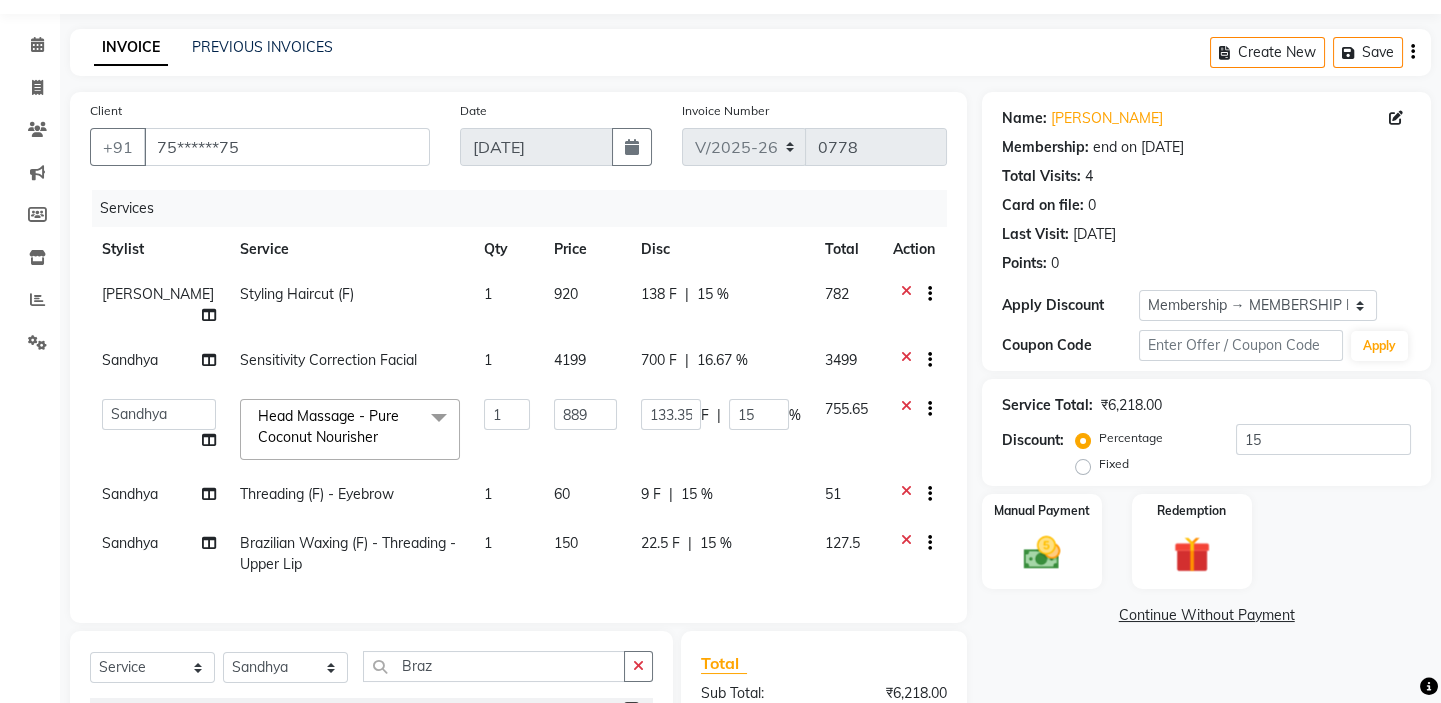 click on "9 F | 15 %" 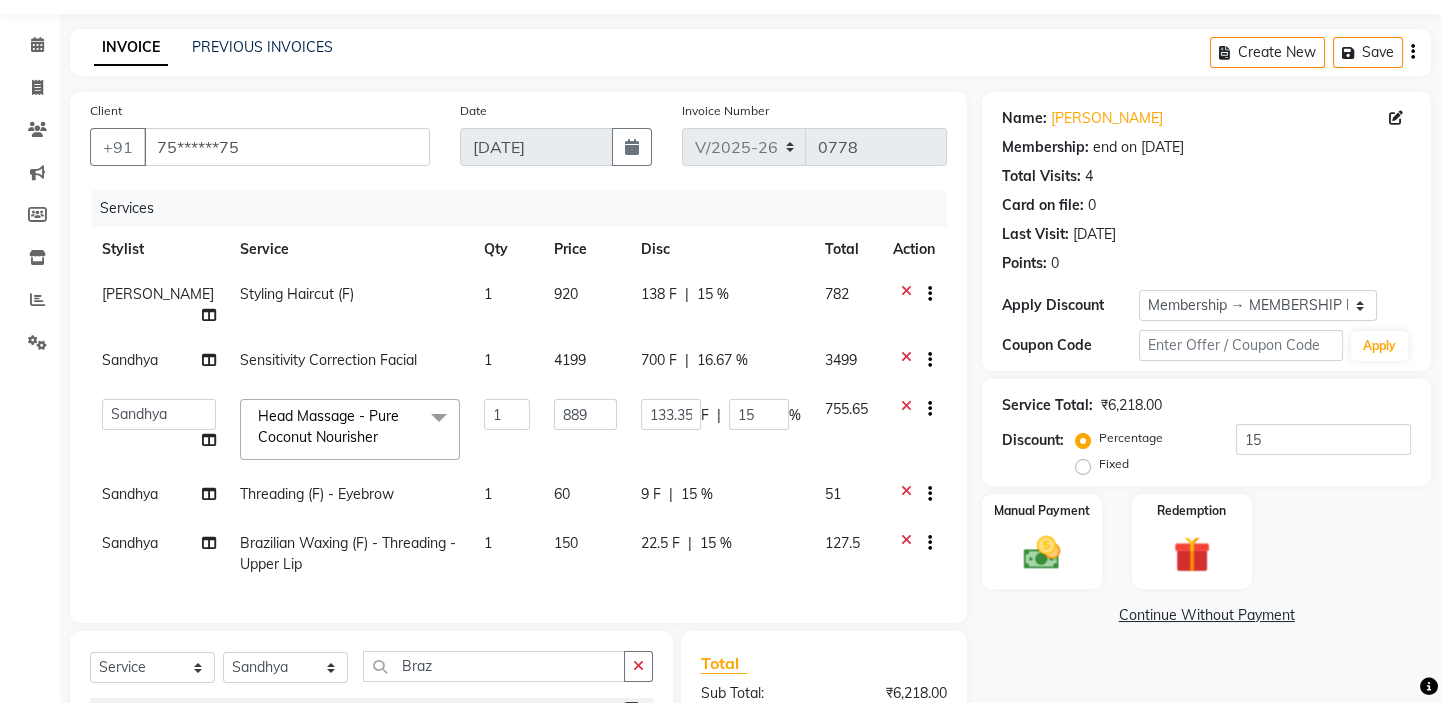 select on "35063" 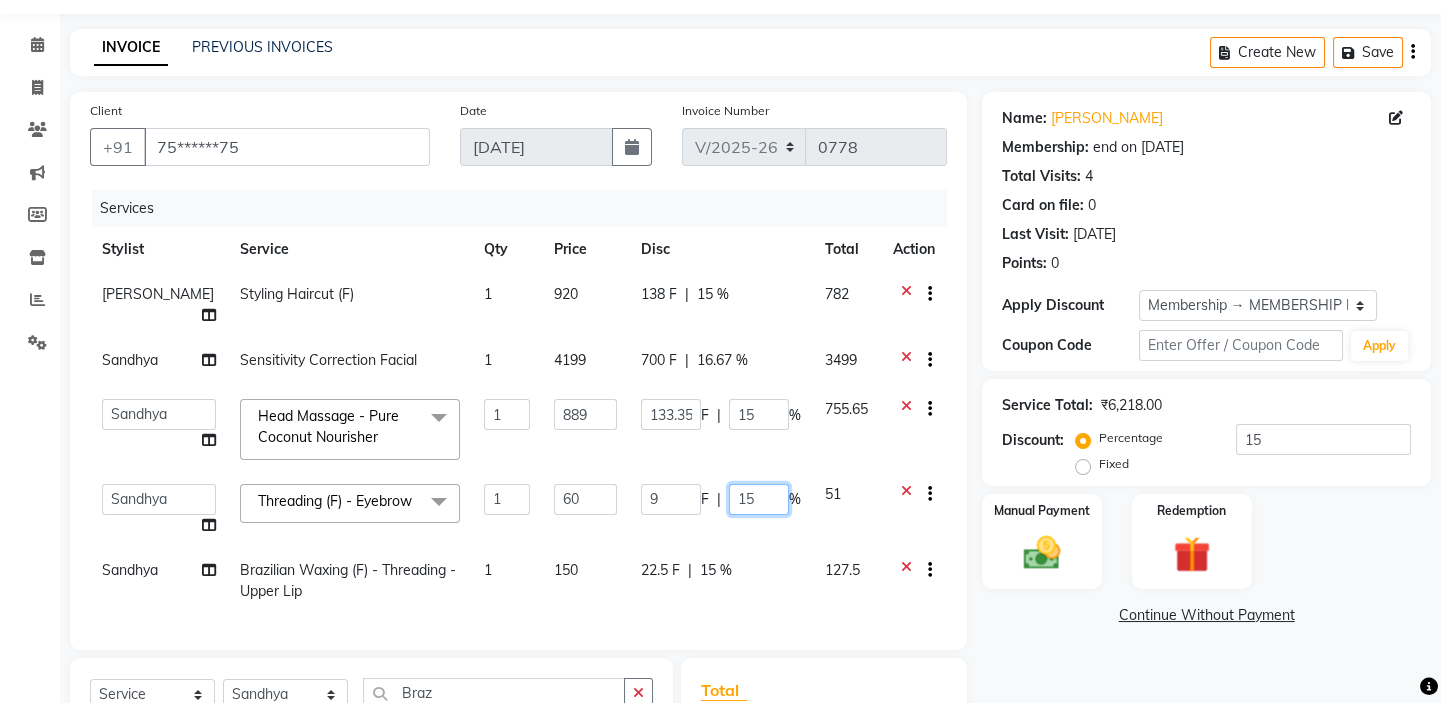 drag, startPoint x: 767, startPoint y: 470, endPoint x: 713, endPoint y: 485, distance: 56.044624 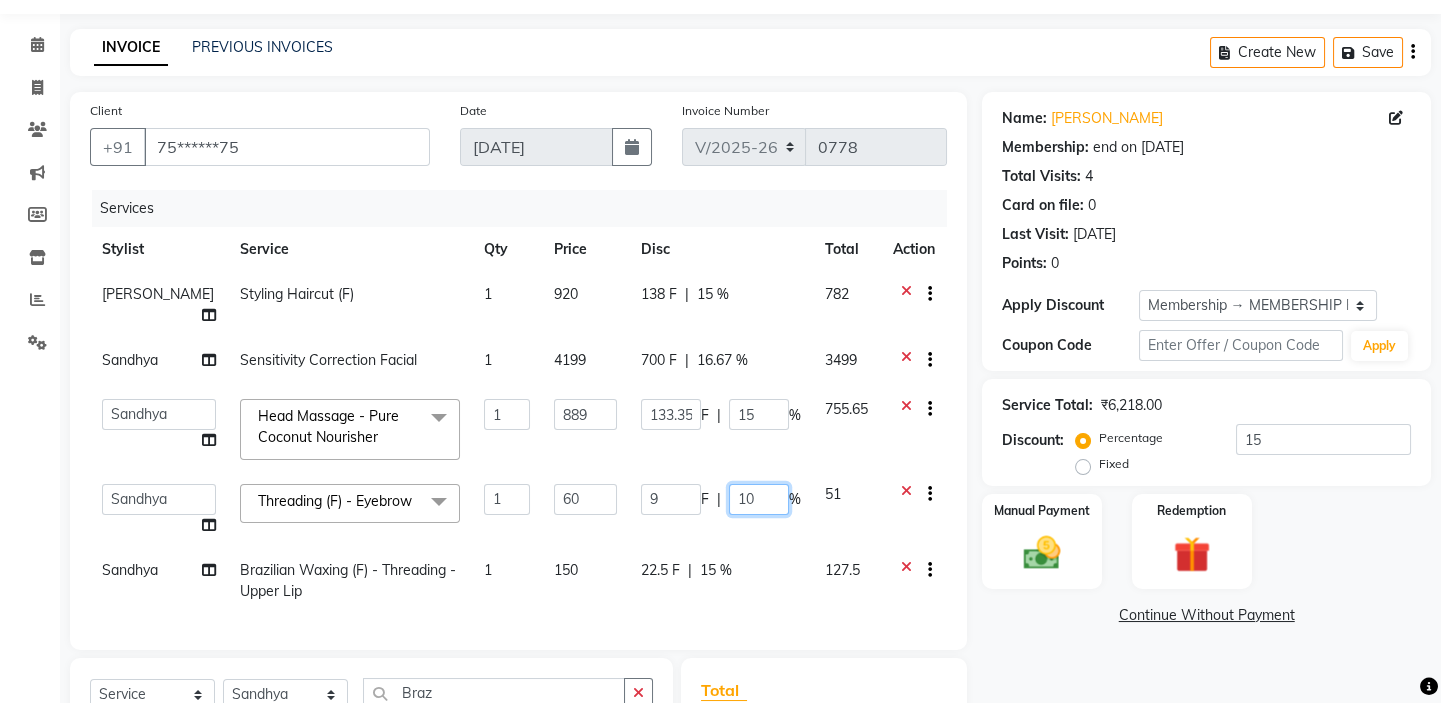 type on "100" 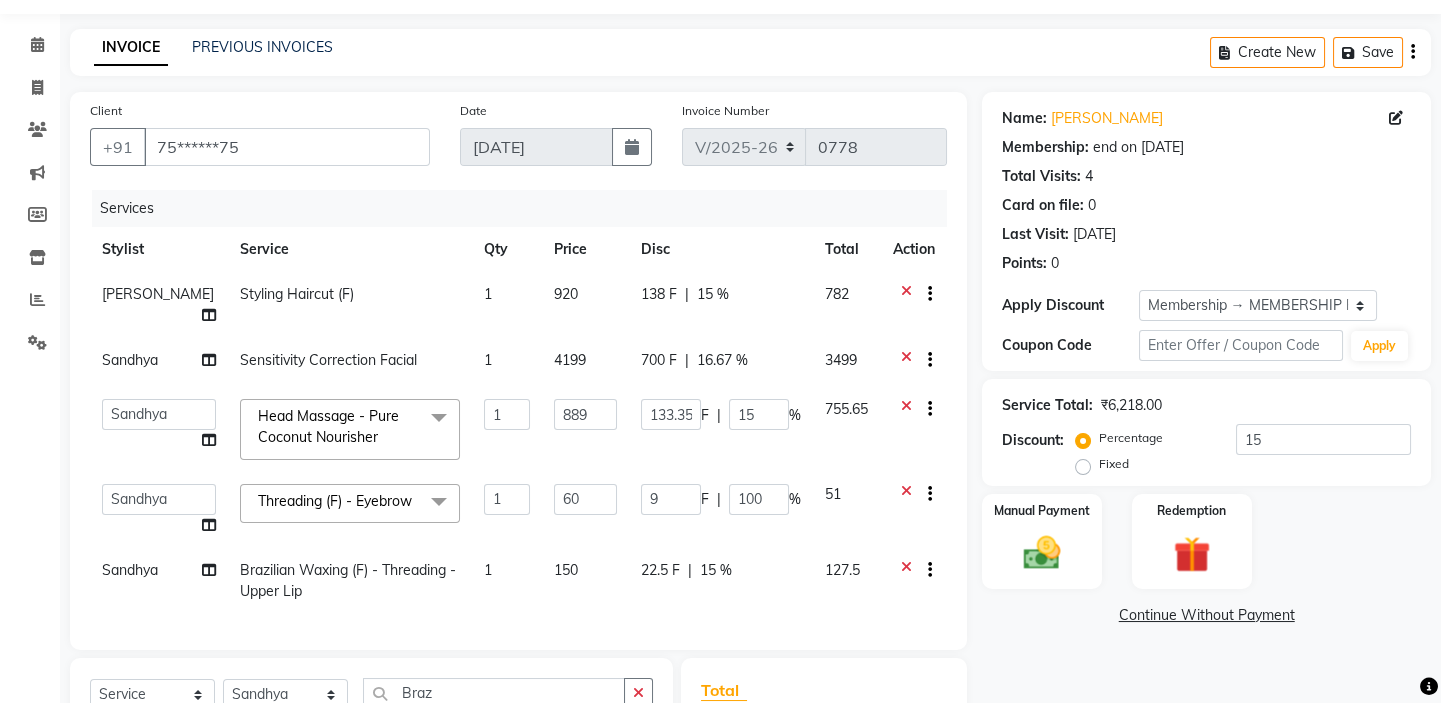 click on "9 F | 100 %" 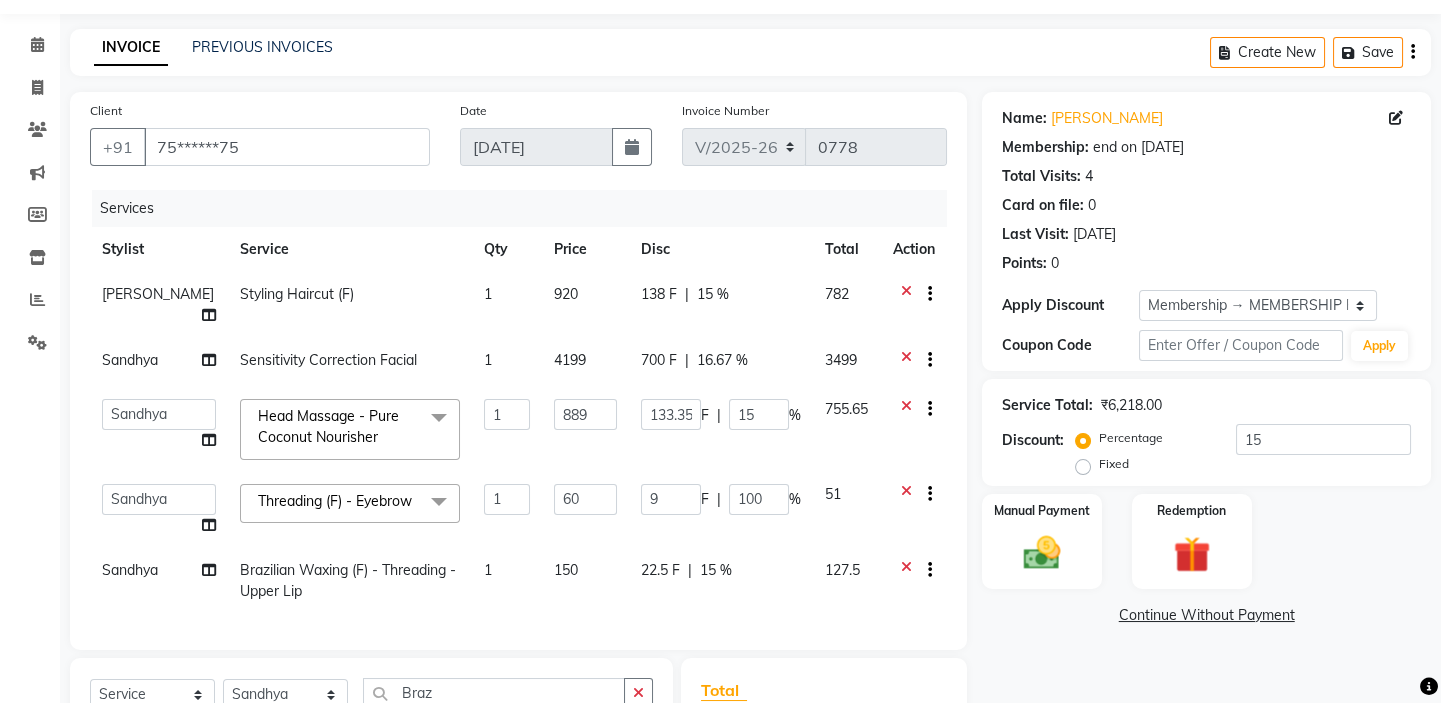 select on "35063" 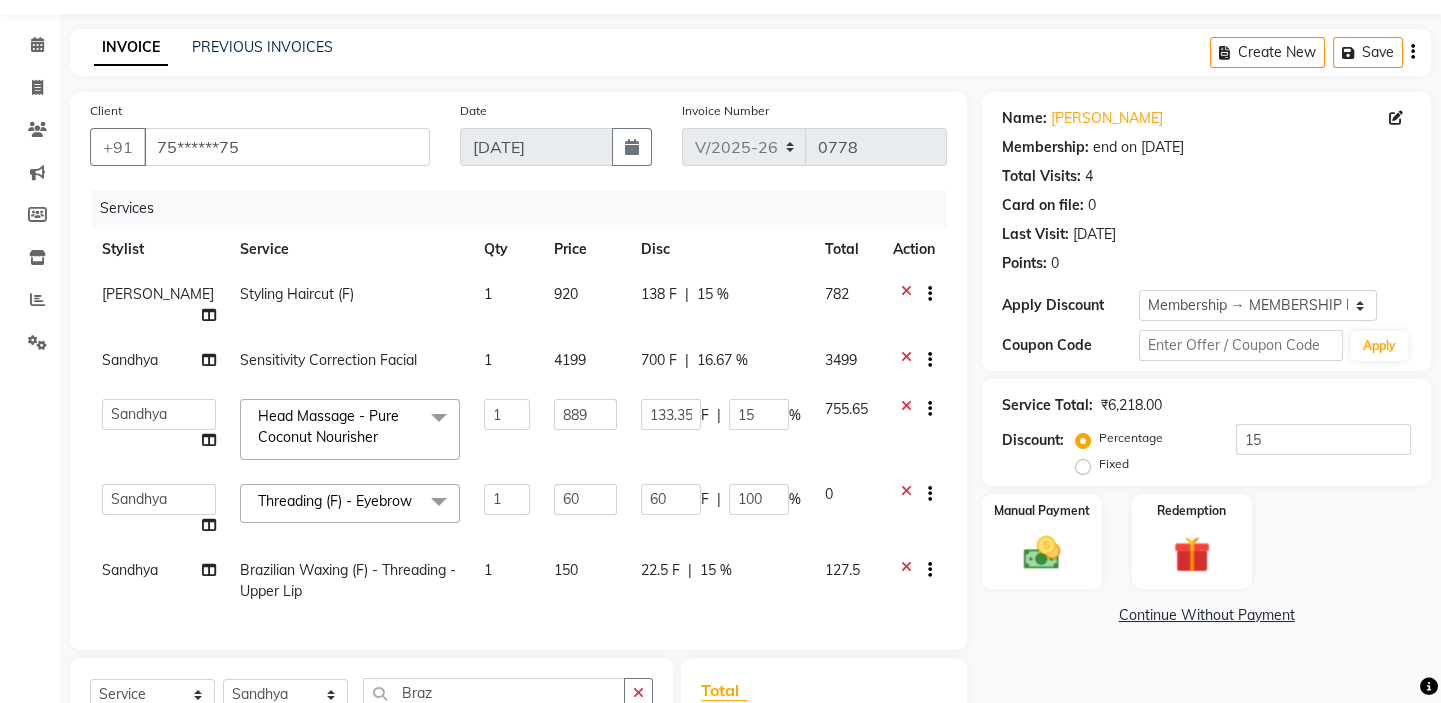 click on "%" 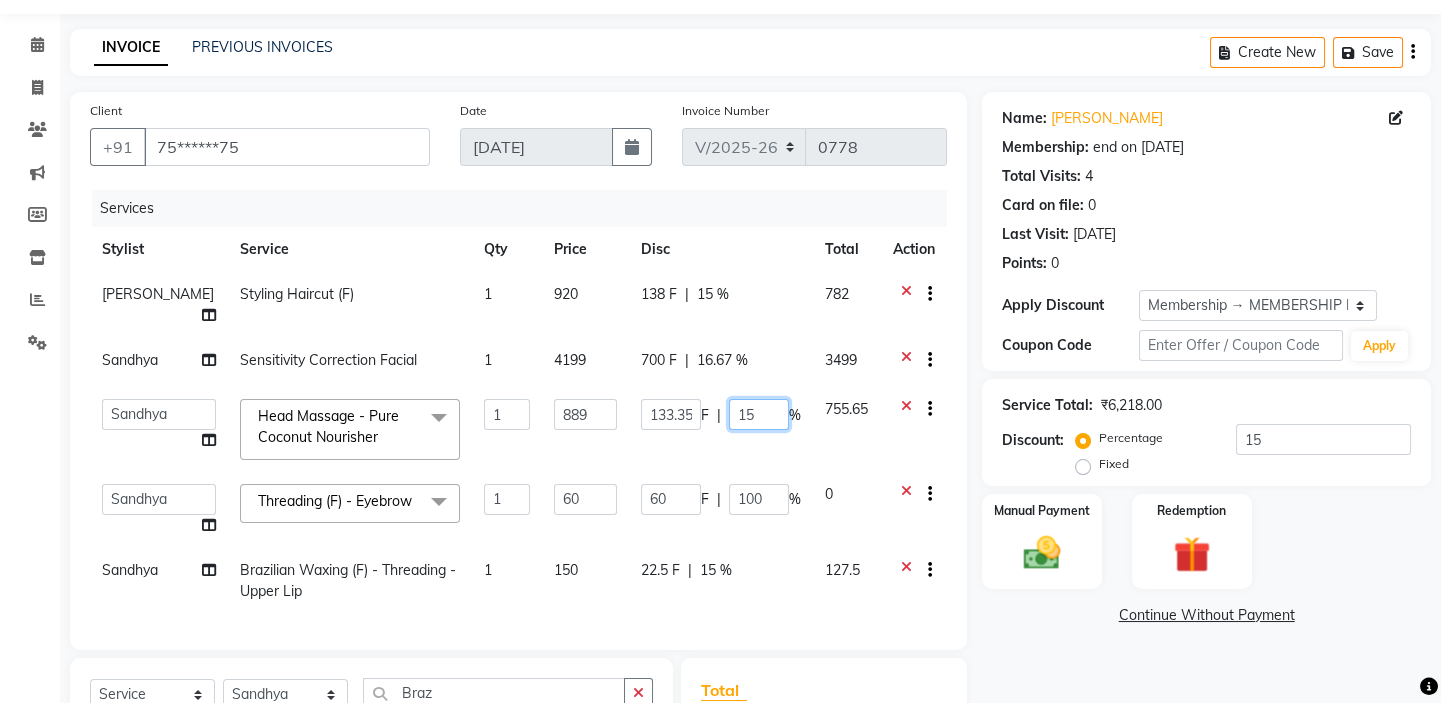 drag, startPoint x: 768, startPoint y: 400, endPoint x: 681, endPoint y: 400, distance: 87 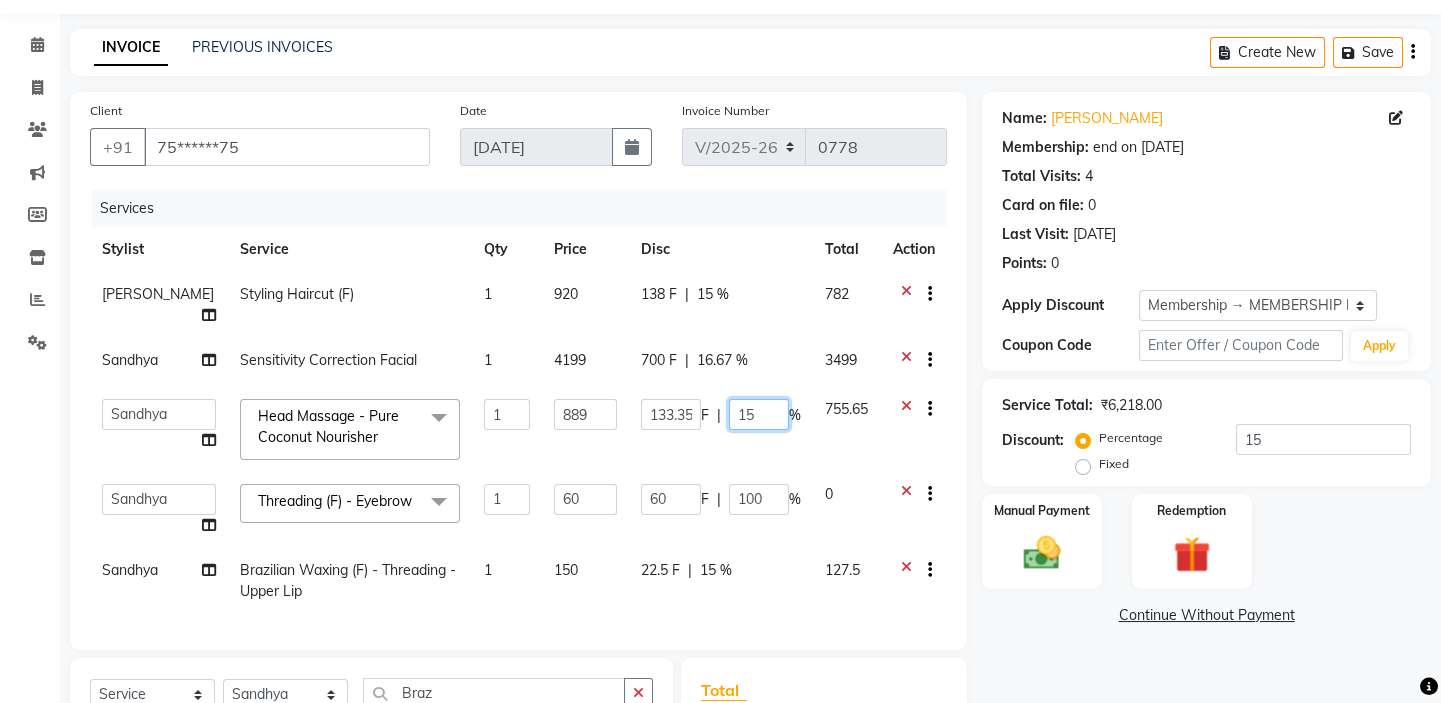 click on "133.35 F | 15 %" 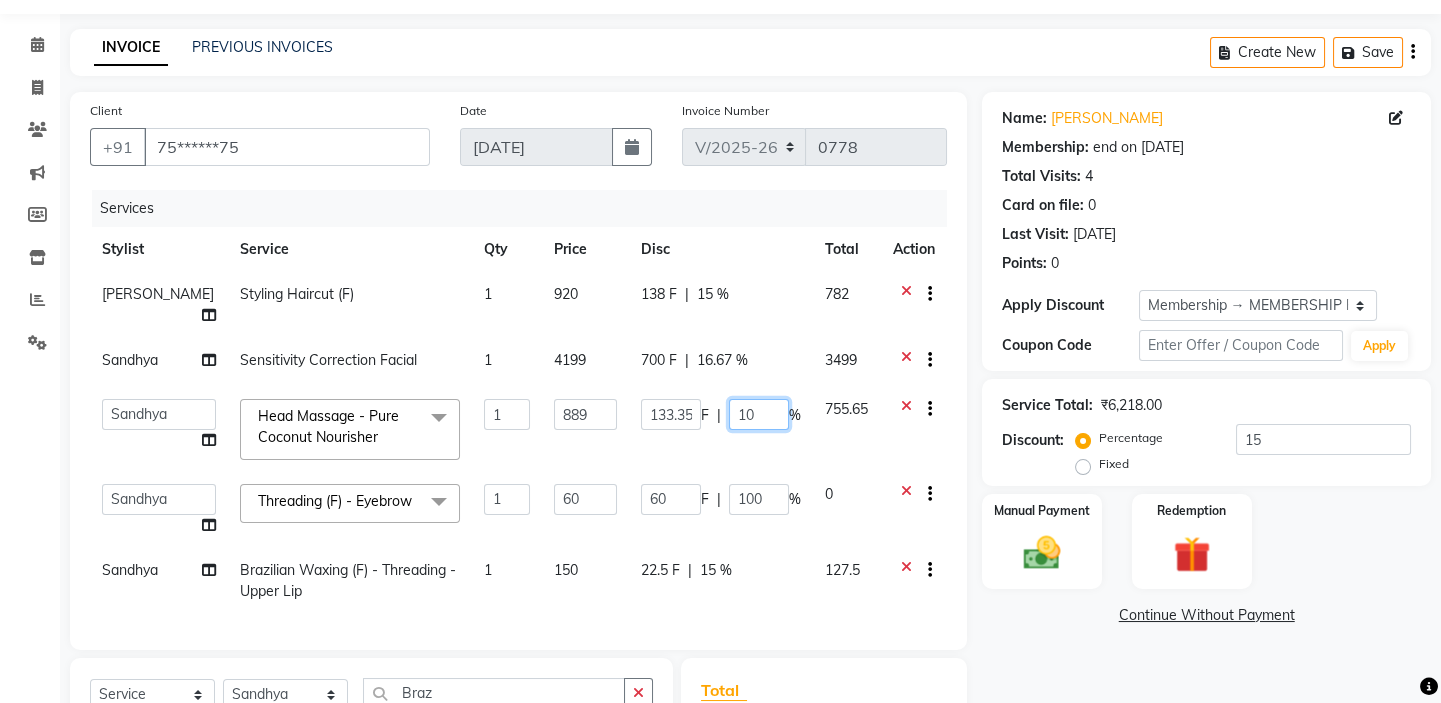 type on "100" 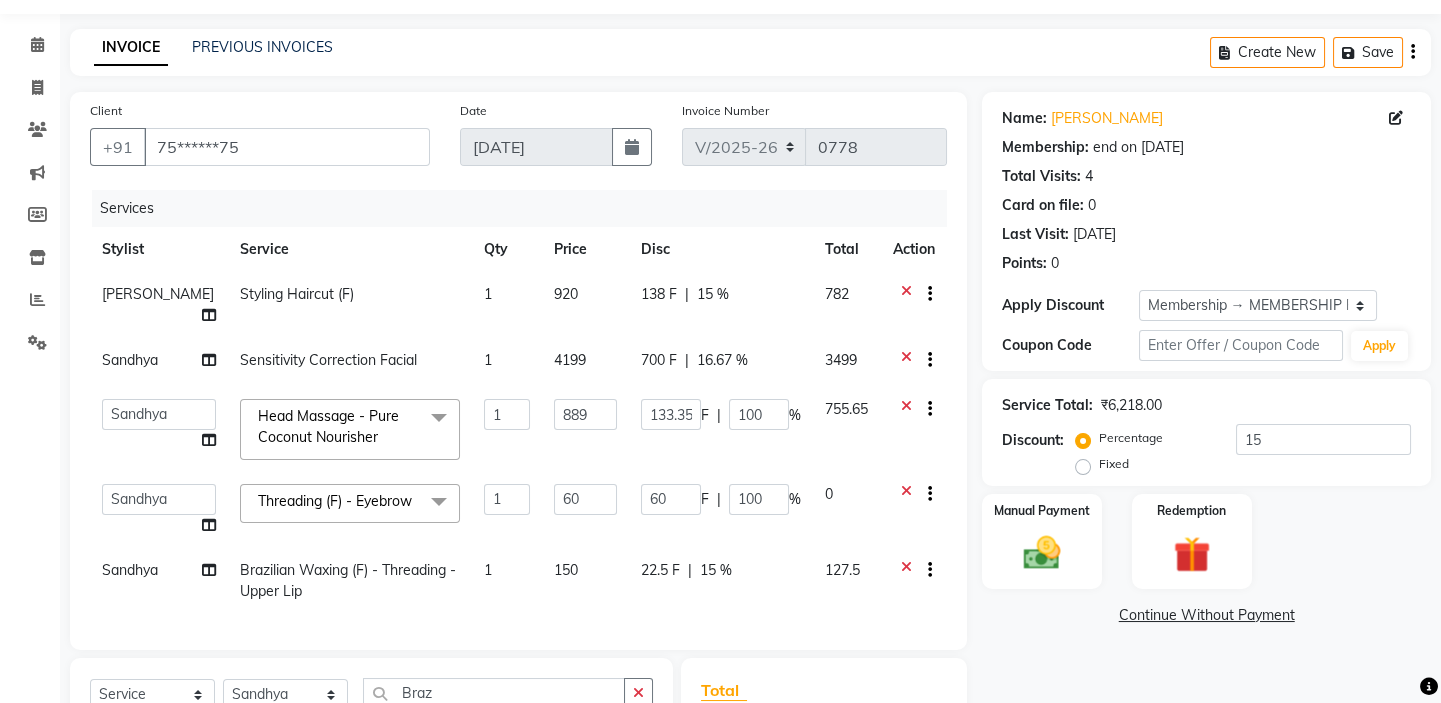 click on "133.35 F | 100 %" 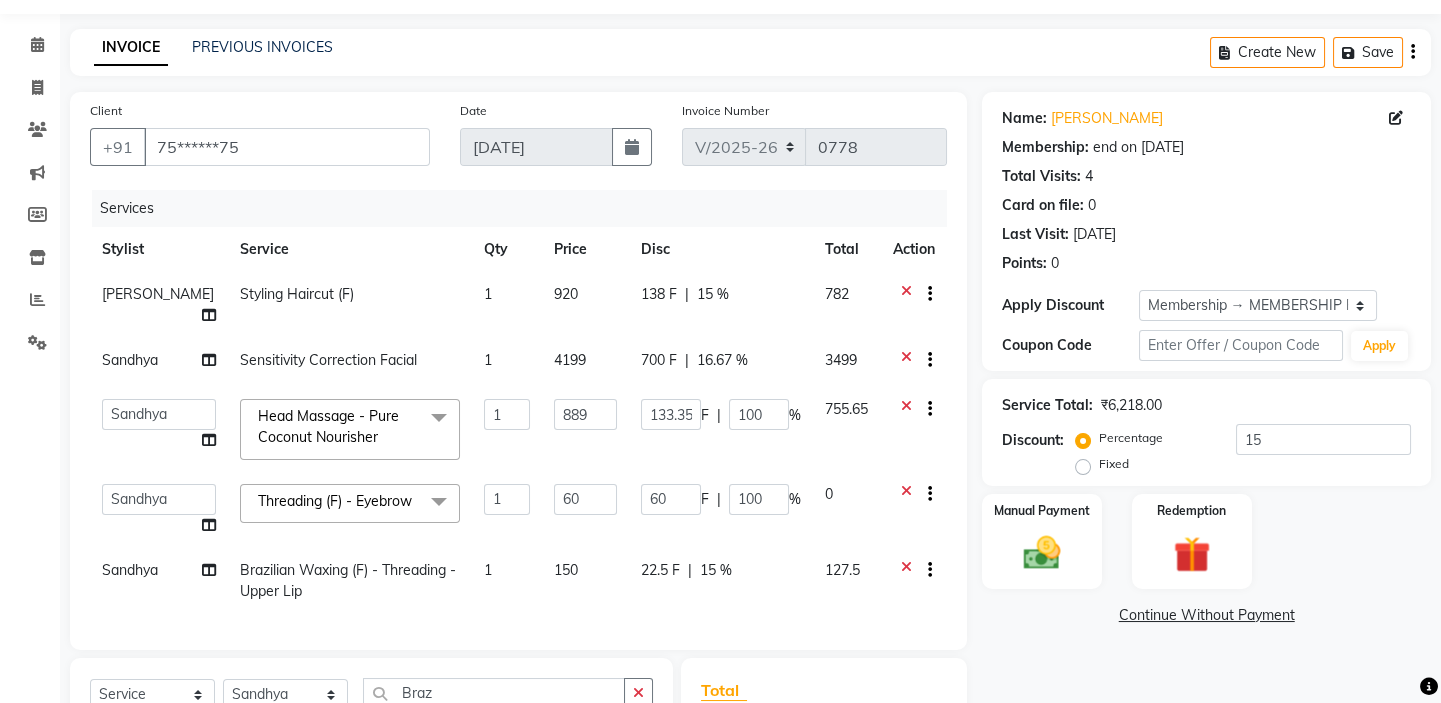select on "35063" 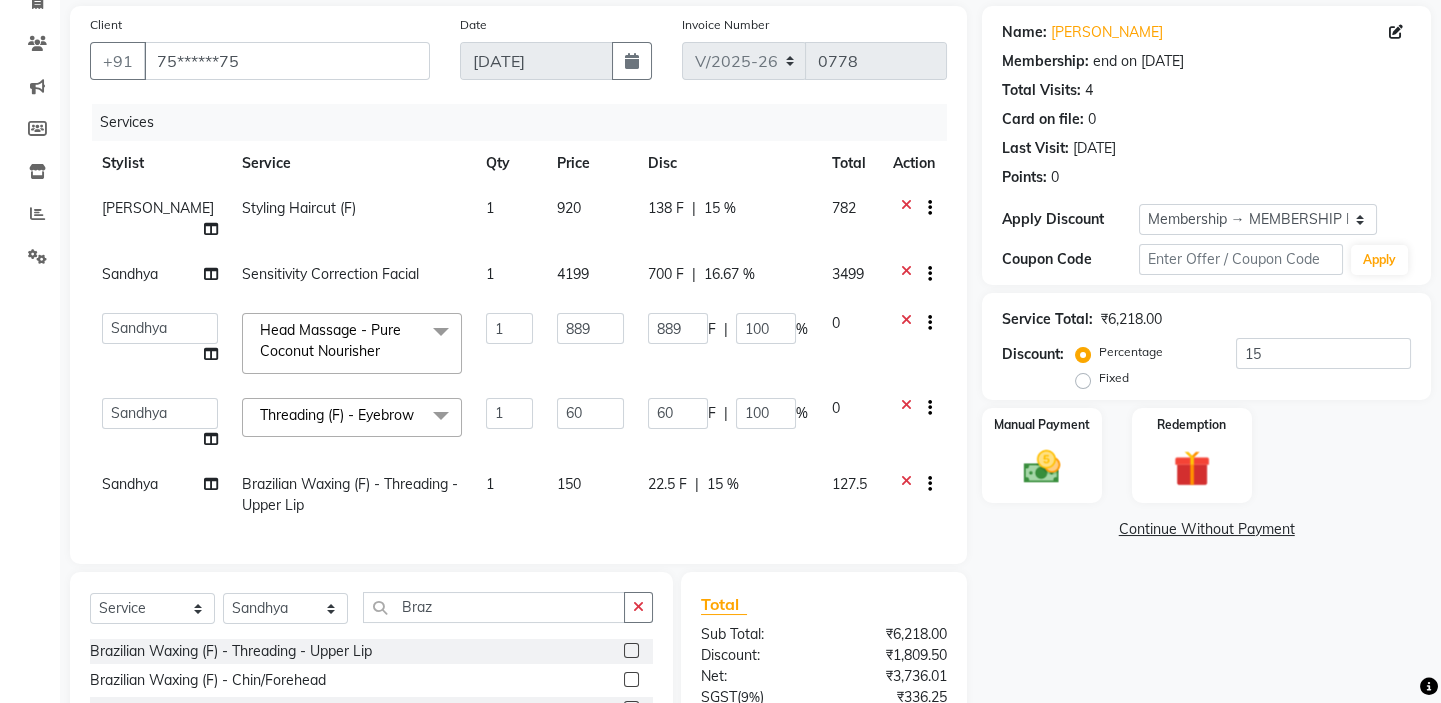 scroll, scrollTop: 220, scrollLeft: 0, axis: vertical 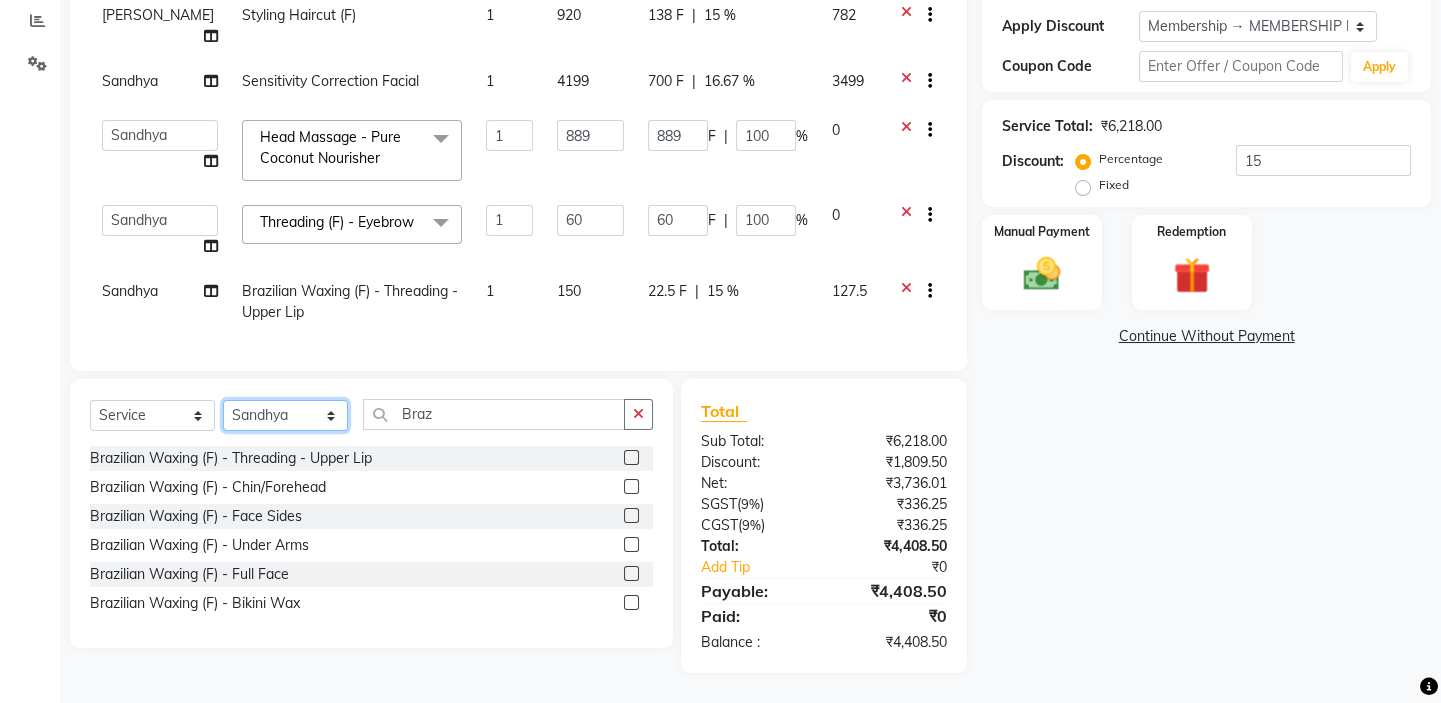 click on "Select Stylist [PERSON_NAME] [PERSON_NAME] [PERSON_NAME] [PERSON_NAME] [PERSON_NAME]" 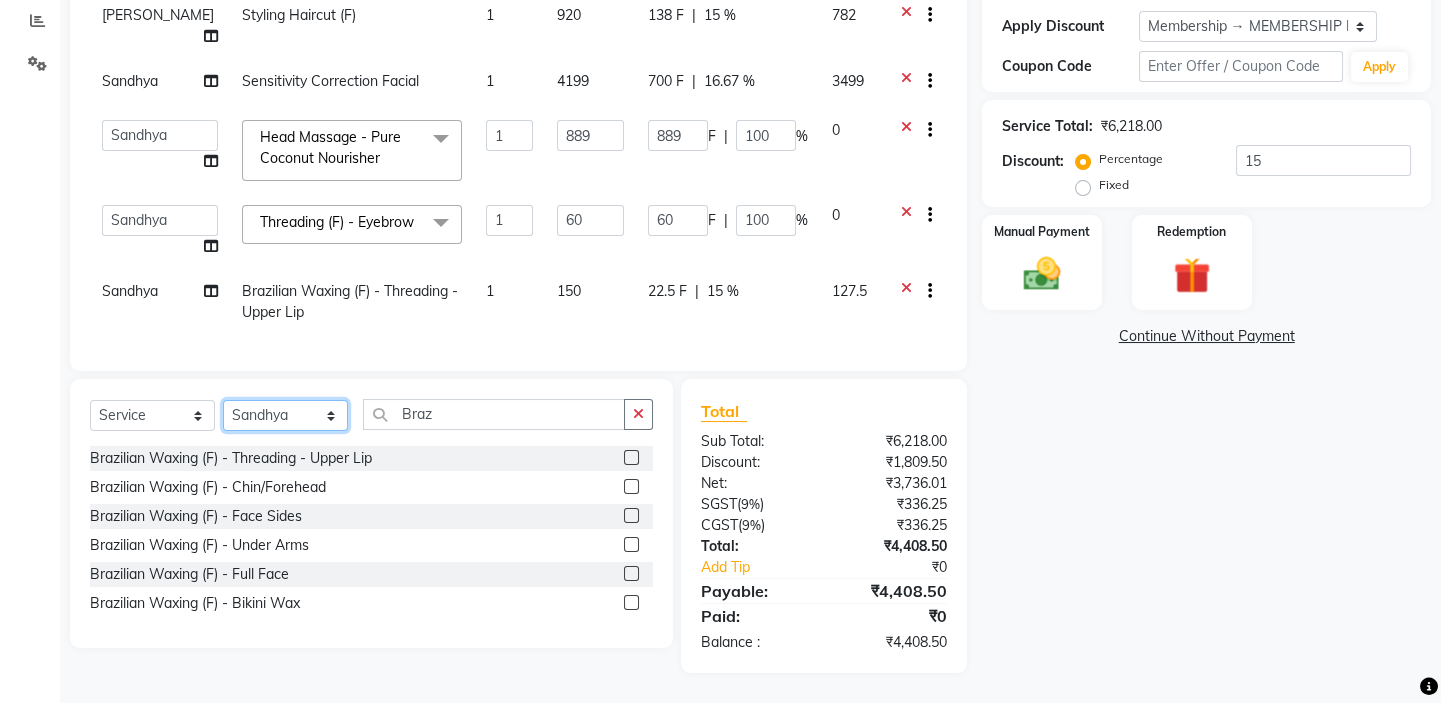 select on "33887" 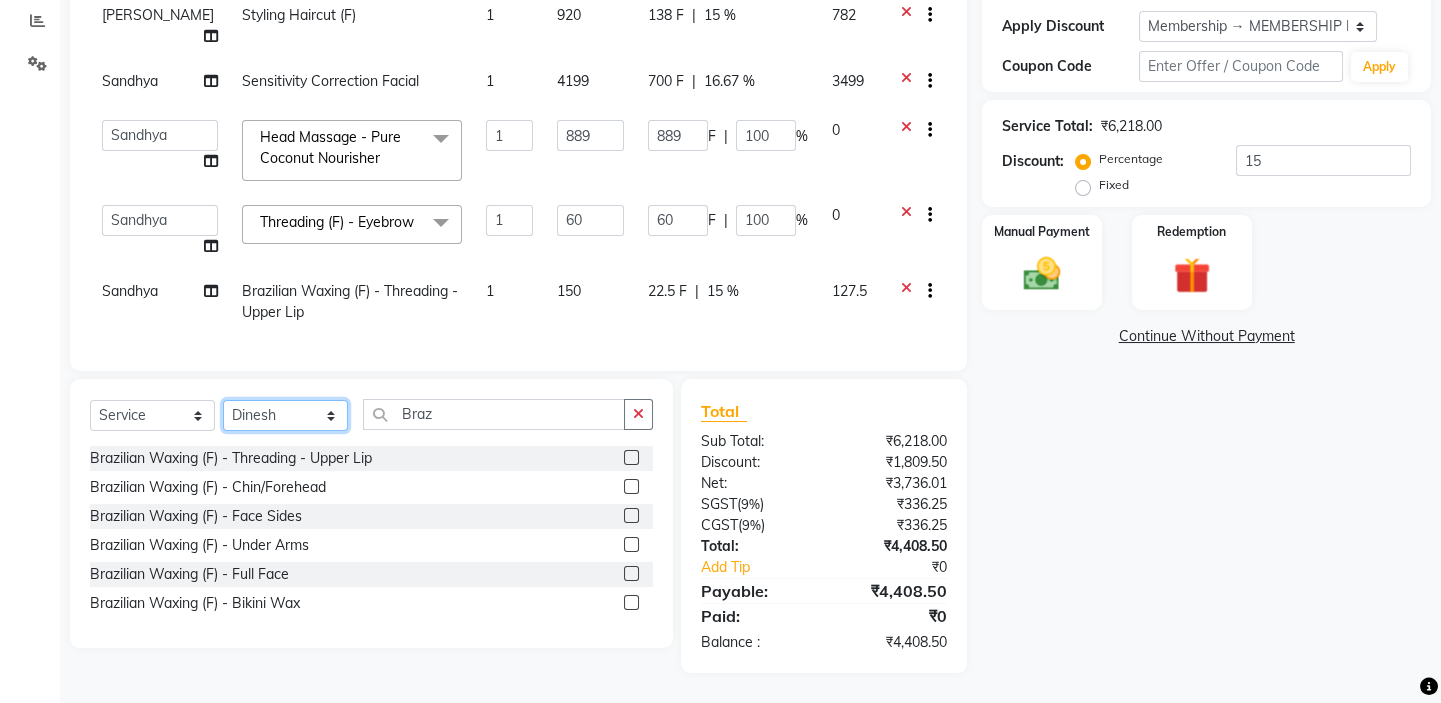 click on "Select Stylist [PERSON_NAME] [PERSON_NAME] [PERSON_NAME] [PERSON_NAME] [PERSON_NAME]" 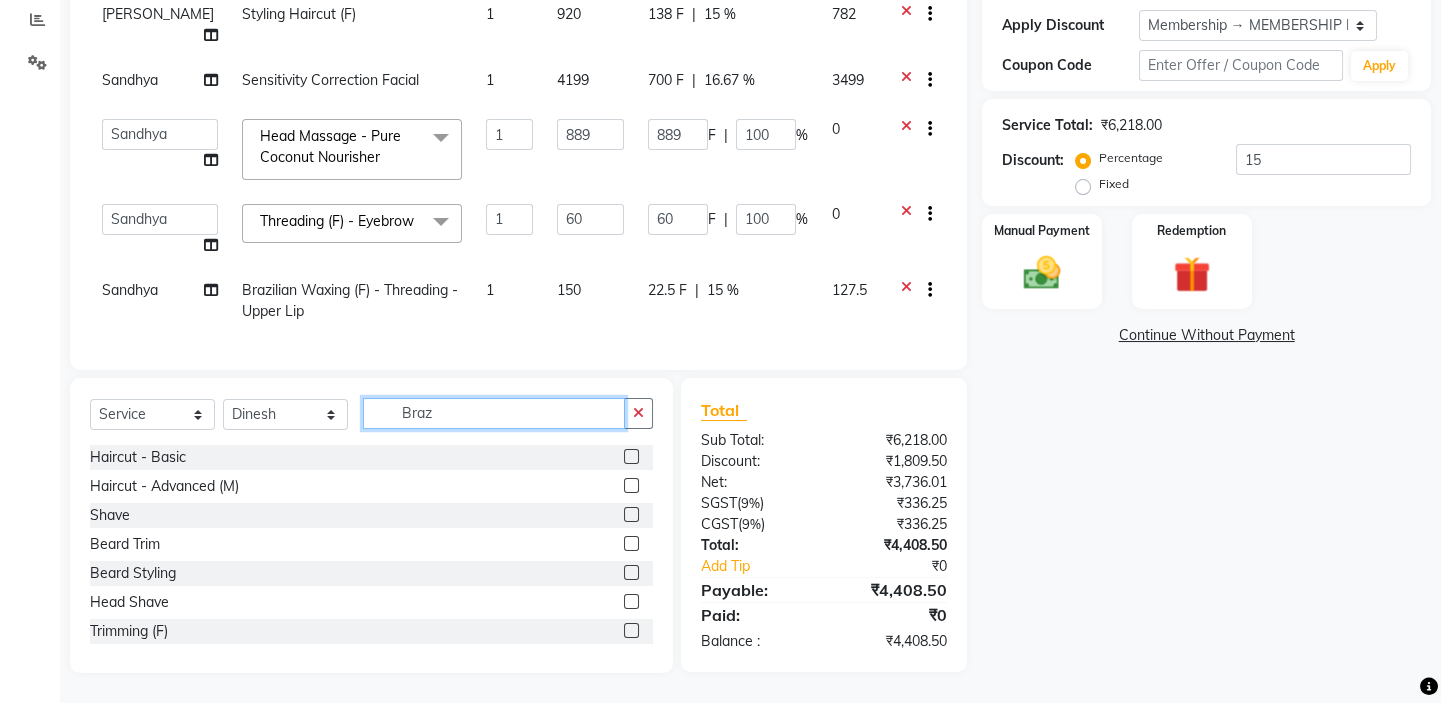 drag, startPoint x: 498, startPoint y: 417, endPoint x: 349, endPoint y: 423, distance: 149.12076 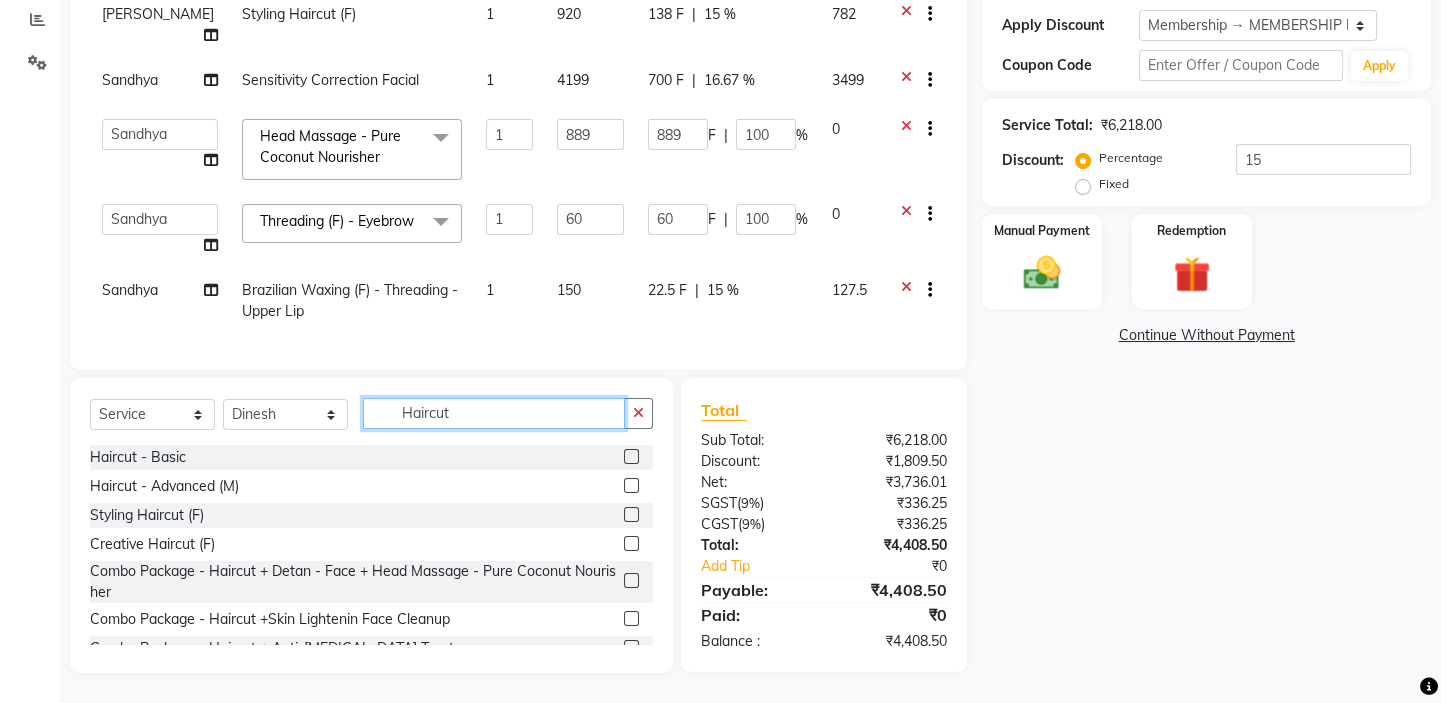 type on "Haircut" 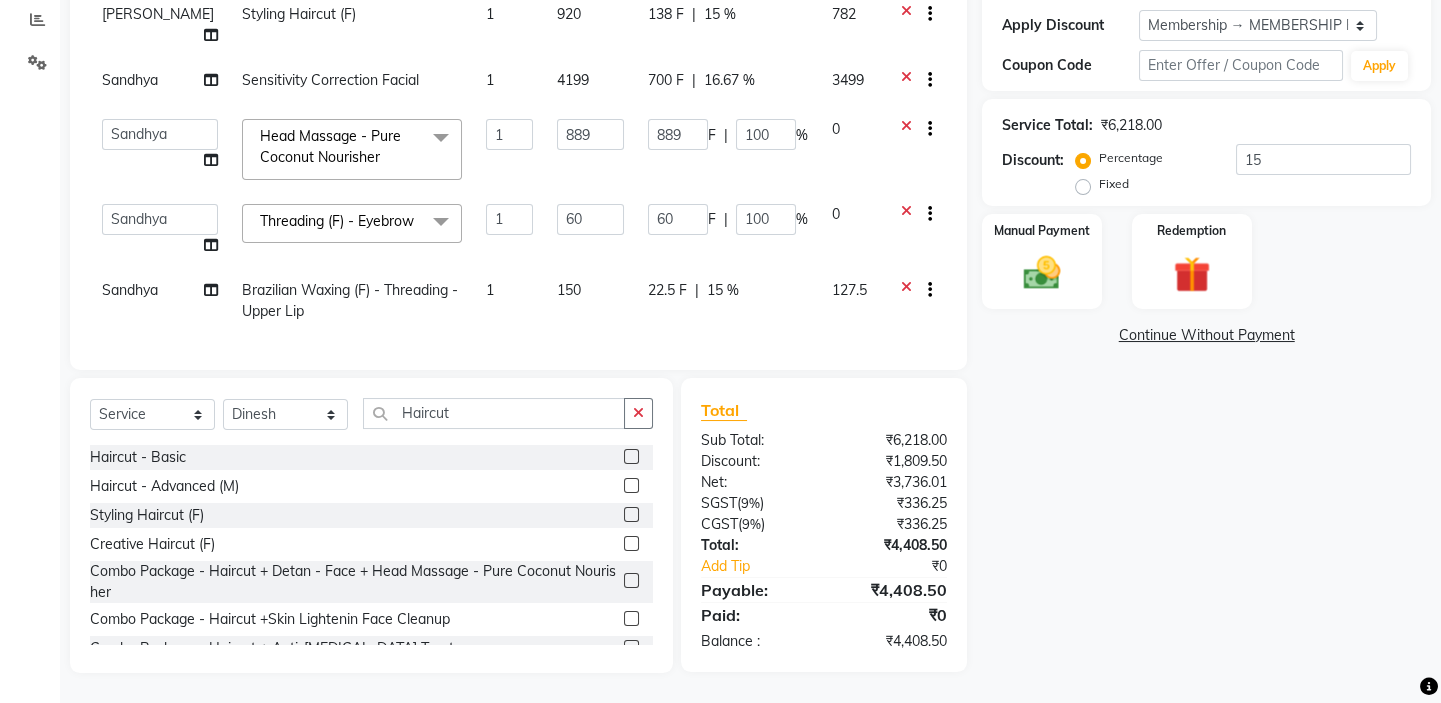 click 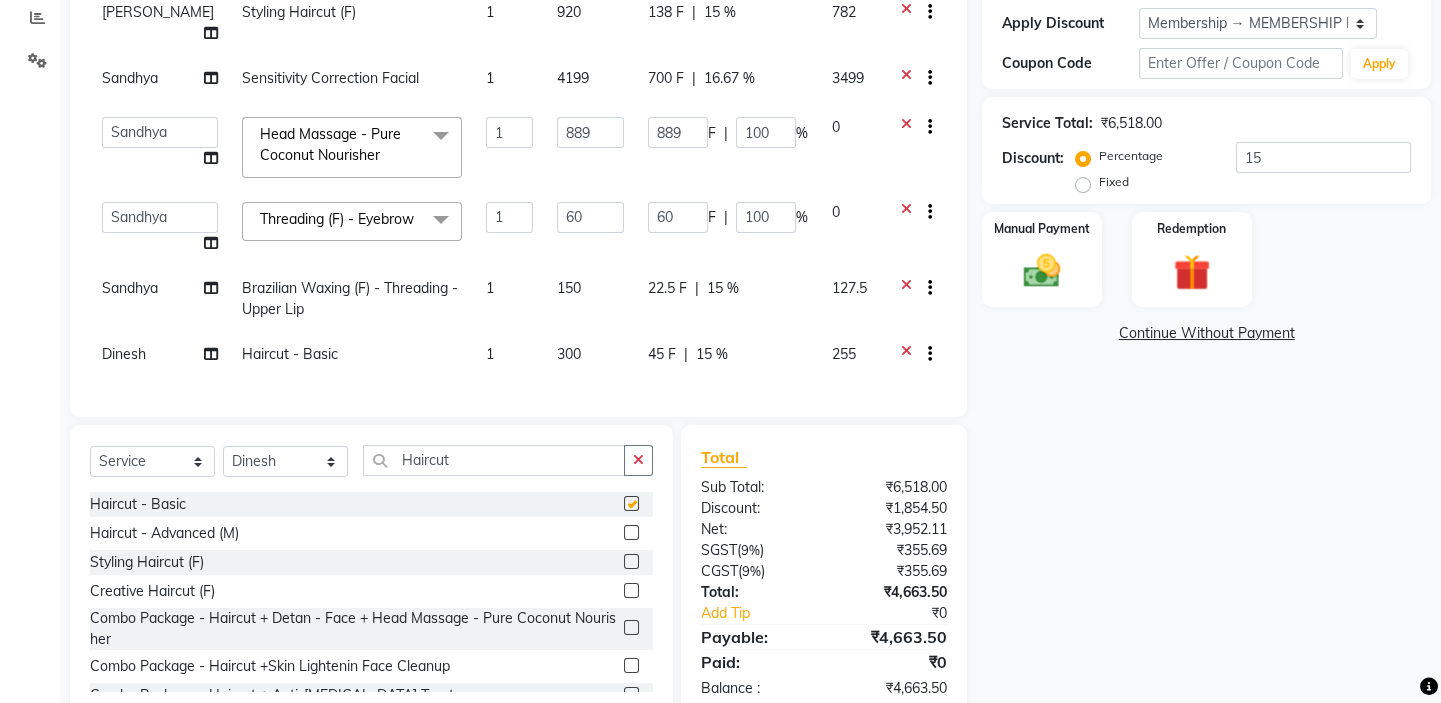 checkbox on "false" 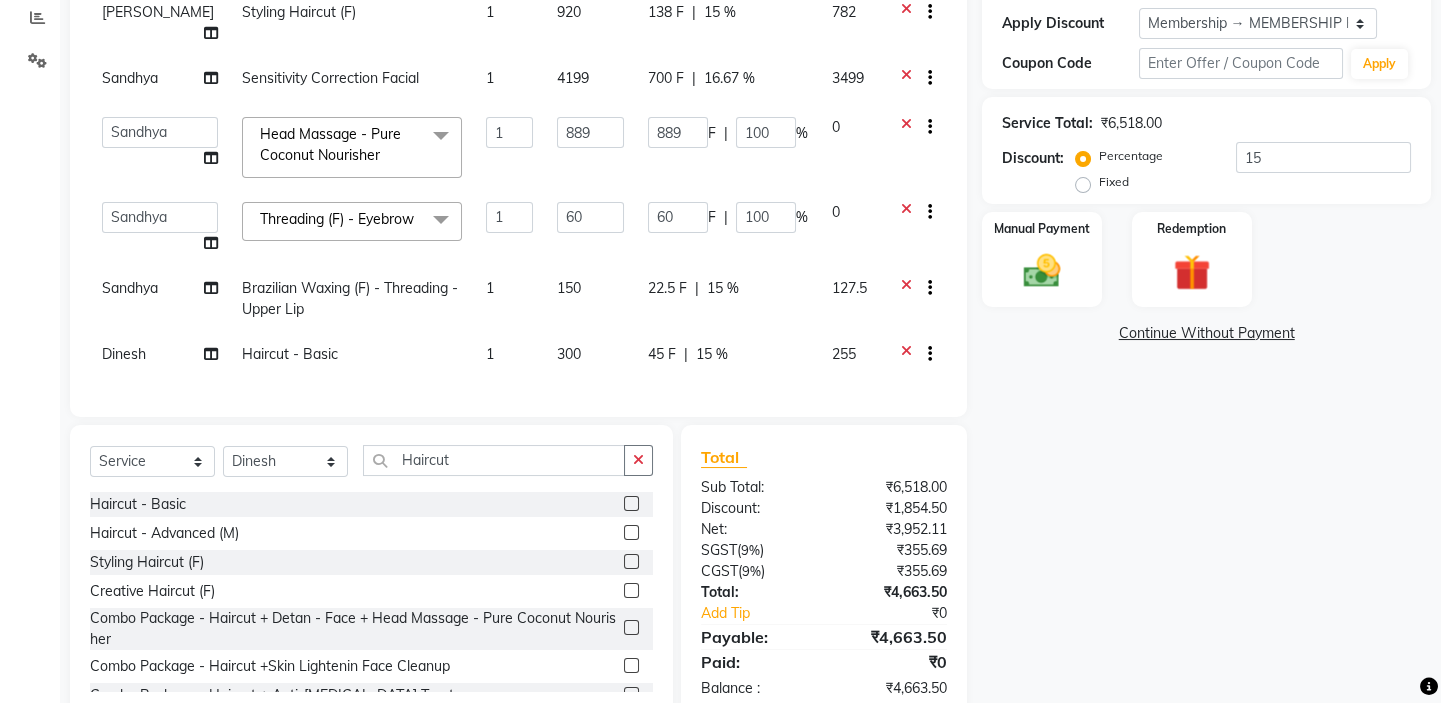 drag, startPoint x: 580, startPoint y: 444, endPoint x: 416, endPoint y: 471, distance: 166.2077 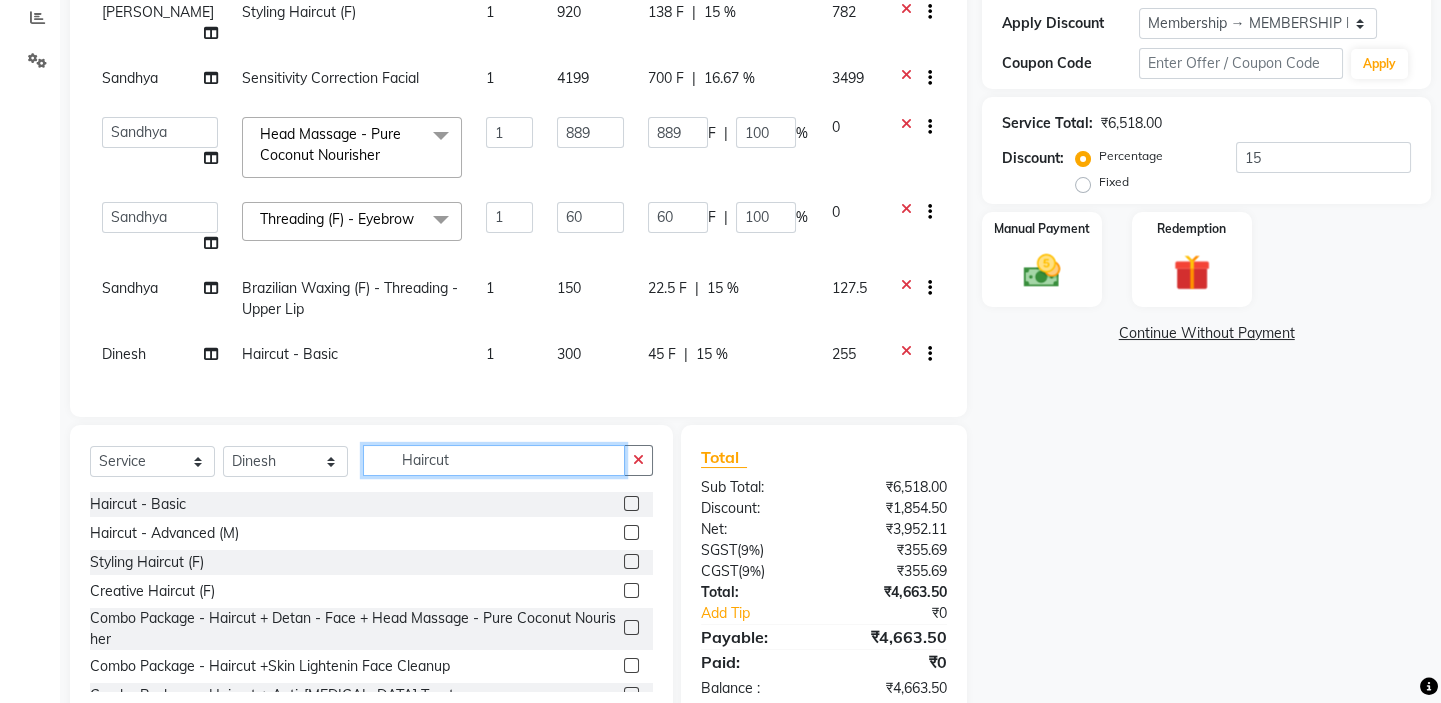 drag, startPoint x: 504, startPoint y: 467, endPoint x: 341, endPoint y: 468, distance: 163.00307 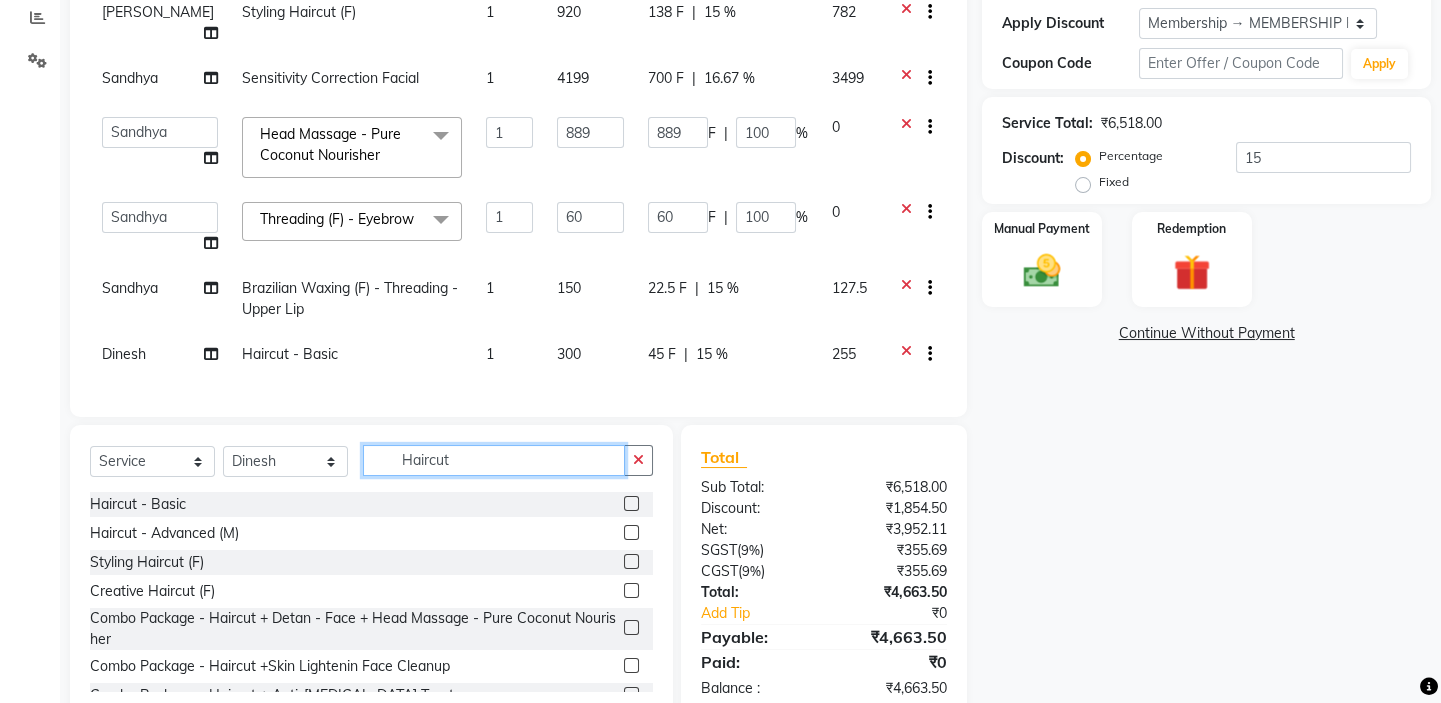 click on "Select  Service  Product  Membership  Package Voucher Prepaid Gift Card  Select Stylist [PERSON_NAME] [PERSON_NAME] [PERSON_NAME] [PERSON_NAME] [PERSON_NAME] Haircut" 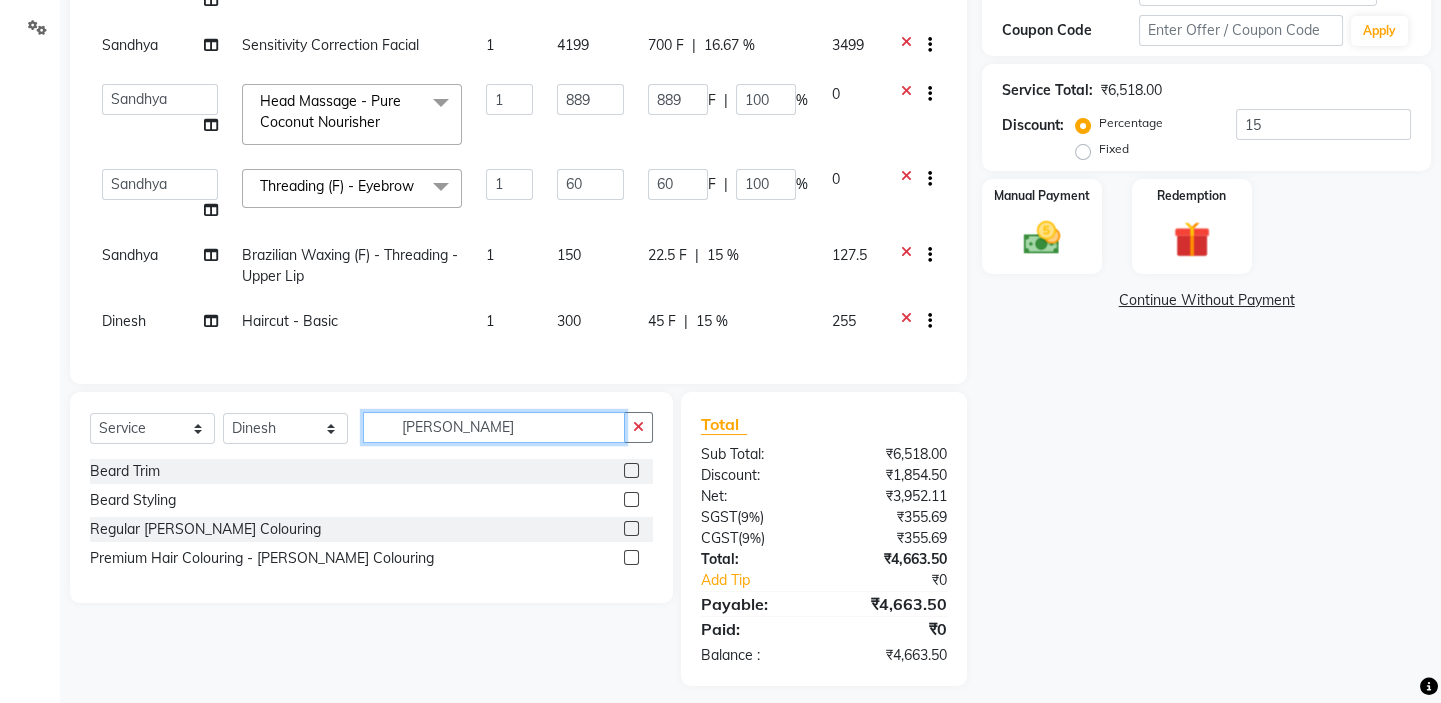 scroll, scrollTop: 391, scrollLeft: 0, axis: vertical 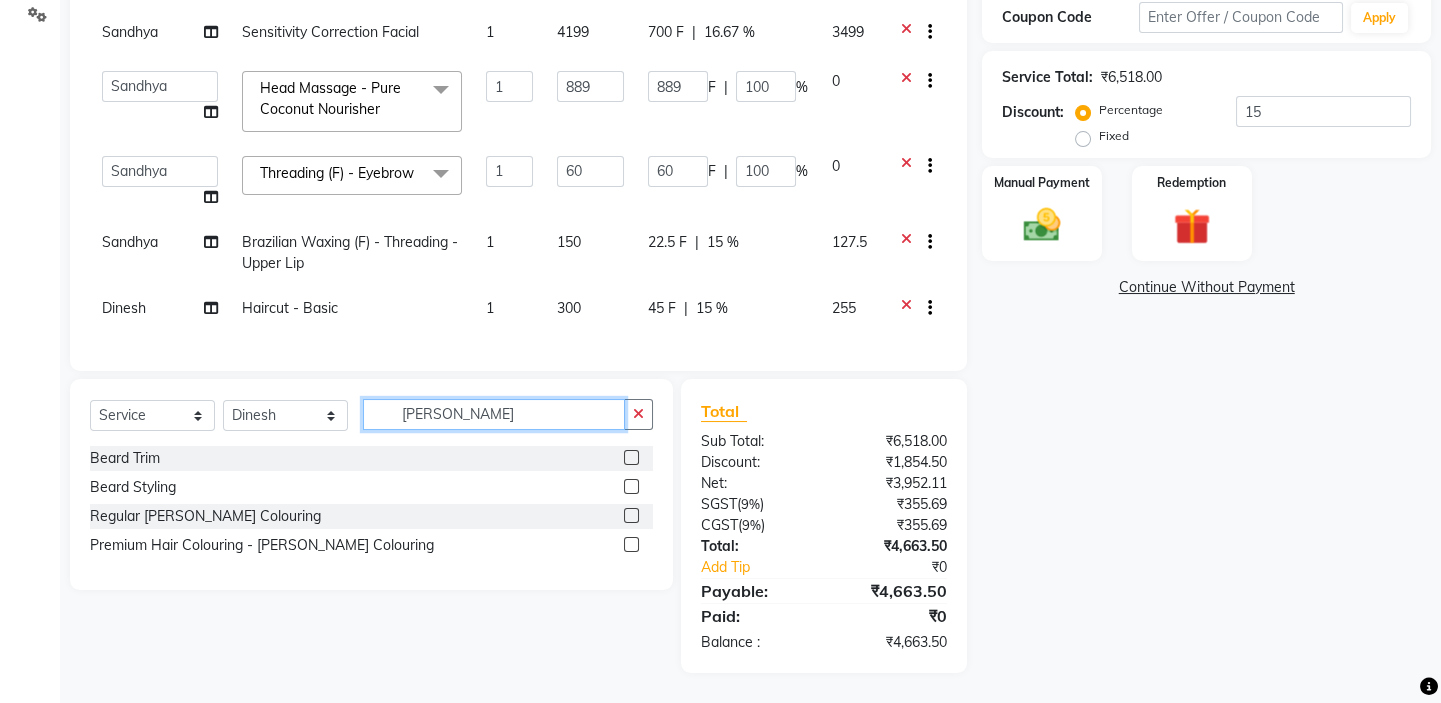 type on "[PERSON_NAME]" 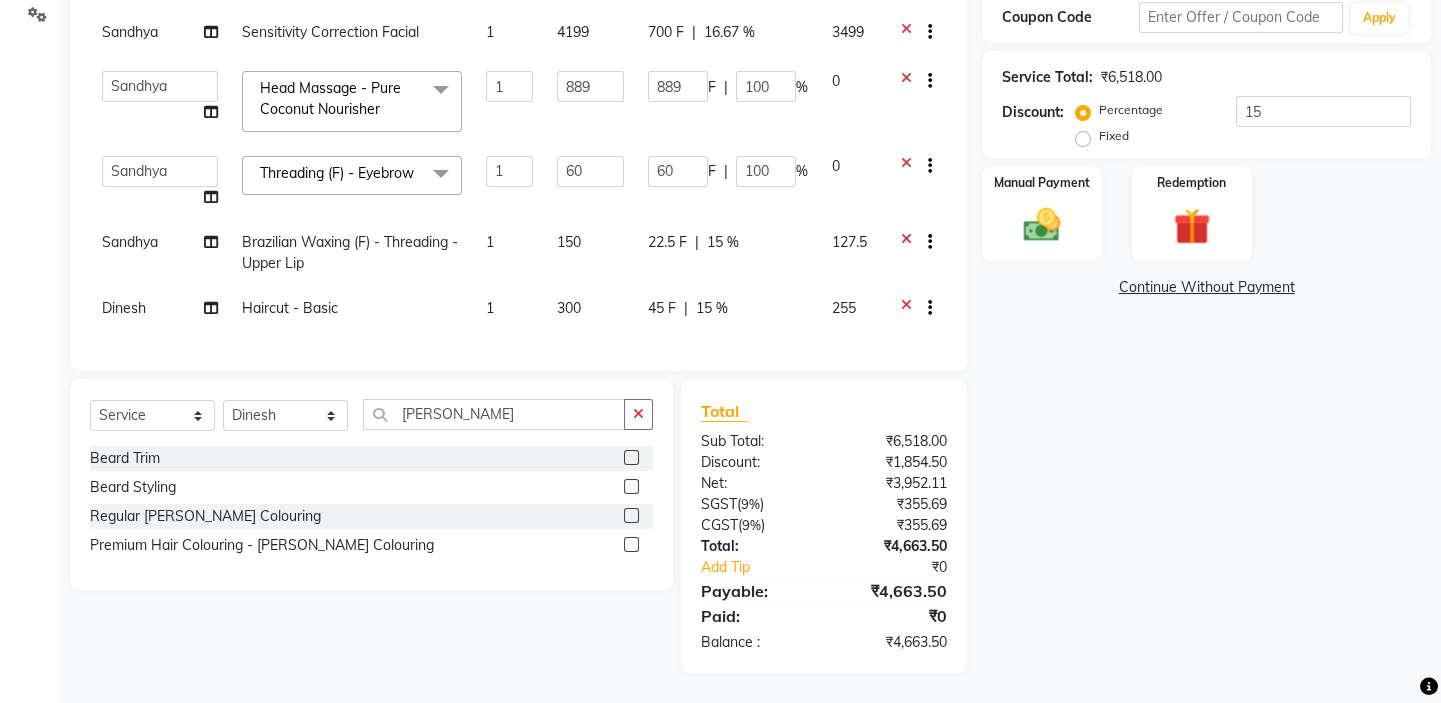 click 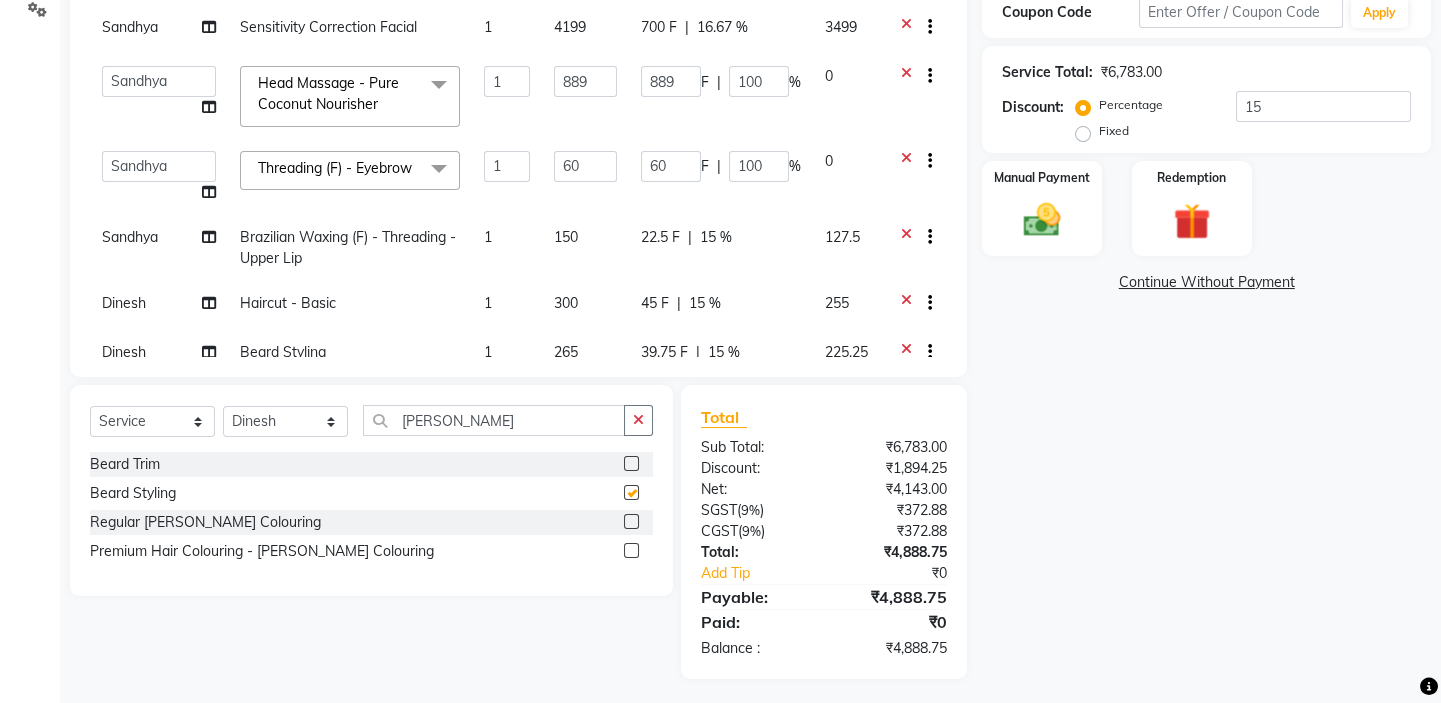 checkbox on "false" 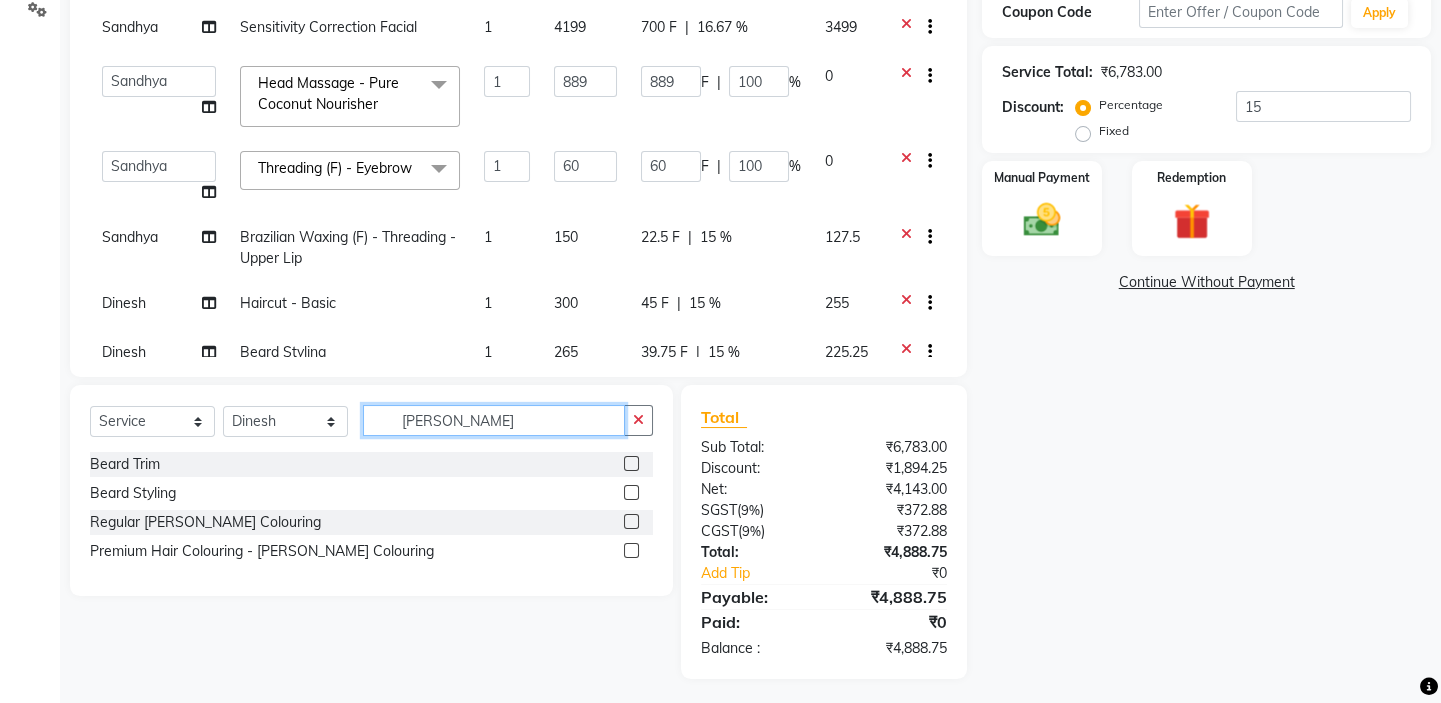 click on "[PERSON_NAME]" 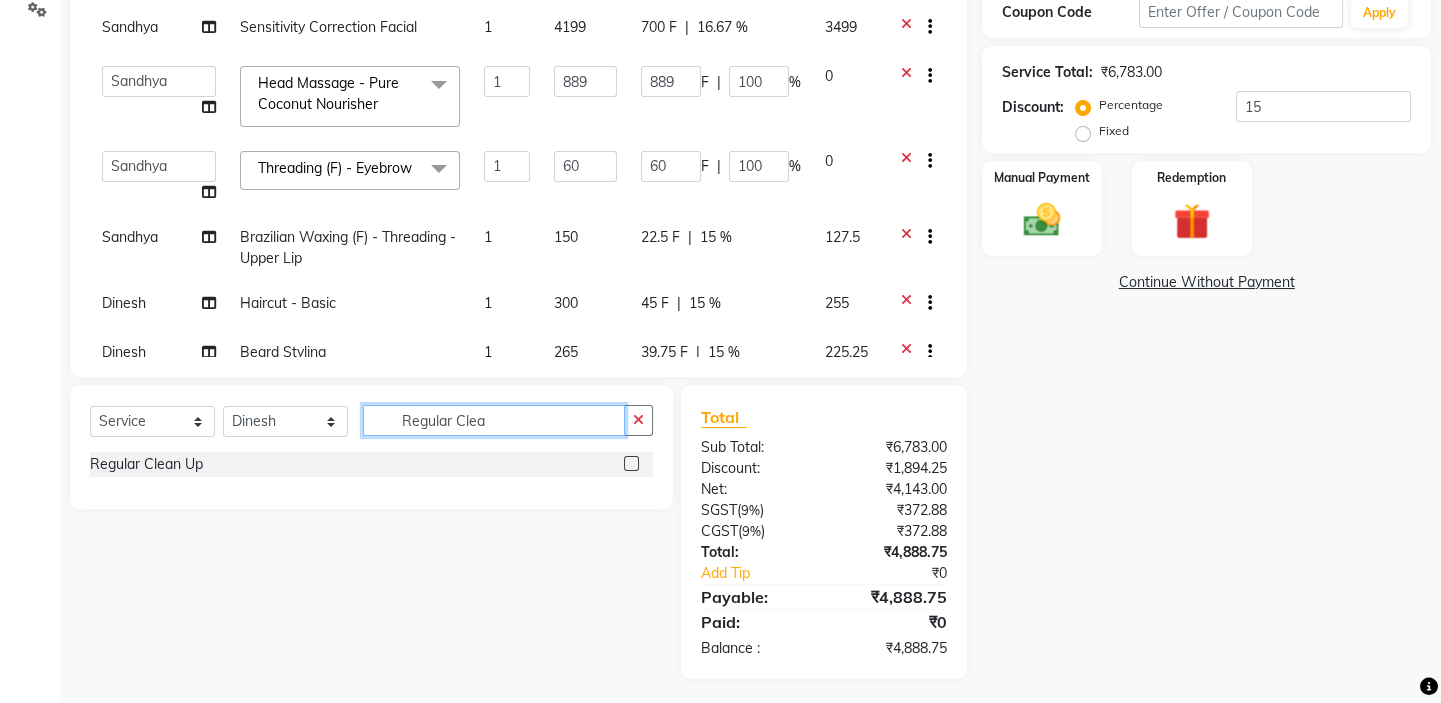 type on "Regular Clea" 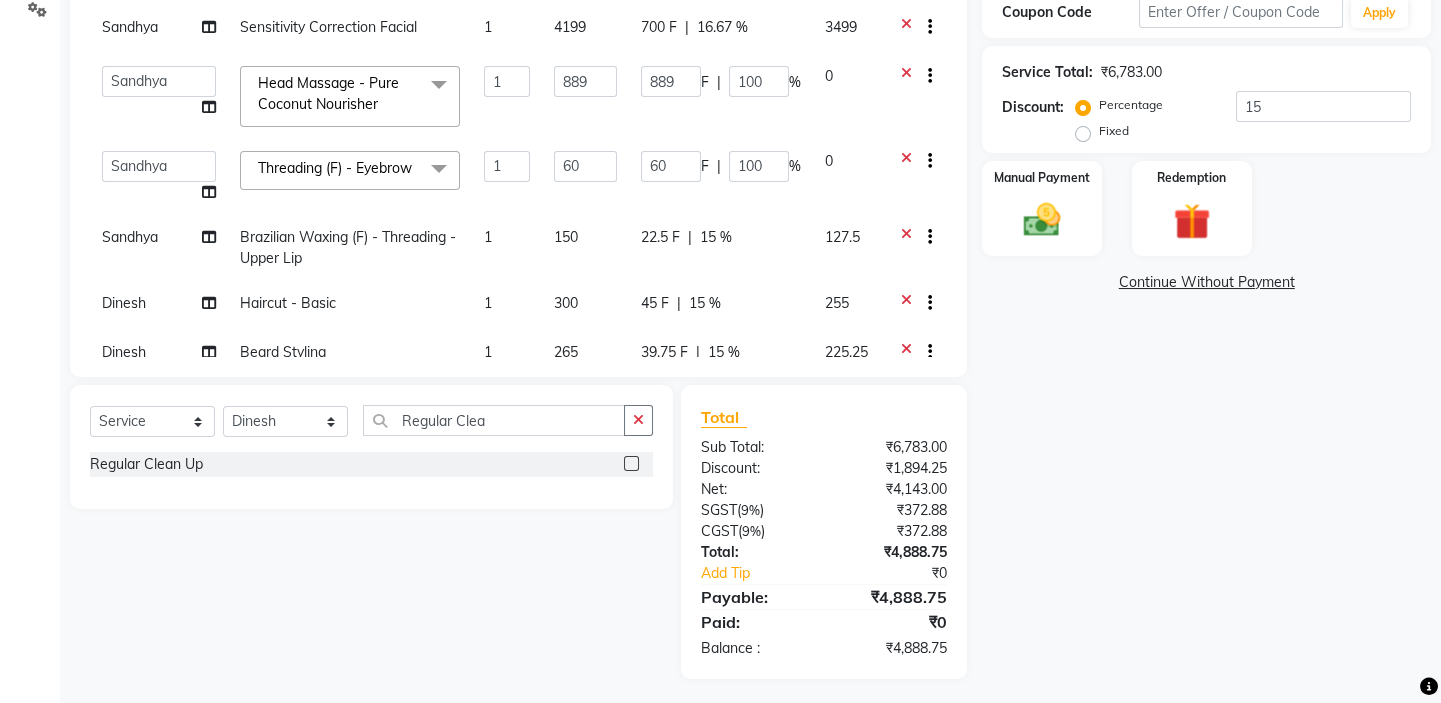 click 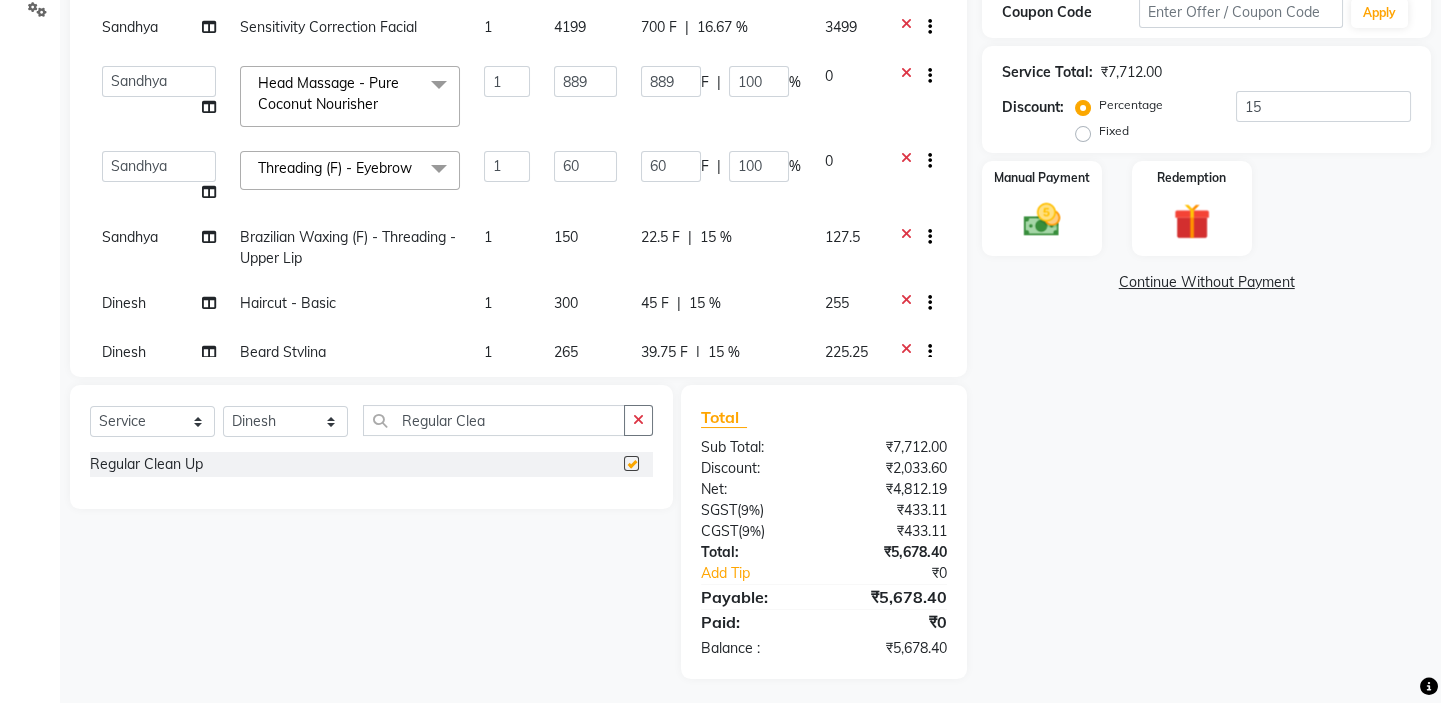 checkbox on "false" 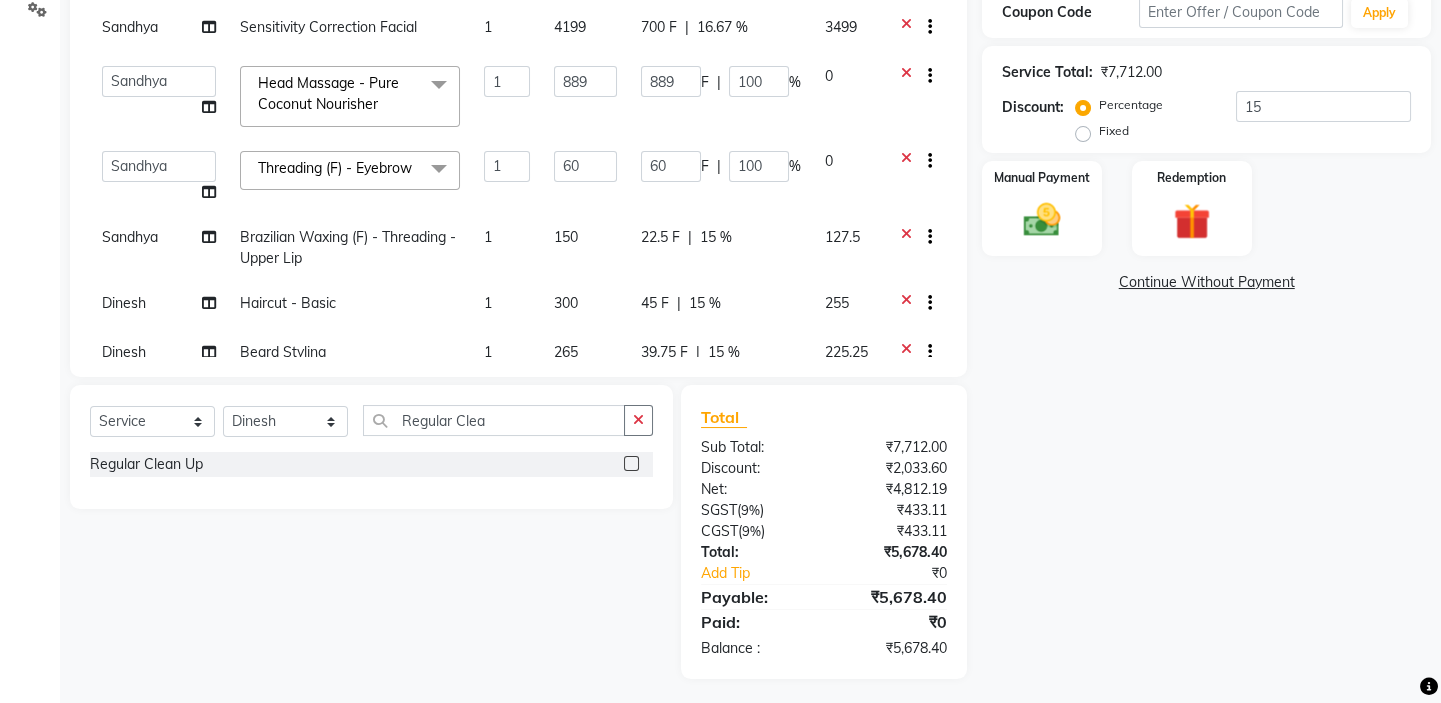 scroll, scrollTop: 91, scrollLeft: 0, axis: vertical 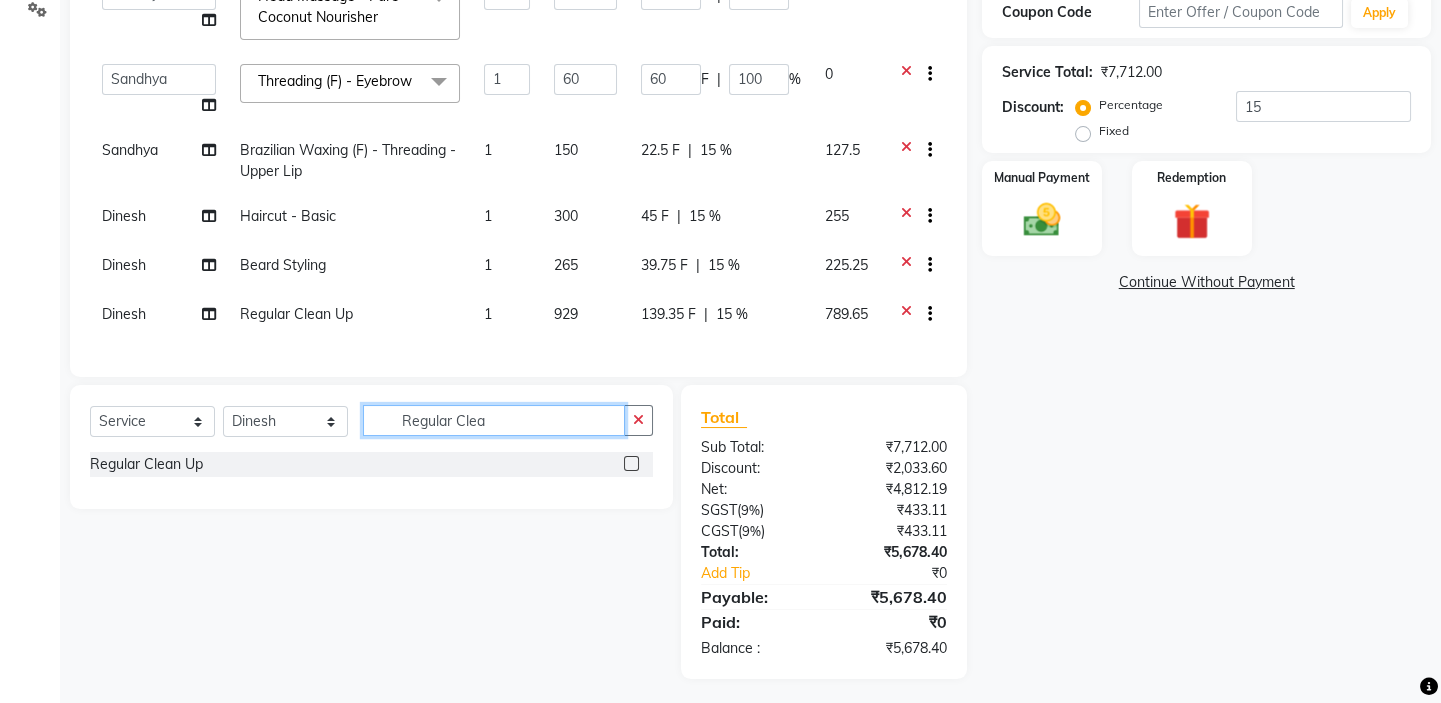 drag, startPoint x: 539, startPoint y: 414, endPoint x: 280, endPoint y: 528, distance: 282.9788 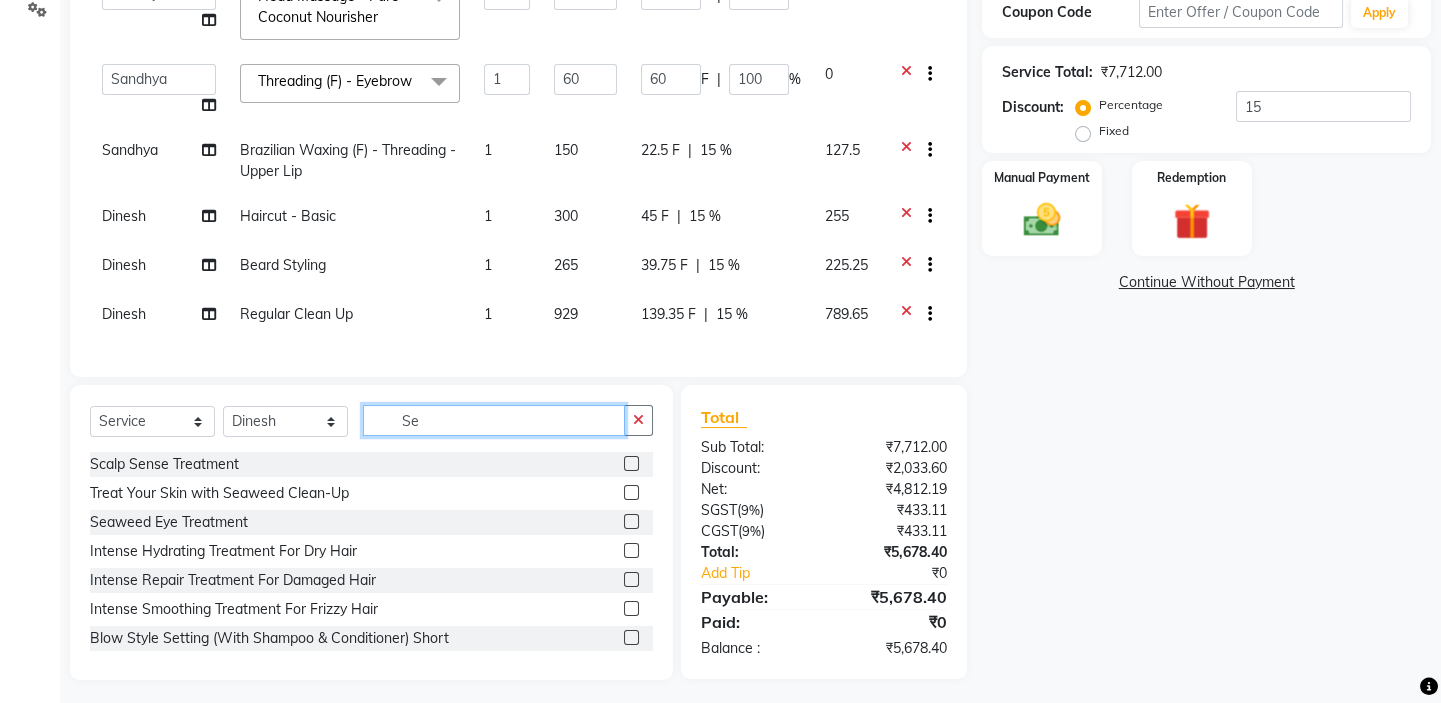 type on "S" 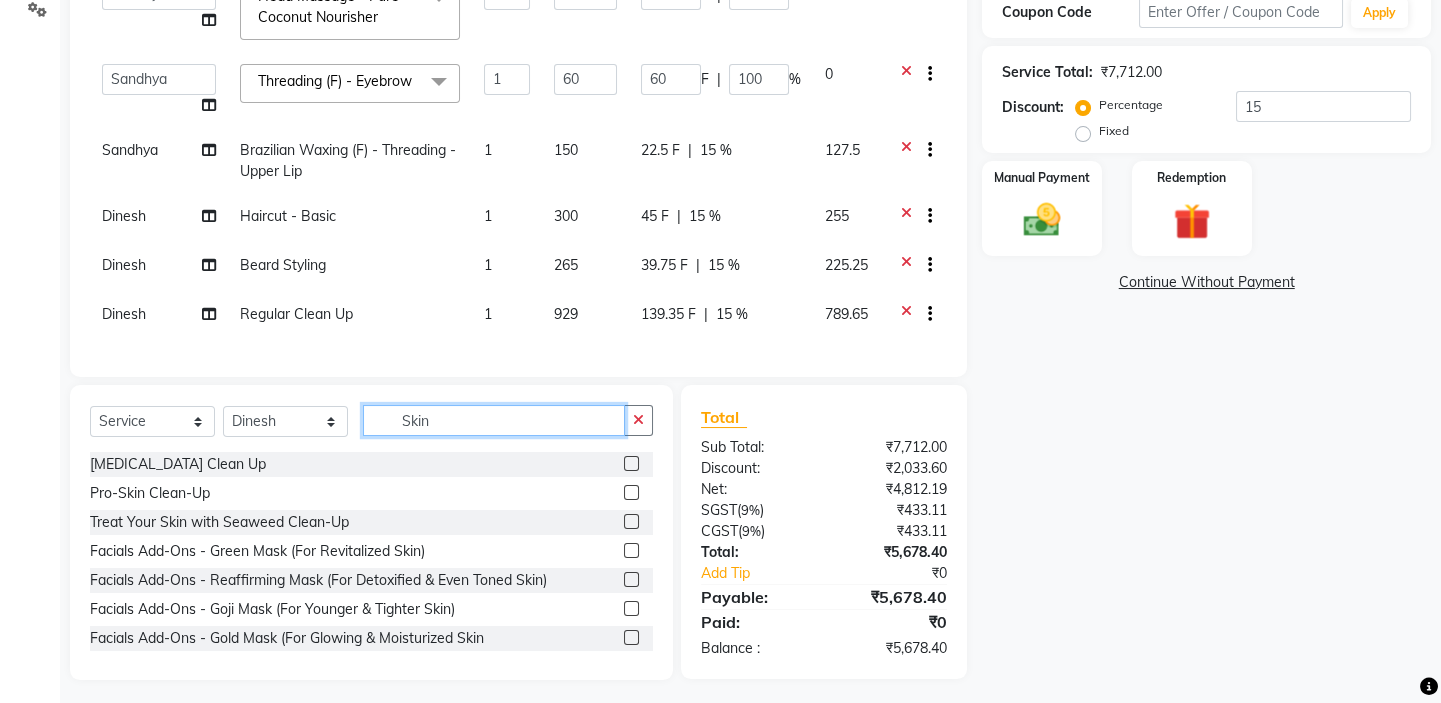 type on "Skin" 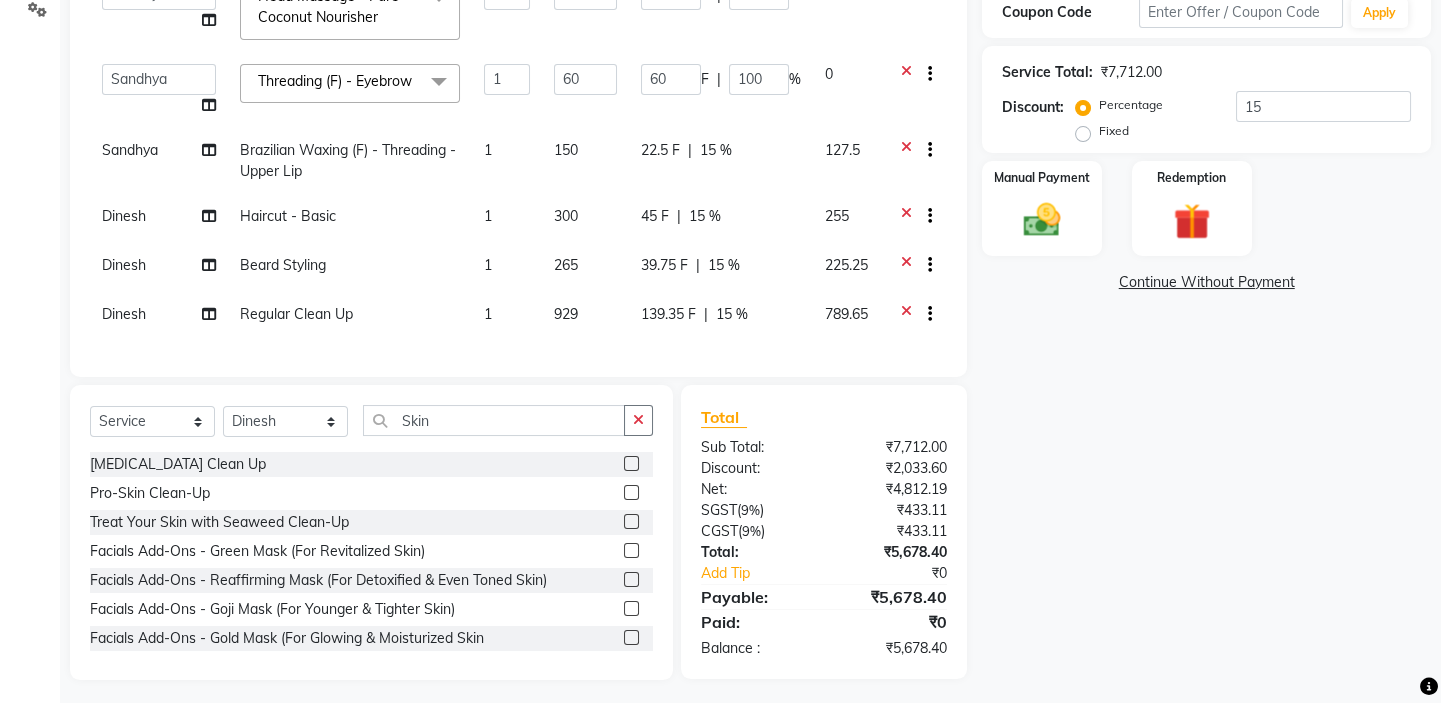 click 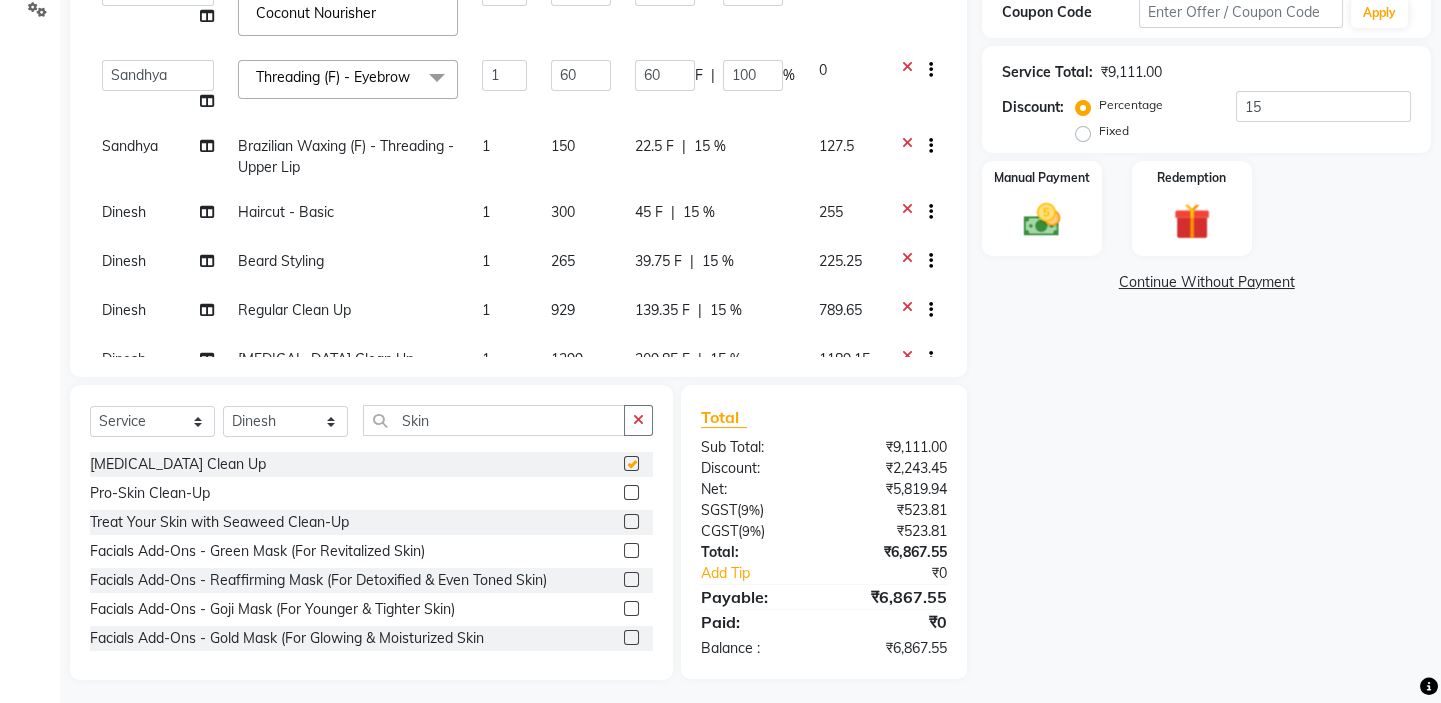 checkbox on "false" 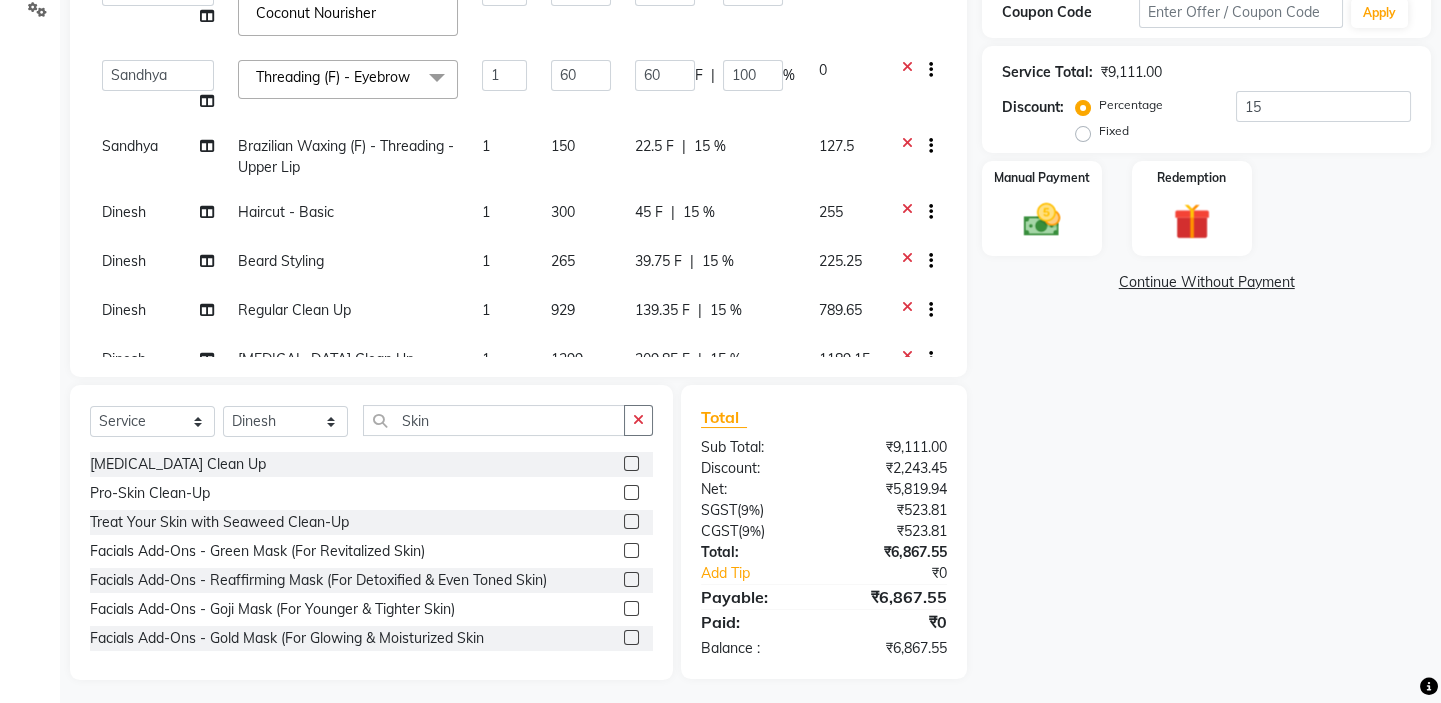click 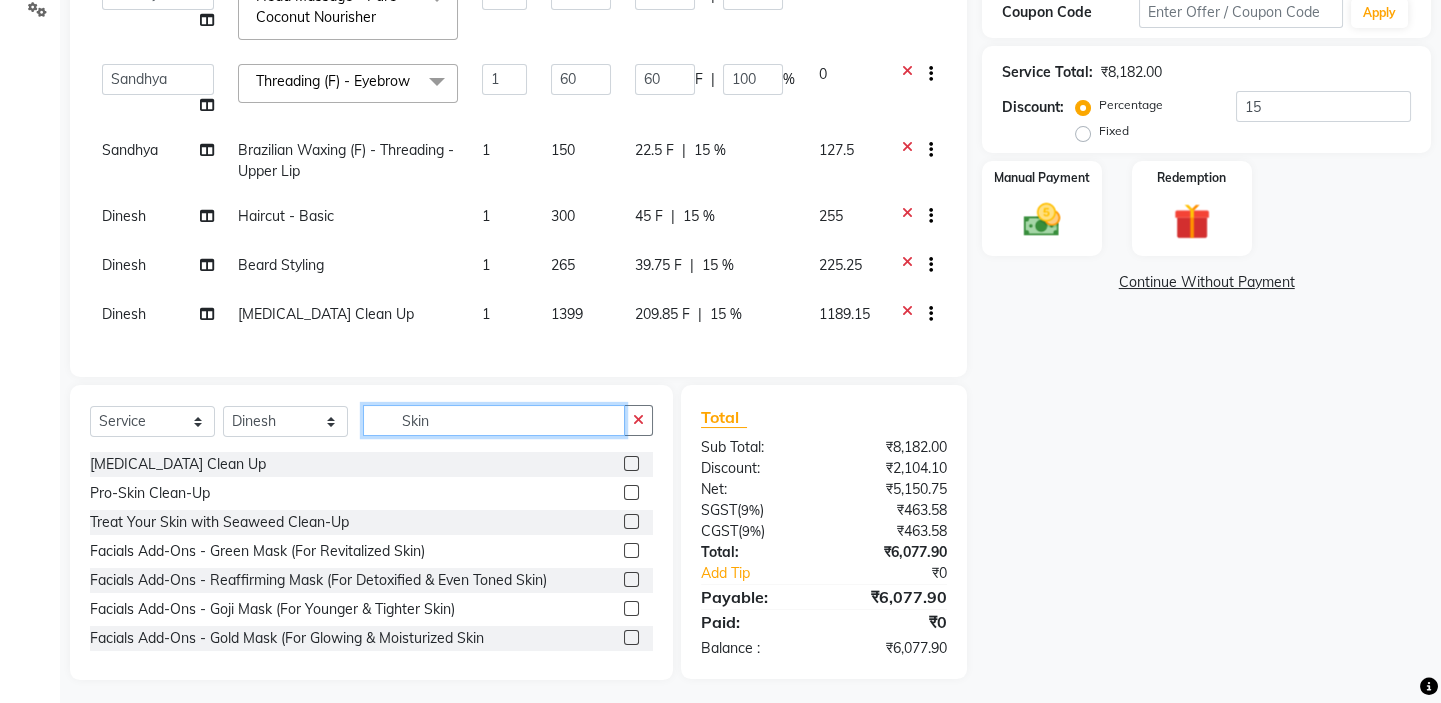 click on "Skin" 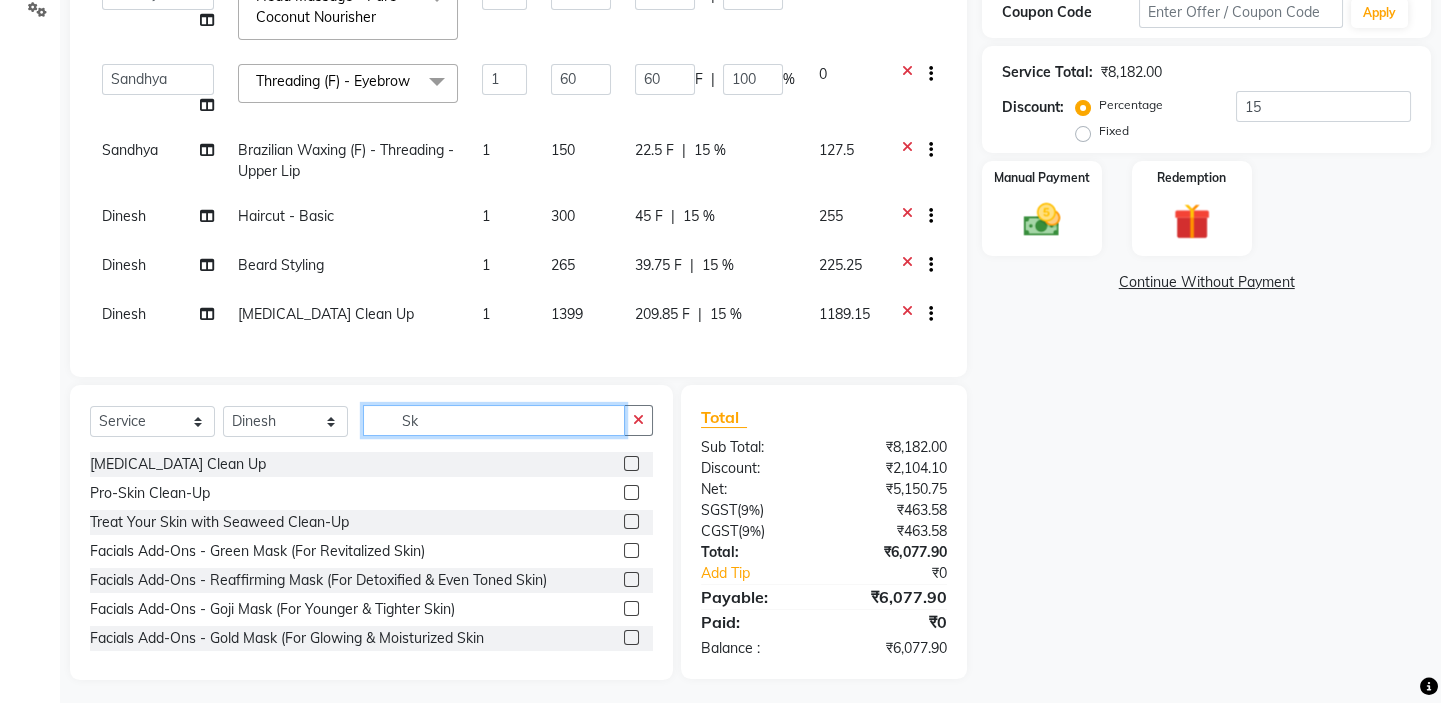 type on "S" 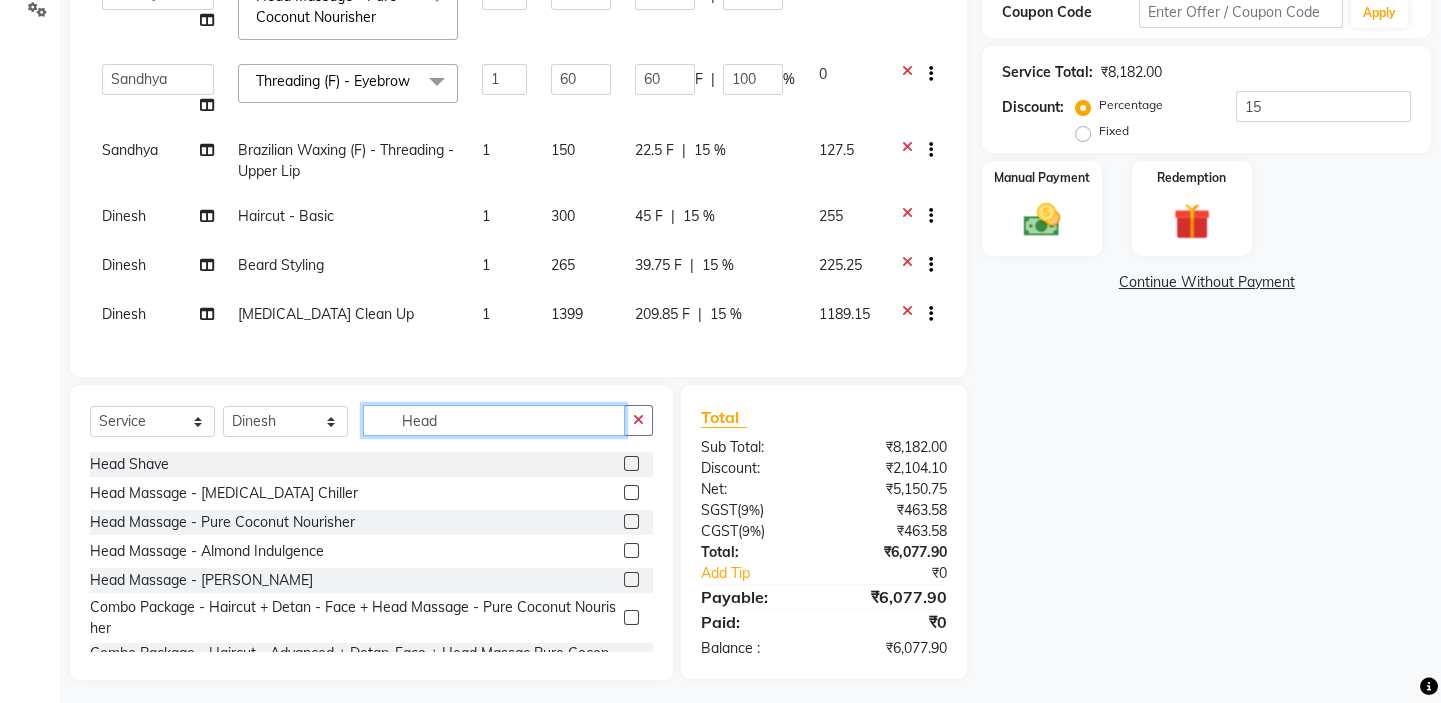 type on "Head" 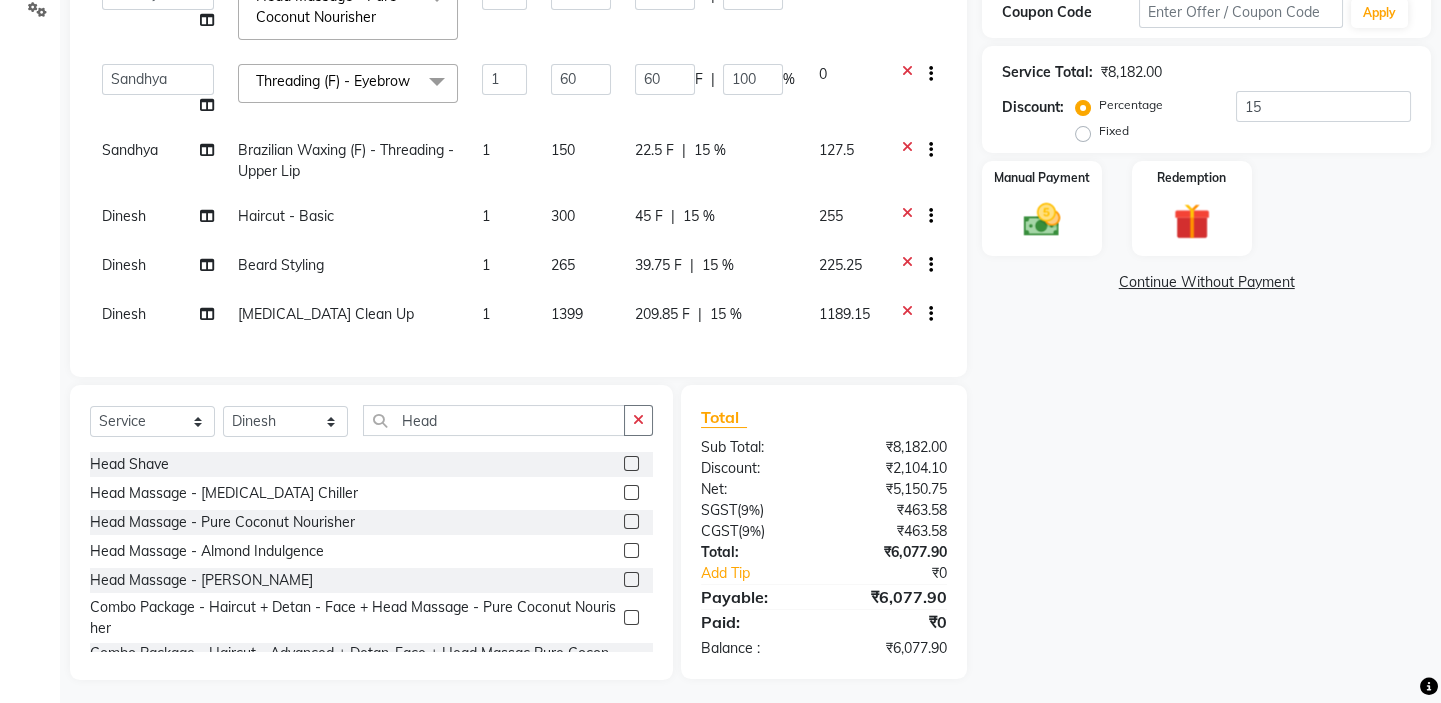 click 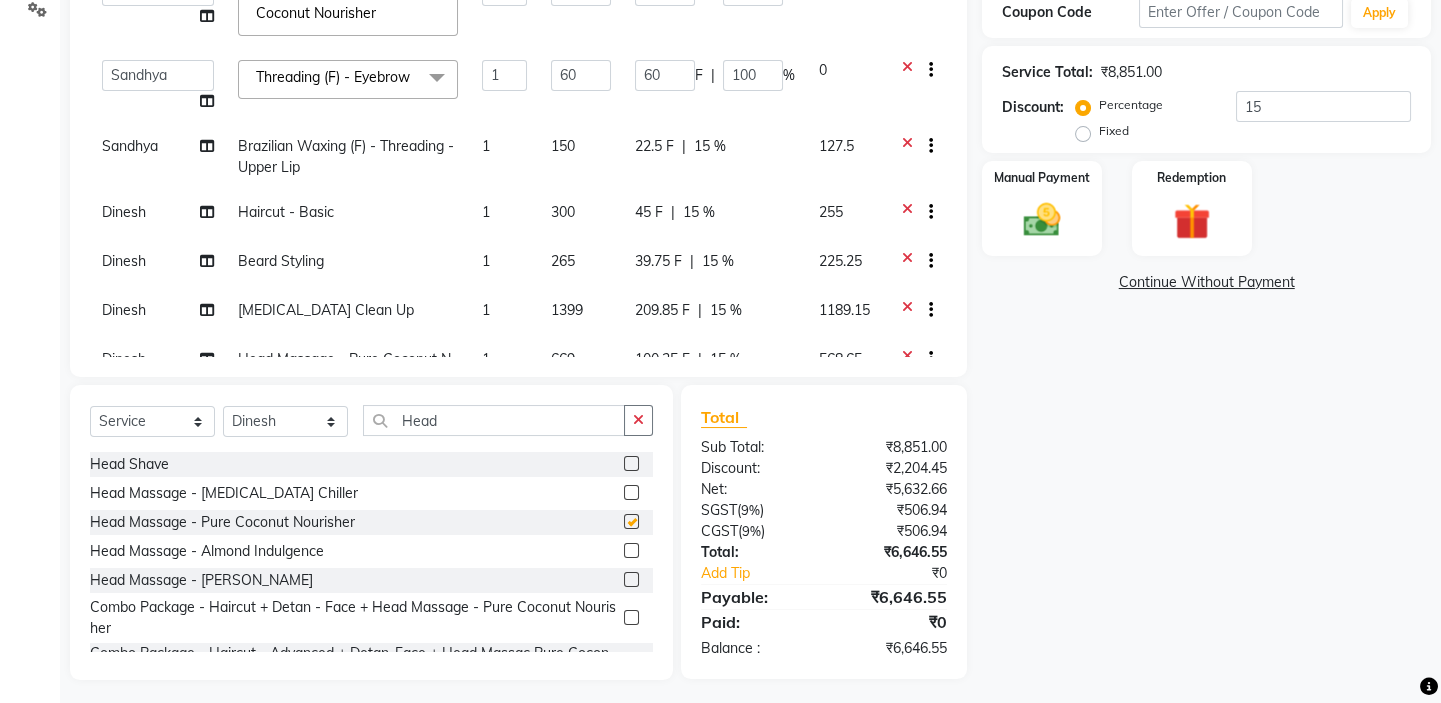 checkbox on "false" 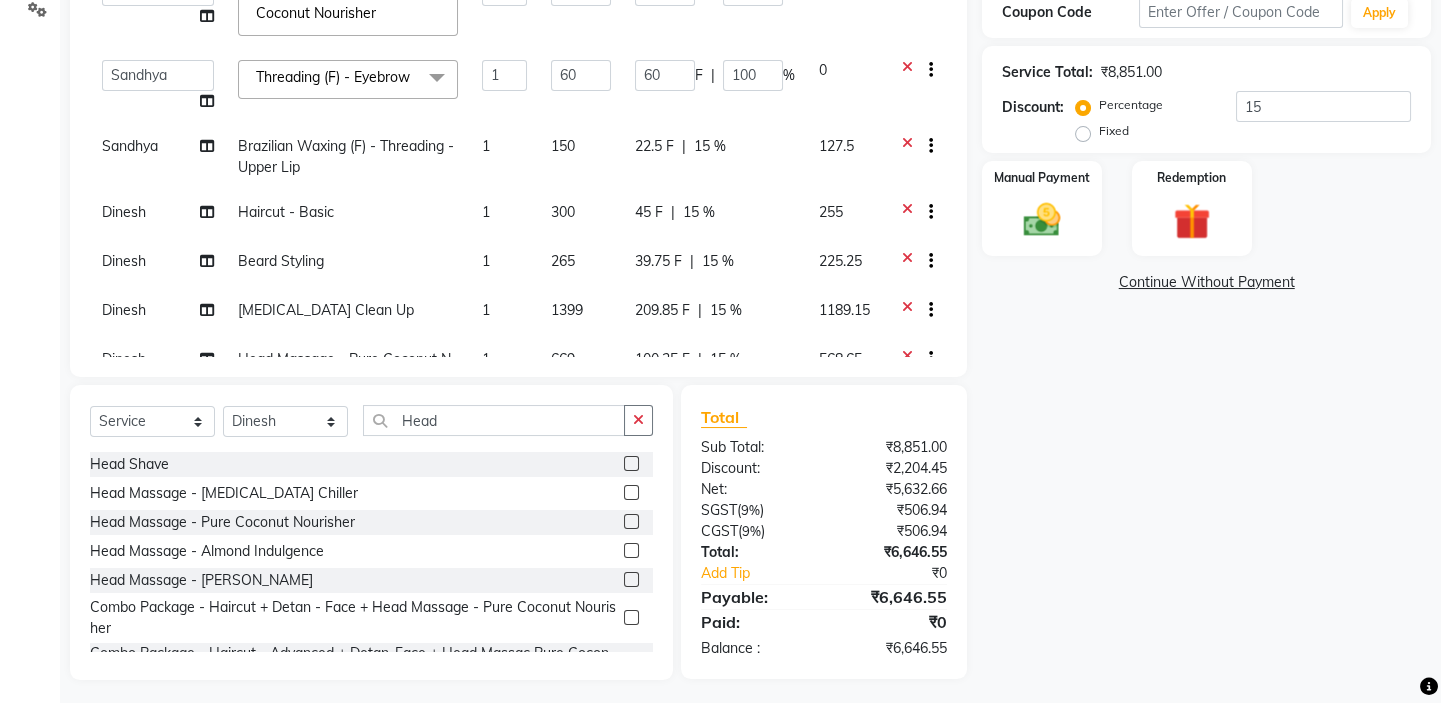 scroll, scrollTop: 157, scrollLeft: 0, axis: vertical 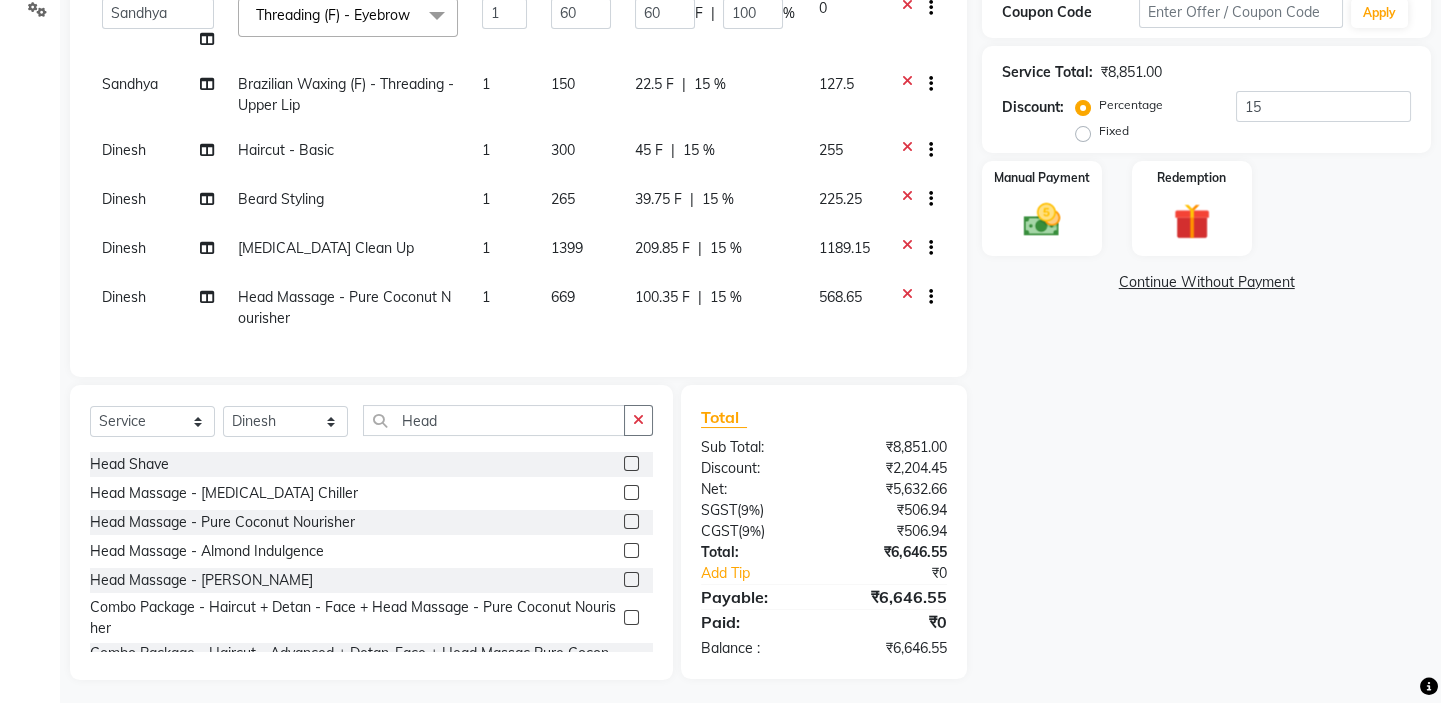 click on "Name: [PERSON_NAME] Membership: end on [DATE] Total Visits:  4 Card on file:  0 Last Visit:   [DATE] Points:   0  Apply Discount Select Membership → MEMBERSHIP FOR LIFETIME Coupon Code Apply Service Total:  ₹8,851.00  Discount:  Percentage   Fixed  15 Manual Payment Redemption  Continue Without Payment" 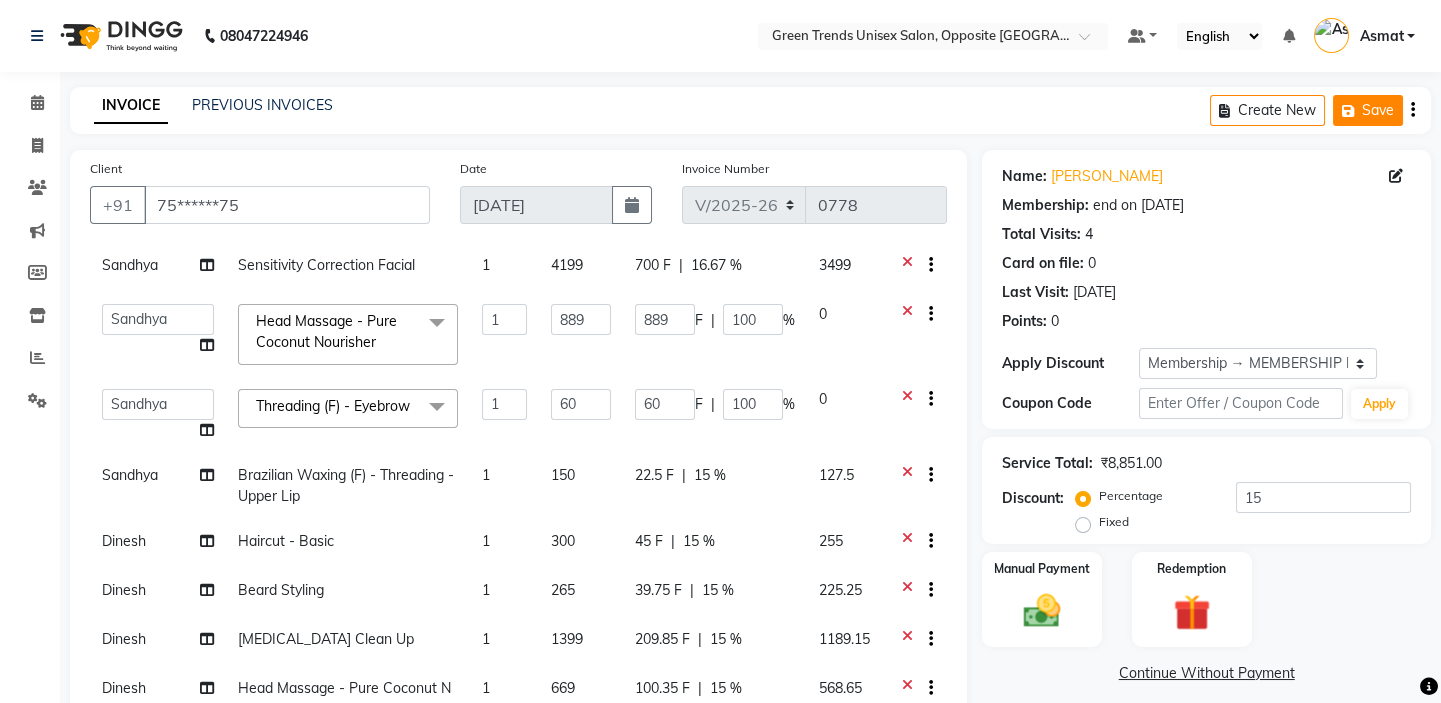 click on "Save" 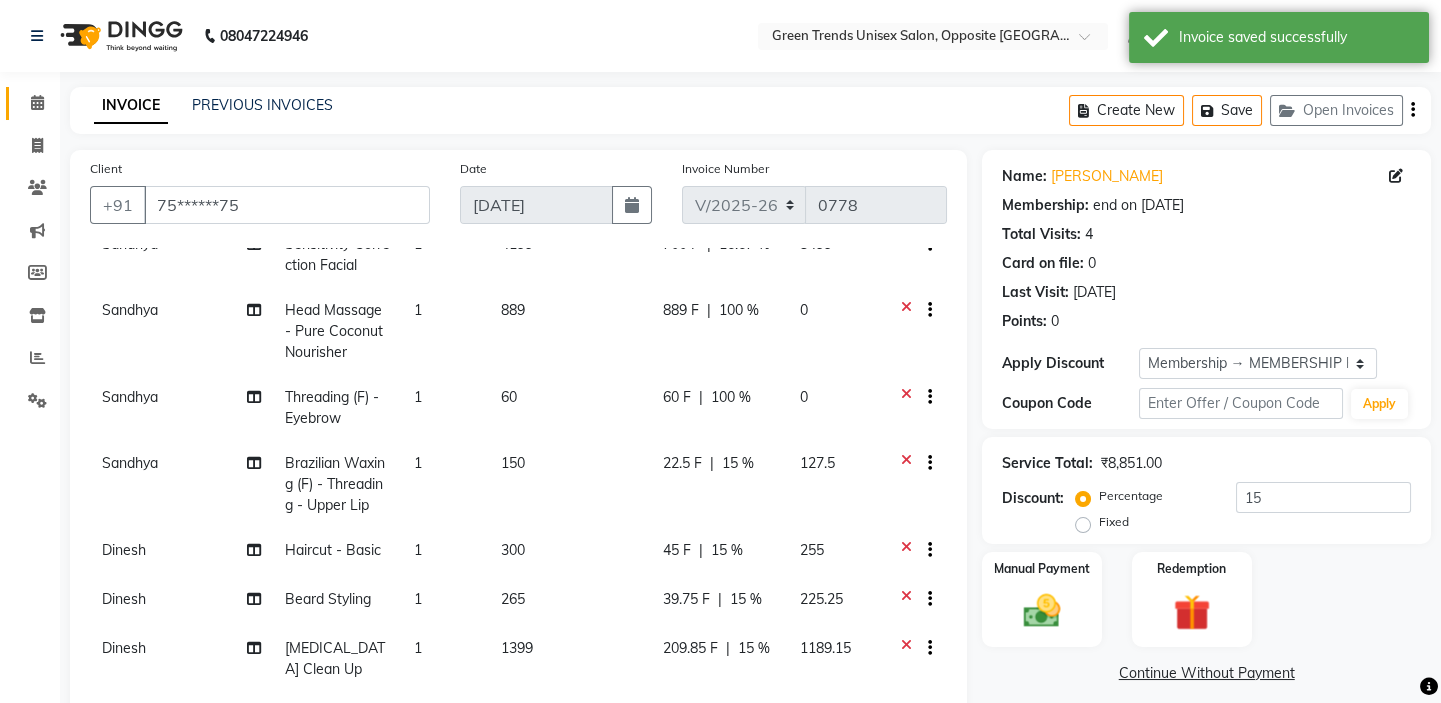 drag, startPoint x: 52, startPoint y: 105, endPoint x: 37, endPoint y: 104, distance: 15.033297 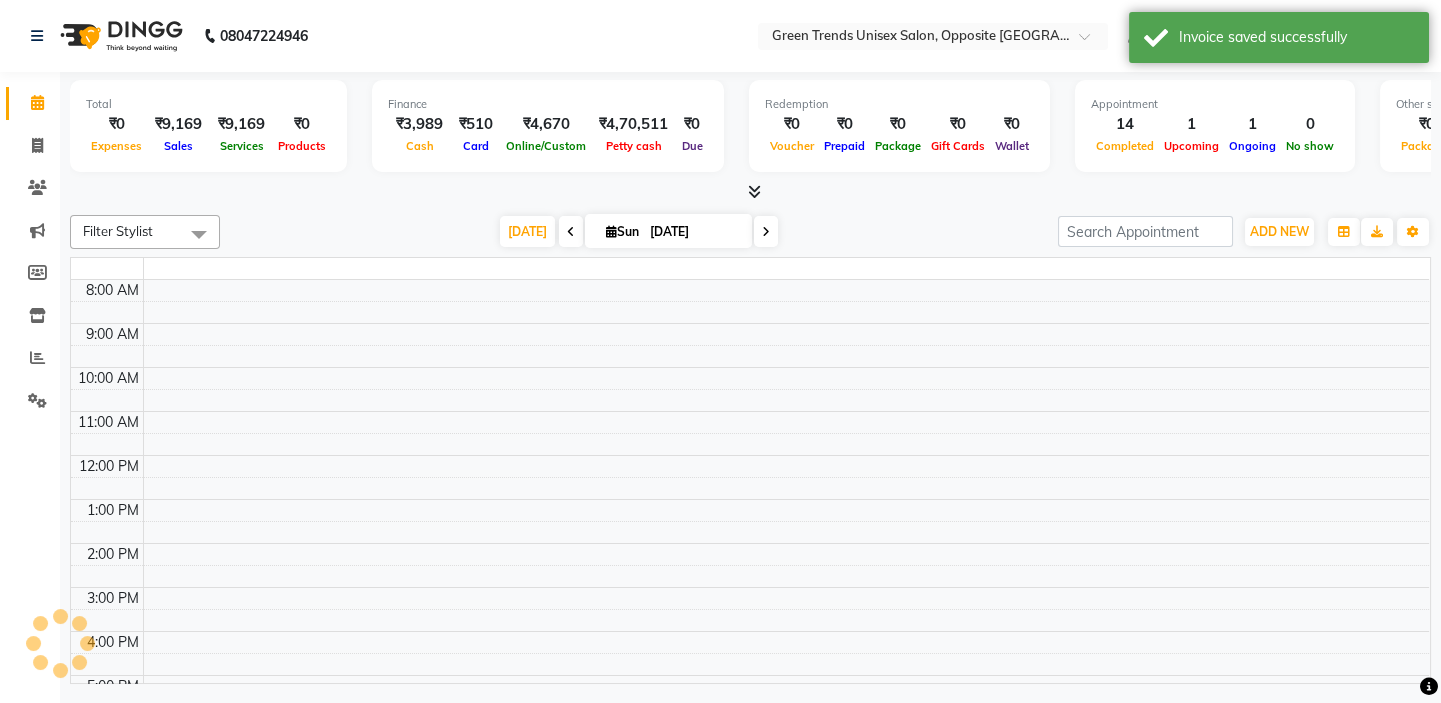 scroll, scrollTop: 170, scrollLeft: 0, axis: vertical 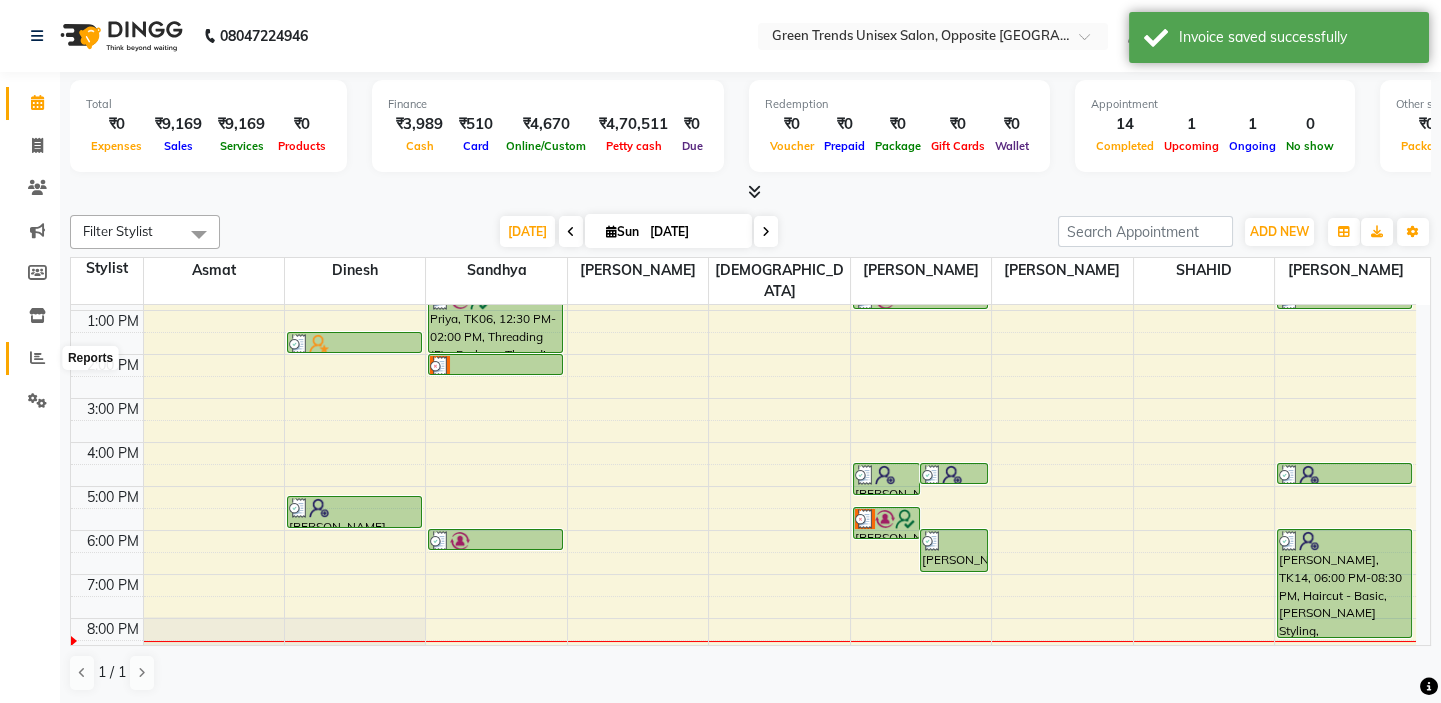 click 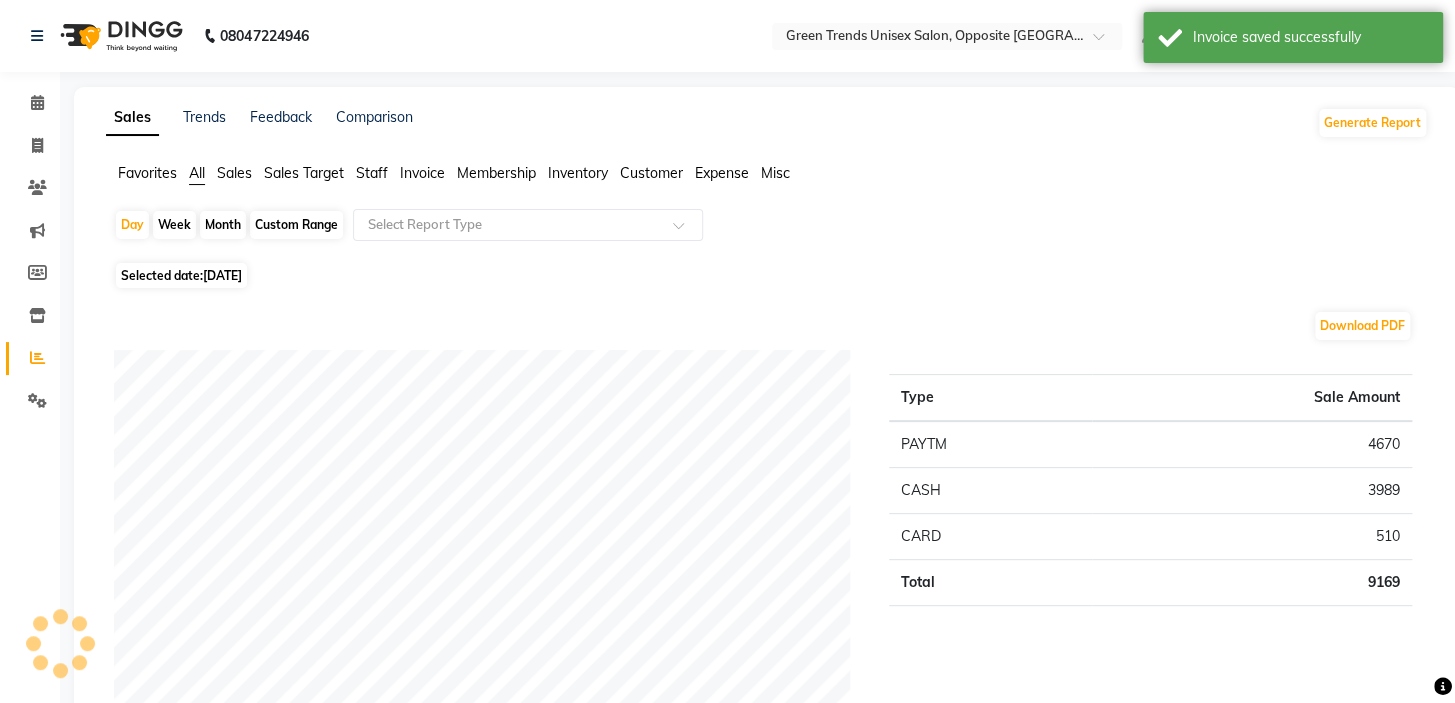 drag, startPoint x: 139, startPoint y: 220, endPoint x: 150, endPoint y: 228, distance: 13.601471 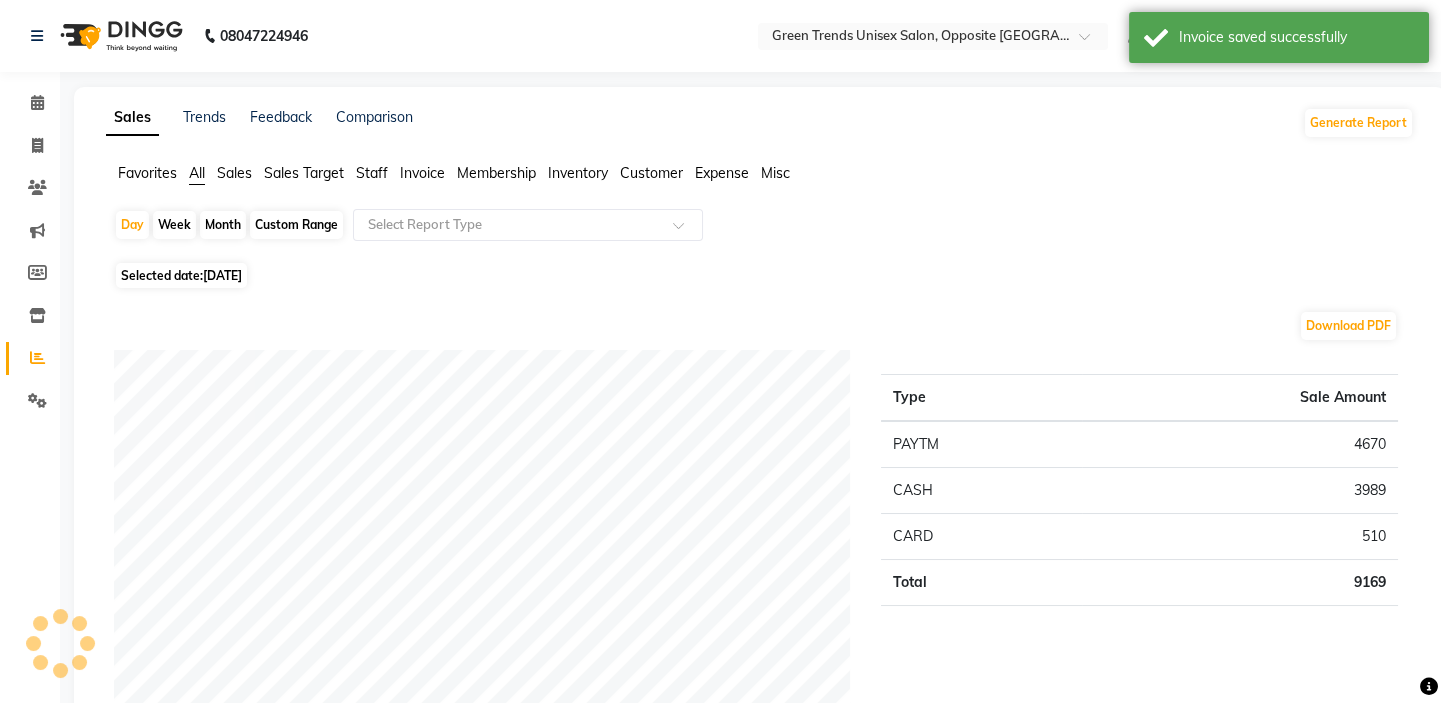 select on "7" 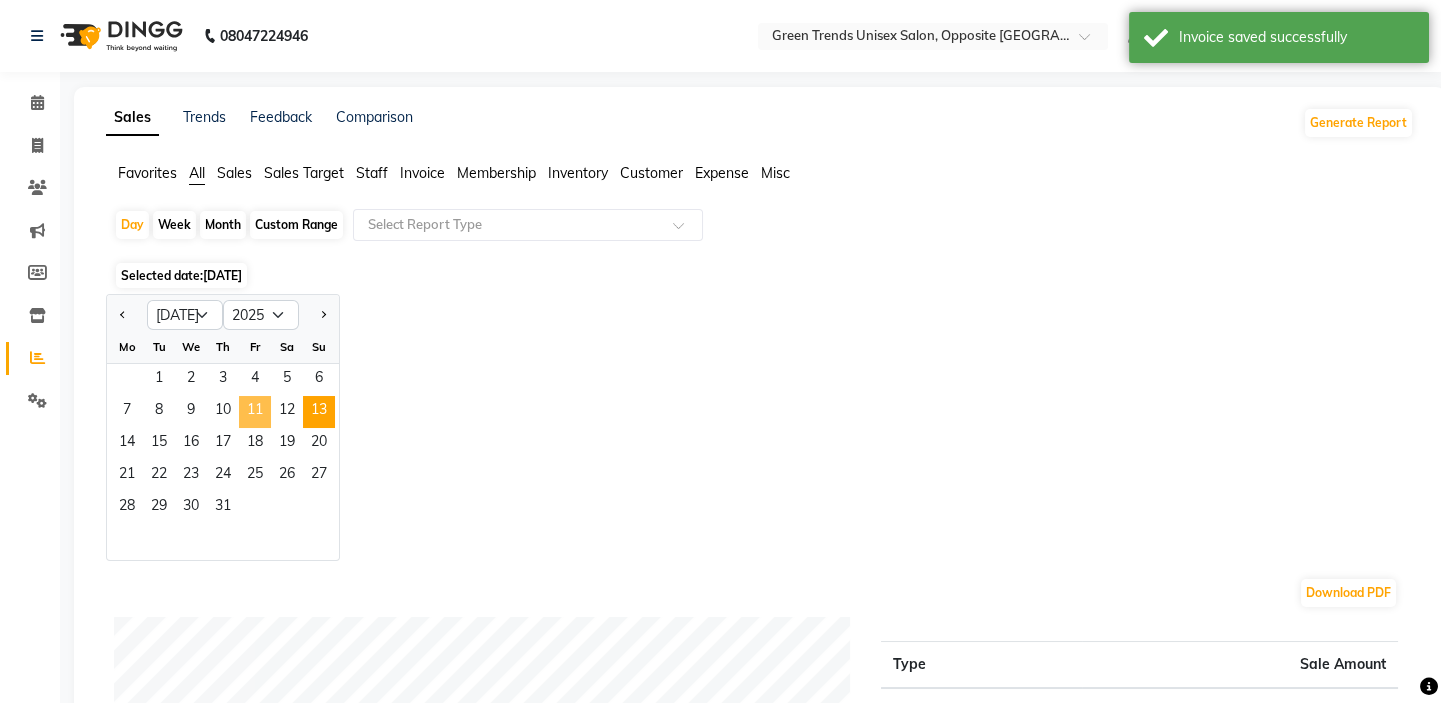 click on "11" 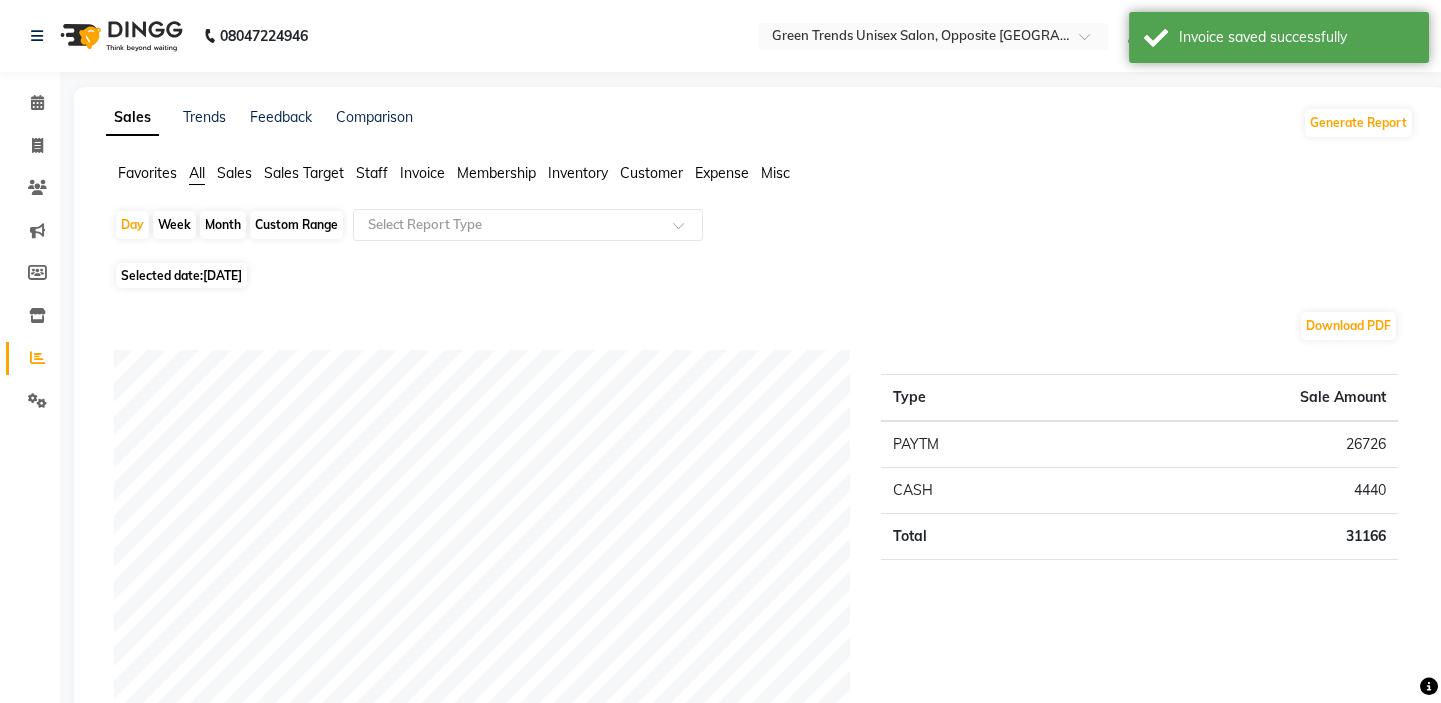 click on "Staff" 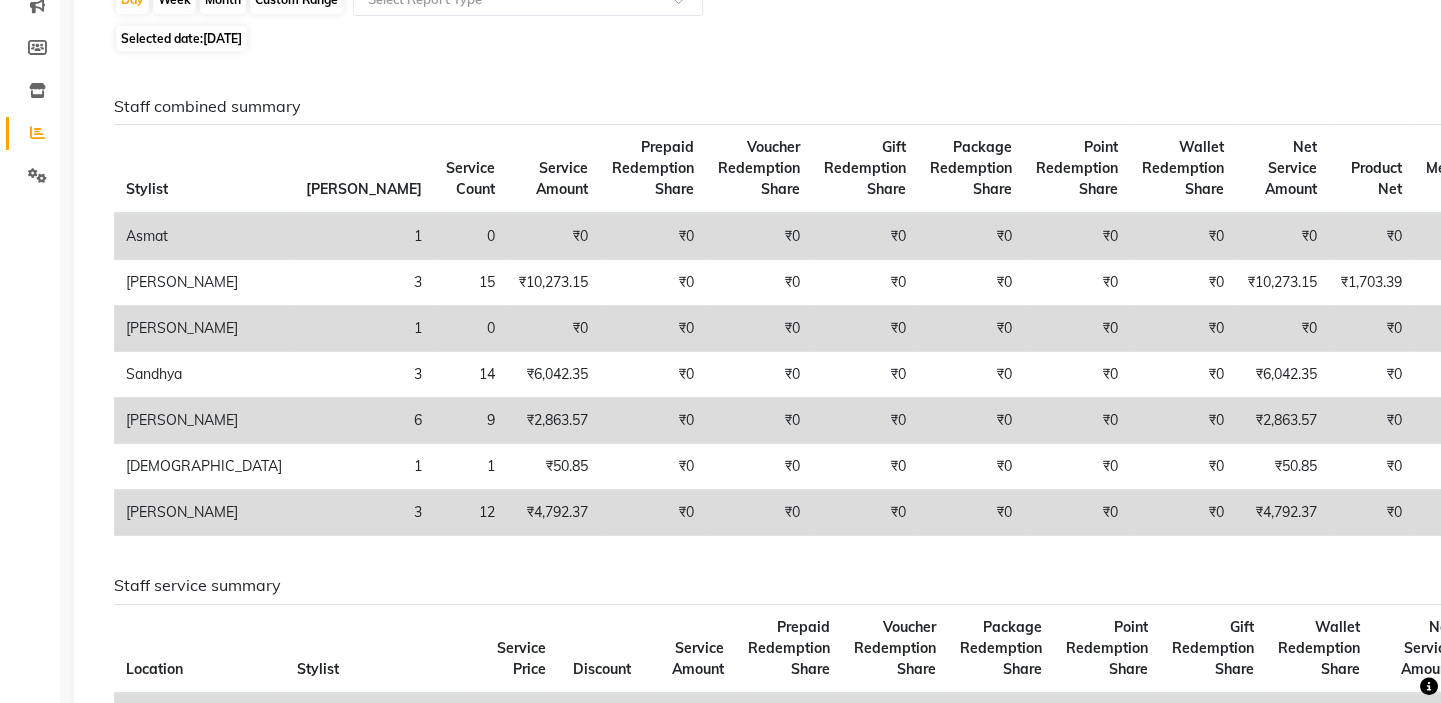 scroll, scrollTop: 247, scrollLeft: 0, axis: vertical 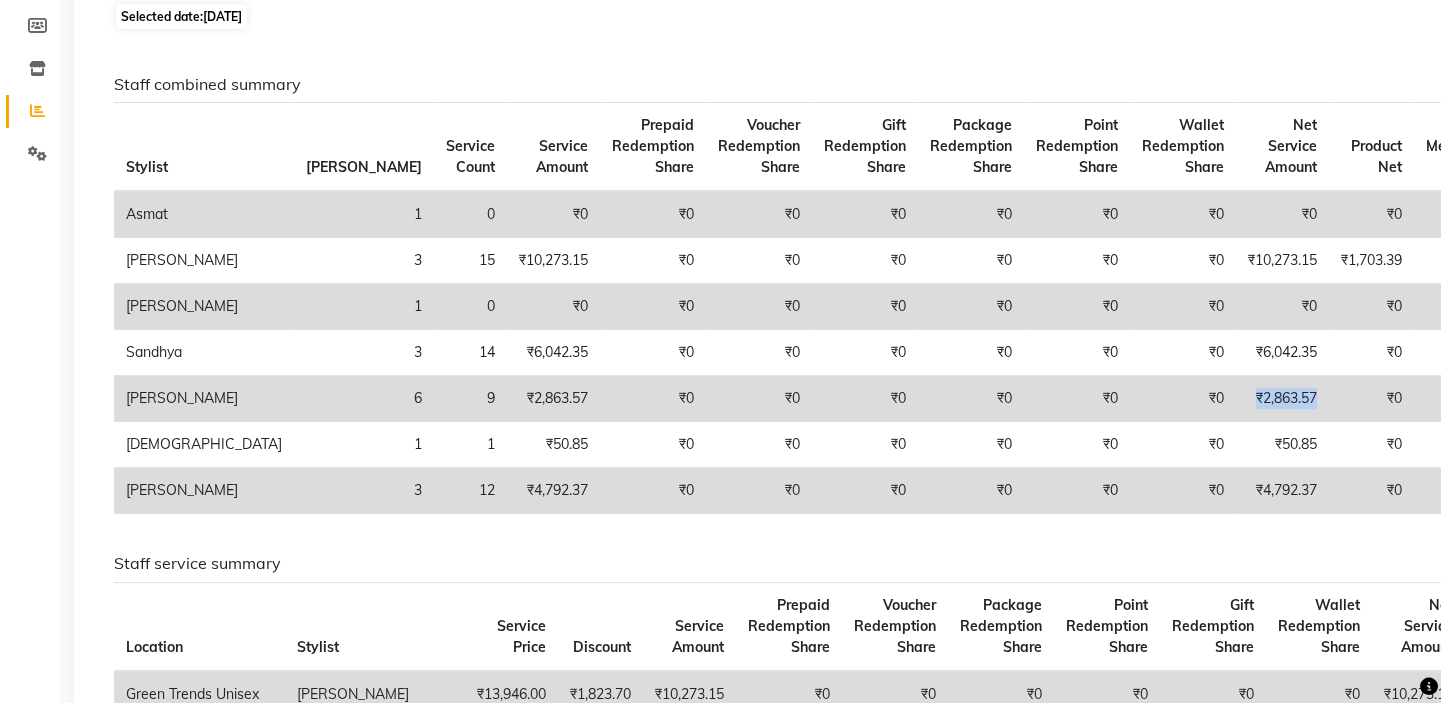 drag, startPoint x: 1155, startPoint y: 414, endPoint x: 1084, endPoint y: 439, distance: 75.272835 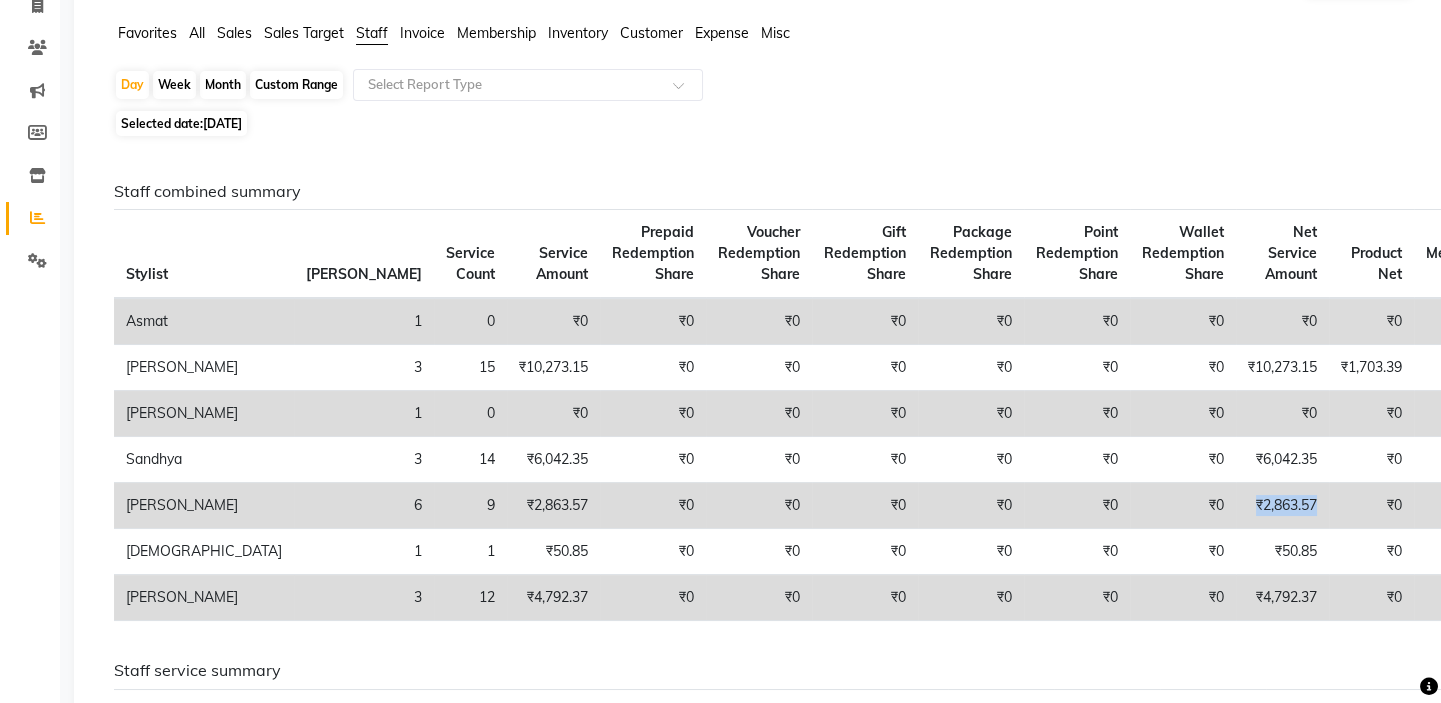 scroll, scrollTop: 125, scrollLeft: 0, axis: vertical 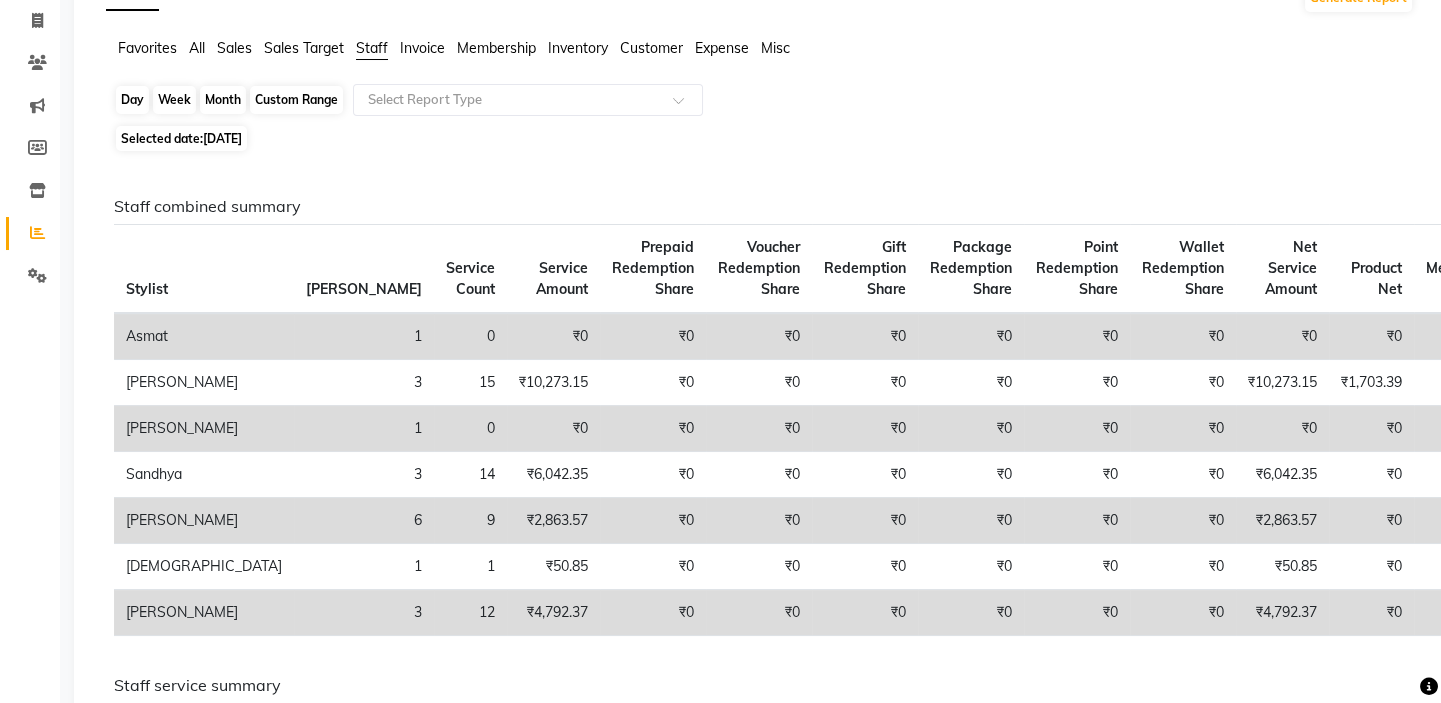 click on "Day" 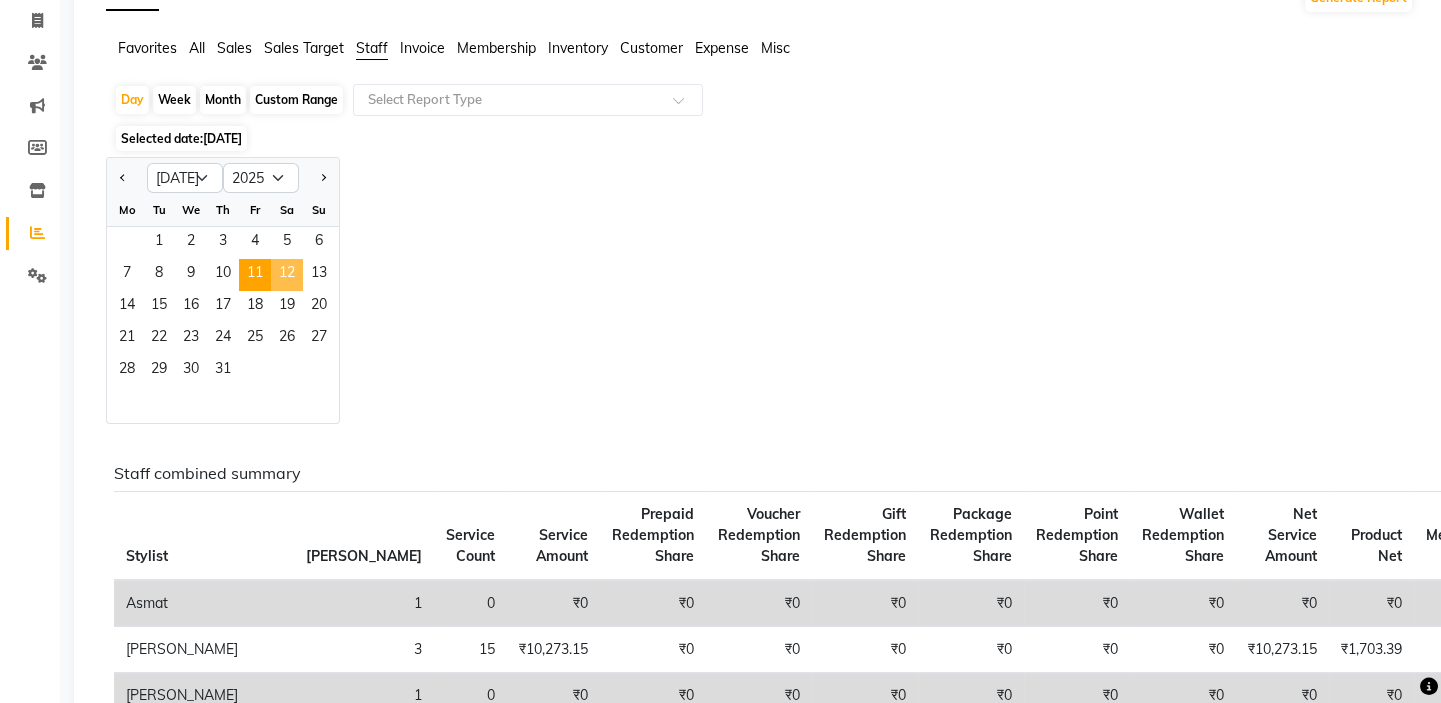 click on "12" 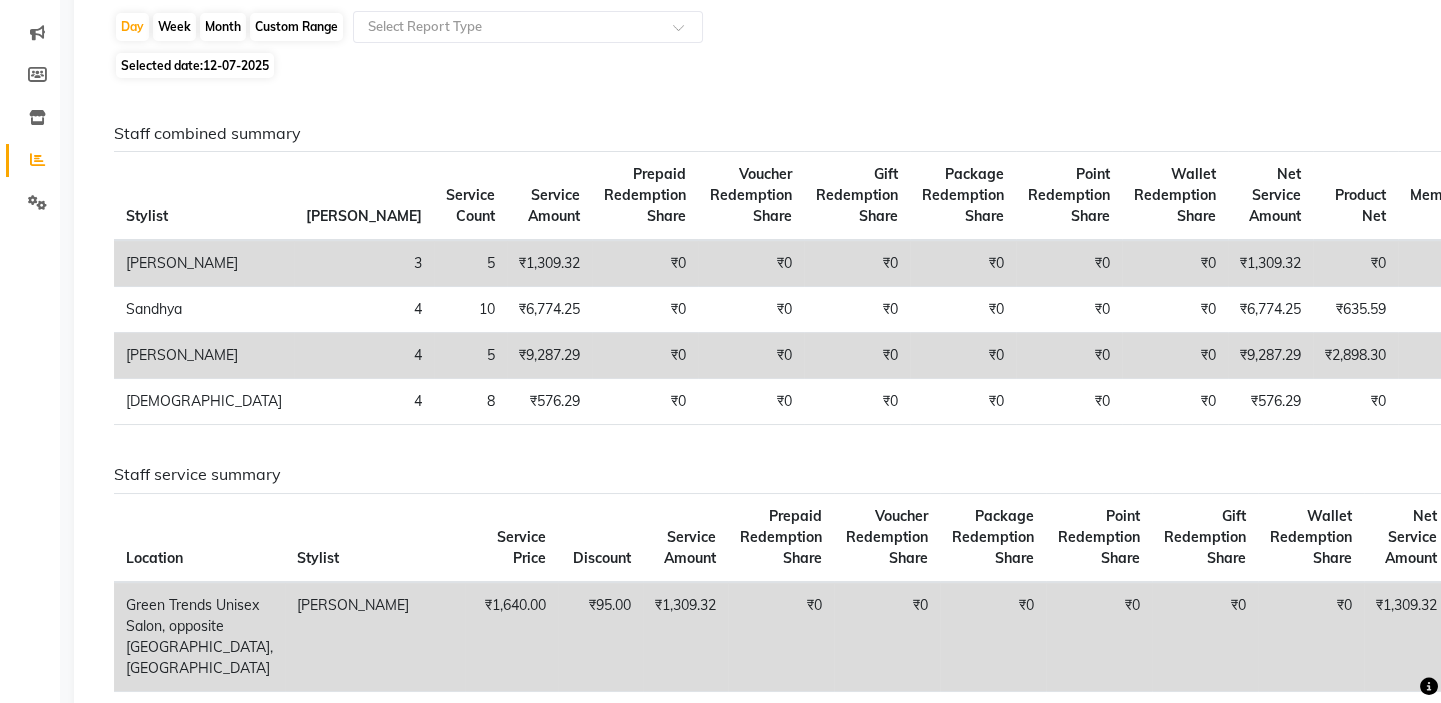 scroll, scrollTop: 262, scrollLeft: 0, axis: vertical 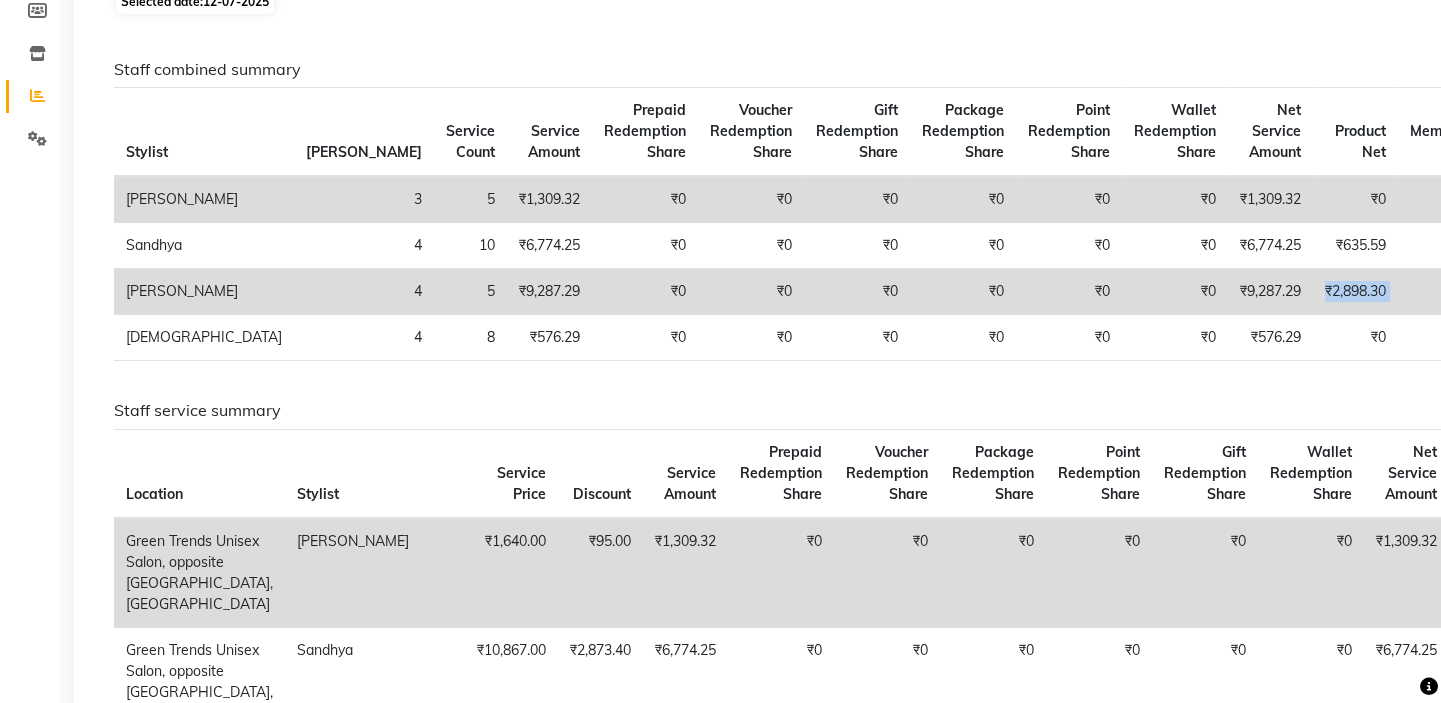 drag, startPoint x: 1246, startPoint y: 280, endPoint x: 1152, endPoint y: 302, distance: 96.540146 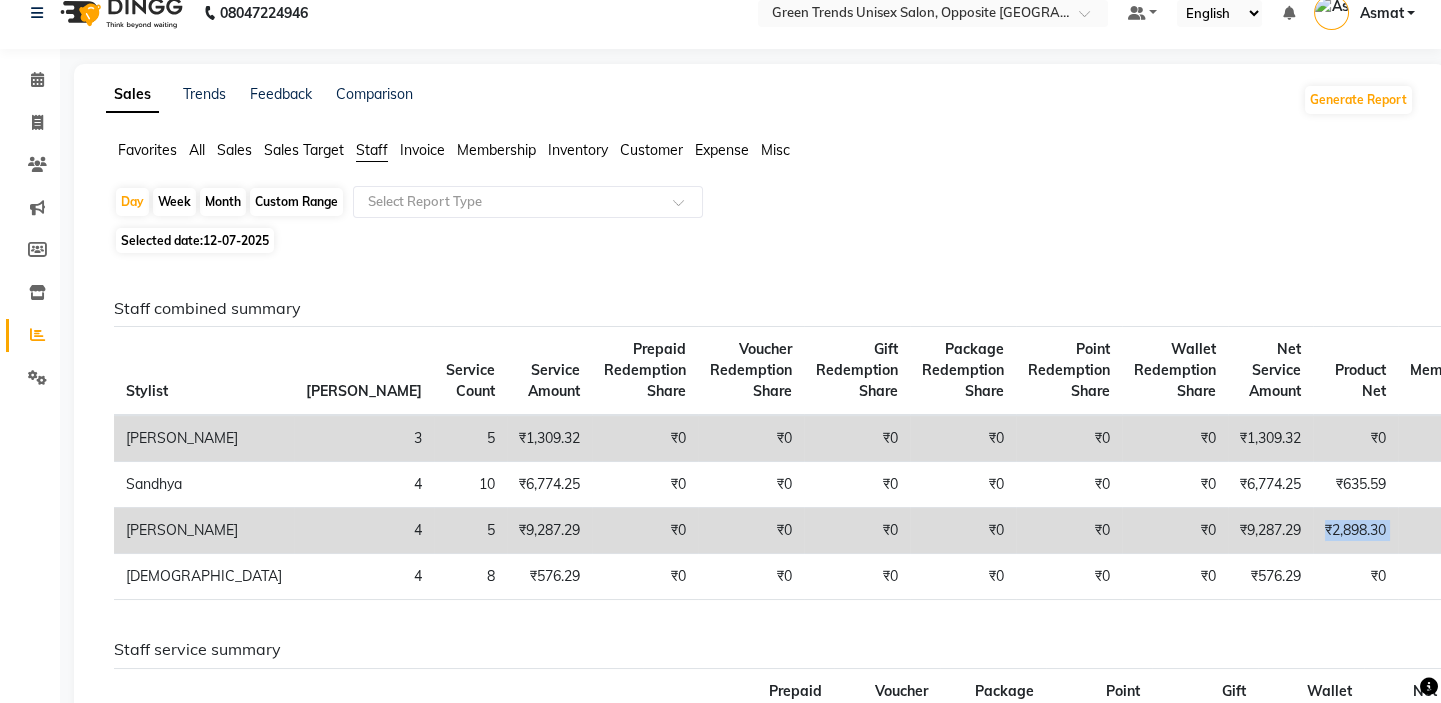 scroll, scrollTop: 0, scrollLeft: 0, axis: both 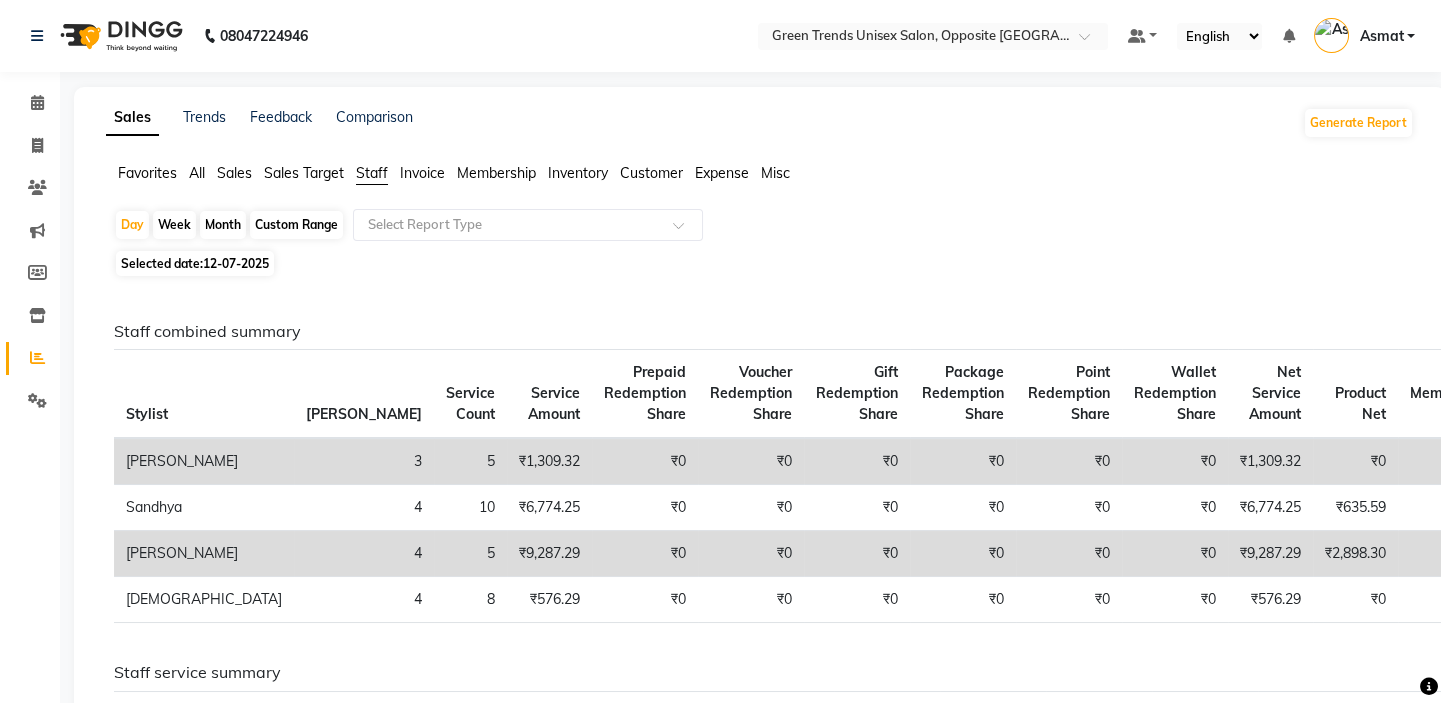click on "Day   Week   Month   Custom Range  Select Report Type" 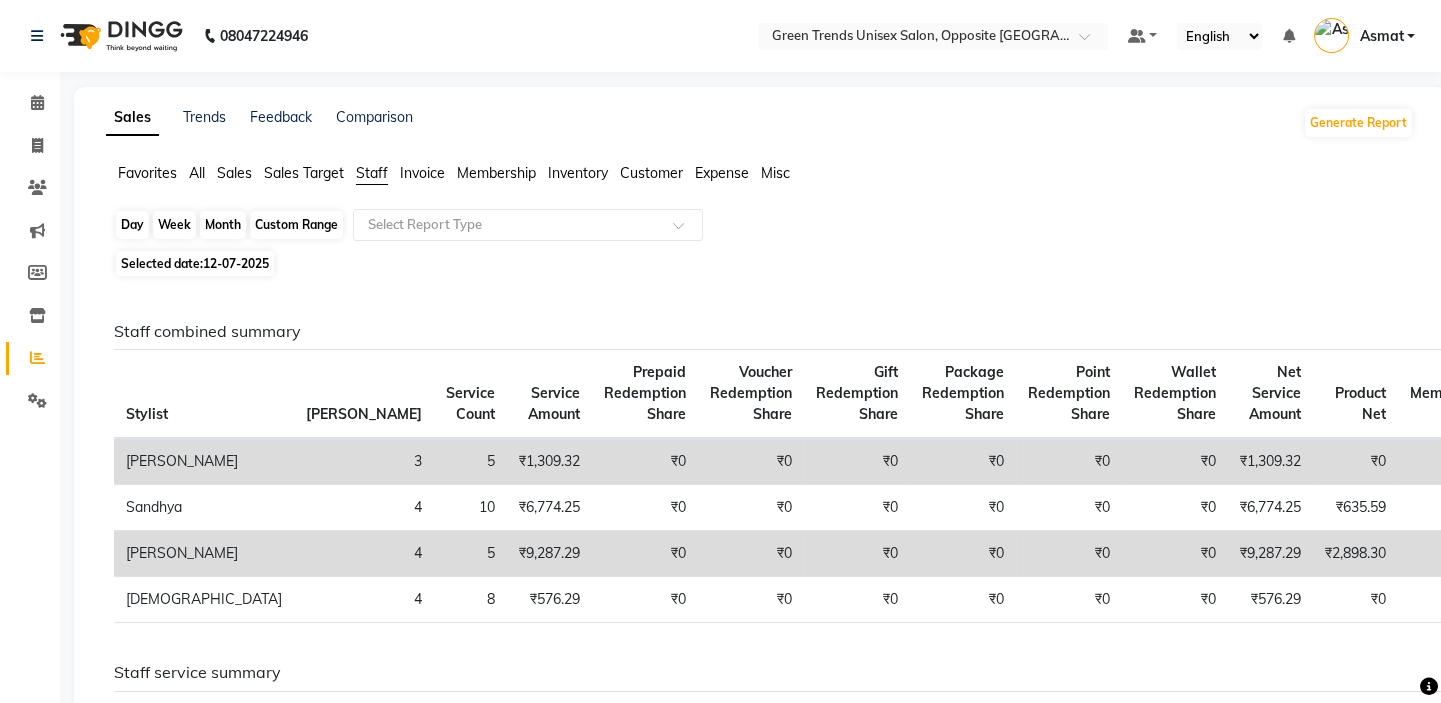click on "Day" 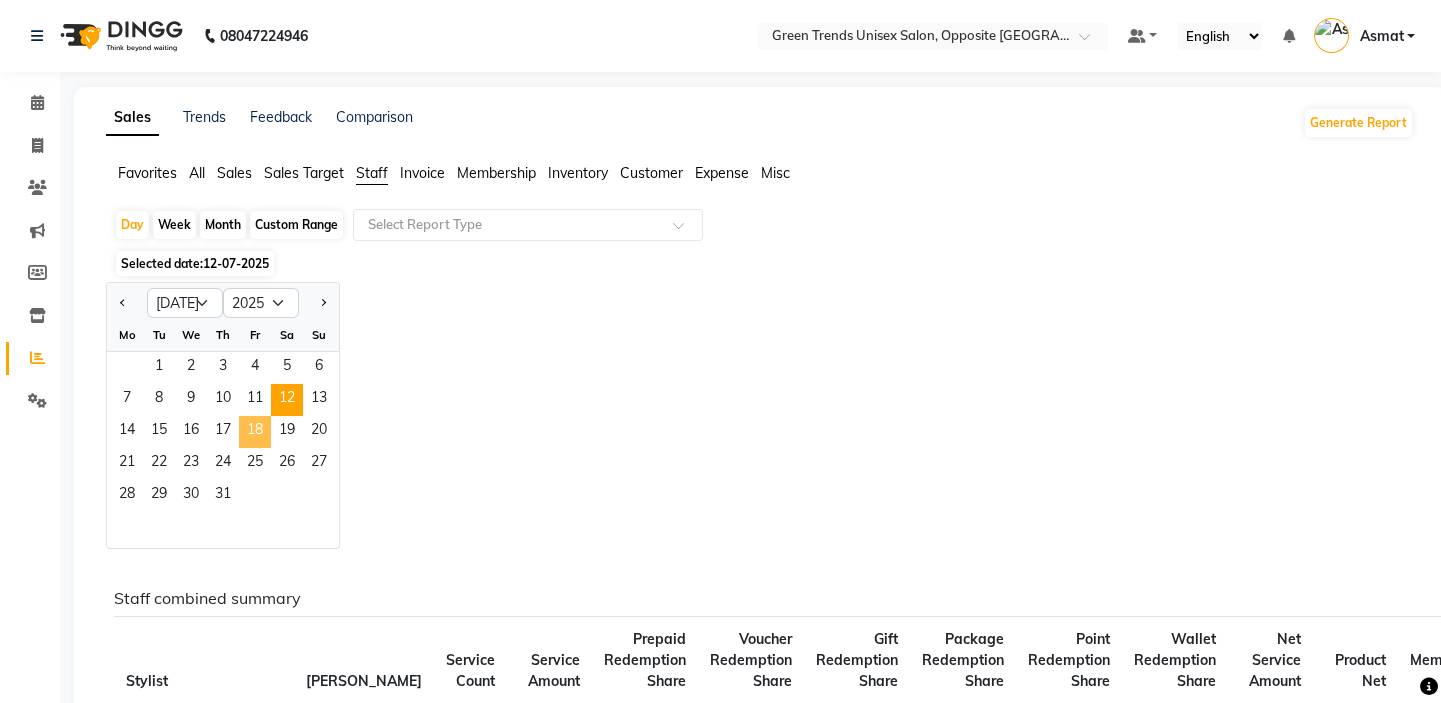click on "18" 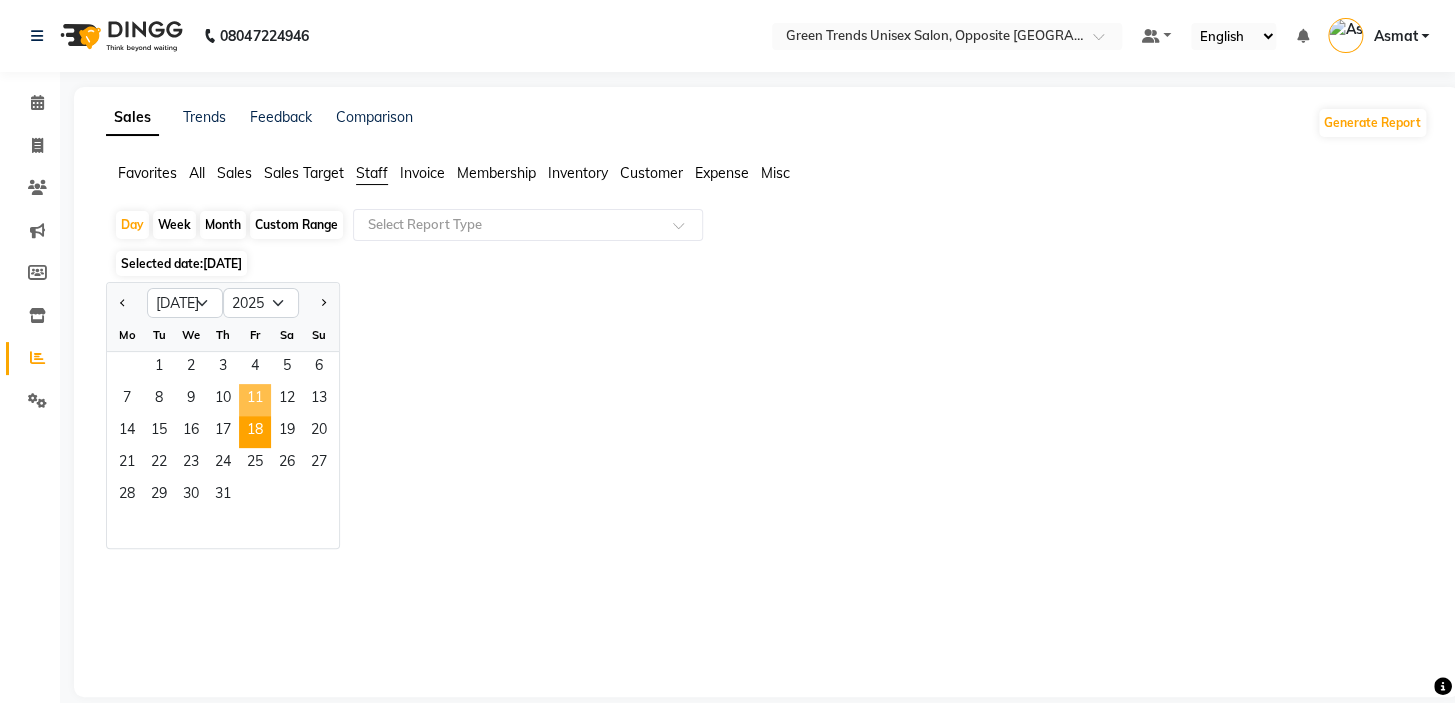 click on "11" 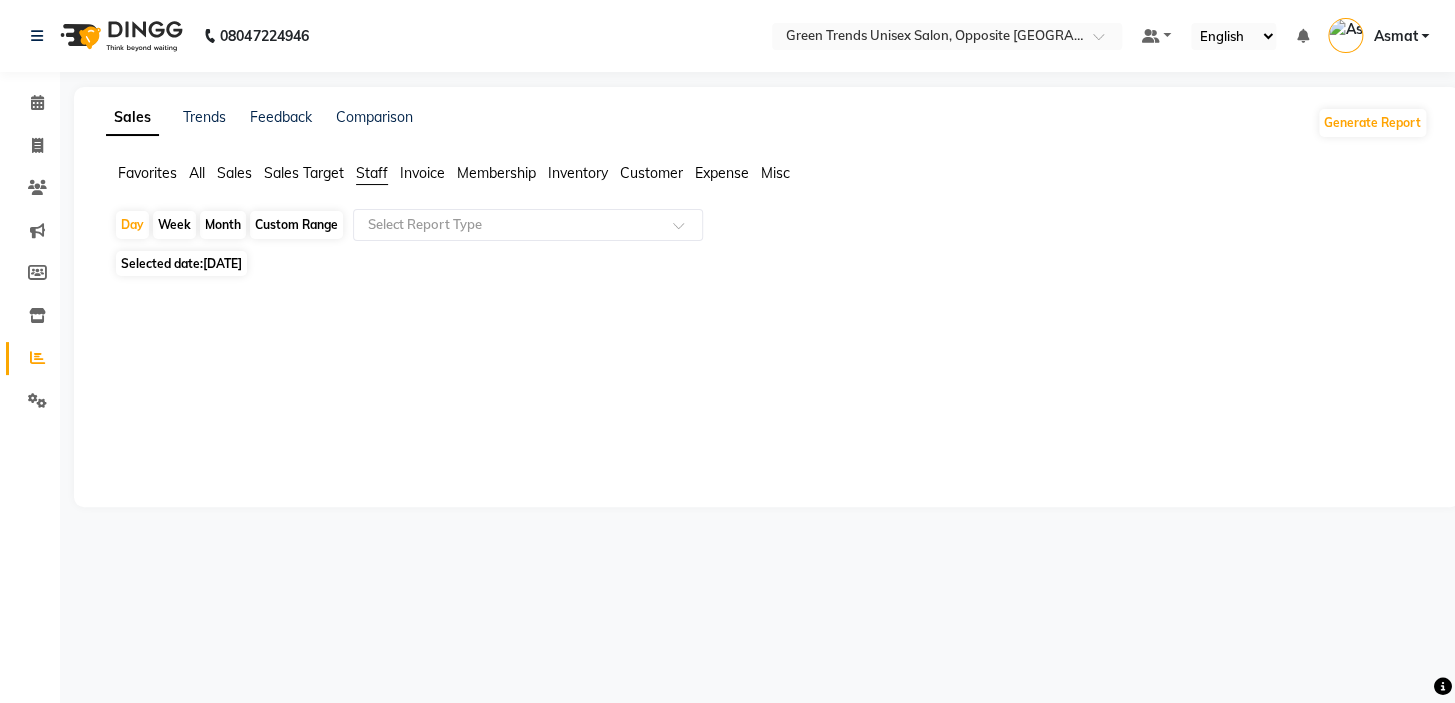 click on "Staff" 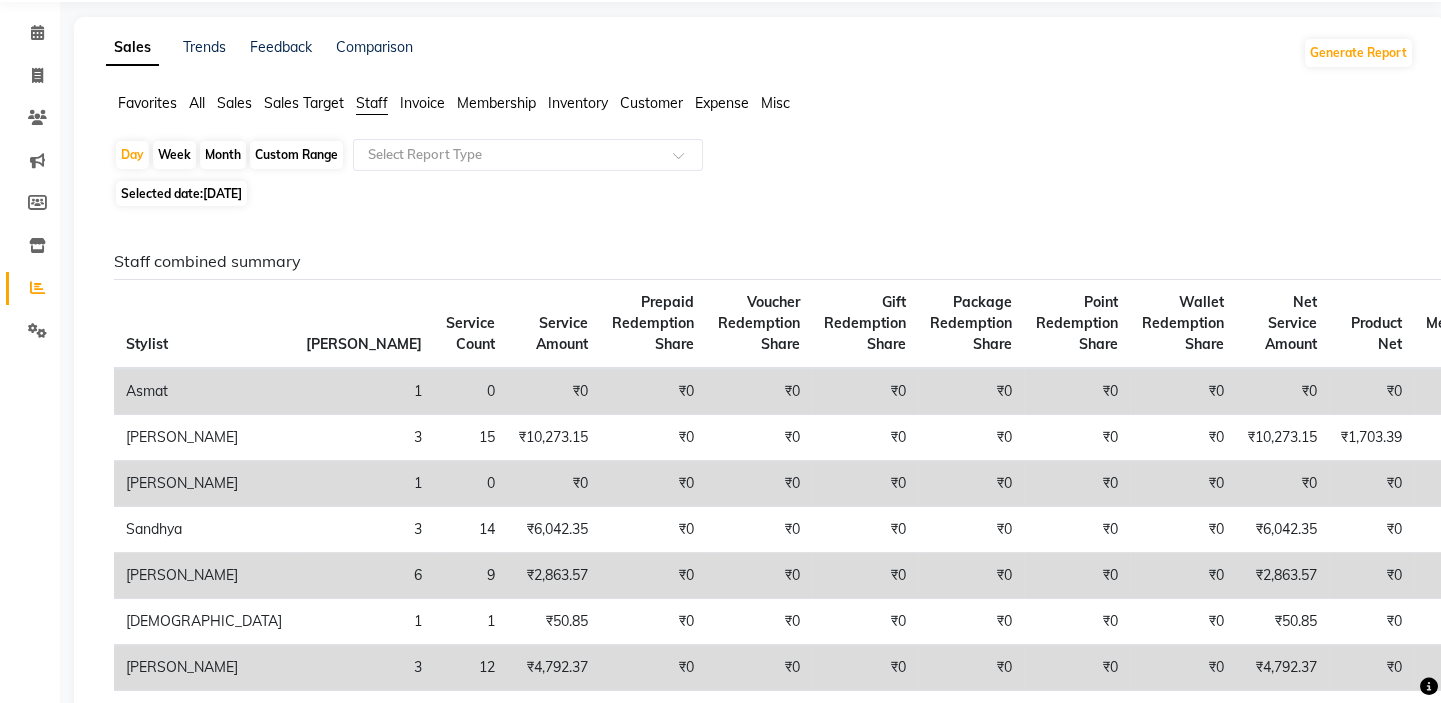 scroll, scrollTop: 77, scrollLeft: 0, axis: vertical 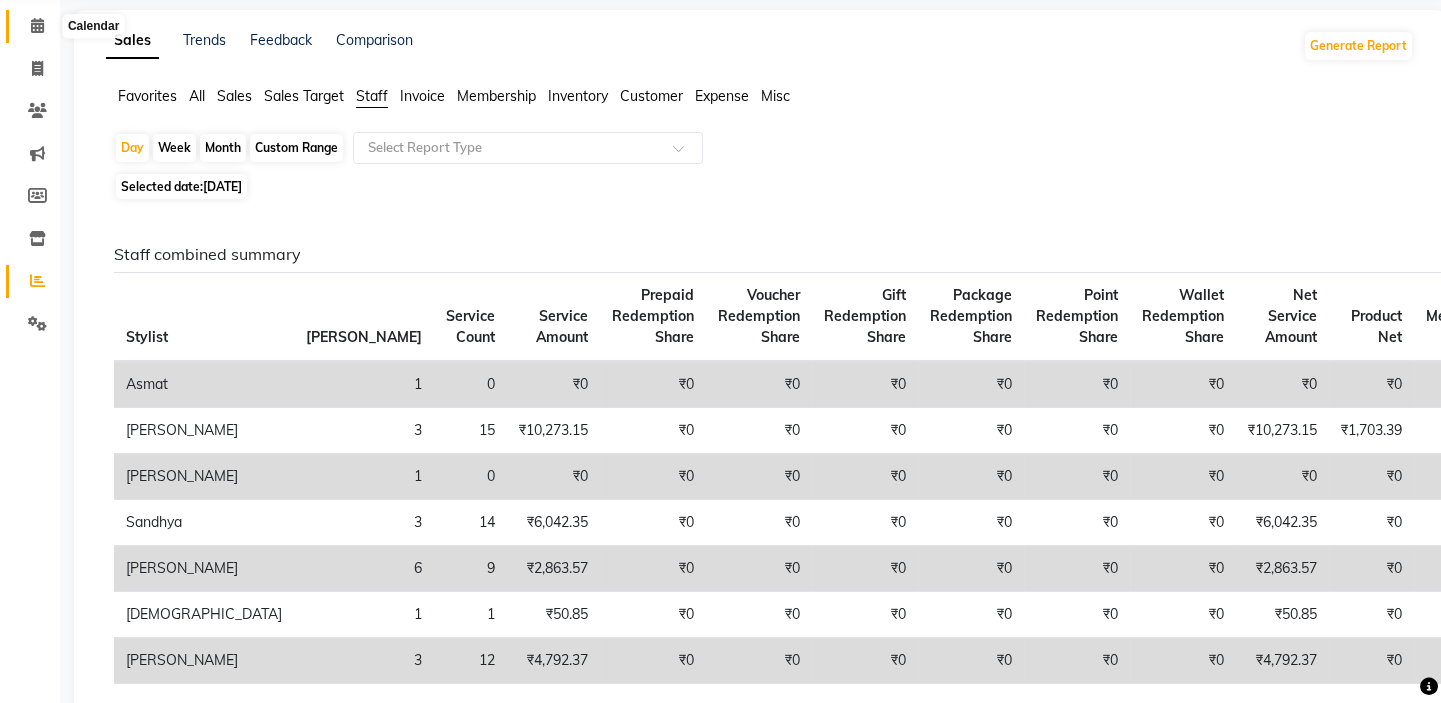 click 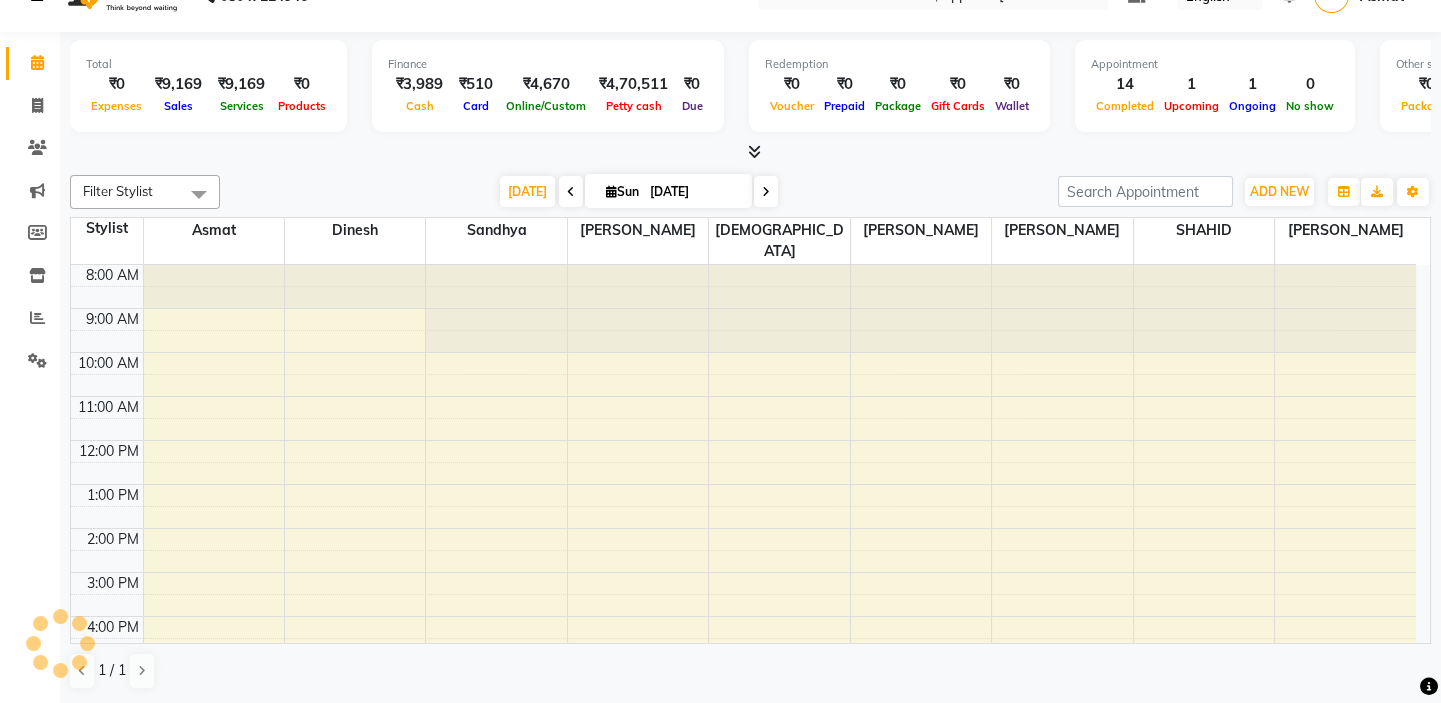 scroll, scrollTop: 0, scrollLeft: 0, axis: both 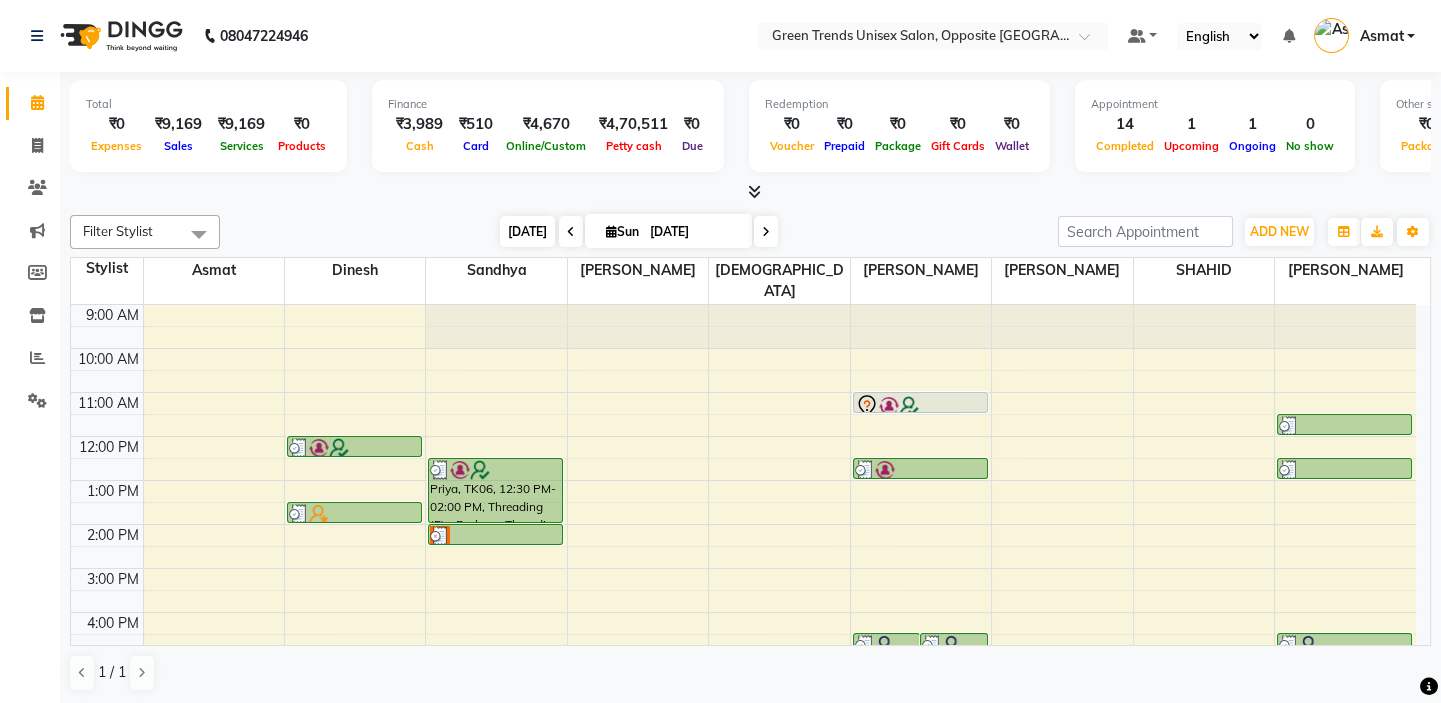 click on "[DATE]" at bounding box center (527, 231) 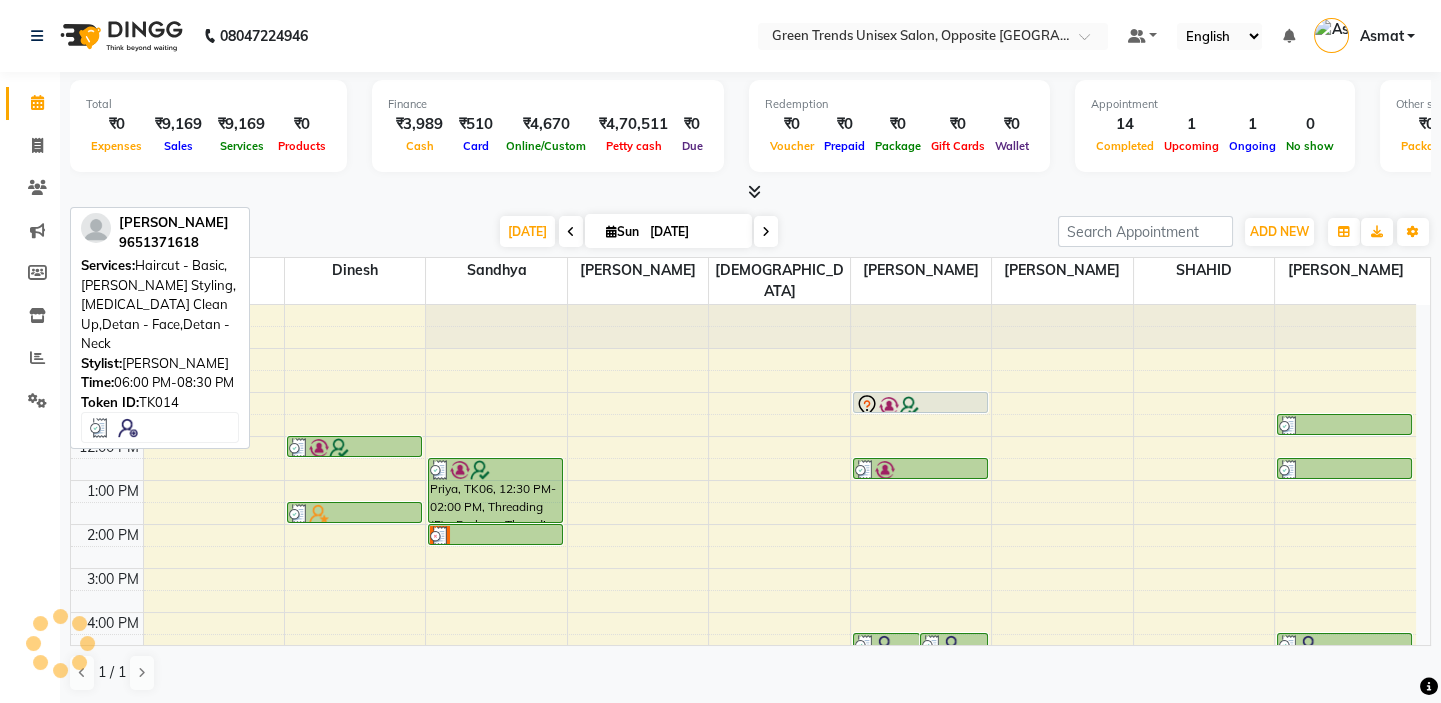 scroll, scrollTop: 208, scrollLeft: 0, axis: vertical 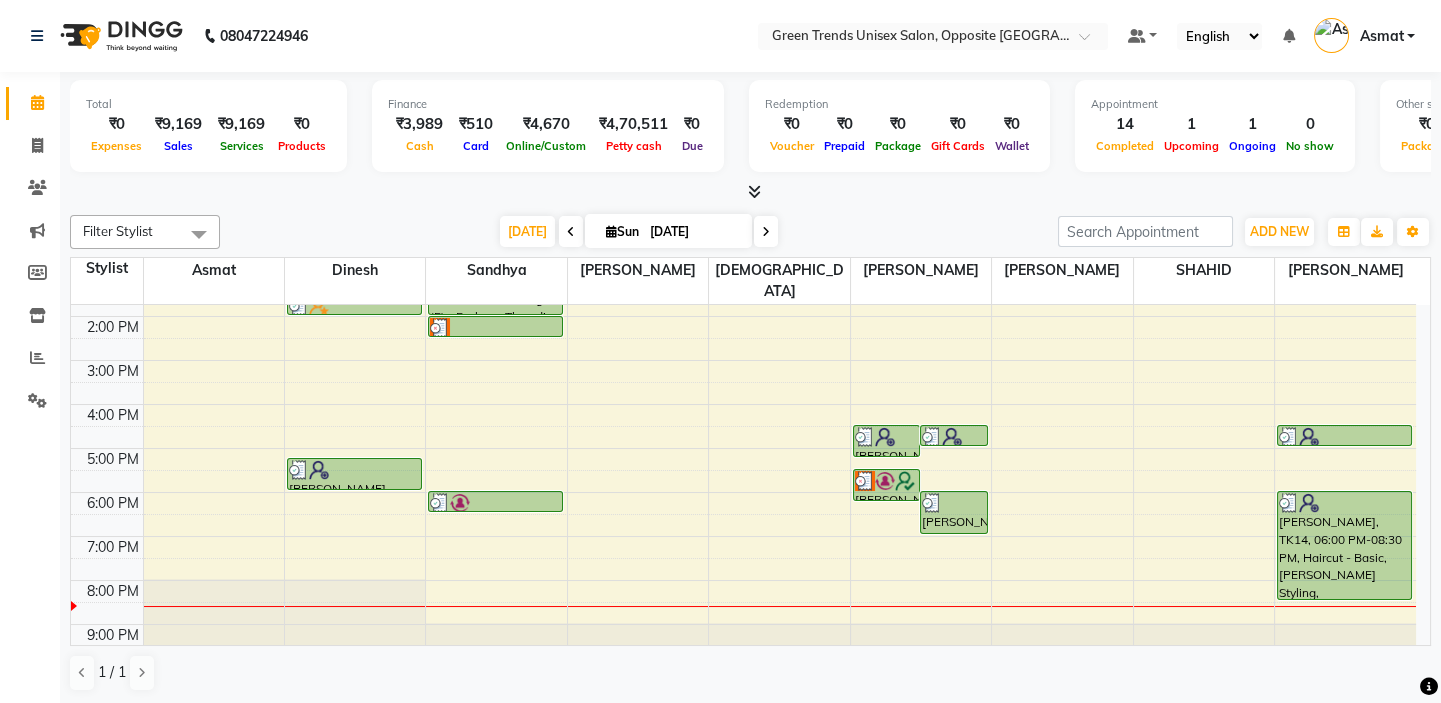 click on "9:00 AM 10:00 AM 11:00 AM 12:00 PM 1:00 PM 2:00 PM 3:00 PM 4:00 PM 5:00 PM 6:00 PM 7:00 PM 8:00 PM 9:00 PM     [PERSON_NAME], TK01, 12:00 PM-12:30 PM, Haircut - Basic     [PERSON_NAME], TK07, 01:30 PM-02:00 PM, Haircut - Basic     [PERSON_NAME], TK09, 05:15 PM-06:00 PM, Styling Haircut (F)     Priya, TK06, 12:30 PM-02:00 PM, Threading (F) - Eyebrow,Threading (F) - Forhead,Brazilian Waxing (F) - Threading - Upper Lip     [PERSON_NAME], TK08, 02:00 PM-02:30 PM, Threading (F) - Eyebrow     Shreya, TK13, 06:00 PM-06:30 PM, Threading (F) - Eyebrow     [PERSON_NAME], TK09, 04:30 PM-05:15 PM, Styling Haircut (F)     [PERSON_NAME], TK11, 04:30 PM-05:00 PM,  Regular Touch-Up Colouring     HIMROZ [PERSON_NAME], TK12, 05:30 PM-06:15 PM, Styling Haircut (F)     [PERSON_NAME], TK15, 06:00 PM-07:00 PM, Haircut - Basic,[PERSON_NAME] Trim             Priya, TK02, 11:00 AM-11:30 AM, Keratin Bosster 700     [PERSON_NAME], TK04, 12:30 PM-01:00 PM,  Premium Touch-Up Colouring     [PERSON_NAME], TK05, 11:30 AM-12:00 PM, Trendy Kiddy Cut" at bounding box center [743, 382] 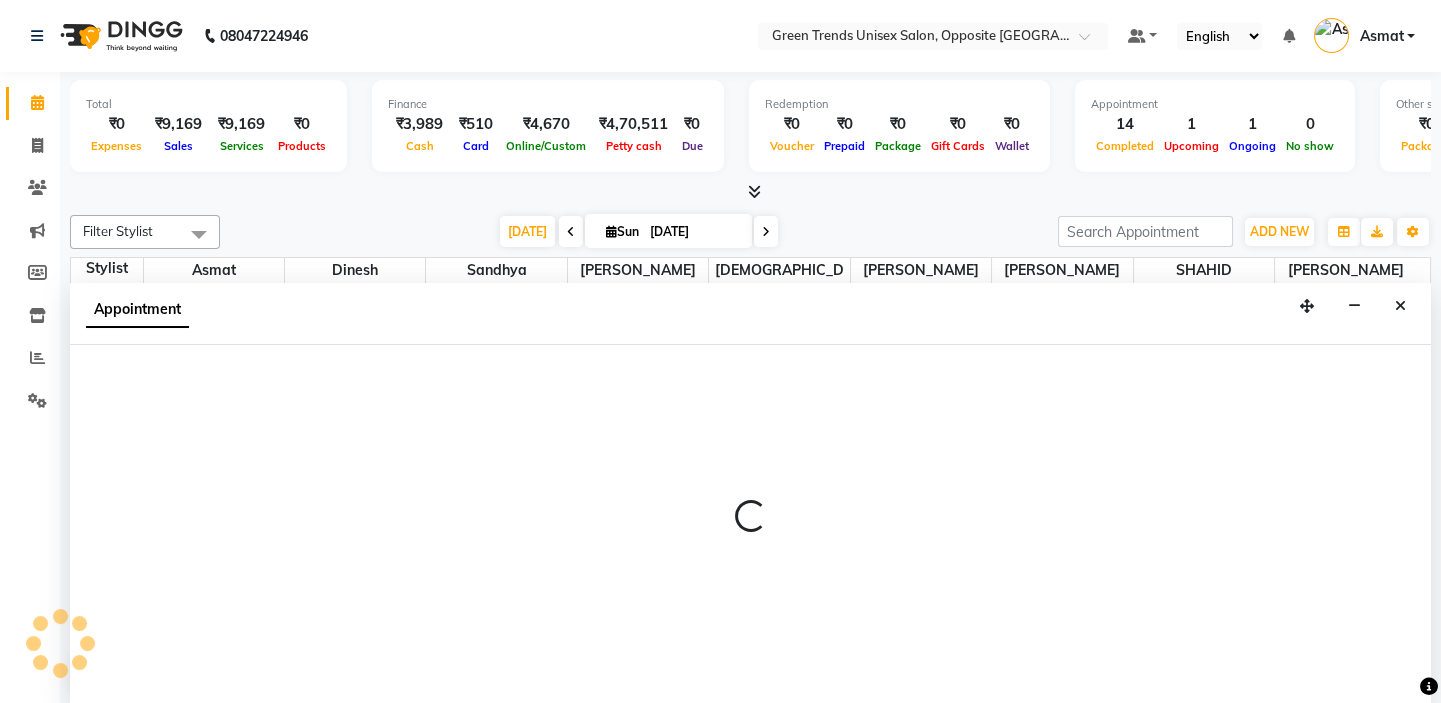 select on "82136" 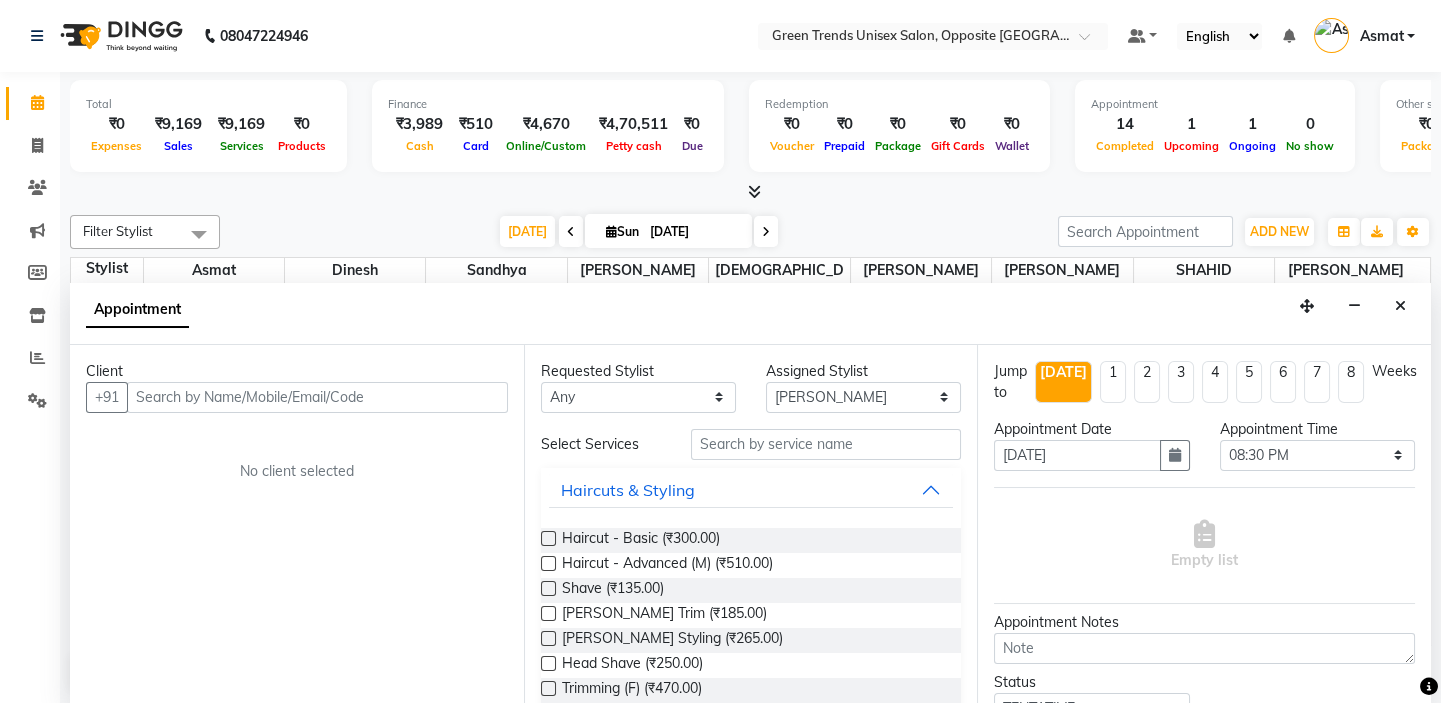 scroll, scrollTop: 0, scrollLeft: 0, axis: both 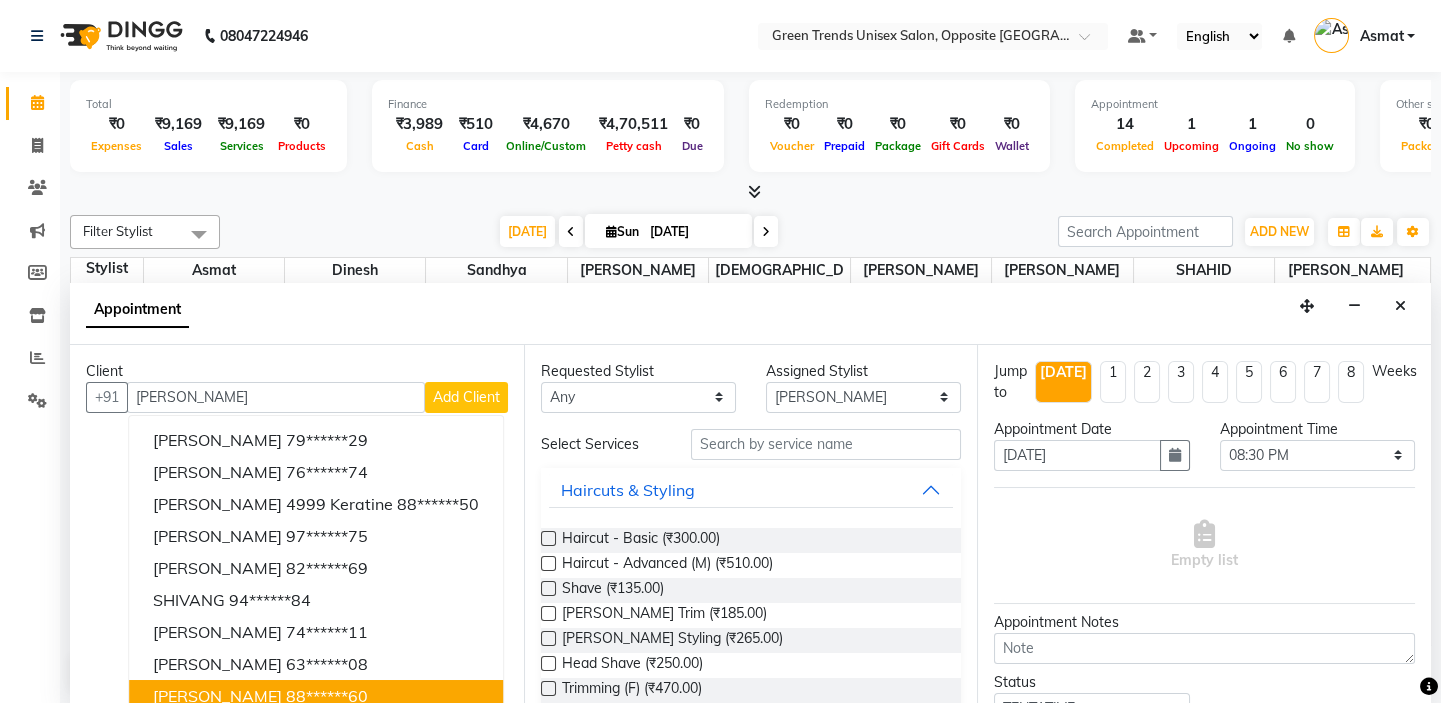 click on "[PERSON_NAME]" at bounding box center (217, 696) 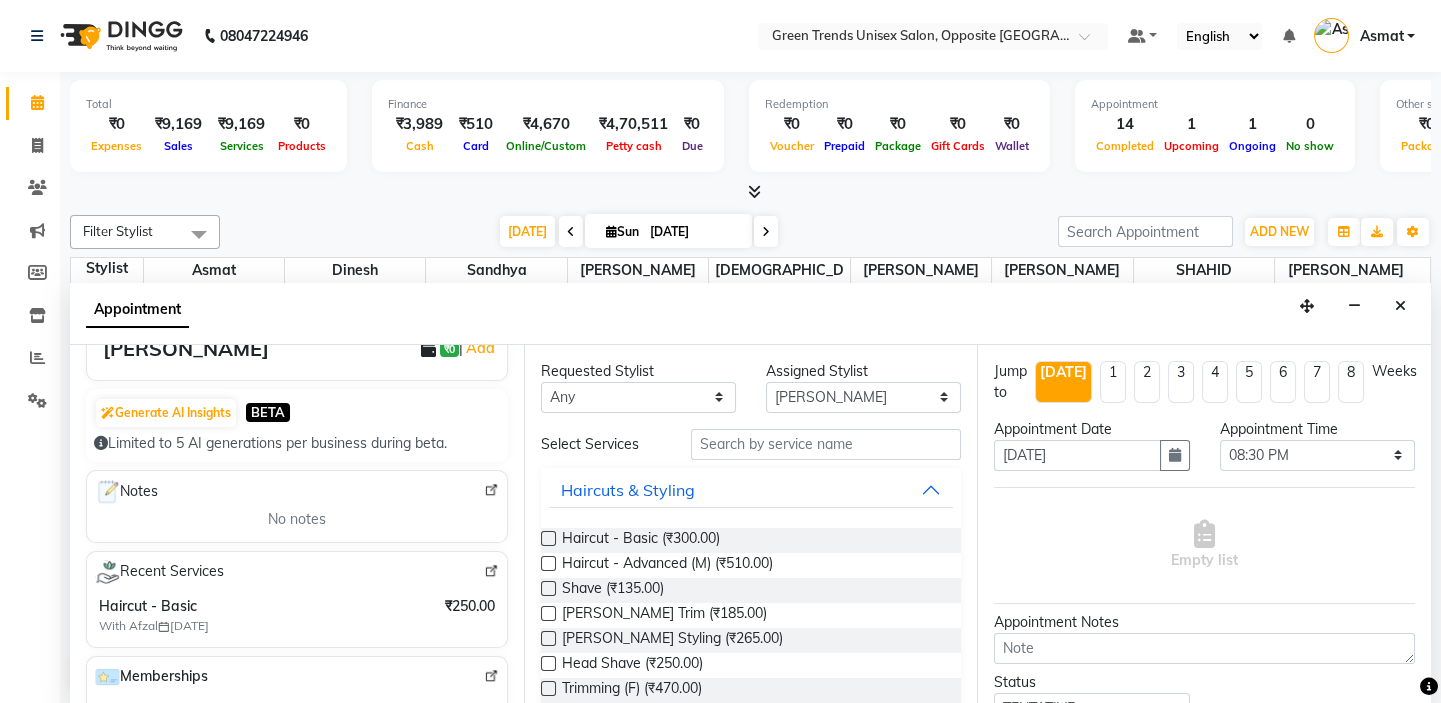 scroll, scrollTop: 71, scrollLeft: 0, axis: vertical 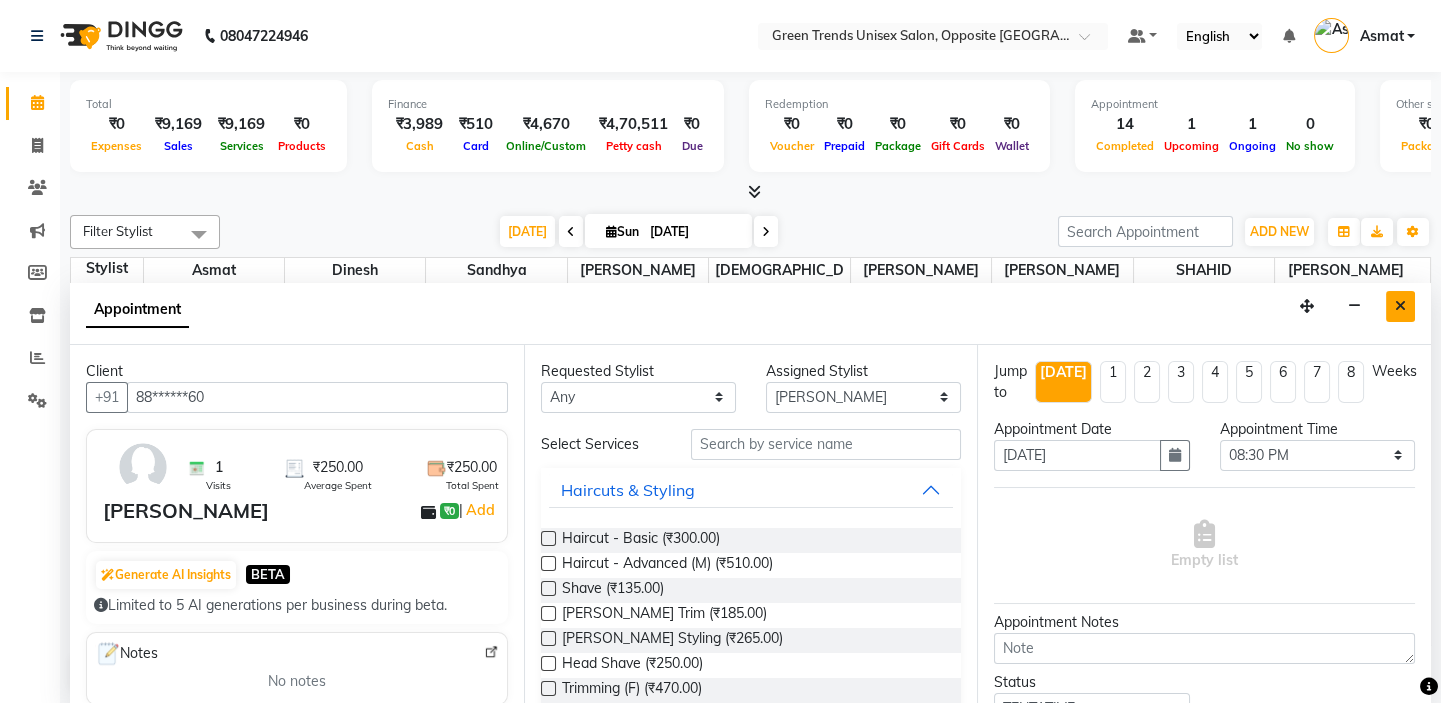 type on "88******60" 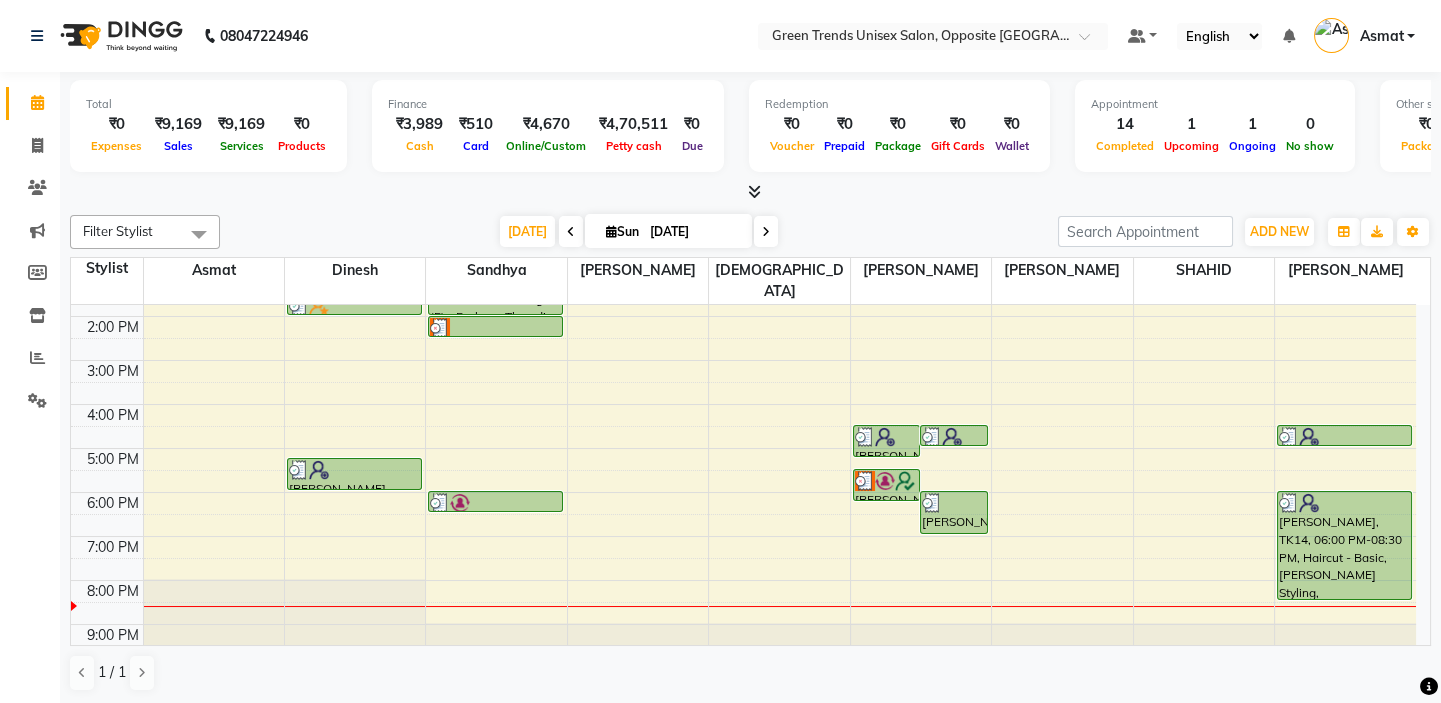 click at bounding box center [1345, 606] 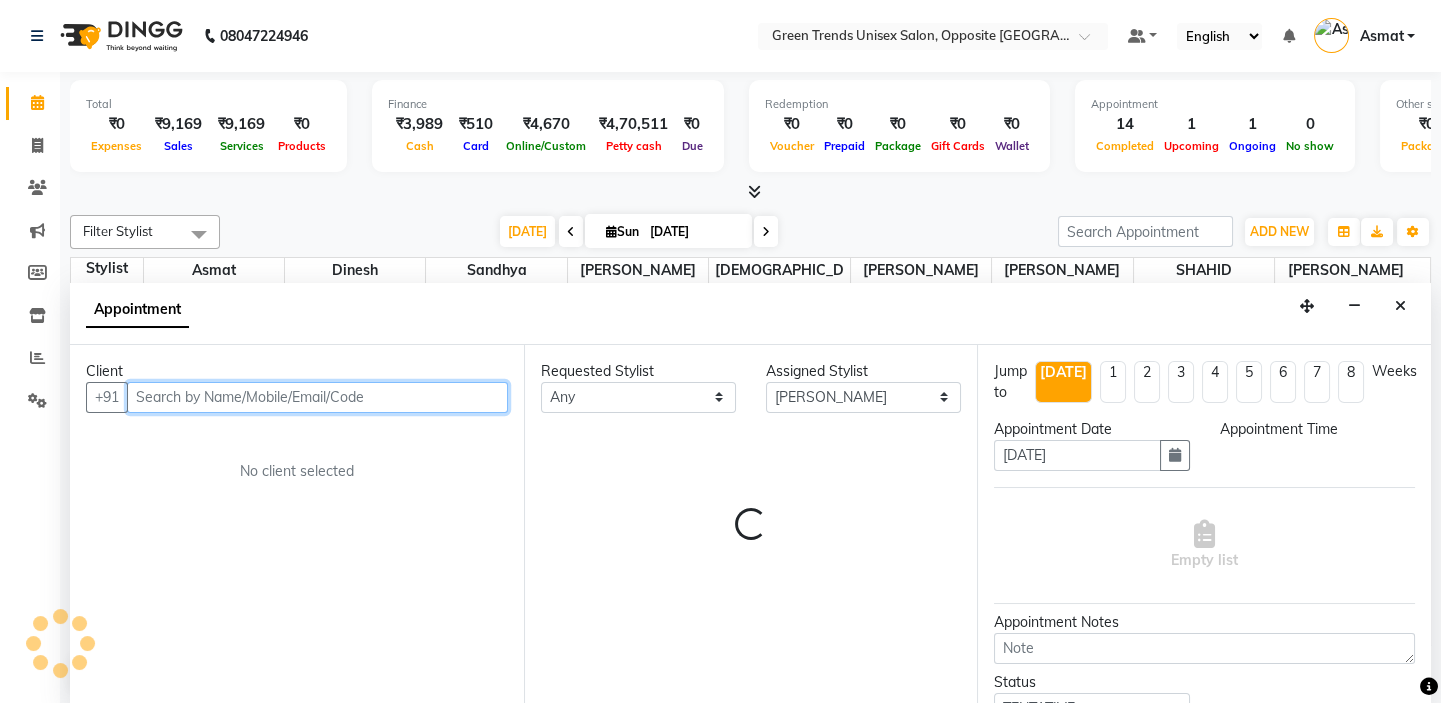 select on "1230" 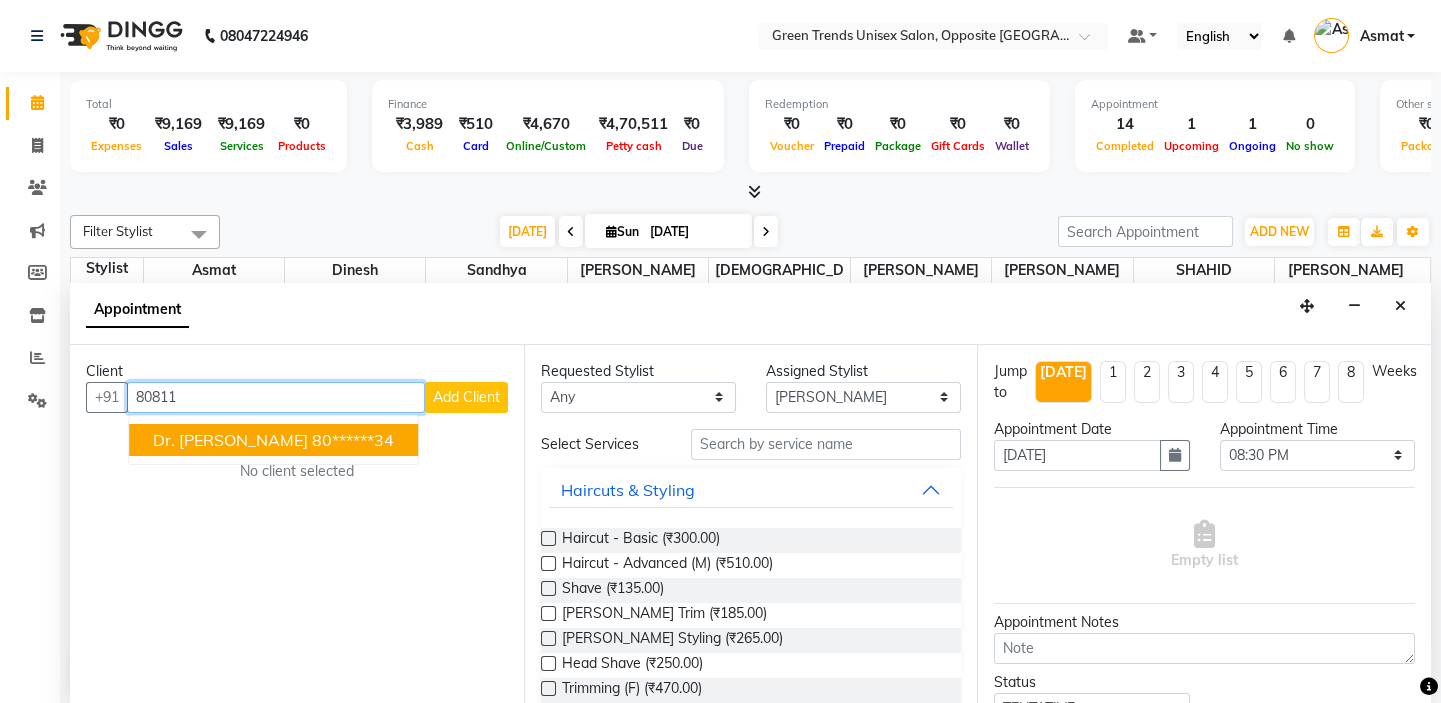 click on "80******34" at bounding box center [353, 440] 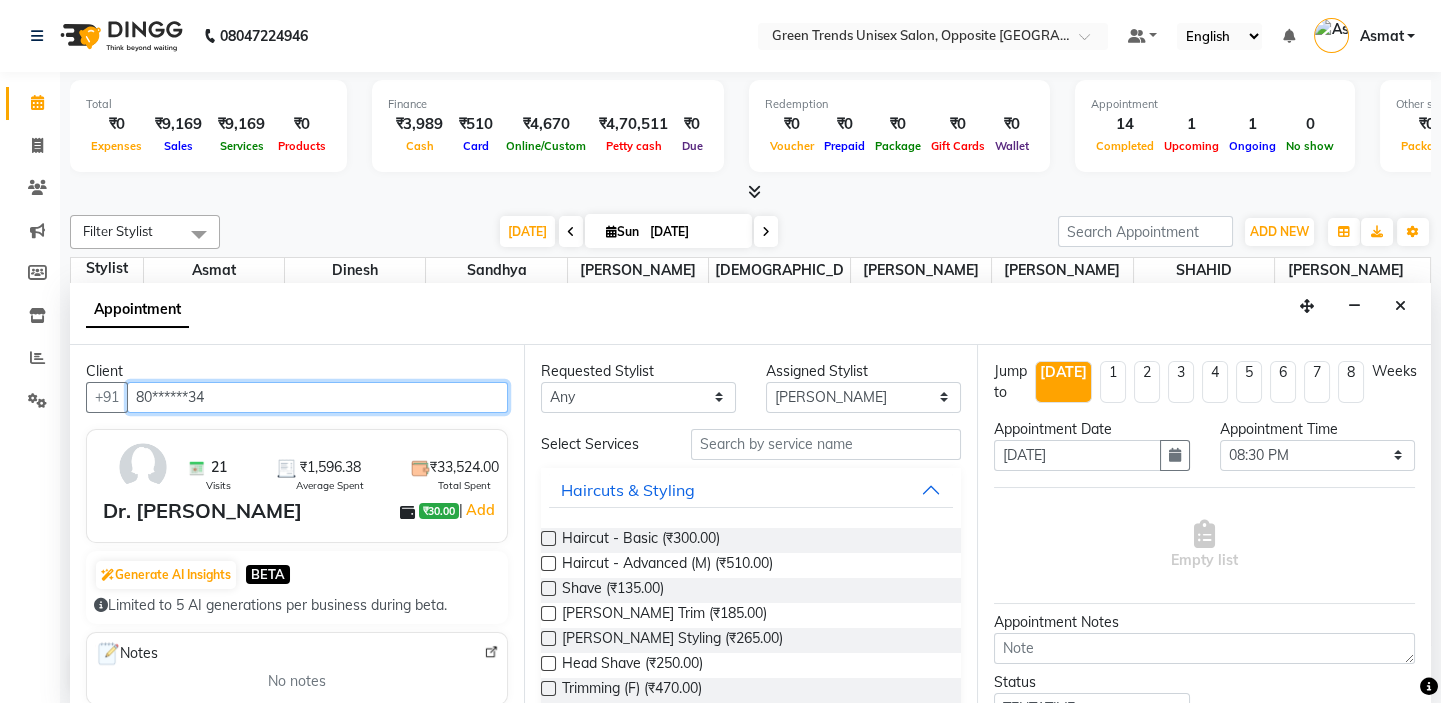 type on "80******34" 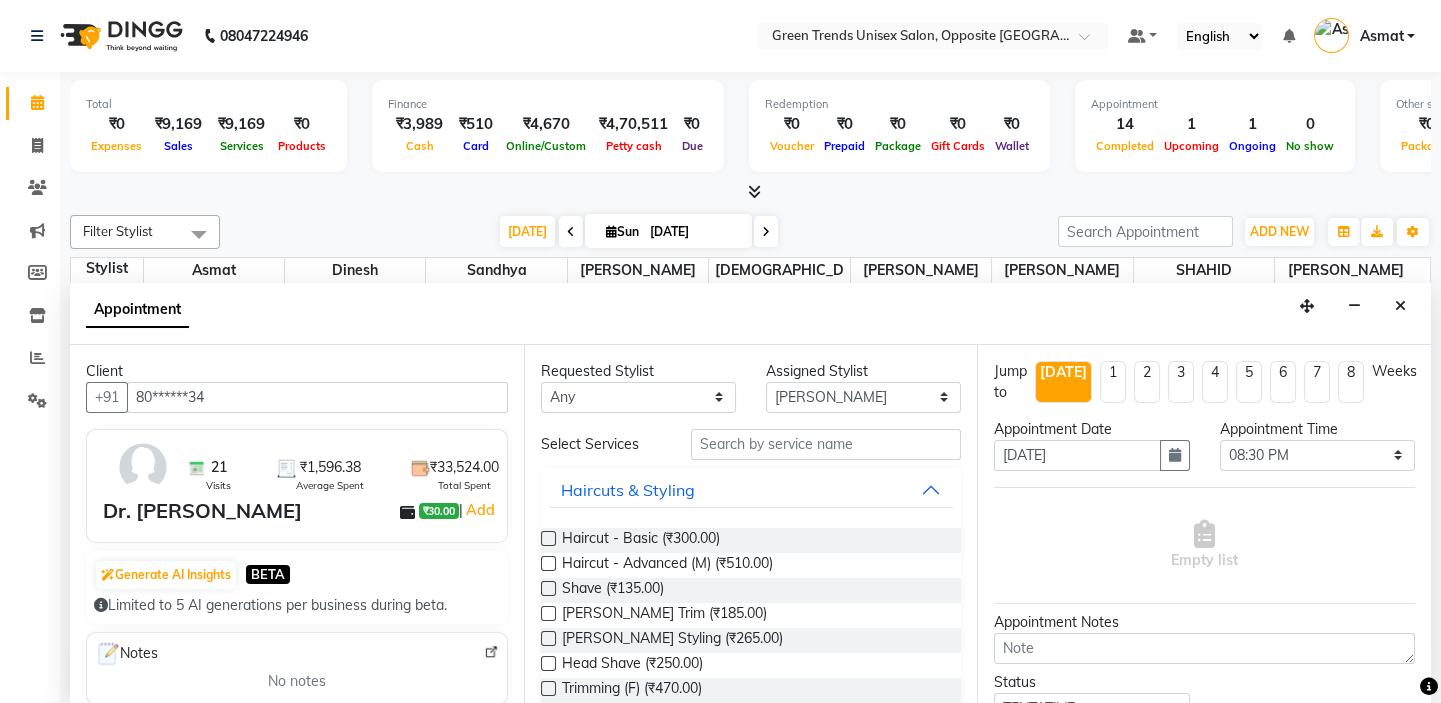 click at bounding box center (548, 538) 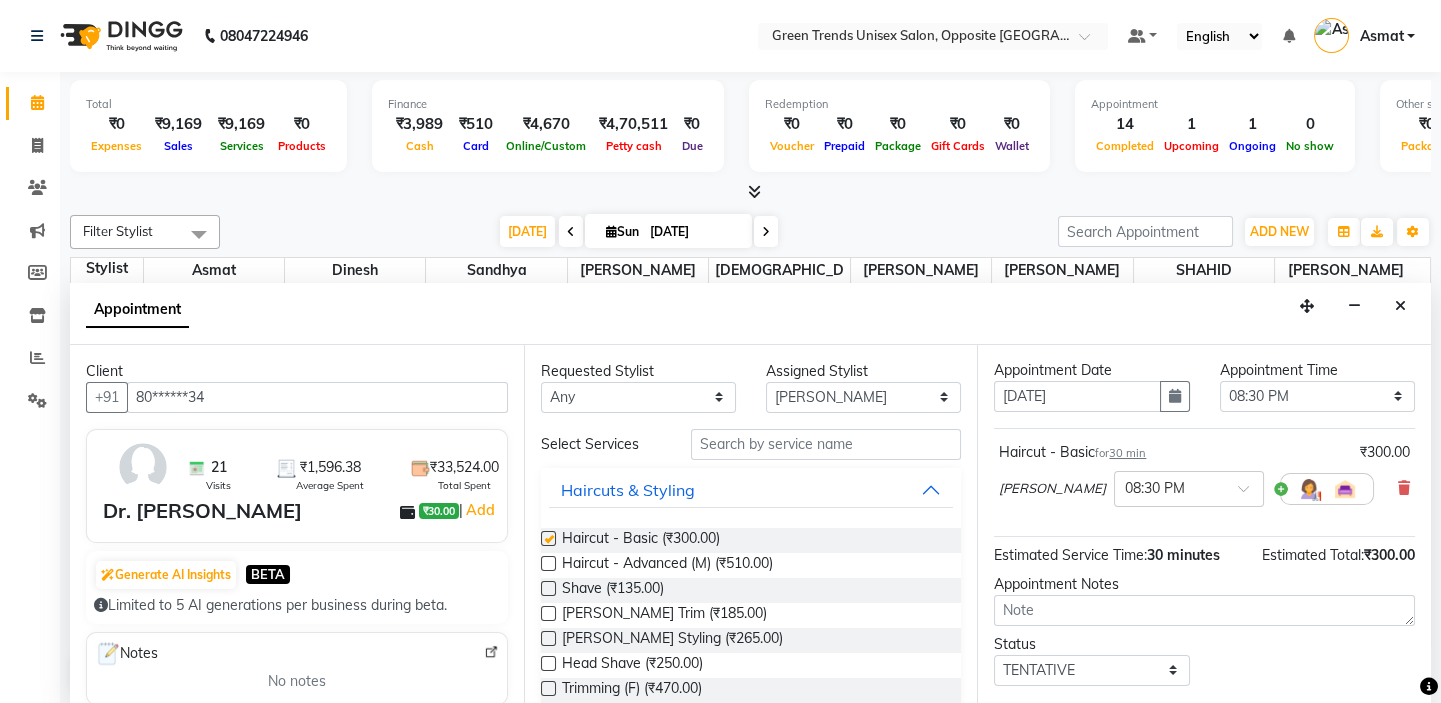 checkbox on "false" 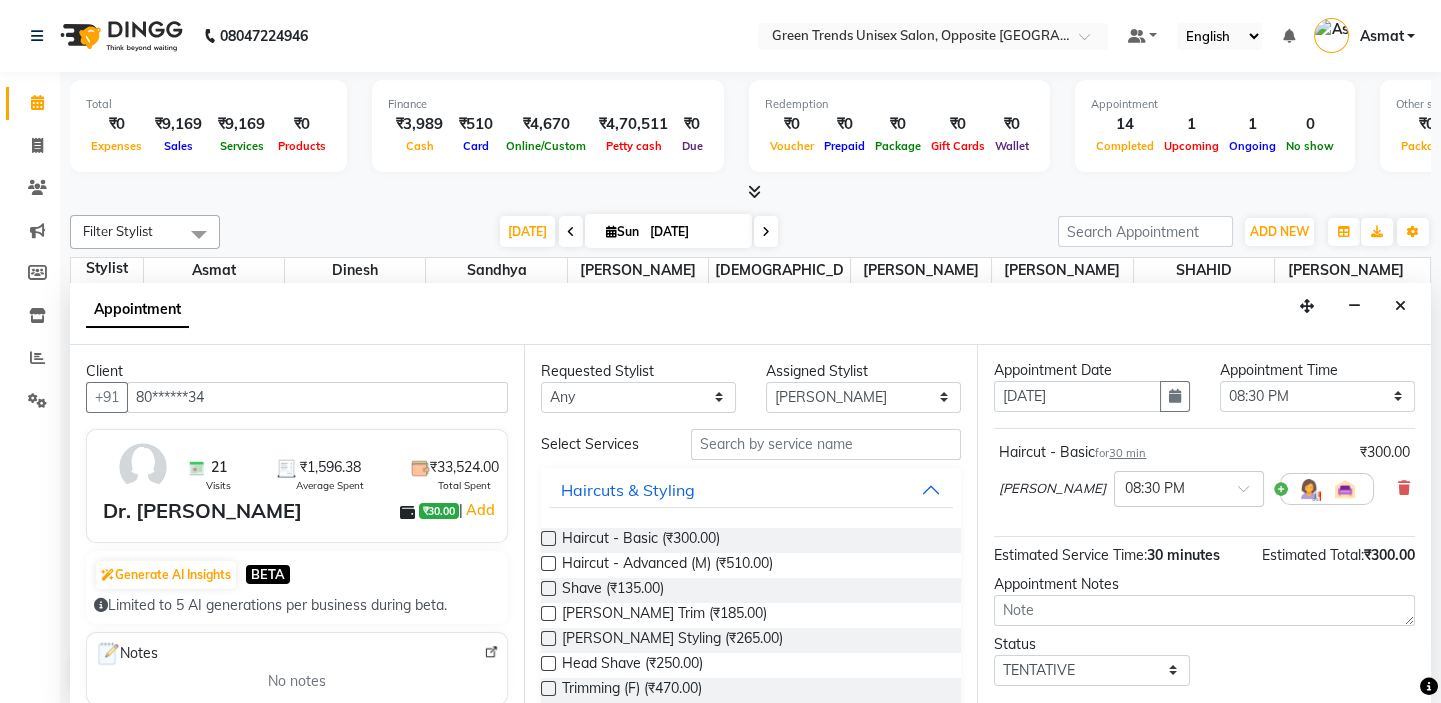 scroll, scrollTop: 90, scrollLeft: 0, axis: vertical 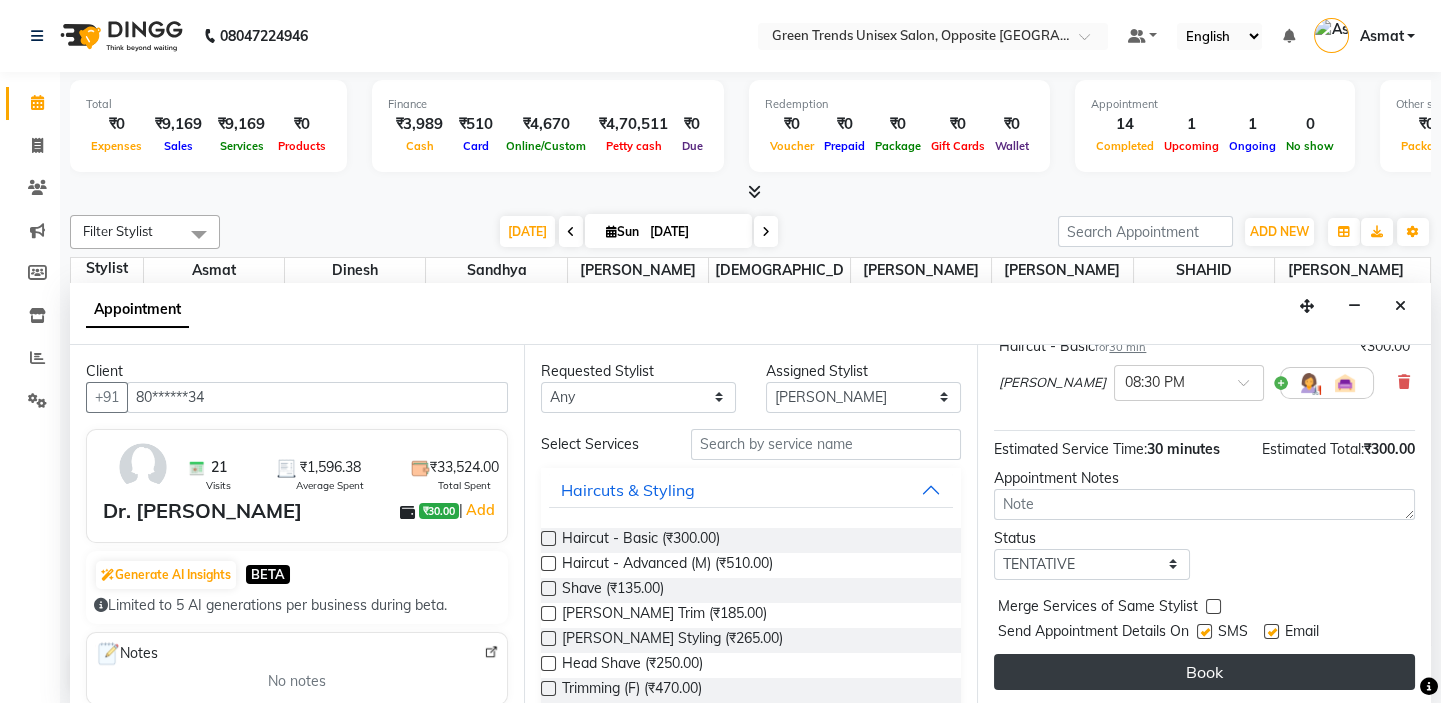 click on "Book" at bounding box center (1204, 672) 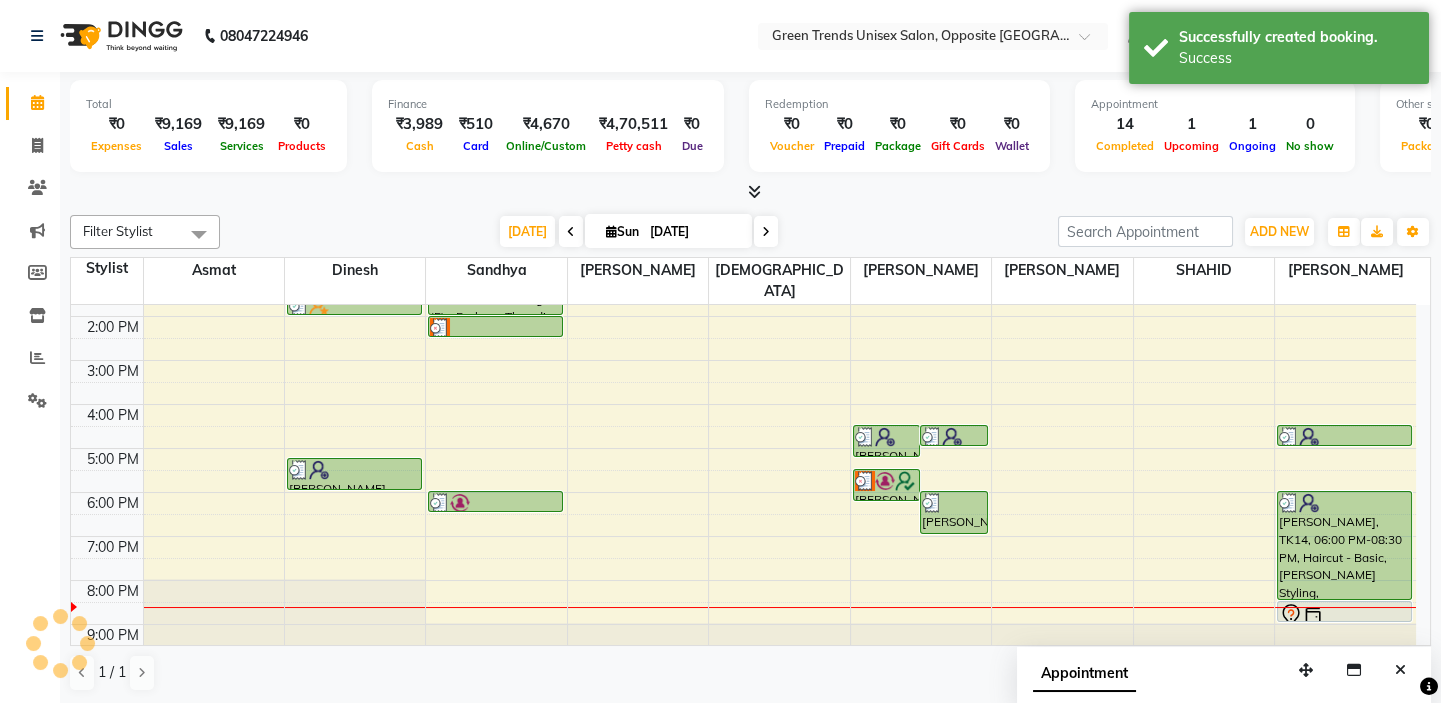 scroll, scrollTop: 0, scrollLeft: 0, axis: both 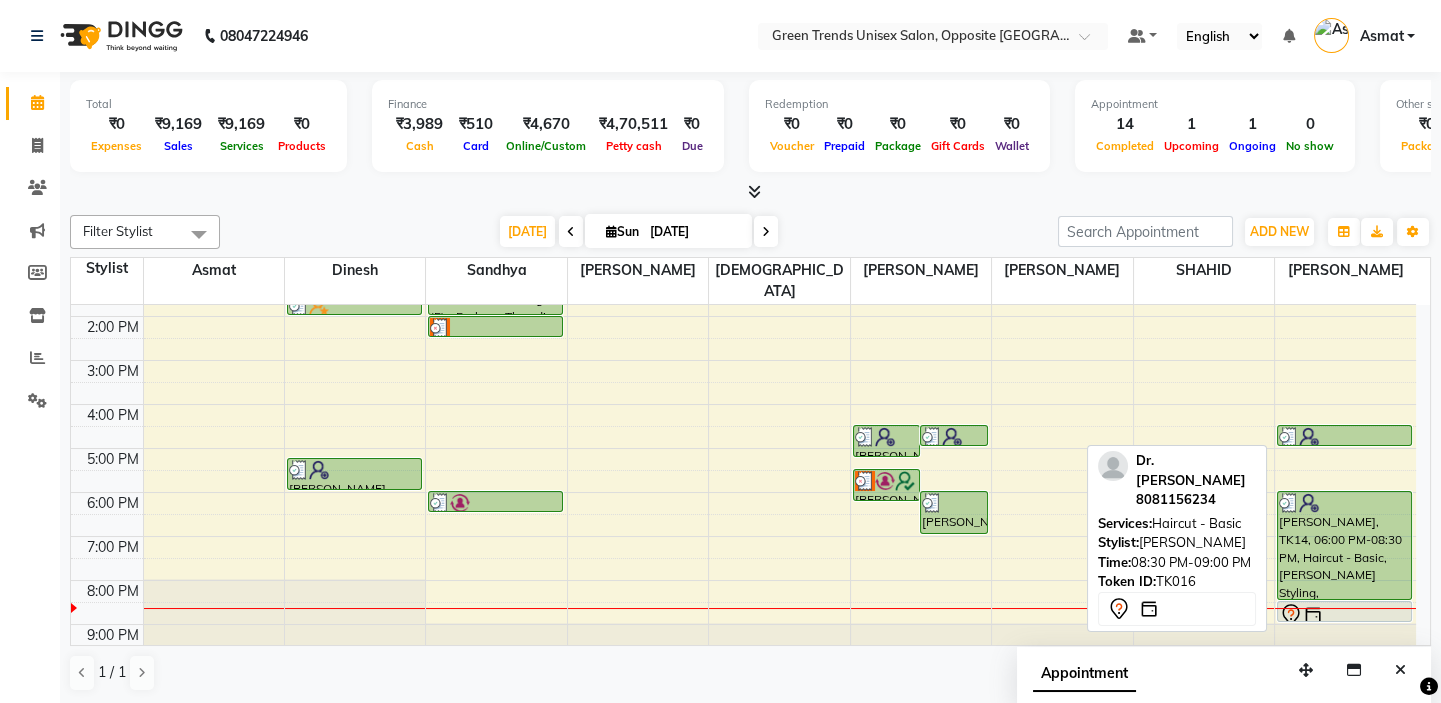 click at bounding box center (1344, 615) 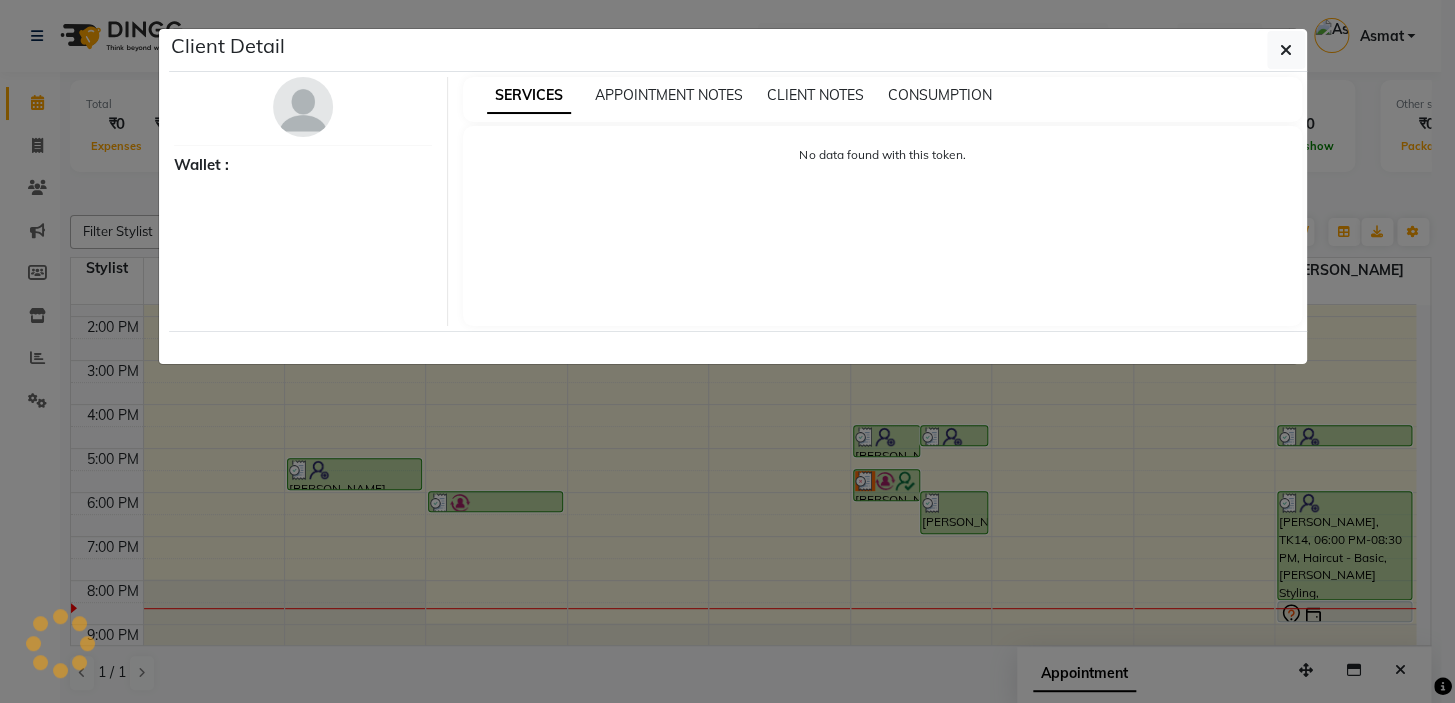 select on "7" 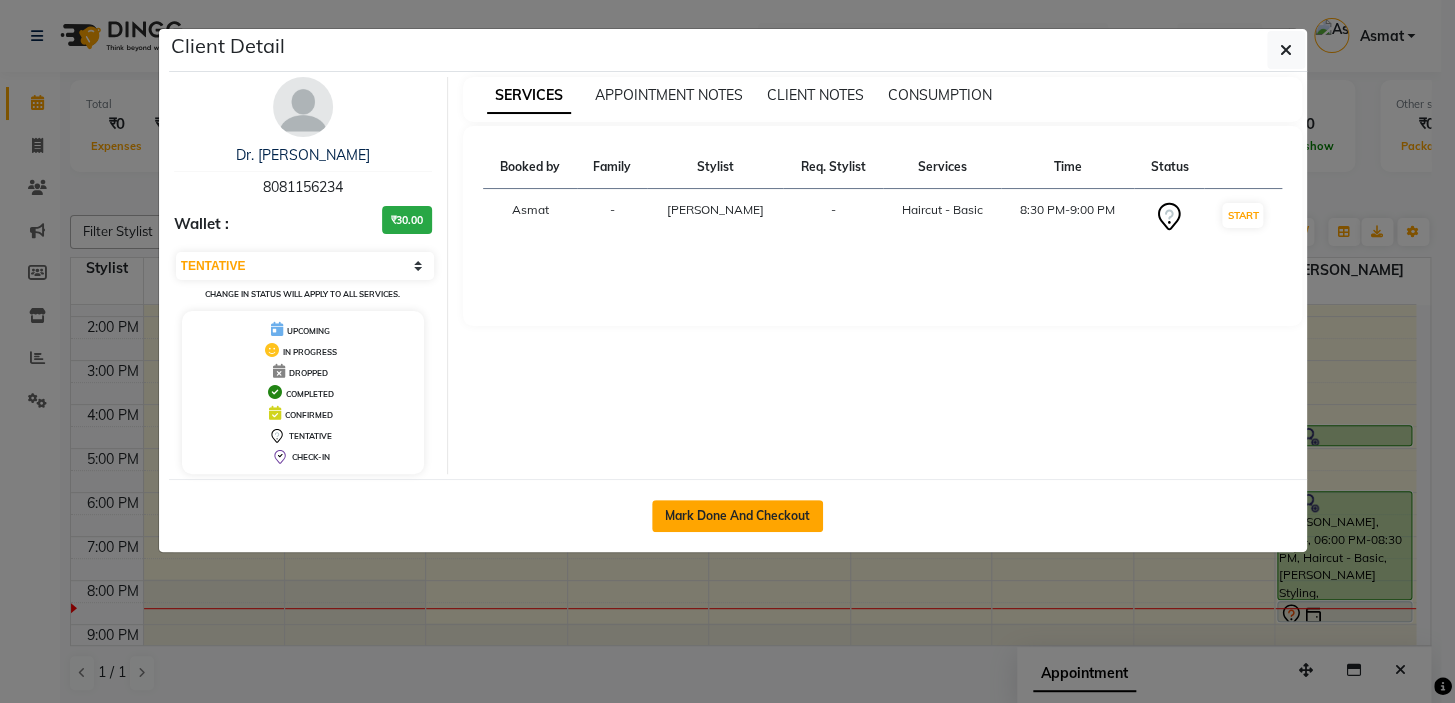 click on "Mark Done And Checkout" 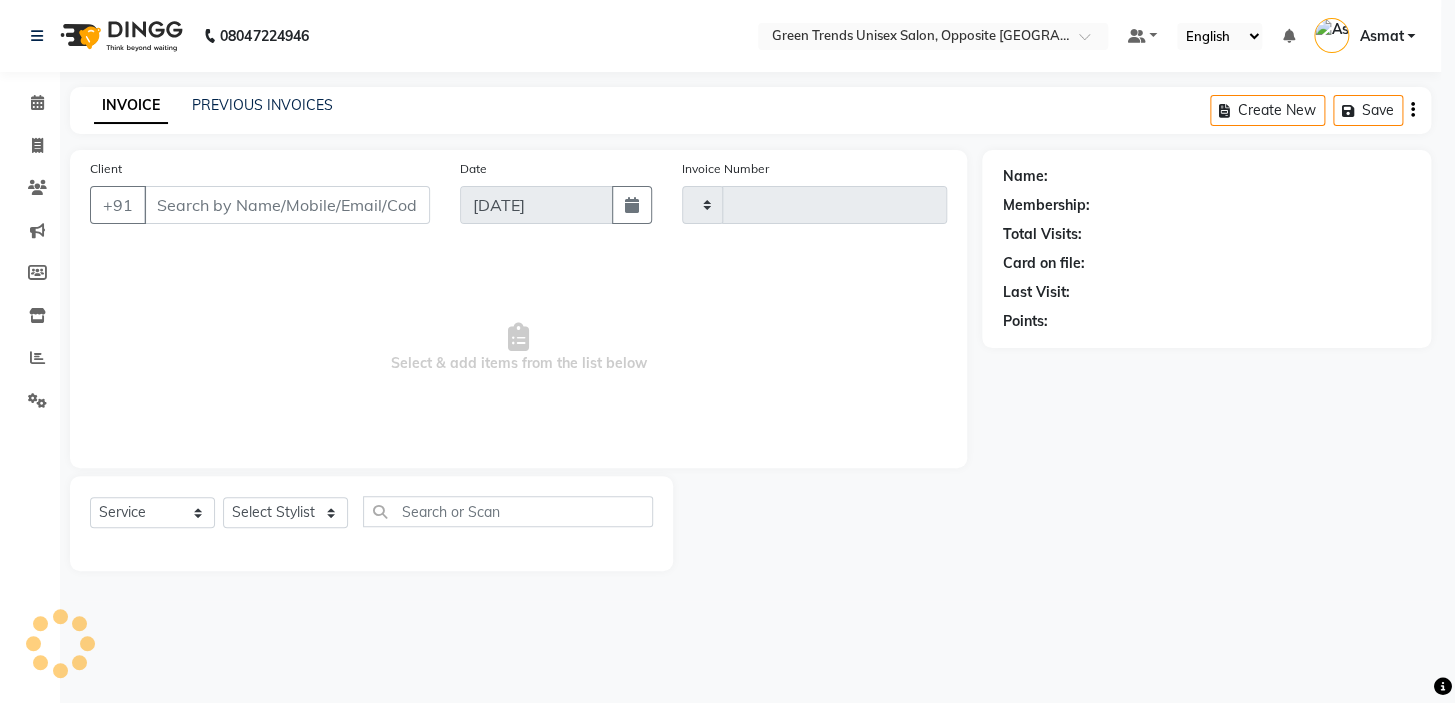 type on "0778" 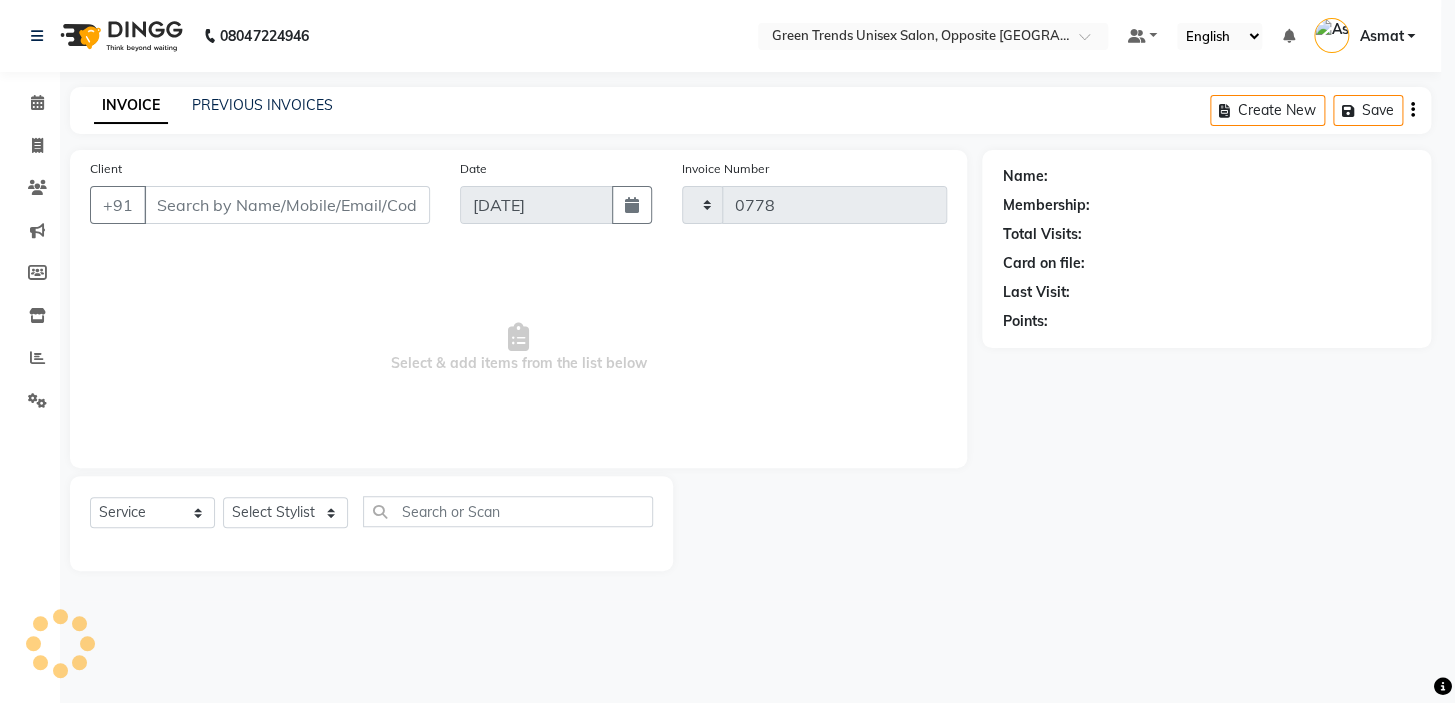 select on "5225" 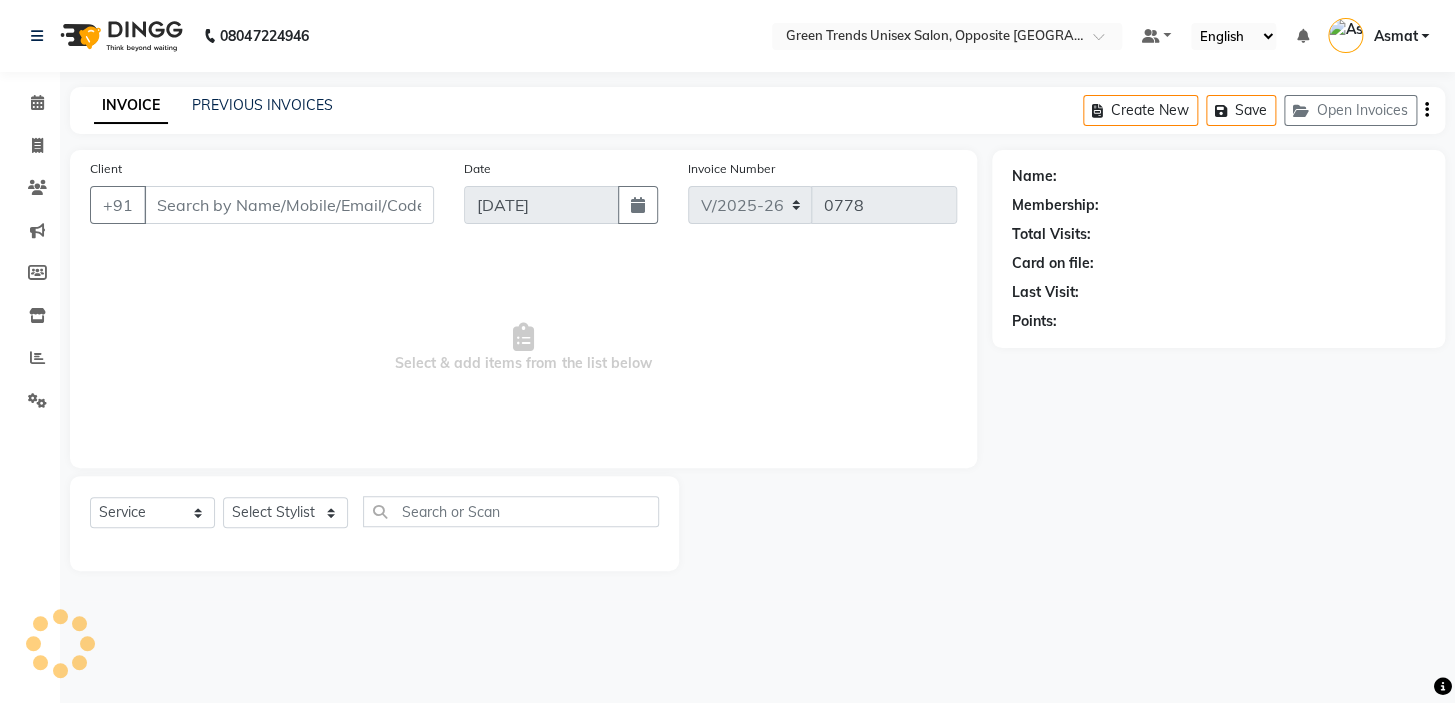 type on "80******34" 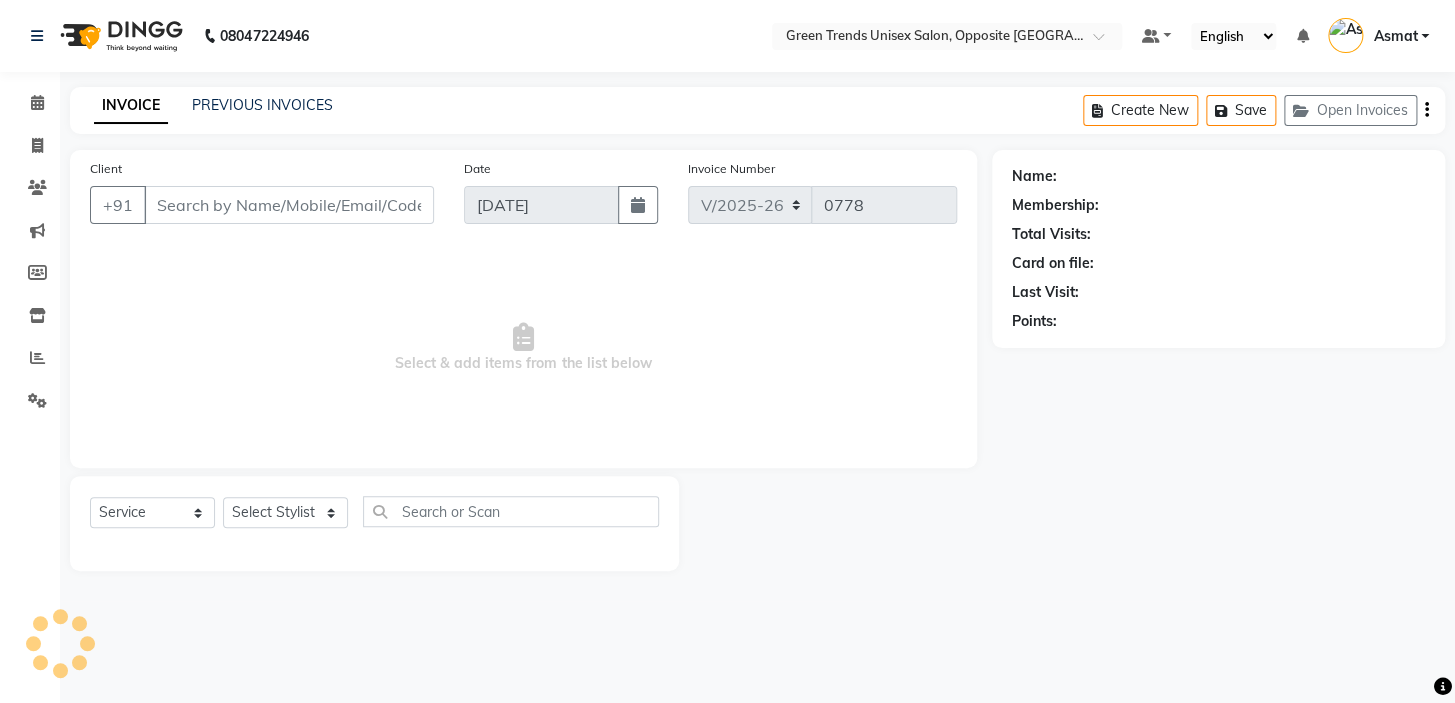 select on "82136" 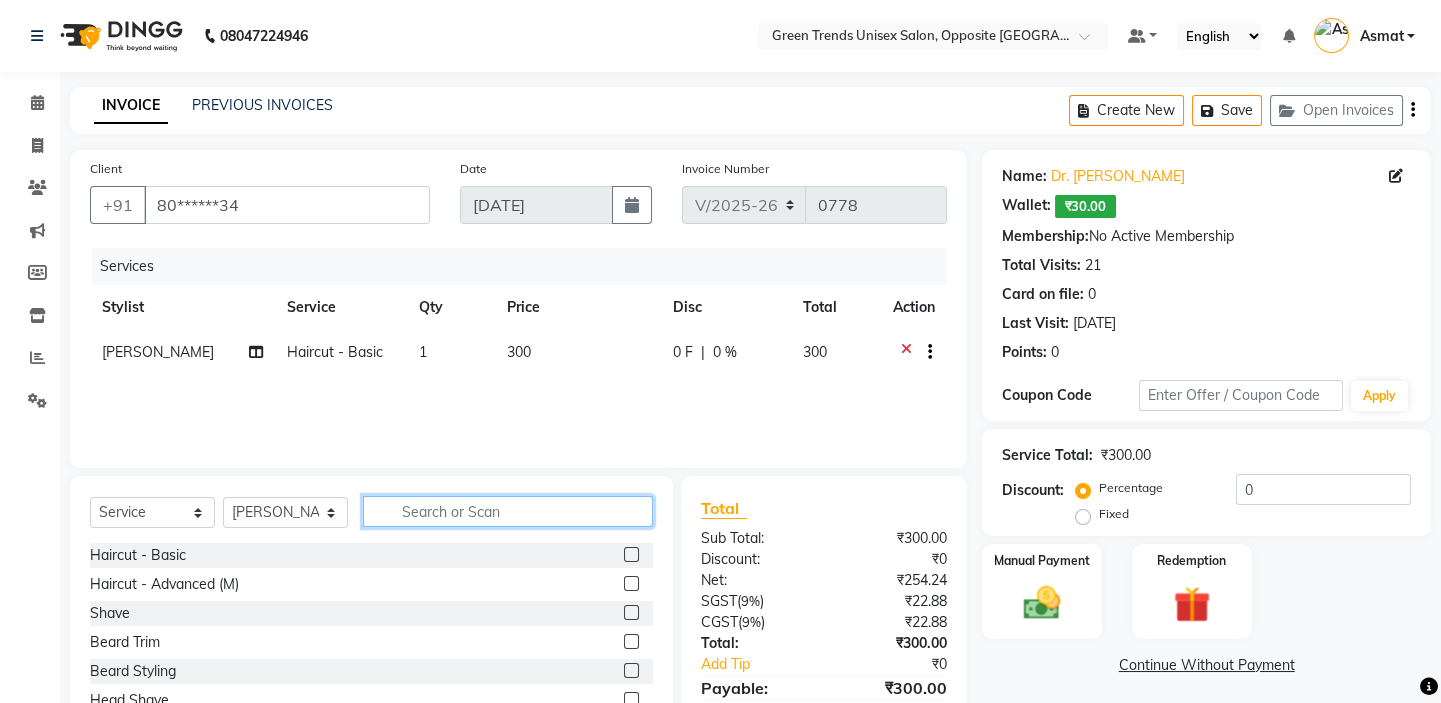 click 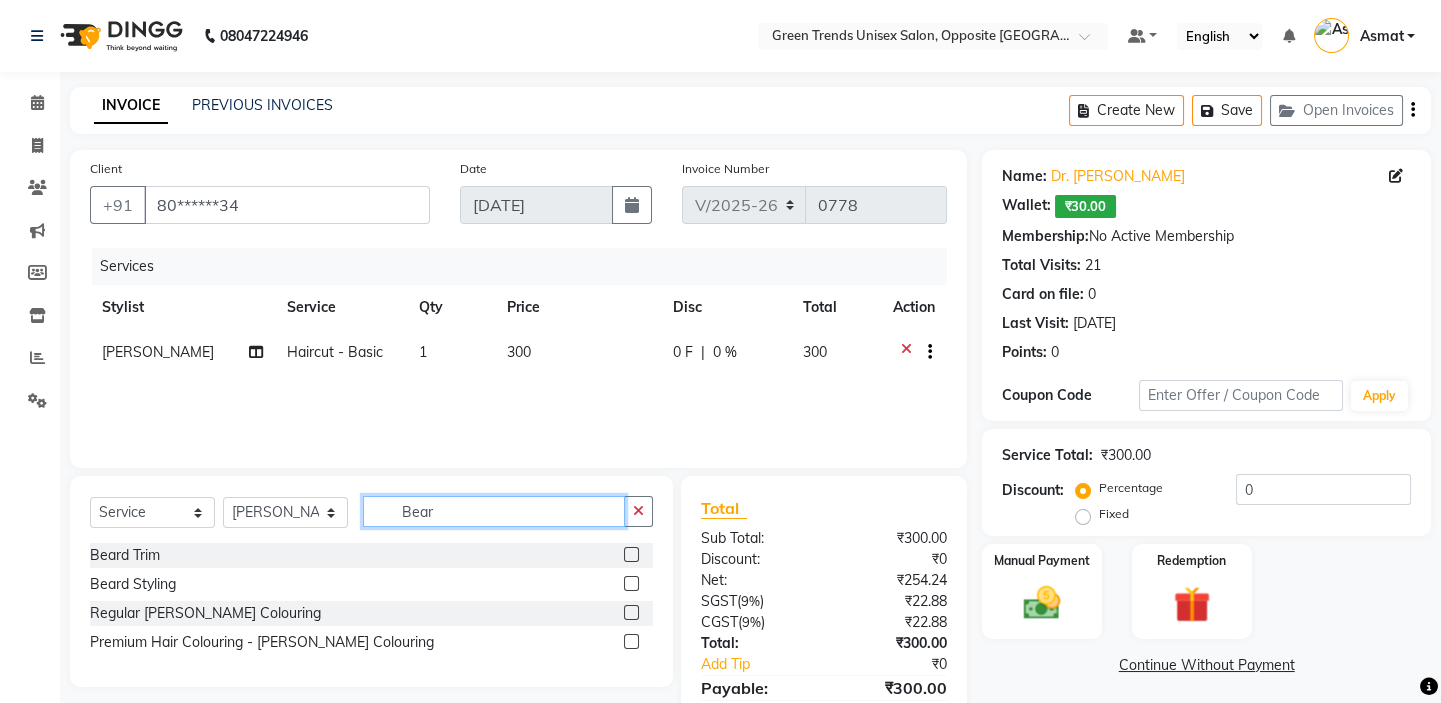 type on "Bear" 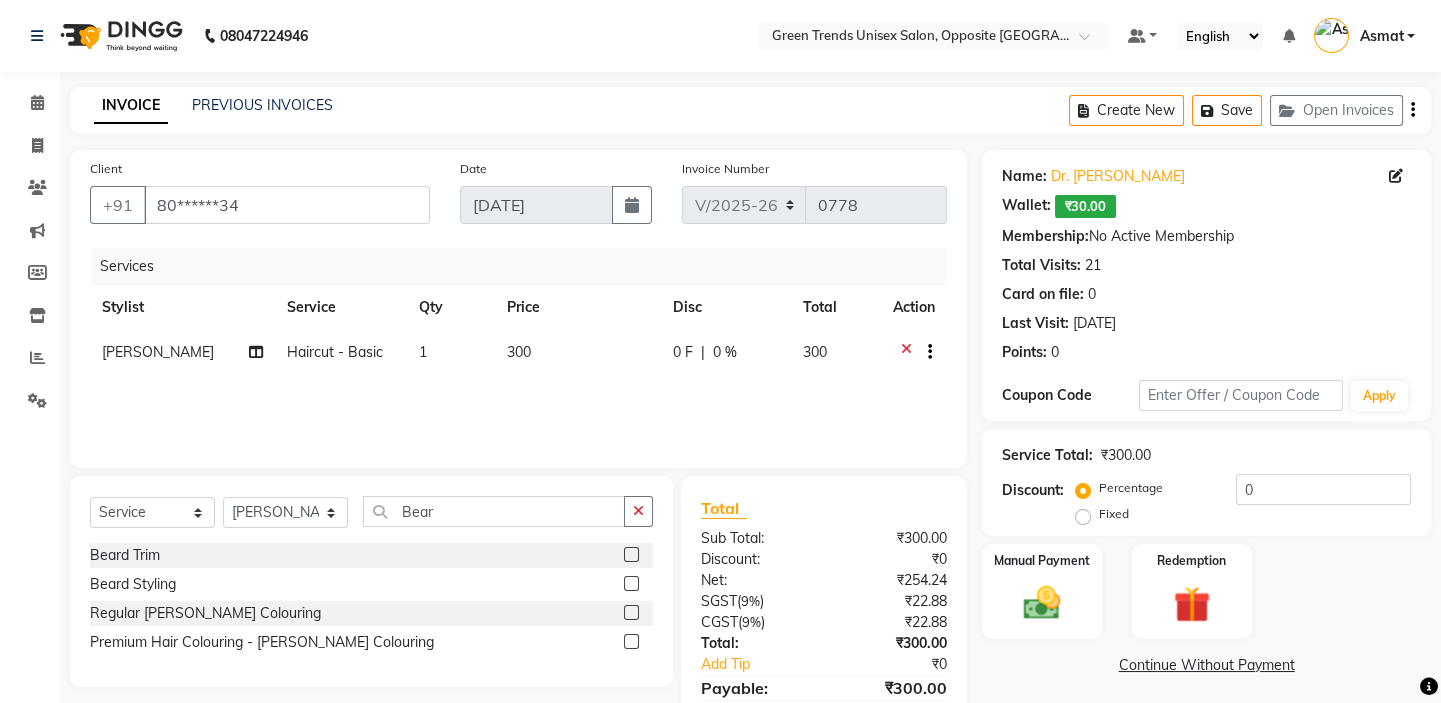 click 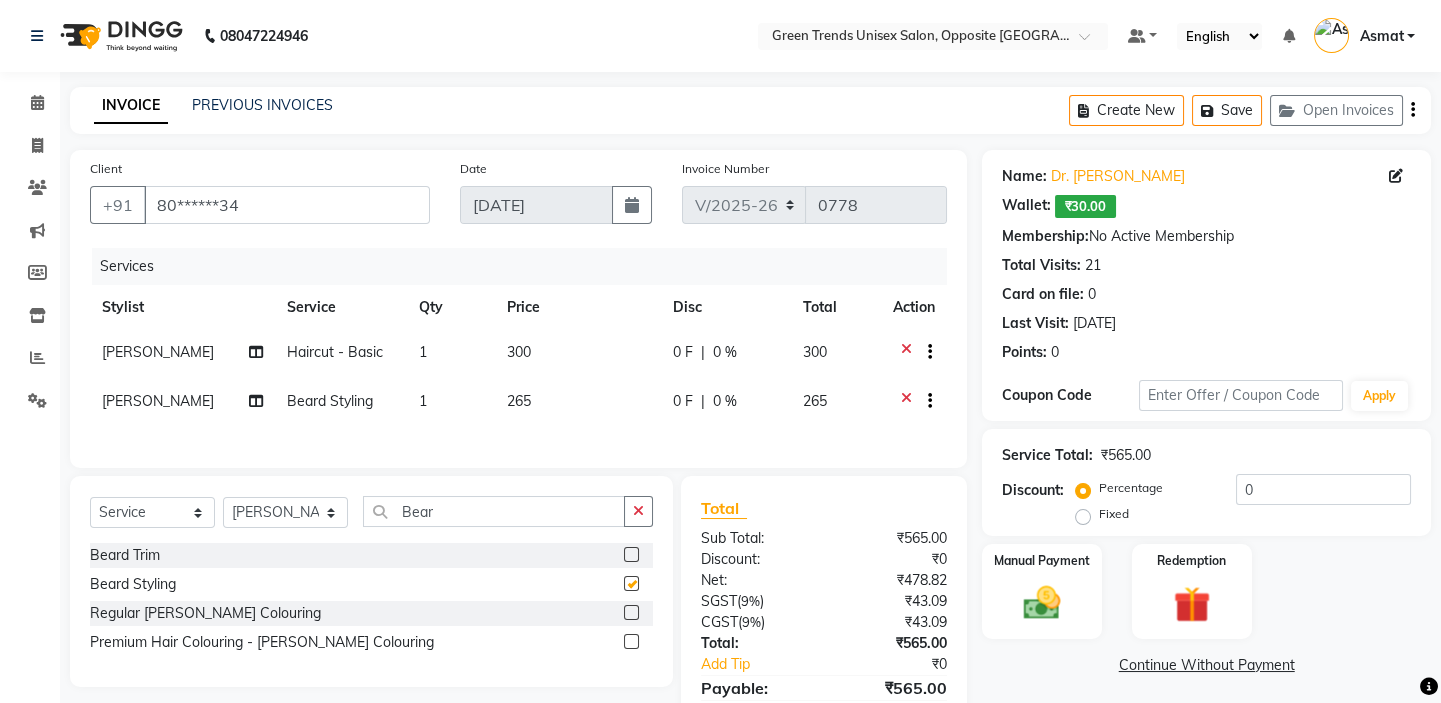 checkbox on "false" 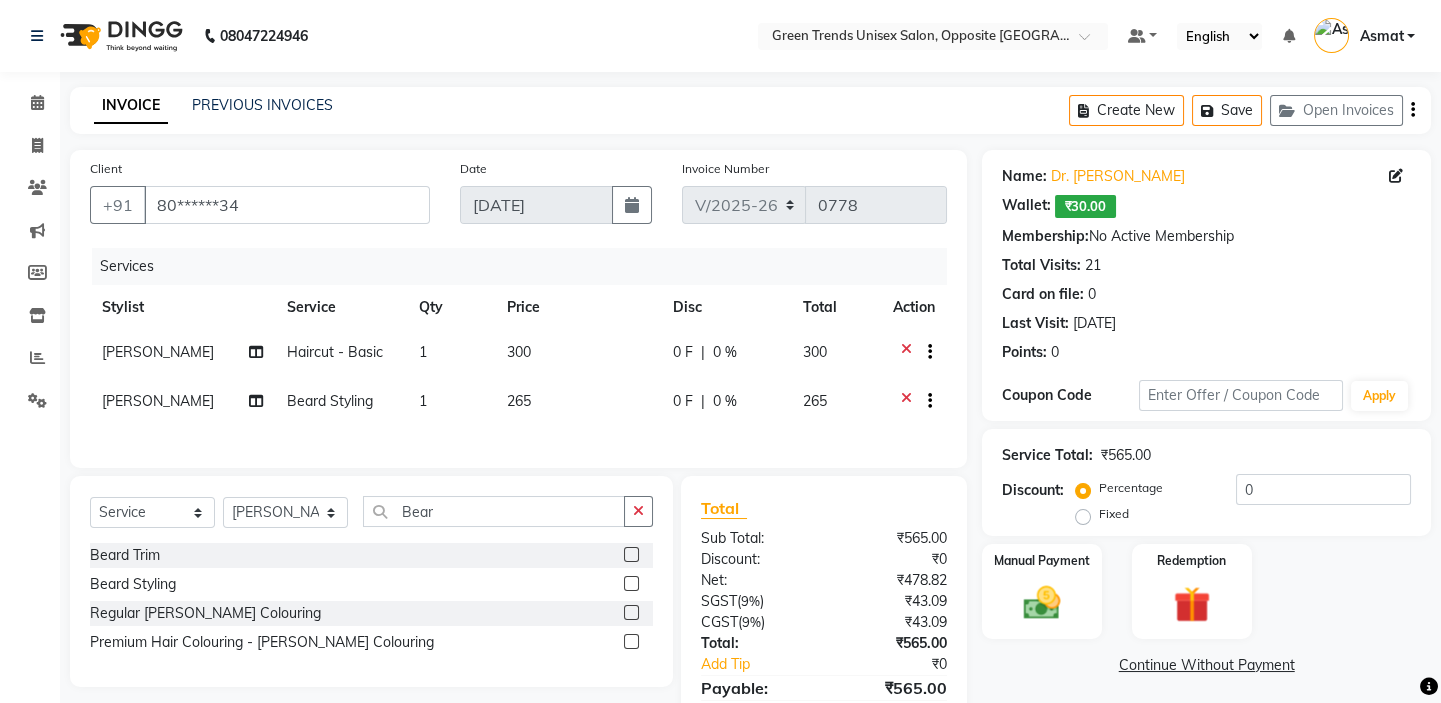 drag, startPoint x: 689, startPoint y: 331, endPoint x: 680, endPoint y: 336, distance: 10.29563 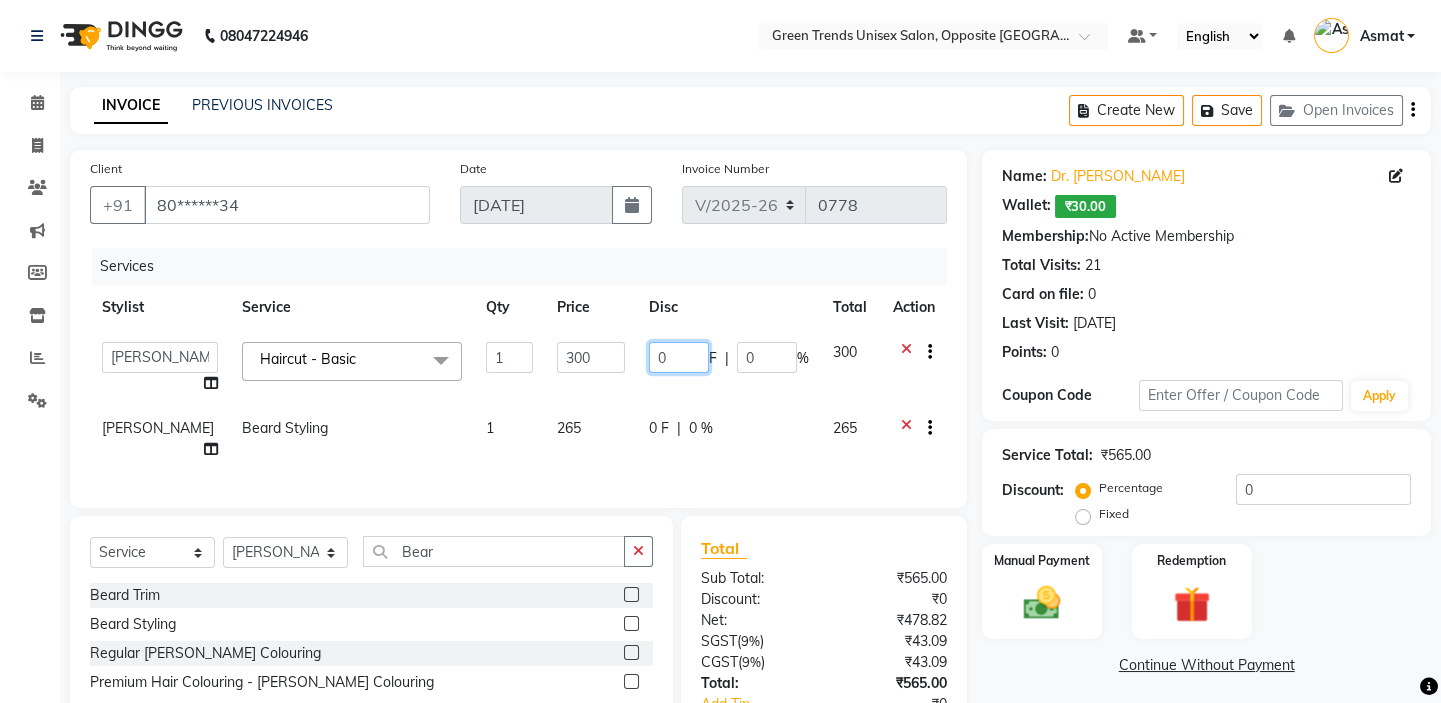 click on "0" 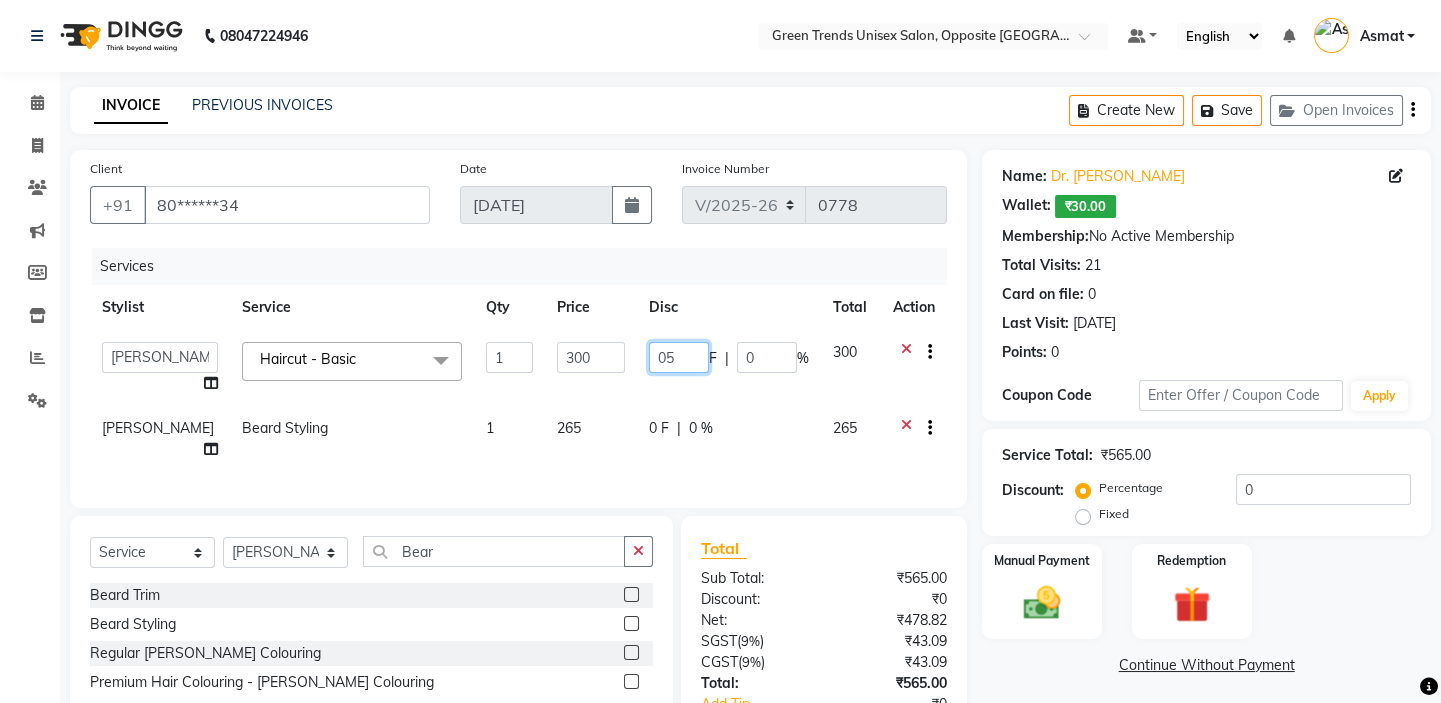 type on "050" 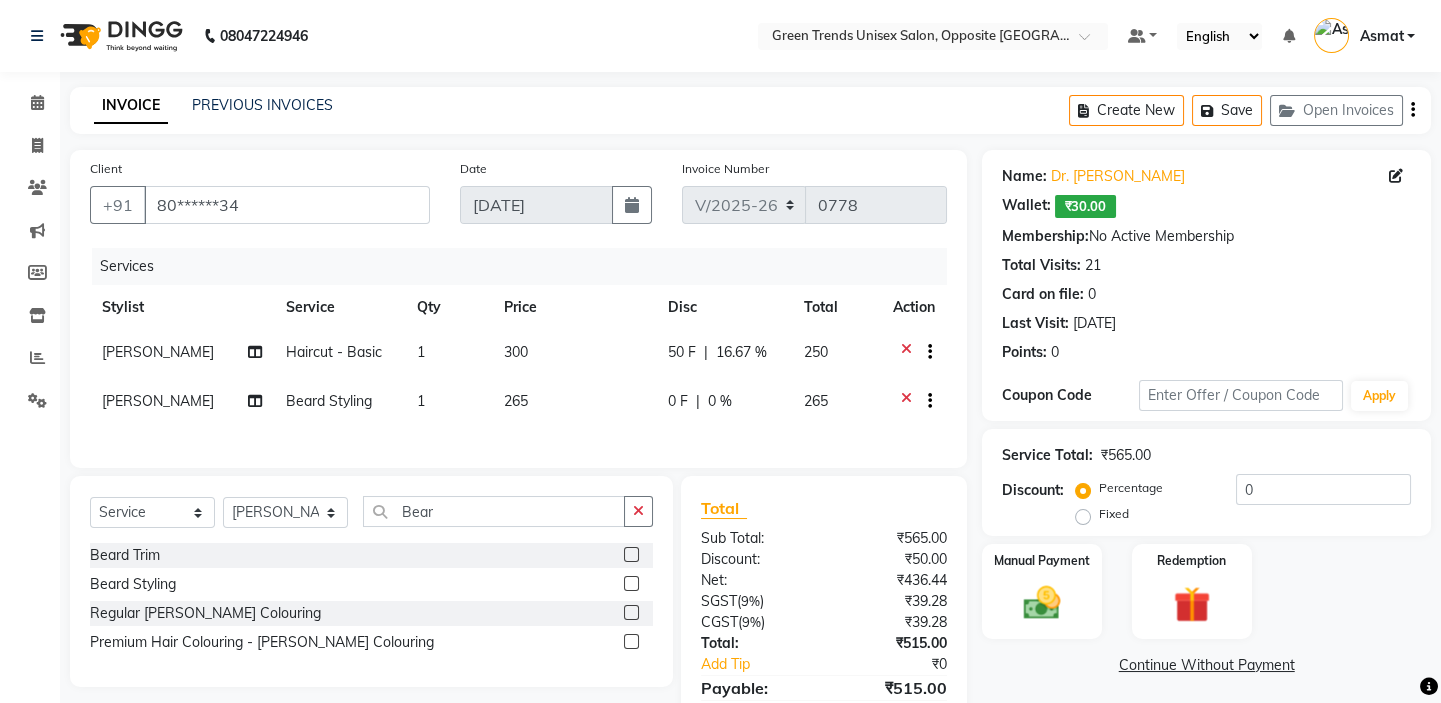 click on "[PERSON_NAME] Styling 1 265 0 F | 0 % 265" 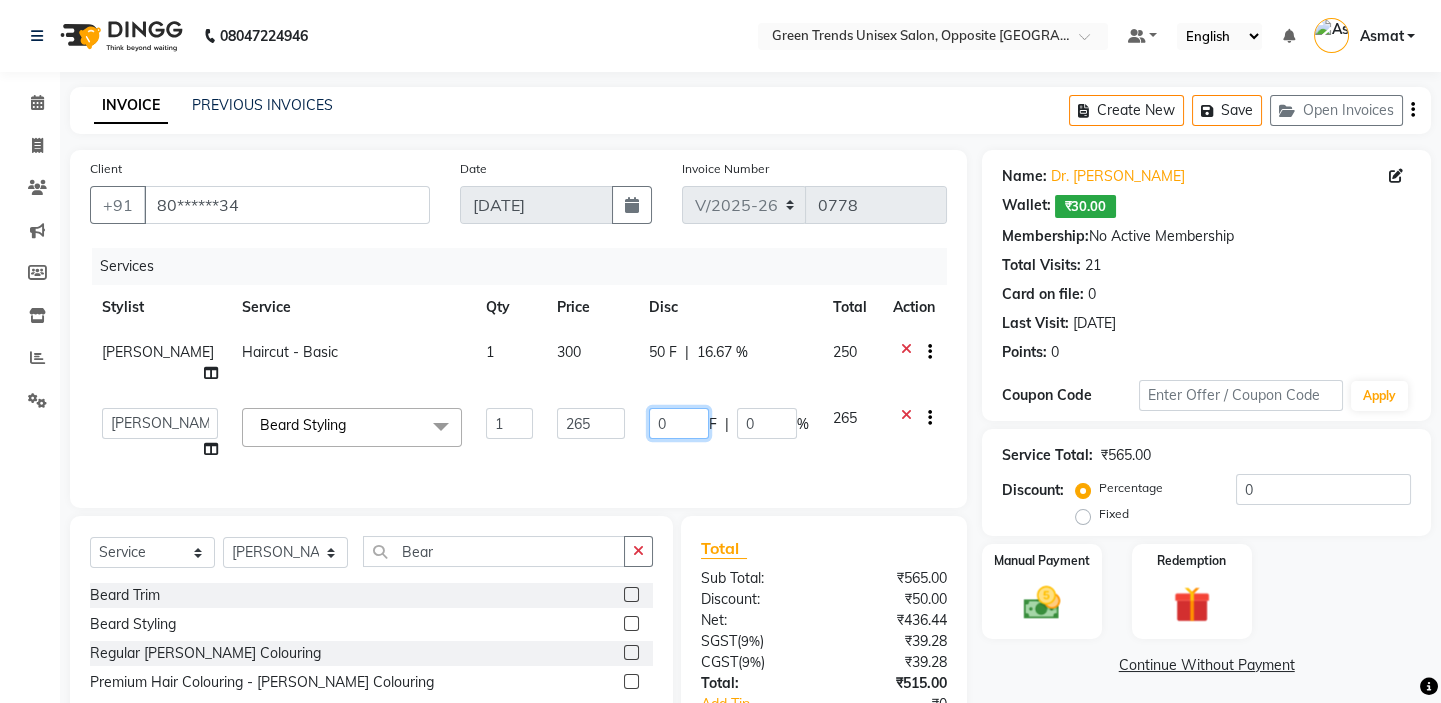 click on "0" 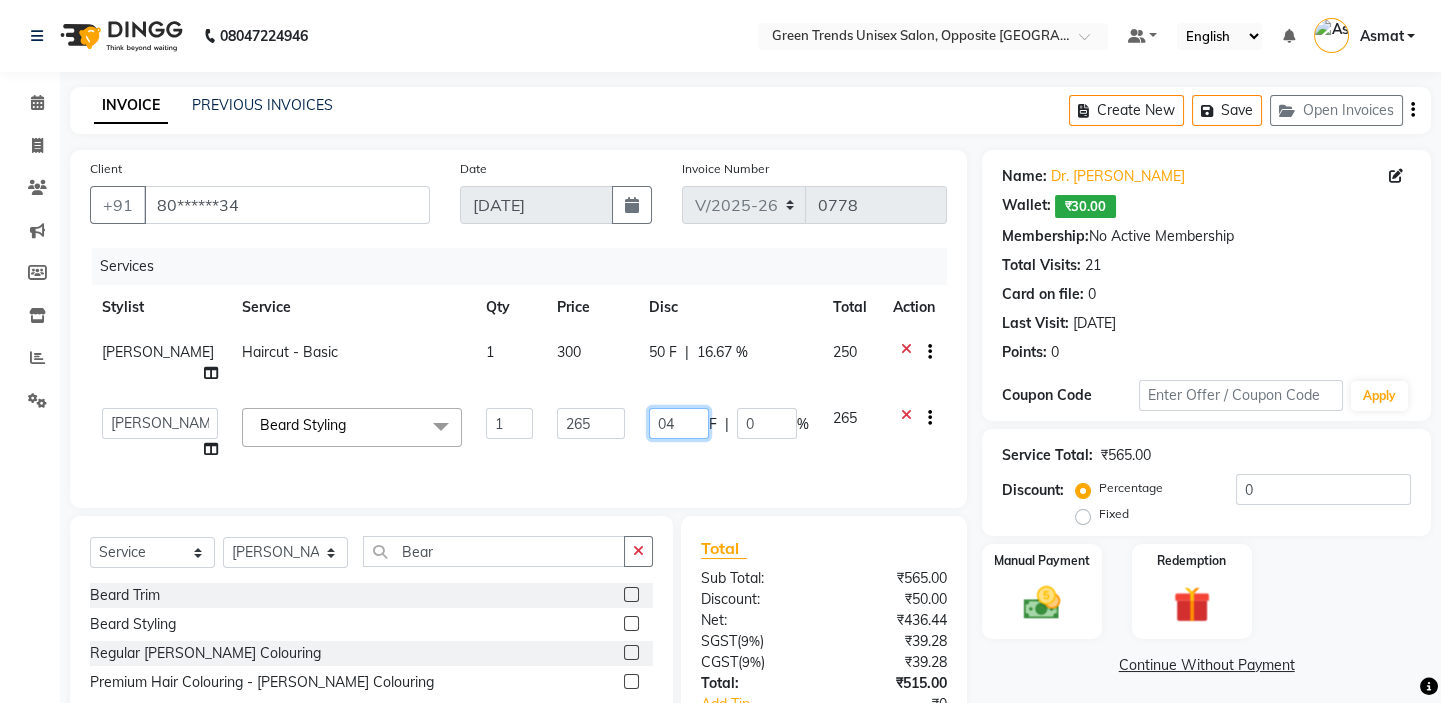 type on "045" 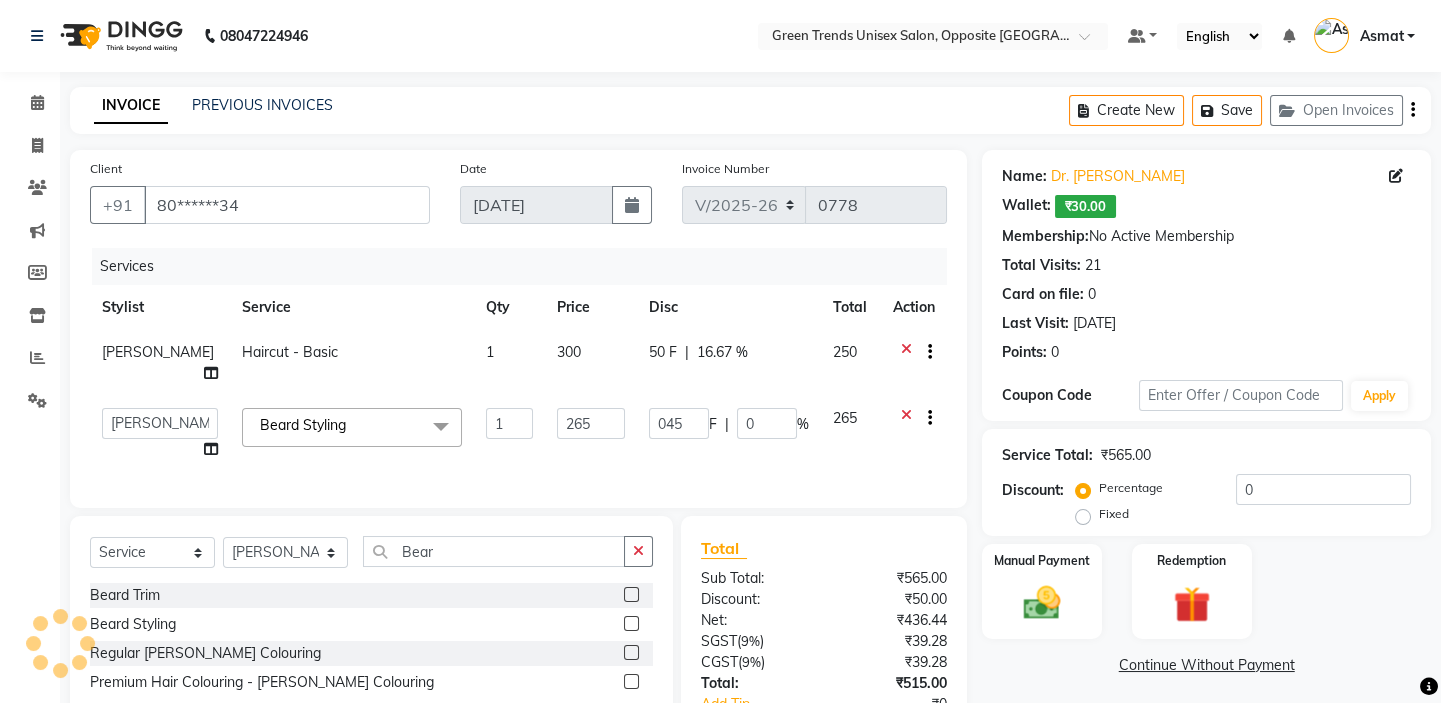 click on "Services Stylist Service Qty Price Disc Total Action [PERSON_NAME] Haircut - Basic 1 300 50 F | 16.67 % 250  [PERSON_NAME]   [PERSON_NAME] [PERSON_NAME]   [PERSON_NAME]   [PERSON_NAME]   [PERSON_NAME] Styling  x Haircut - Basic Haircut - Advanced (M) Shave [PERSON_NAME] Trim [PERSON_NAME] Styling Head Shave Trimming (F) Styling Haircut (F) Creative Haircut (F) Nano plastia  Head Massage - [MEDICAL_DATA] Chiller Head Massage - Pure Coconut Nourisher Head Massage - Almond Indulgence Head Massage - [PERSON_NAME] Regular Hair Spa Hair Spas - Mentho Burst Spa Keratin Bosster 700 Scalp Treatment - Anti-[MEDICAL_DATA] Treatment Hair Fall Treatment Repair Rescue Spa Bond Repair Regimine Bond Reapir Ritual with Volumize Booster Bond Reapir Ritual with Fortify Booster Bond Reapir Ritual with Vibrancy Booster Bond Reapir Ritual with Hydrate Booster Bond Reapir Ritual with Tame Booster [PERSON_NAME] Butter Treatment [PERSON_NAME] Collagen Therapy Scalp Sense Treatment Moroccan Oil Treatment Regular Moustache Colouring Regular [PERSON_NAME] Colouring Streaks - Per Streak 1 F" 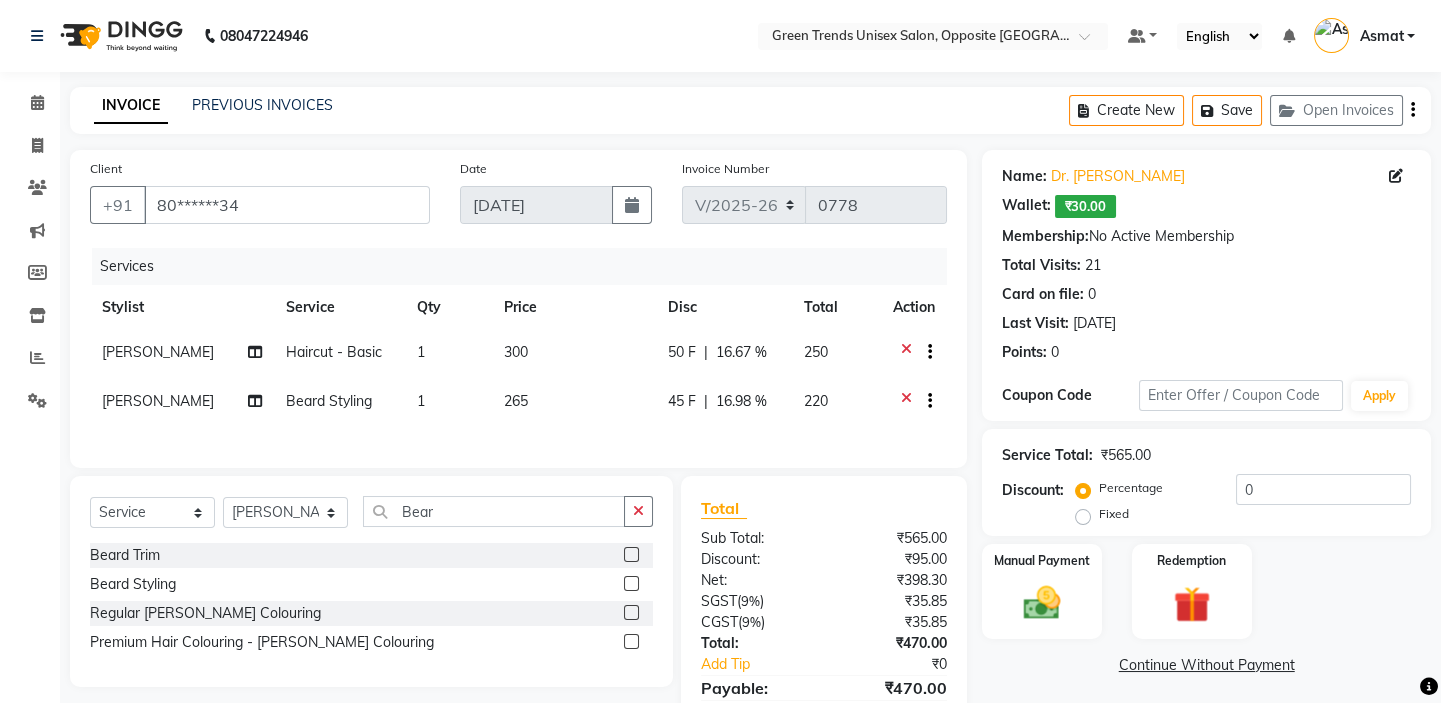 scroll, scrollTop: 108, scrollLeft: 0, axis: vertical 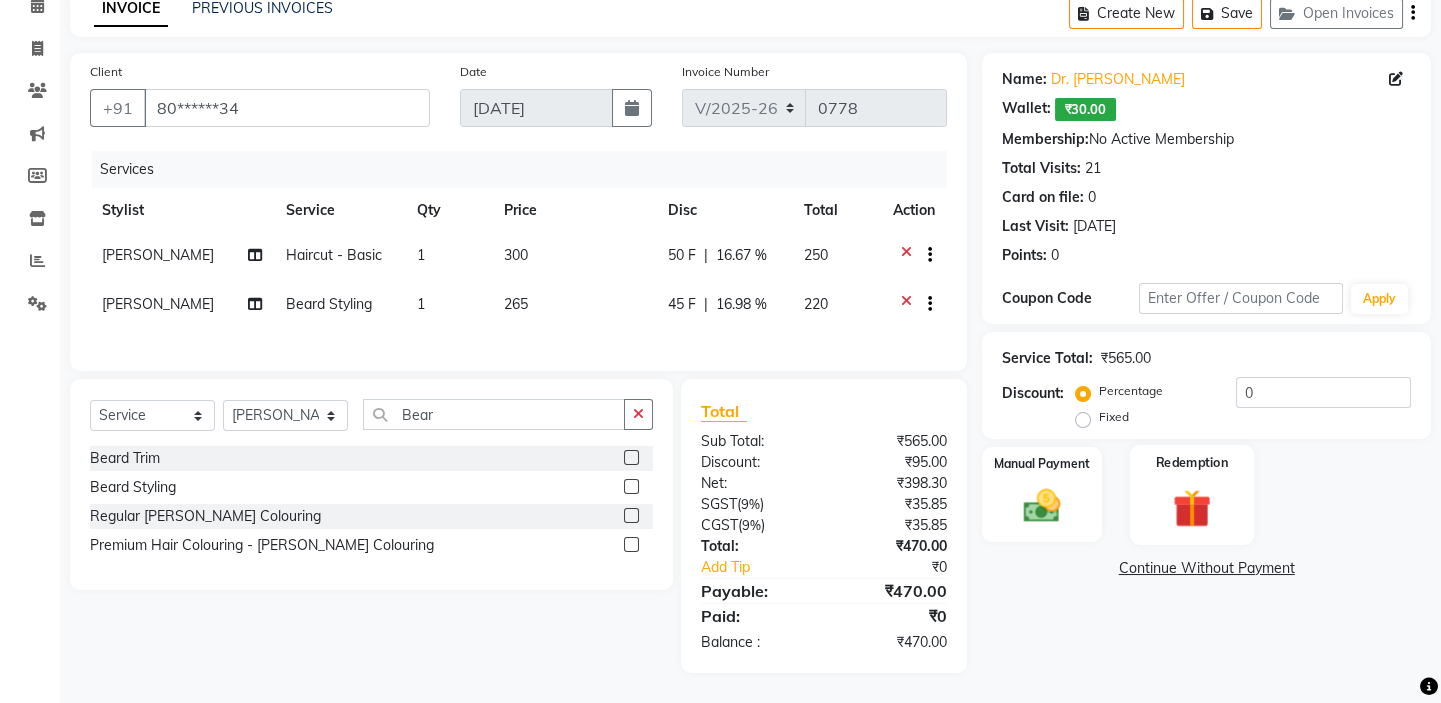 click 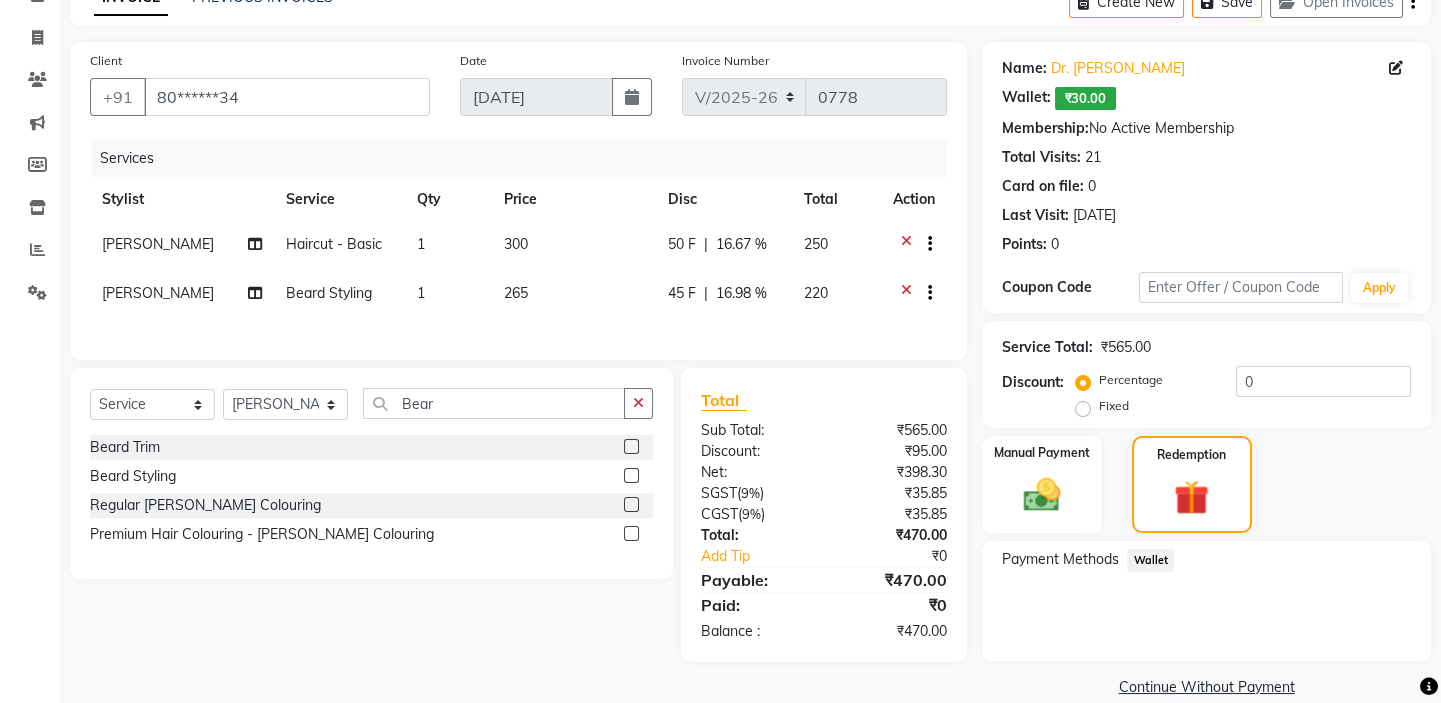 click on "Wallet" 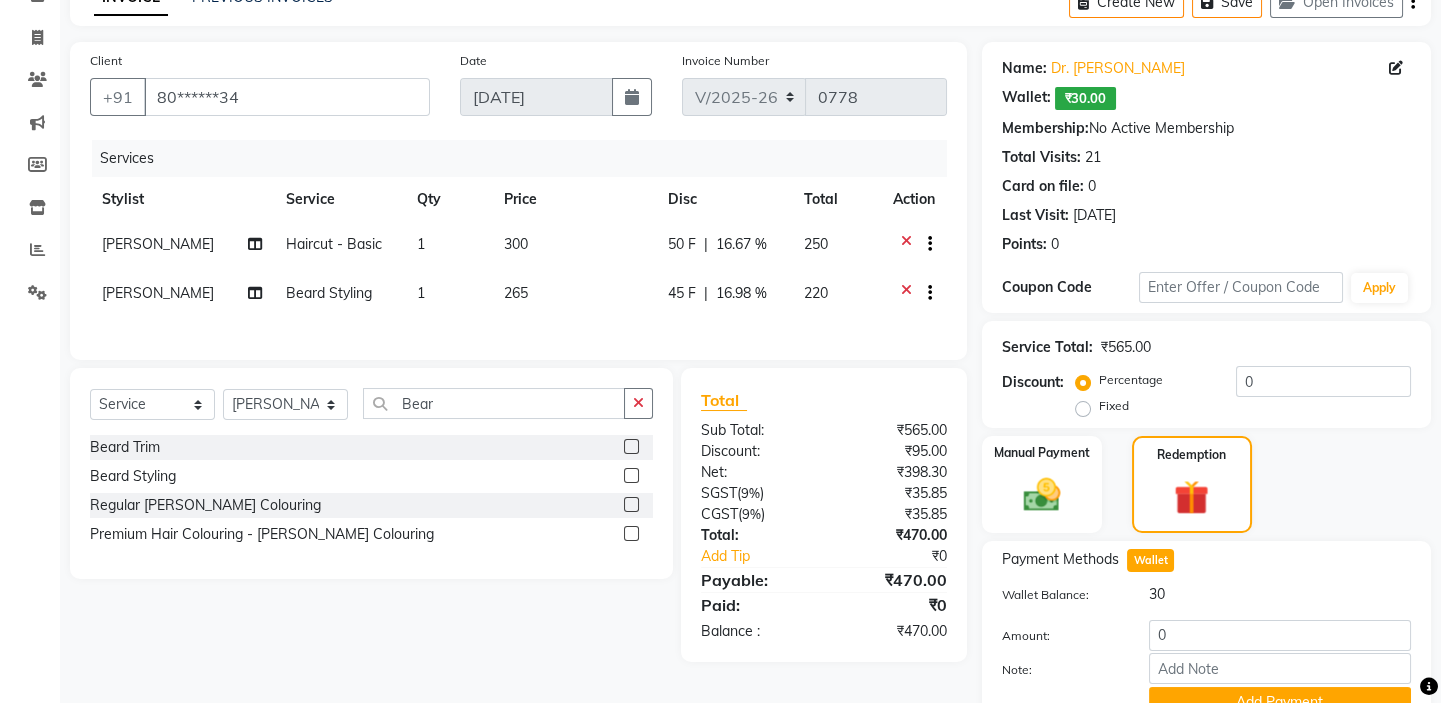 scroll, scrollTop: 202, scrollLeft: 0, axis: vertical 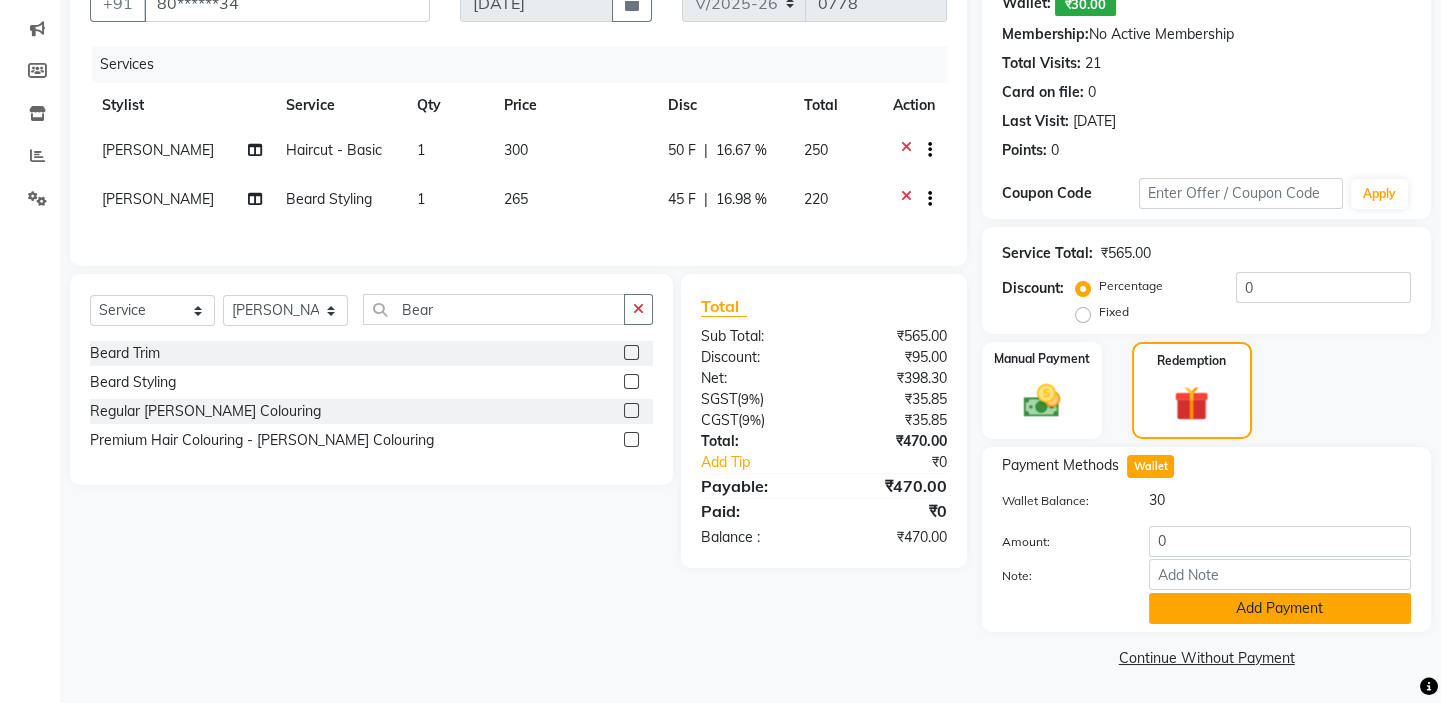 click on "Add Payment" 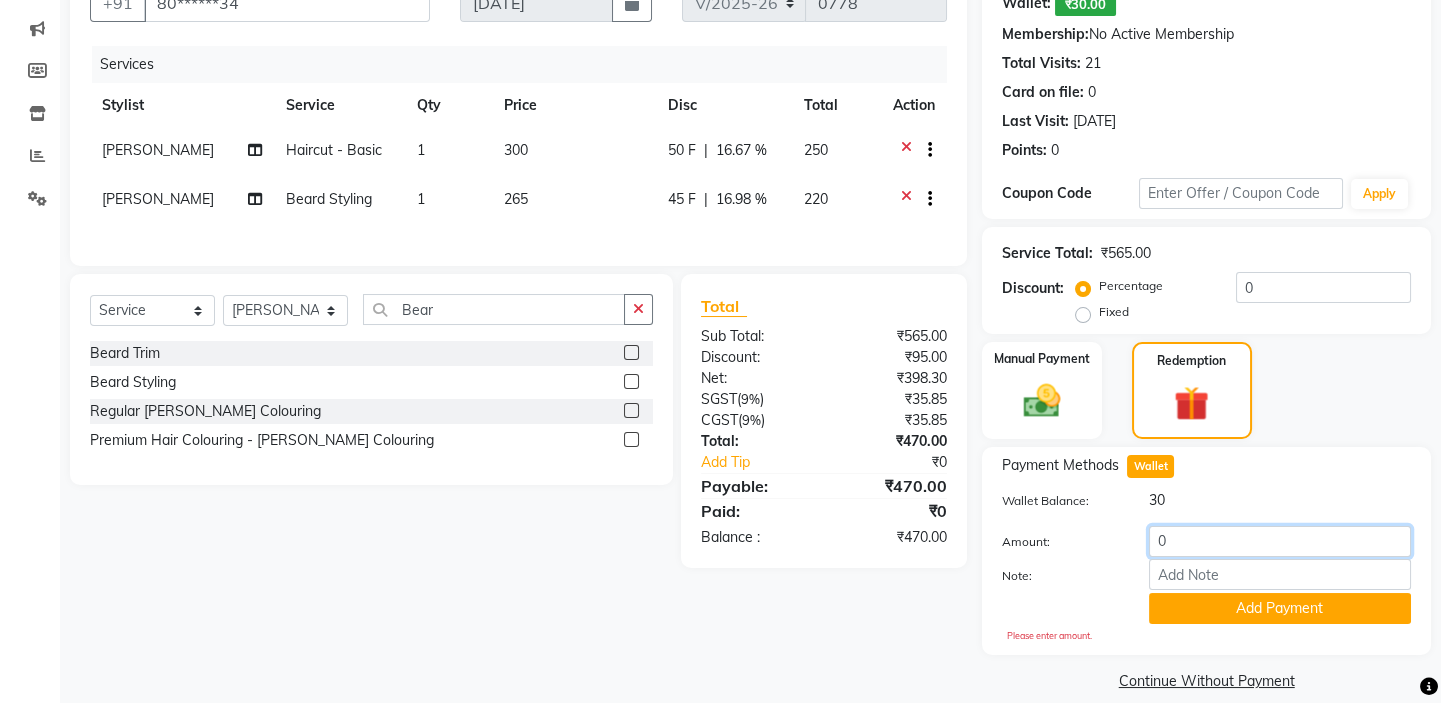 click on "0" 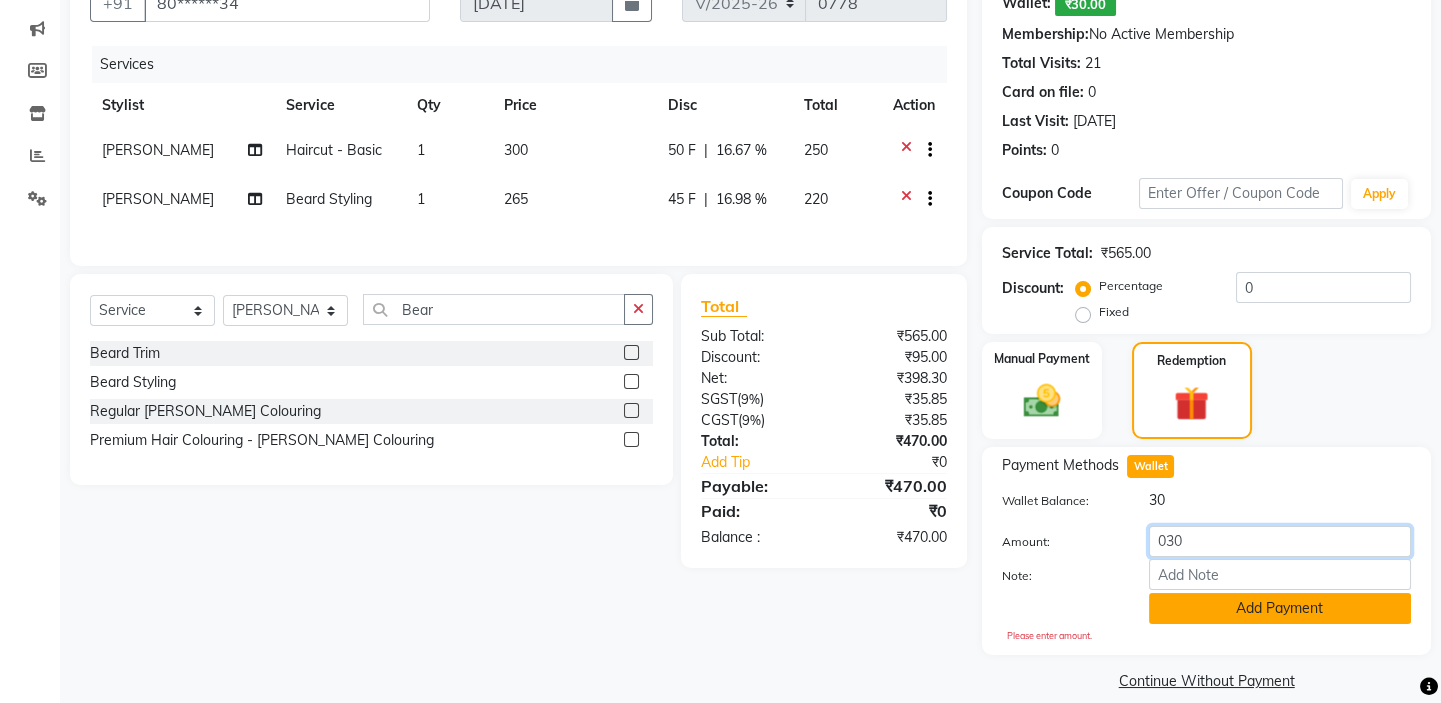 type on "030" 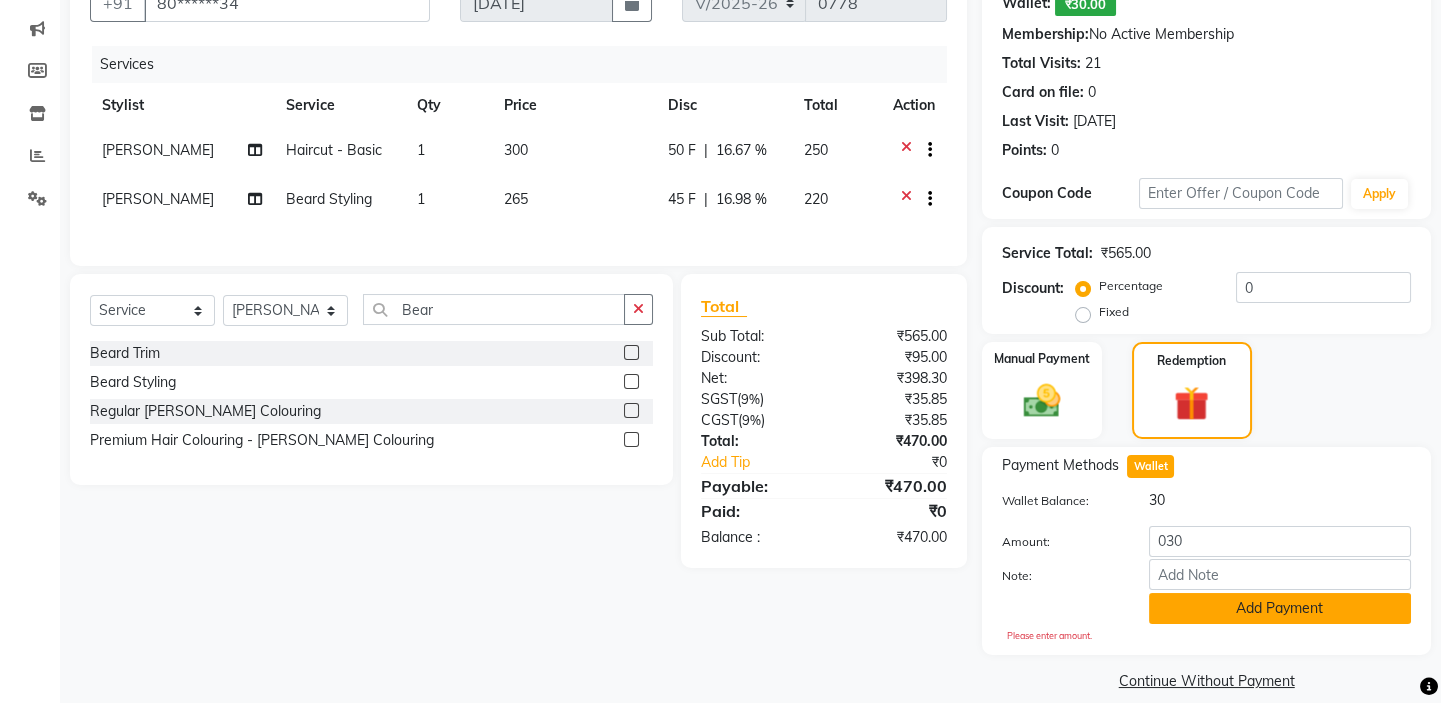 click on "Add Payment" 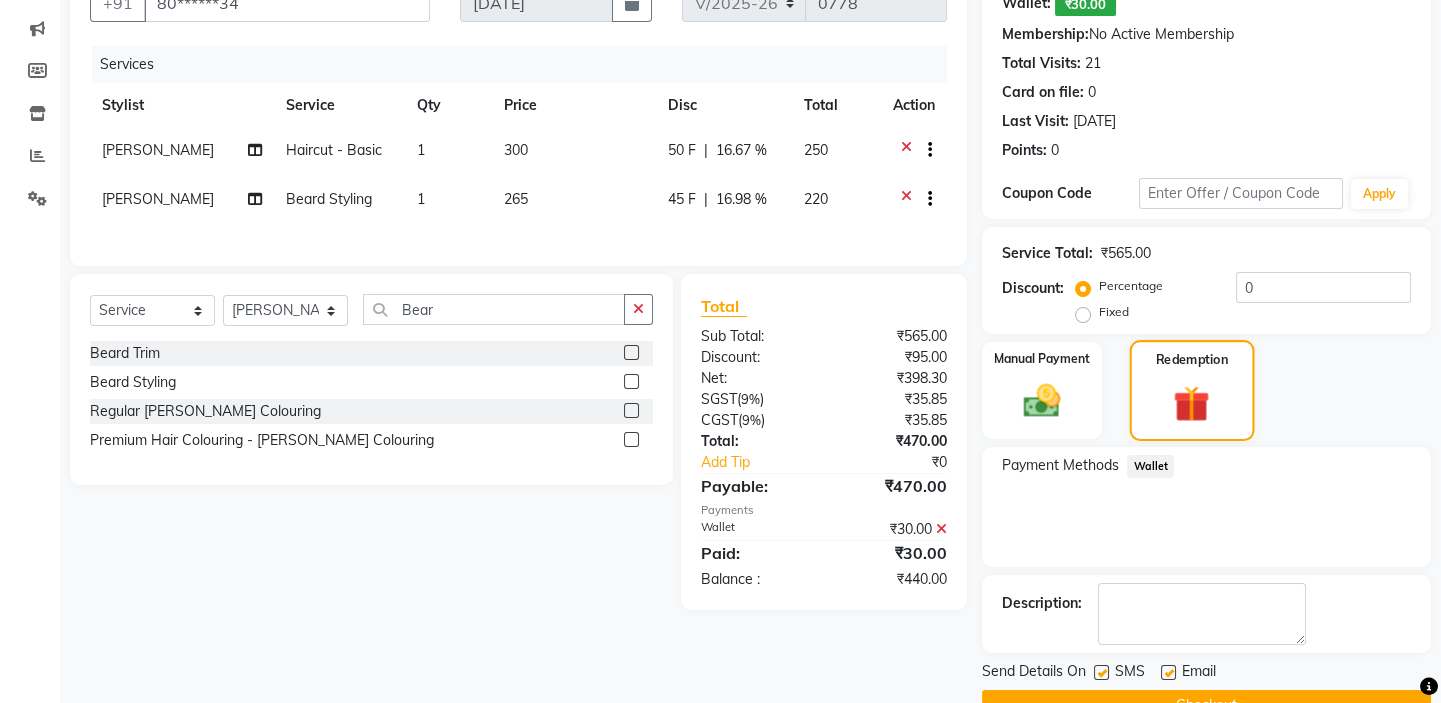 click on "Redemption" 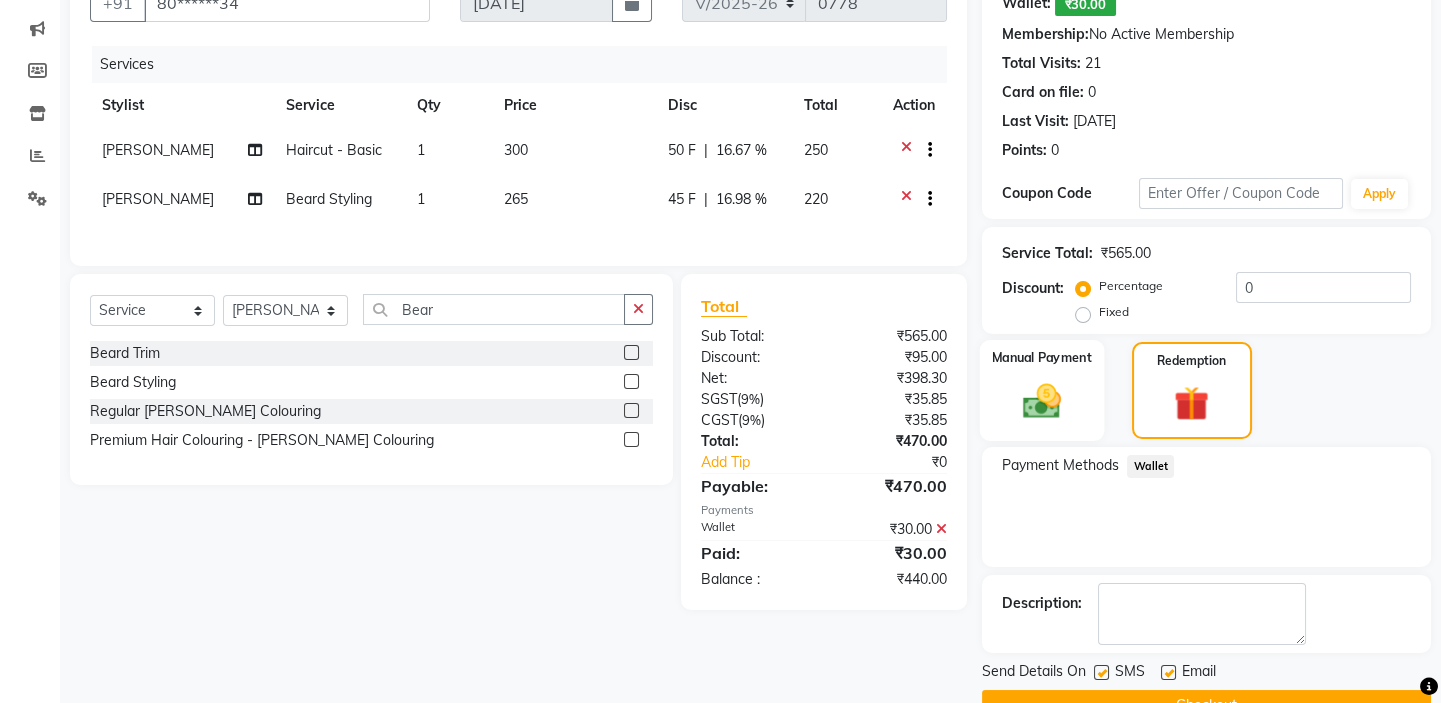click 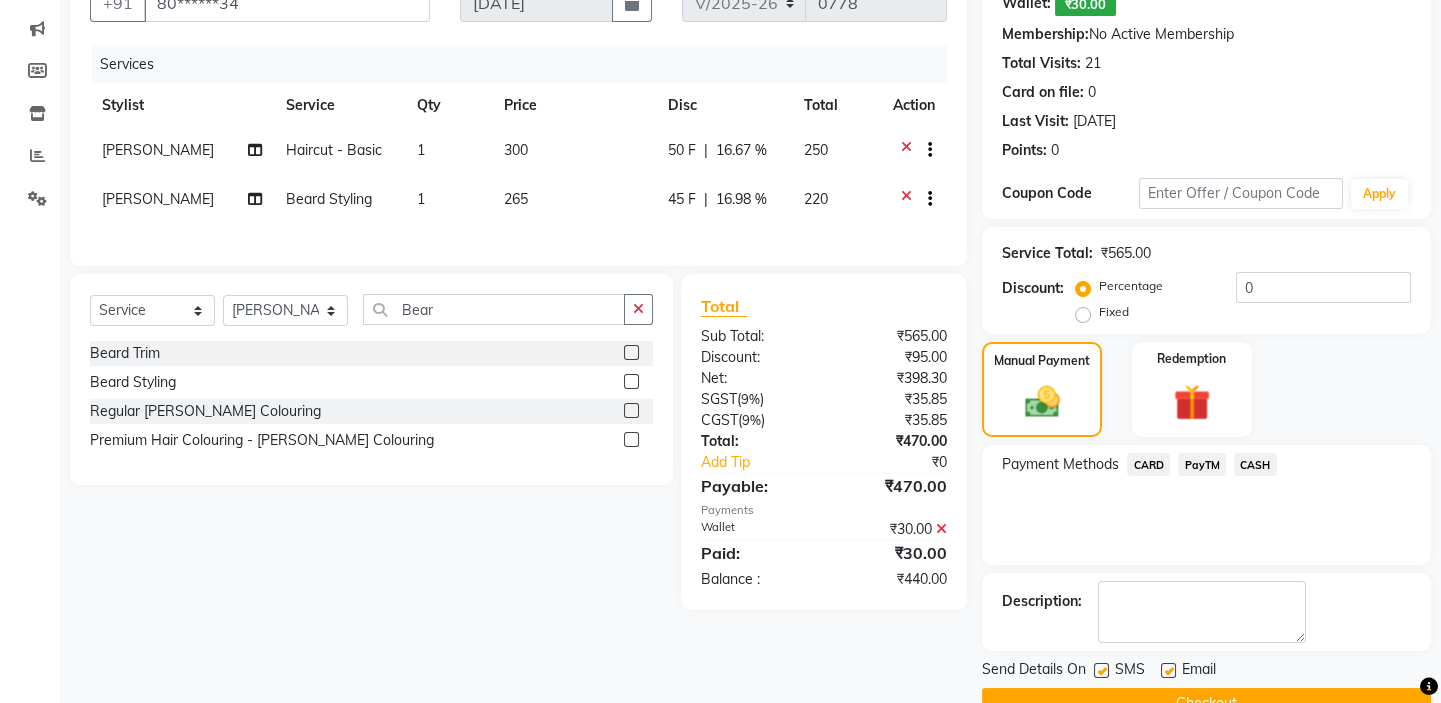 scroll, scrollTop: 248, scrollLeft: 0, axis: vertical 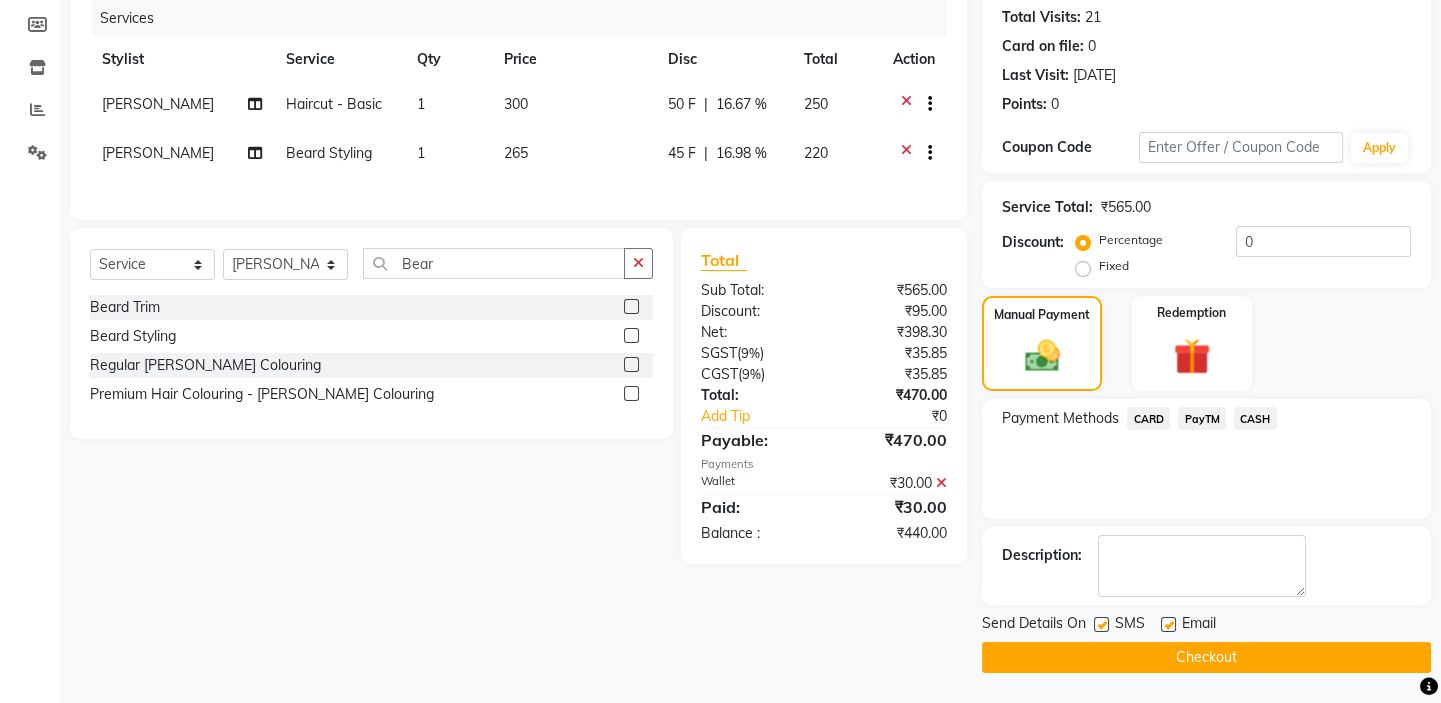 click on "CARD" 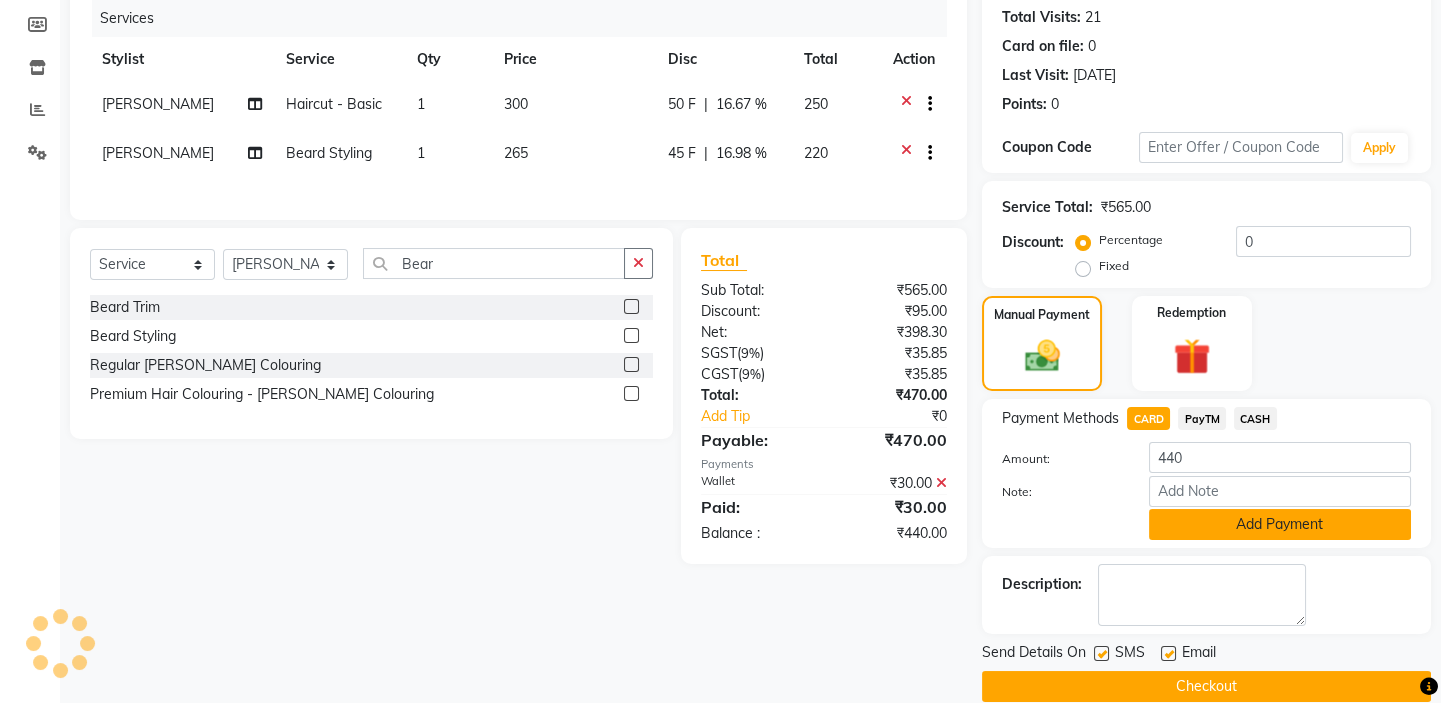 click on "Add Payment" 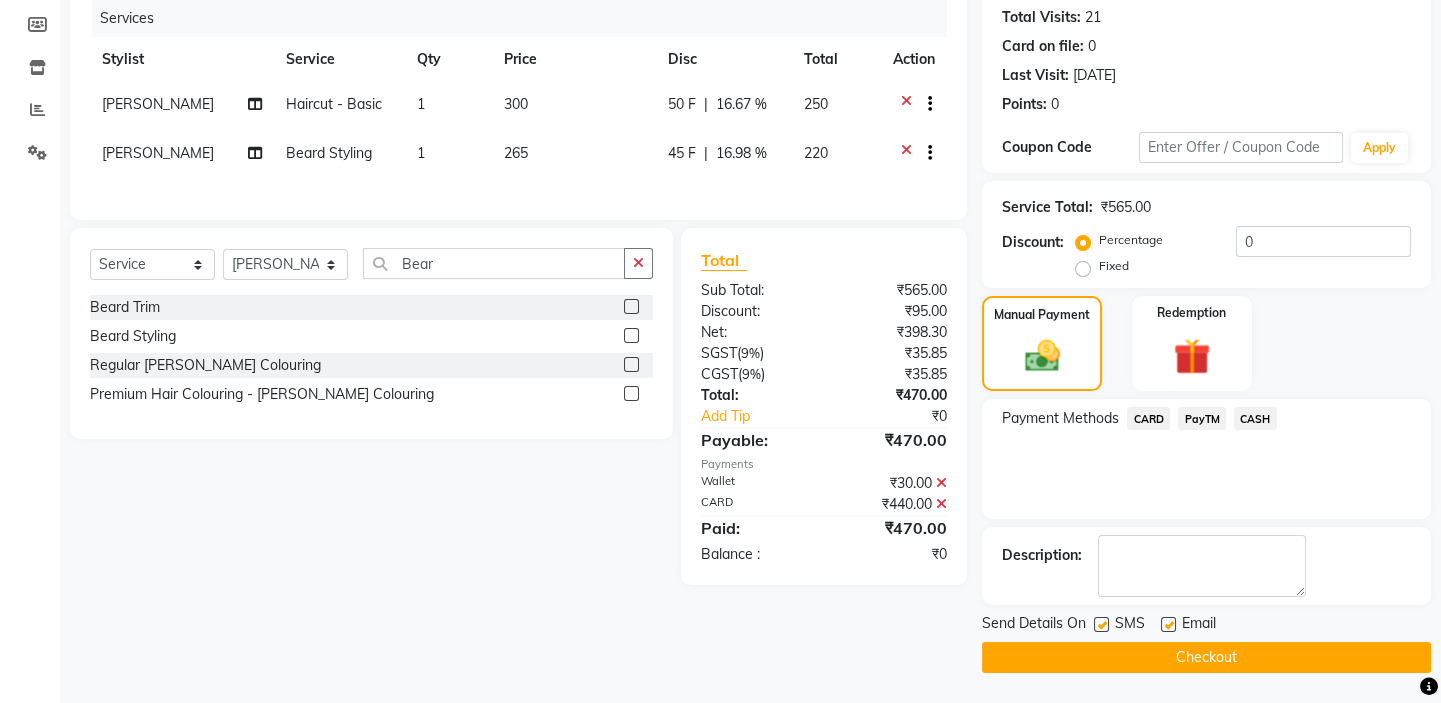click on "Checkout" 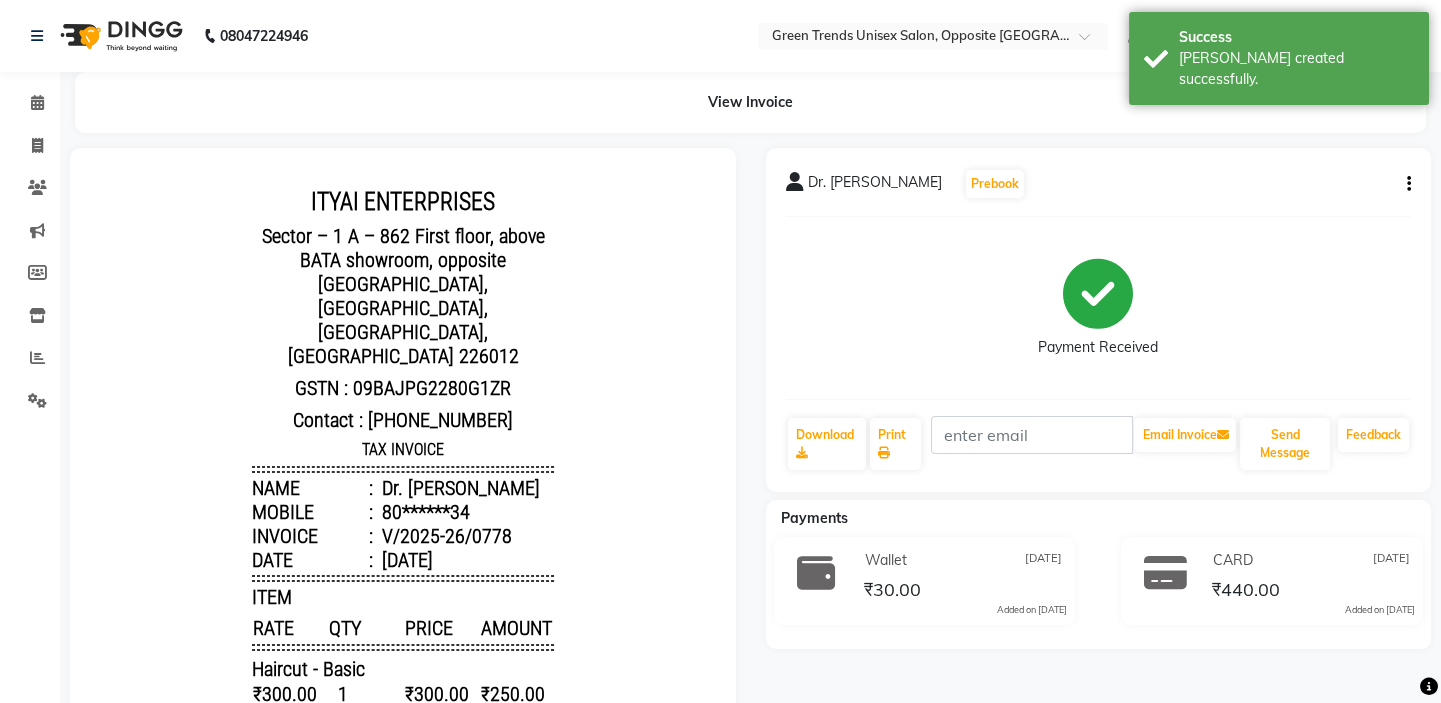 scroll, scrollTop: 0, scrollLeft: 0, axis: both 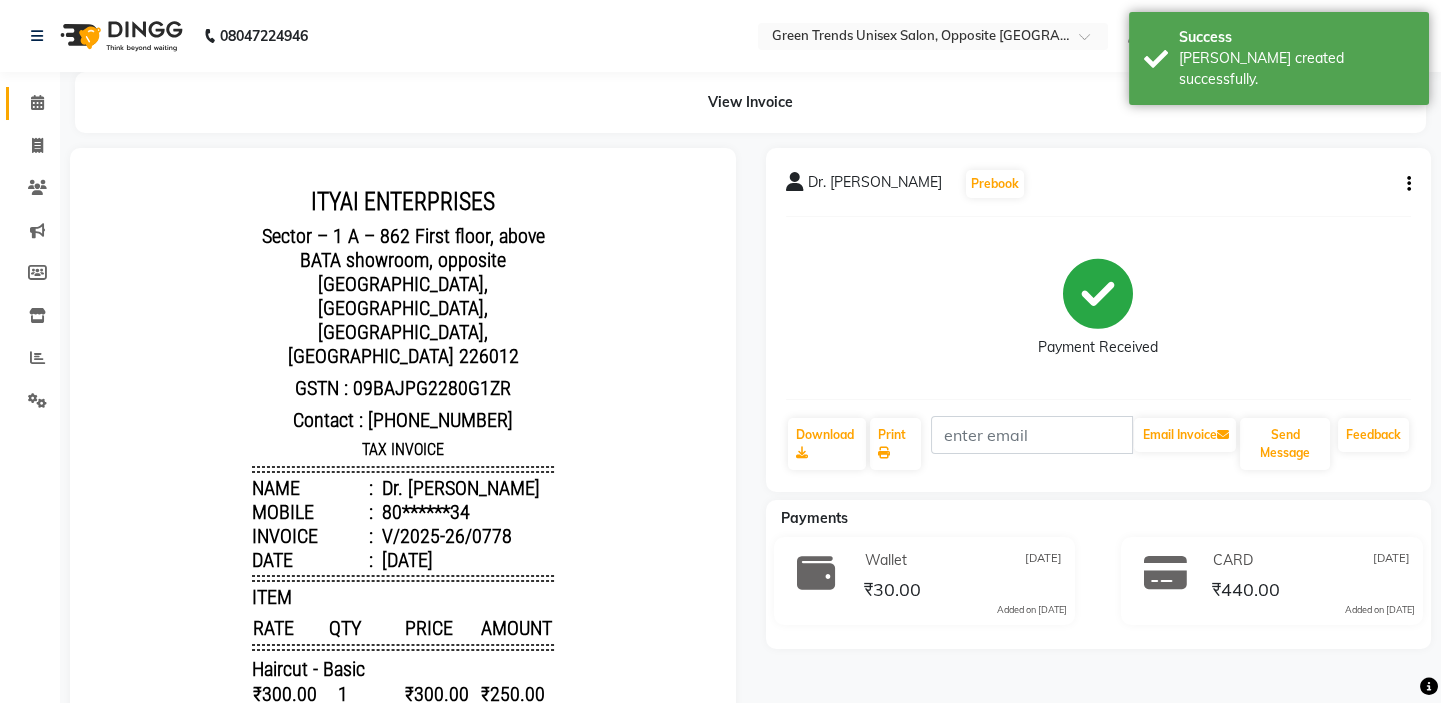 click on "Calendar" 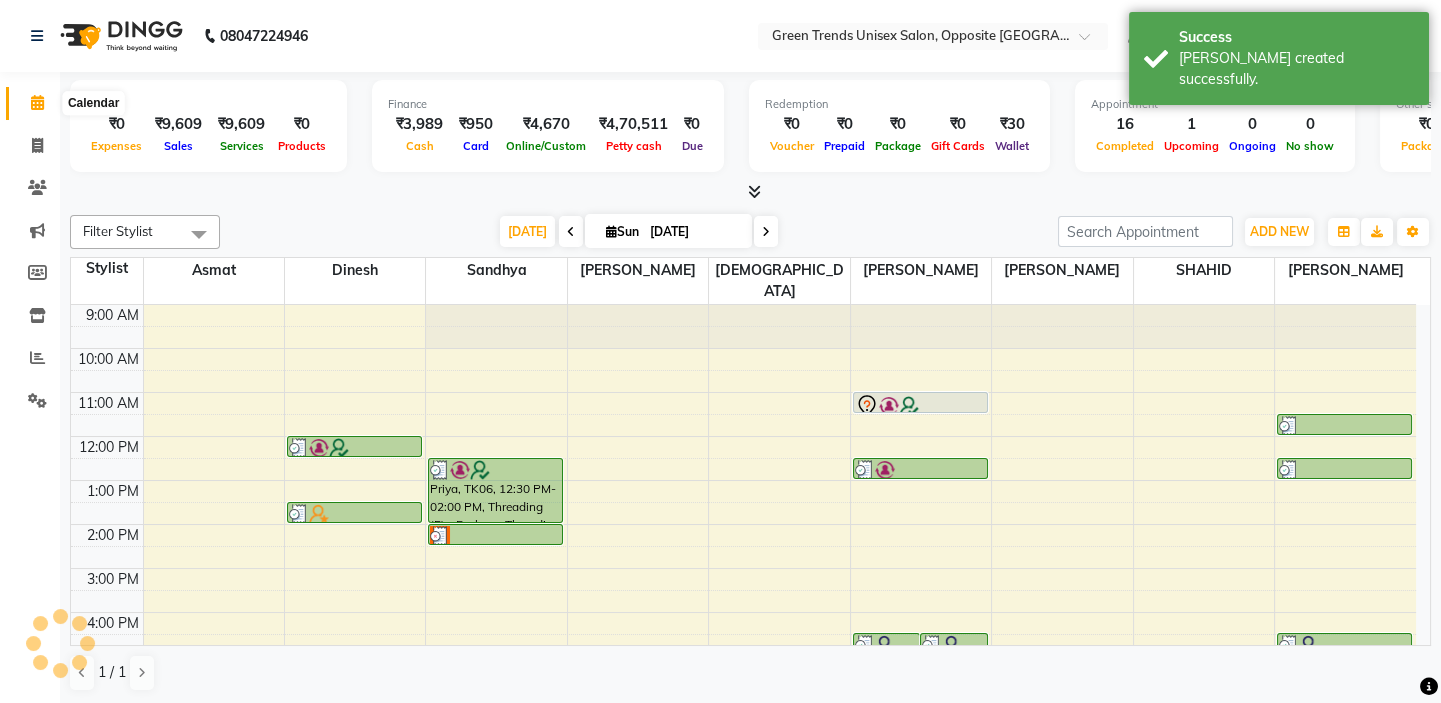 scroll, scrollTop: 170, scrollLeft: 0, axis: vertical 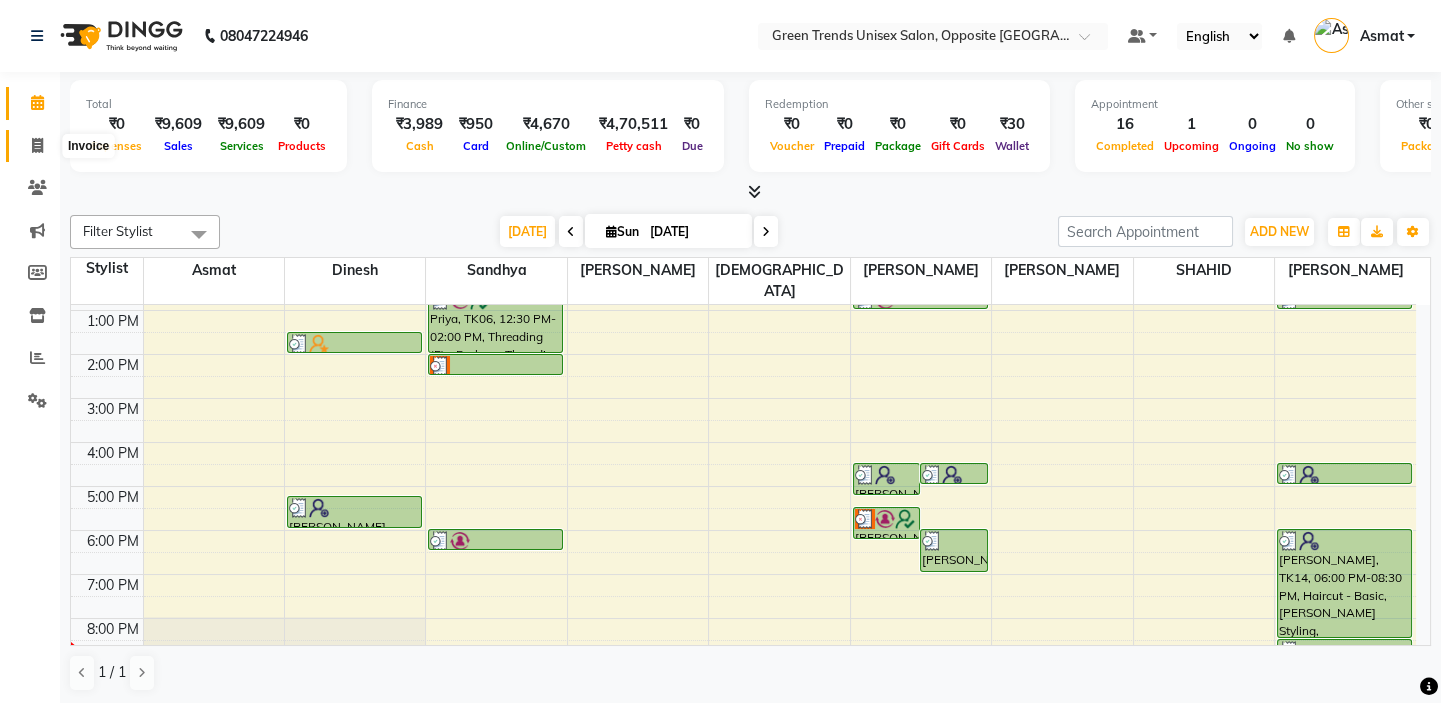 click 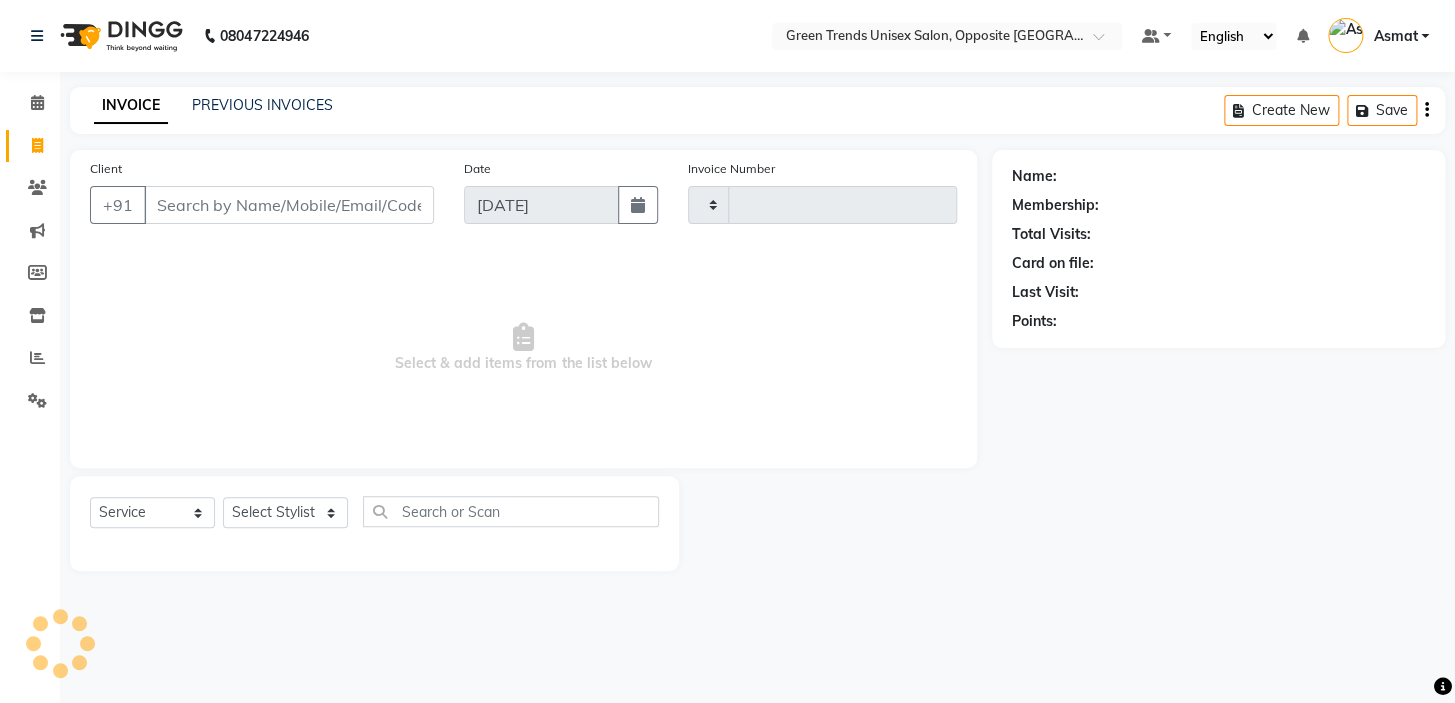 type on "0779" 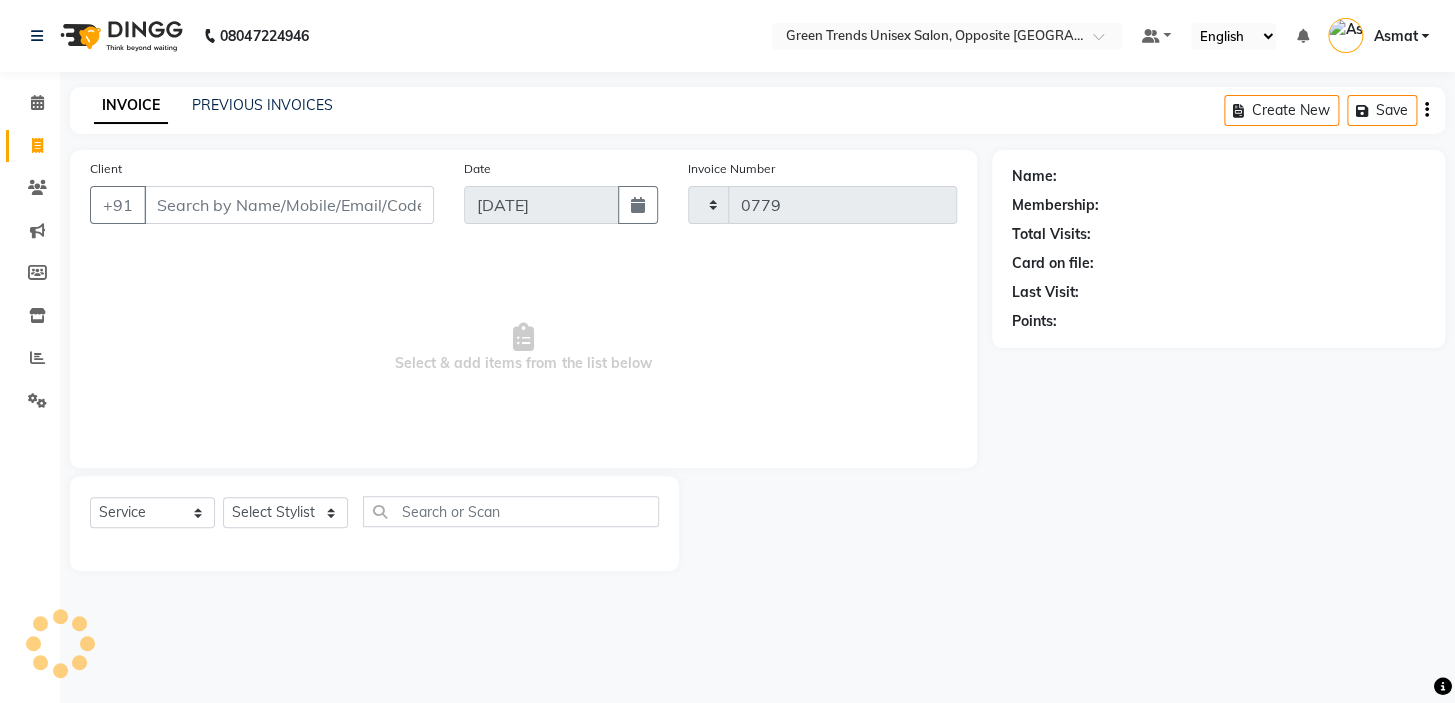 select on "5225" 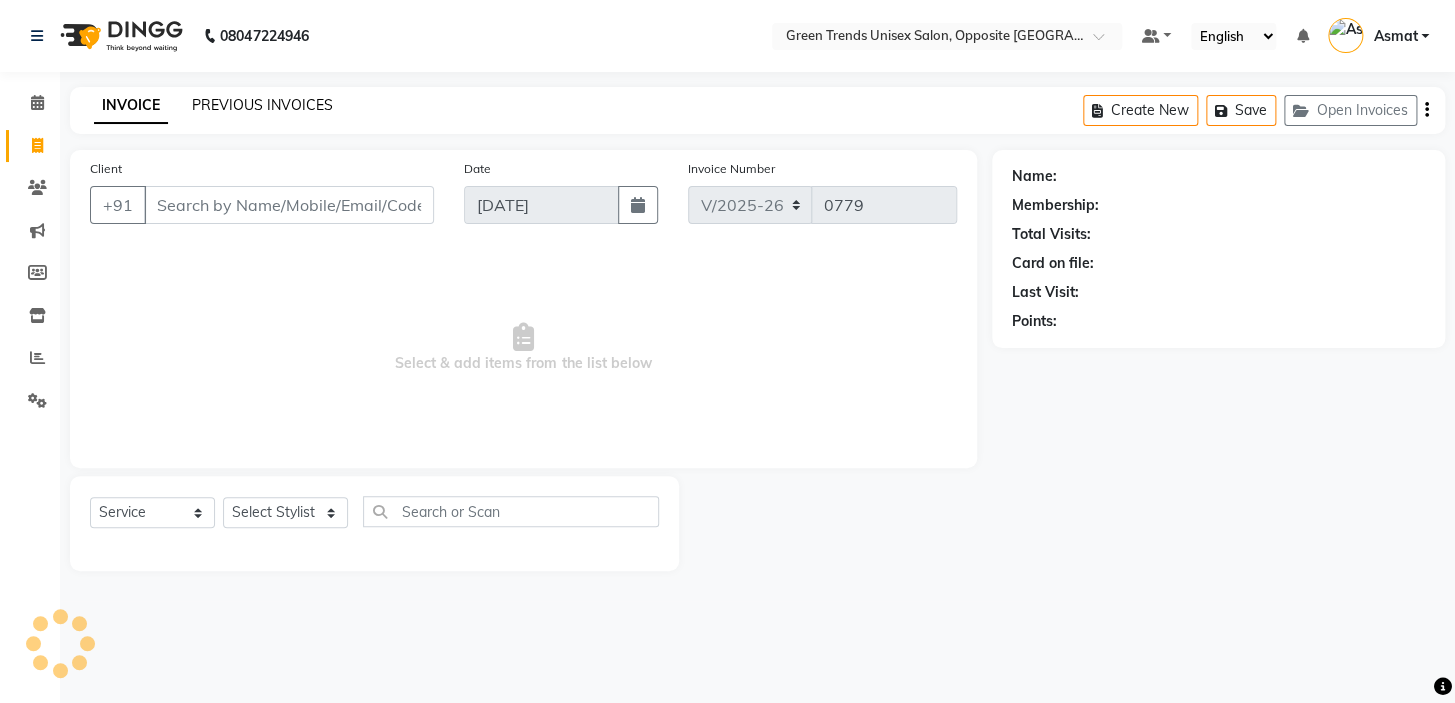 click on "PREVIOUS INVOICES" 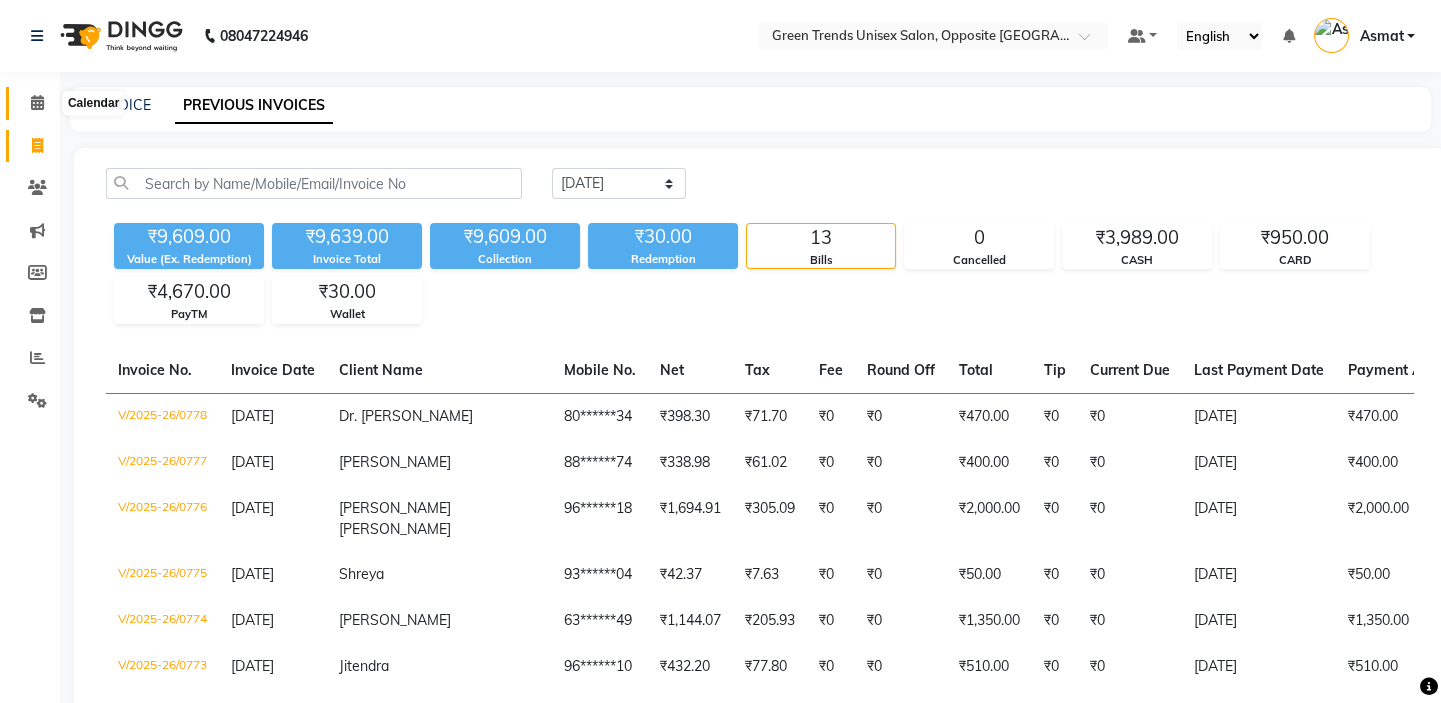 click 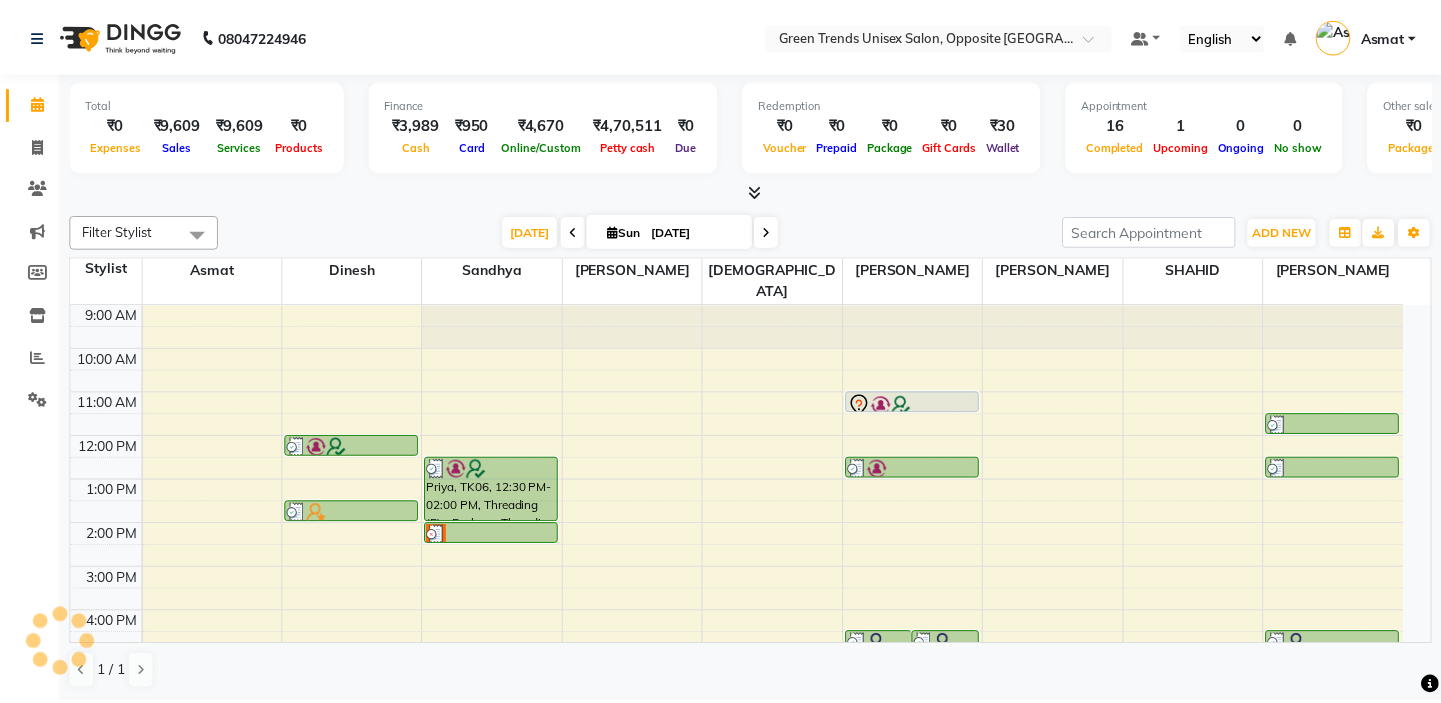 scroll, scrollTop: 0, scrollLeft: 0, axis: both 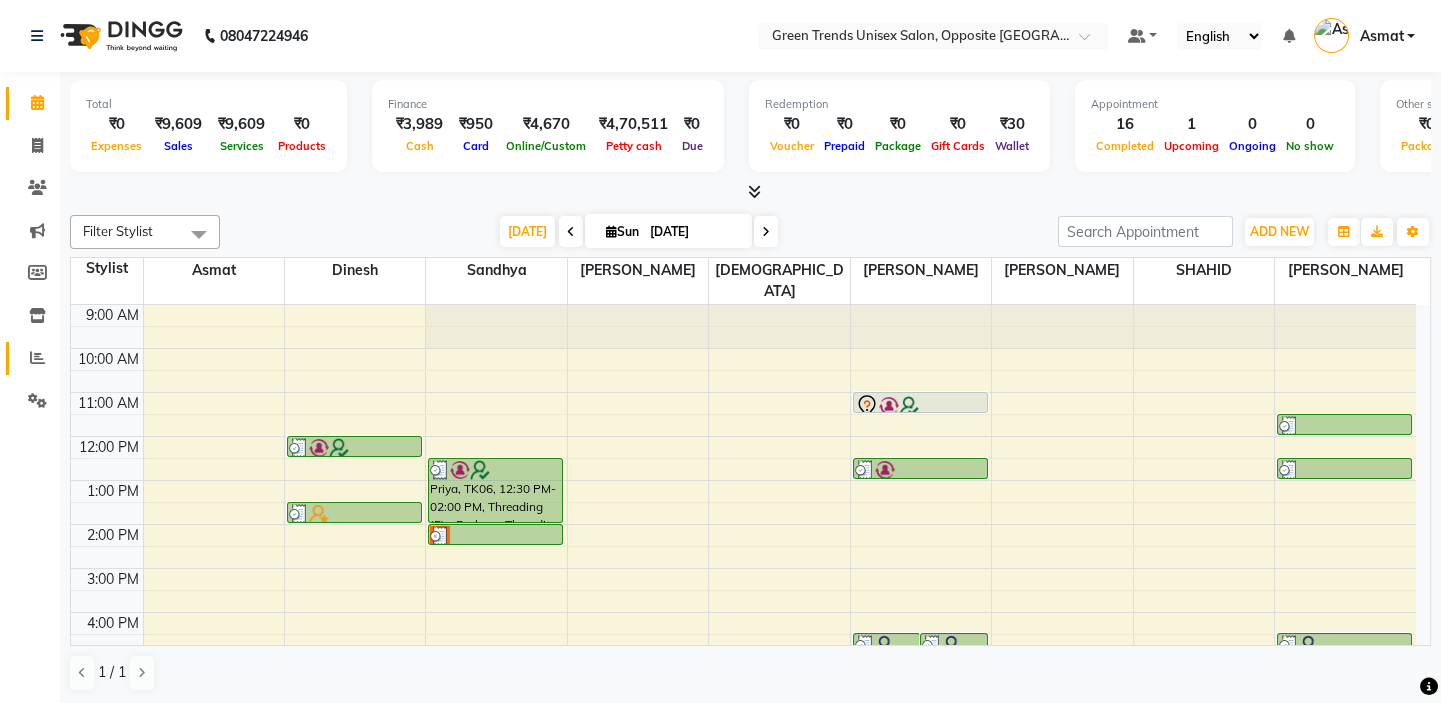 click on "Reports" 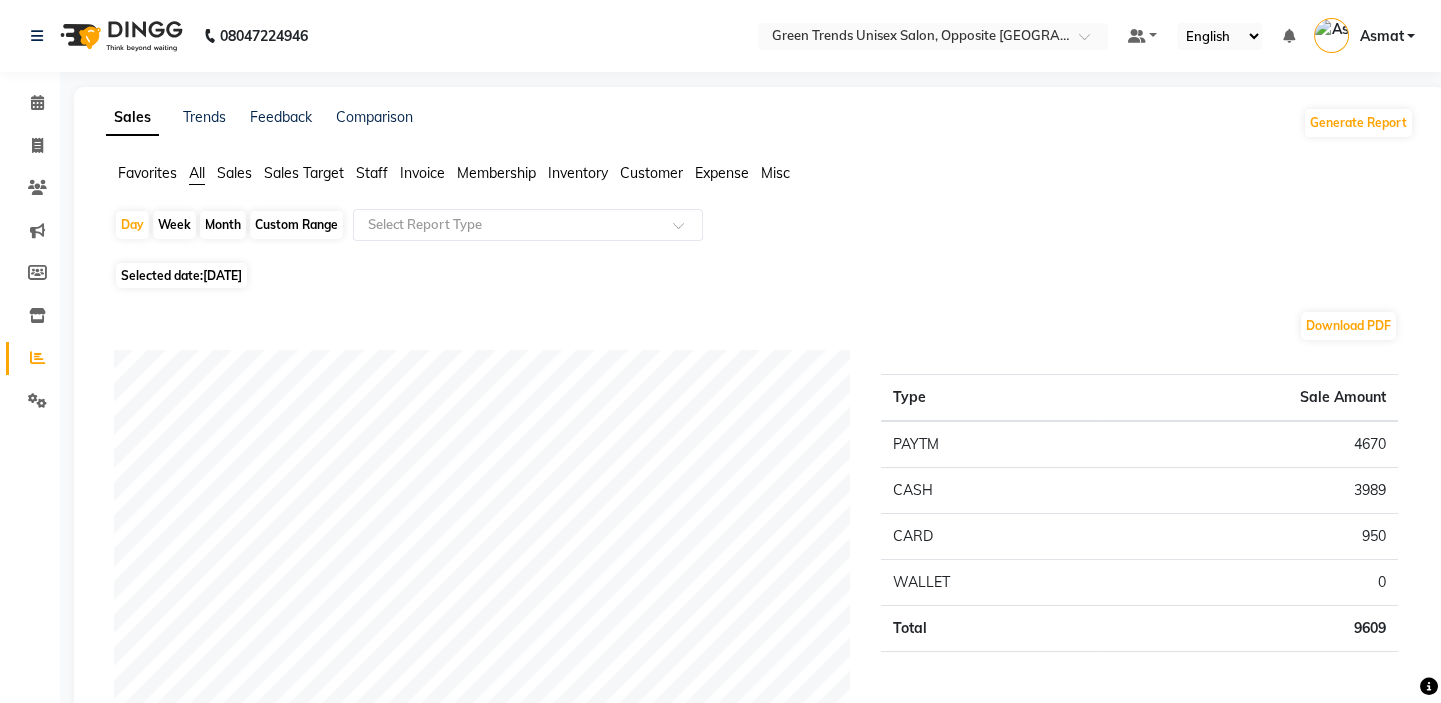 click on "Staff" 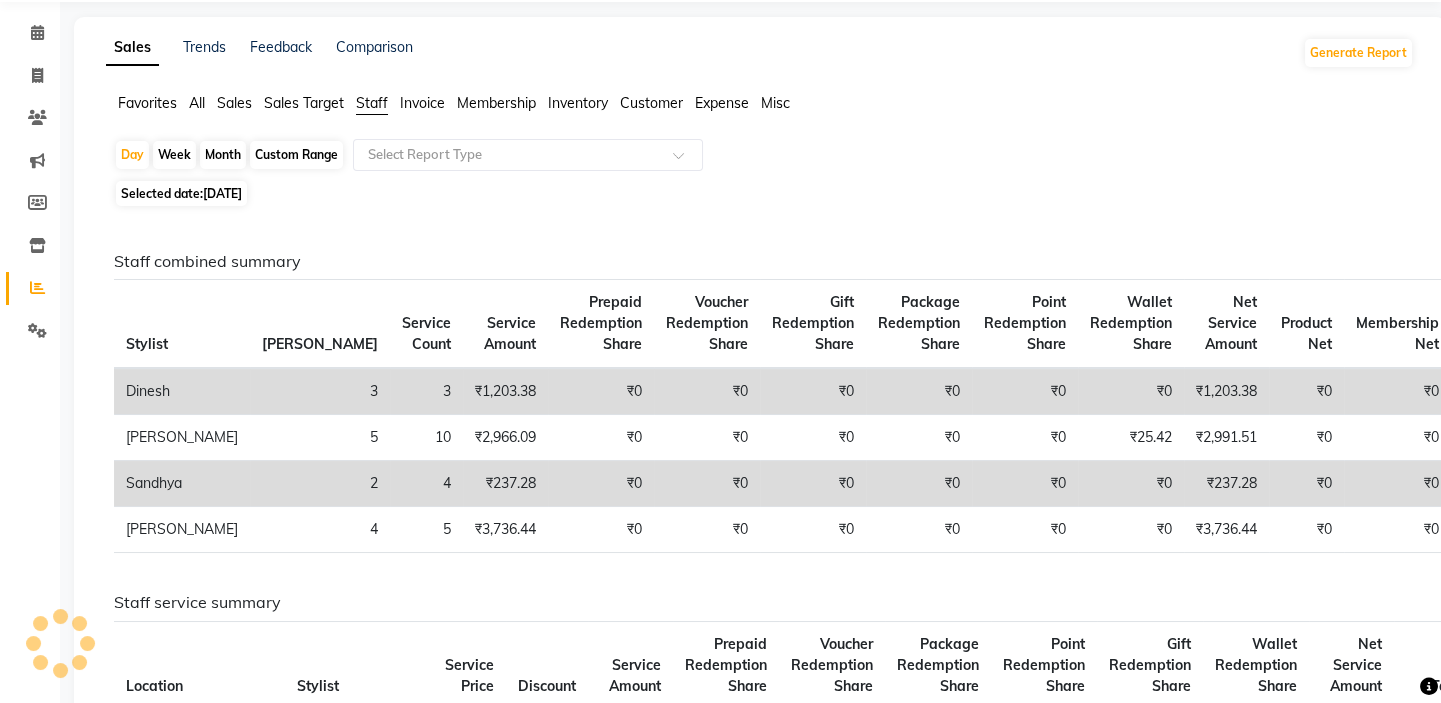 scroll, scrollTop: 90, scrollLeft: 0, axis: vertical 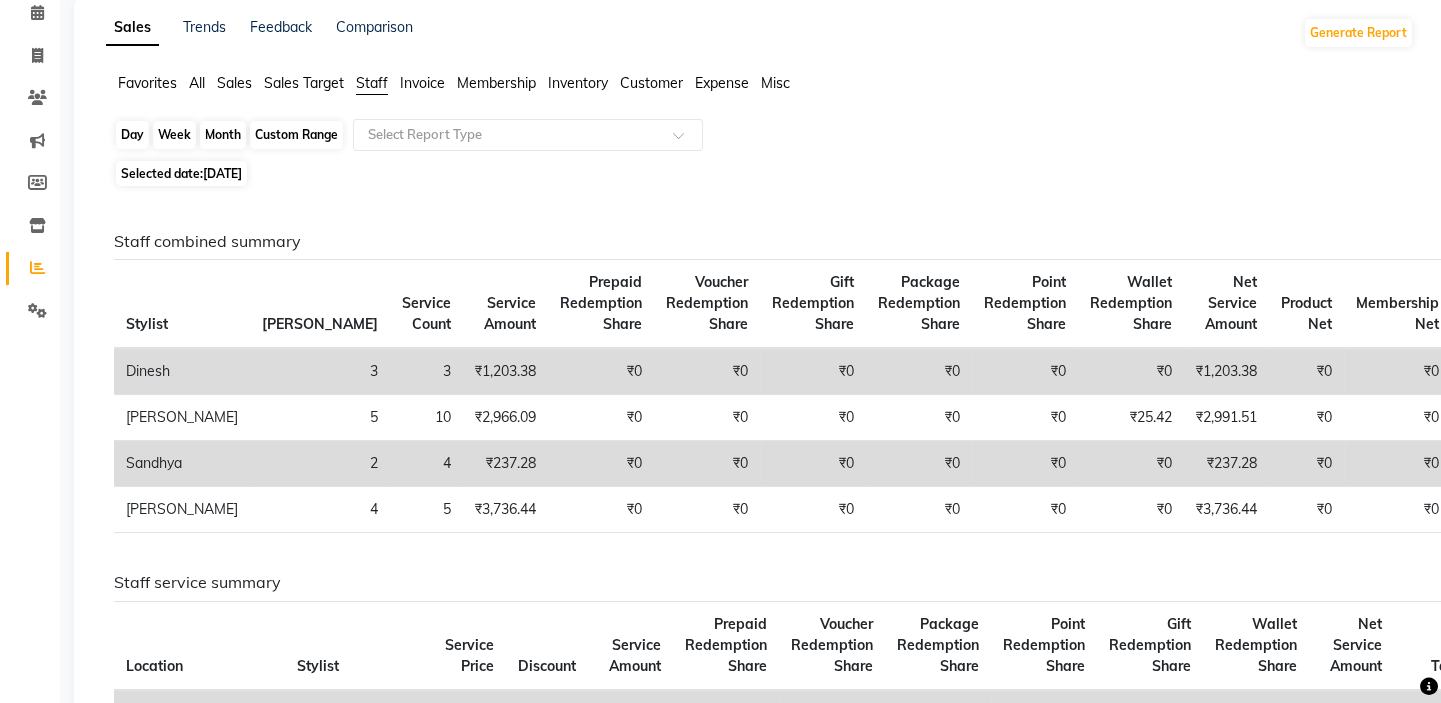 click on "Day" 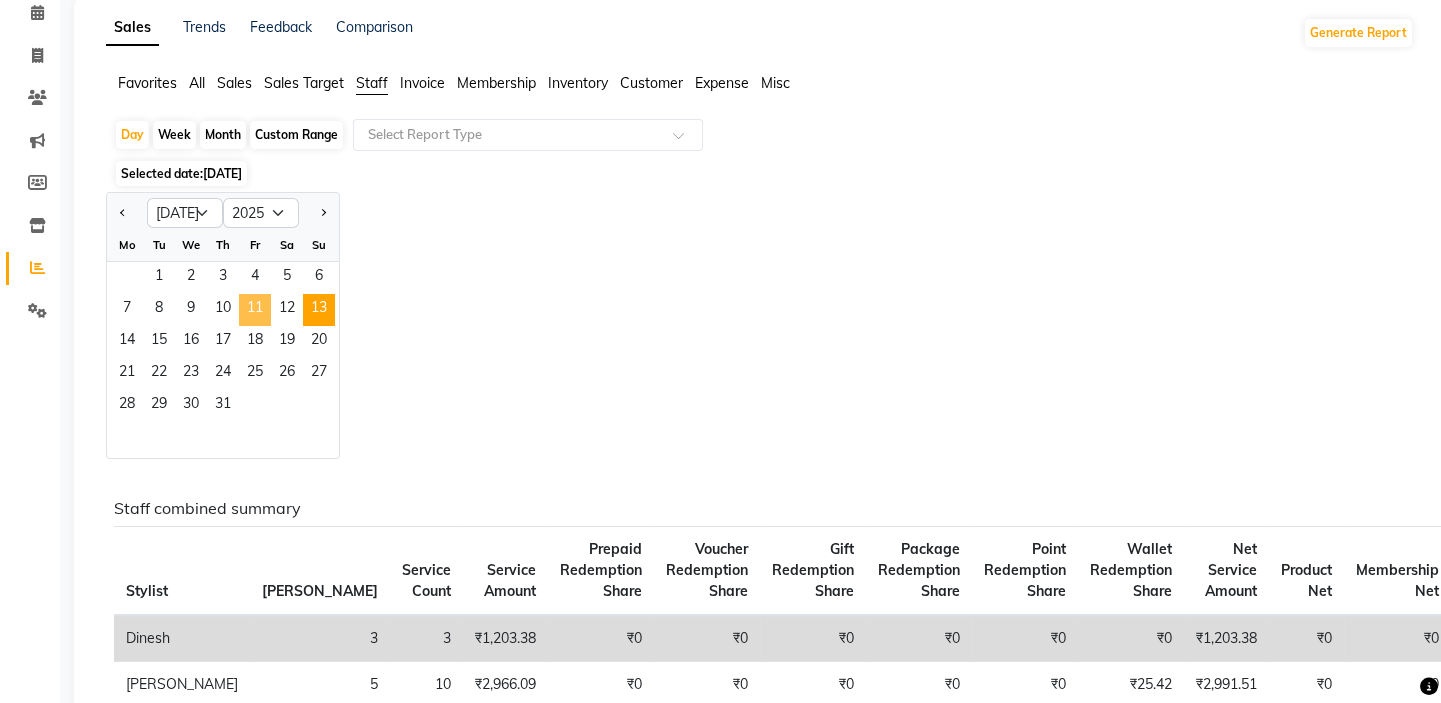 click on "11" 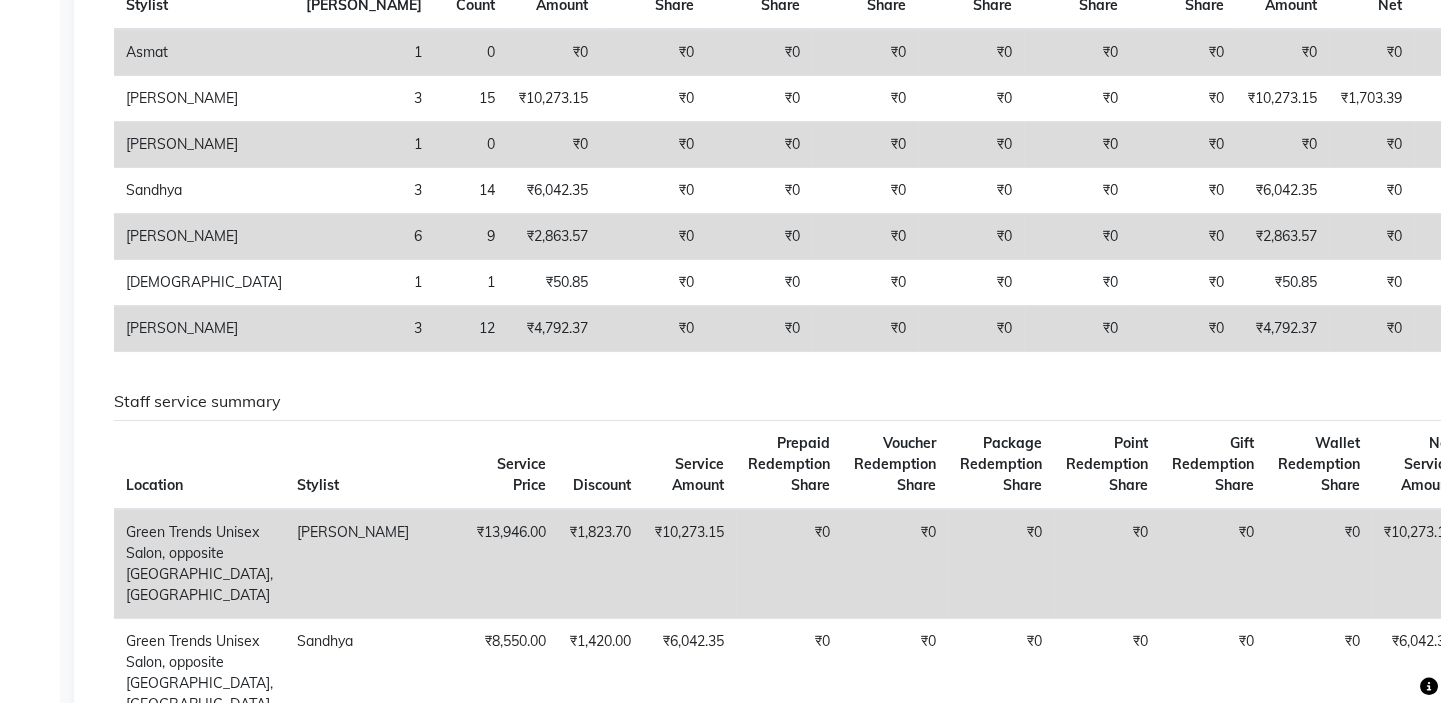 scroll, scrollTop: 342, scrollLeft: 0, axis: vertical 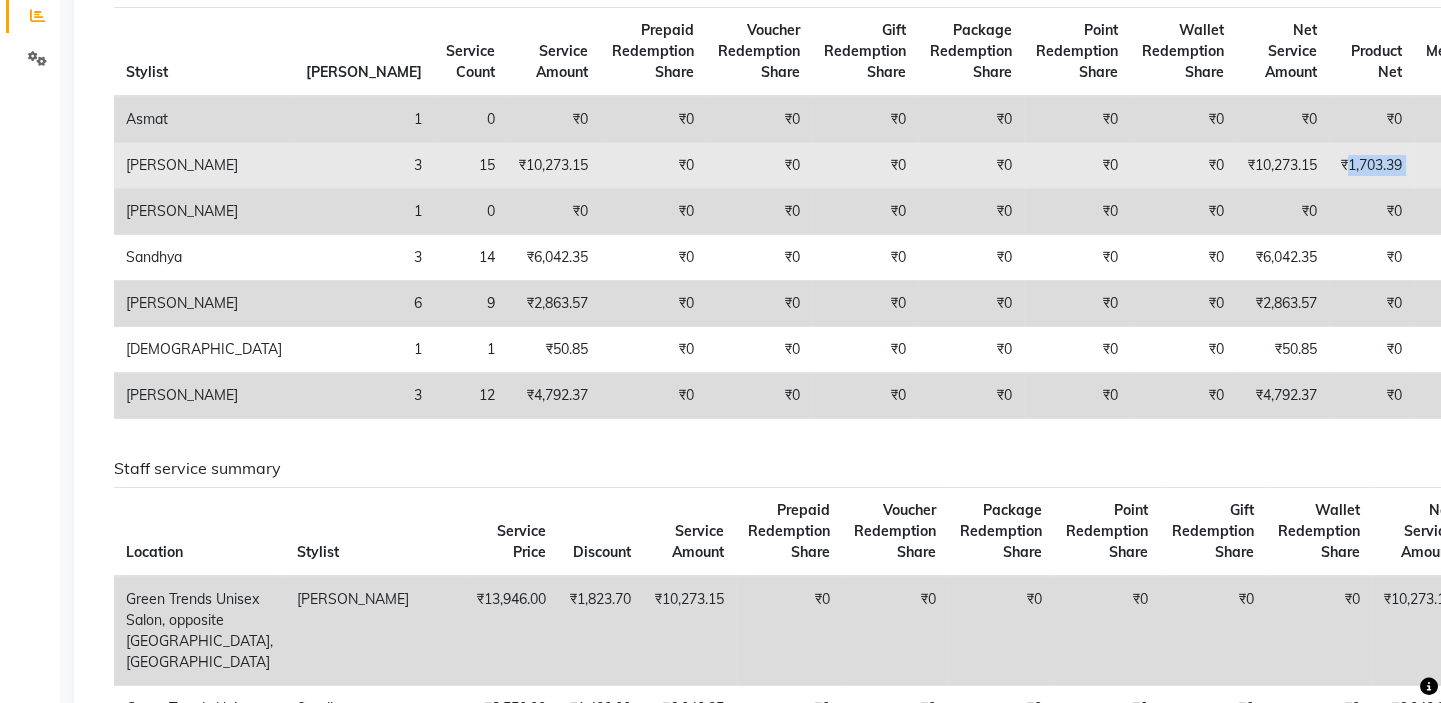 drag, startPoint x: 1272, startPoint y: 174, endPoint x: 1185, endPoint y: 173, distance: 87.005745 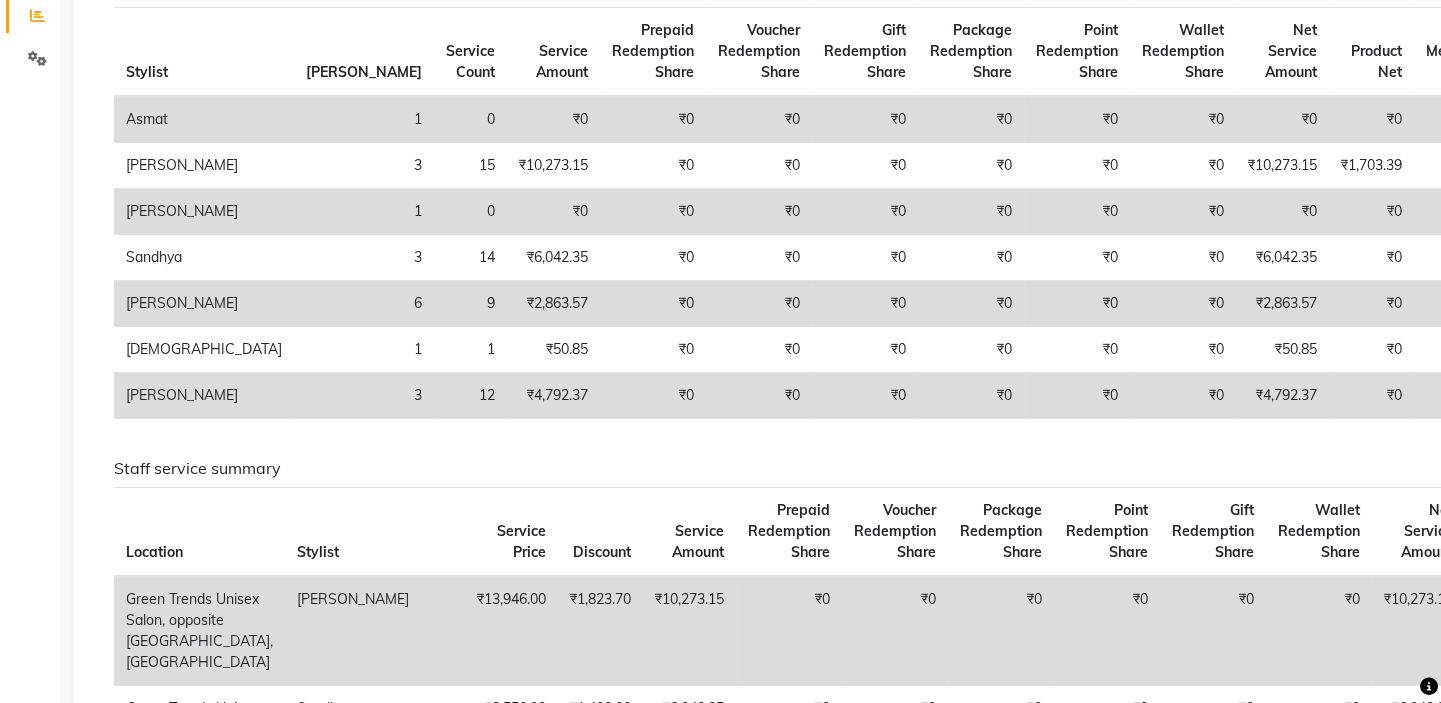 click on "Staff combined summary Stylist Bill Count Service Count Service Amount Prepaid Redemption Share Voucher Redemption Share Gift Redemption Share Package Redemption Share Point Redemption Share Wallet Redemption Share Net Service Amount Product Net Membership Net Prepaid Net Voucher Net Gift Net Package Net  Asmat 1 0 ₹0 ₹0 ₹0 ₹0 ₹0 ₹0 ₹0 ₹0 ₹0 ₹423.73 ₹0 ₹0 ₹0 ₹0  [PERSON_NAME] 3 15 ₹10,273.15 ₹0 ₹0 ₹0 ₹0 ₹0 ₹0 ₹10,273.15 ₹1,703.39 ₹0 ₹0 ₹0 ₹0 ₹0  [PERSON_NAME] 1 0 ₹0 ₹0 ₹0 ₹0 ₹0 ₹0 ₹0 ₹0 ₹0 ₹423.73 ₹0 ₹0 ₹0 ₹0  Sandhya 3 14 ₹6,042.35 ₹0 ₹0 ₹0 ₹0 ₹0 ₹0 ₹6,042.35 ₹0 ₹0 ₹0 ₹0 ₹0 ₹0  [PERSON_NAME] 6 9 ₹2,863.57 ₹0 ₹0 ₹0 ₹0 ₹0 ₹0 ₹2,863.57 ₹0 ₹0 ₹0 ₹0 ₹0 ₹0  [PERSON_NAME] 1 1 ₹50.85 ₹0 ₹0 ₹0 ₹0 ₹0 ₹0 ₹50.85 ₹0 ₹0 ₹0 ₹0 ₹0 ₹0  [PERSON_NAME] 3 12 ₹4,792.37 ₹0 ₹0 ₹0 ₹0 ₹0 ₹0 ₹4,792.37 ₹0 ₹0 ₹0 ₹0 ₹0 ₹0" 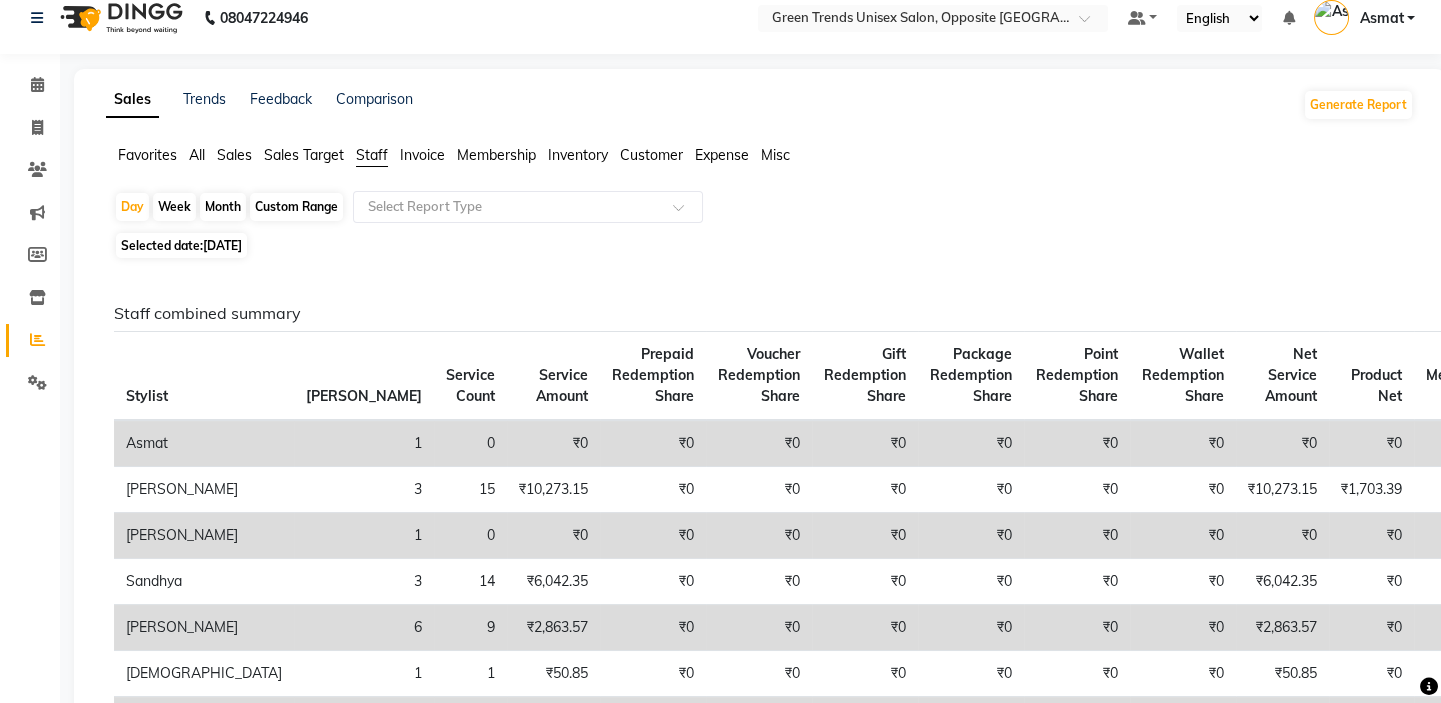 scroll, scrollTop: 10, scrollLeft: 0, axis: vertical 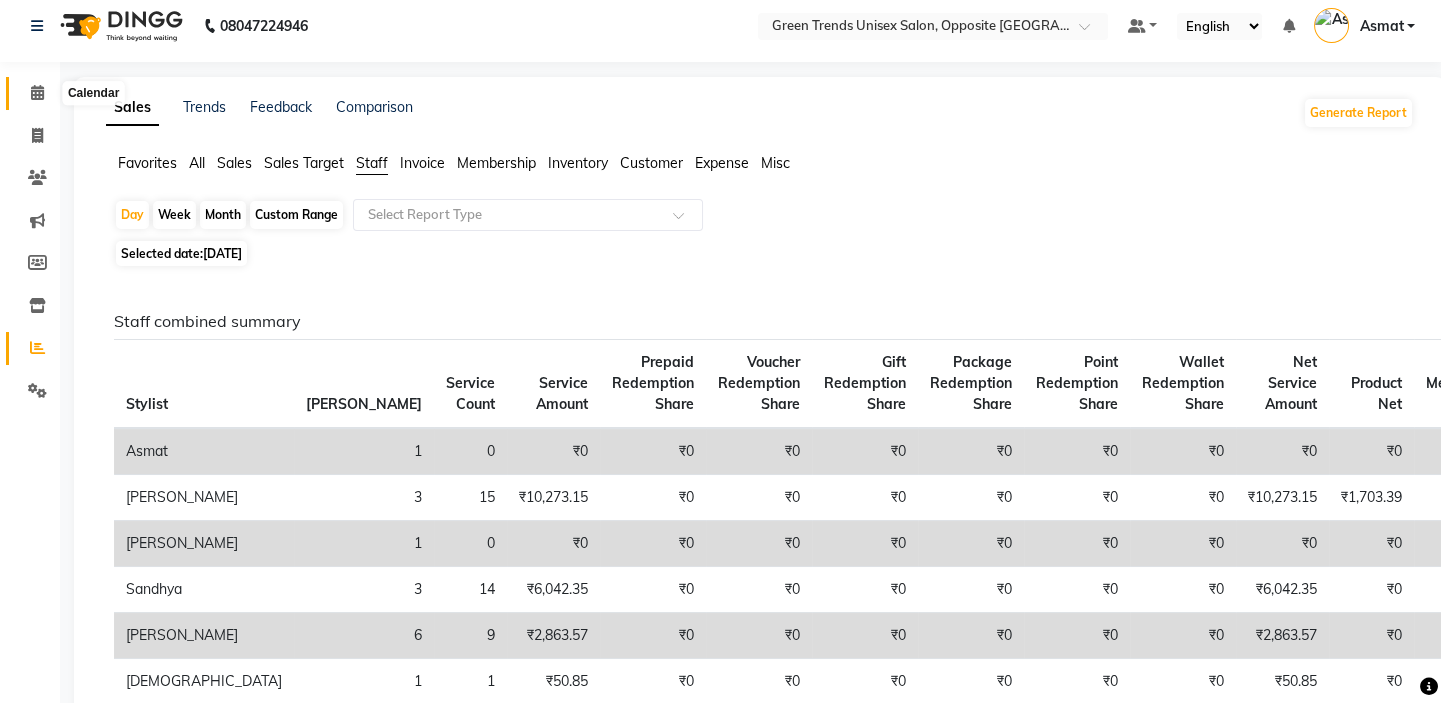 click 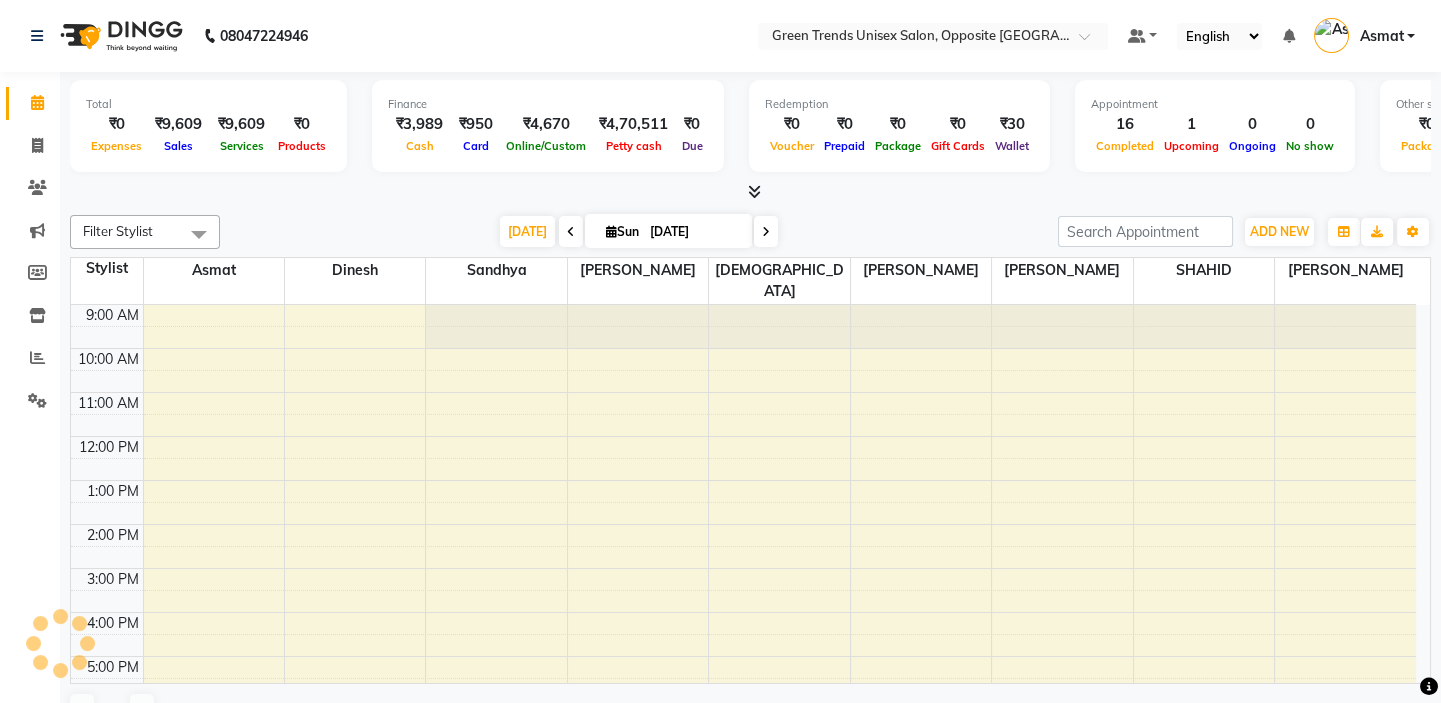 scroll, scrollTop: 0, scrollLeft: 0, axis: both 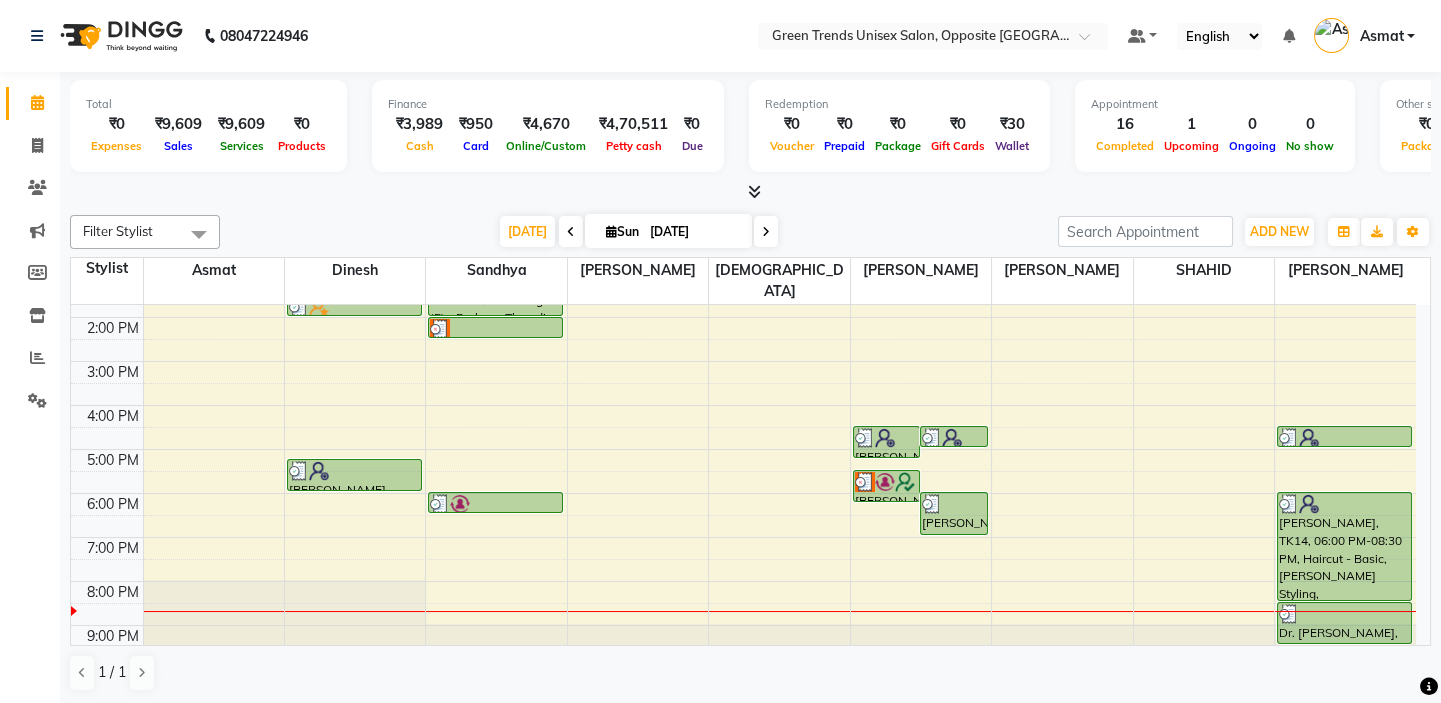 click at bounding box center [1345, 611] 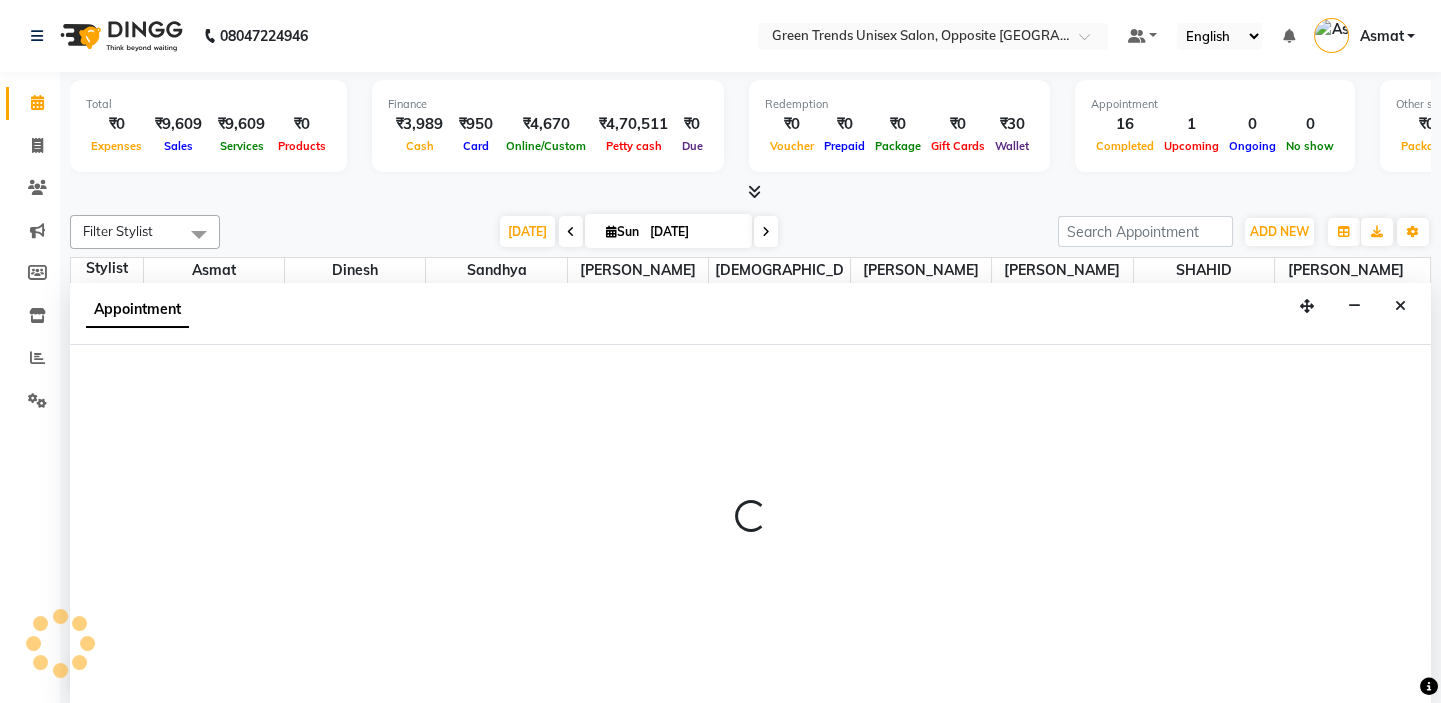scroll, scrollTop: 0, scrollLeft: 0, axis: both 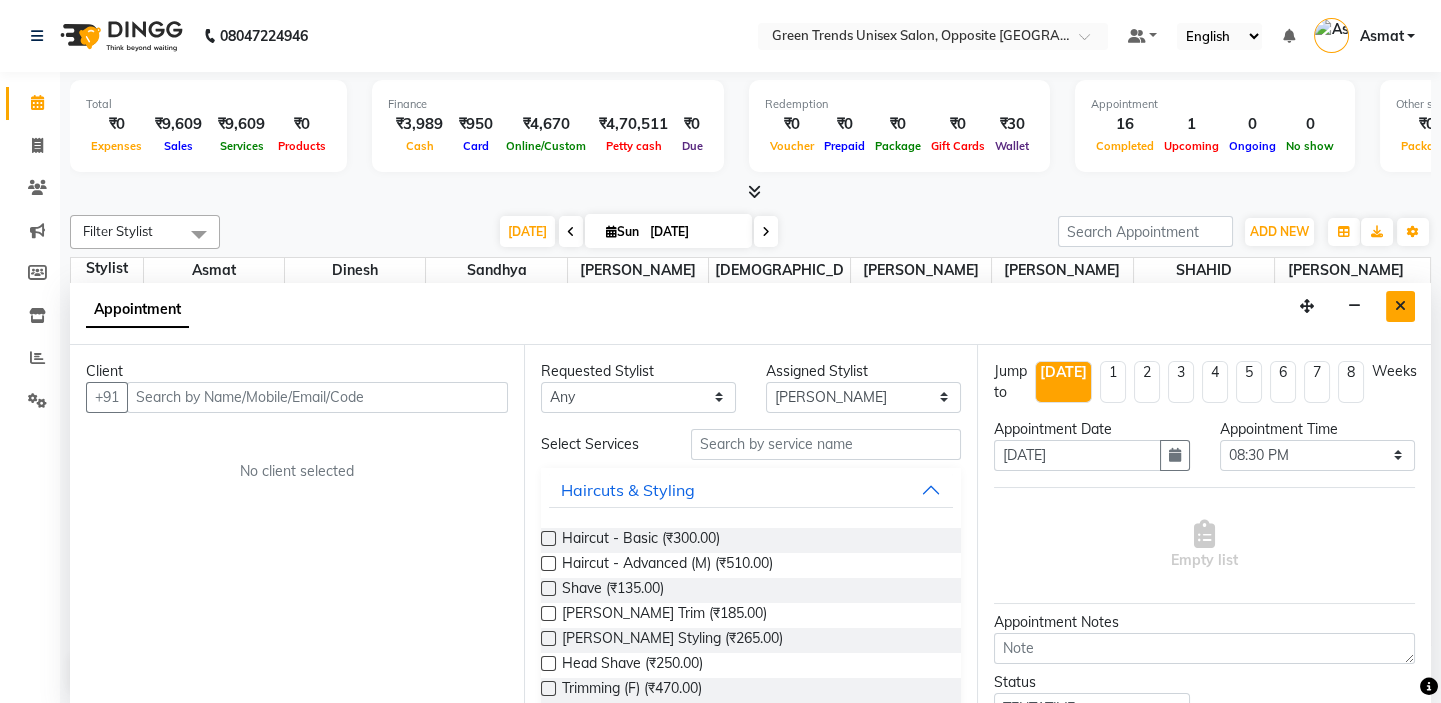 click at bounding box center (1400, 306) 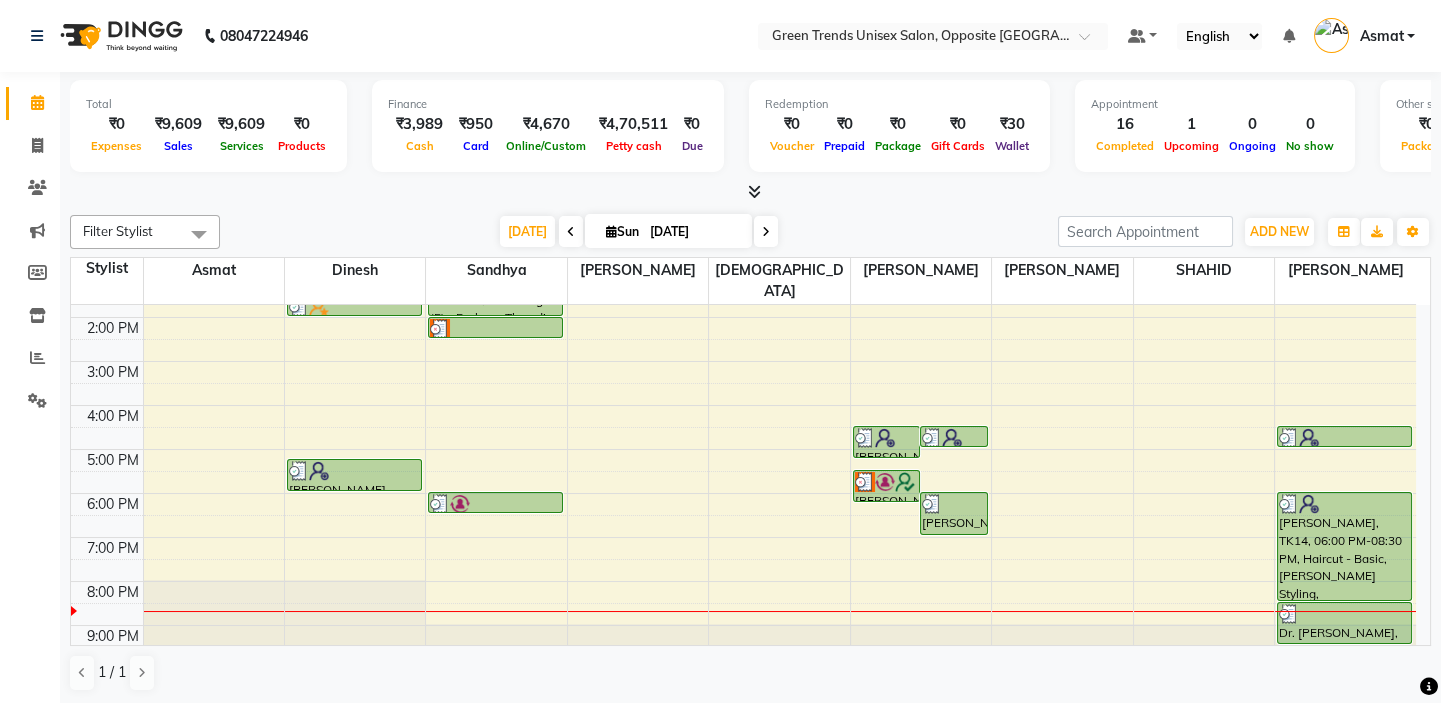 click at bounding box center [638, 611] 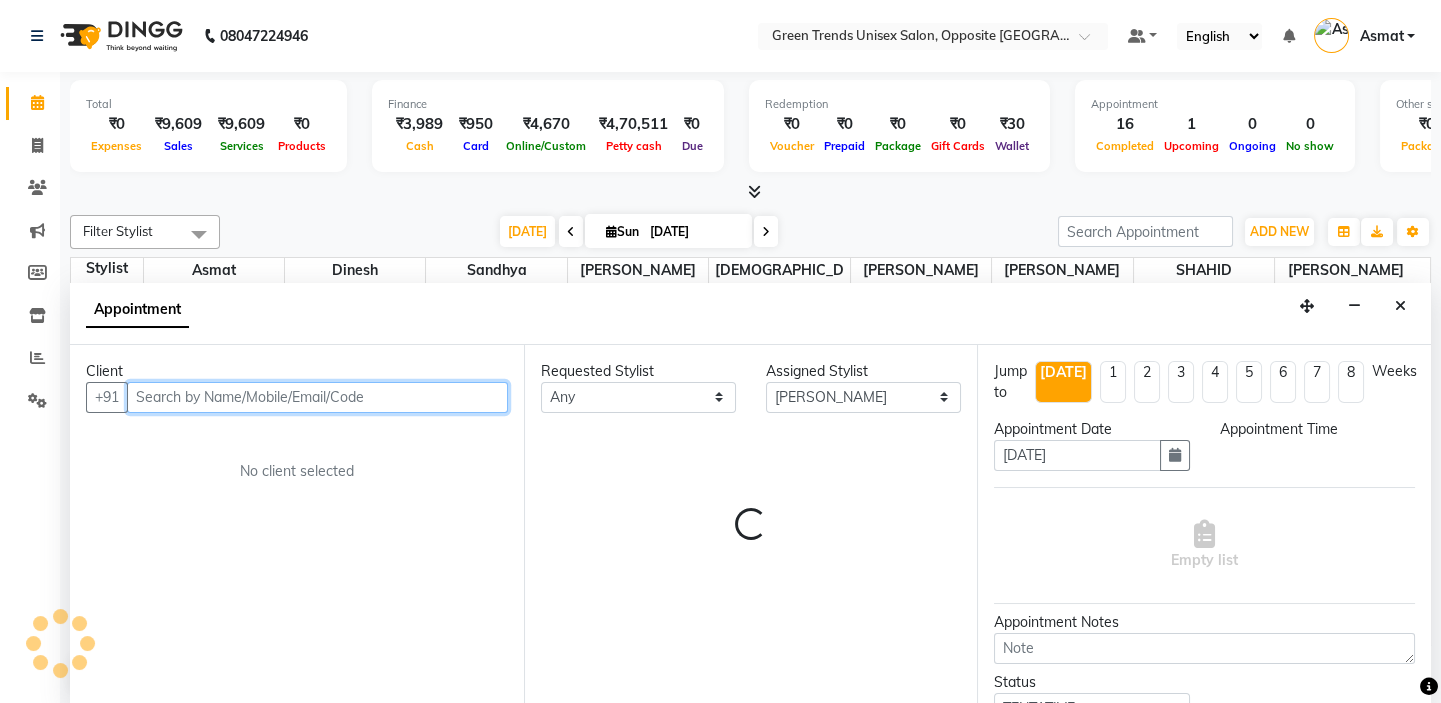 select on "1230" 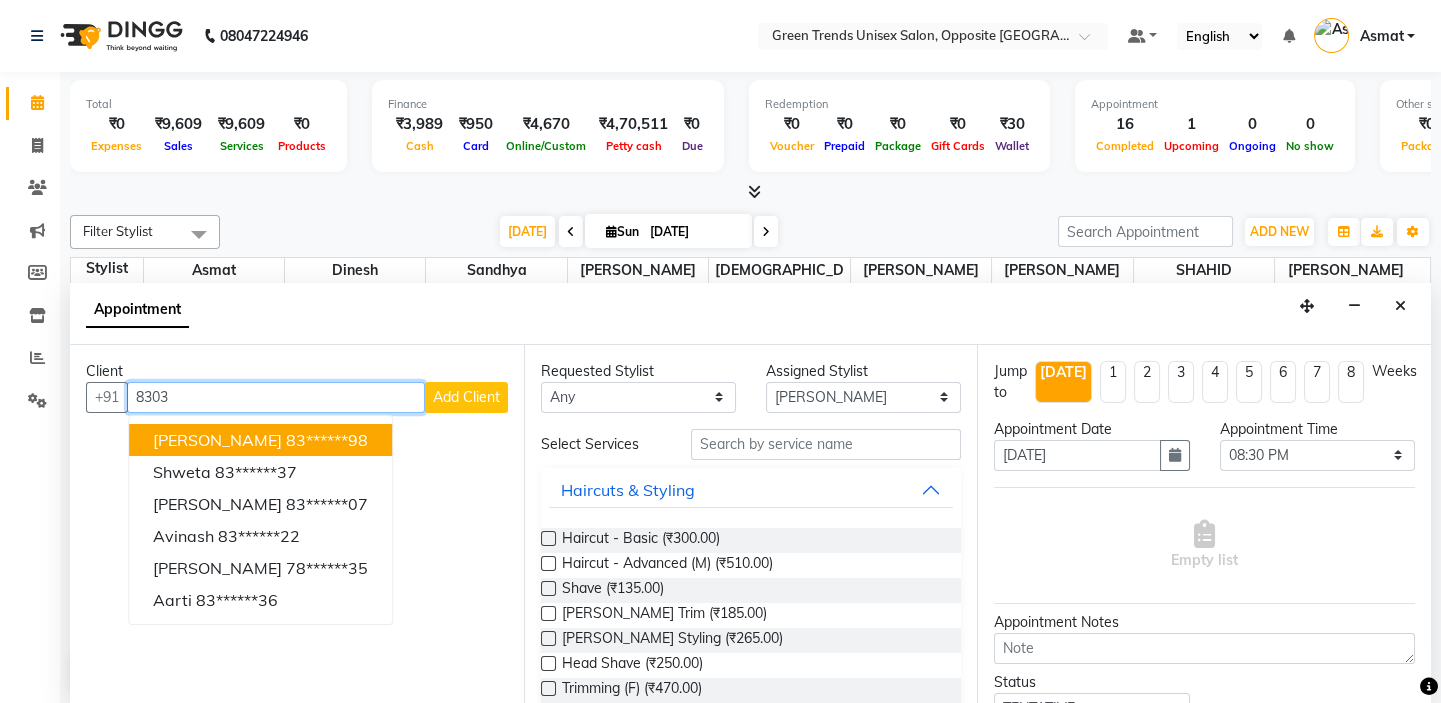 click on "Raj  83******98" at bounding box center (260, 440) 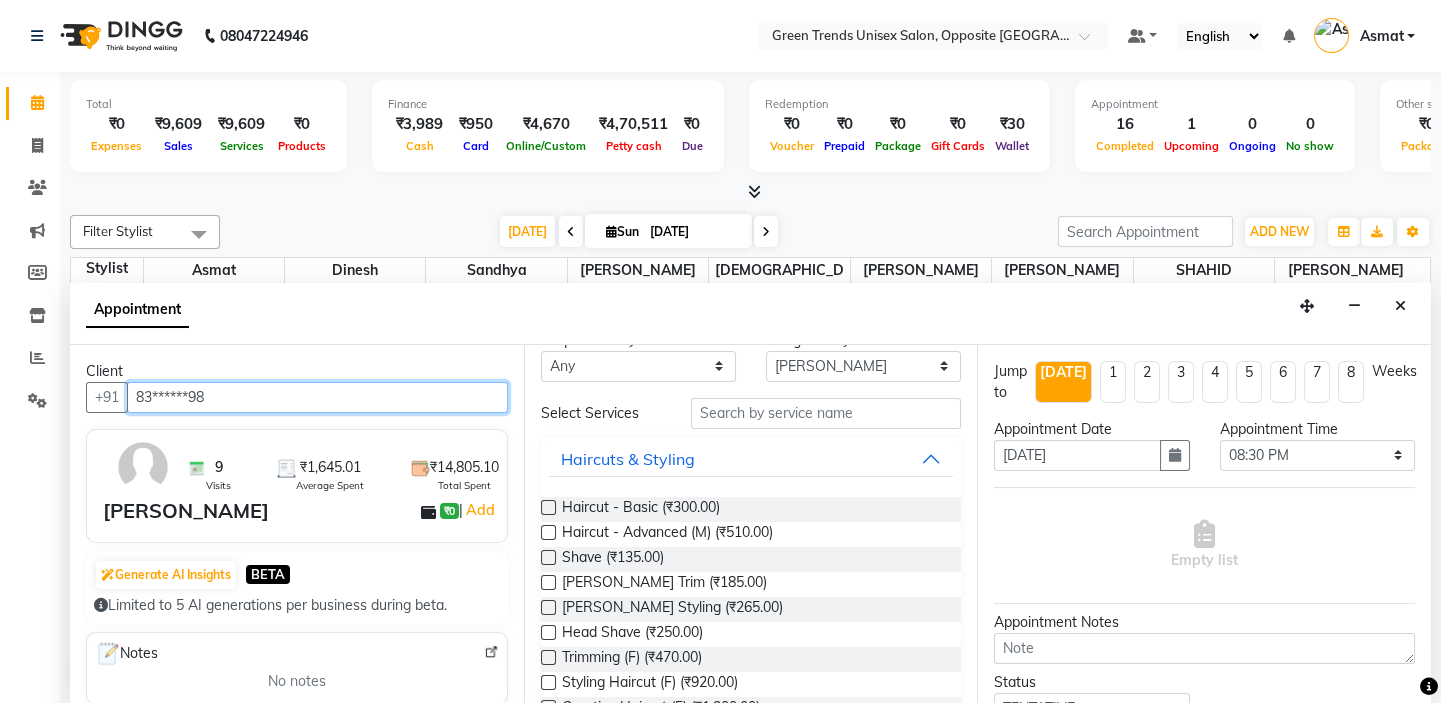 scroll, scrollTop: 90, scrollLeft: 0, axis: vertical 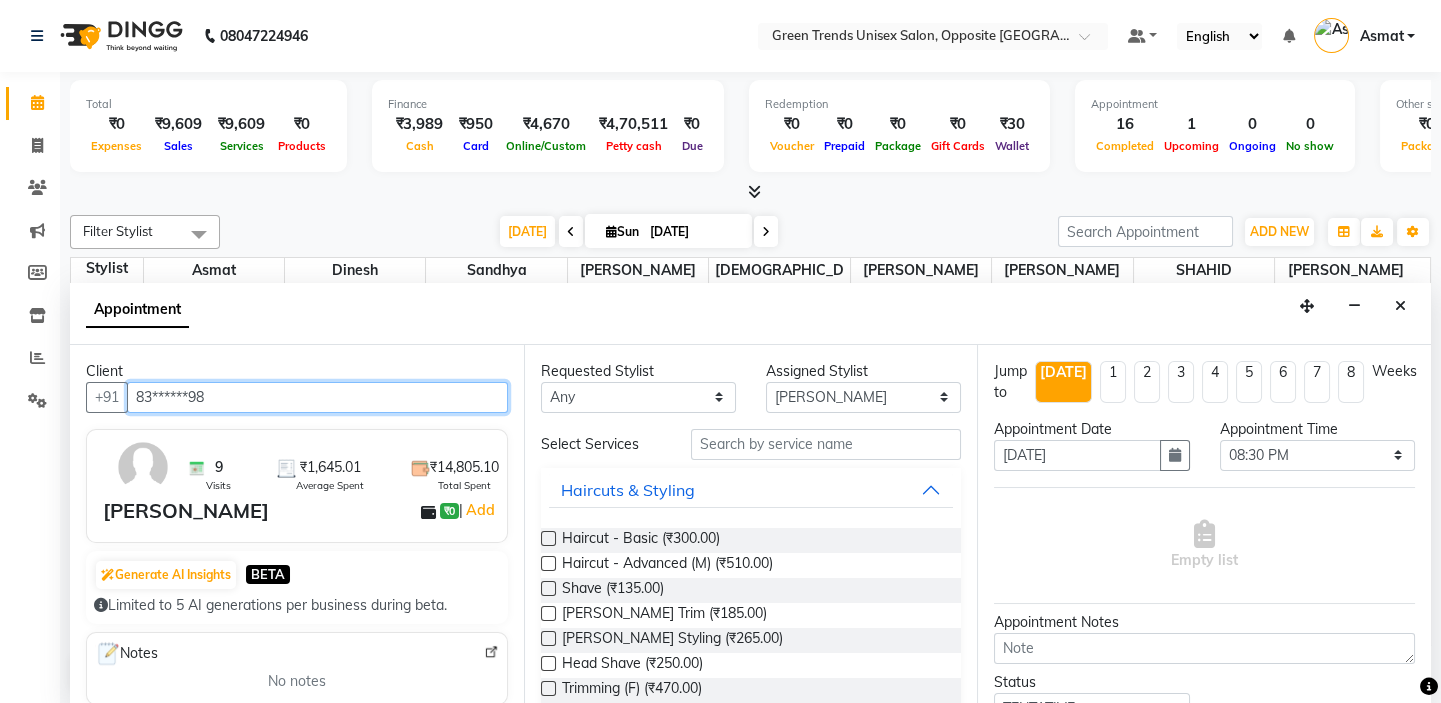 type on "83******98" 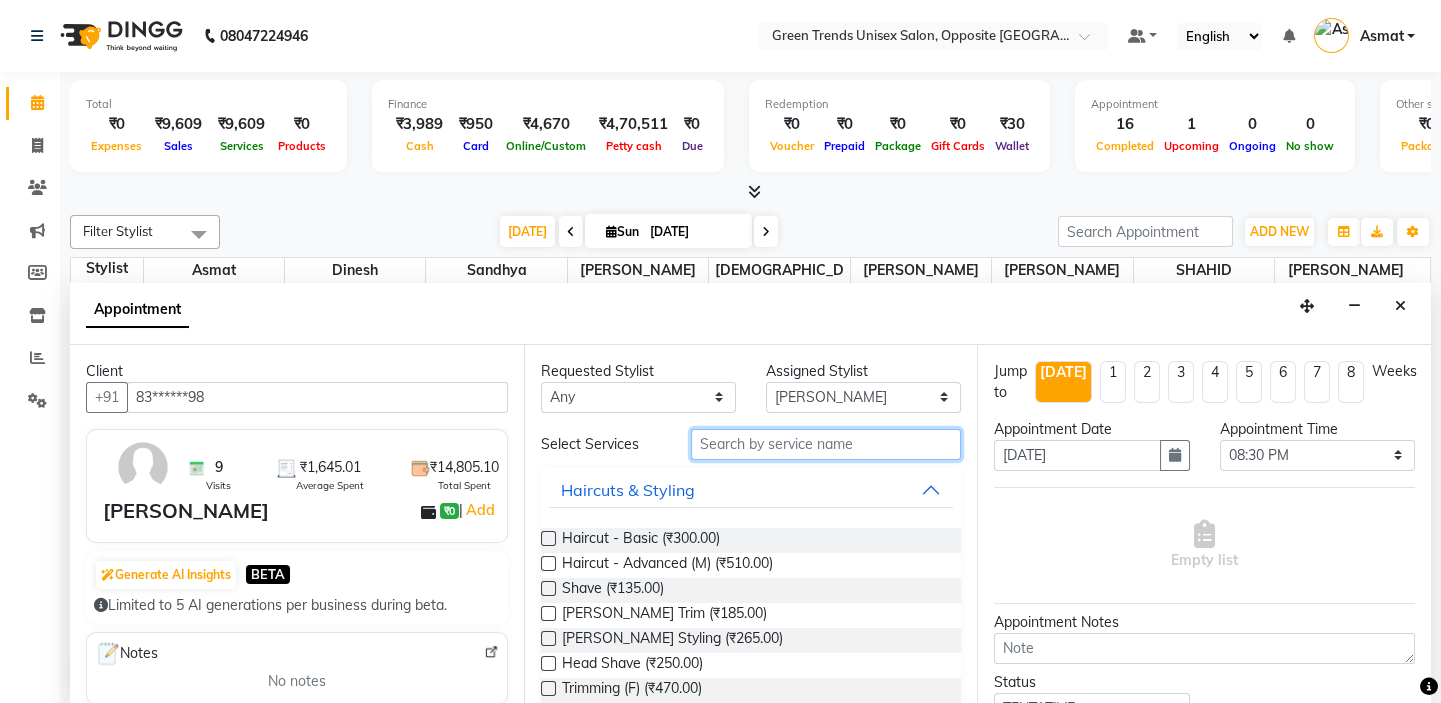 click at bounding box center [826, 444] 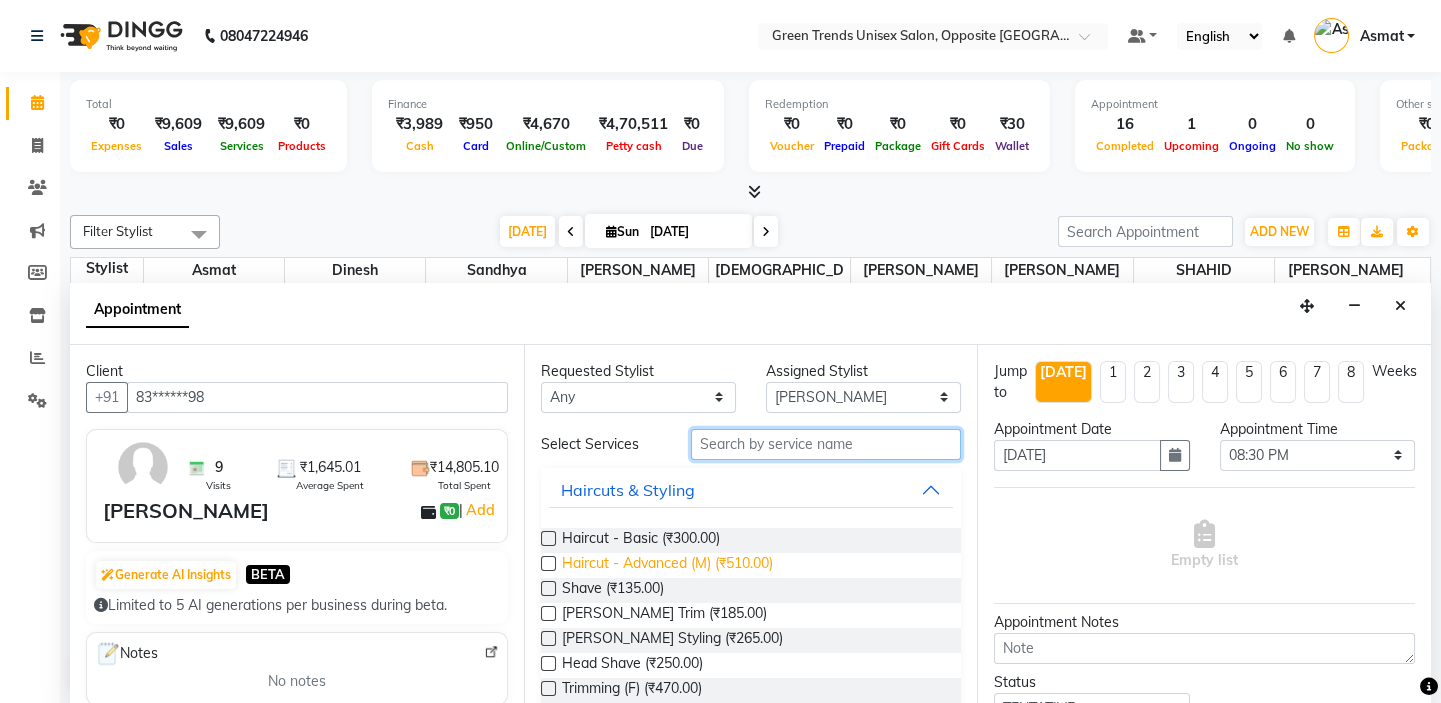 scroll, scrollTop: 0, scrollLeft: 0, axis: both 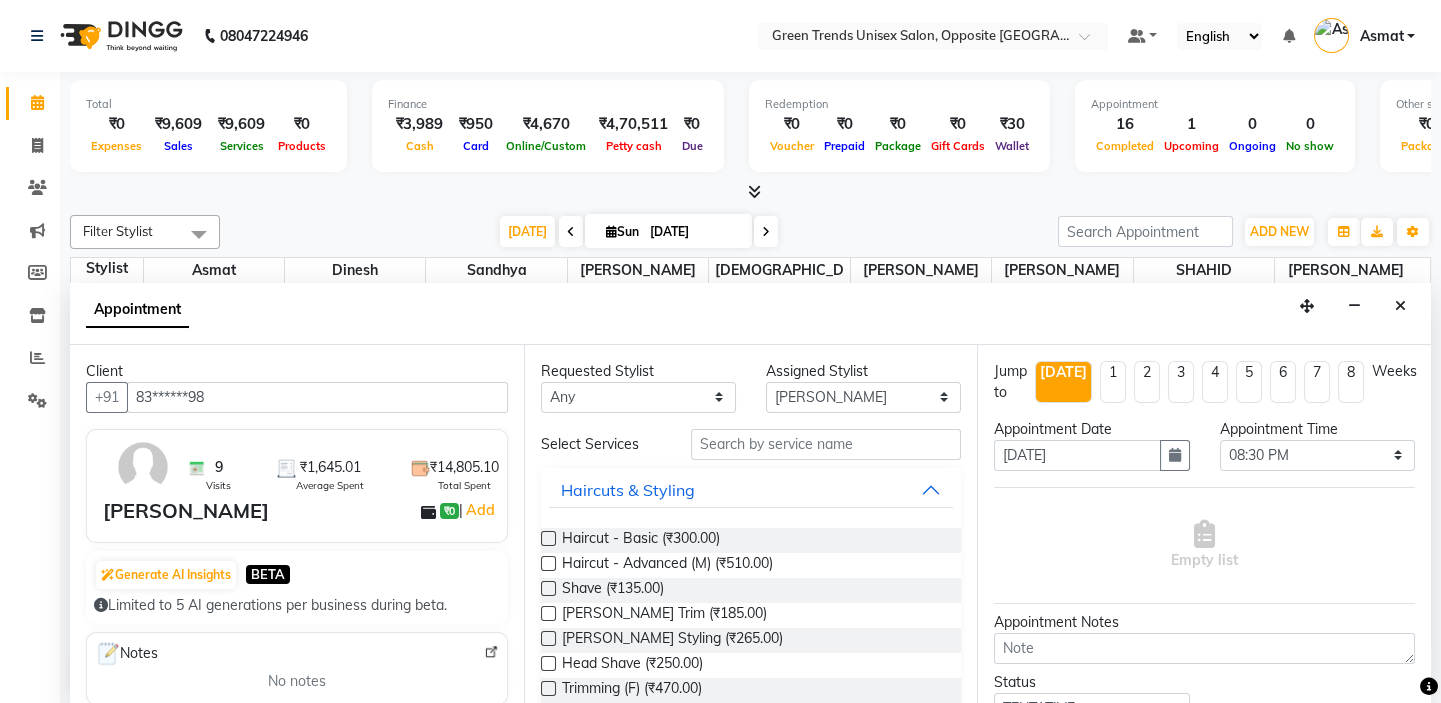 click at bounding box center [548, 538] 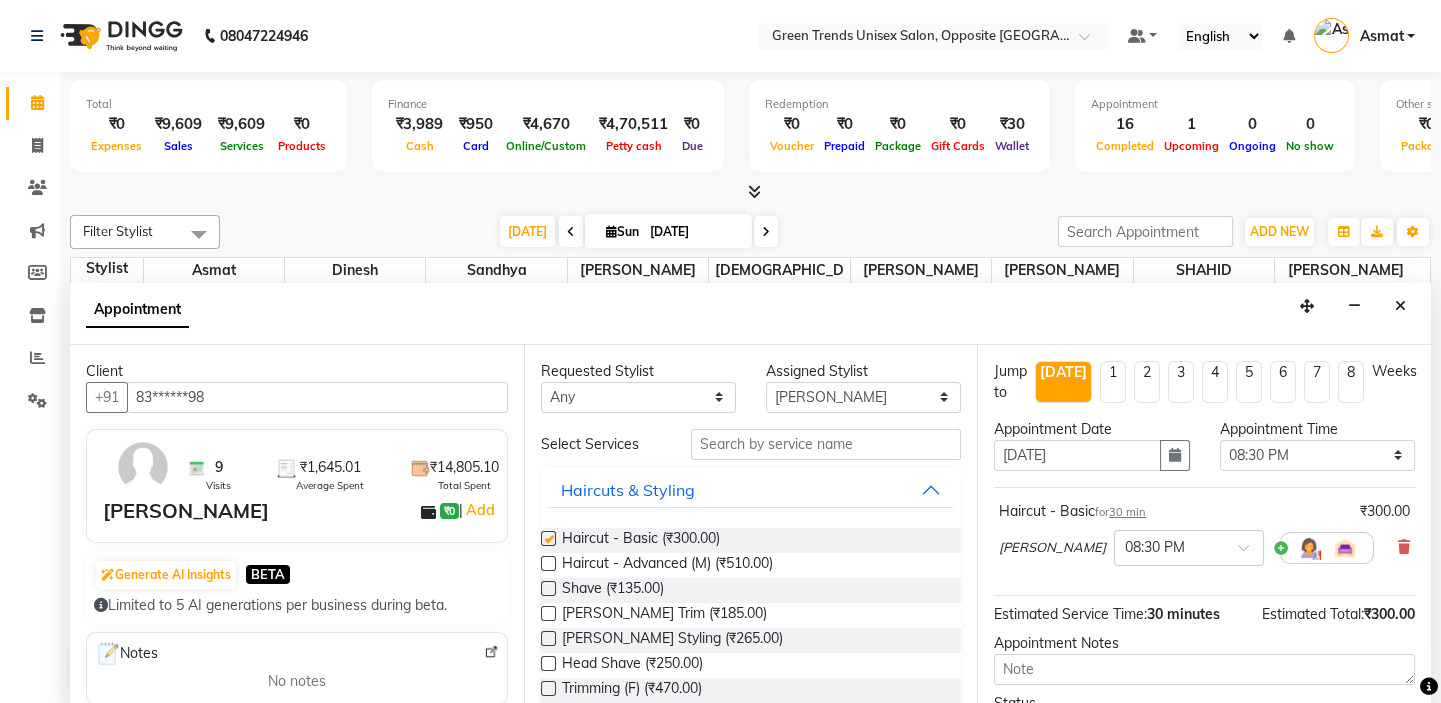 checkbox on "false" 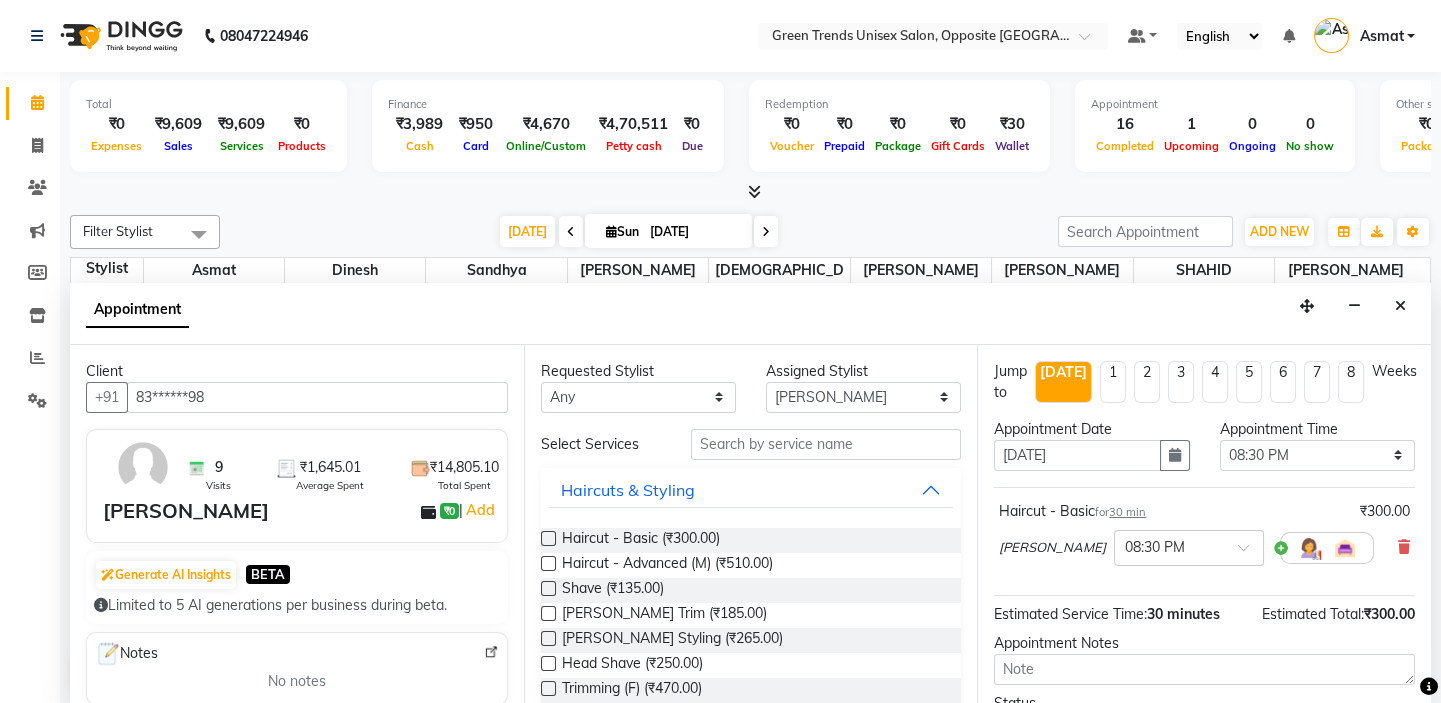 scroll, scrollTop: 165, scrollLeft: 0, axis: vertical 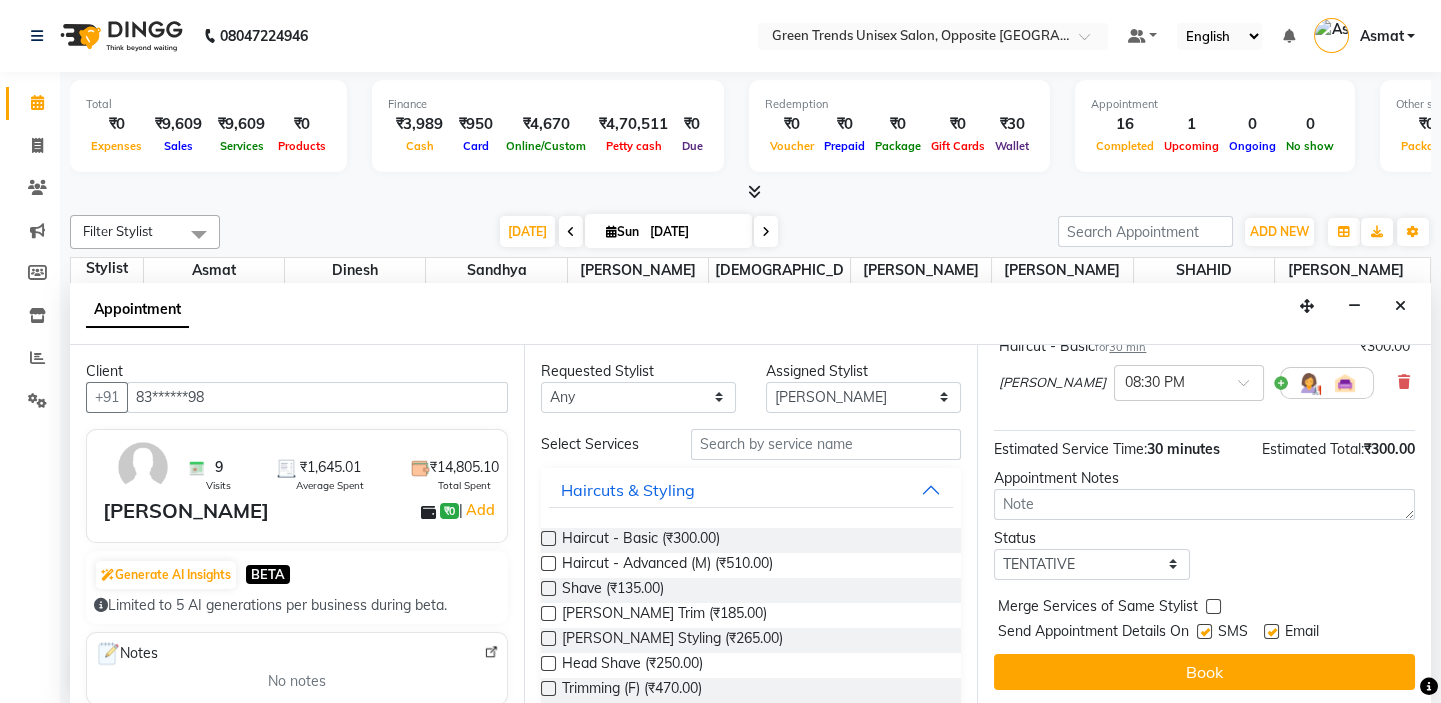 click on "Jump to [DATE] 1 2 3 4 5 6 7 8 Weeks Appointment Date [DATE] Appointment Time Select 10:00 AM 10:15 AM 10:30 AM 10:45 AM 11:00 AM 11:15 AM 11:30 AM 11:45 AM 12:00 PM 12:15 PM 12:30 PM 12:45 PM 01:00 PM 01:15 PM 01:30 PM 01:45 PM 02:00 PM 02:15 PM 02:30 PM 02:45 PM 03:00 PM 03:15 PM 03:30 PM 03:45 PM 04:00 PM 04:15 PM 04:30 PM 04:45 PM 05:00 PM 05:15 PM 05:30 PM 05:45 PM 06:00 PM 06:15 PM 06:30 PM 06:45 PM 07:00 PM 07:15 PM 07:30 PM 07:45 PM 08:00 PM 08:15 PM 08:30 PM 08:45 PM 09:00 PM Haircut - Basic   for  30 min ₹300.00 [PERSON_NAME] × 08:30 PM Estimated Service Time:  30 minutes Estimated Total:  ₹300.00 Appointment Notes Status Select TENTATIVE CONFIRM CHECK-IN UPCOMING Merge Services of Same Stylist Send Appointment Details On SMS Email  Book" at bounding box center (1204, 525) 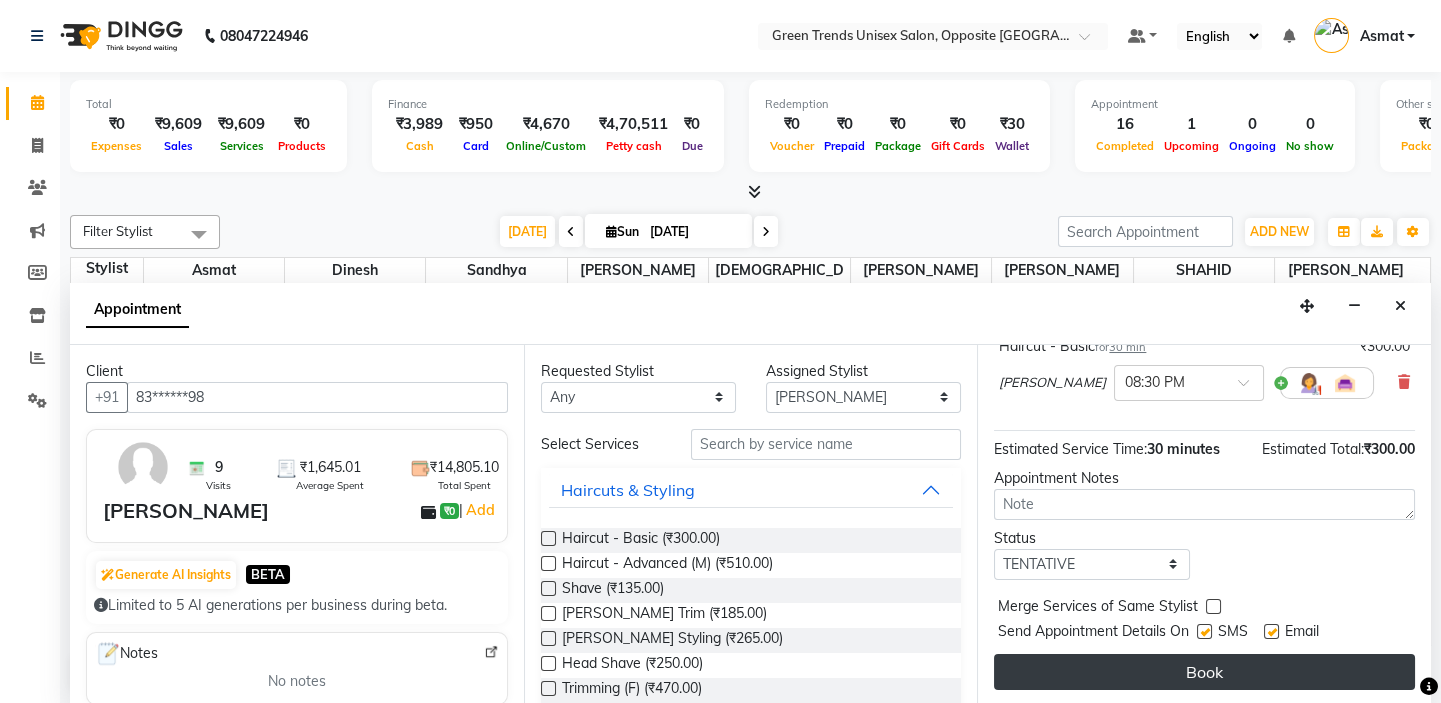 click on "Book" at bounding box center (1204, 672) 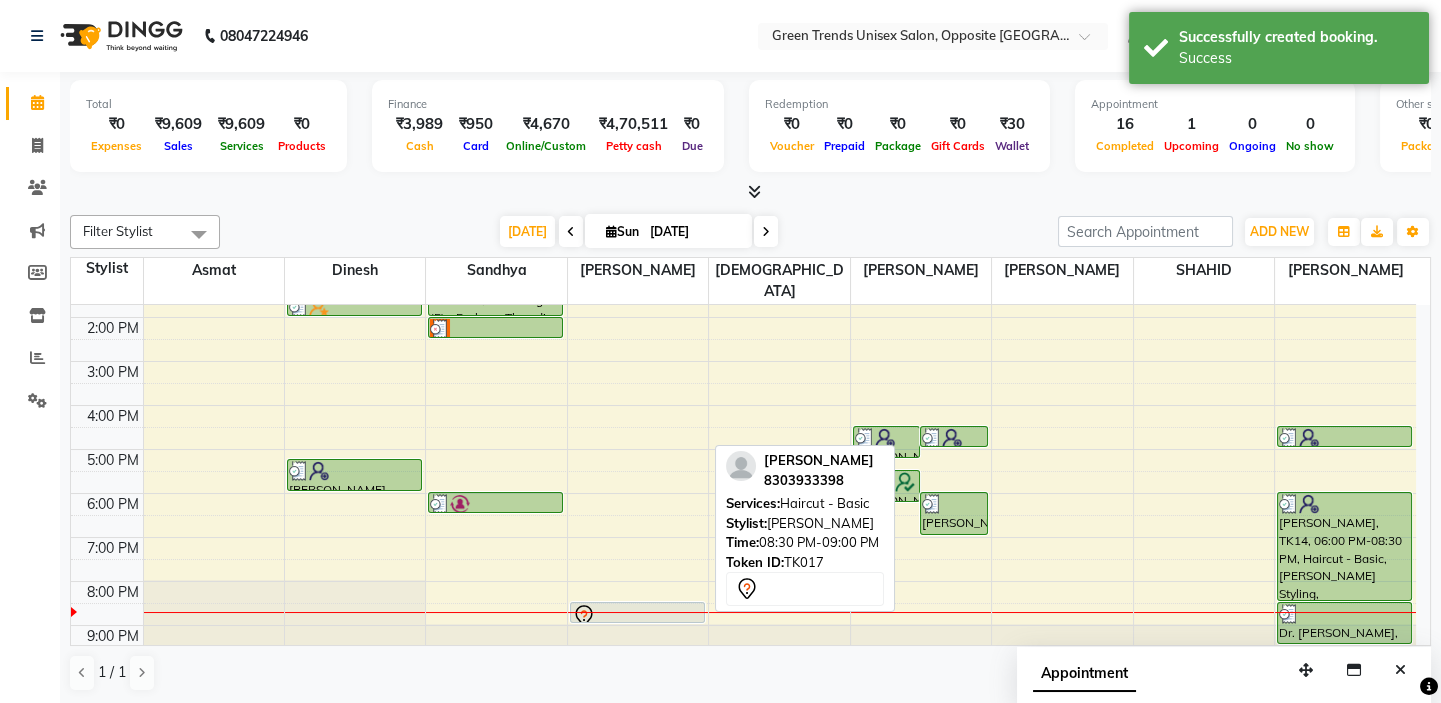 click on "[PERSON_NAME], TK17, 08:30 PM-09:00 PM, Haircut - Basic" at bounding box center [637, 612] 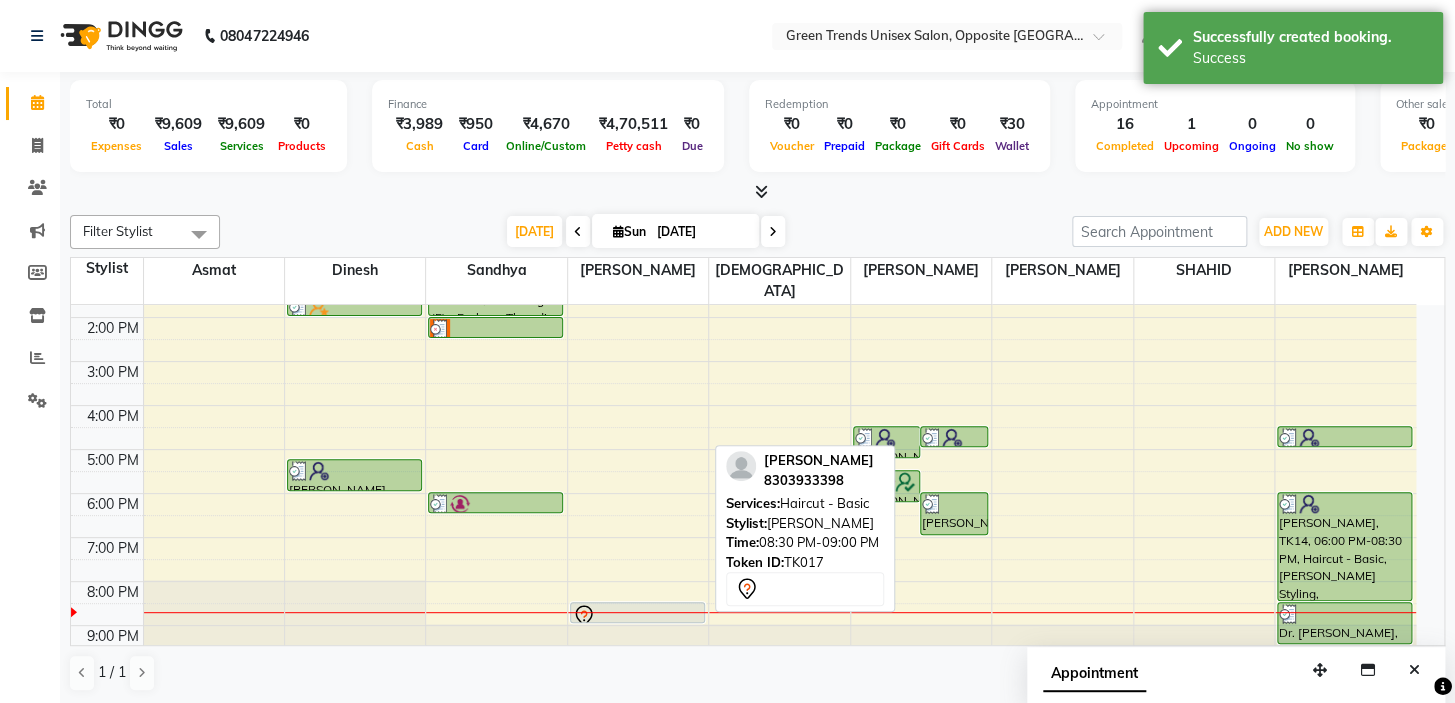 select on "7" 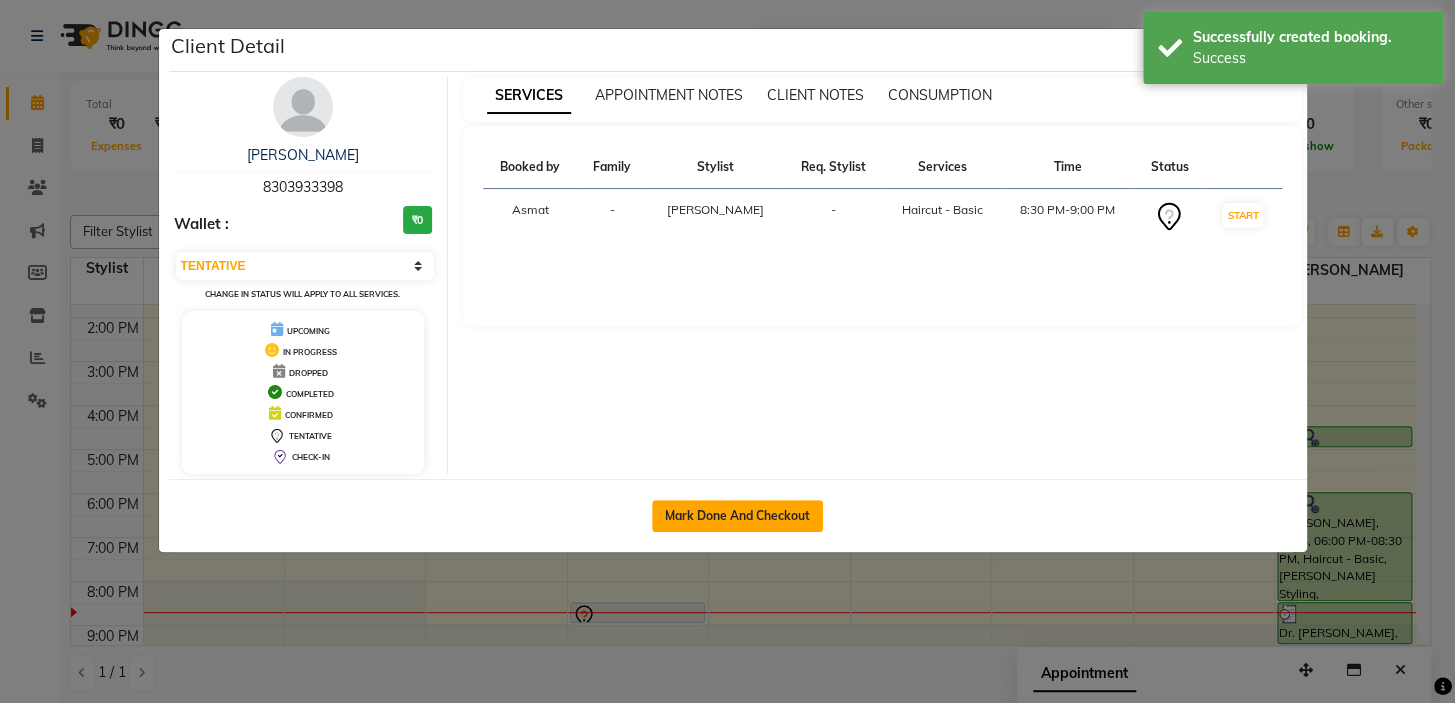 click on "Mark Done And Checkout" 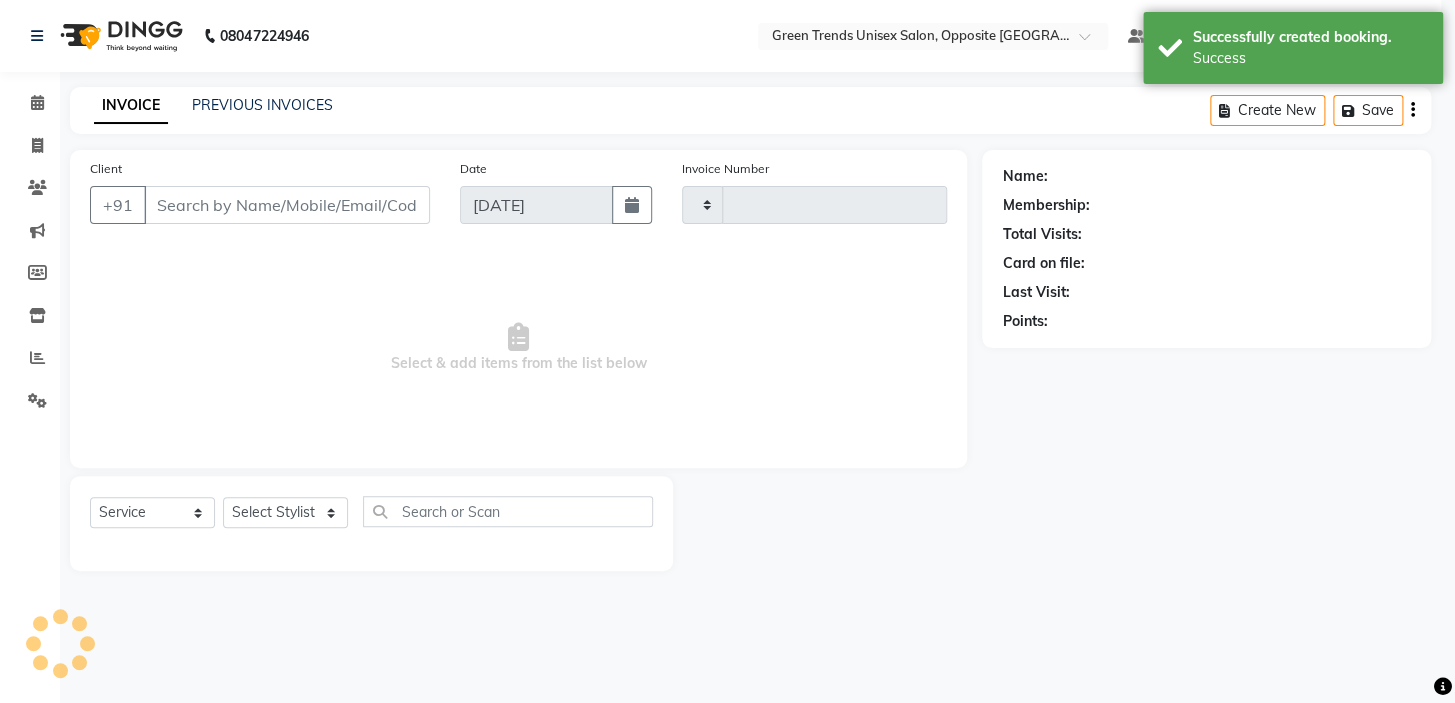 type on "0779" 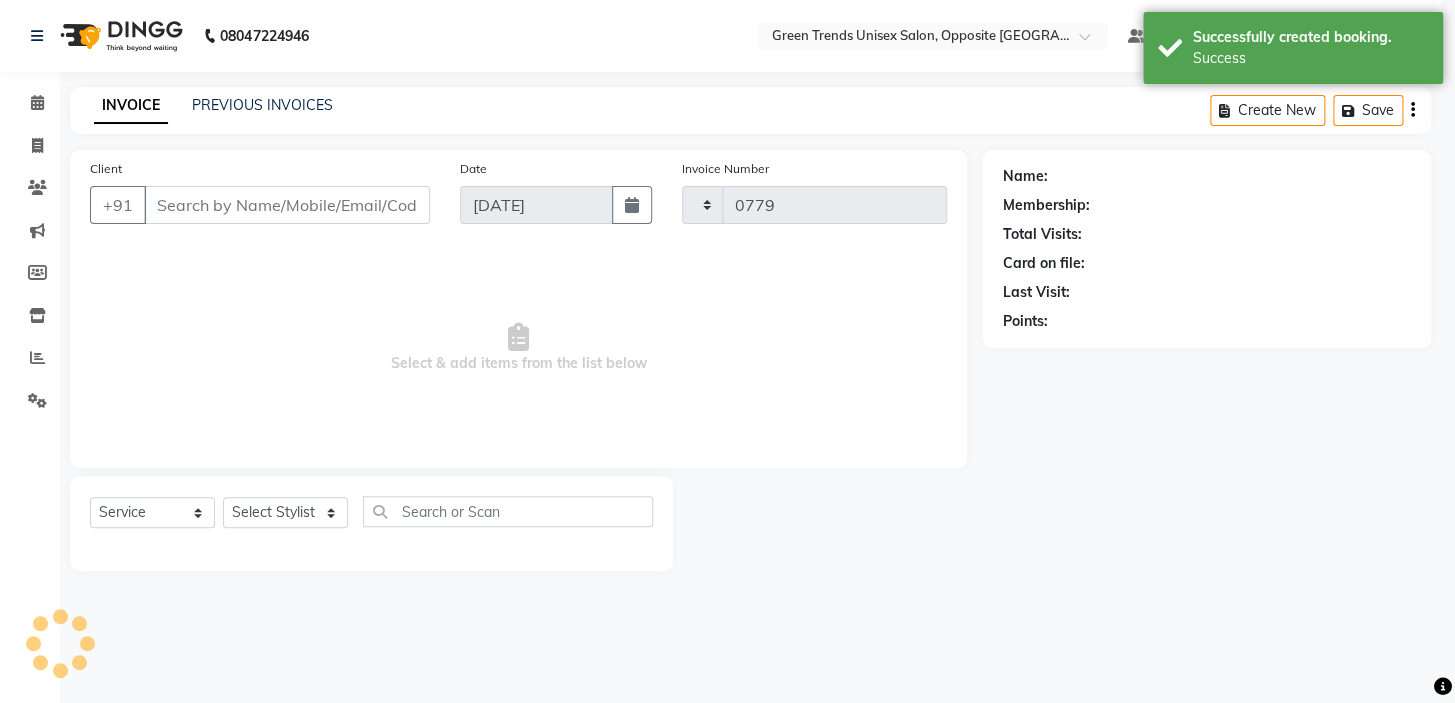 select on "5225" 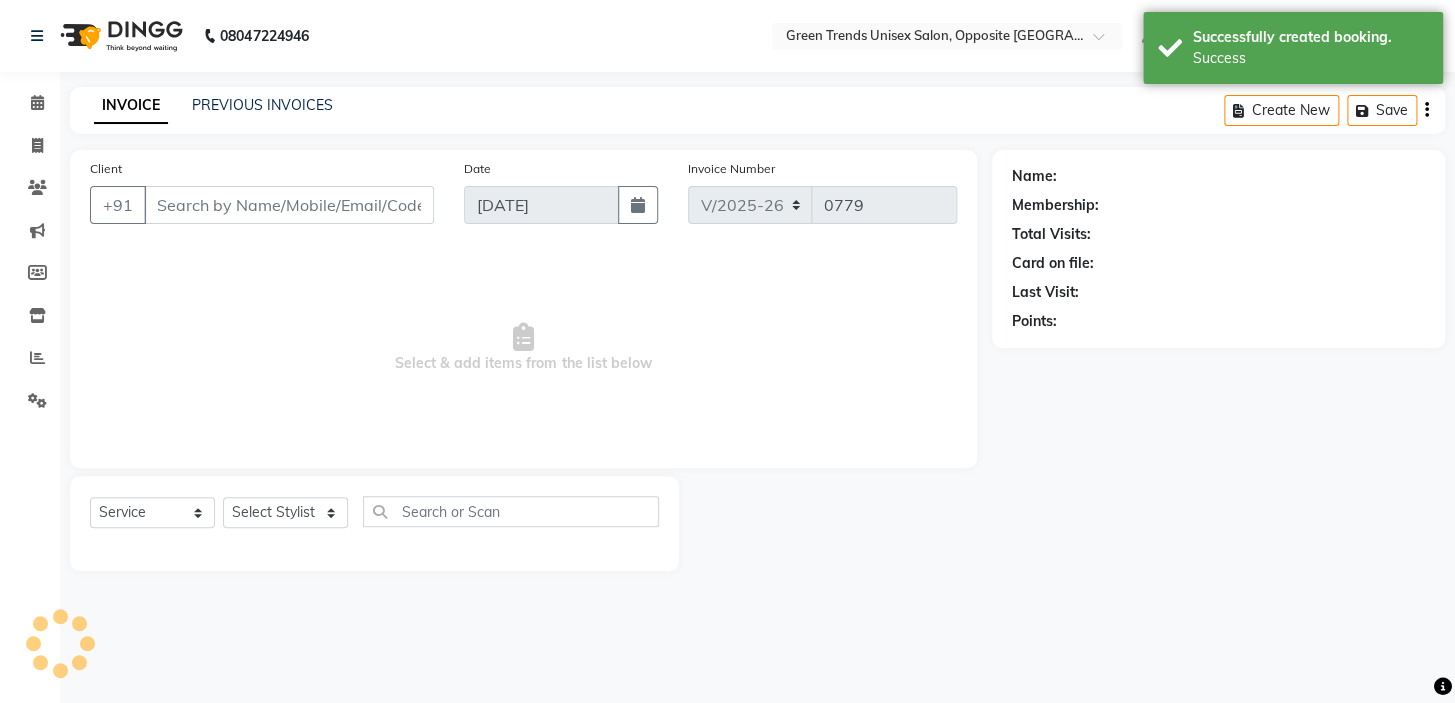 click 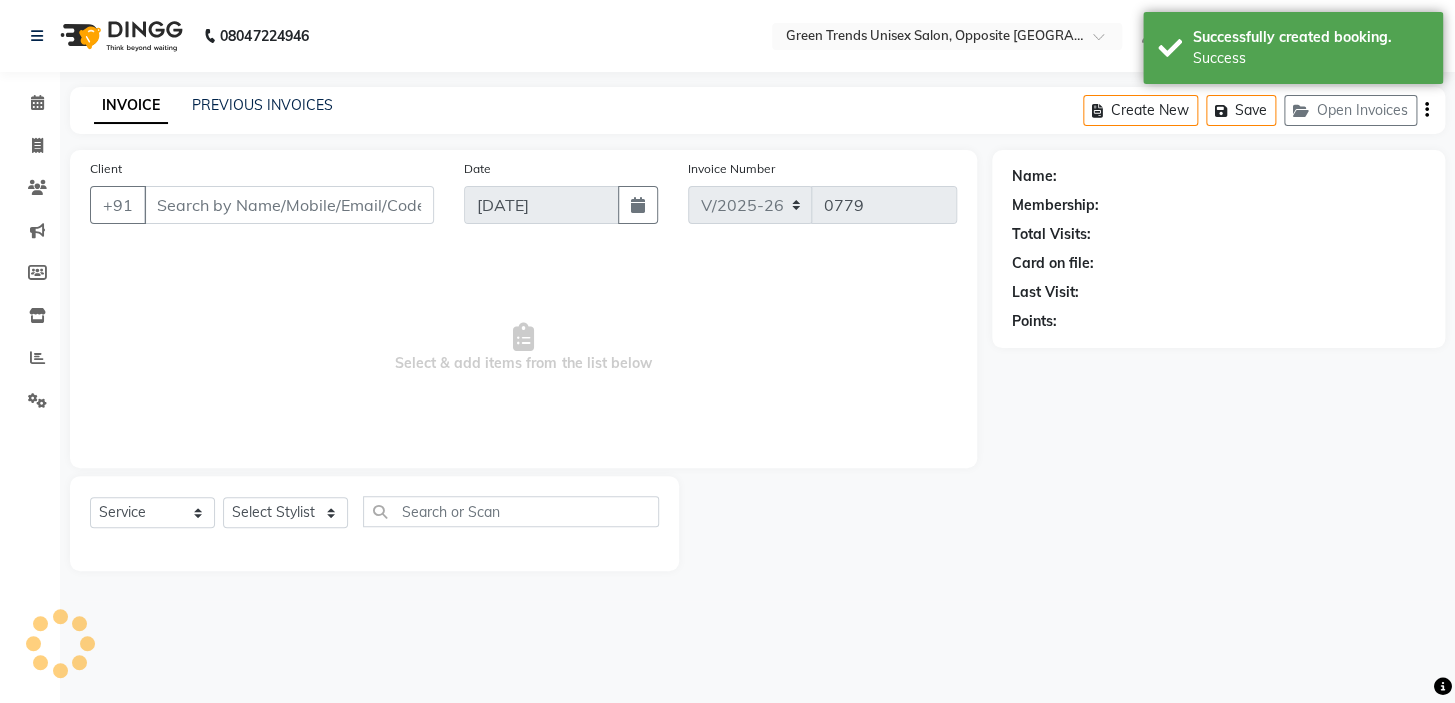 type on "83******98" 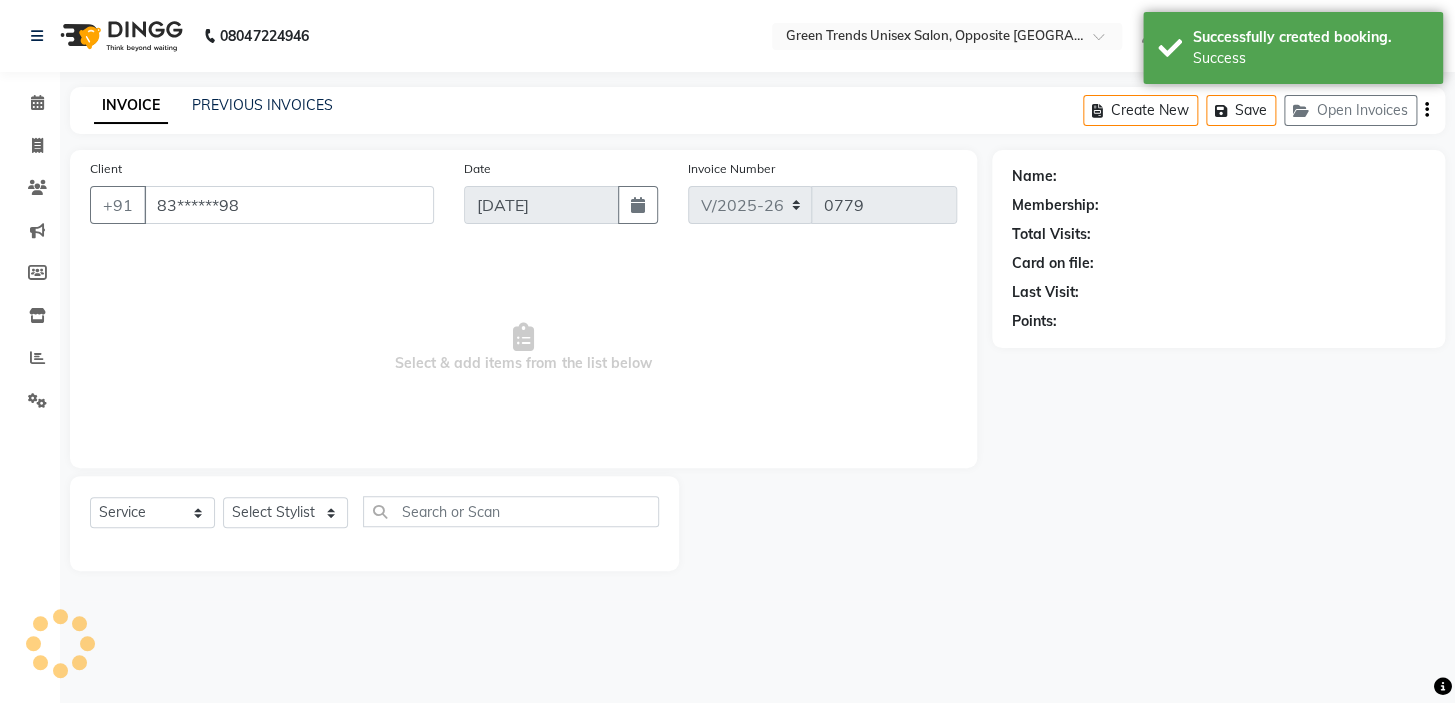 select on "57999" 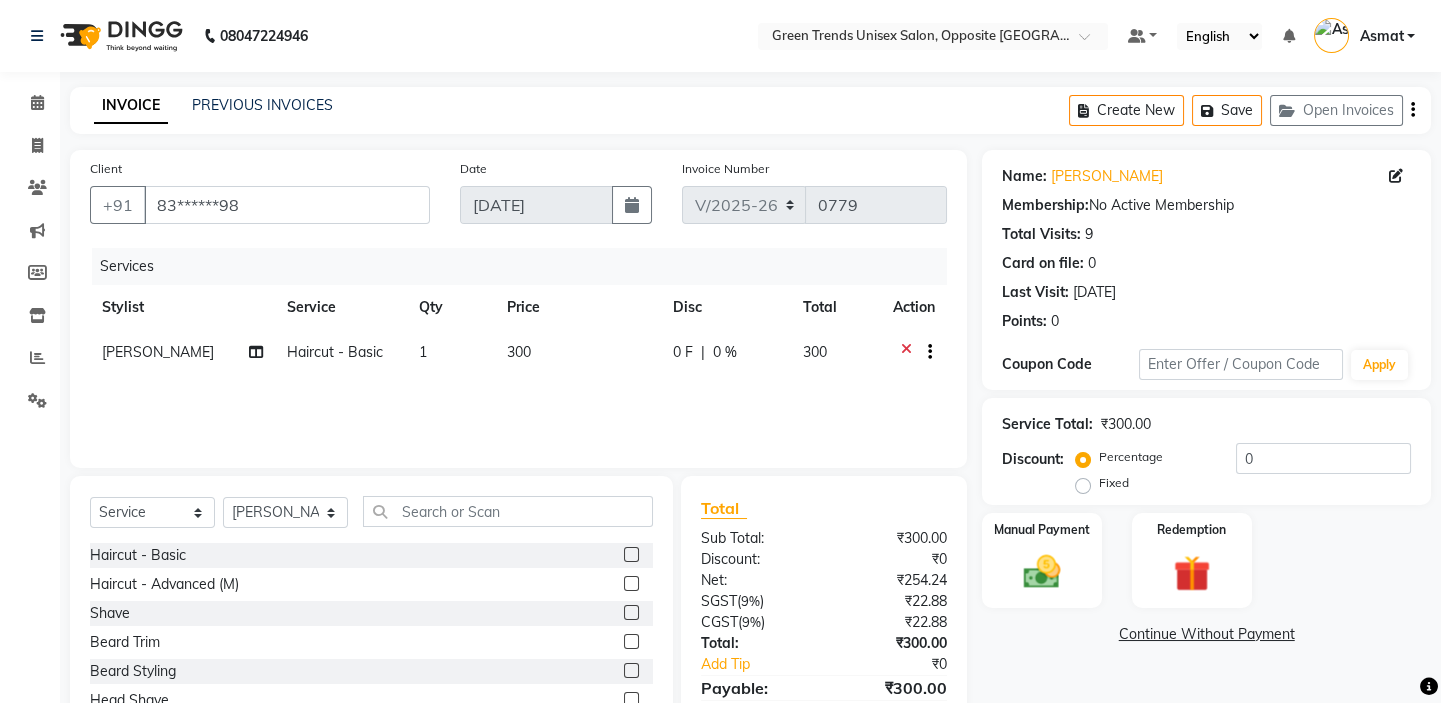 click on "Haircut - Basic" 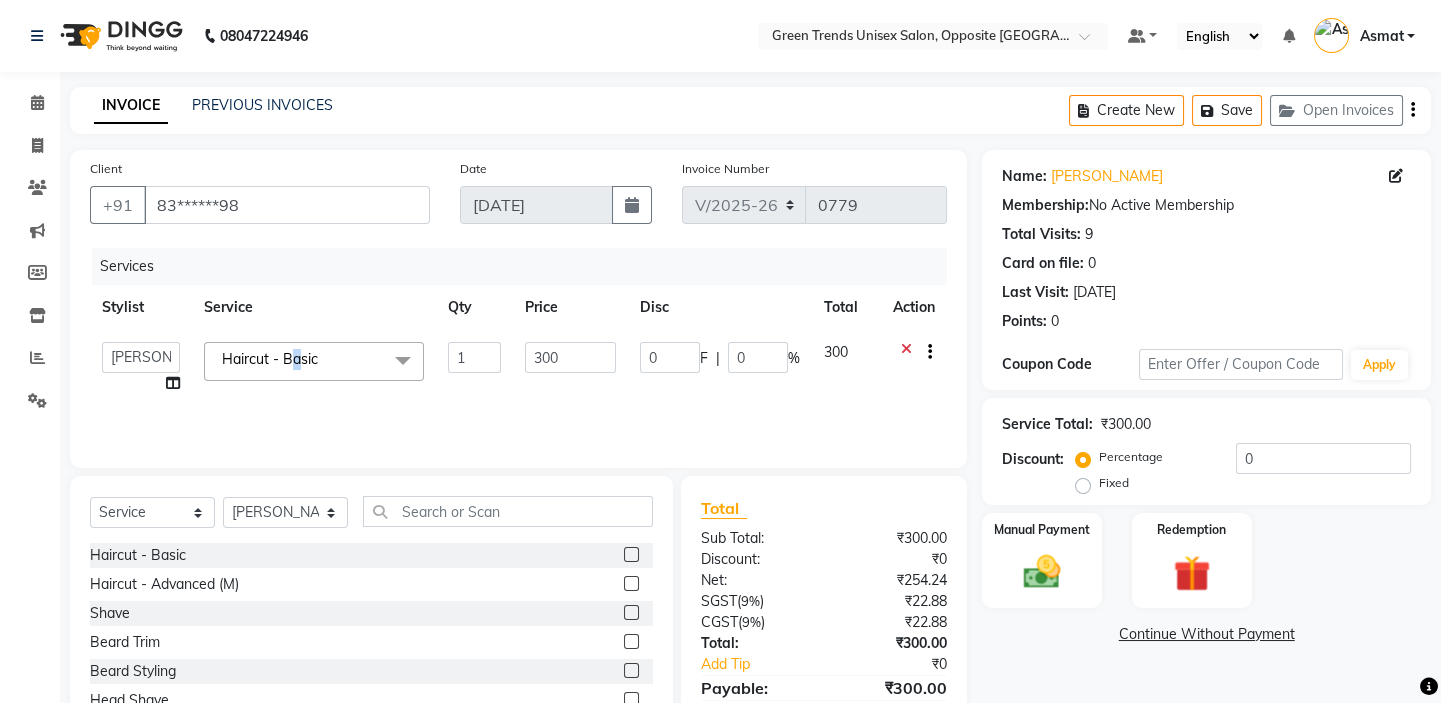 click on "Haircut - Basic" 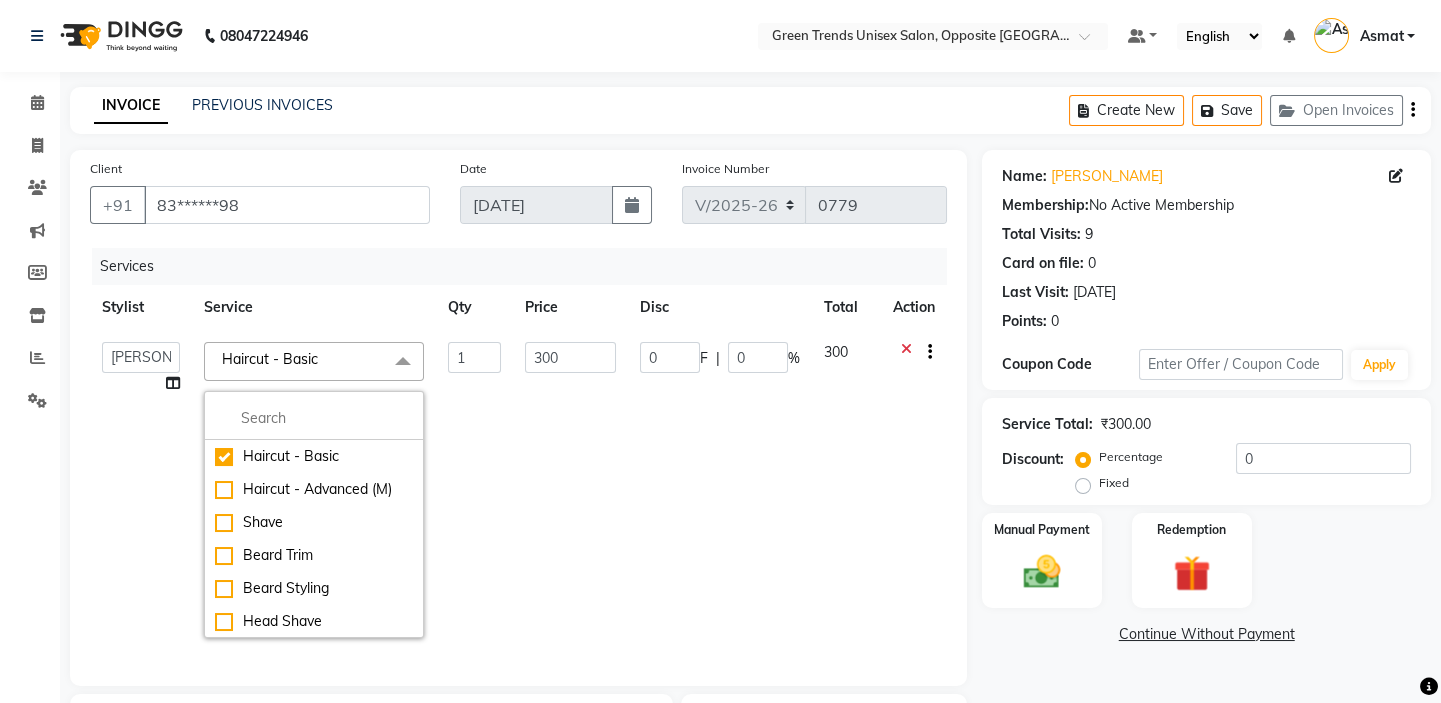 click on "300" 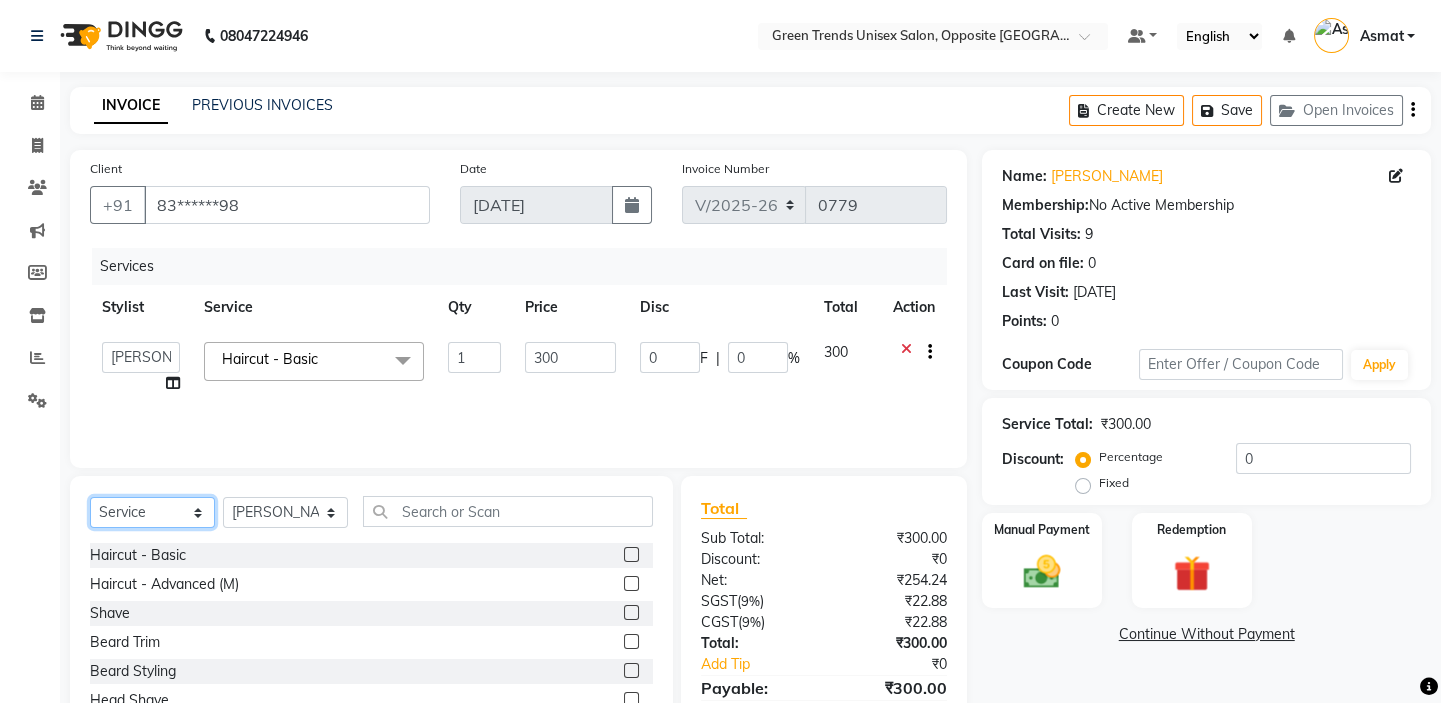 click on "Select  Service  Product  Membership  Package Voucher Prepaid Gift Card" 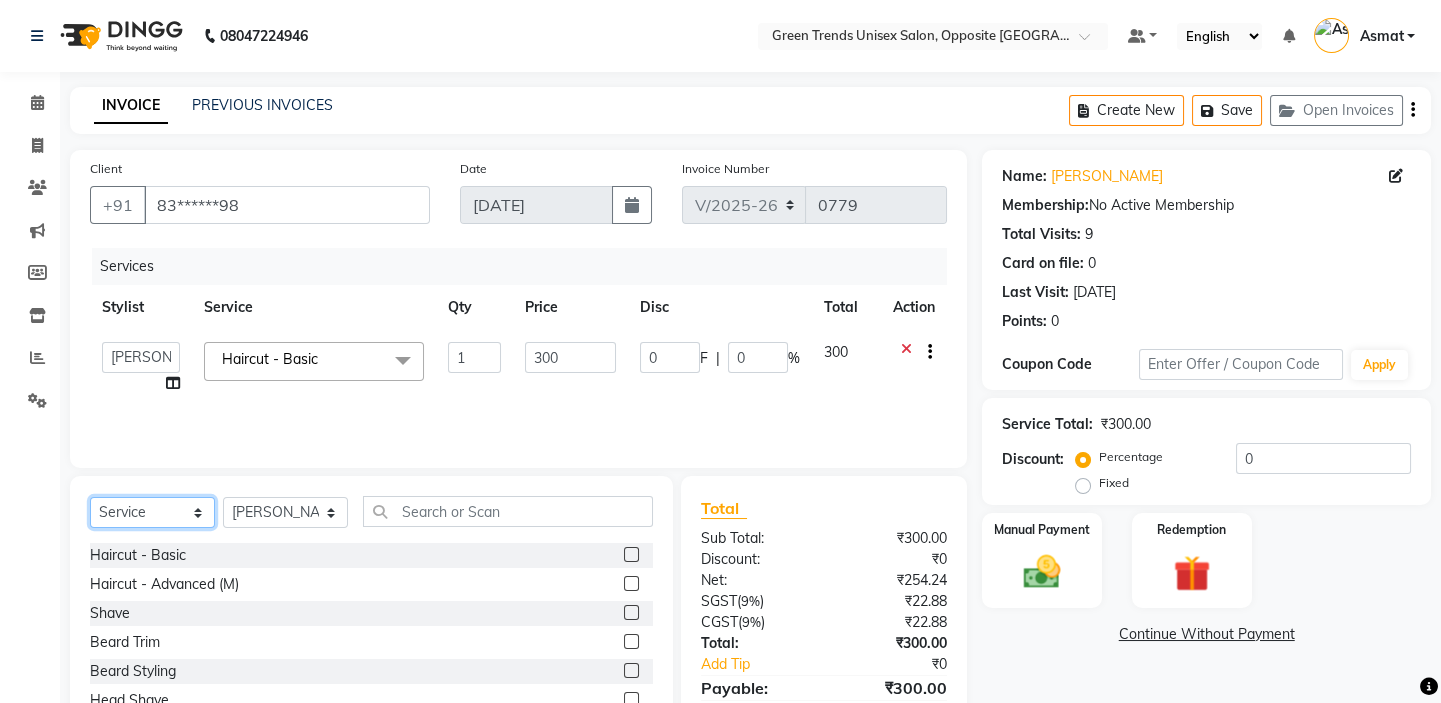 select on "product" 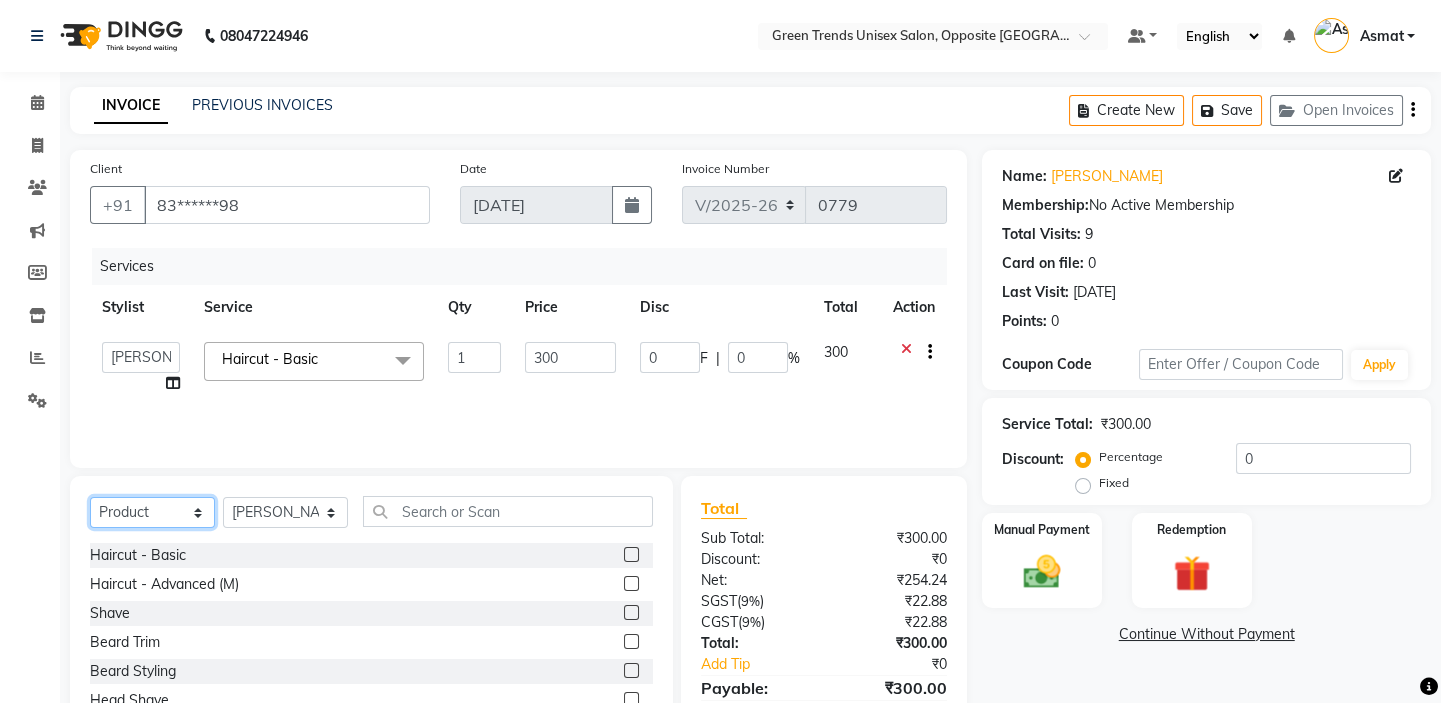 click on "Select  Service  Product  Membership  Package Voucher Prepaid Gift Card" 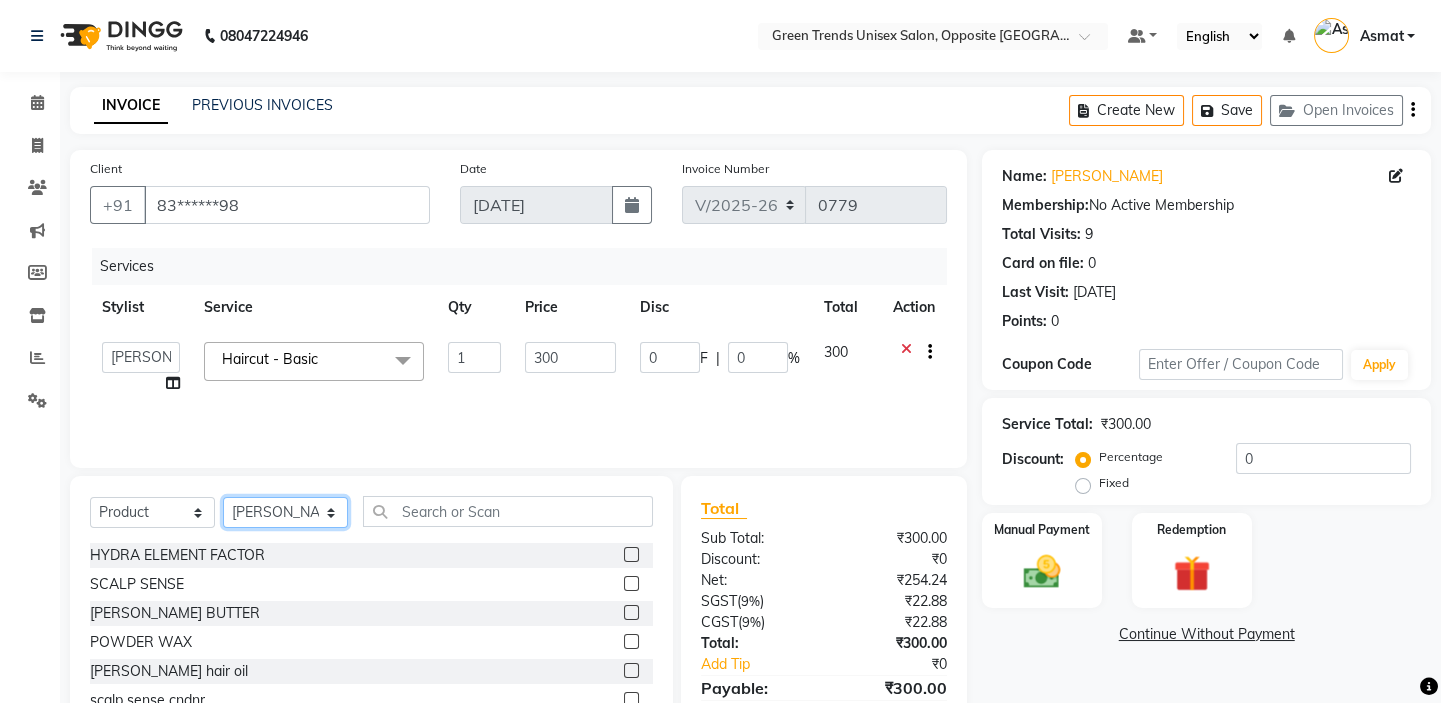 click on "Select Stylist [PERSON_NAME] [PERSON_NAME] [PERSON_NAME] [PERSON_NAME] [PERSON_NAME]" 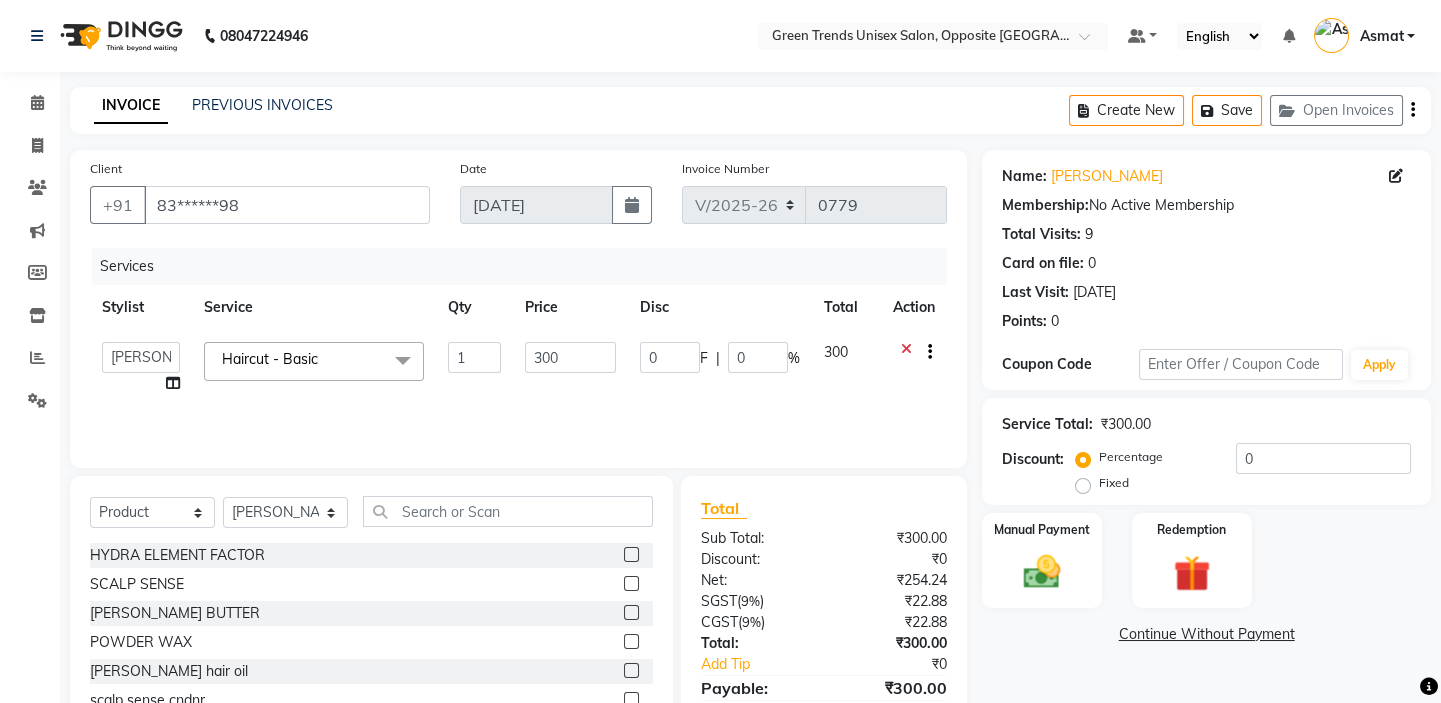 click on "Services Stylist Service Qty Price Disc Total Action  [PERSON_NAME]   [PERSON_NAME] [PERSON_NAME]   [PERSON_NAME]   [PERSON_NAME]  Haircut - Basic  x Haircut - Basic Haircut - Advanced (M) Shave [PERSON_NAME] Trim [PERSON_NAME] Styling Head Shave Trimming (F) Styling Haircut (F) Creative Haircut (F) Nano plastia  Head Massage - [MEDICAL_DATA] Chiller Head Massage - Pure Coconut Nourisher Head Massage - Almond Indulgence Head Massage - [PERSON_NAME] Regular Hair Spa Hair Spas - Mentho Burst Spa Keratin Bosster 700 Scalp Treatment - Anti-[MEDICAL_DATA] Treatment Hair Fall Treatment Repair Rescue Spa Bond Repair Regimine Bond Reapir Ritual with Volumize Booster Bond Reapir Ritual with Fortify Booster Bond Reapir Ritual with Vibrancy Booster Bond Reapir Ritual with Hydrate Booster Bond Reapir Ritual with Tame Booster [PERSON_NAME] Butter Treatment [PERSON_NAME] Collagen Therapy Scalp Sense Treatment Moroccan Oil Treatment Regular Moustache Colouring Regular [PERSON_NAME] Colouring Regular Global Hair Colouring Premium Hair Colouring - [PERSON_NAME] Colouring 1" 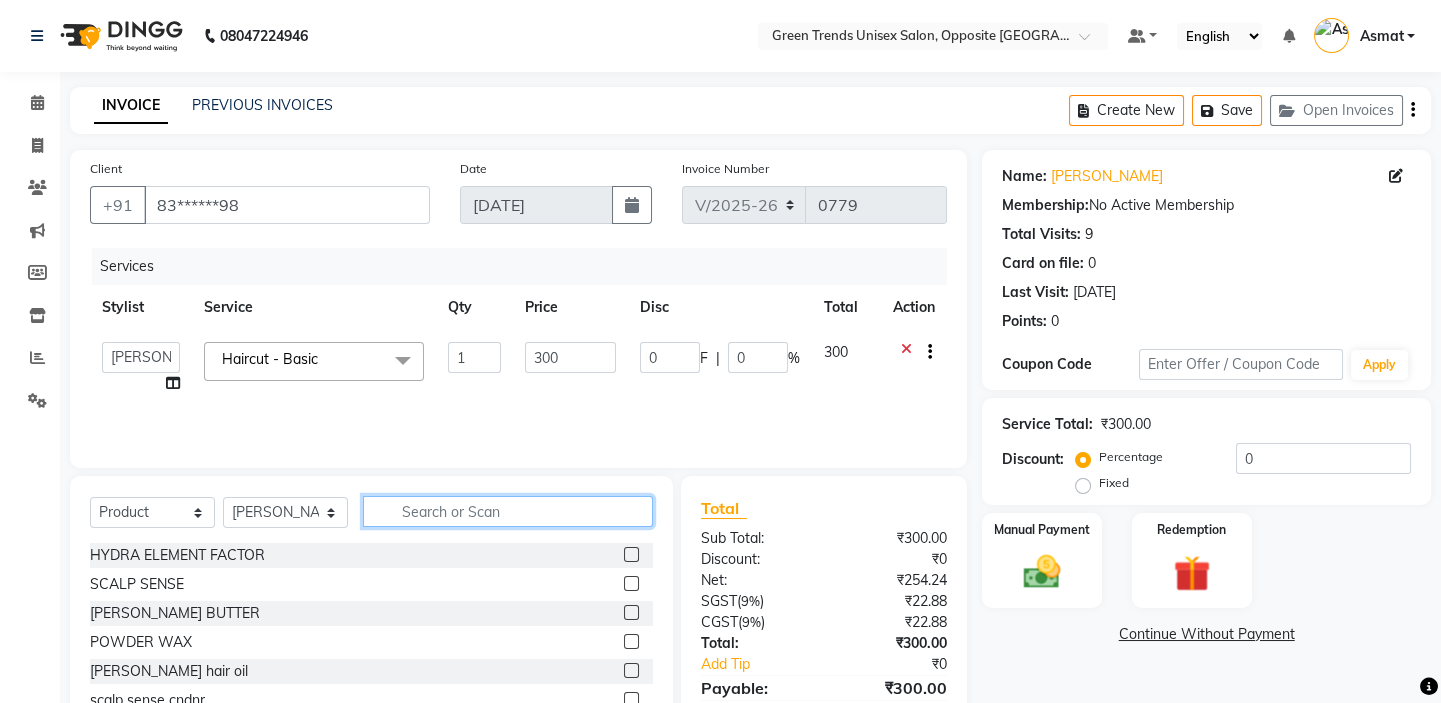 click 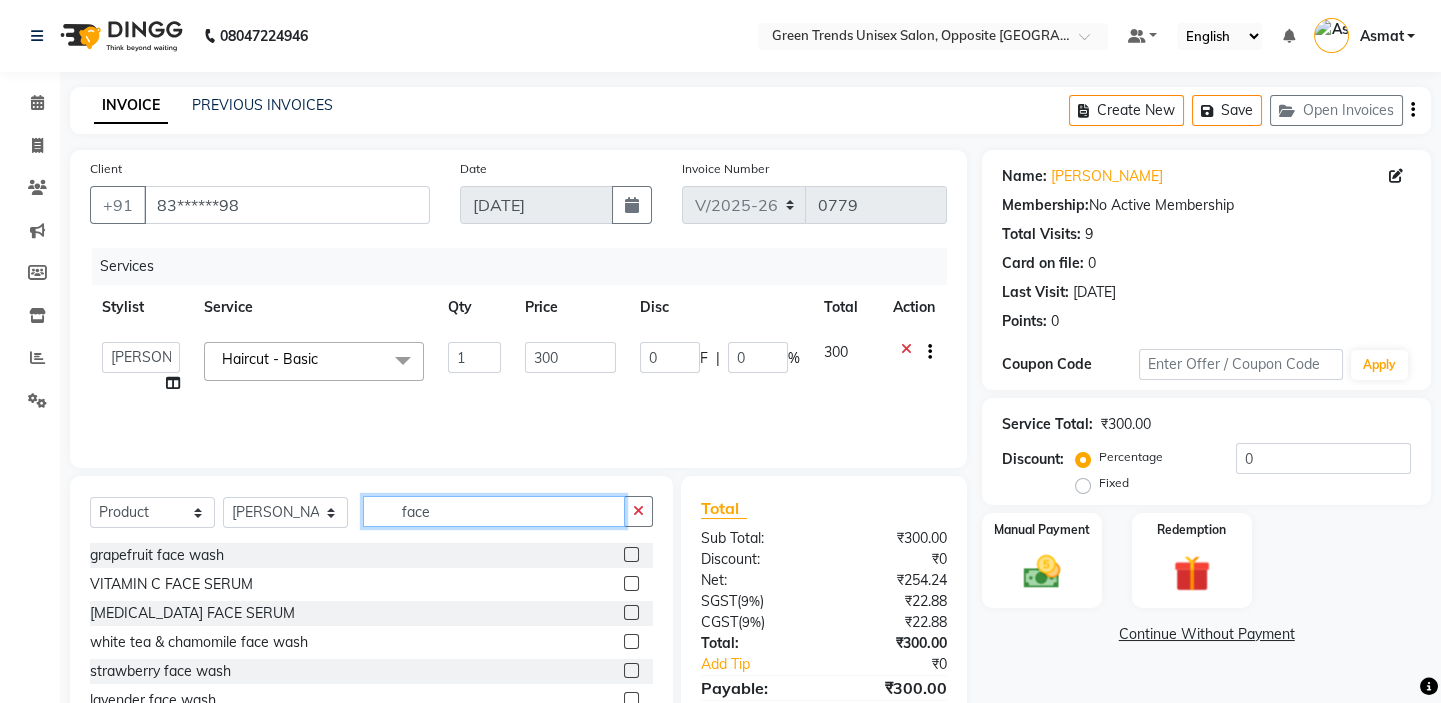 scroll, scrollTop: 99, scrollLeft: 0, axis: vertical 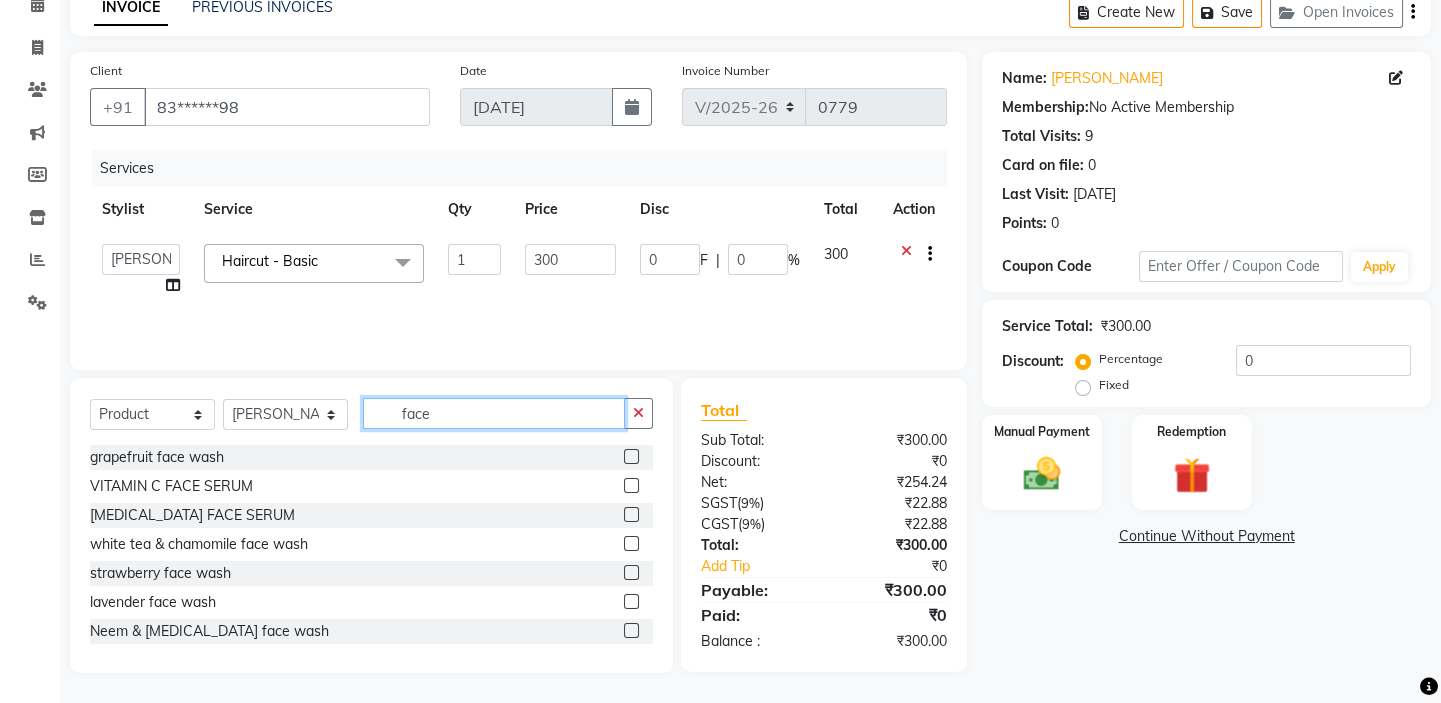 type on "face" 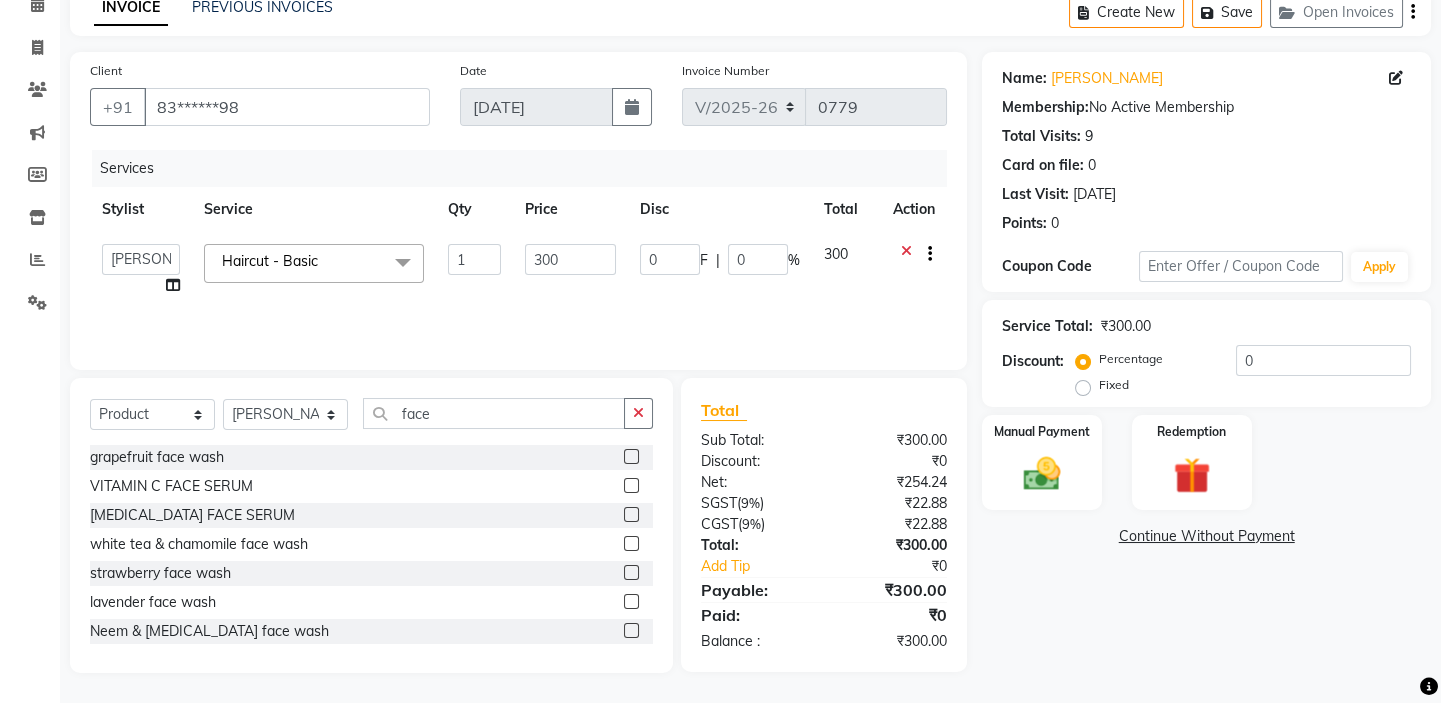click 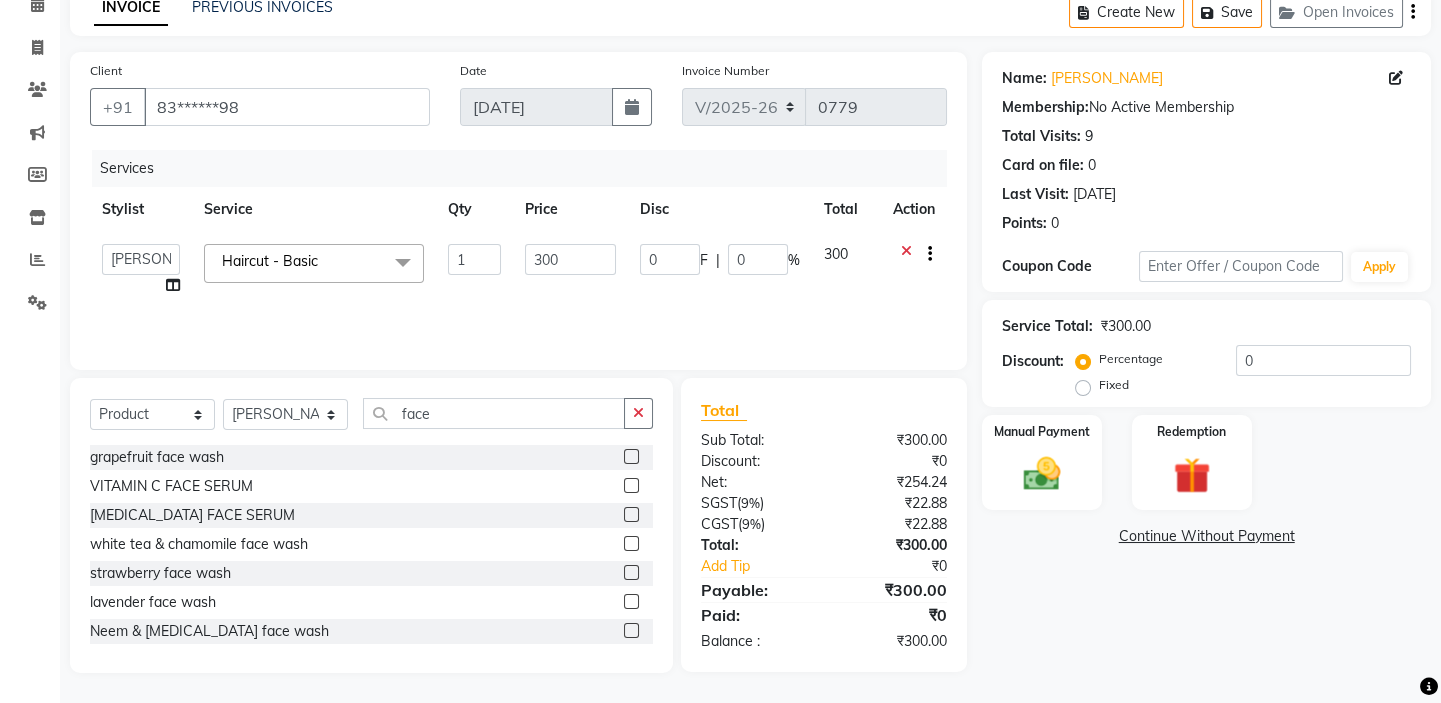 click 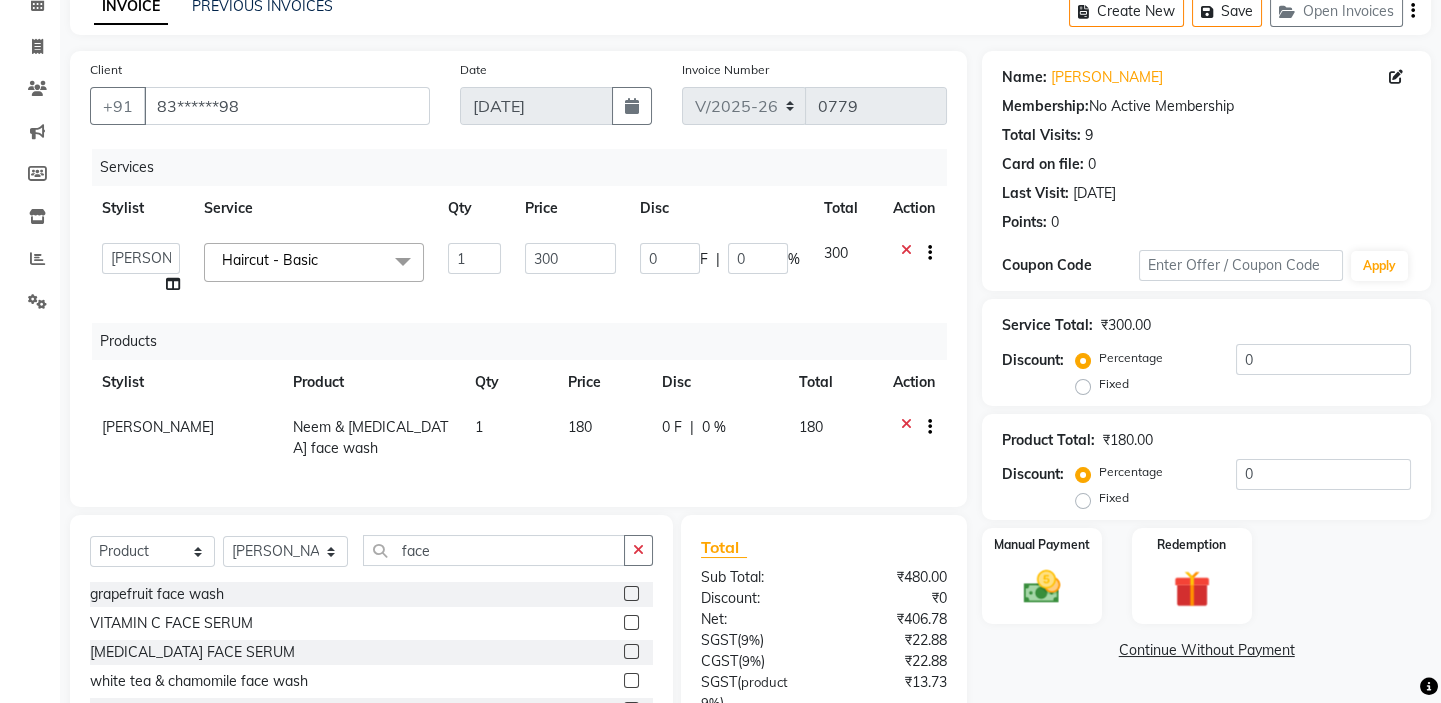 checkbox on "false" 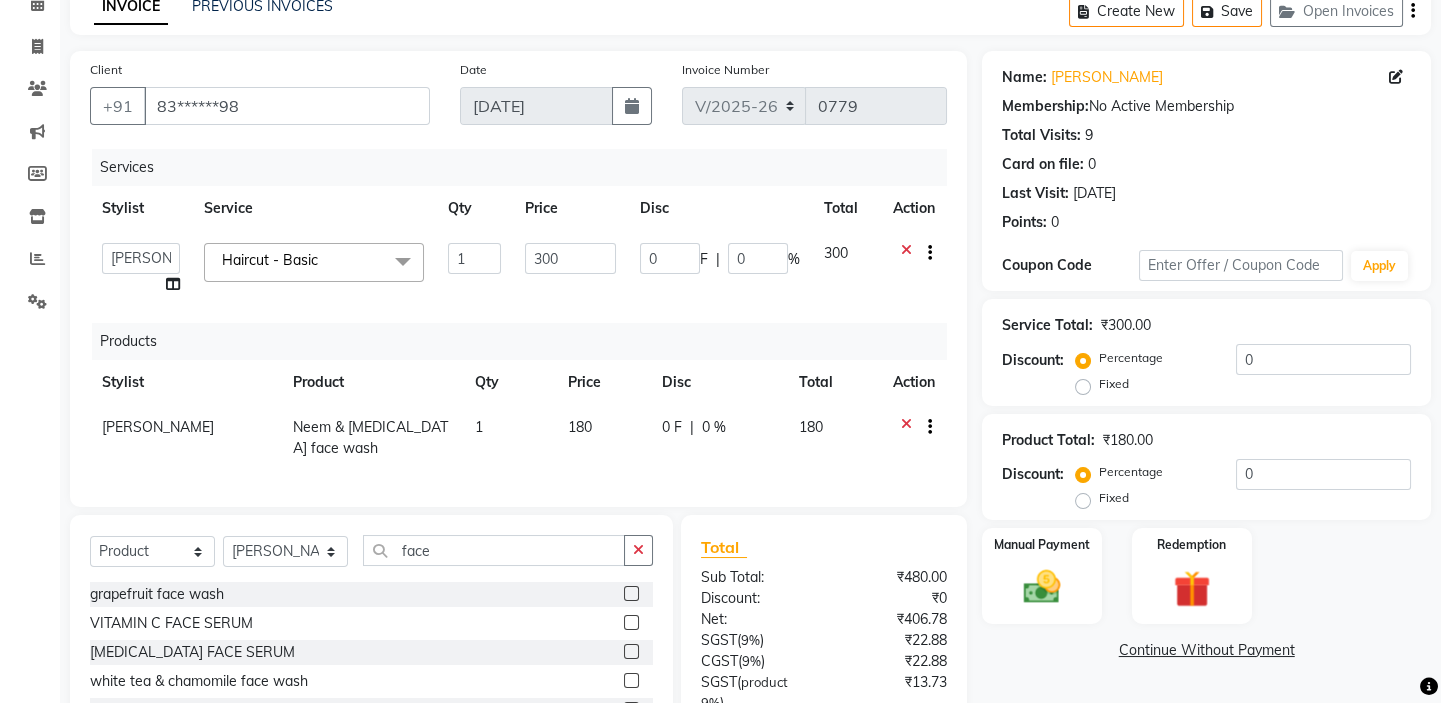 click 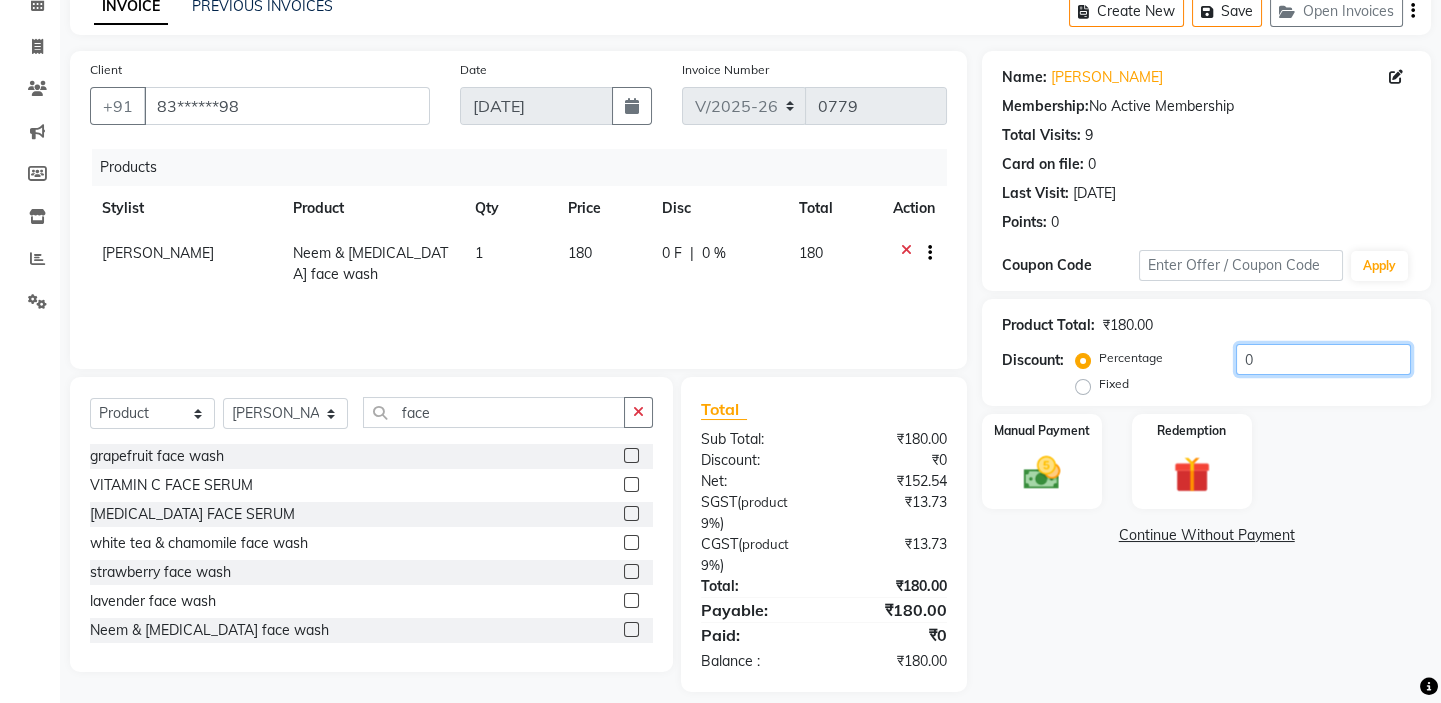 click on "0" 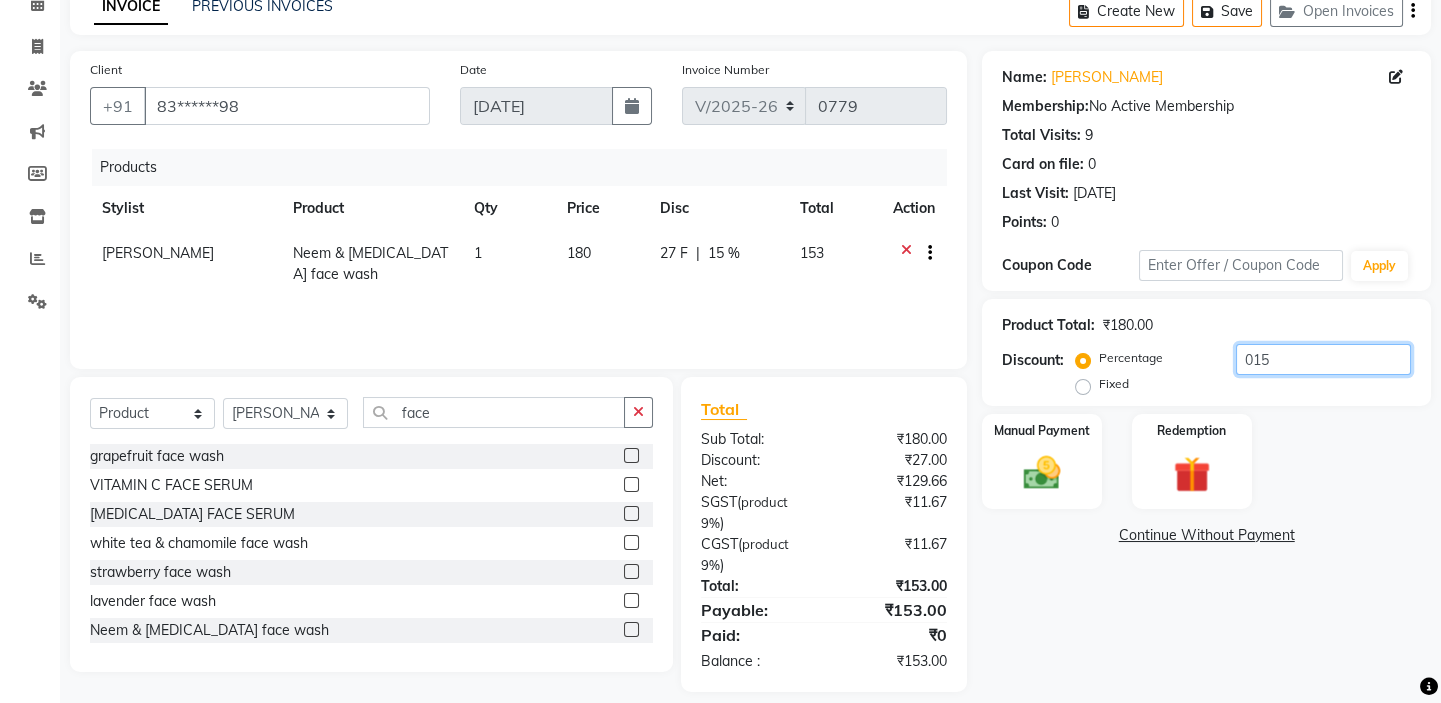 type on "015" 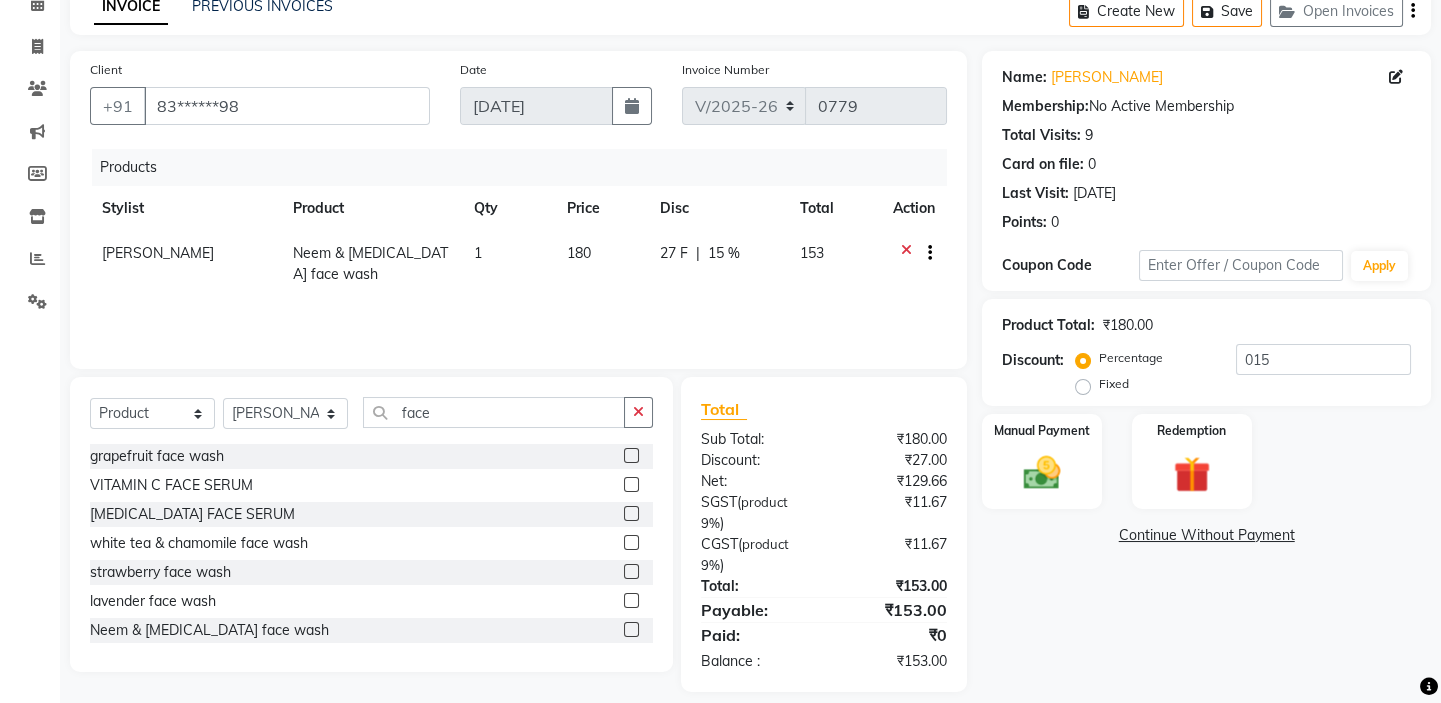 click on "Percentage   Fixed  015" 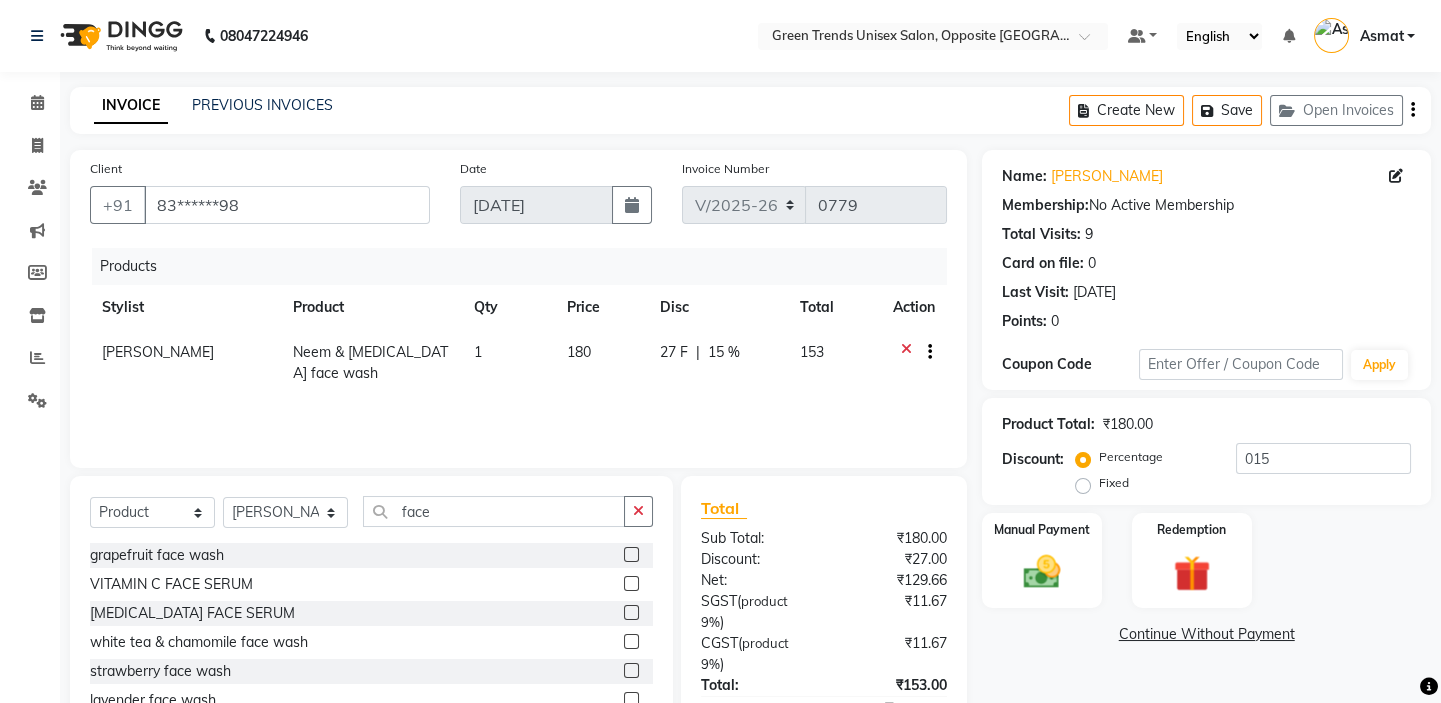 scroll, scrollTop: 109, scrollLeft: 0, axis: vertical 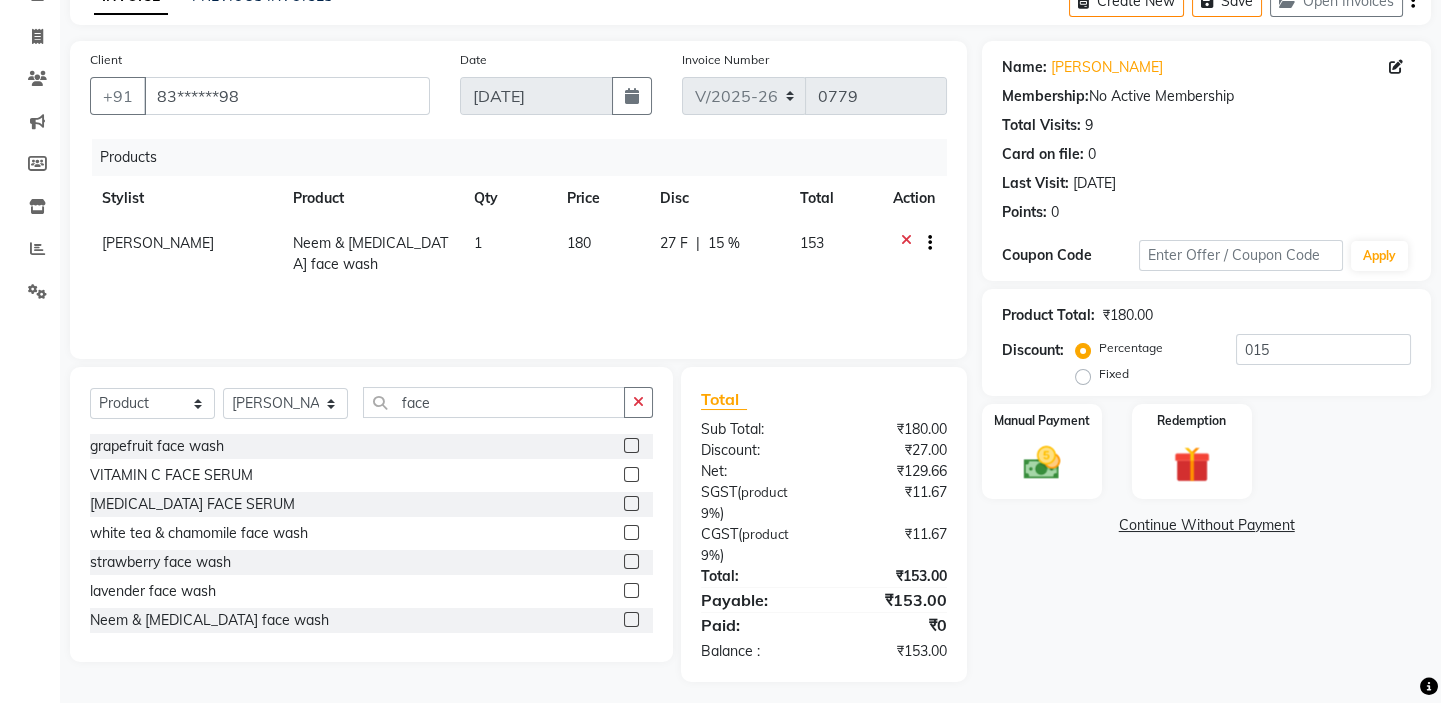 click on "Name: Raj  Membership:  No Active Membership  Total Visits:  9 Card on file:  0 Last Visit:   [DATE] Points:   0  Coupon Code Apply Product Total:  ₹180.00  Discount:  Percentage   Fixed  015 Manual Payment Redemption  Continue Without Payment" 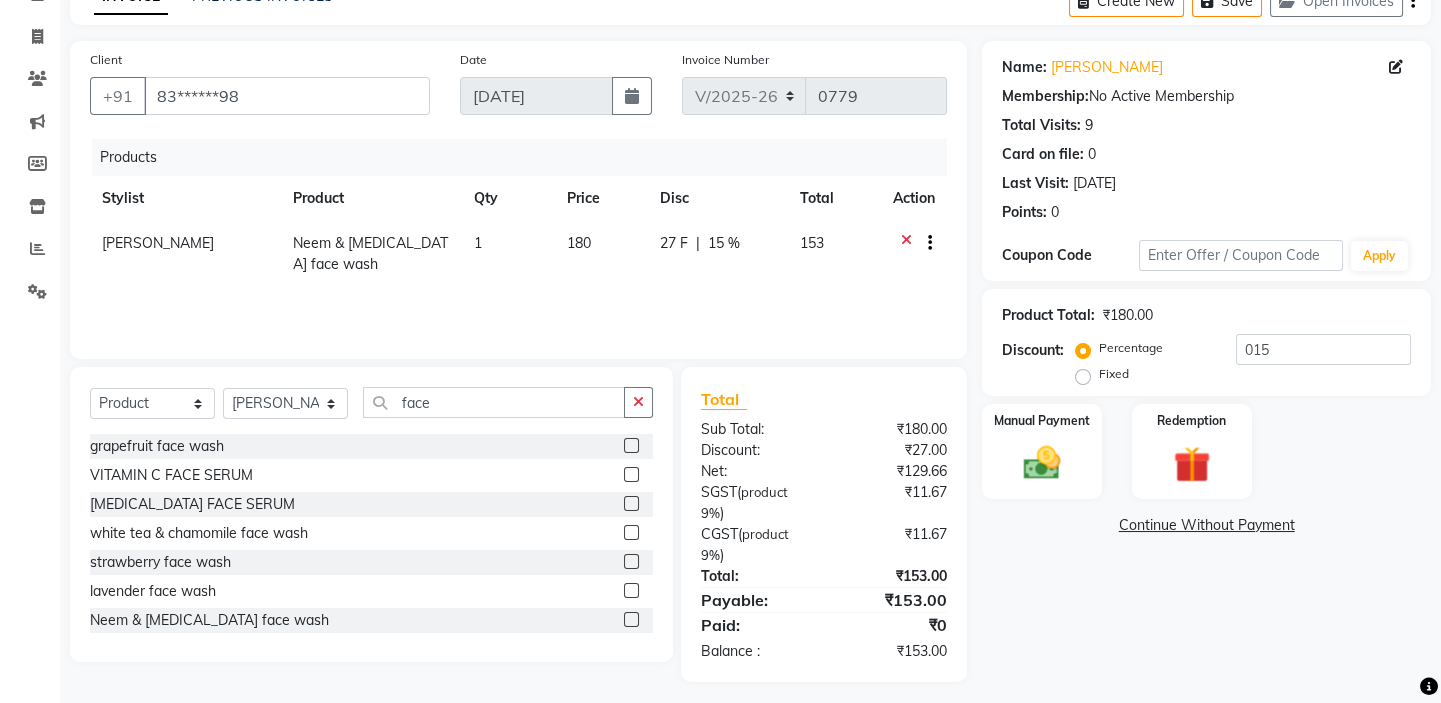 scroll, scrollTop: 120, scrollLeft: 0, axis: vertical 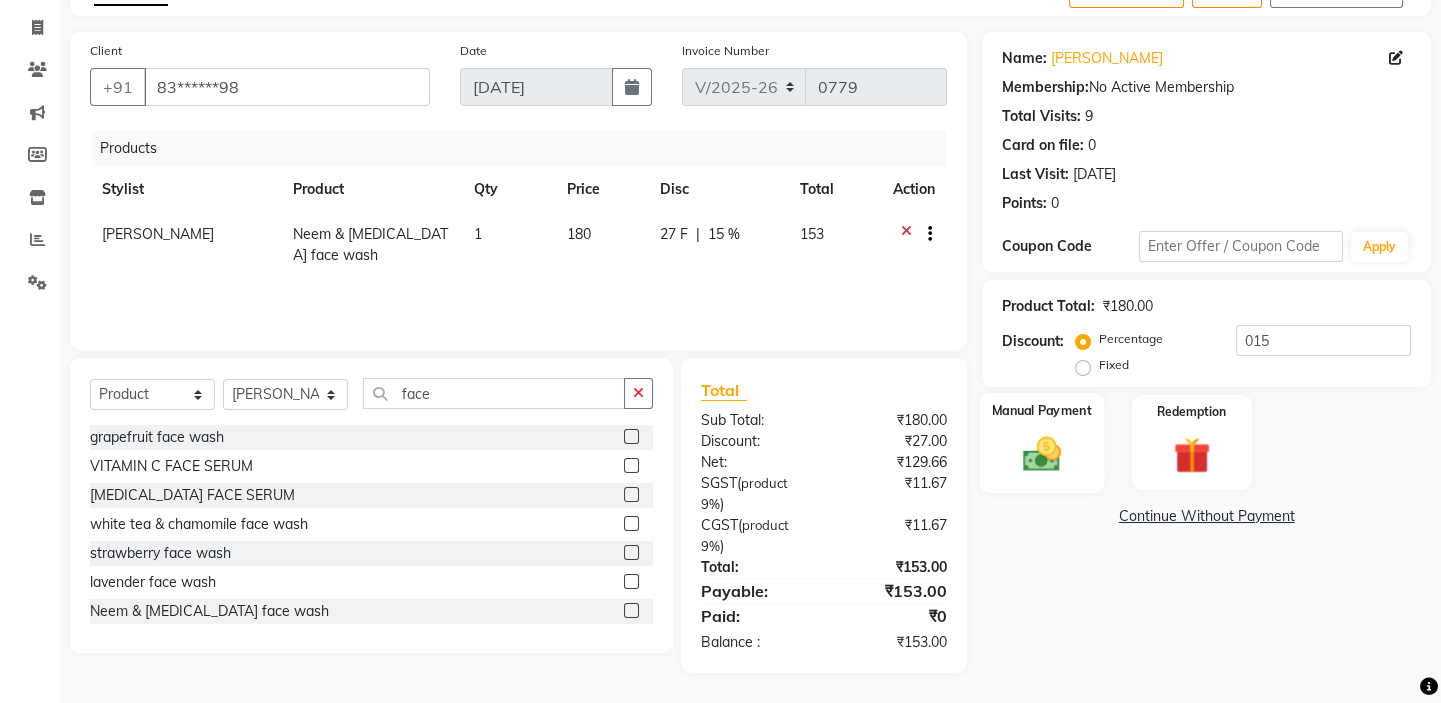 click 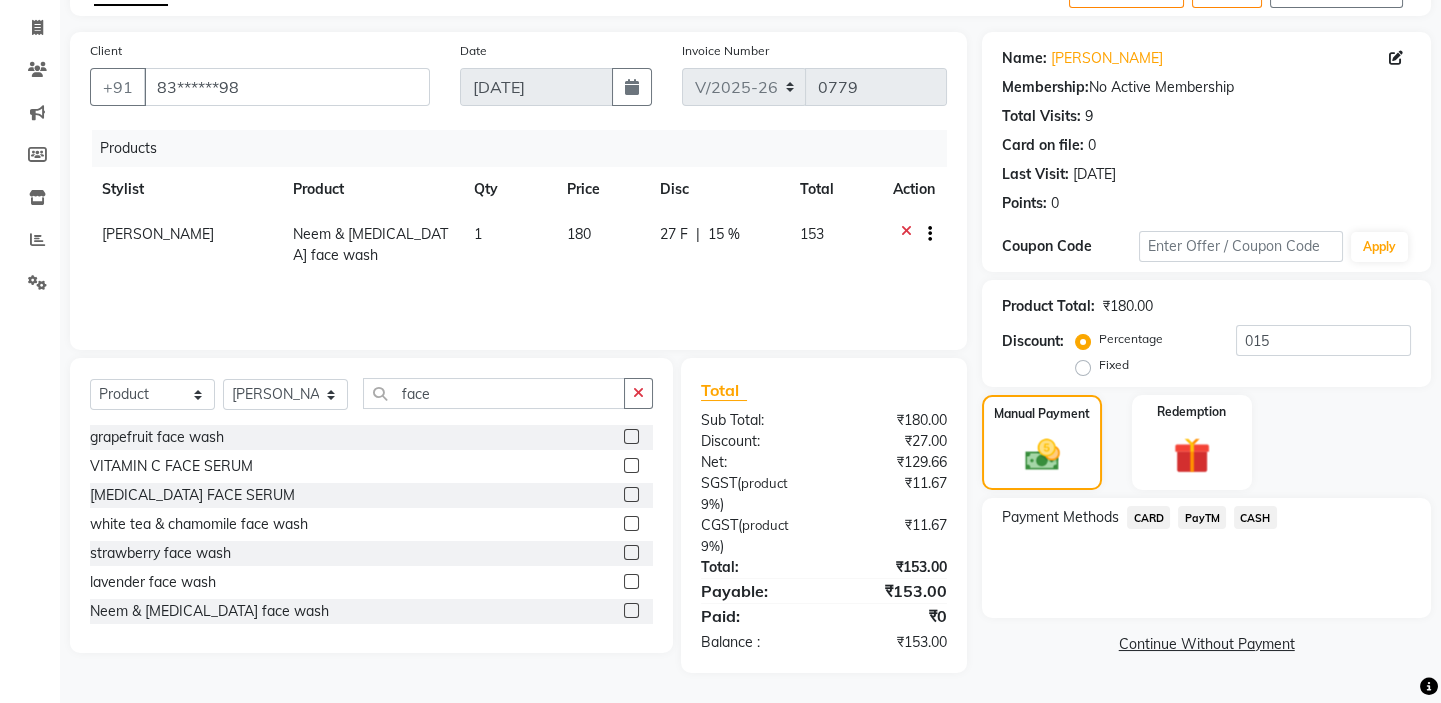 scroll, scrollTop: 0, scrollLeft: 0, axis: both 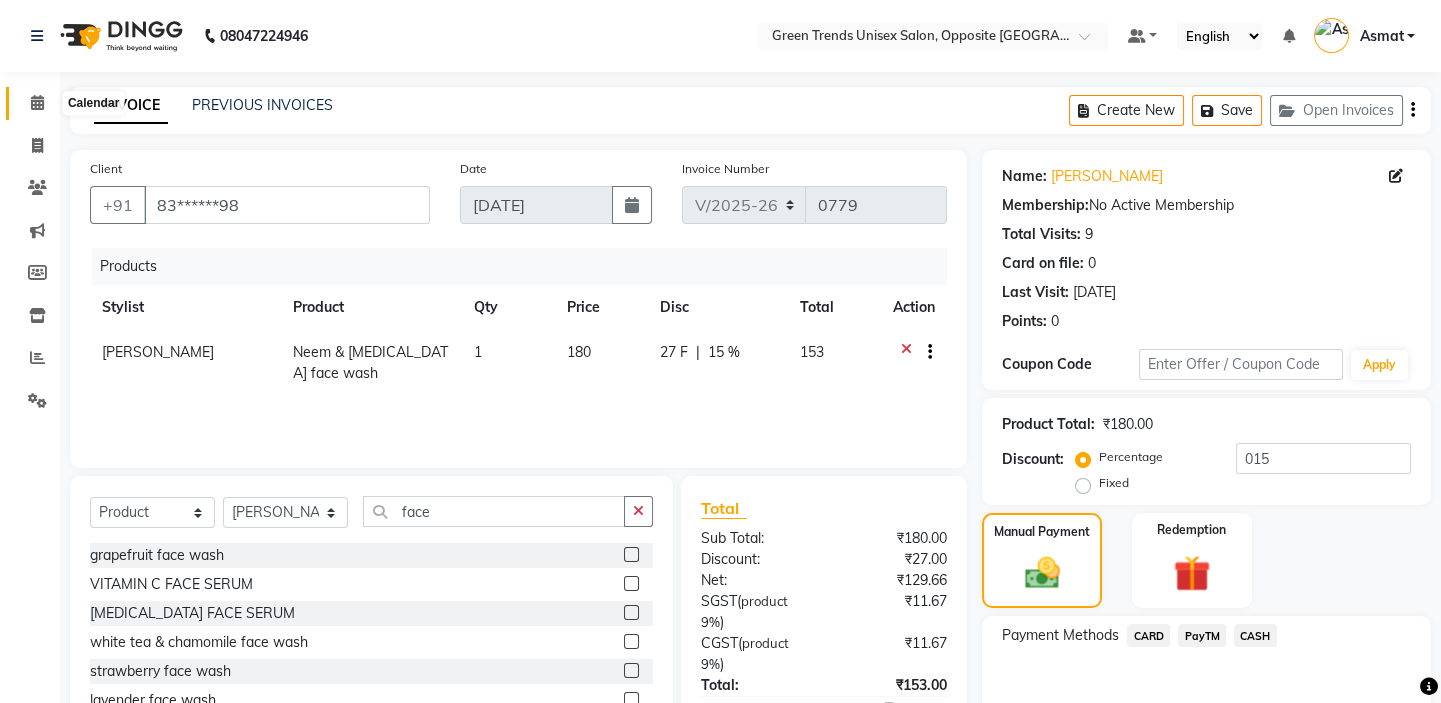 click 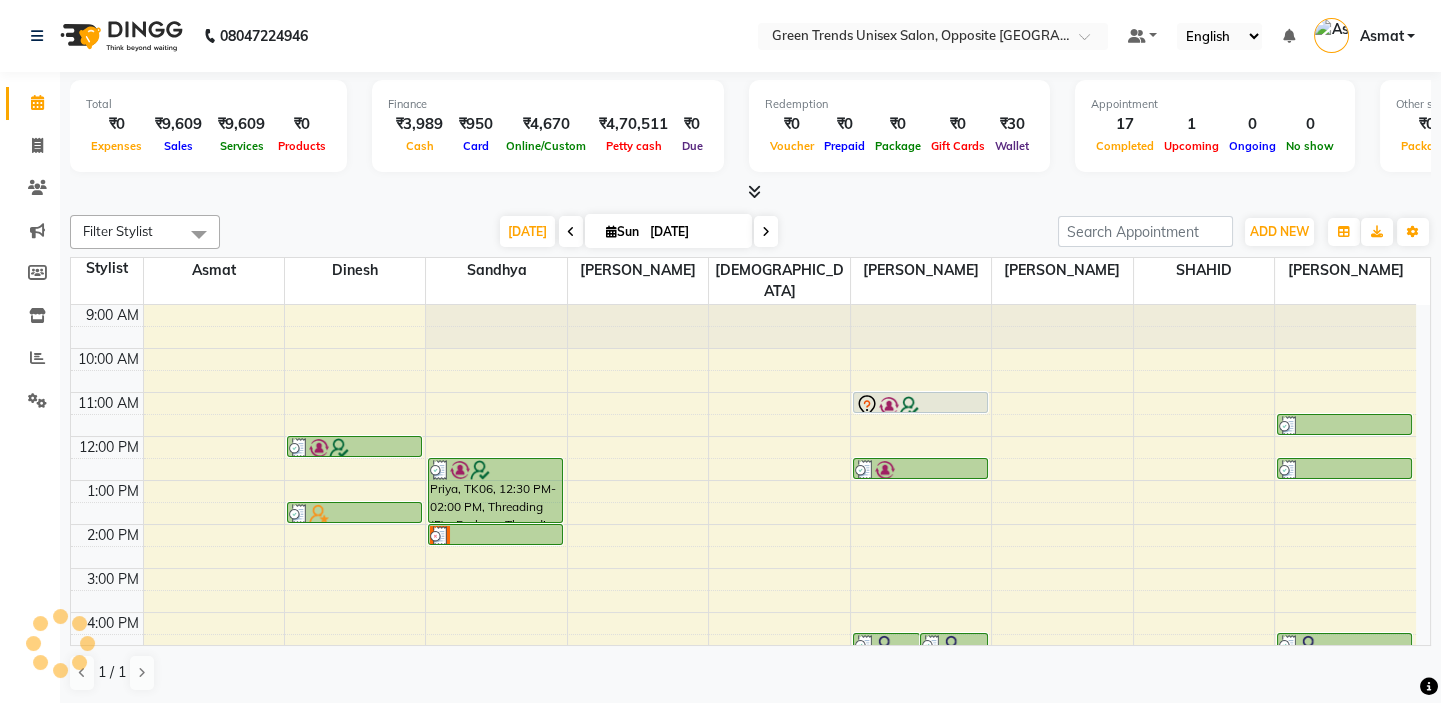 scroll, scrollTop: 208, scrollLeft: 0, axis: vertical 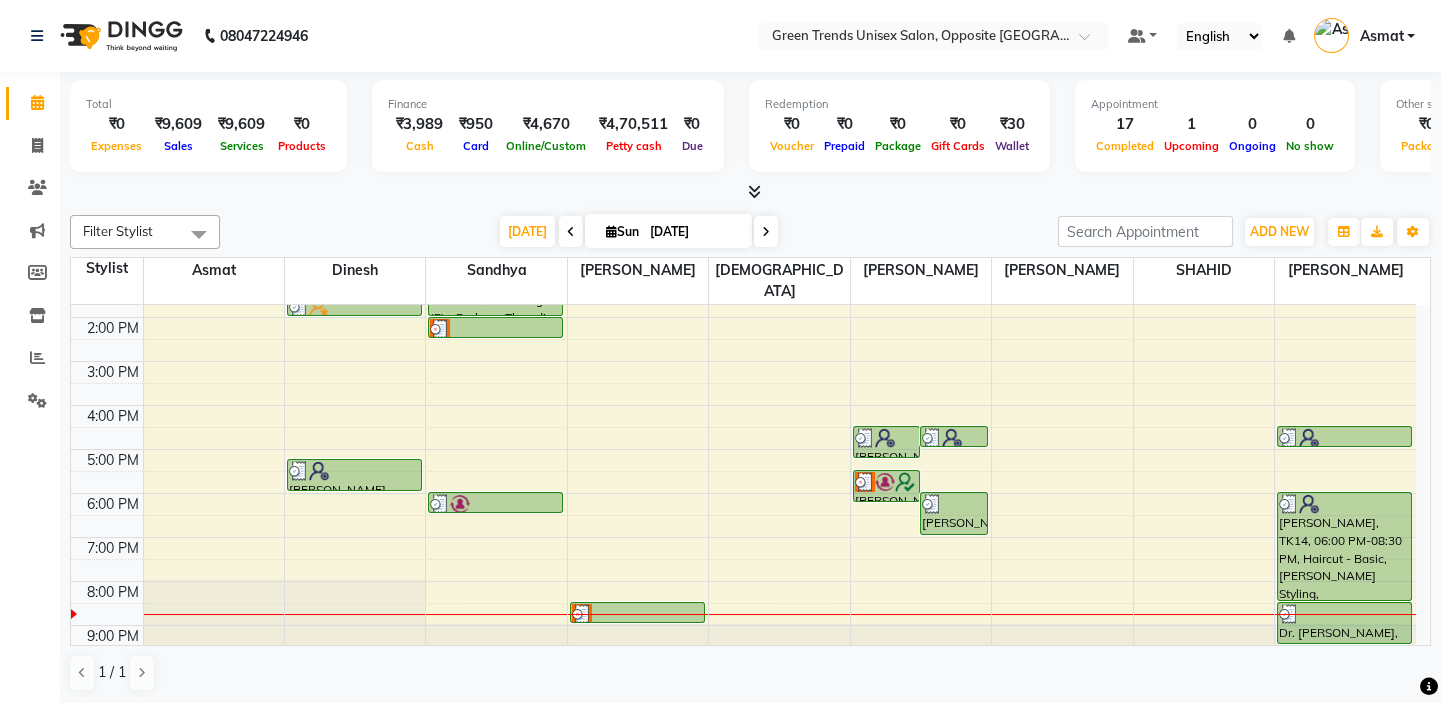 click on "Invoice" 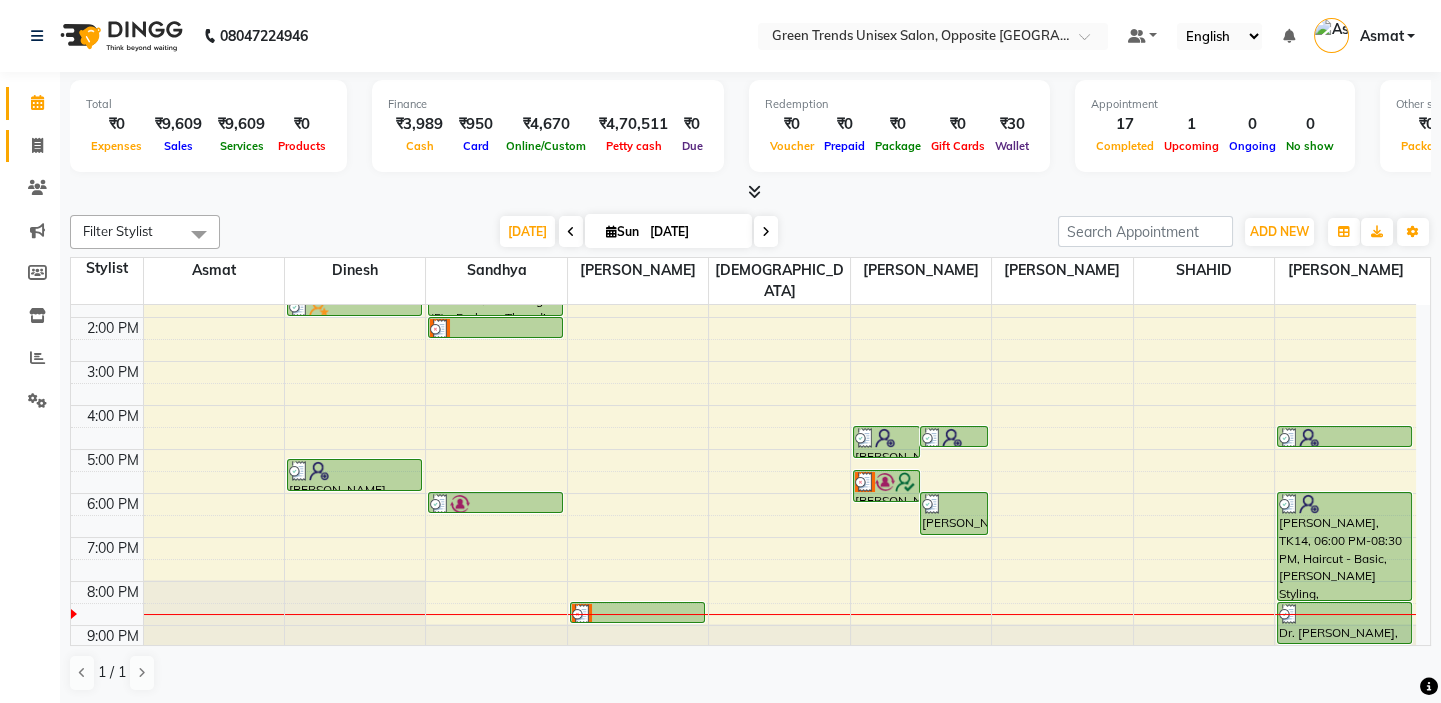 click on "Invoice" 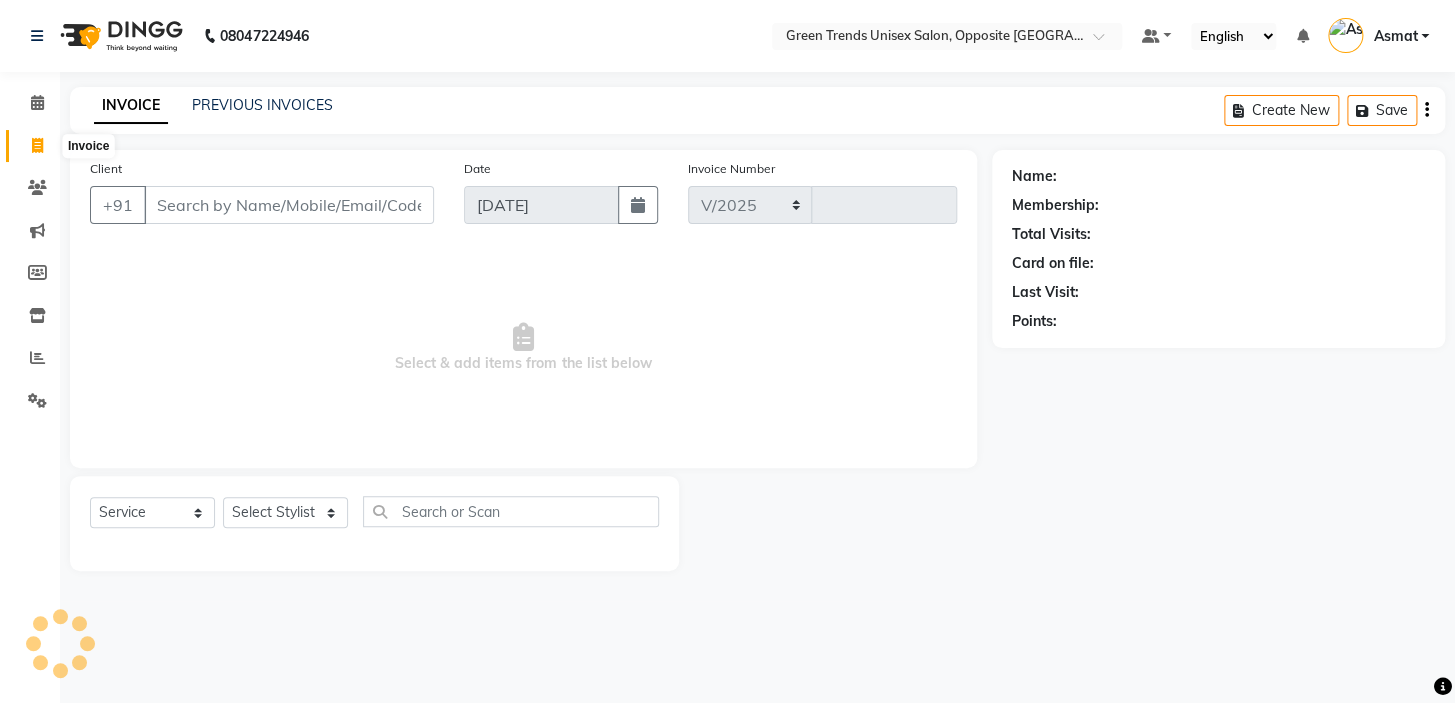 select on "5225" 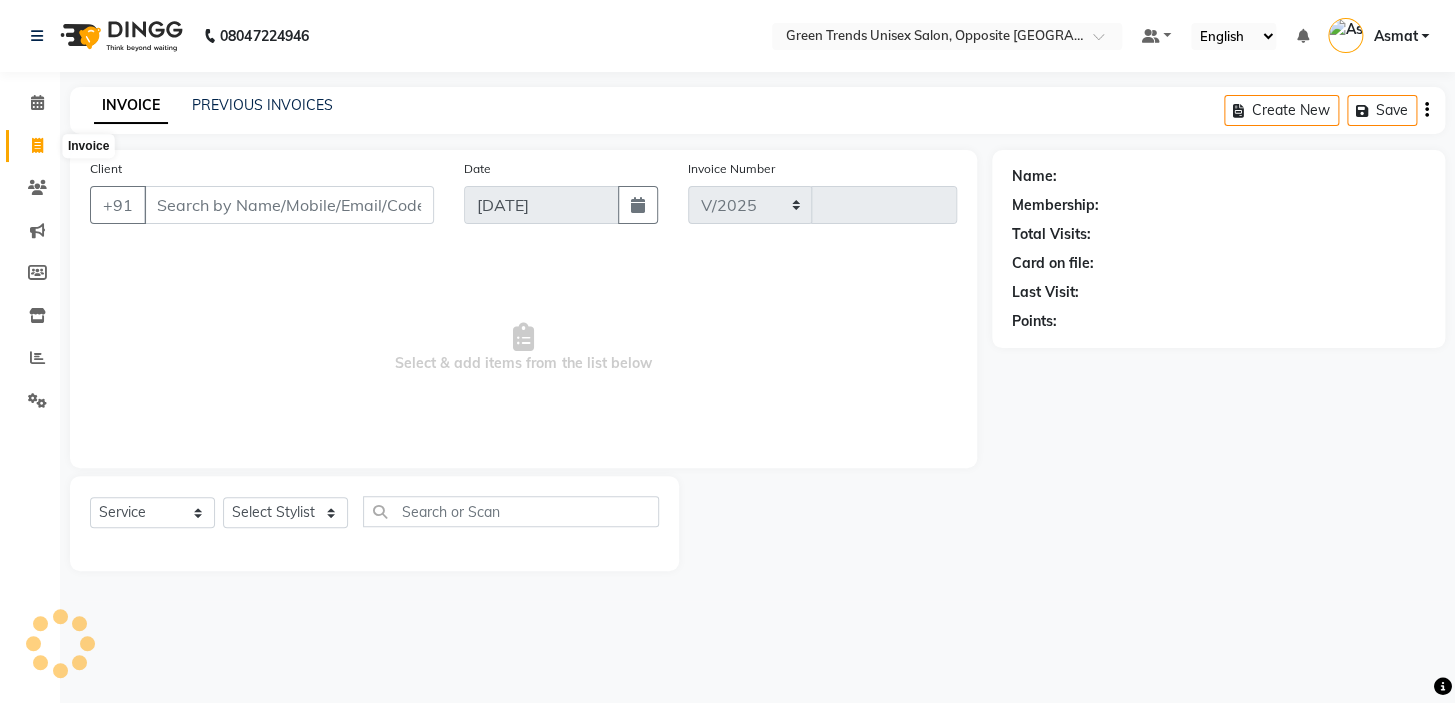 type on "0779" 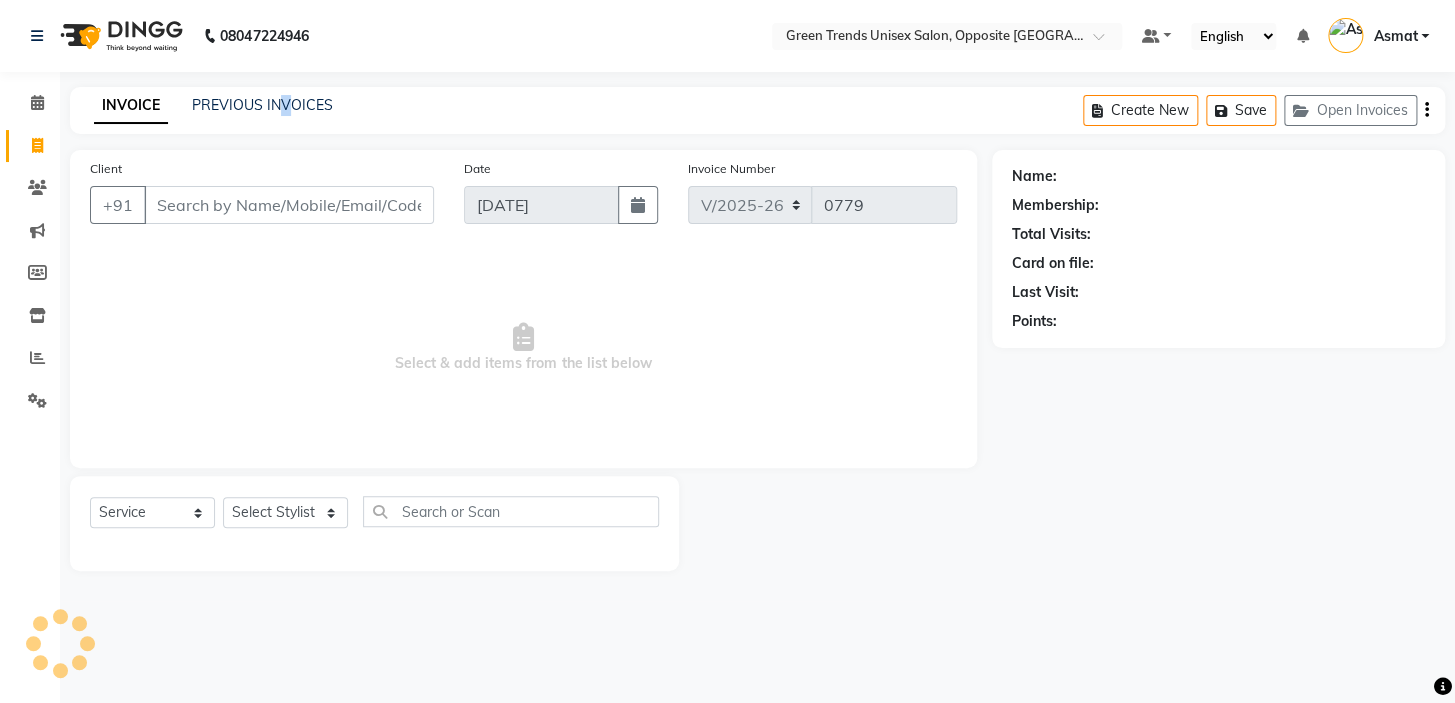 drag, startPoint x: 293, startPoint y: 118, endPoint x: 274, endPoint y: 93, distance: 31.400637 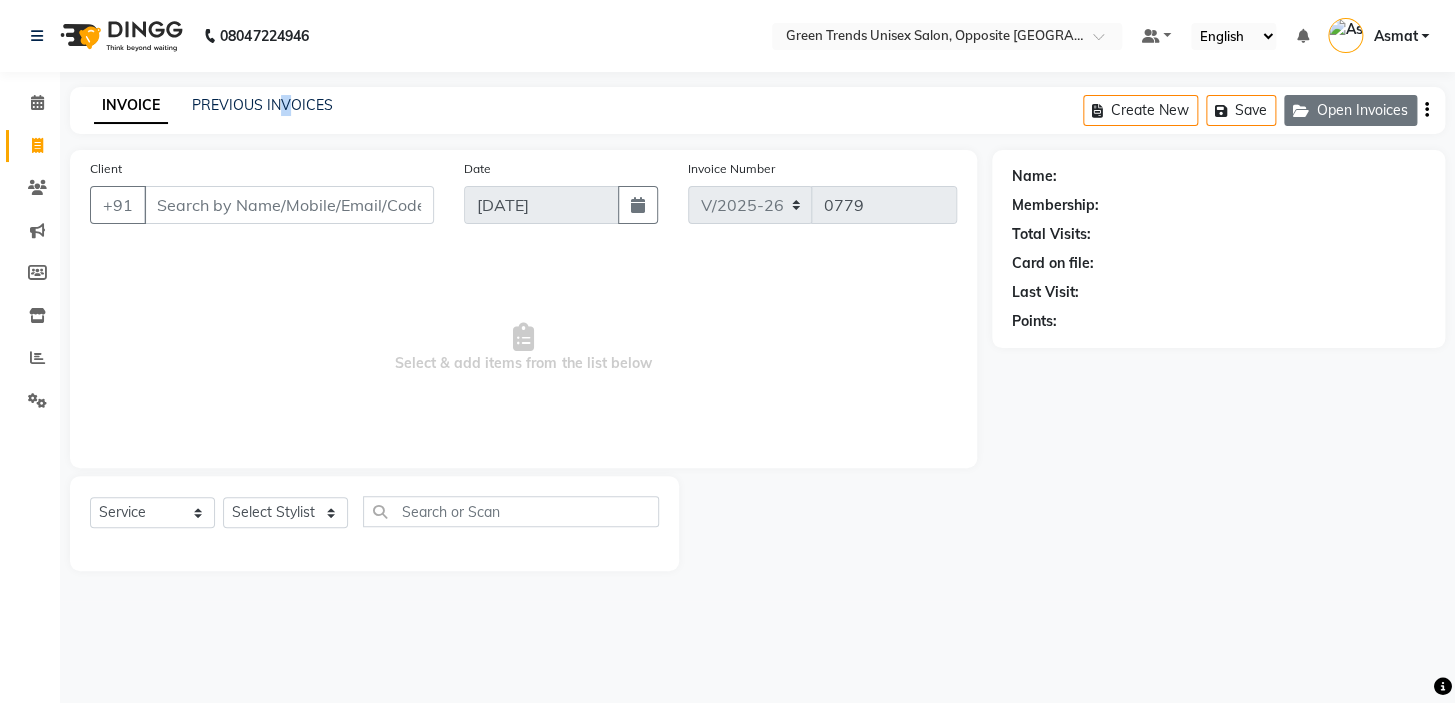 click on "Open Invoices" 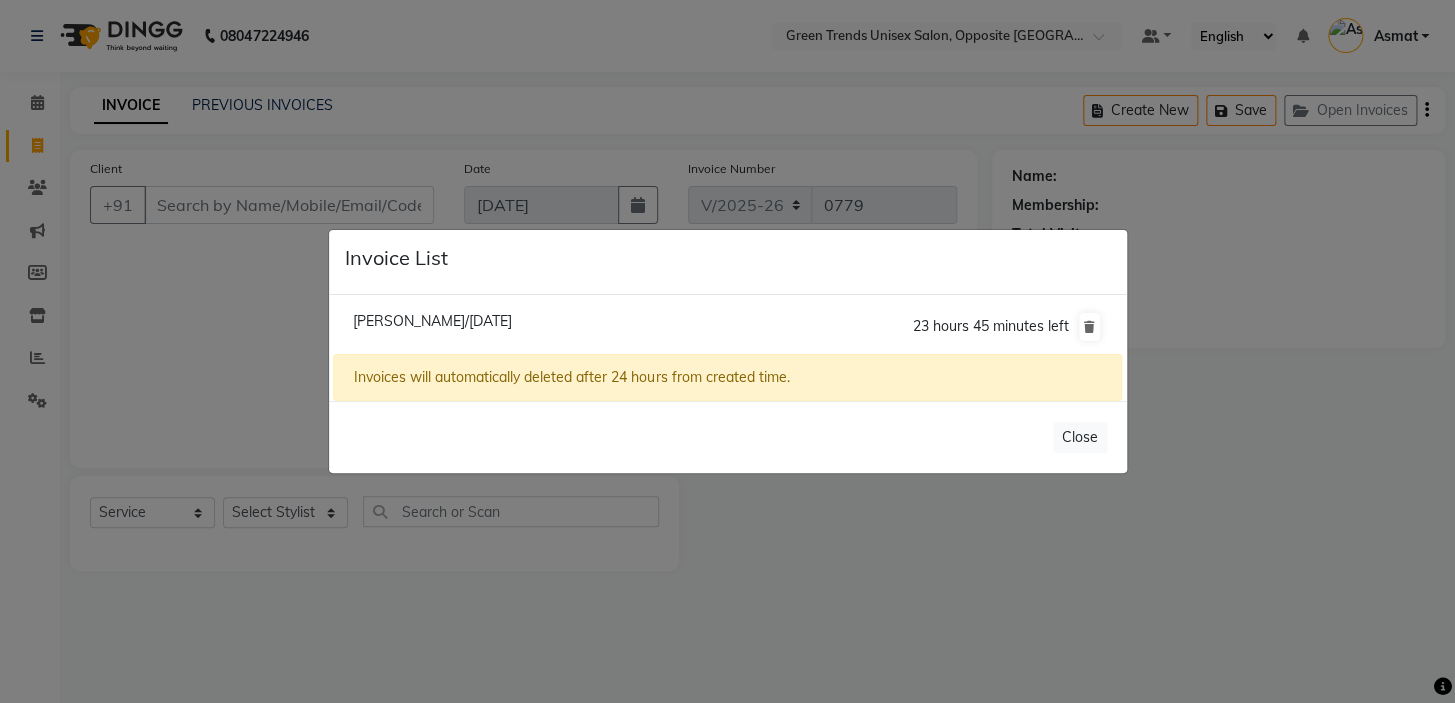 click on "[PERSON_NAME]/[DATE]" 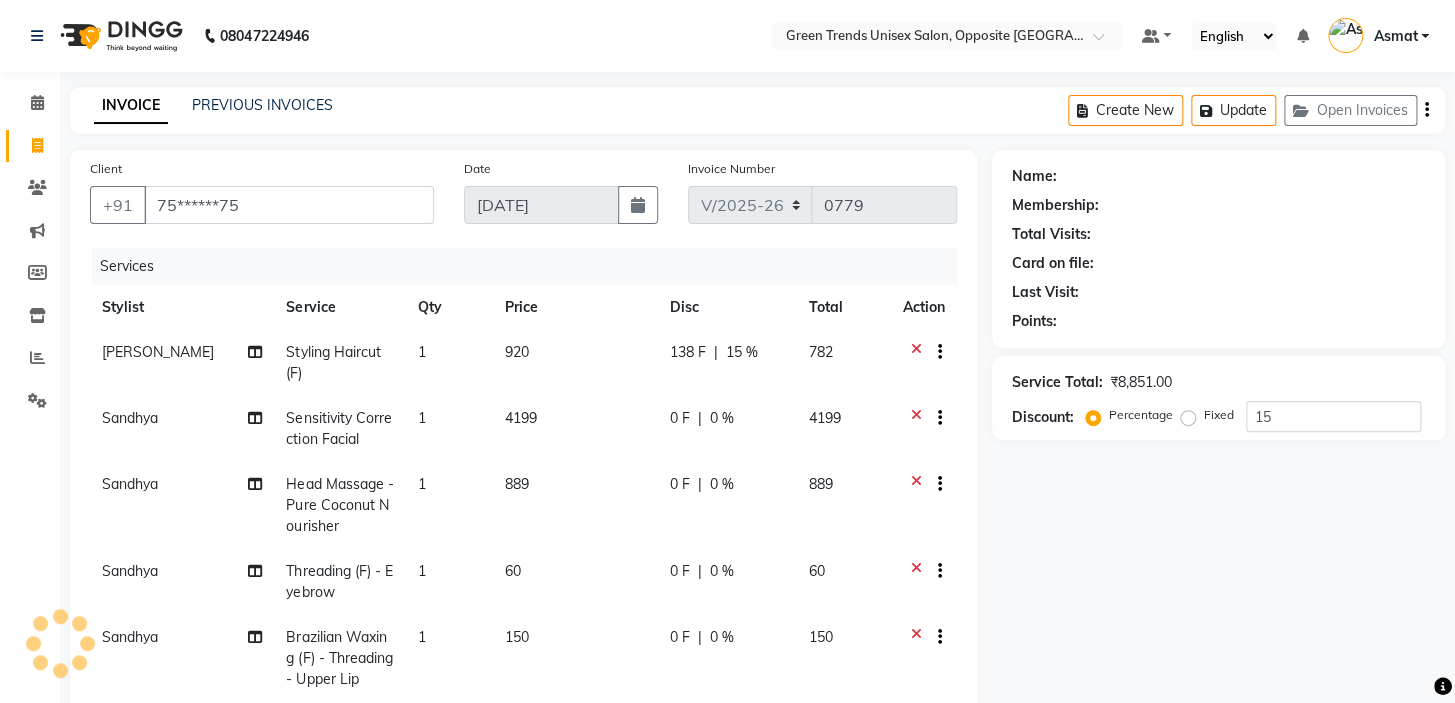 type on "0" 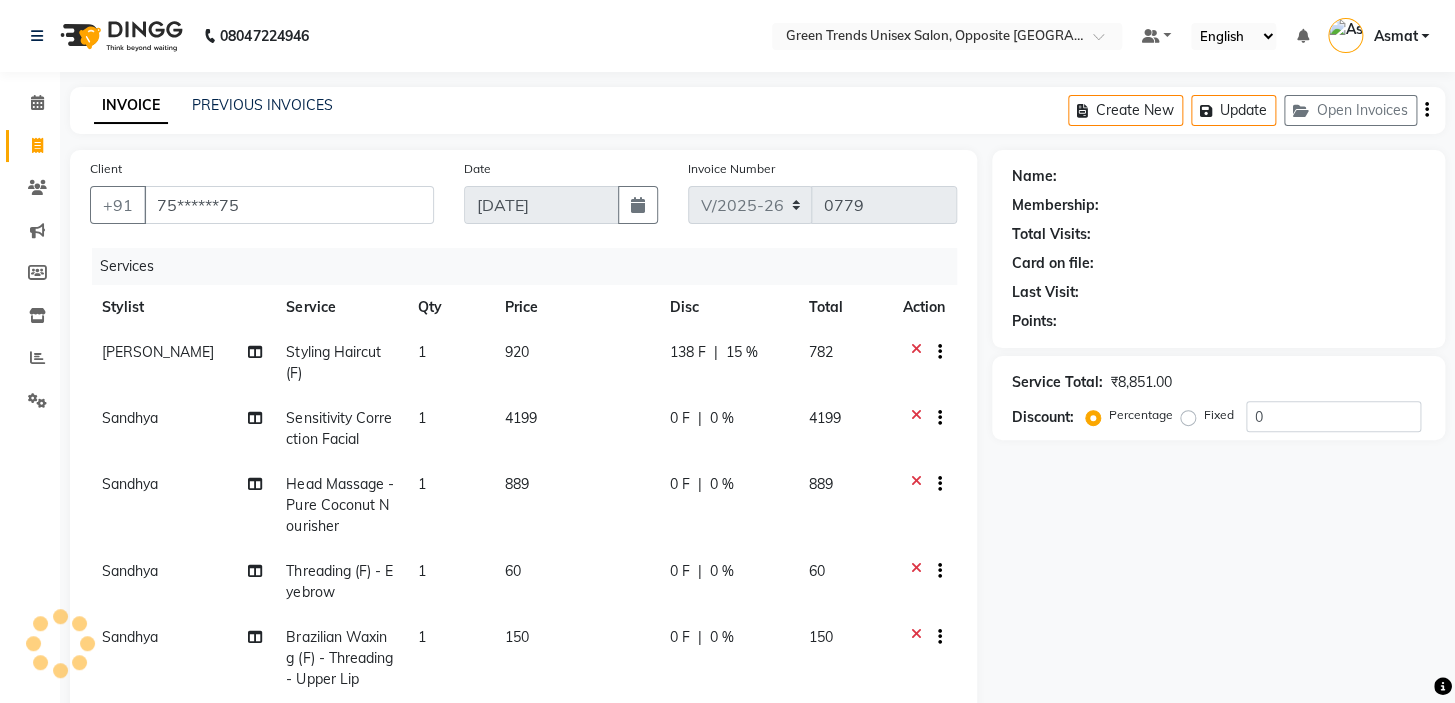 select on "1: Object" 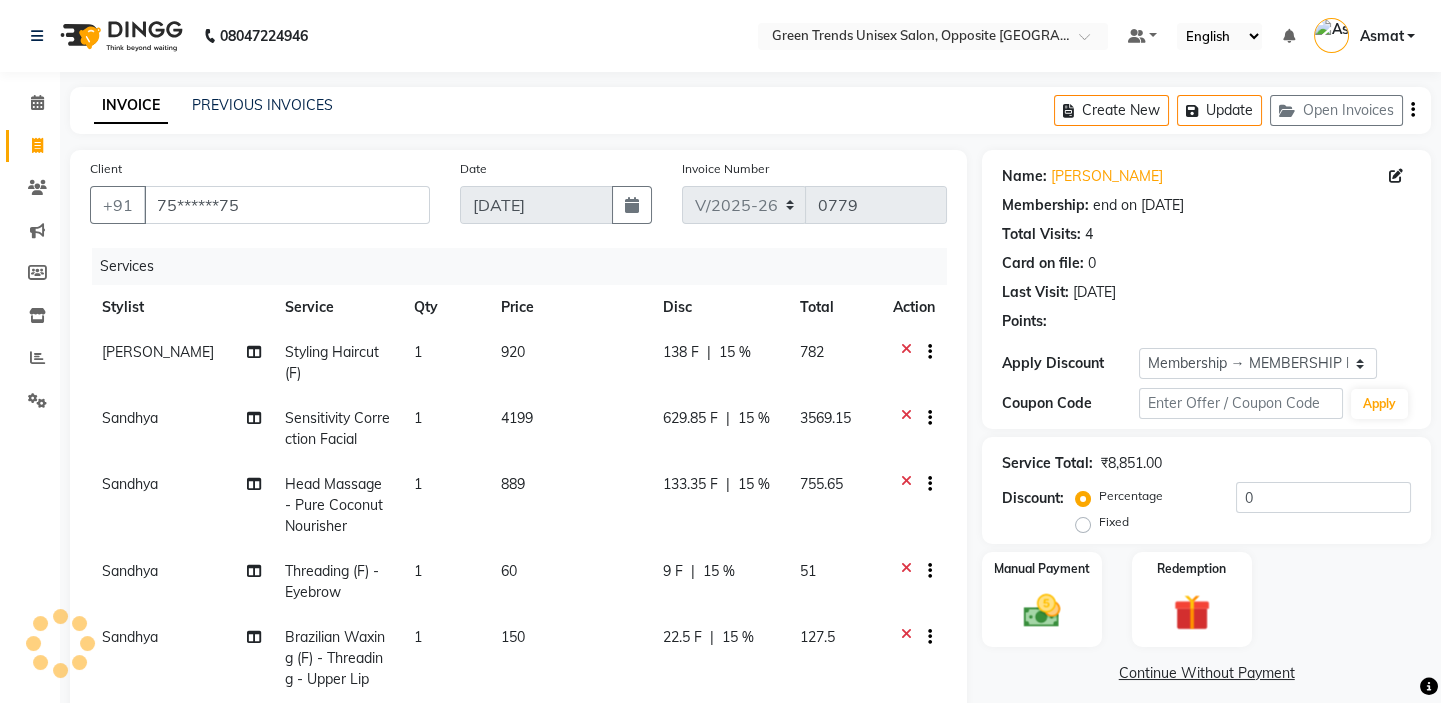 type on "15" 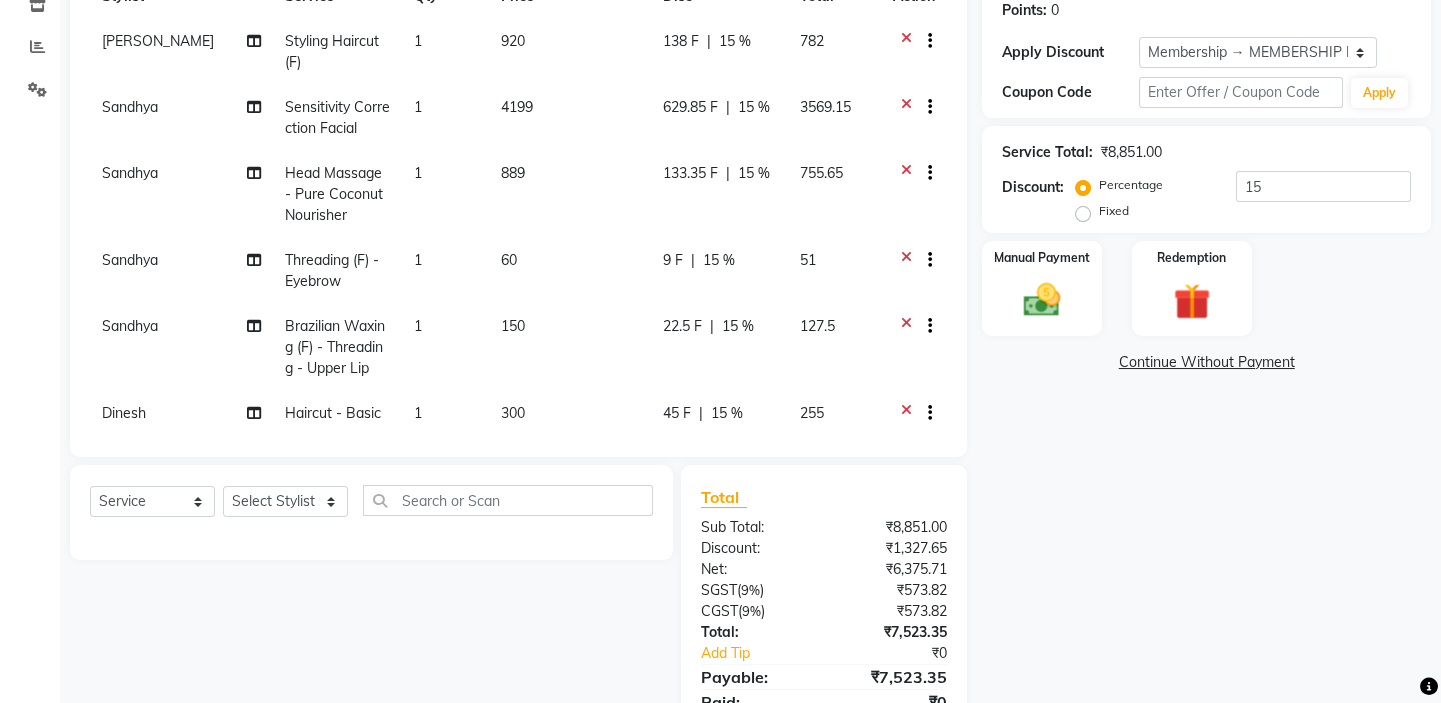 scroll, scrollTop: 398, scrollLeft: 0, axis: vertical 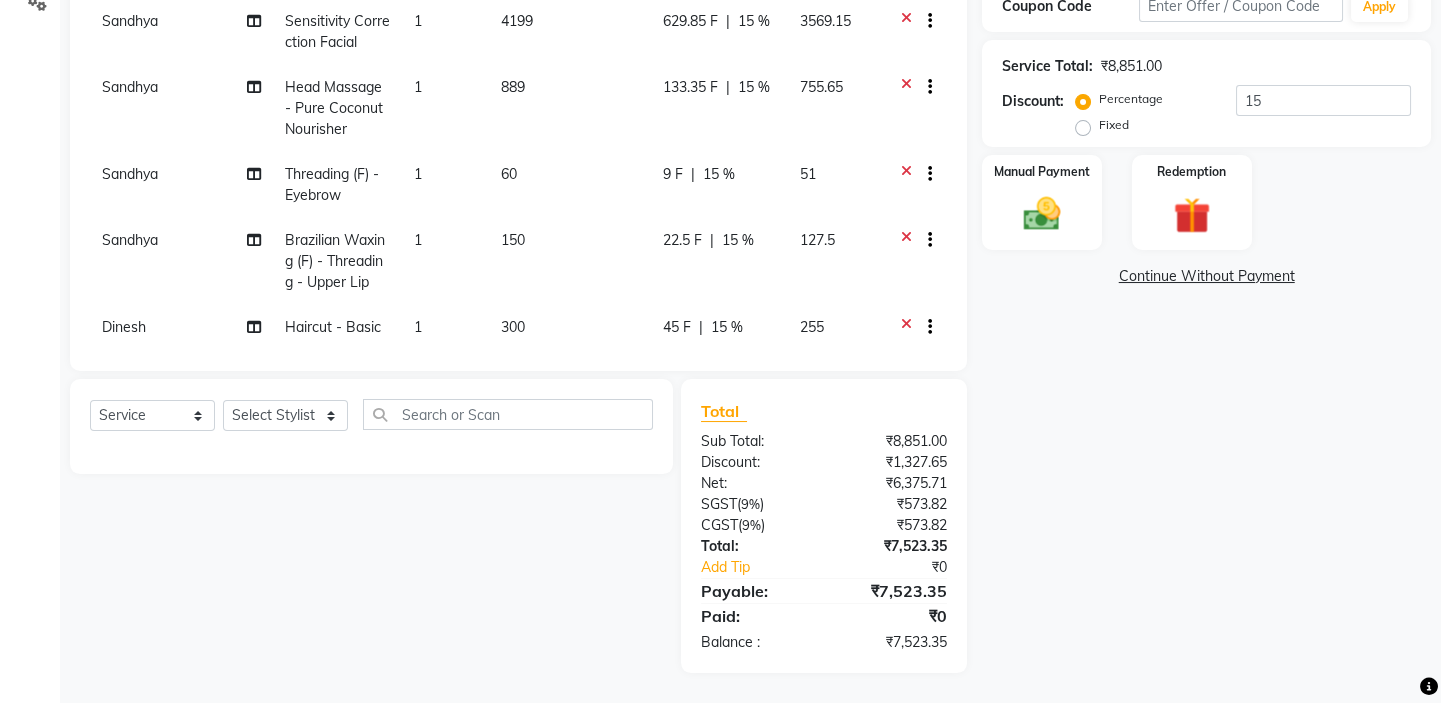 click on "Name: [PERSON_NAME] Membership: end on [DATE] Total Visits:  4 Card on file:  0 Last Visit:   [DATE] Points:   0  Apply Discount Select Membership → MEMBERSHIP FOR LIFETIME Coupon Code Apply Service Total:  ₹8,851.00  Discount:  Percentage   Fixed  15 Manual Payment Redemption  Continue Without Payment" 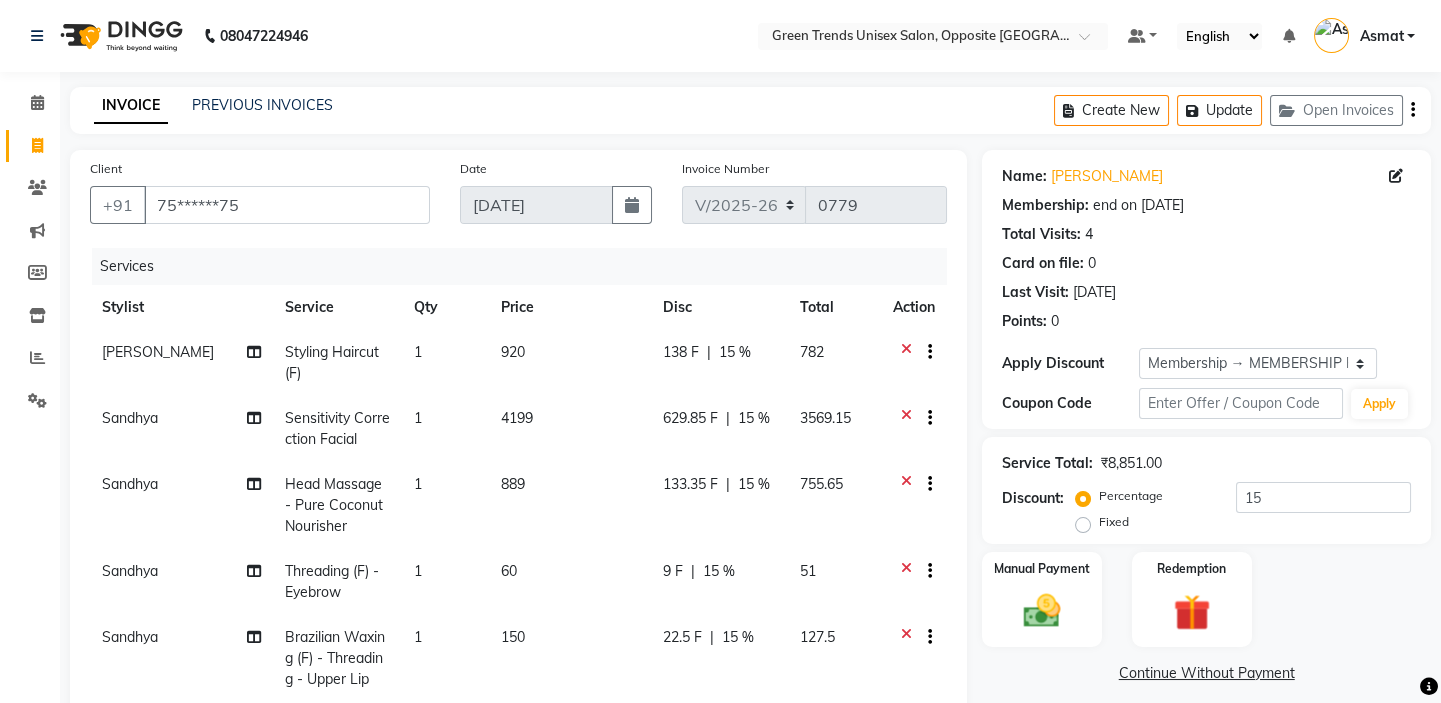 click on "9 F | 15 %" 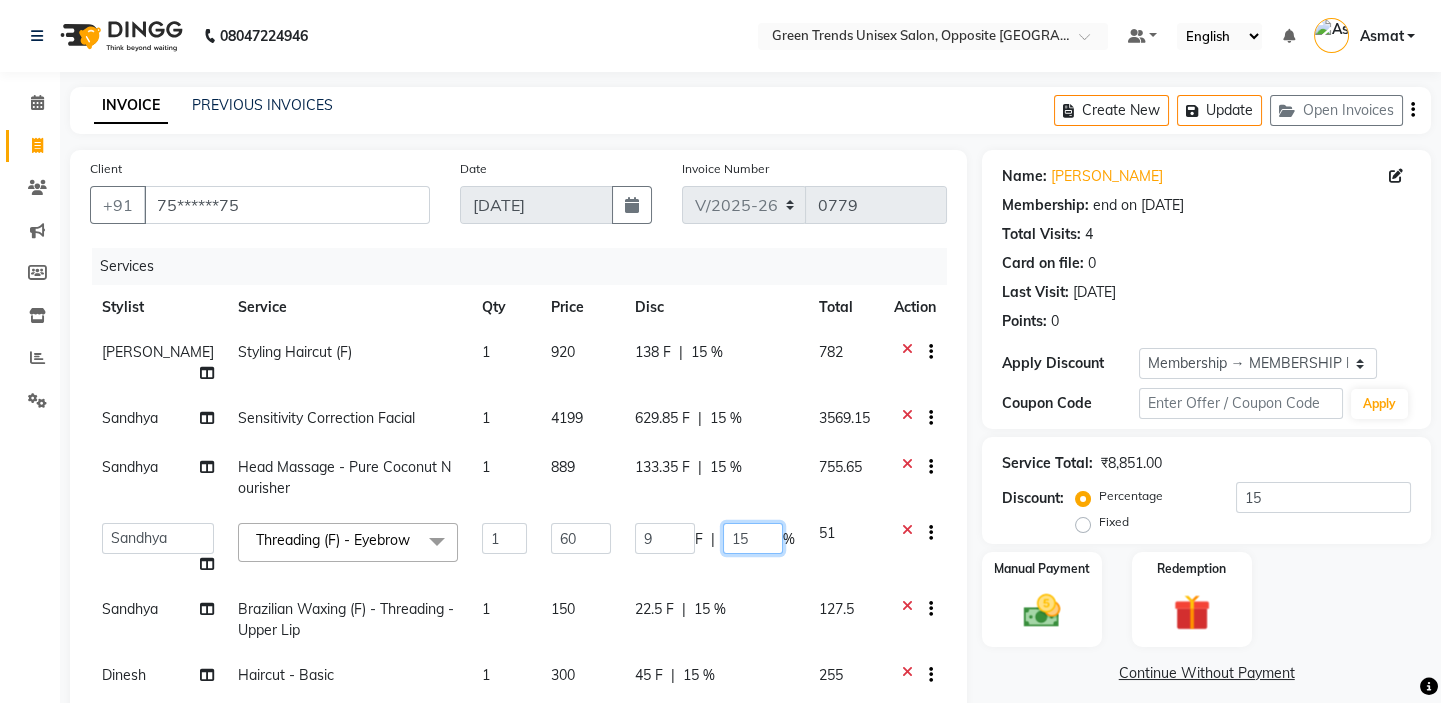 drag, startPoint x: 738, startPoint y: 530, endPoint x: 698, endPoint y: 520, distance: 41.231056 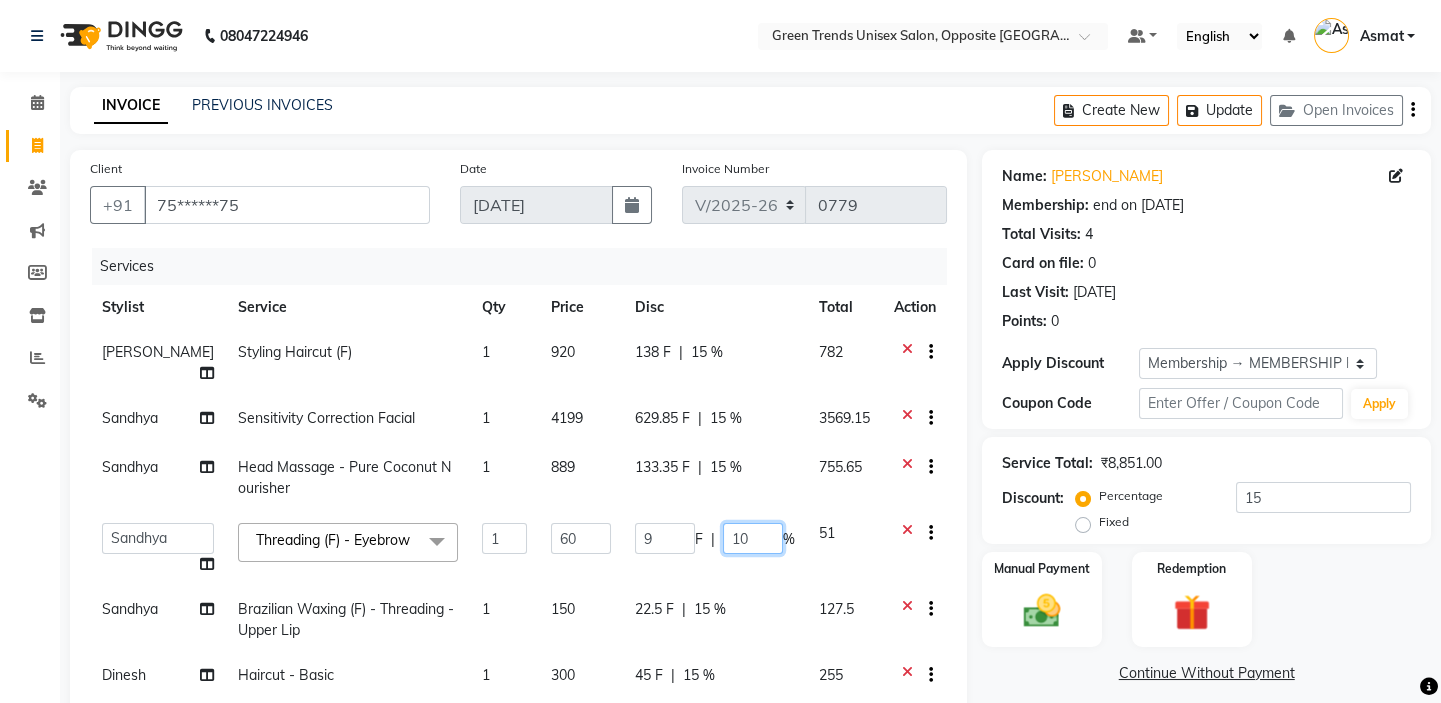 type on "100" 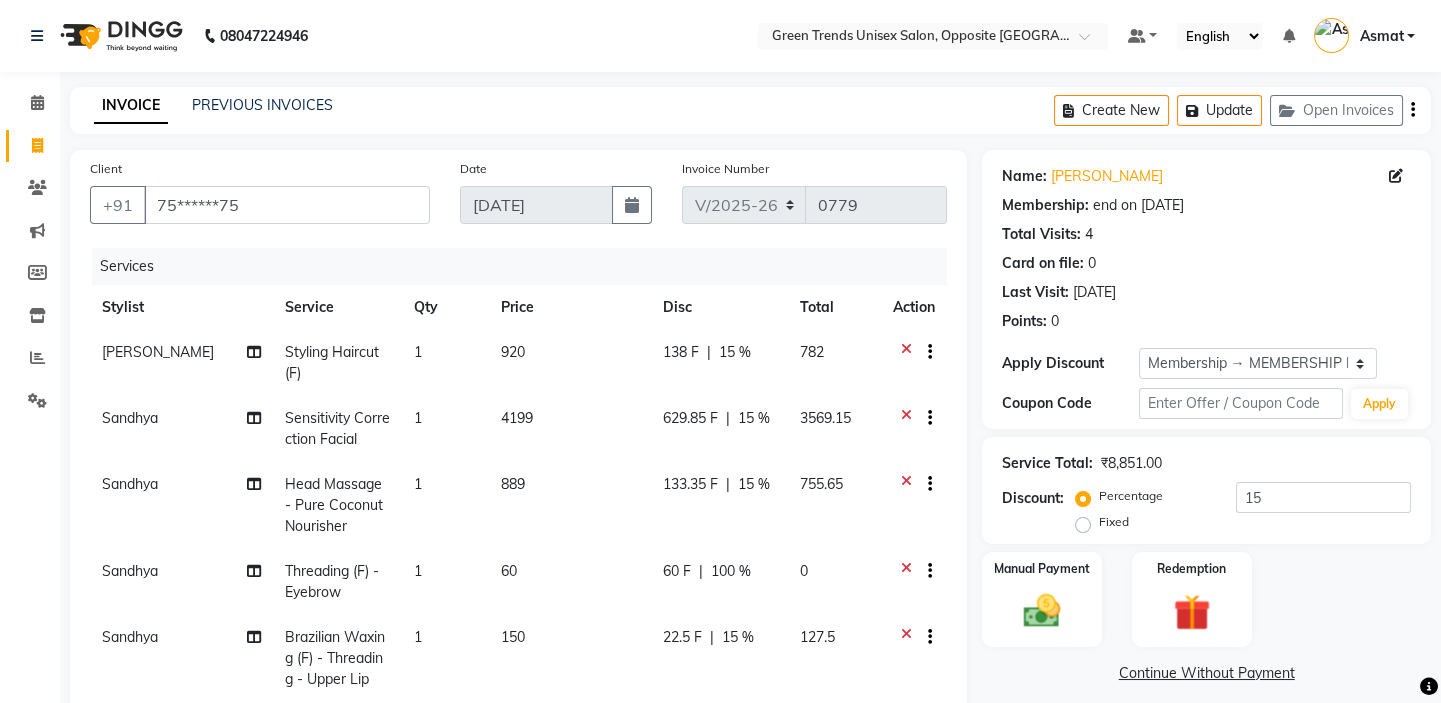 drag, startPoint x: 695, startPoint y: 399, endPoint x: 709, endPoint y: 438, distance: 41.4367 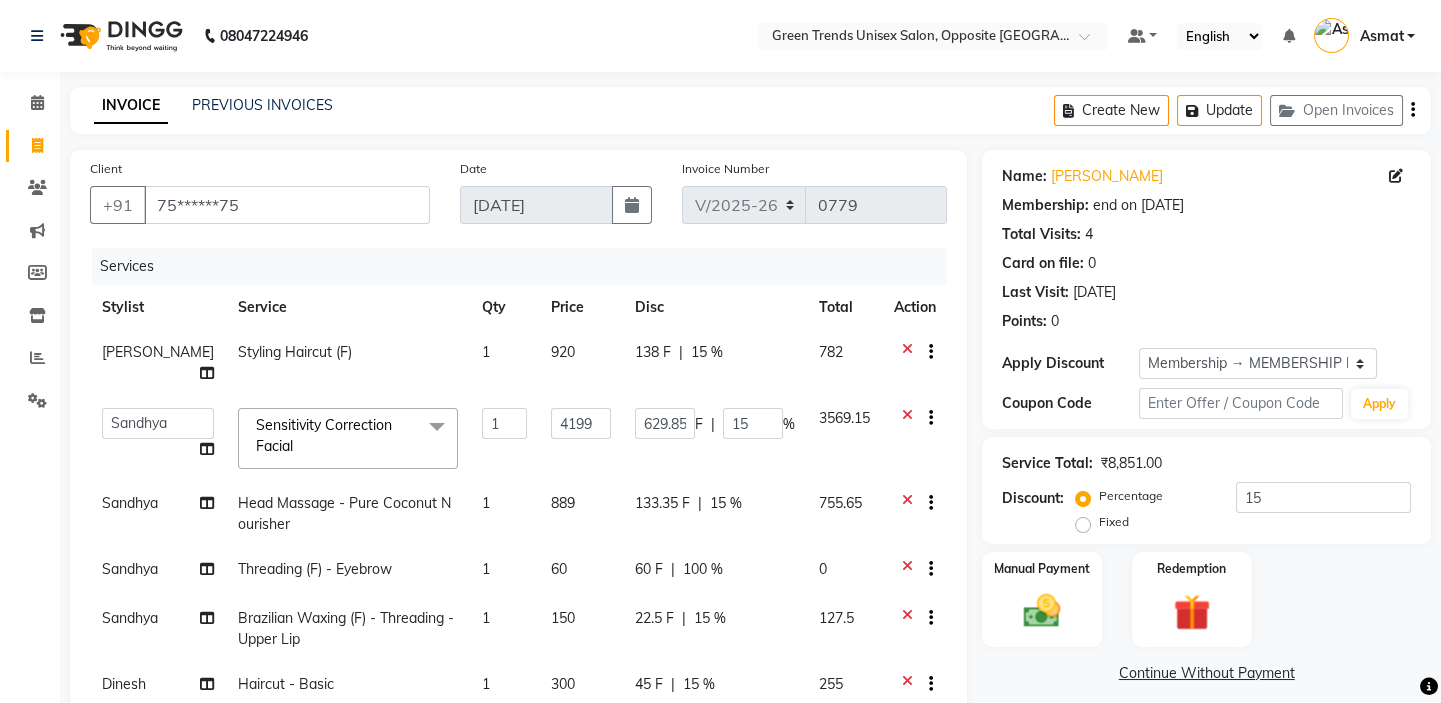 click on "15 %" 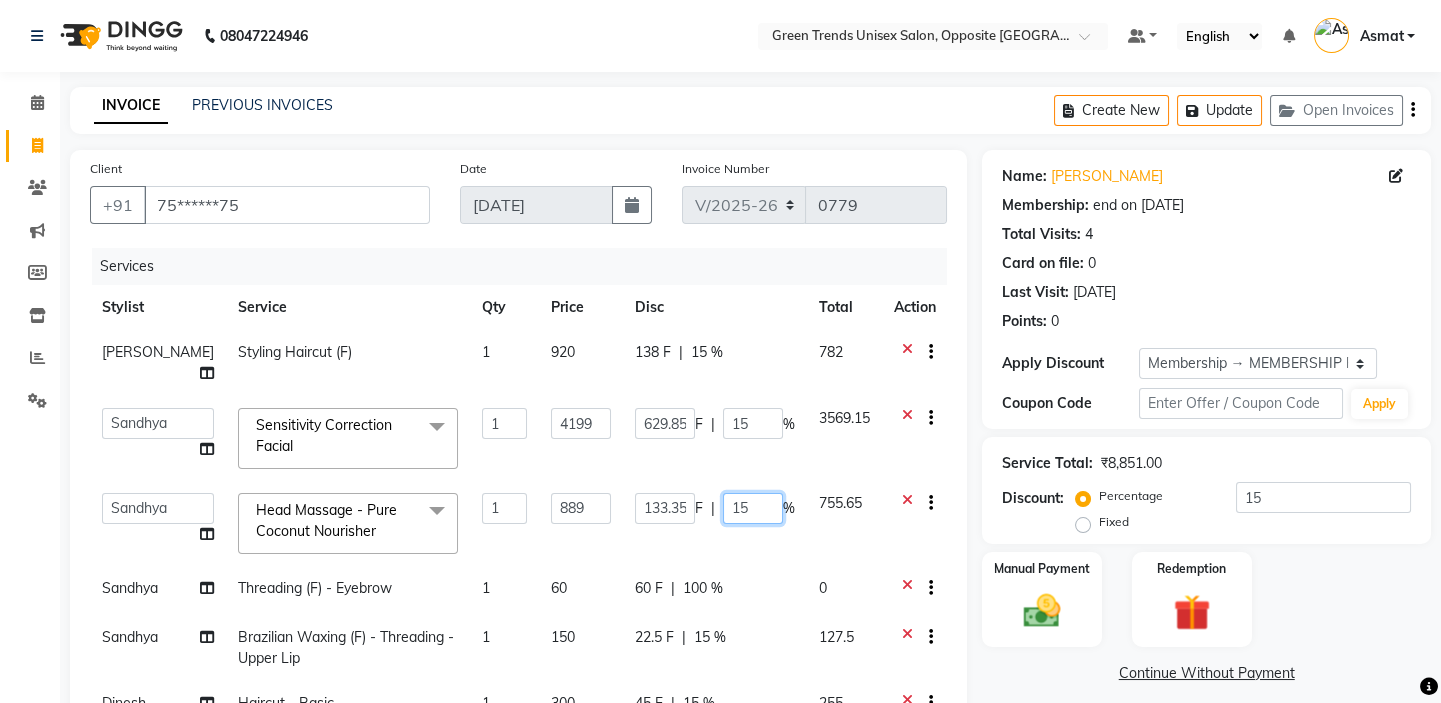 drag, startPoint x: 744, startPoint y: 503, endPoint x: 703, endPoint y: 499, distance: 41.19466 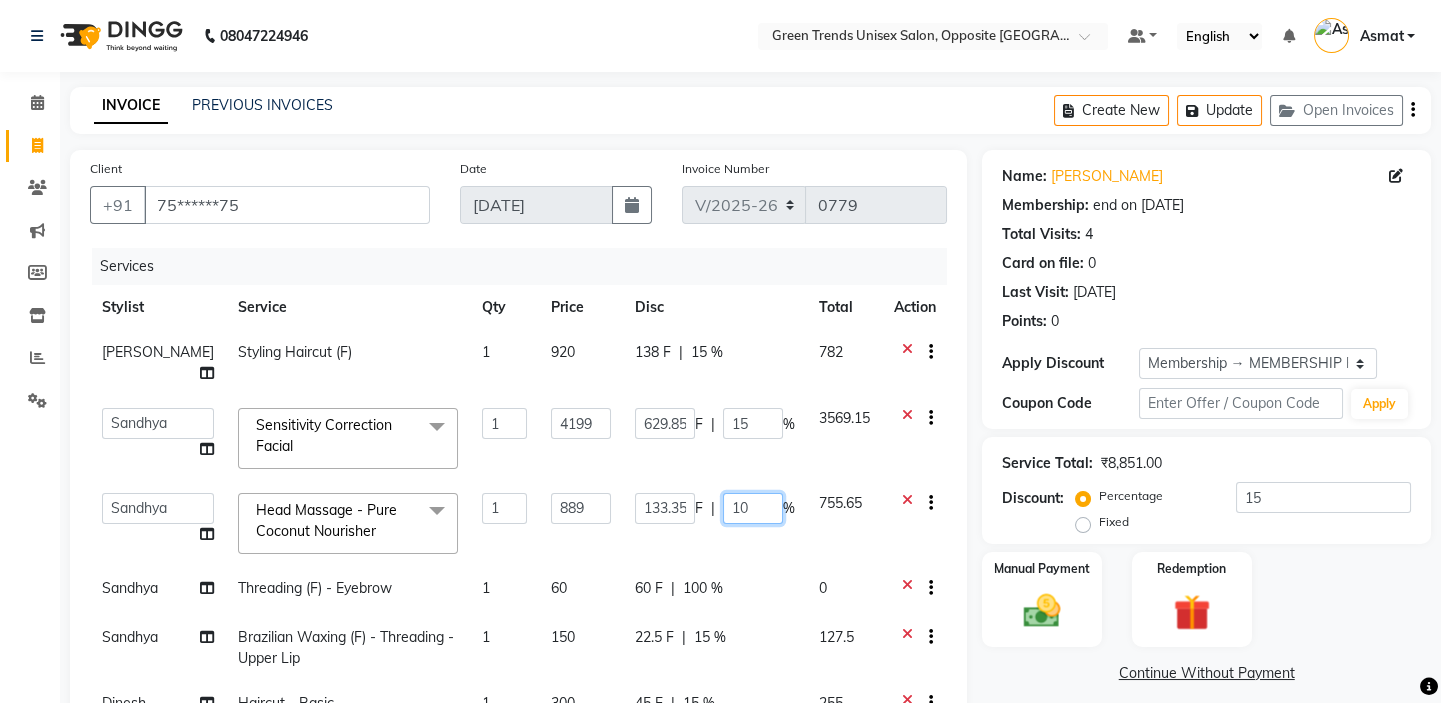 type on "100" 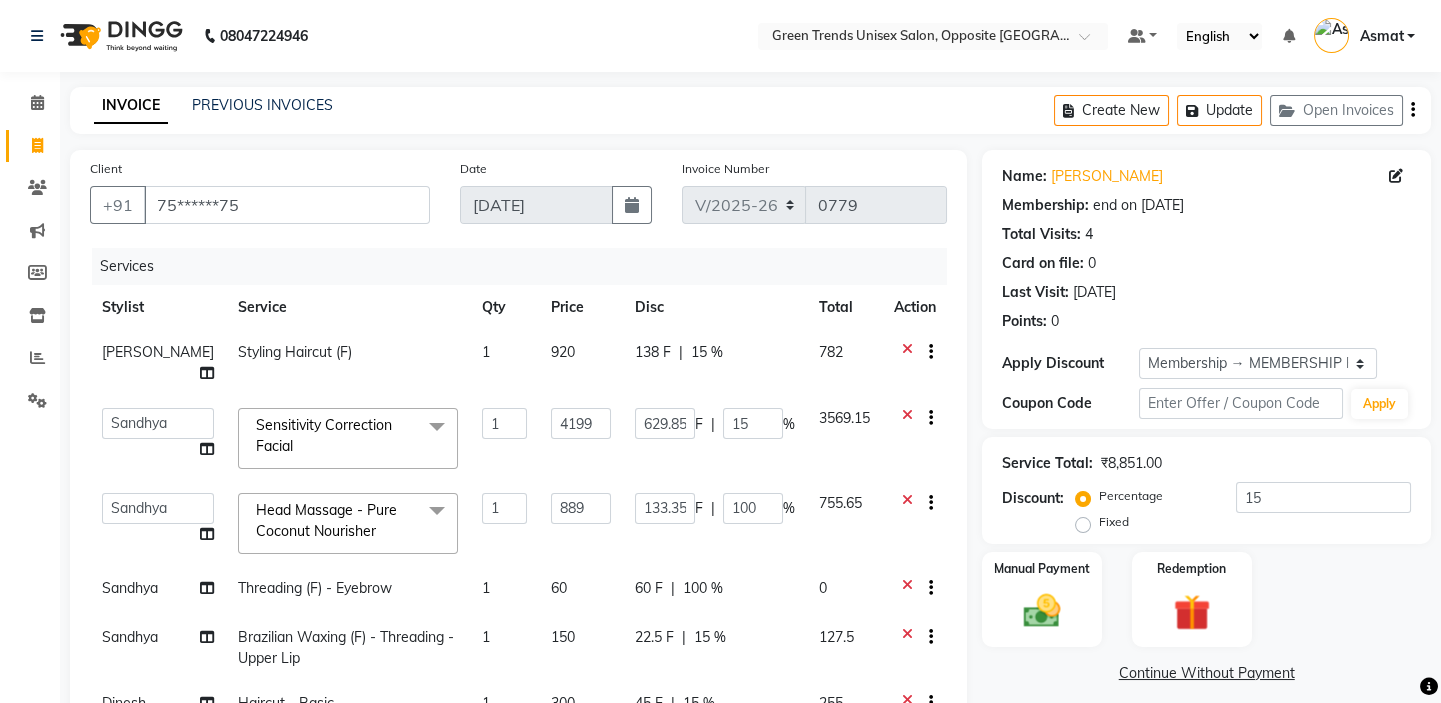 click on "133.35 F | 100 %" 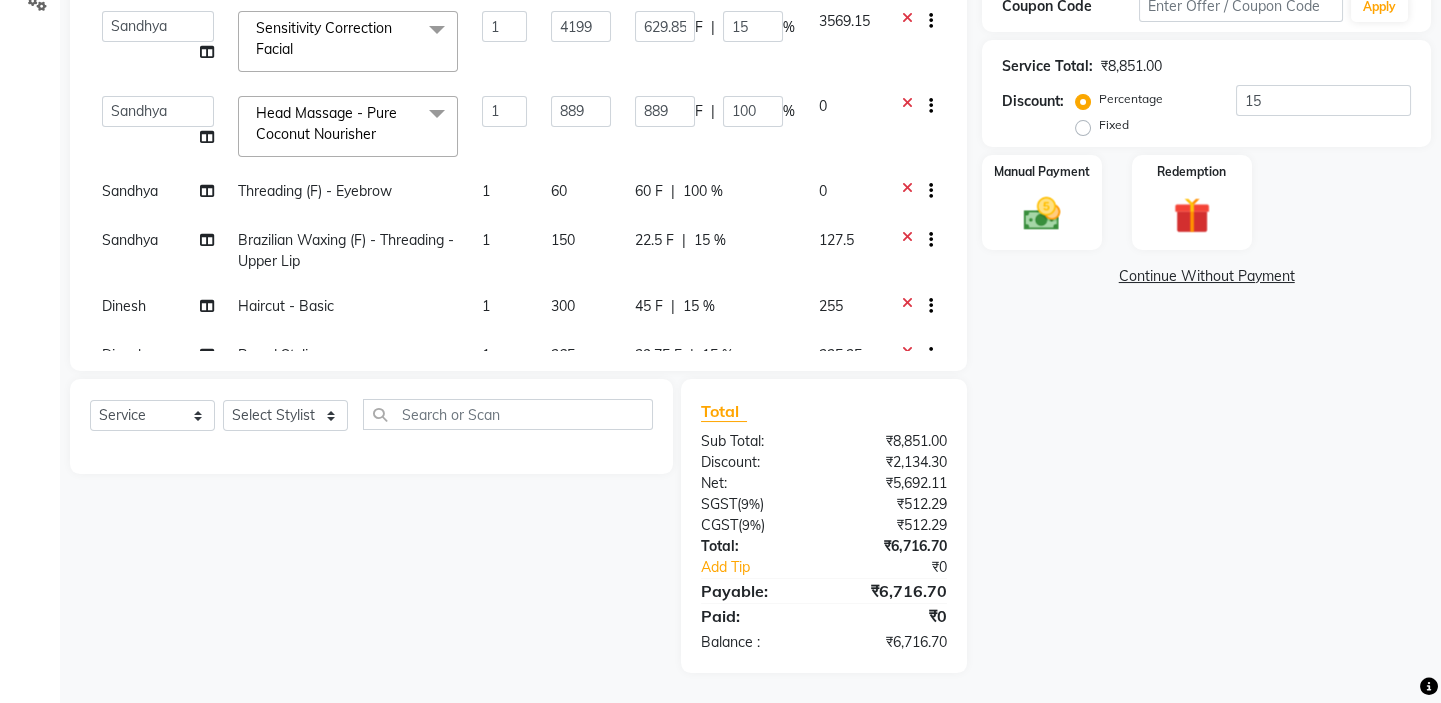 scroll, scrollTop: 396, scrollLeft: 0, axis: vertical 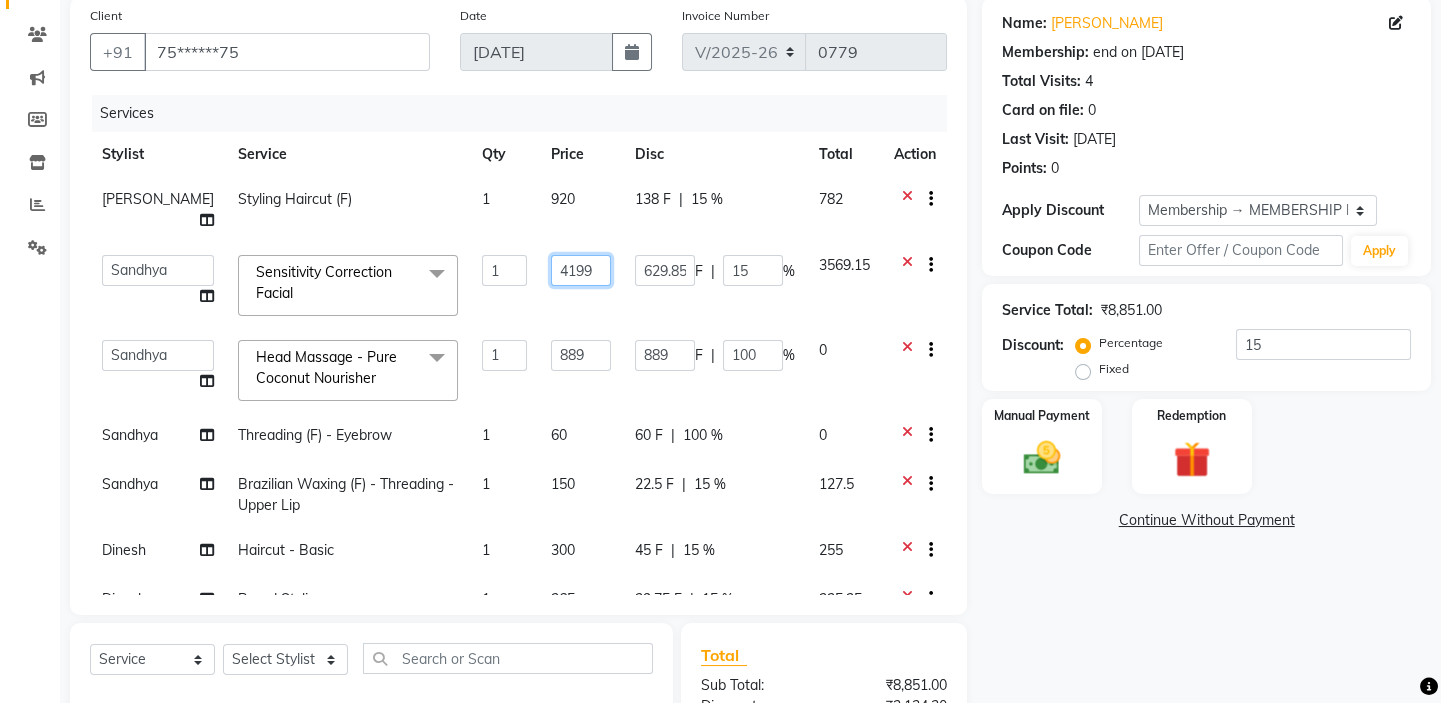 click on "4199" 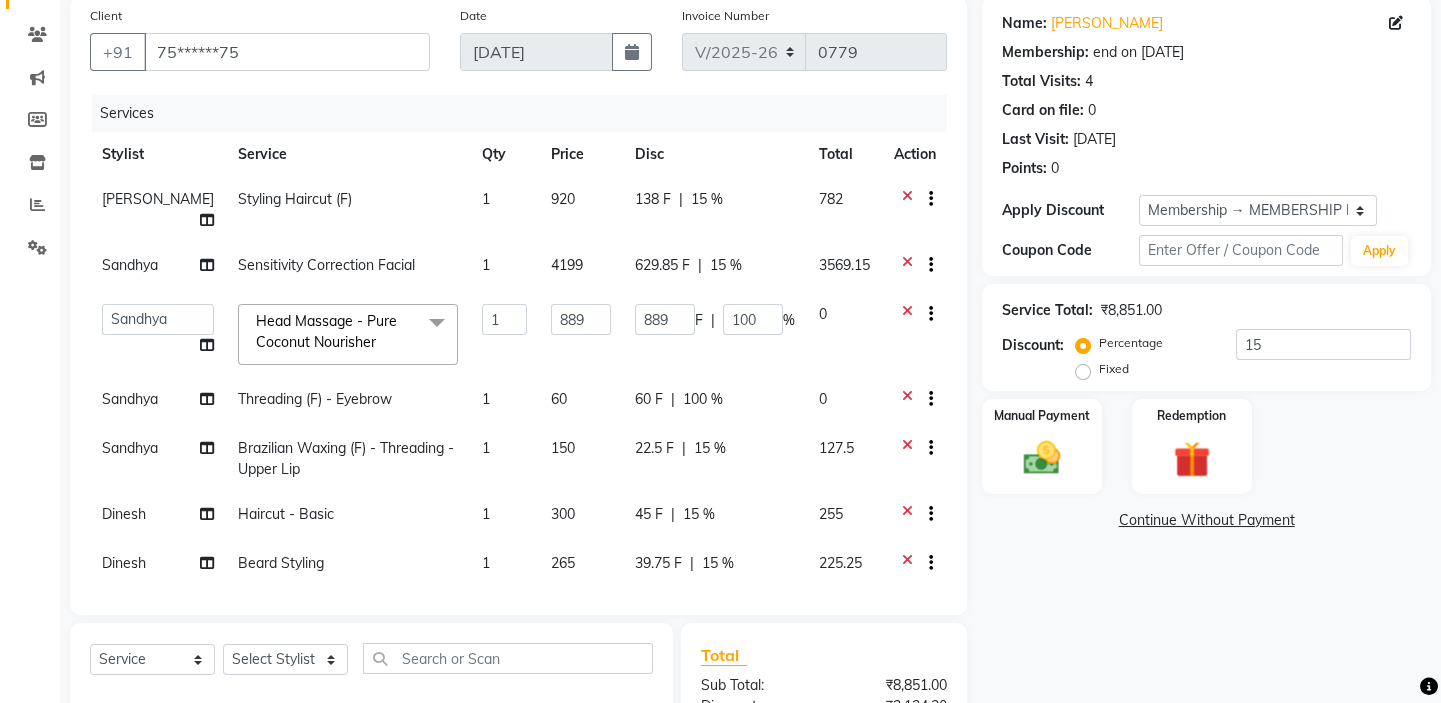 click on "629.85 F" 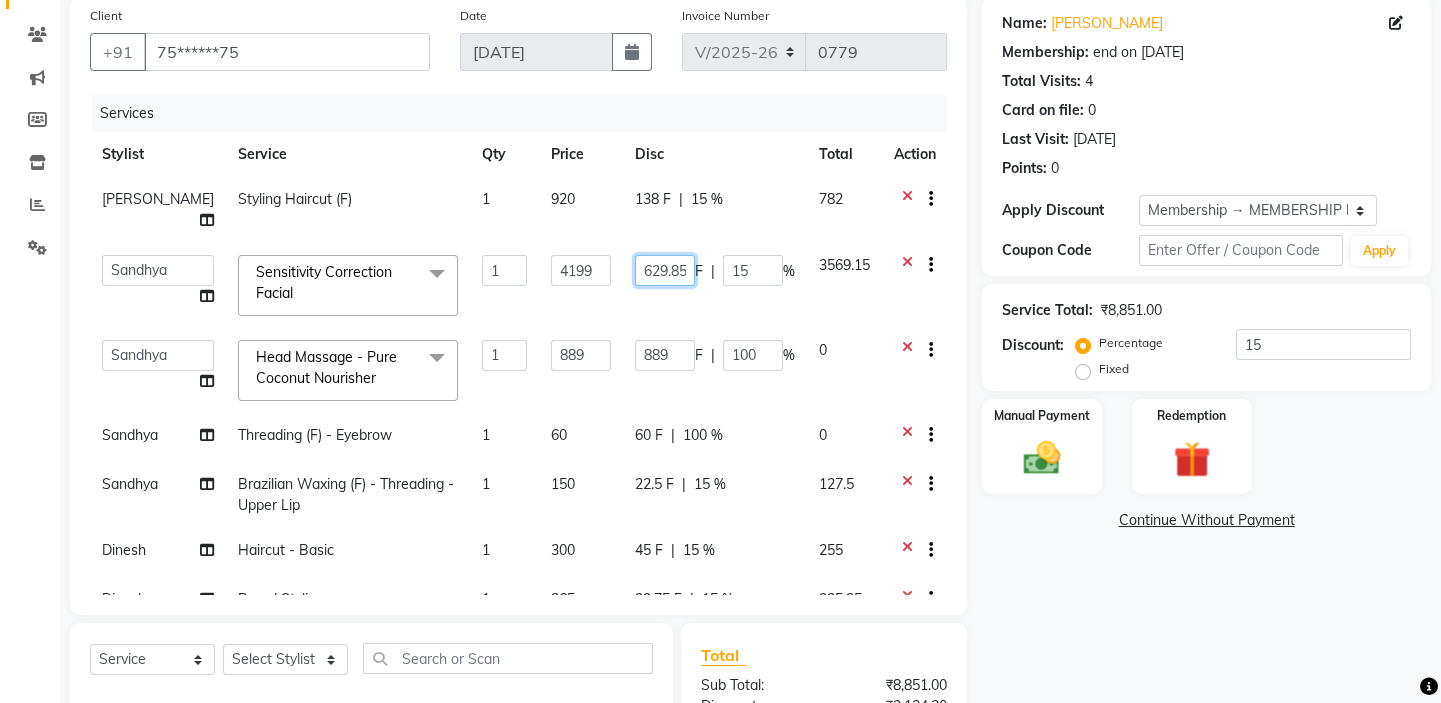 scroll, scrollTop: 0, scrollLeft: 3, axis: horizontal 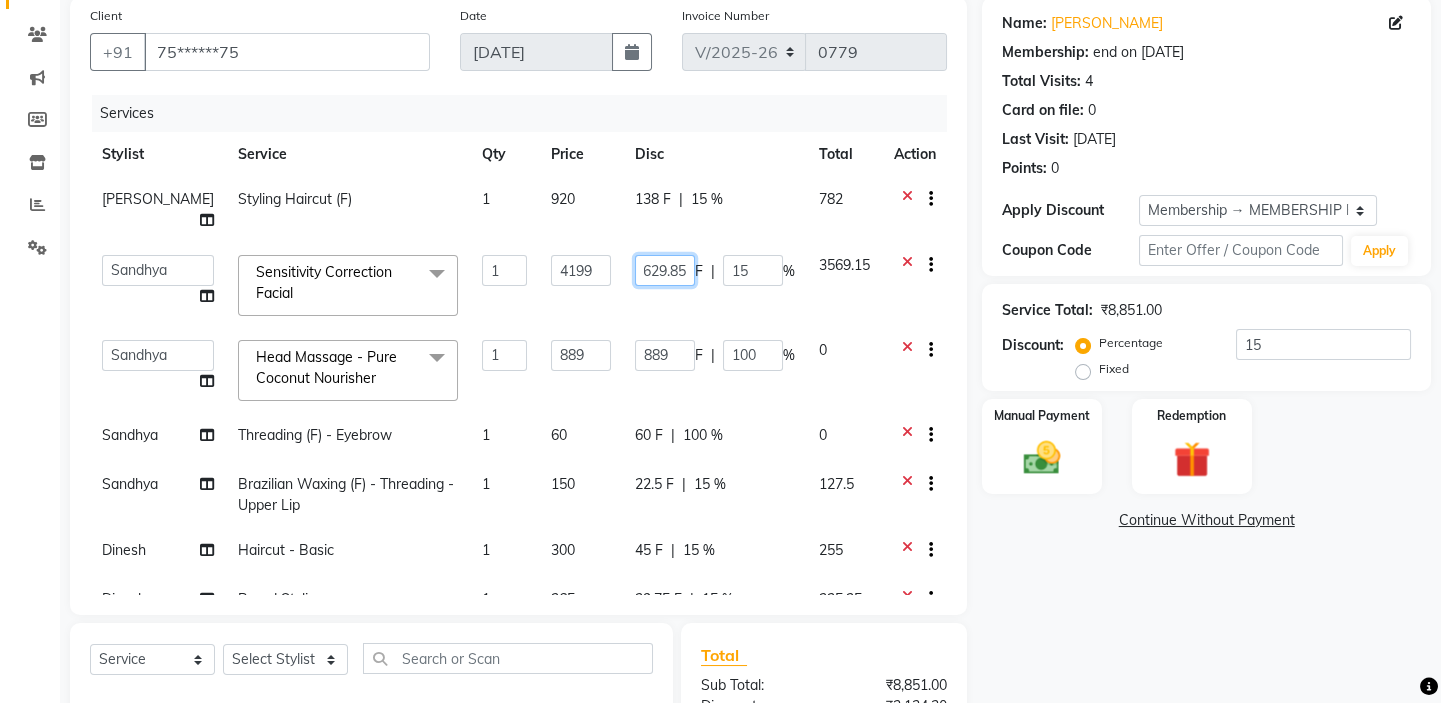 drag, startPoint x: 624, startPoint y: 248, endPoint x: 705, endPoint y: 264, distance: 82.565125 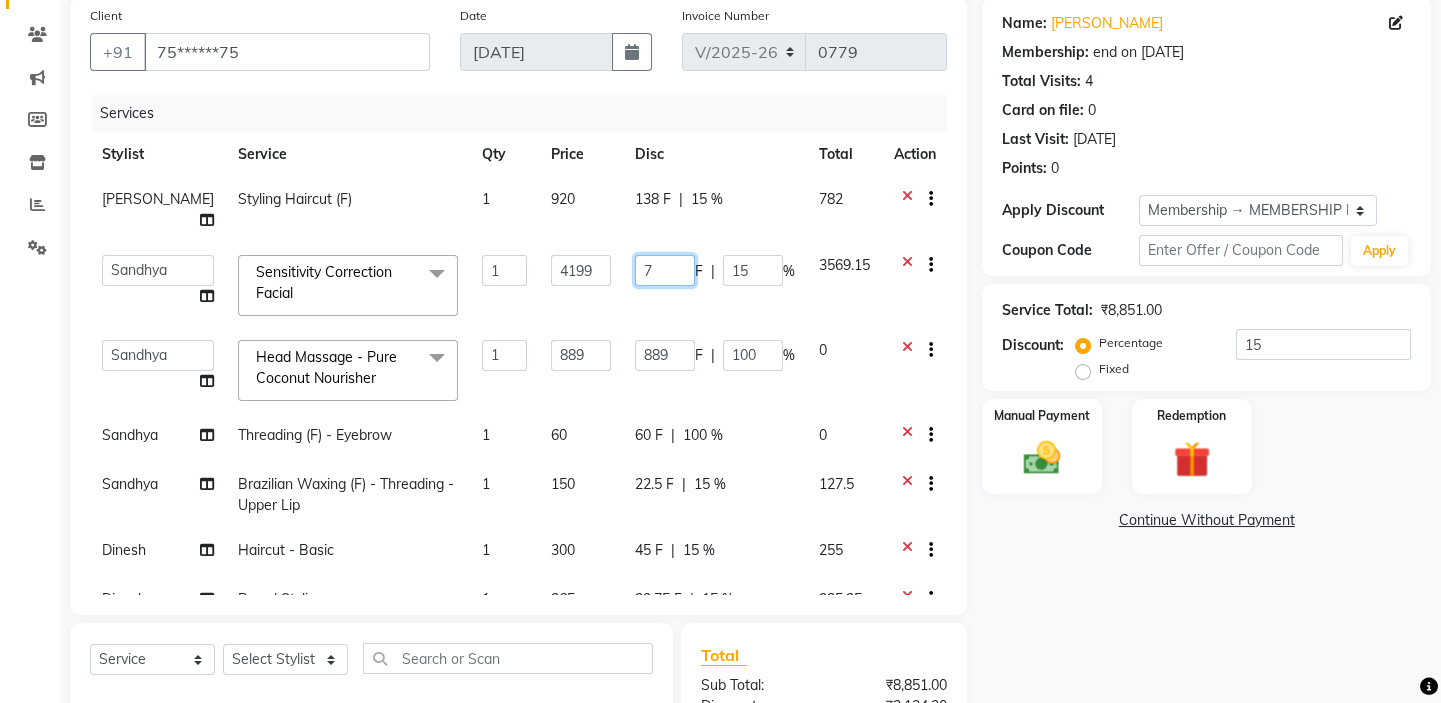 scroll, scrollTop: 0, scrollLeft: 0, axis: both 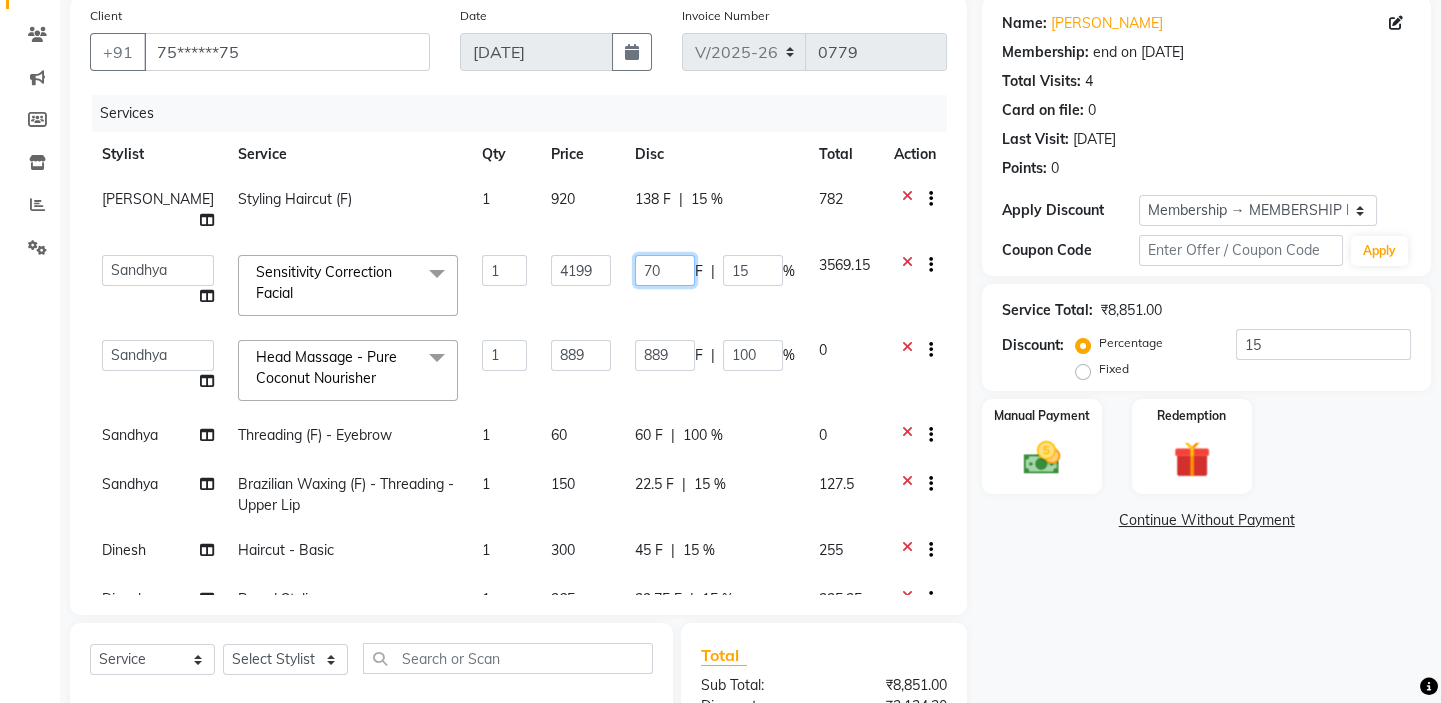 type on "700" 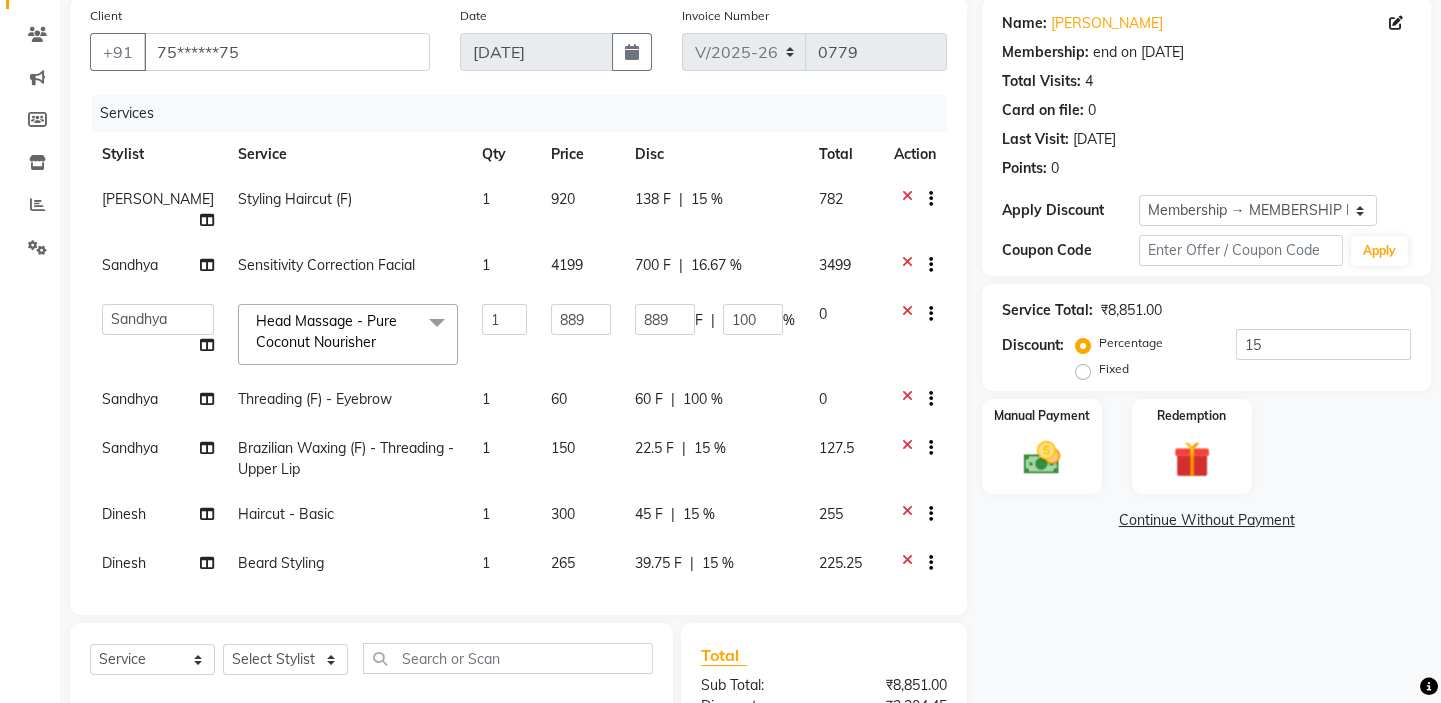 click on "[PERSON_NAME] Styling Haircut (F) 1 920 138 F | 15 % 782 Sandhya Sensitivity Correction Facial 1 4199 700 F | 16.67 % 3499  [PERSON_NAME]   [PERSON_NAME] [PERSON_NAME]   [PERSON_NAME]   [PERSON_NAME]  Head Massage - Pure Coconut Nourisher  x Haircut - Basic Haircut - Advanced (M) Shave [PERSON_NAME] Trim [PERSON_NAME] Styling Head Shave Trimming (F) Styling Haircut (F) Creative Haircut (F) Nano plastia  Head Massage - [MEDICAL_DATA] Chiller Head Massage - Pure Coconut Nourisher Head Massage - Almond Indulgence Head Massage - [PERSON_NAME] Regular Hair Spa Hair Spas - Mentho Burst Spa Keratin Bosster 700 Scalp Treatment - Anti-[MEDICAL_DATA] Treatment Hair Fall Treatment Repair Rescue Spa Bond Repair Regimine Bond Reapir Ritual with Volumize Booster Bond Reapir Ritual with Fortify Booster Bond Reapir Ritual with Vibrancy Booster Bond Reapir Ritual with Hydrate Booster Bond Reapir Ritual with Tame Booster [PERSON_NAME] Butter Treatment [PERSON_NAME] Collagen Therapy Scalp Sense Treatment Moroccan Oil Treatment Regular Moustache Colouring Detan - Face" 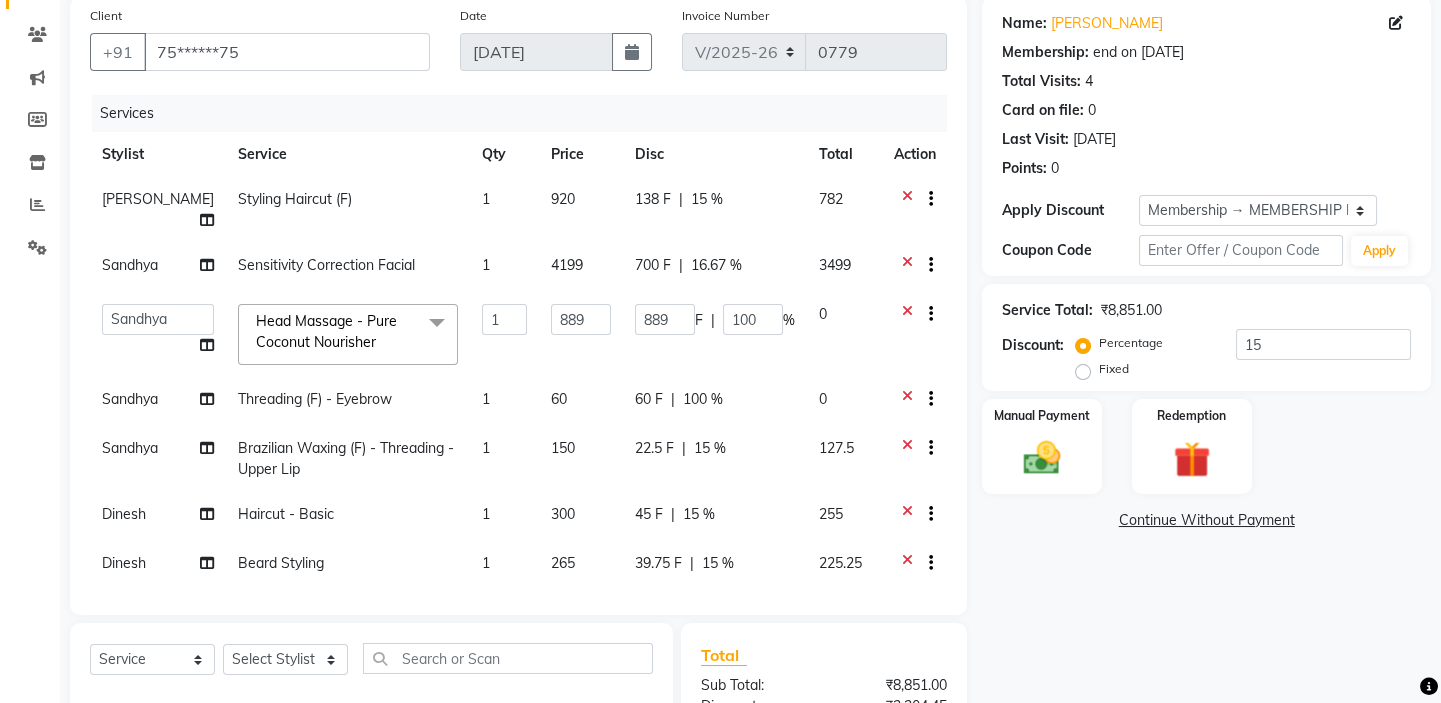 scroll, scrollTop: 234, scrollLeft: 0, axis: vertical 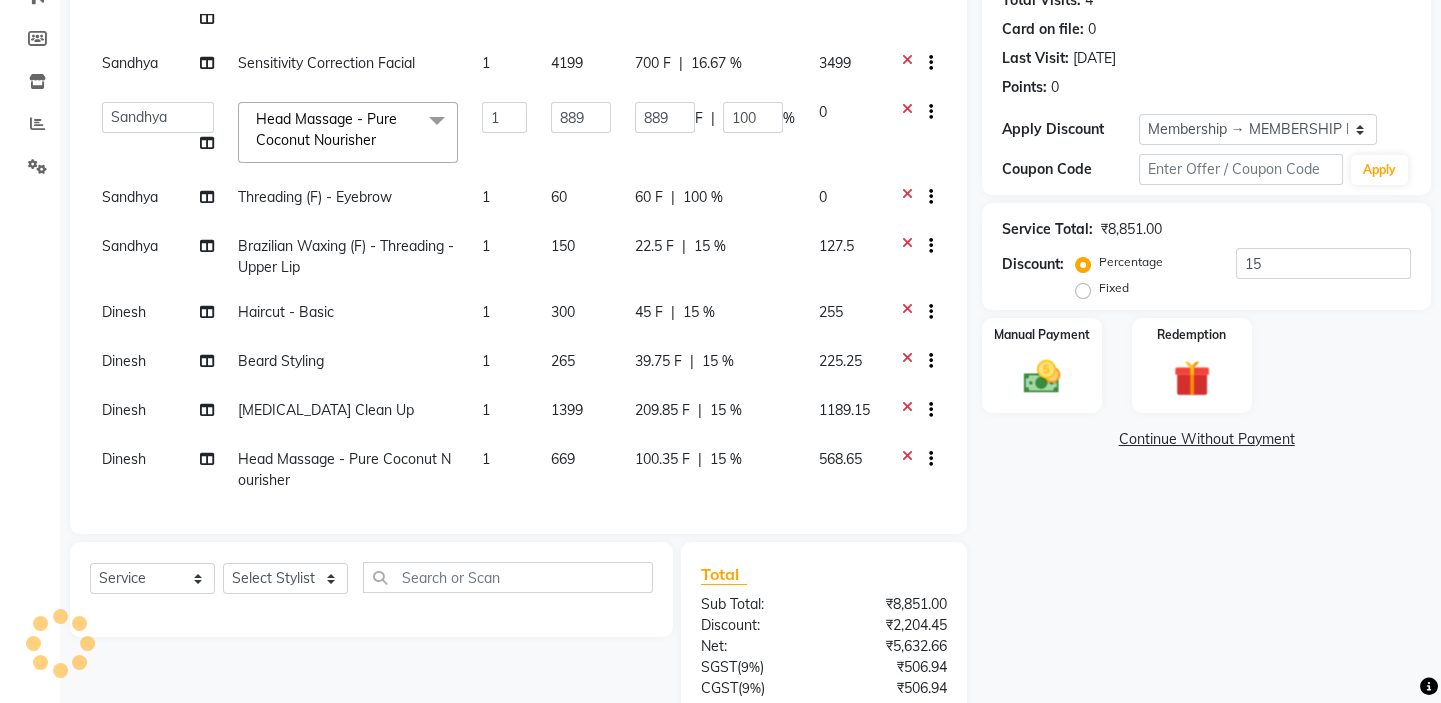 click on "Client +91 75******75 Date [DATE] Invoice Number V/2025 V/[PHONE_NUMBER] Services Stylist Service Qty Price Disc Total Action [PERSON_NAME] Styling Haircut (F) 1 920 138 F | 15 % 782 Sandhya Sensitivity Correction Facial 1 4199 700 F | 16.67 % 3499  [PERSON_NAME]   [PERSON_NAME] [PERSON_NAME]   [PERSON_NAME]   [PERSON_NAME]  Head Massage - Pure Coconut Nourisher  x Haircut - Basic Haircut - Advanced (M) Shave [PERSON_NAME] Trim [PERSON_NAME] Styling Head Shave Trimming (F) Styling Haircut (F) Creative Haircut (F) Nano plastia  Head Massage - [MEDICAL_DATA] Chiller Head Massage - Pure Coconut Nourisher Head Massage - Almond Indulgence Head Massage - [PERSON_NAME] Regular Hair Spa Hair Spas - Mentho Burst Spa Keratin Bosster 700 Scalp Treatment - Anti-[MEDICAL_DATA] Treatment Hair Fall Treatment Repair Rescue Spa Bond Repair Regimine Bond Reapir Ritual with Volumize Booster Bond Reapir Ritual with Fortify Booster Bond Reapir Ritual with Vibrancy Booster Bond Reapir Ritual with Hydrate Booster Bond Reapir Ritual with Tame Booster 1" 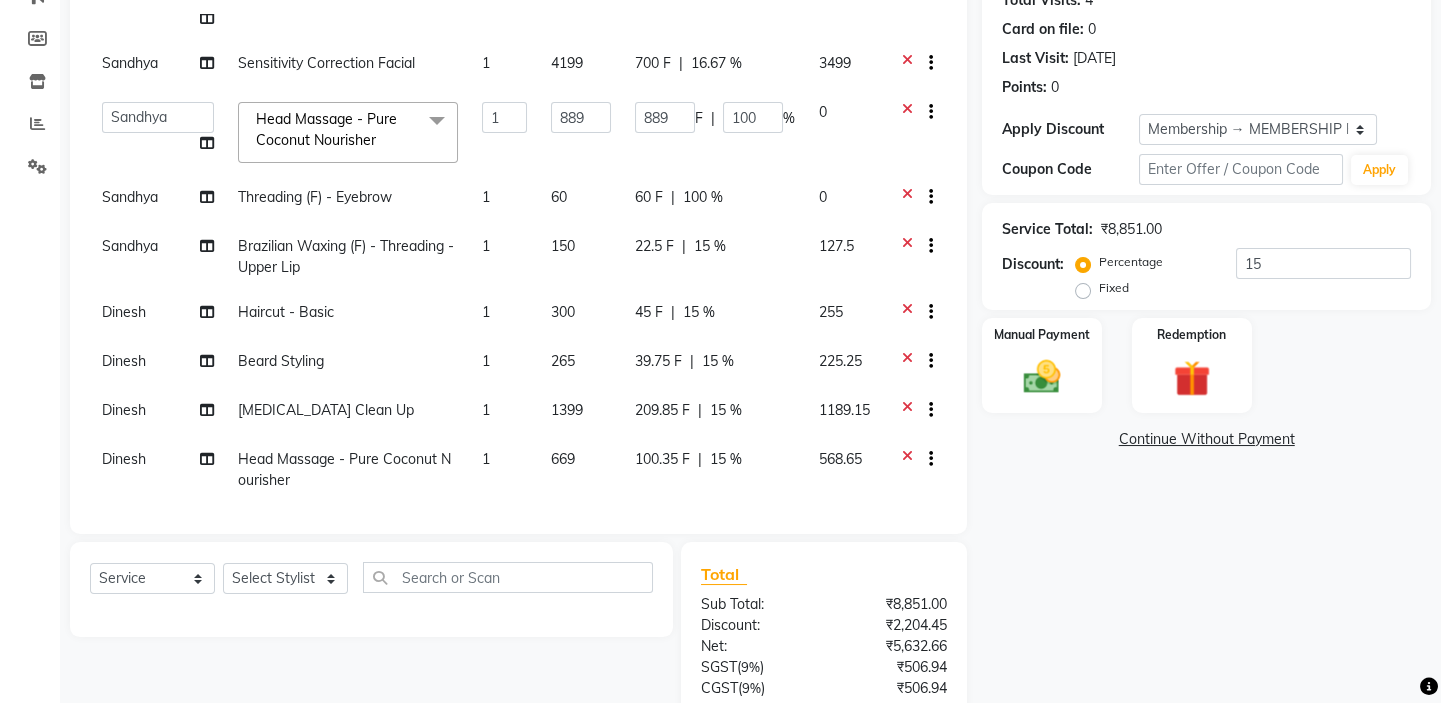 click 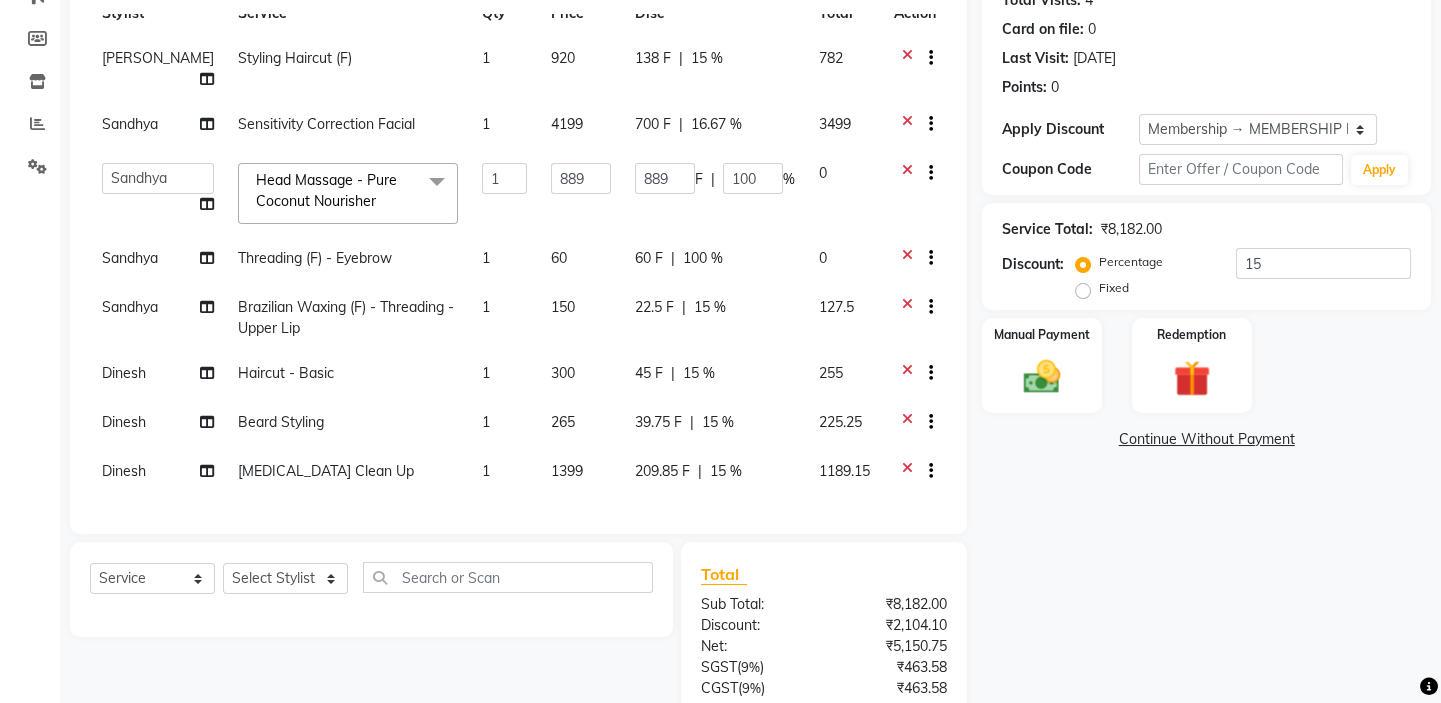 scroll, scrollTop: 56, scrollLeft: 0, axis: vertical 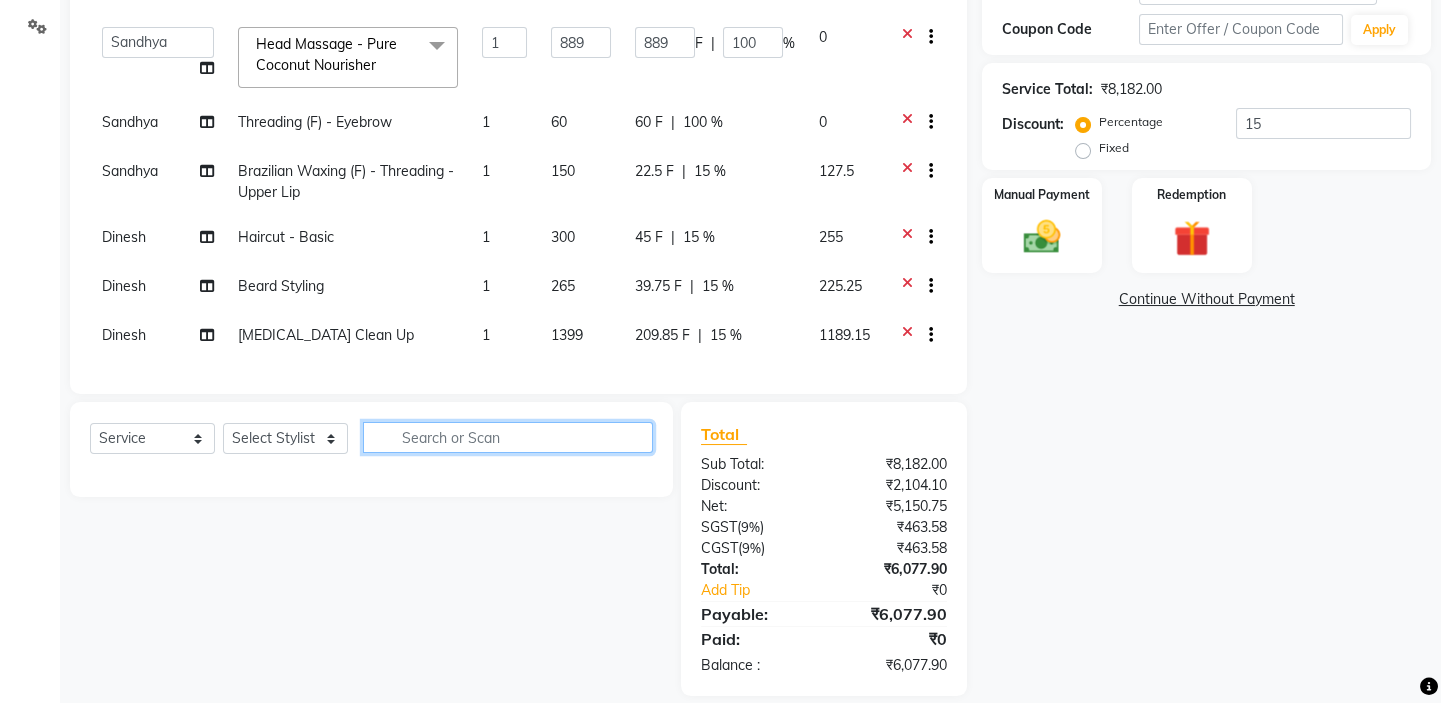 click 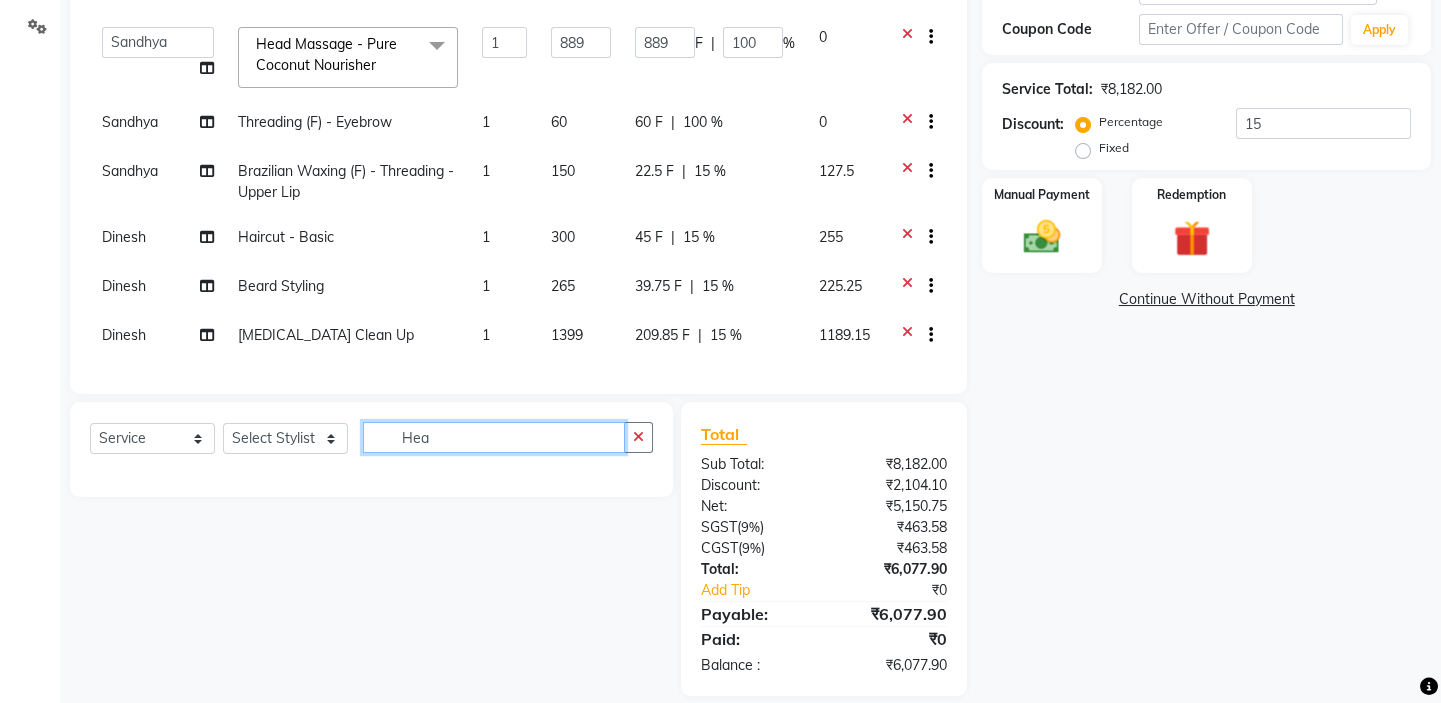 type on "Hea" 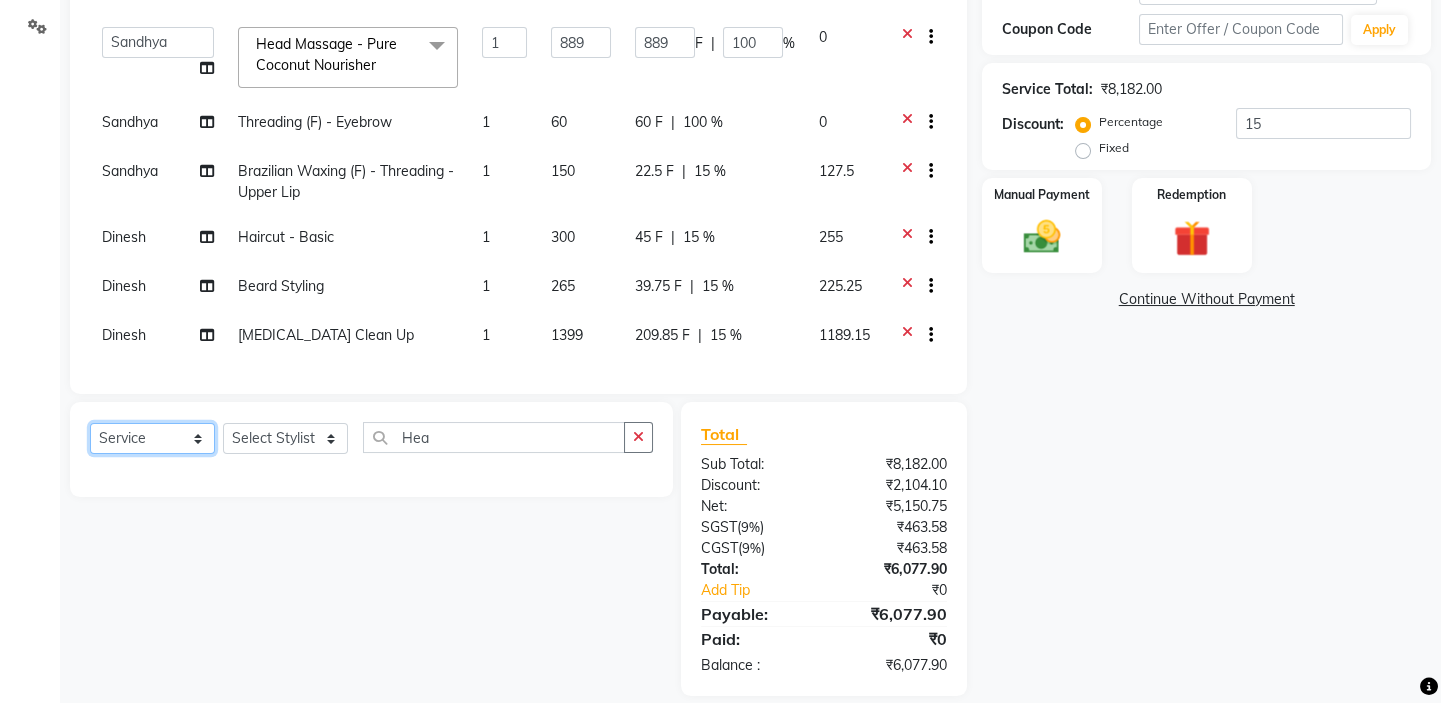 click on "Select  Service  Product  Membership  Package Voucher Prepaid Gift Card" 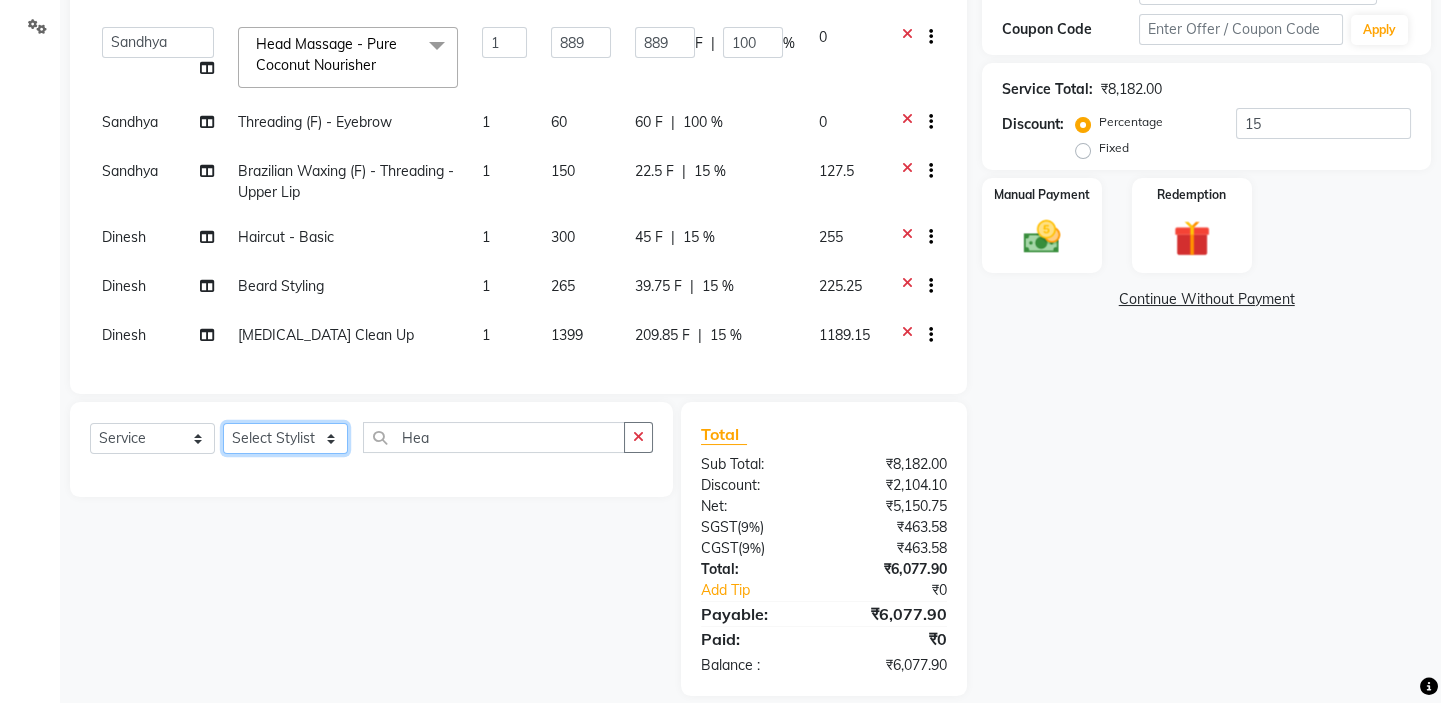 click on "Select Stylist [PERSON_NAME] [PERSON_NAME] [PERSON_NAME] [PERSON_NAME] [PERSON_NAME]" 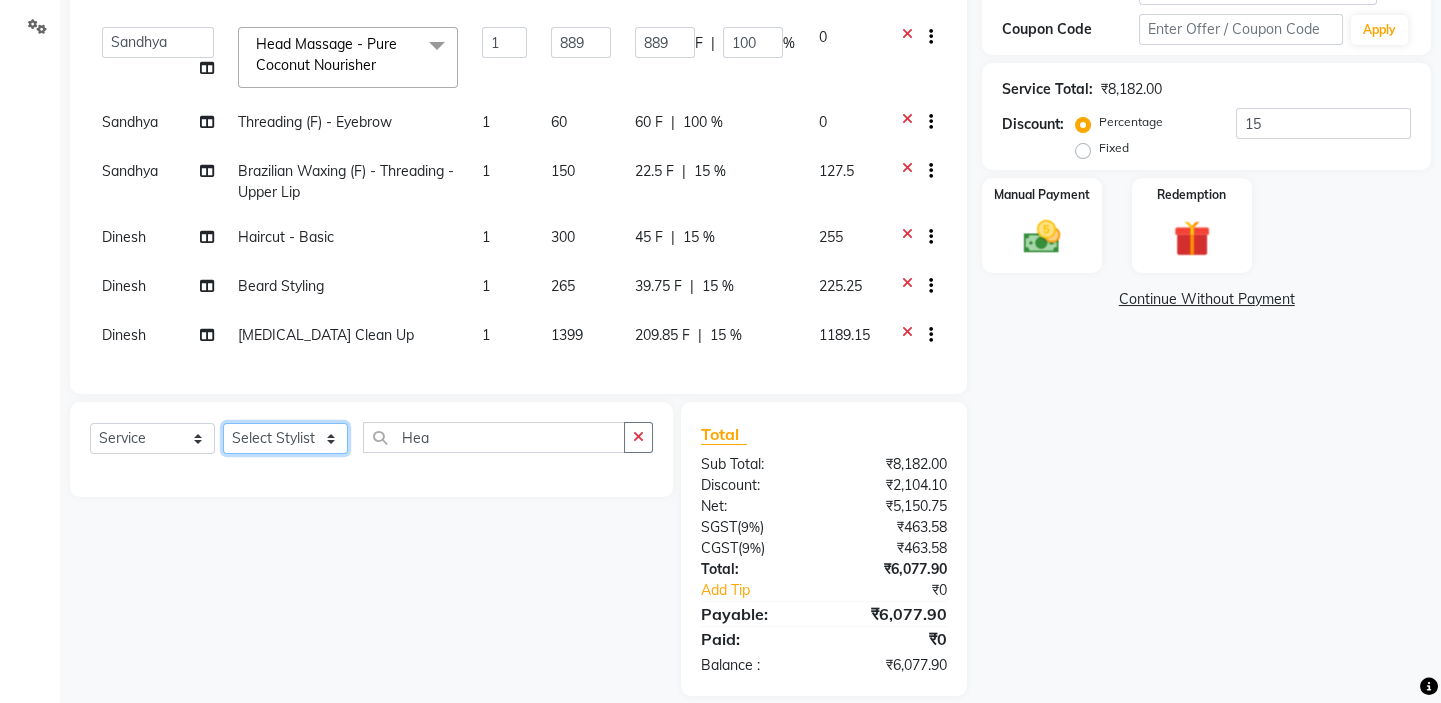 select on "33887" 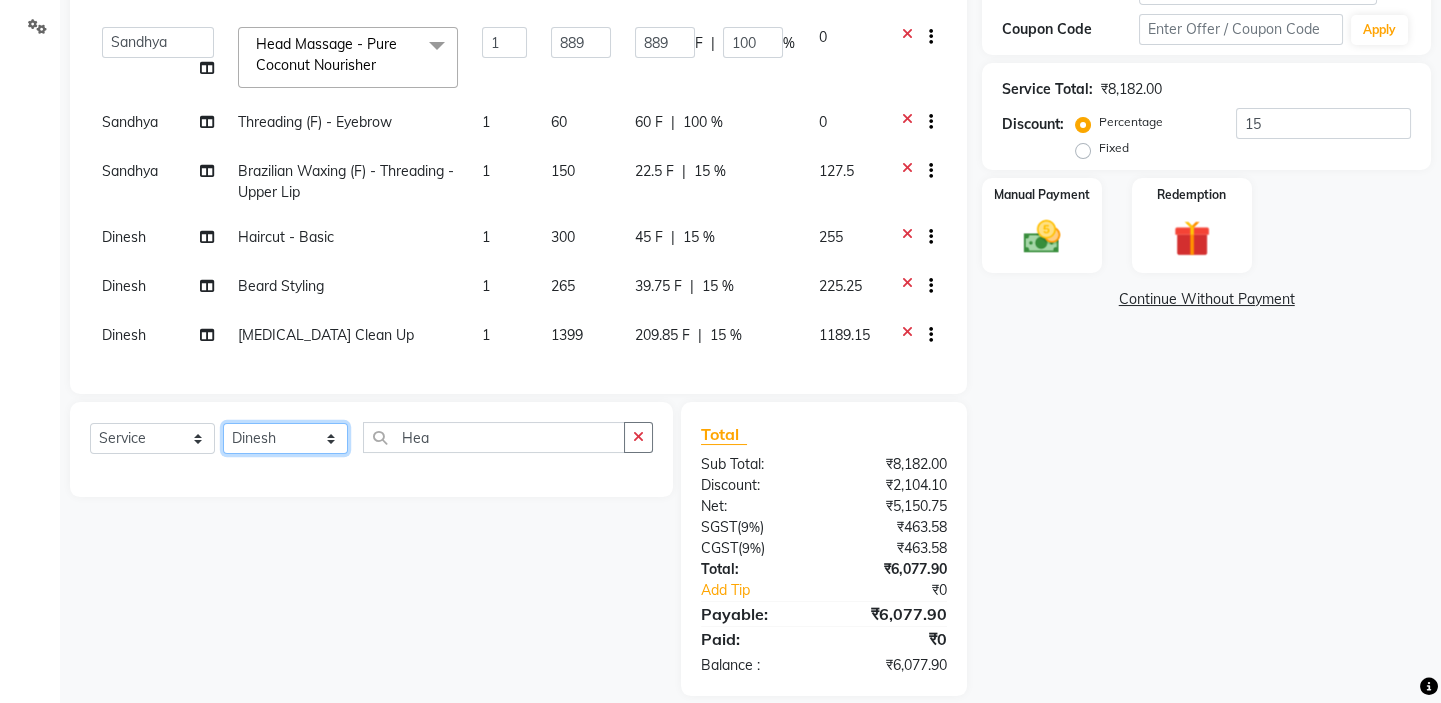 click on "Select Stylist [PERSON_NAME] [PERSON_NAME] [PERSON_NAME] [PERSON_NAME] [PERSON_NAME]" 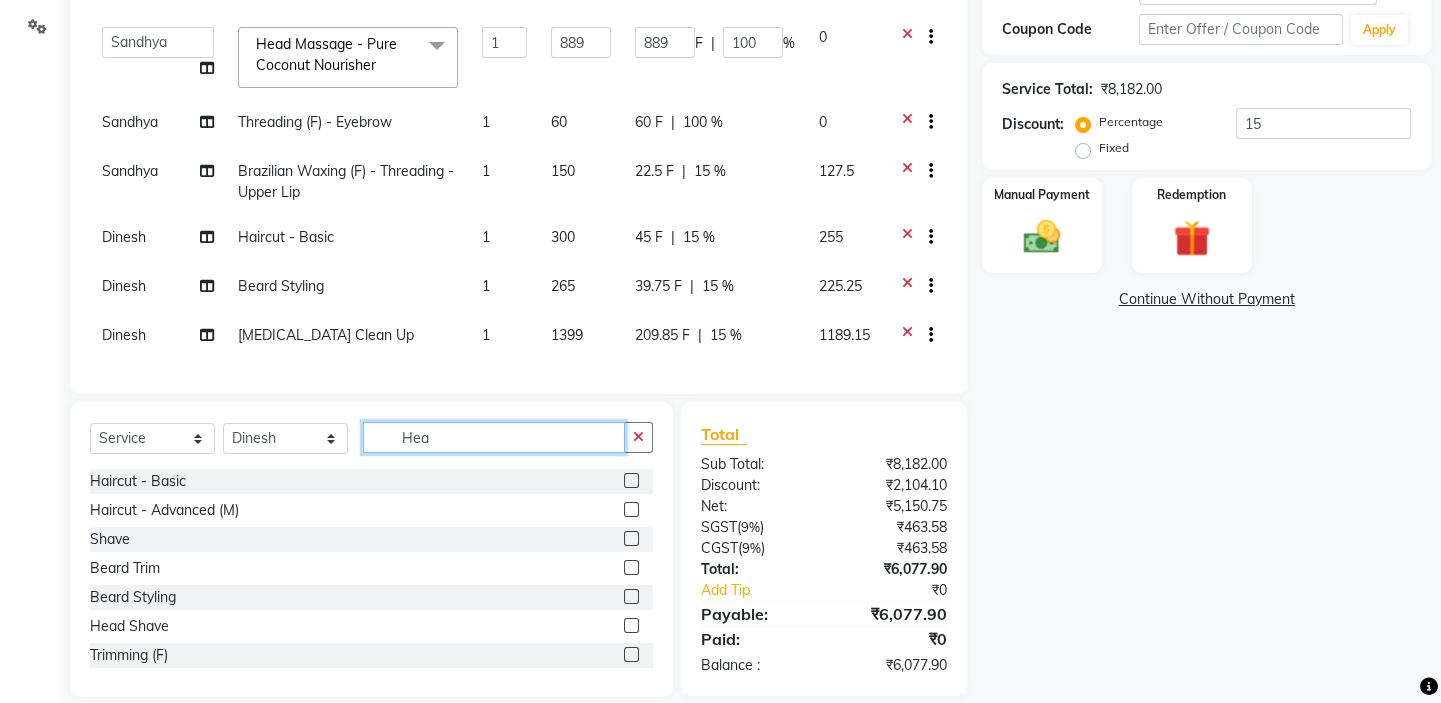 click on "Hea" 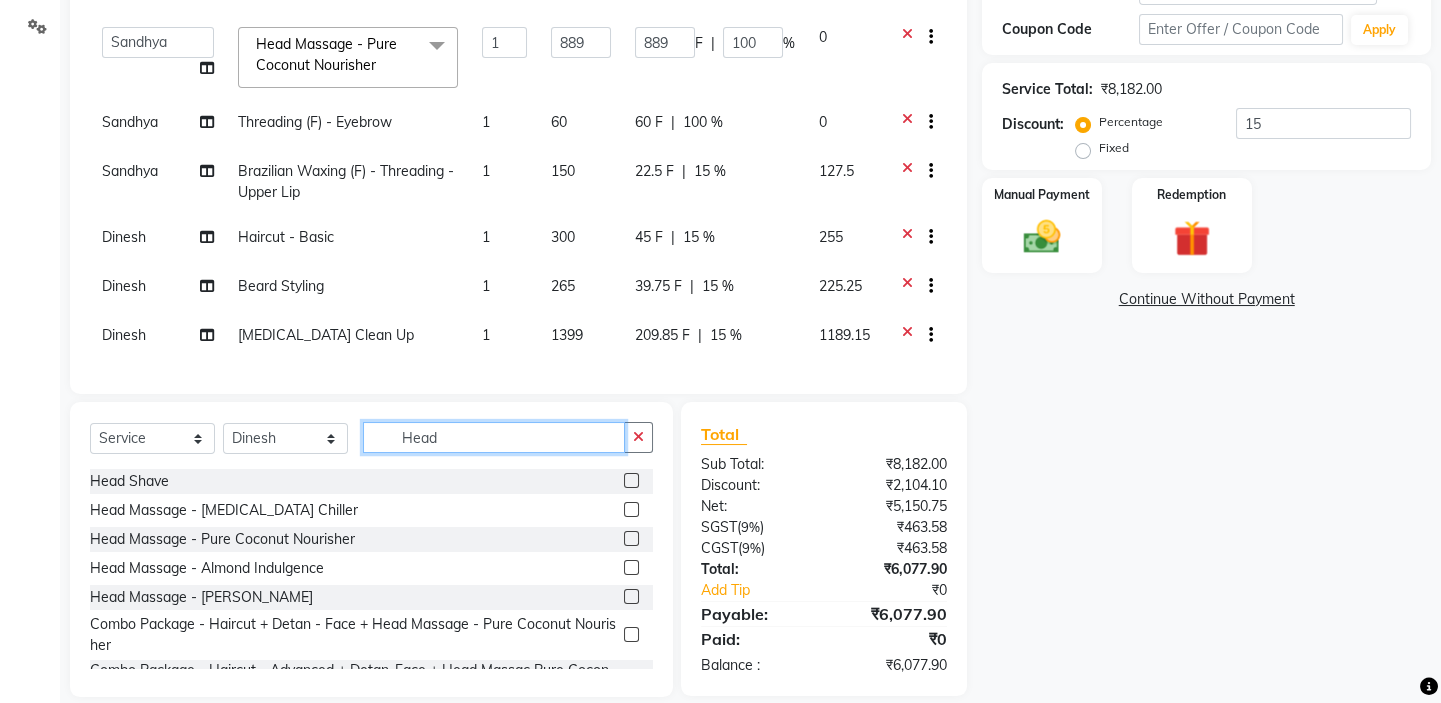 type on "Head" 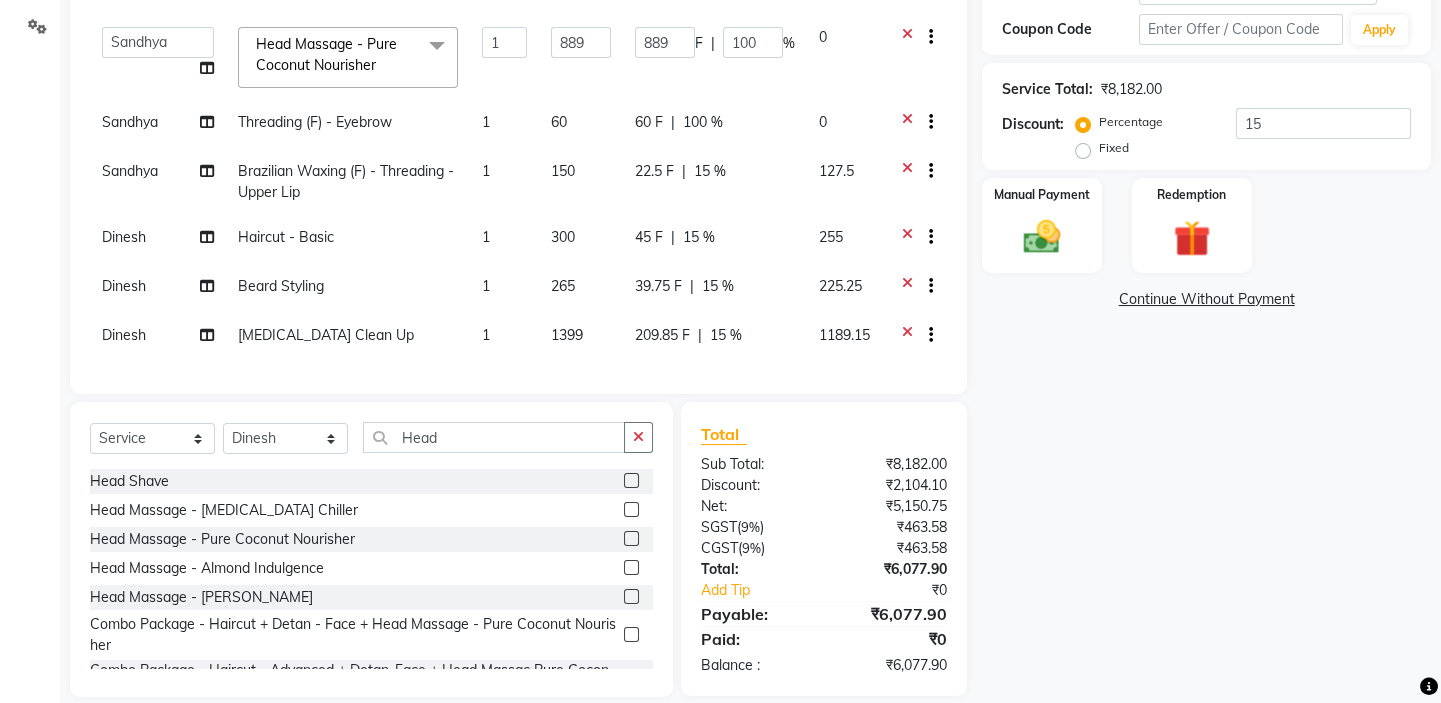 click 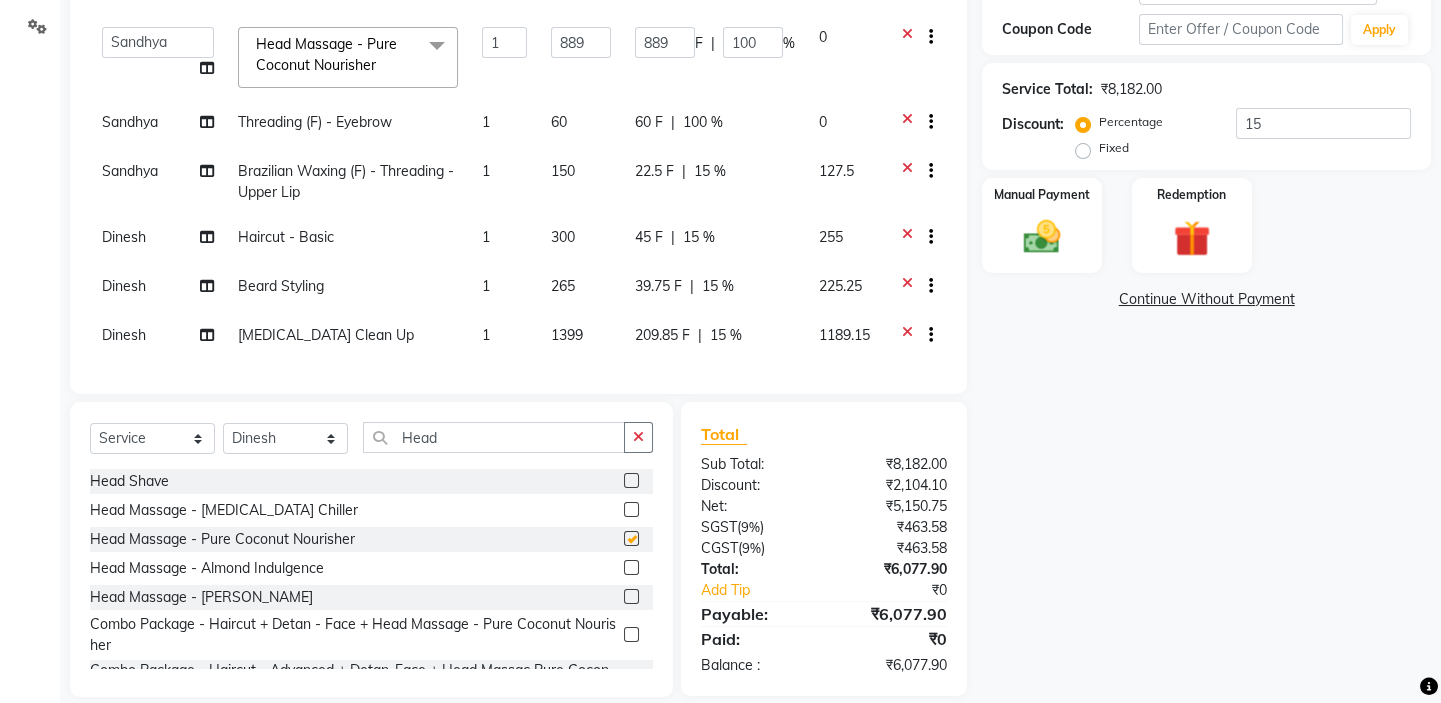 scroll, scrollTop: 121, scrollLeft: 0, axis: vertical 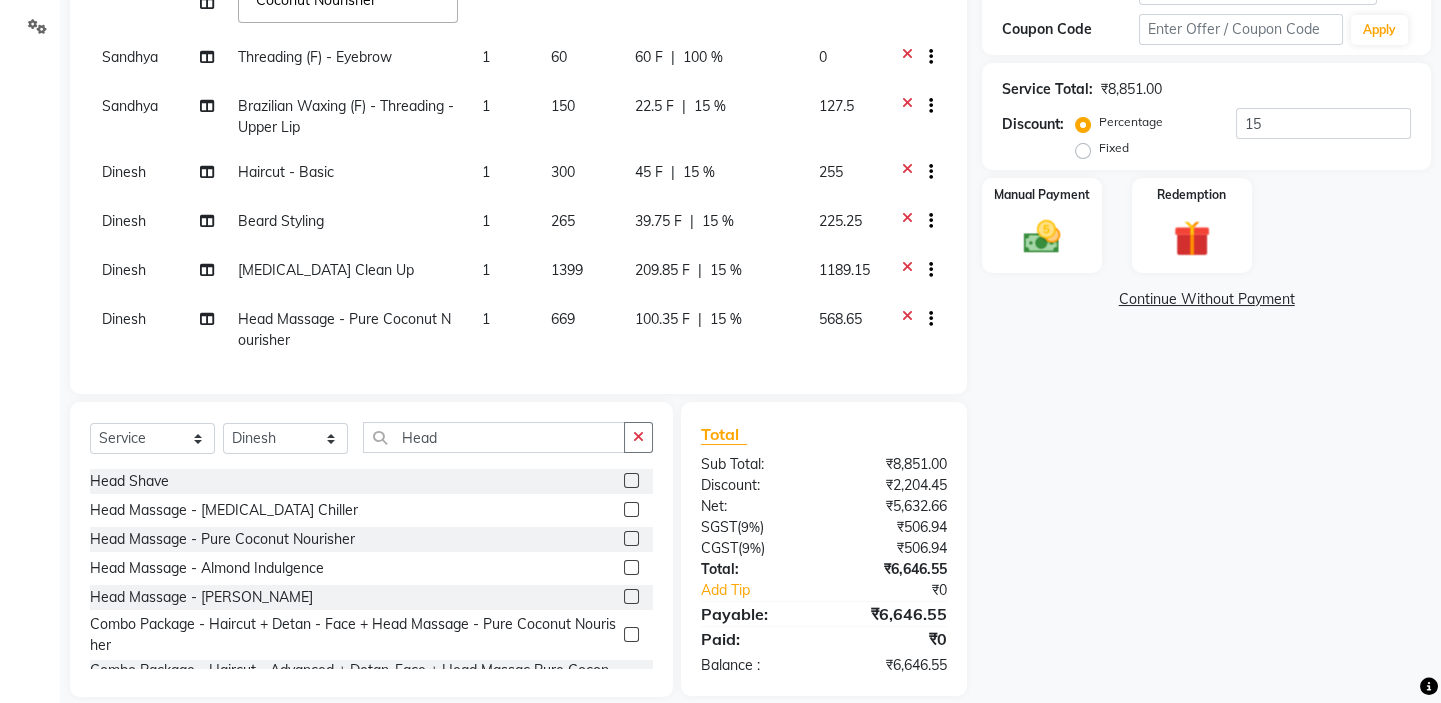 checkbox on "false" 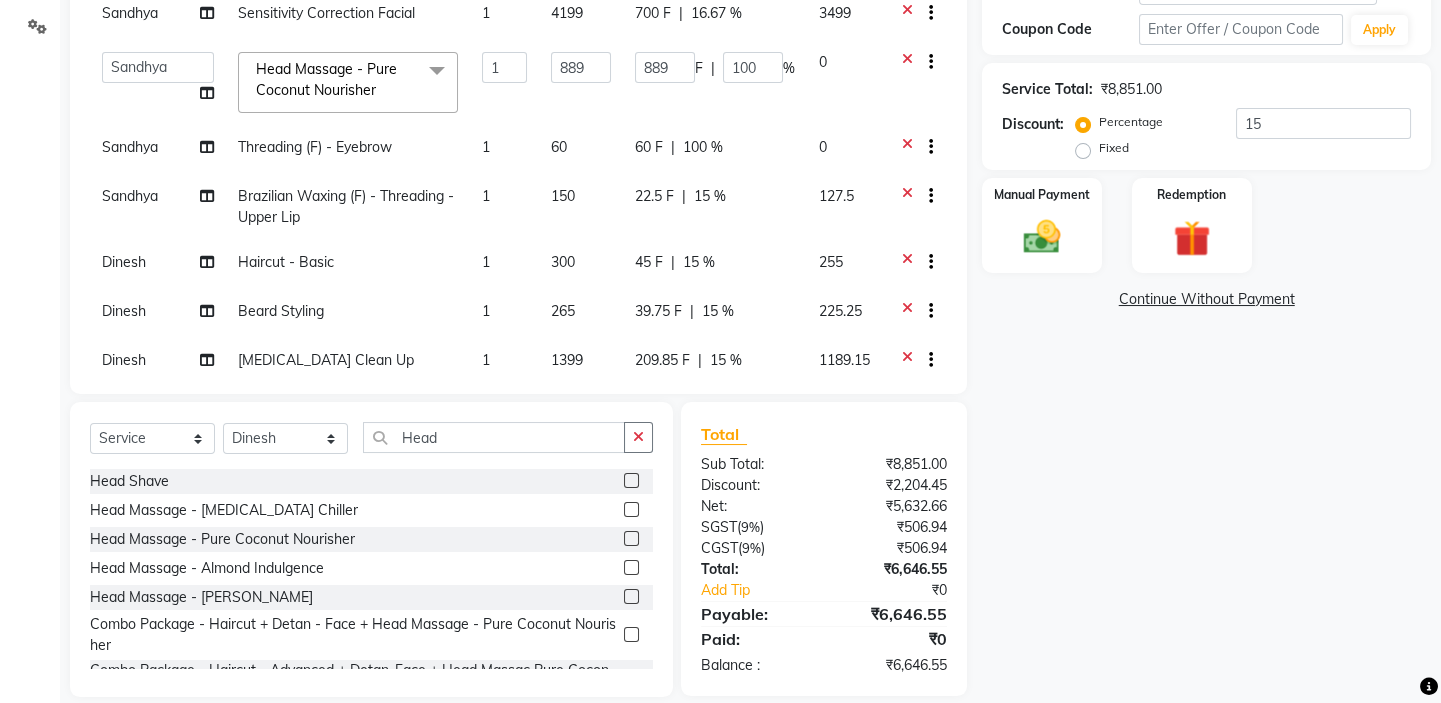 scroll, scrollTop: 0, scrollLeft: 0, axis: both 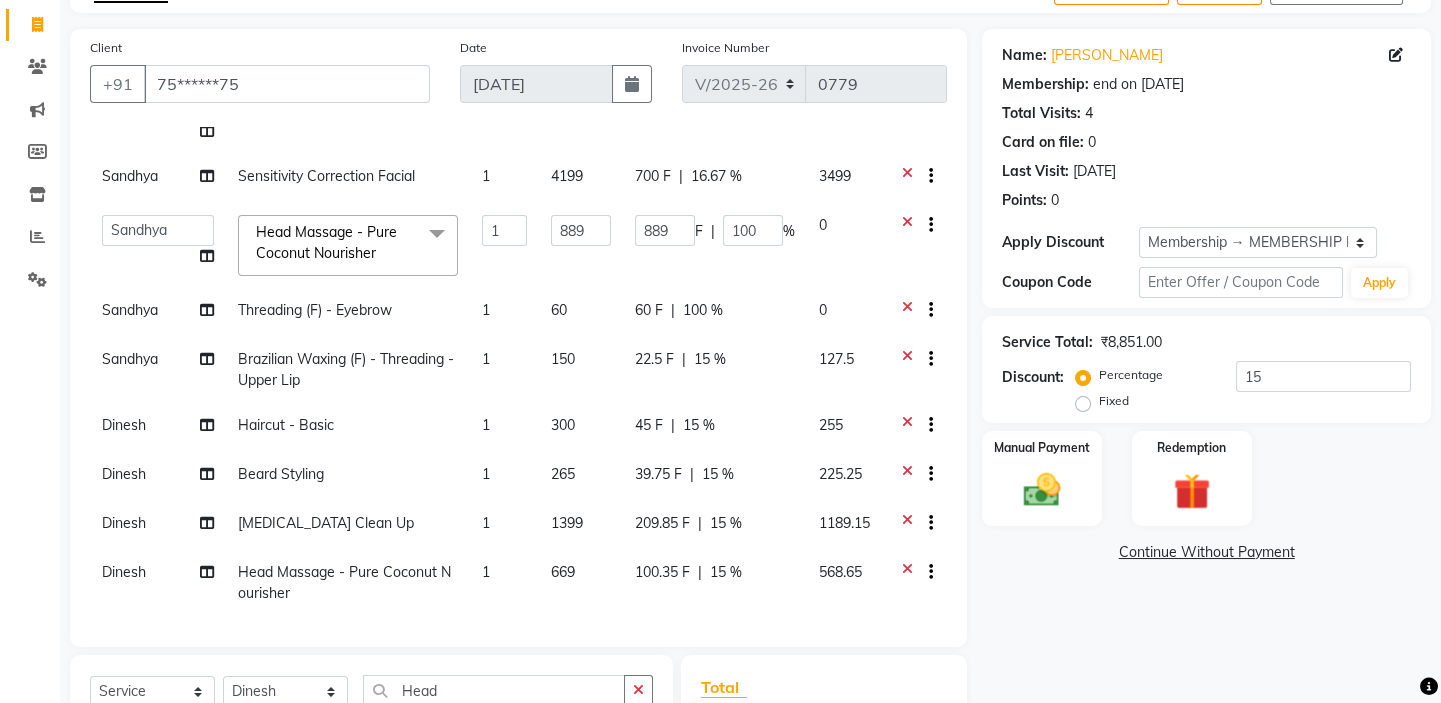 click on "45 F | 15 %" 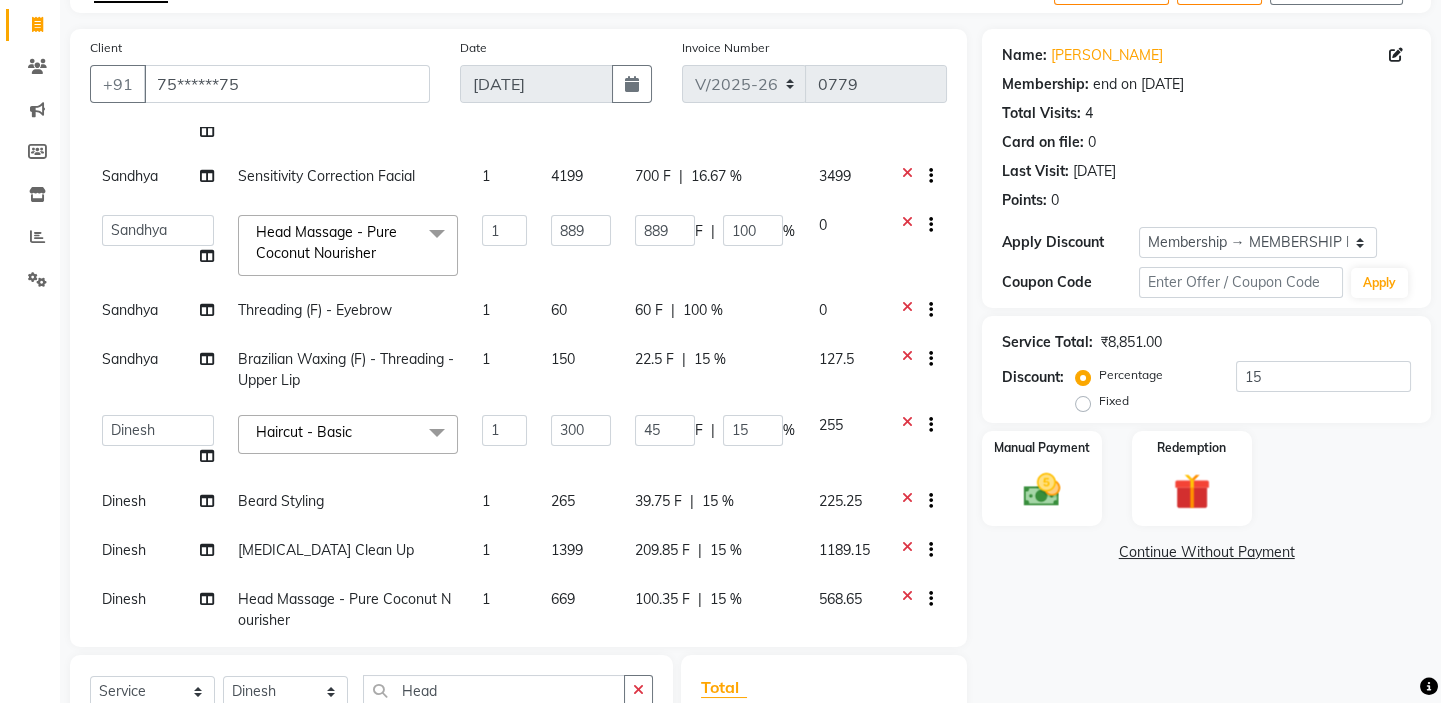 scroll, scrollTop: 230, scrollLeft: 0, axis: vertical 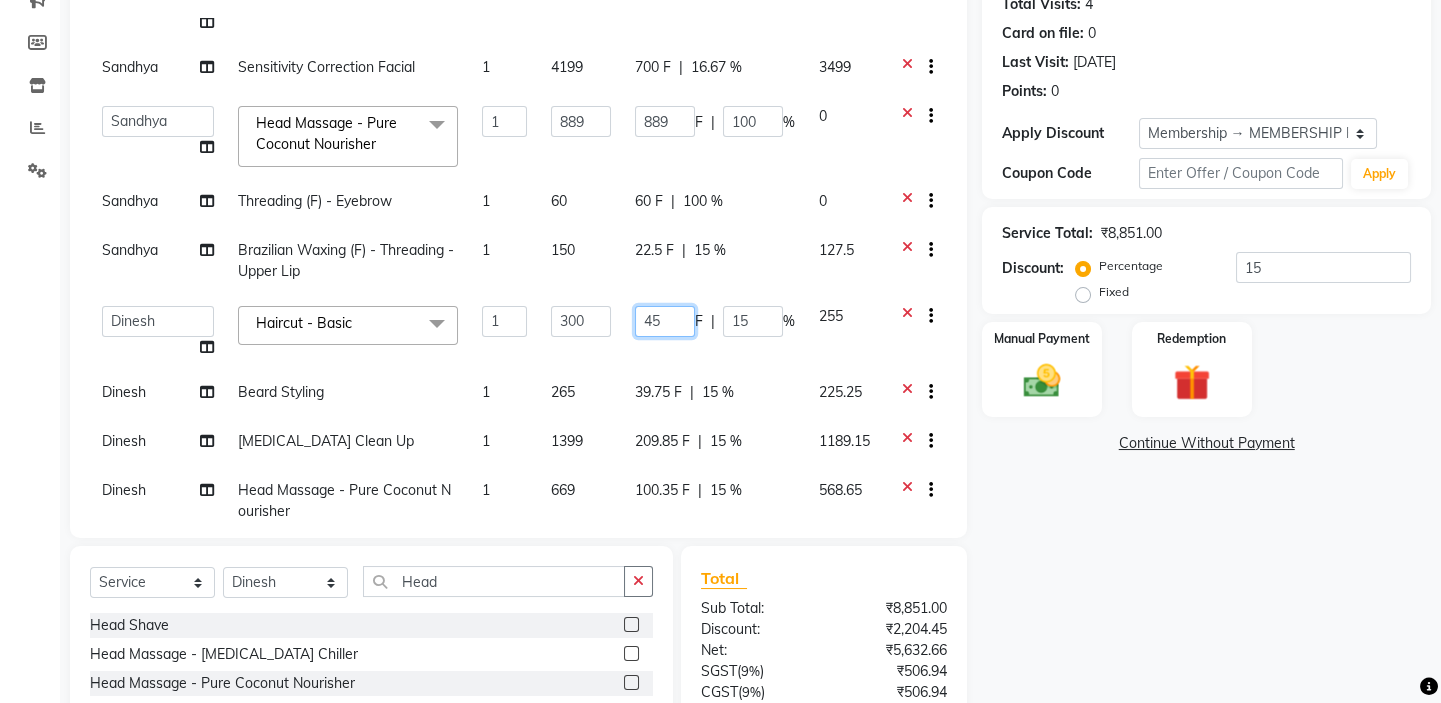 drag, startPoint x: 655, startPoint y: 307, endPoint x: 605, endPoint y: 308, distance: 50.01 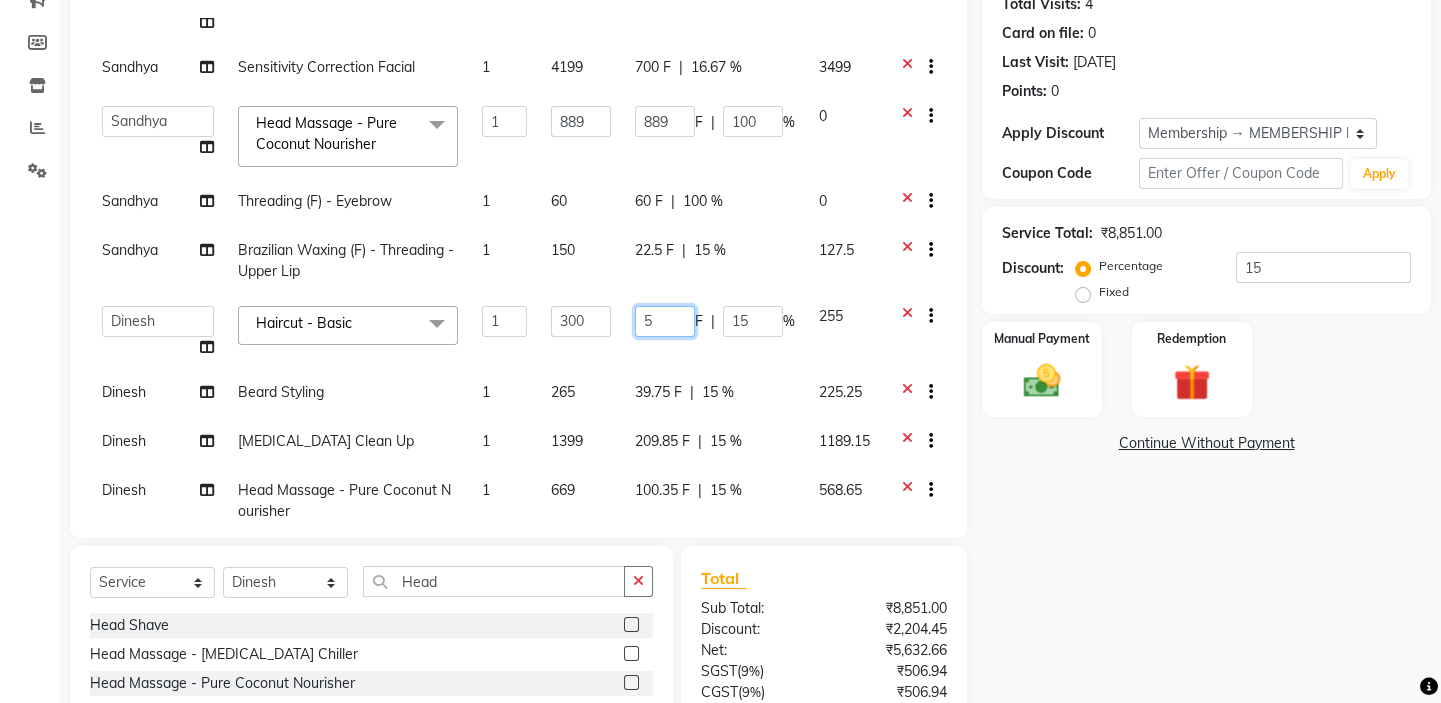type on "50" 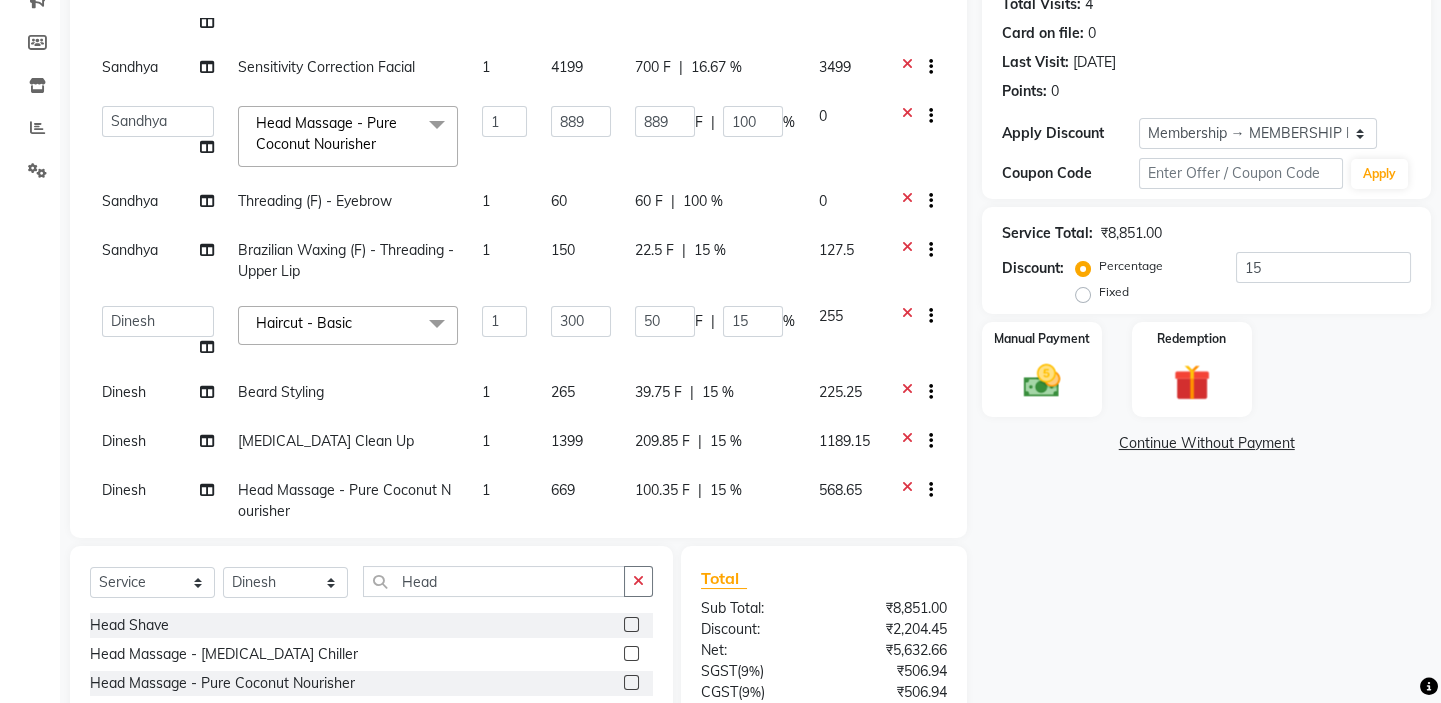 click on "[PERSON_NAME] Styling Haircut (F) 1 920 138 F | 15 % 782 Sandhya Sensitivity Correction Facial 1 4199 700 F | 16.67 % 3499  [PERSON_NAME]   [PERSON_NAME] [PERSON_NAME]   [PERSON_NAME]   [PERSON_NAME]  Head Massage - Pure Coconut Nourisher  x Haircut - Basic Haircut - Advanced (M) Shave [PERSON_NAME] Trim [PERSON_NAME] Styling Head Shave Trimming (F) Styling Haircut (F) Creative Haircut (F) Nano plastia  Head Massage - [MEDICAL_DATA] Chiller Head Massage - Pure Coconut Nourisher Head Massage - Almond Indulgence Head Massage - [PERSON_NAME] Regular Hair Spa Hair Spas - Mentho Burst Spa Keratin Bosster 700 Scalp Treatment - Anti-[MEDICAL_DATA] Treatment Hair Fall Treatment Repair Rescue Spa Bond Repair Regimine Bond Reapir Ritual with Volumize Booster Bond Reapir Ritual with Fortify Booster Bond Reapir Ritual with Vibrancy Booster Bond Reapir Ritual with Hydrate Booster Bond Reapir Ritual with Tame Booster [PERSON_NAME] Butter Treatment [PERSON_NAME] Collagen Therapy Scalp Sense Treatment Moroccan Oil Treatment Regular Moustache Colouring Detan - Face" 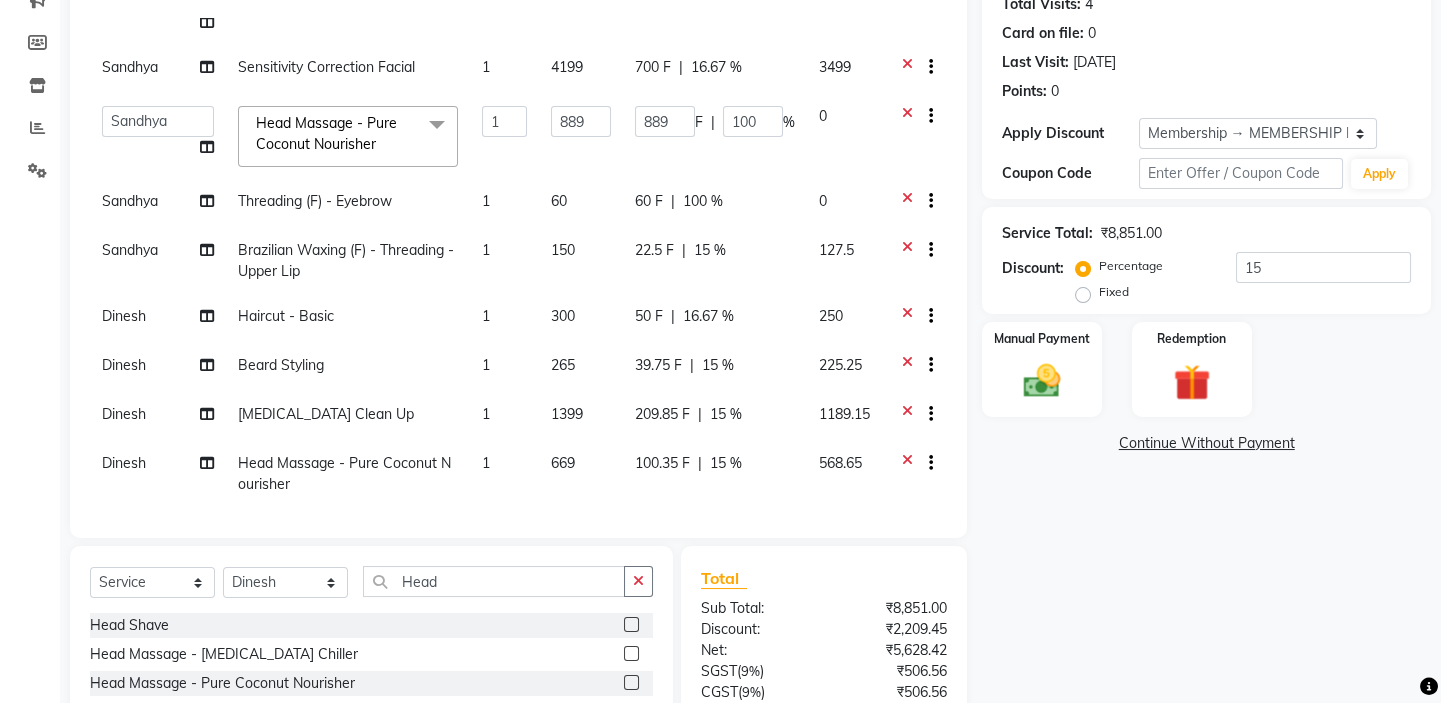 click on "39.75 F | 15 %" 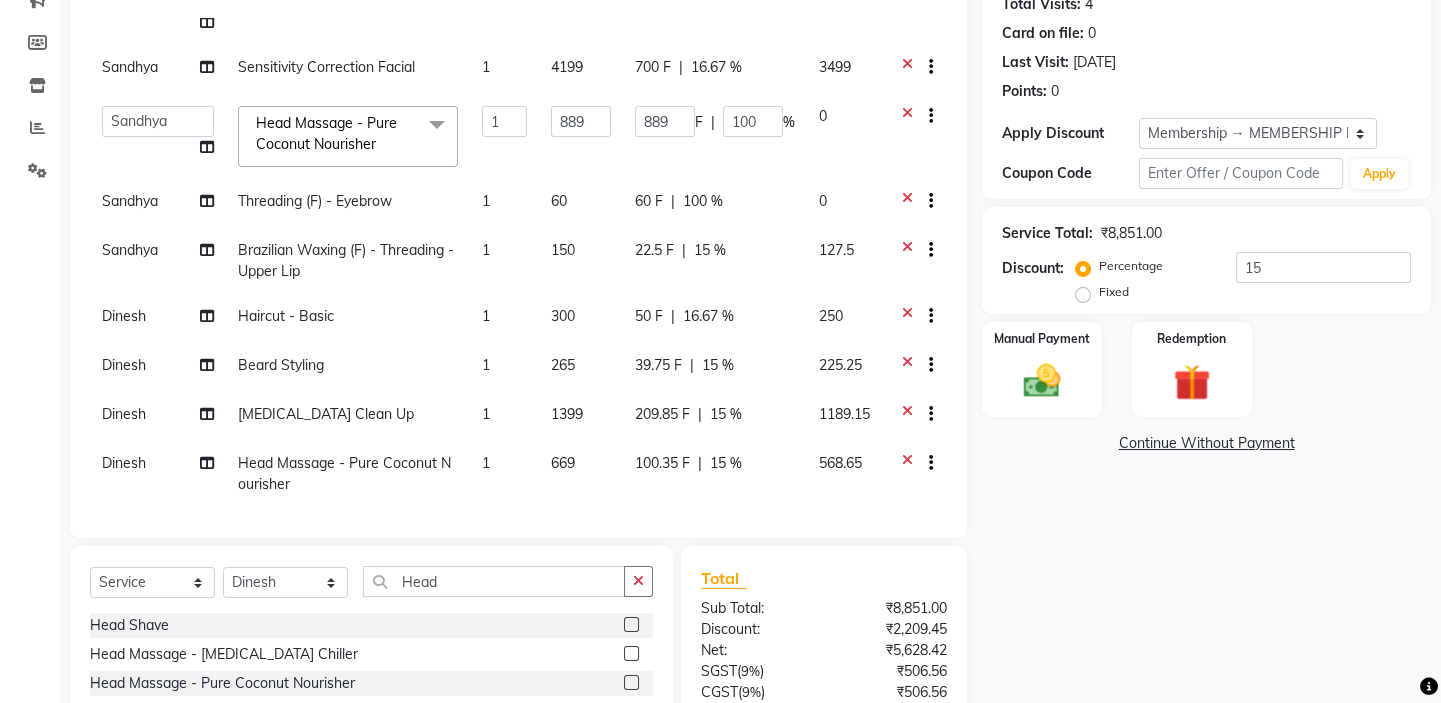 select on "33887" 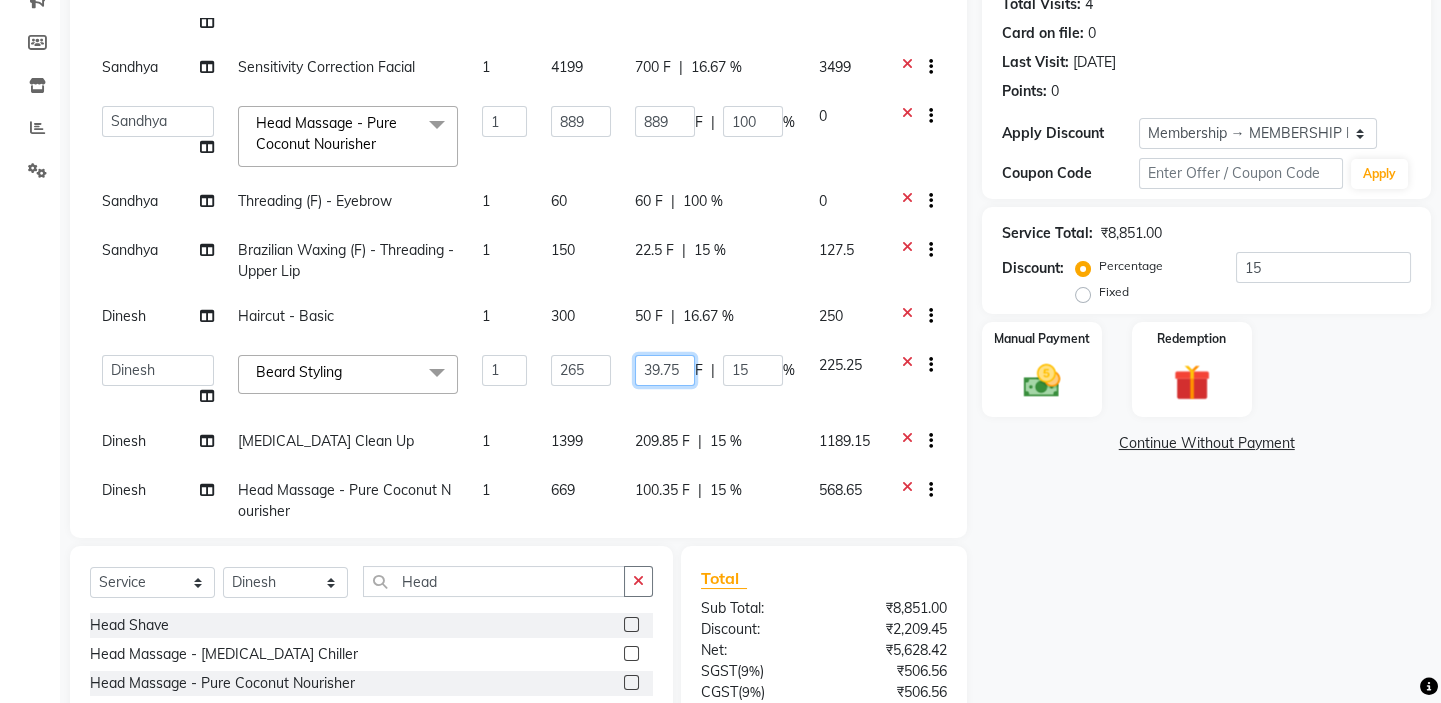 drag, startPoint x: 660, startPoint y: 350, endPoint x: 569, endPoint y: 352, distance: 91.02197 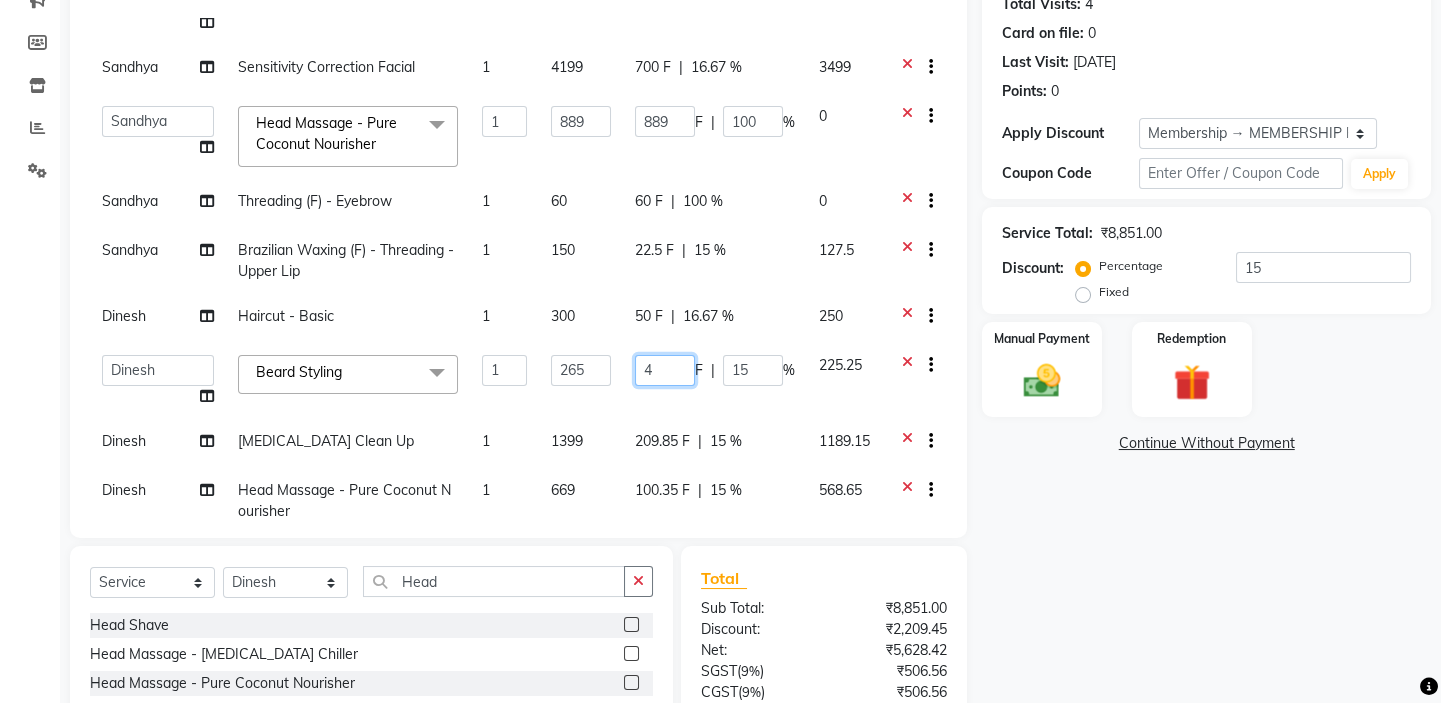 type on "45" 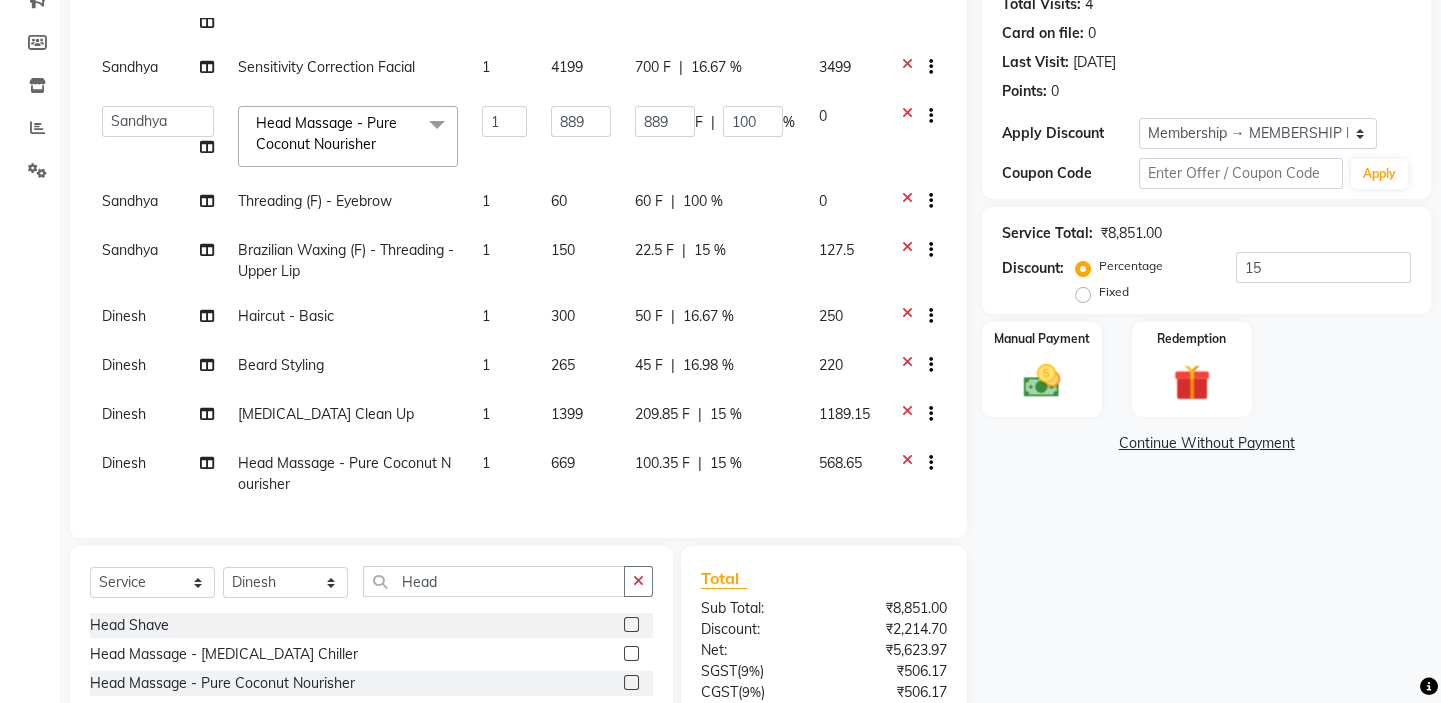 click on "[PERSON_NAME] Styling Haircut (F) 1 920 138 F | 15 % 782 Sandhya Sensitivity Correction Facial 1 4199 700 F | 16.67 % 3499  [PERSON_NAME]   [PERSON_NAME] [PERSON_NAME]   [PERSON_NAME]   [PERSON_NAME]  Head Massage - Pure Coconut Nourisher  x Haircut - Basic Haircut - Advanced (M) Shave [PERSON_NAME] Trim [PERSON_NAME] Styling Head Shave Trimming (F) Styling Haircut (F) Creative Haircut (F) Nano plastia  Head Massage - [MEDICAL_DATA] Chiller Head Massage - Pure Coconut Nourisher Head Massage - Almond Indulgence Head Massage - [PERSON_NAME] Regular Hair Spa Hair Spas - Mentho Burst Spa Keratin Bosster 700 Scalp Treatment - Anti-[MEDICAL_DATA] Treatment Hair Fall Treatment Repair Rescue Spa Bond Repair Regimine Bond Reapir Ritual with Volumize Booster Bond Reapir Ritual with Fortify Booster Bond Reapir Ritual with Vibrancy Booster Bond Reapir Ritual with Hydrate Booster Bond Reapir Ritual with Tame Booster [PERSON_NAME] Butter Treatment [PERSON_NAME] Collagen Therapy Scalp Sense Treatment Moroccan Oil Treatment Regular Moustache Colouring Detan - Face" 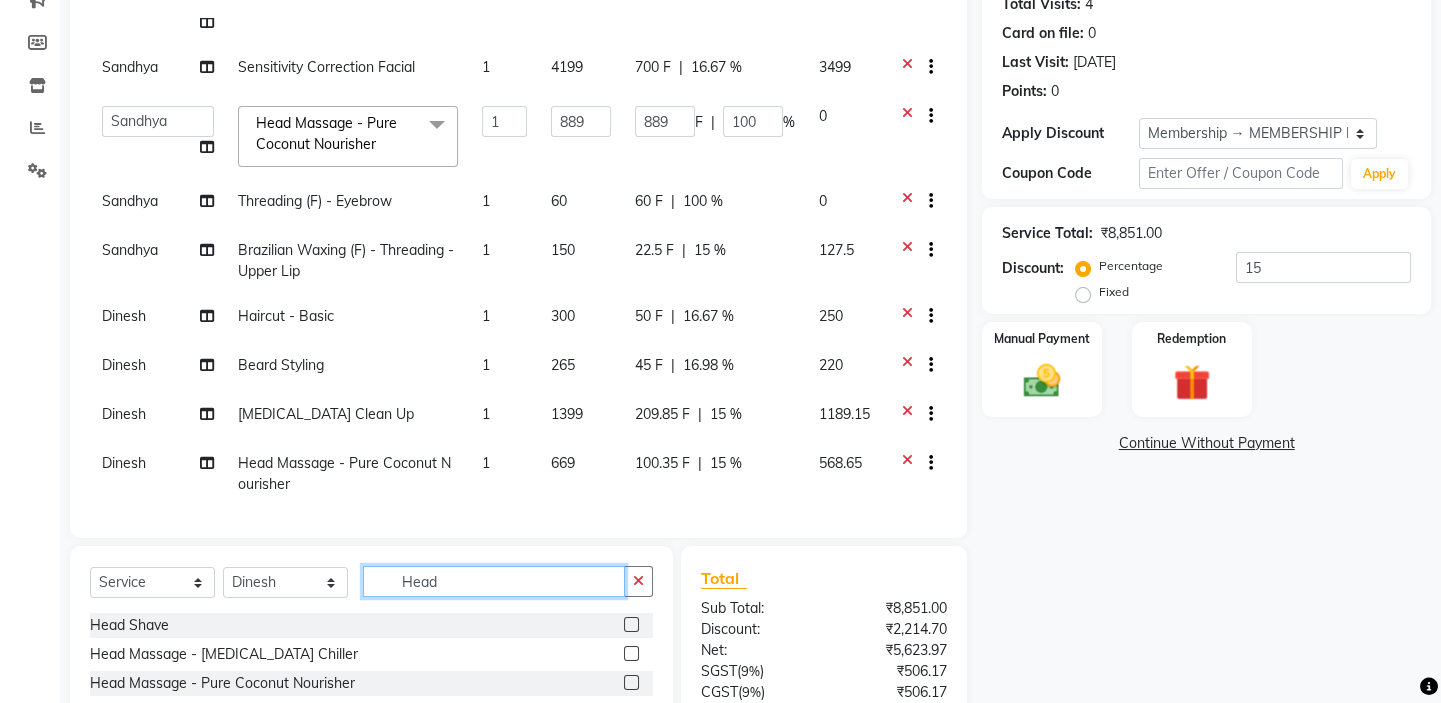 drag, startPoint x: 457, startPoint y: 578, endPoint x: 385, endPoint y: 579, distance: 72.00694 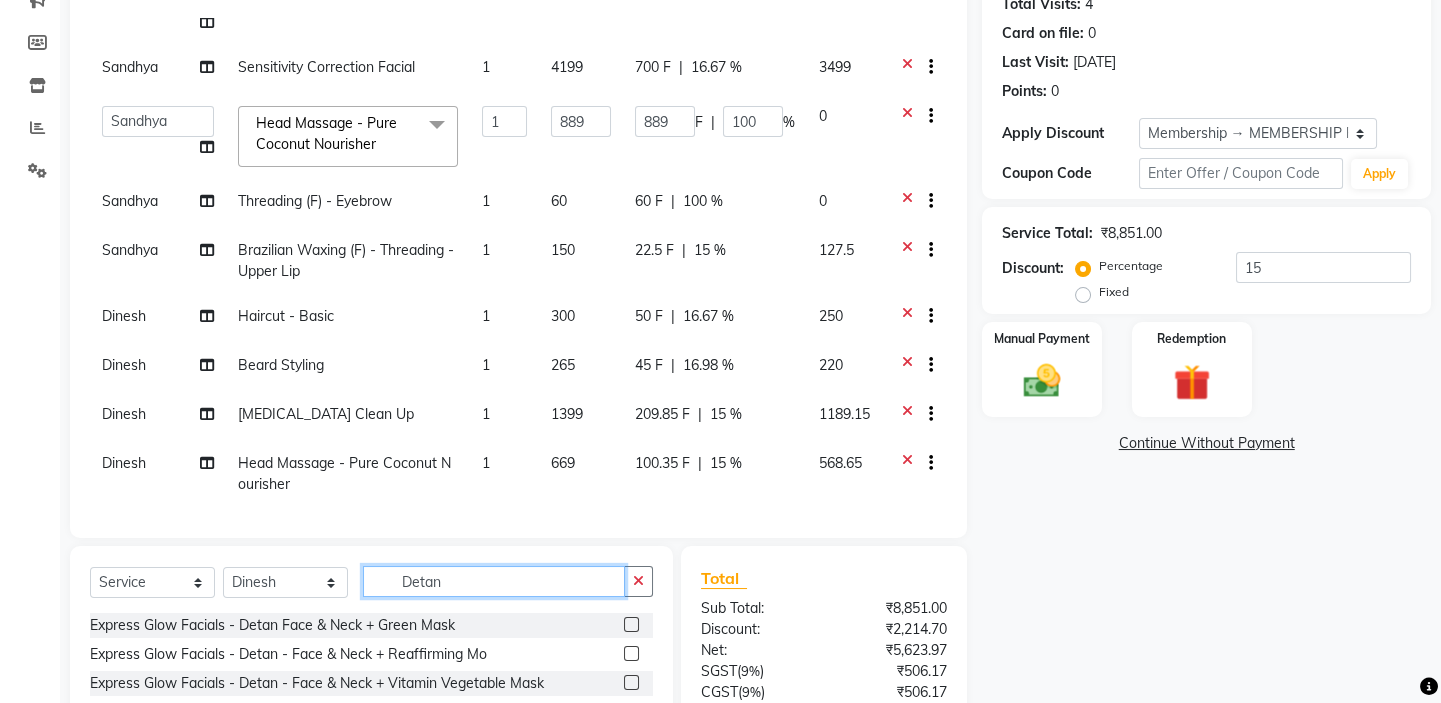 scroll, scrollTop: 399, scrollLeft: 0, axis: vertical 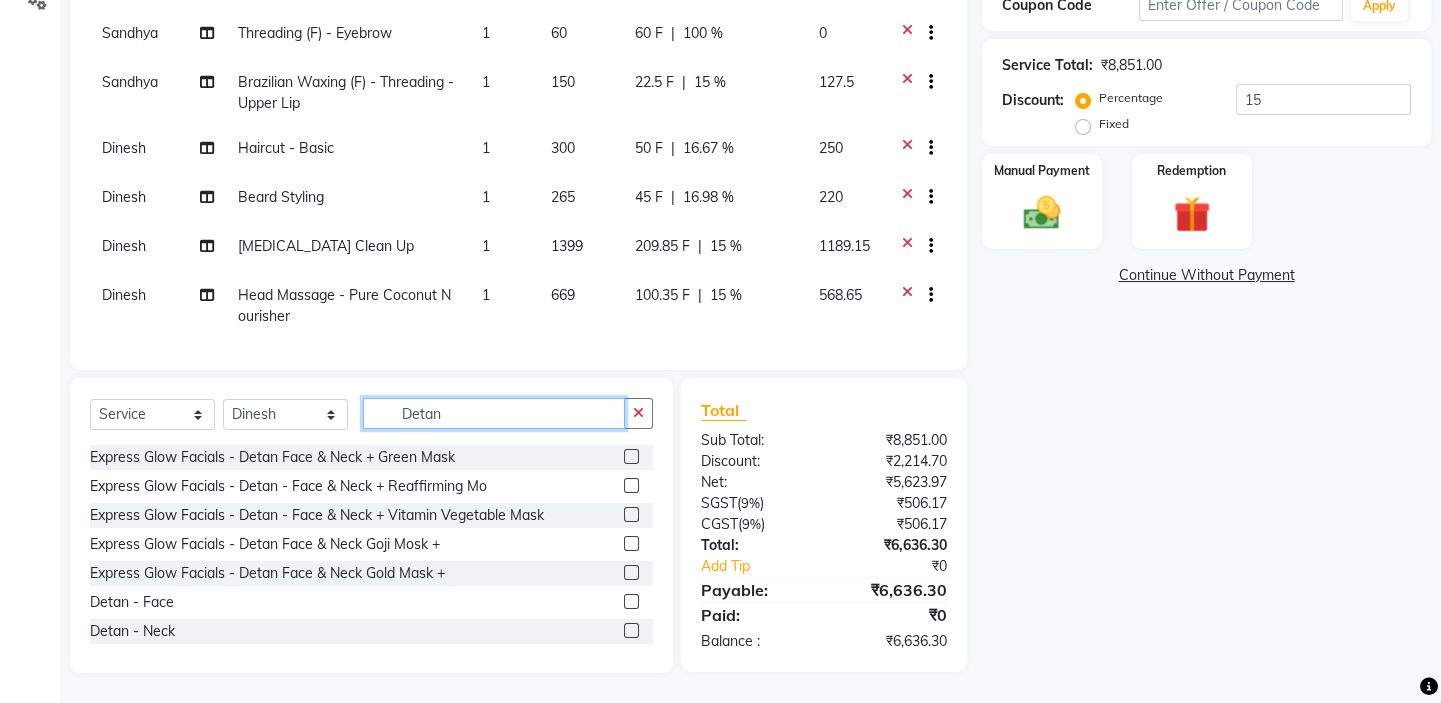 type on "Detan" 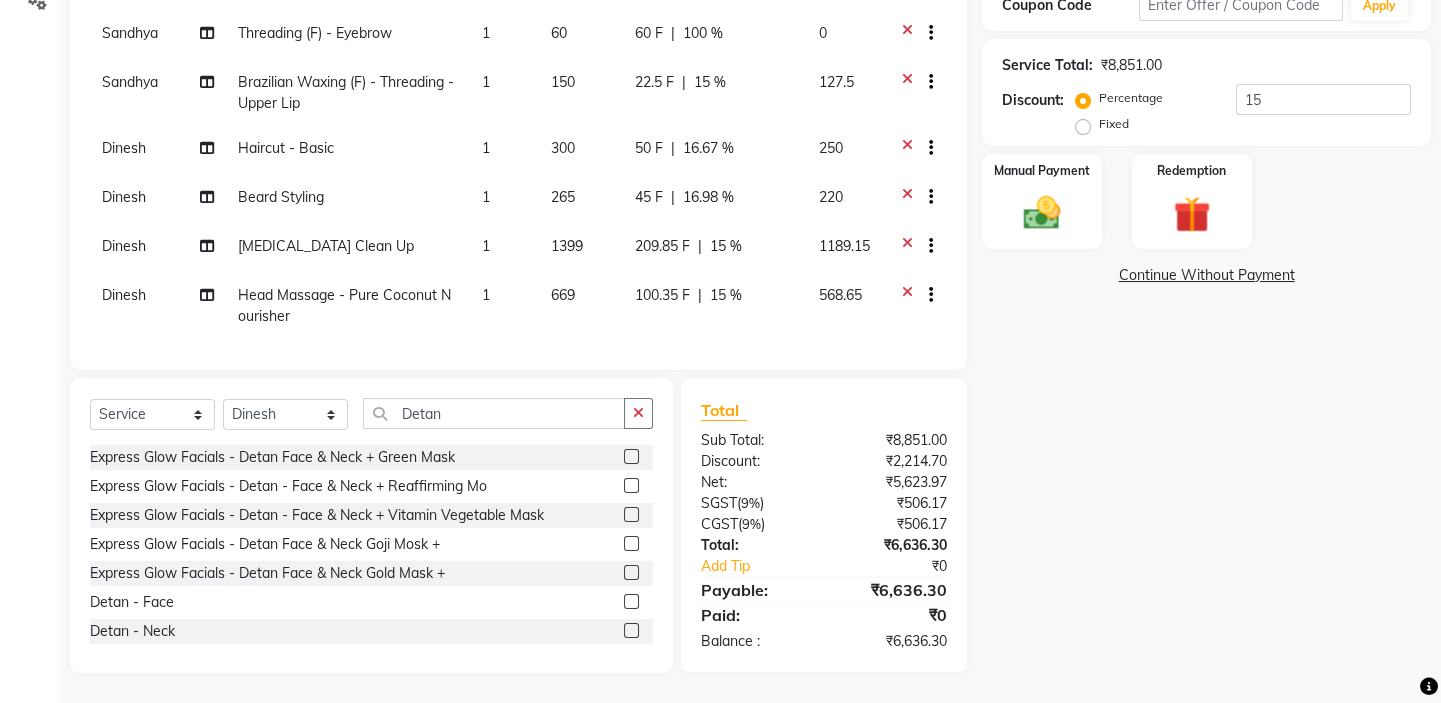 click 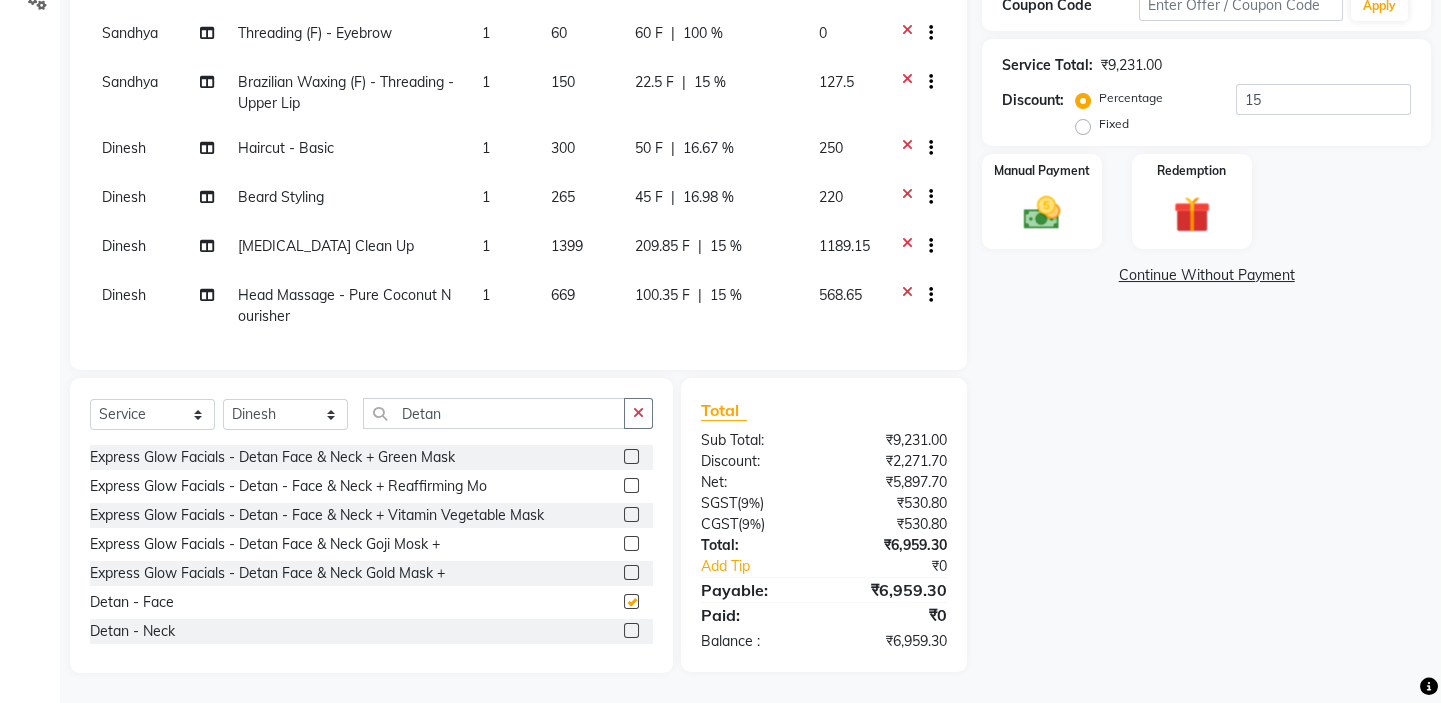 checkbox on "false" 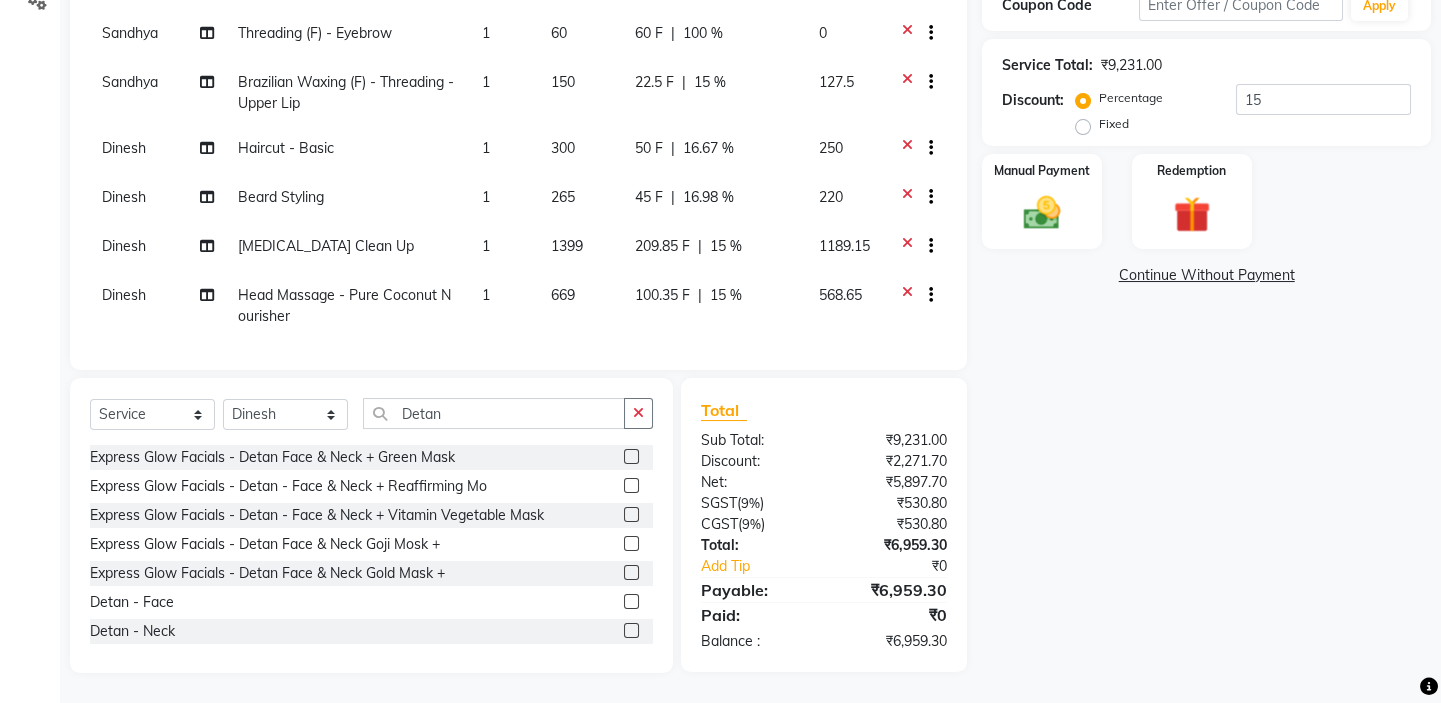 scroll, scrollTop: 170, scrollLeft: 0, axis: vertical 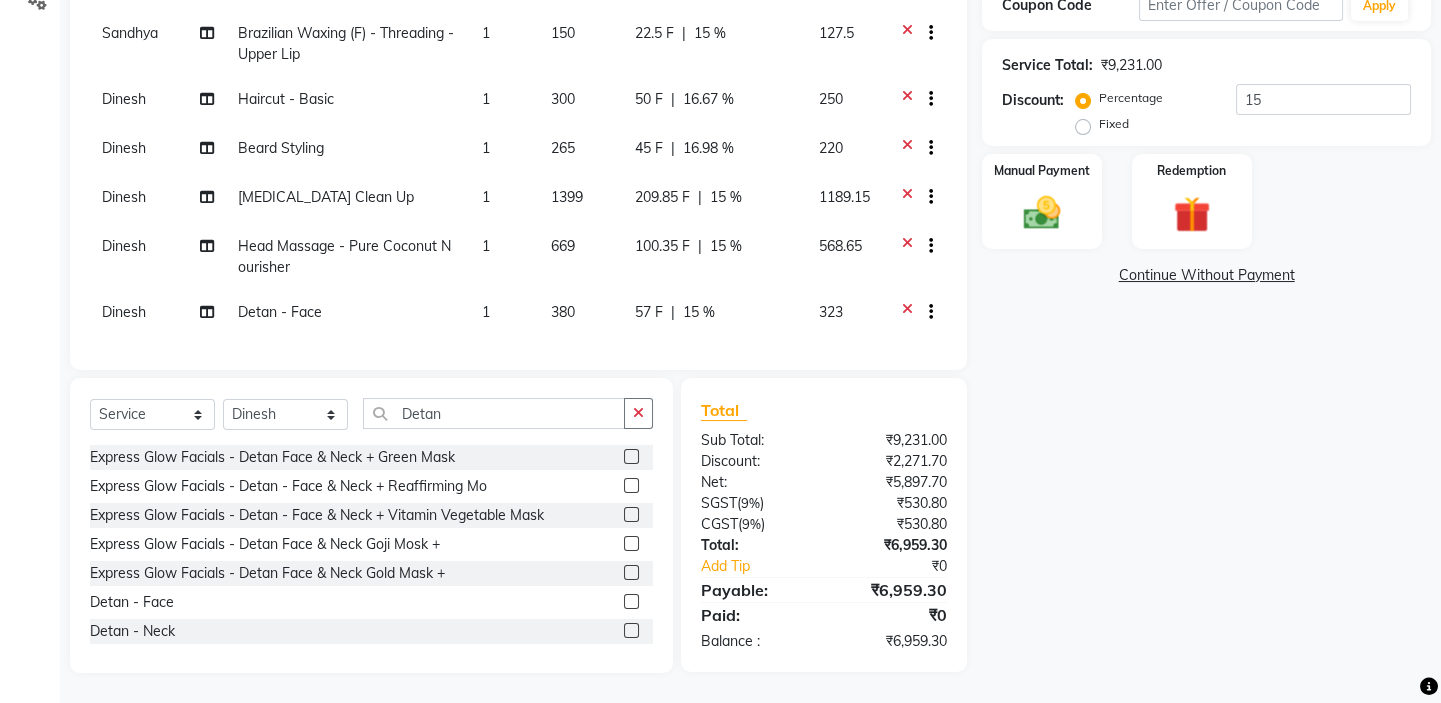 click on "57 F | 15 %" 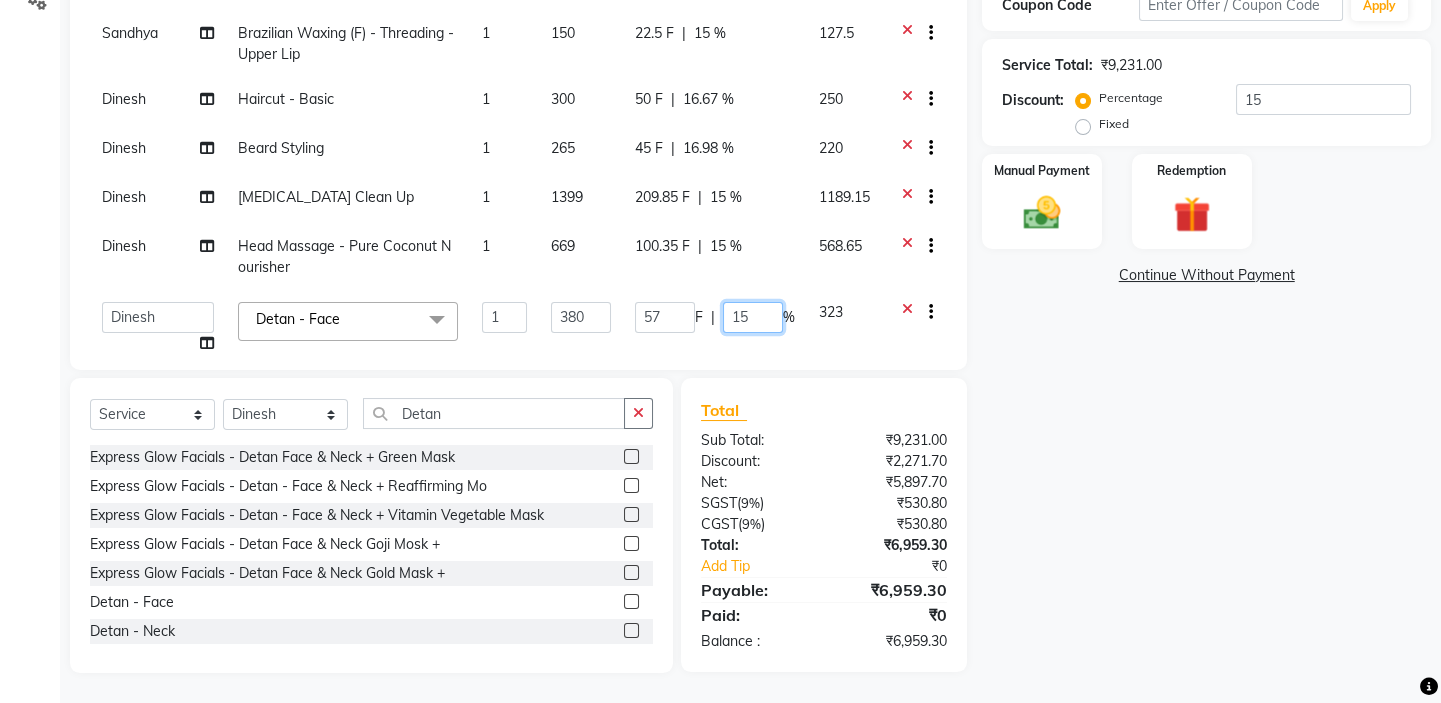 drag, startPoint x: 740, startPoint y: 309, endPoint x: 702, endPoint y: 309, distance: 38 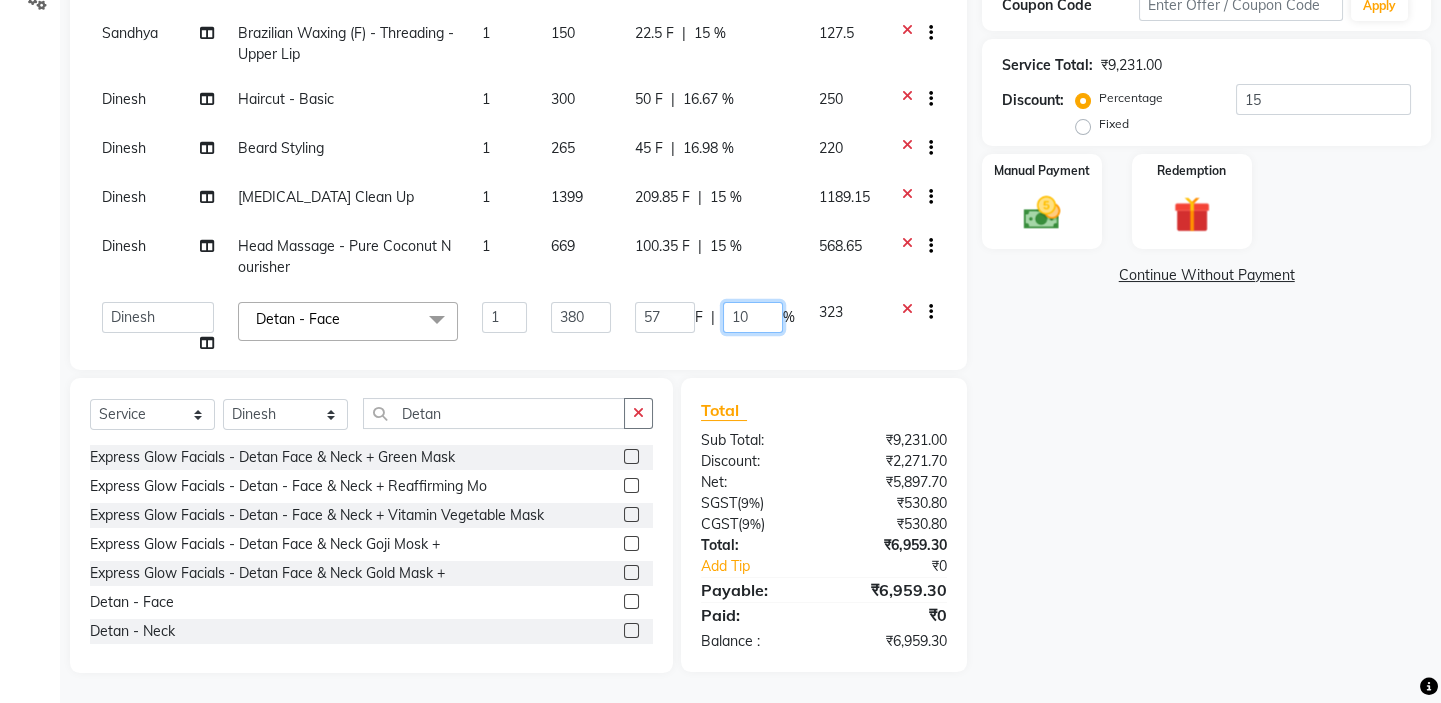 type on "100" 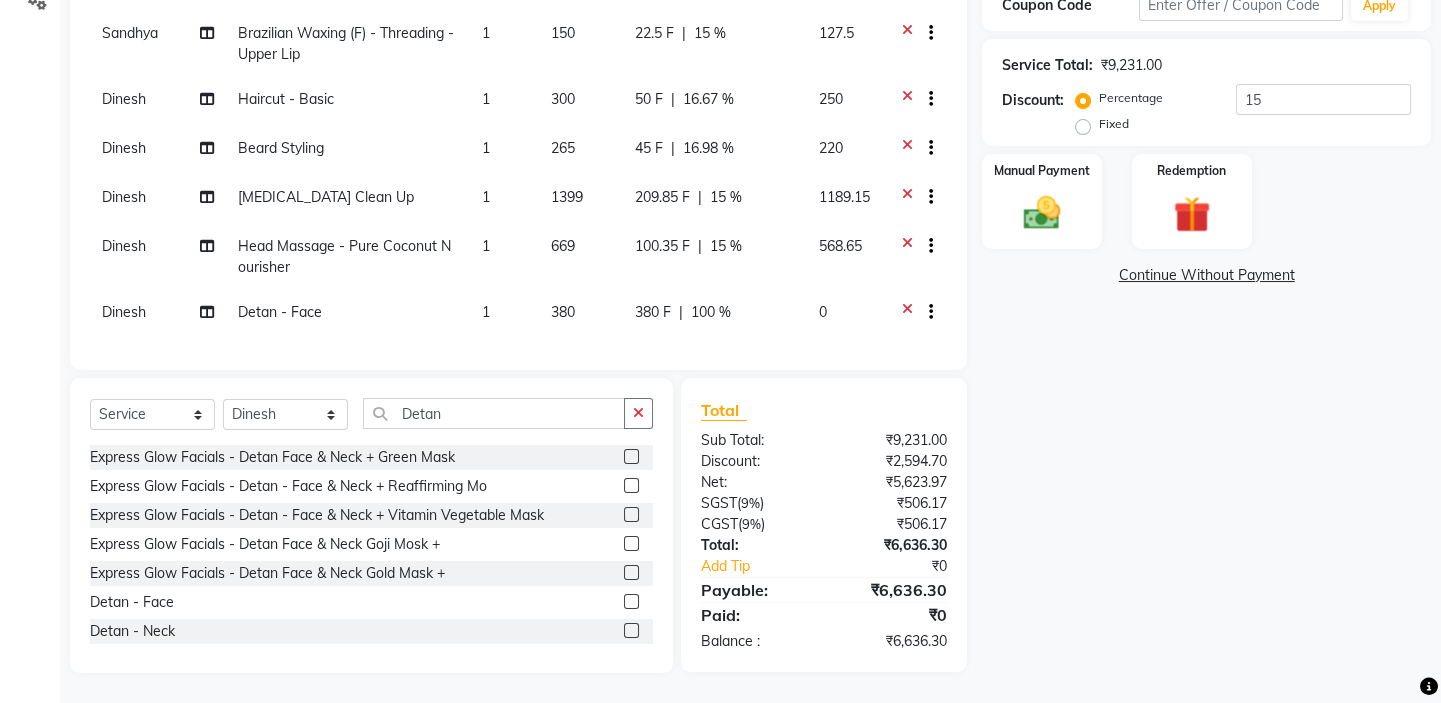 click on "Services Stylist Service Qty Price Disc Total Action [PERSON_NAME] Styling Haircut (F) 1 920 138 F | 15 % 782 Sandhya Sensitivity Correction Facial 1 4199 700 F | 16.67 % 3499  [PERSON_NAME]   [PERSON_NAME] [PERSON_NAME]   [PERSON_NAME]   [PERSON_NAME]  Head Massage - Pure Coconut Nourisher  x Haircut - Basic Haircut - Advanced (M) Shave [PERSON_NAME] Trim [PERSON_NAME] Styling Head Shave Trimming (F) Styling Haircut (F) Creative Haircut (F) Nano plastia  Head Massage - [MEDICAL_DATA] Chiller Head Massage - Pure Coconut Nourisher Head Massage - Almond Indulgence Head Massage - [PERSON_NAME] Regular Hair Spa Hair Spas - Mentho Burst Spa Keratin Bosster 700 Scalp Treatment - Anti-[MEDICAL_DATA] Treatment Hair Fall Treatment Repair Rescue Spa Bond Repair Regimine Bond Reapir Ritual with Volumize Booster Bond Reapir Ritual with Fortify Booster Bond Reapir Ritual with Vibrancy Booster Bond Reapir Ritual with Hydrate Booster Bond Reapir Ritual with Tame Booster [PERSON_NAME] Butter Treatment [PERSON_NAME] Collagen Therapy Scalp Sense Treatment 1 889 889" 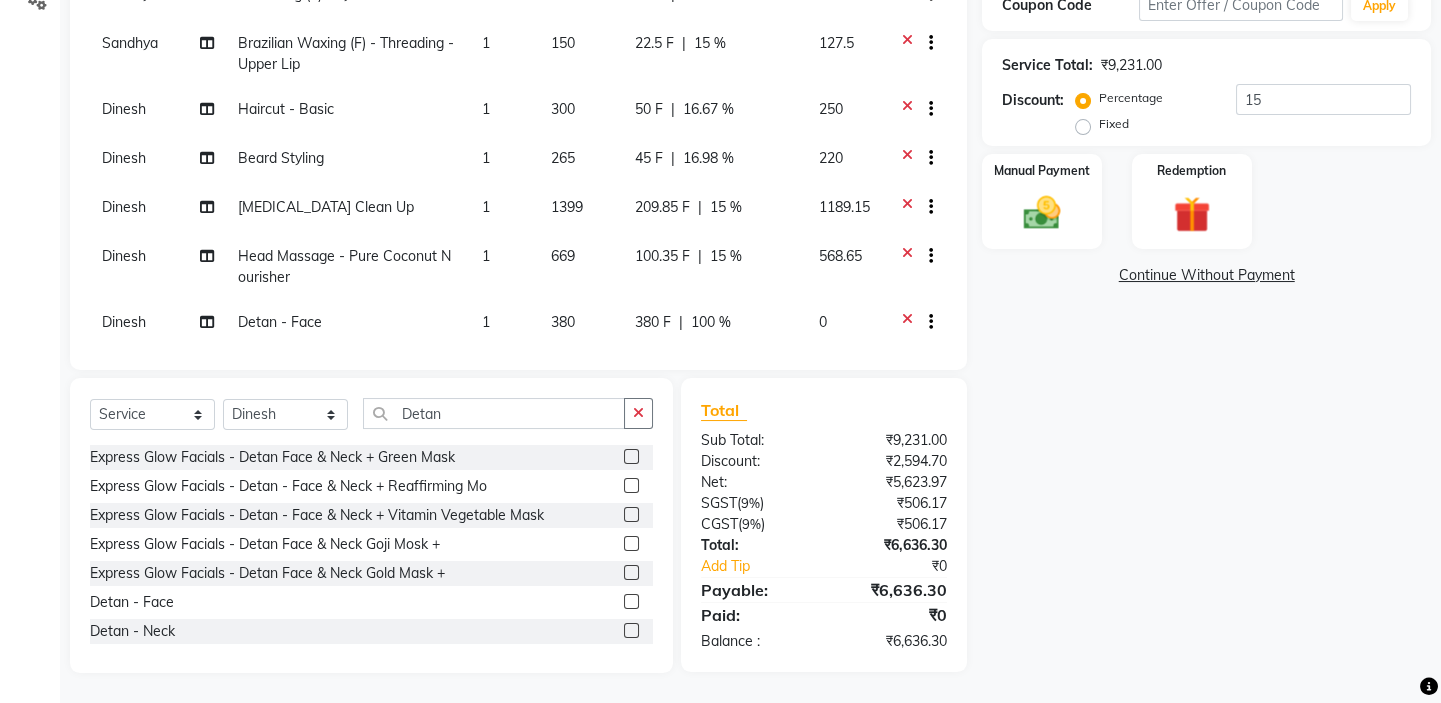 click 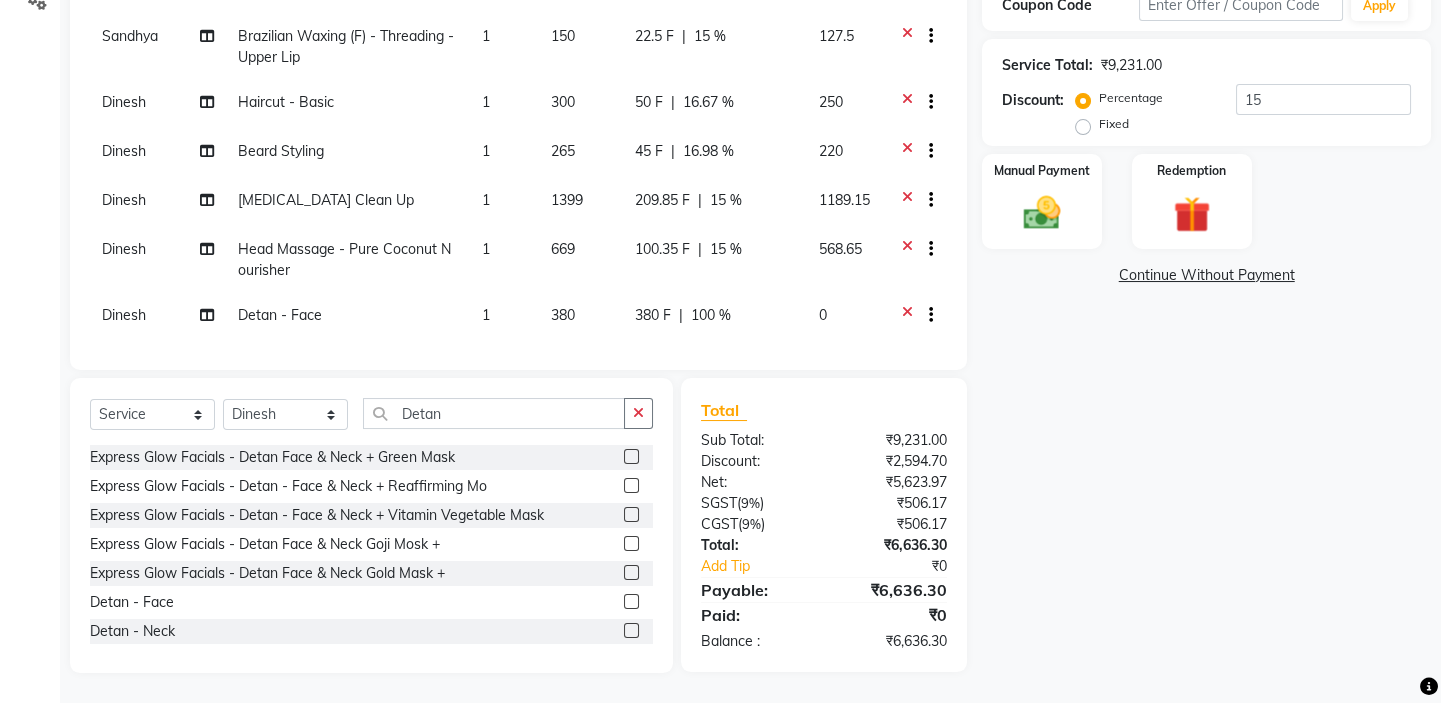 click on "209.85 F" 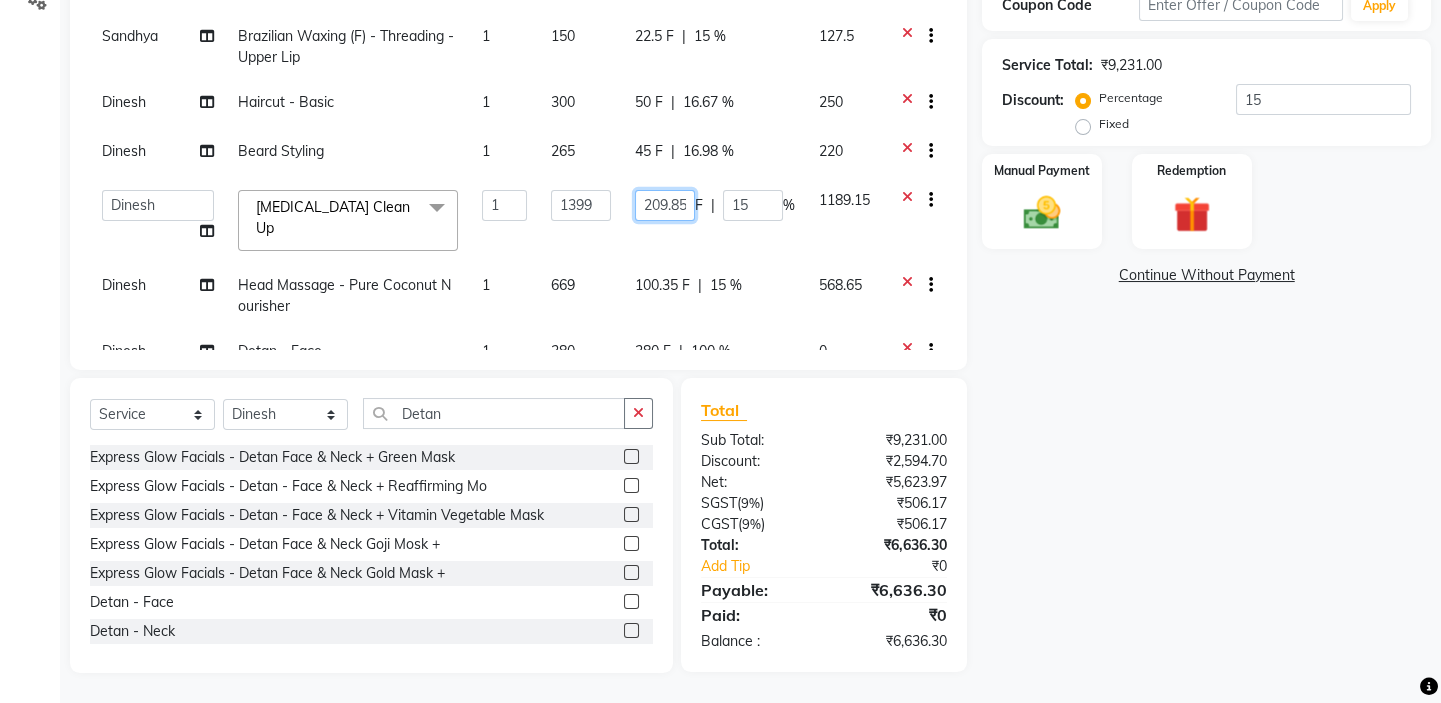 scroll, scrollTop: 0, scrollLeft: 3, axis: horizontal 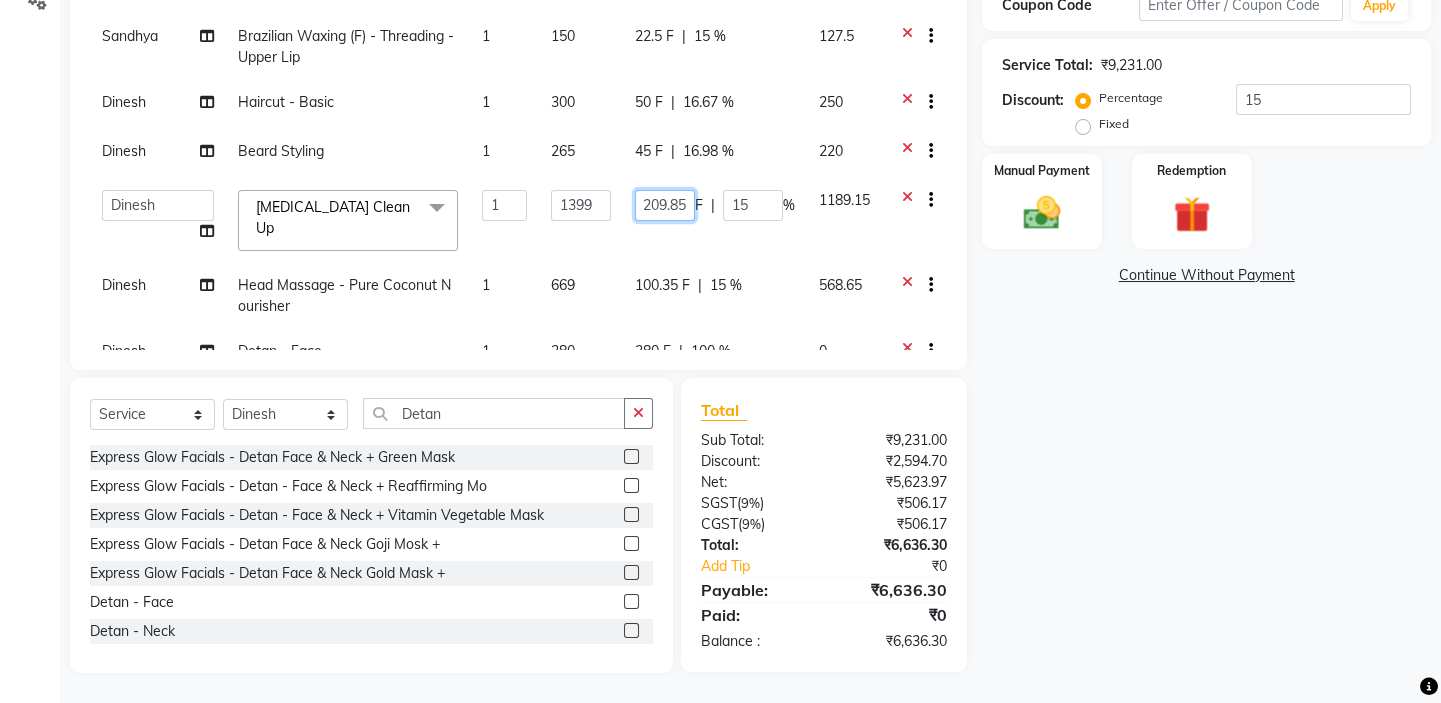 drag, startPoint x: 619, startPoint y: 187, endPoint x: 690, endPoint y: 197, distance: 71.70077 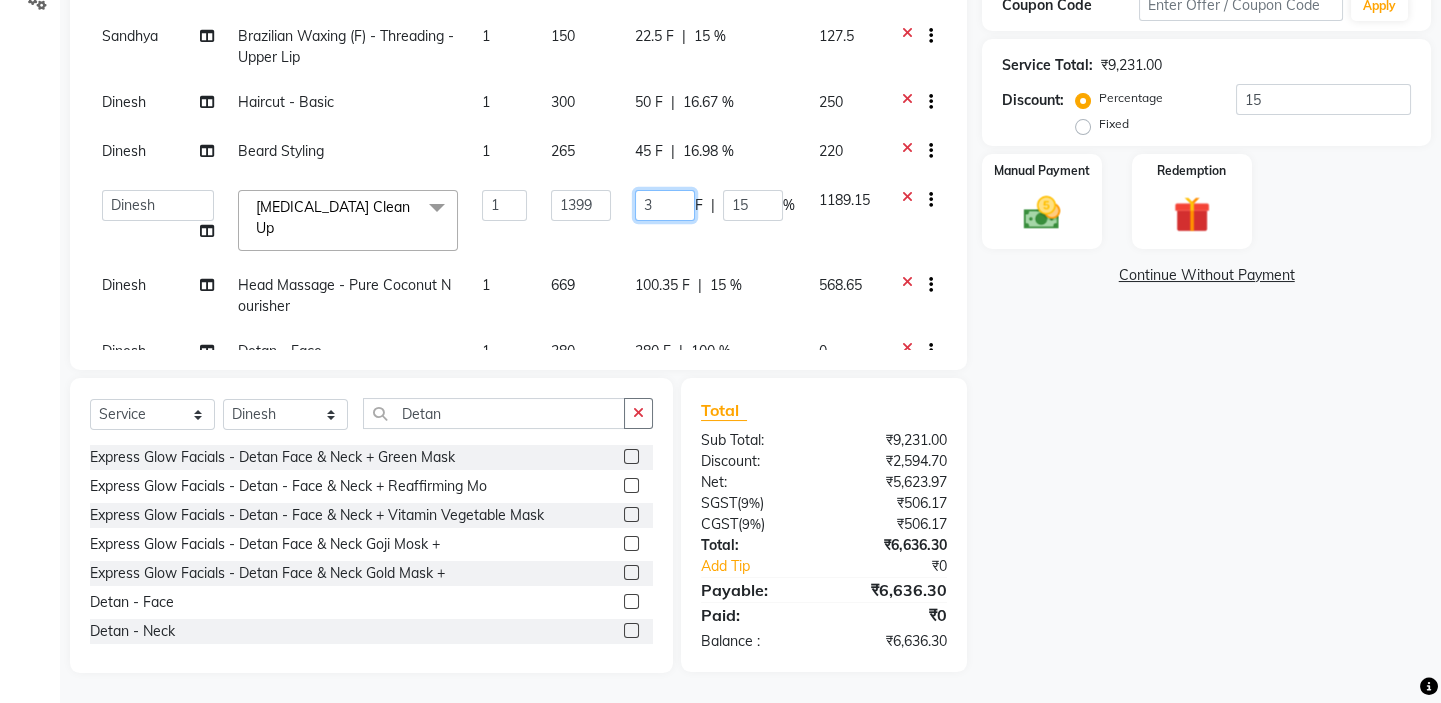 scroll, scrollTop: 0, scrollLeft: 0, axis: both 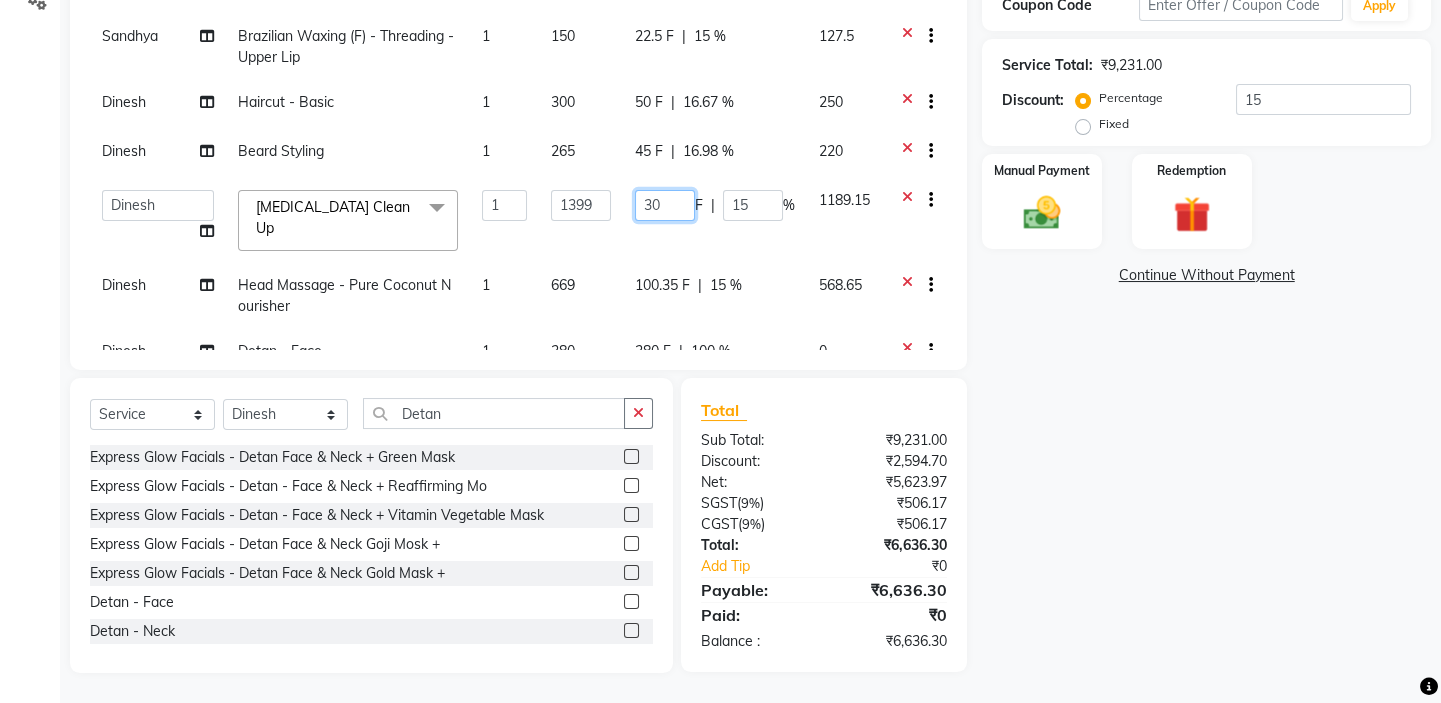 type on "300" 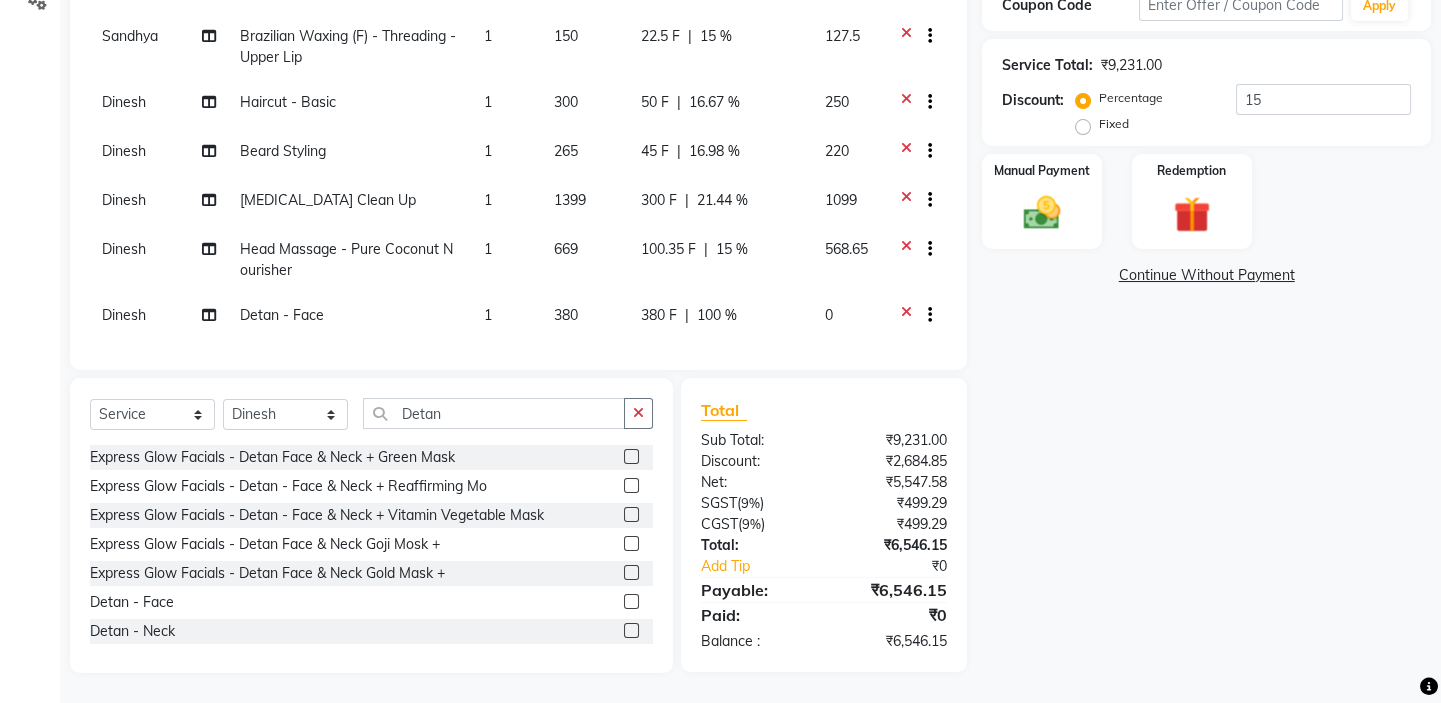click on "[PERSON_NAME] Styling Haircut (F) 1 920 138 F | 15 % 782 Sandhya Sensitivity Correction Facial 1 4199 700 F | 16.67 % 3499  [PERSON_NAME]   [PERSON_NAME] [PERSON_NAME]   [PERSON_NAME]   [PERSON_NAME]  Head Massage - Pure Coconut Nourisher  x Haircut - Basic Haircut - Advanced (M) Shave [PERSON_NAME] Trim [PERSON_NAME] Styling Head Shave Trimming (F) Styling Haircut (F) Creative Haircut (F) Nano plastia  Head Massage - [MEDICAL_DATA] Chiller Head Massage - Pure Coconut Nourisher Head Massage - Almond Indulgence Head Massage - [PERSON_NAME] Regular Hair Spa Hair Spas - Mentho Burst Spa Keratin Bosster 700 Scalp Treatment - Anti-[MEDICAL_DATA] Treatment Hair Fall Treatment Repair Rescue Spa Bond Repair Regimine Bond Reapir Ritual with Volumize Booster Bond Reapir Ritual with Fortify Booster Bond Reapir Ritual with Vibrancy Booster Bond Reapir Ritual with Hydrate Booster Bond Reapir Ritual with Tame Booster [PERSON_NAME] Butter Treatment [PERSON_NAME] Collagen Therapy Scalp Sense Treatment Moroccan Oil Treatment Regular Moustache Colouring Detan - Face" 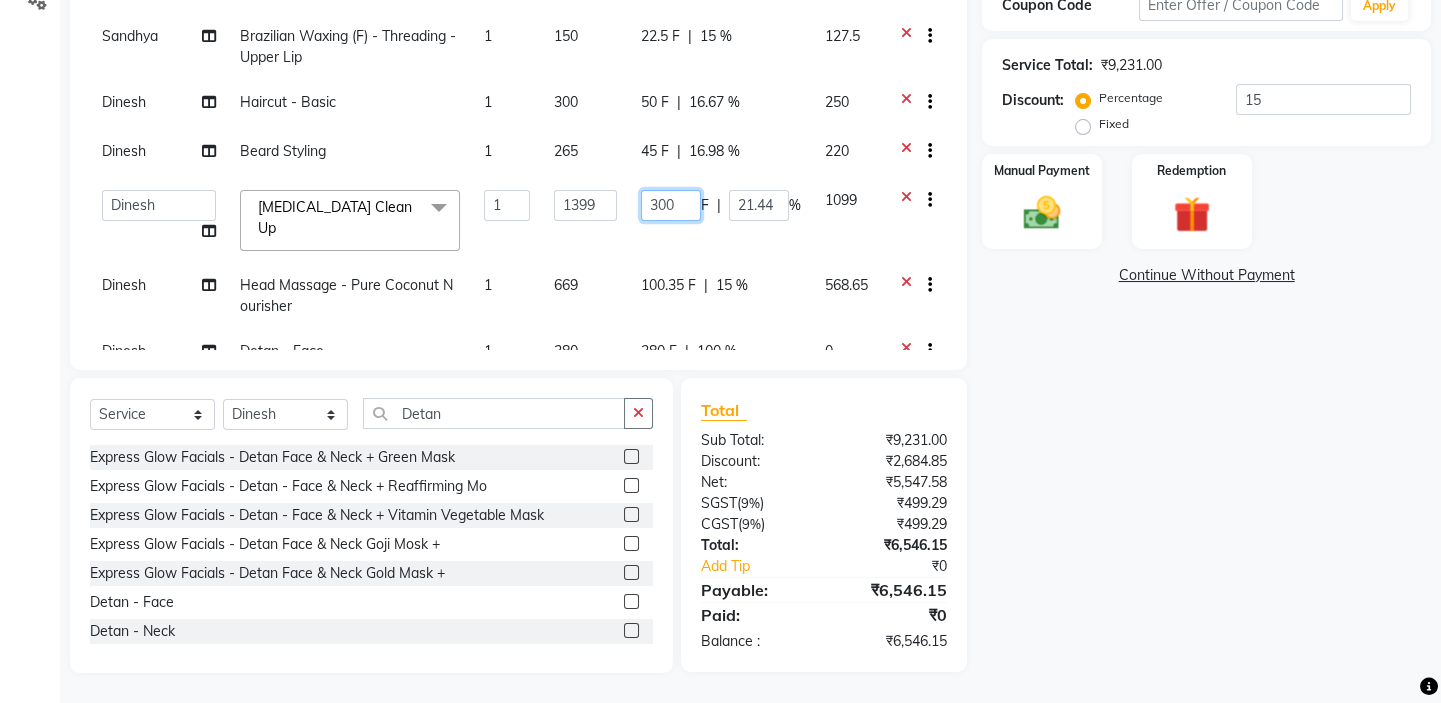 drag, startPoint x: 660, startPoint y: 182, endPoint x: 563, endPoint y: 184, distance: 97.020615 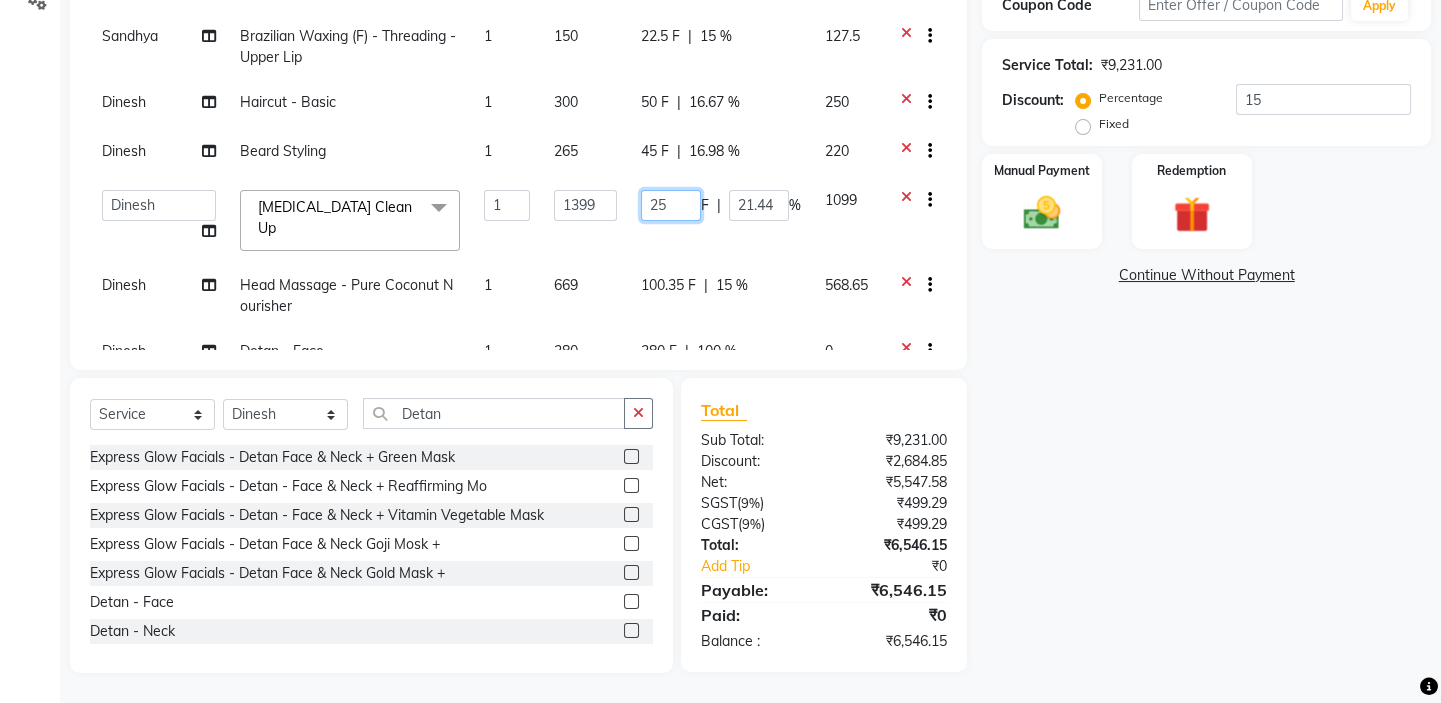 type on "250" 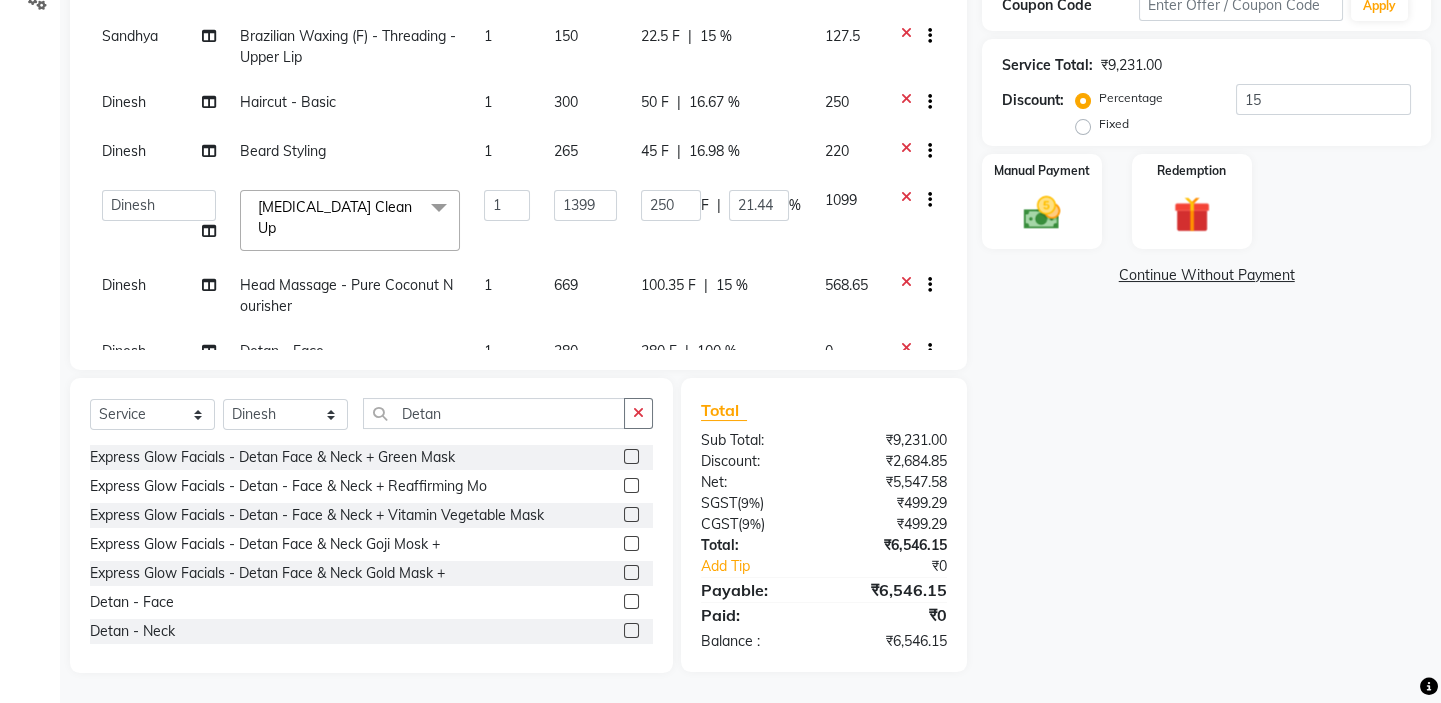 click on "[PERSON_NAME] Styling Haircut (F) 1 920 138 F | 15 % 782 Sandhya Sensitivity Correction Facial 1 4199 700 F | 16.67 % 3499  [PERSON_NAME]   [PERSON_NAME] [PERSON_NAME]   [PERSON_NAME]   [PERSON_NAME]  Head Massage - Pure Coconut Nourisher  x Haircut - Basic Haircut - Advanced (M) Shave [PERSON_NAME] Trim [PERSON_NAME] Styling Head Shave Trimming (F) Styling Haircut (F) Creative Haircut (F) Nano plastia  Head Massage - [MEDICAL_DATA] Chiller Head Massage - Pure Coconut Nourisher Head Massage - Almond Indulgence Head Massage - [PERSON_NAME] Regular Hair Spa Hair Spas - Mentho Burst Spa Keratin Bosster 700 Scalp Treatment - Anti-[MEDICAL_DATA] Treatment Hair Fall Treatment Repair Rescue Spa Bond Repair Regimine Bond Reapir Ritual with Volumize Booster Bond Reapir Ritual with Fortify Booster Bond Reapir Ritual with Vibrancy Booster Bond Reapir Ritual with Hydrate Booster Bond Reapir Ritual with Tame Booster [PERSON_NAME] Butter Treatment [PERSON_NAME] Collagen Therapy Scalp Sense Treatment Moroccan Oil Treatment Regular Moustache Colouring Detan - Face" 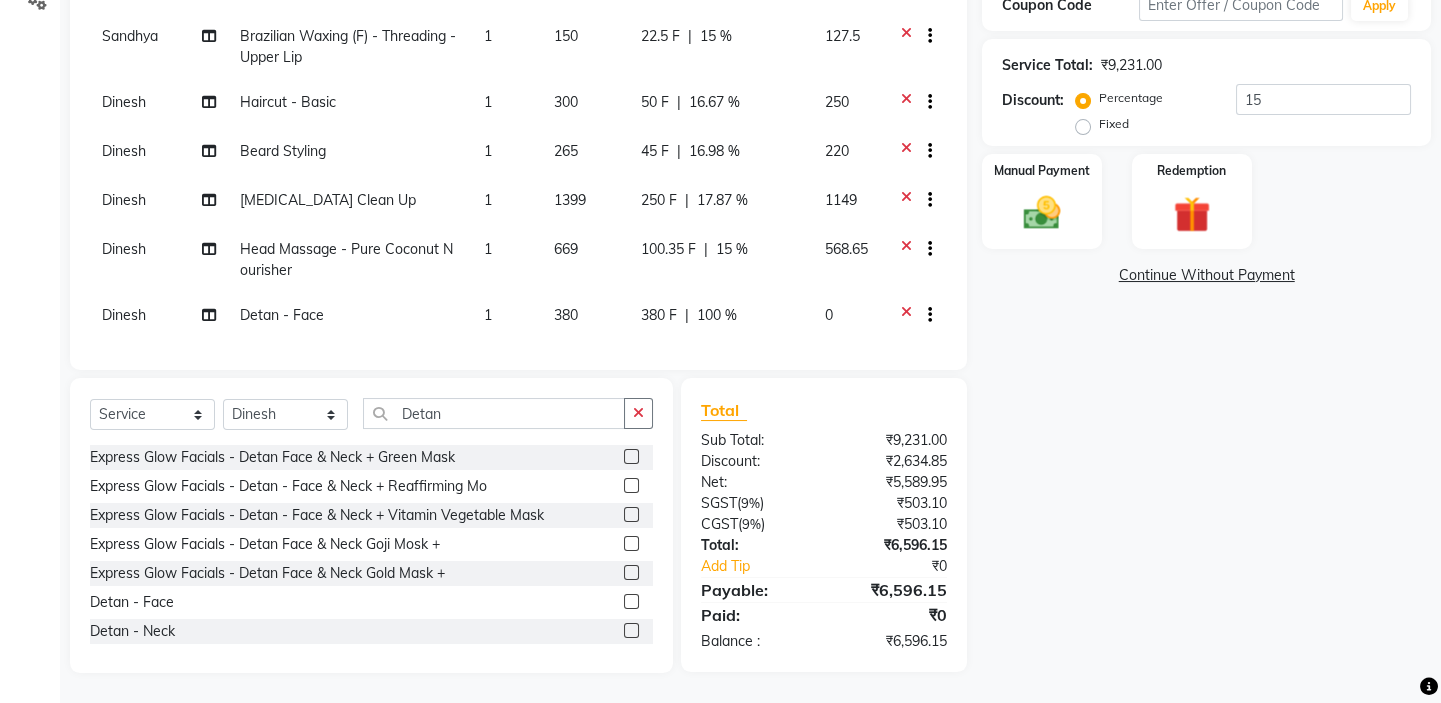 scroll, scrollTop: 170, scrollLeft: 0, axis: vertical 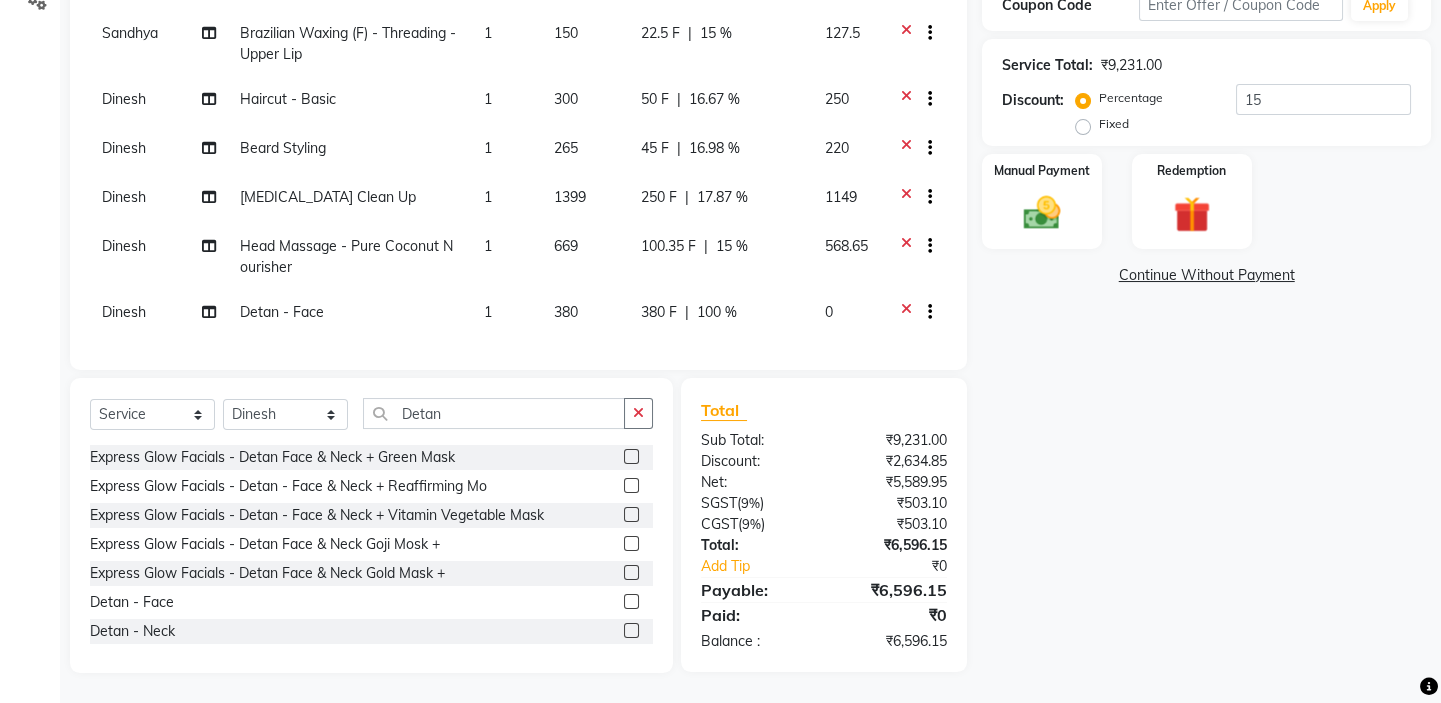 click on "100.35 F | 15 %" 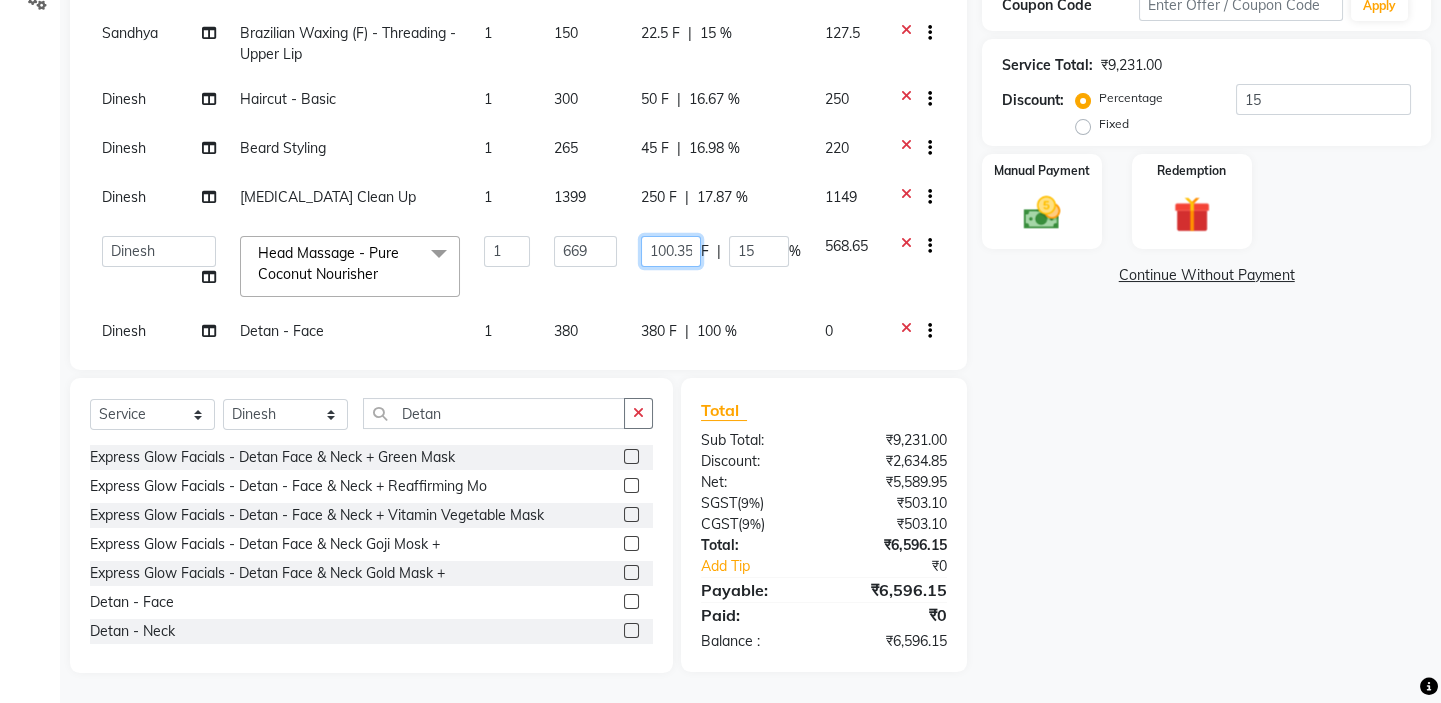 scroll, scrollTop: 0, scrollLeft: 3, axis: horizontal 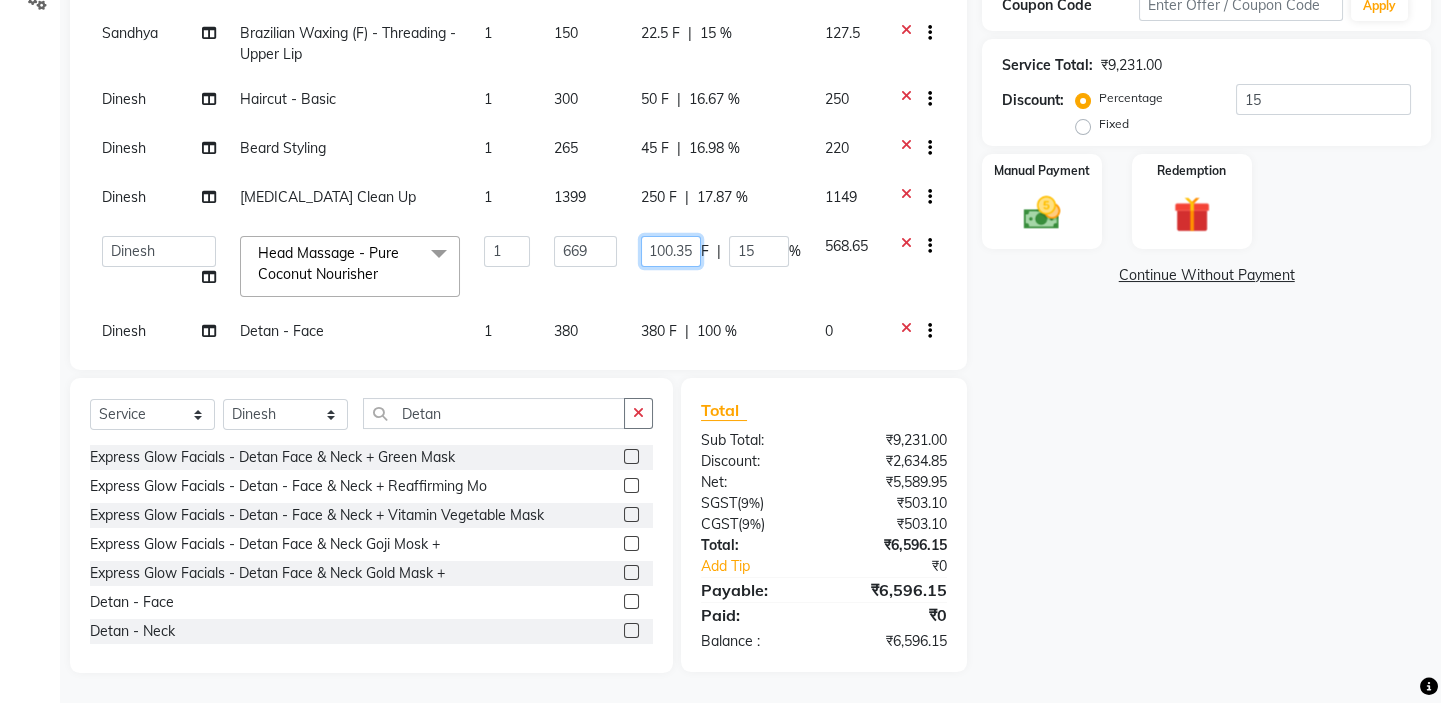 drag, startPoint x: 630, startPoint y: 236, endPoint x: 751, endPoint y: 278, distance: 128.082 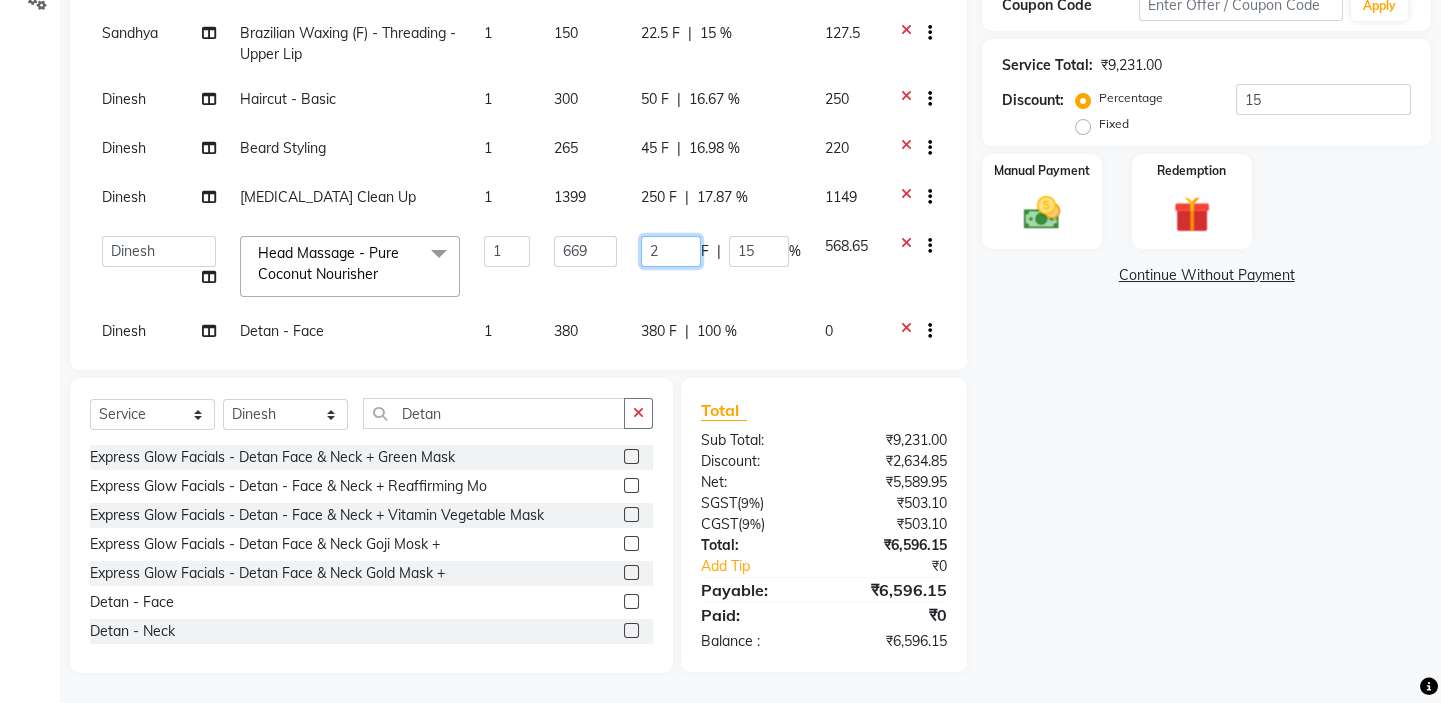 scroll, scrollTop: 0, scrollLeft: 0, axis: both 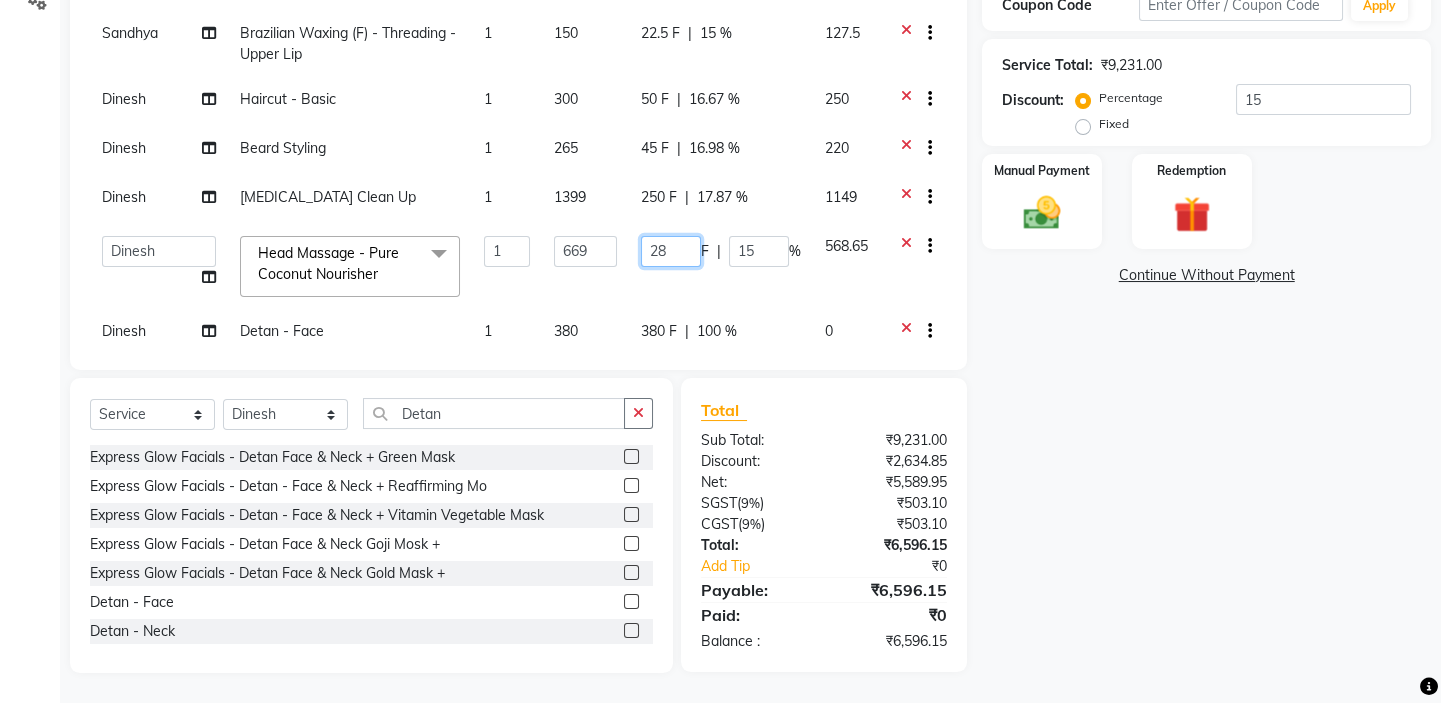 type on "289" 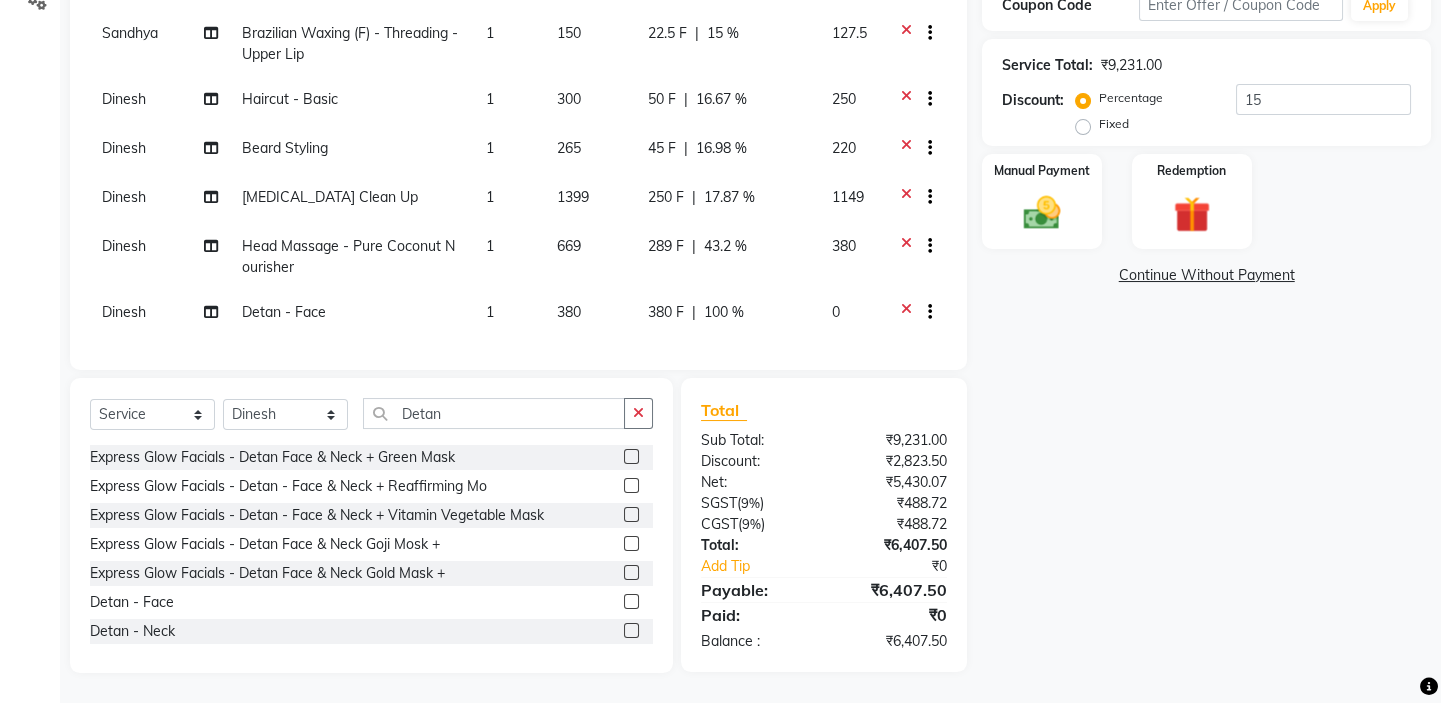 click on "[PERSON_NAME] Styling Haircut (F) 1 920 138 F | 15 % 782 Sandhya Sensitivity Correction Facial 1 4199 700 F | 16.67 % 3499  [PERSON_NAME]   [PERSON_NAME] [PERSON_NAME]   [PERSON_NAME]   [PERSON_NAME]  Head Massage - Pure Coconut Nourisher  x Haircut - Basic Haircut - Advanced (M) Shave [PERSON_NAME] Trim [PERSON_NAME] Styling Head Shave Trimming (F) Styling Haircut (F) Creative Haircut (F) Nano plastia  Head Massage - [MEDICAL_DATA] Chiller Head Massage - Pure Coconut Nourisher Head Massage - Almond Indulgence Head Massage - [PERSON_NAME] Regular Hair Spa Hair Spas - Mentho Burst Spa Keratin Bosster 700 Scalp Treatment - Anti-[MEDICAL_DATA] Treatment Hair Fall Treatment Repair Rescue Spa Bond Repair Regimine Bond Reapir Ritual with Volumize Booster Bond Reapir Ritual with Fortify Booster Bond Reapir Ritual with Vibrancy Booster Bond Reapir Ritual with Hydrate Booster Bond Reapir Ritual with Tame Booster [PERSON_NAME] Butter Treatment [PERSON_NAME] Collagen Therapy Scalp Sense Treatment Moroccan Oil Treatment Regular Moustache Colouring Detan - Face" 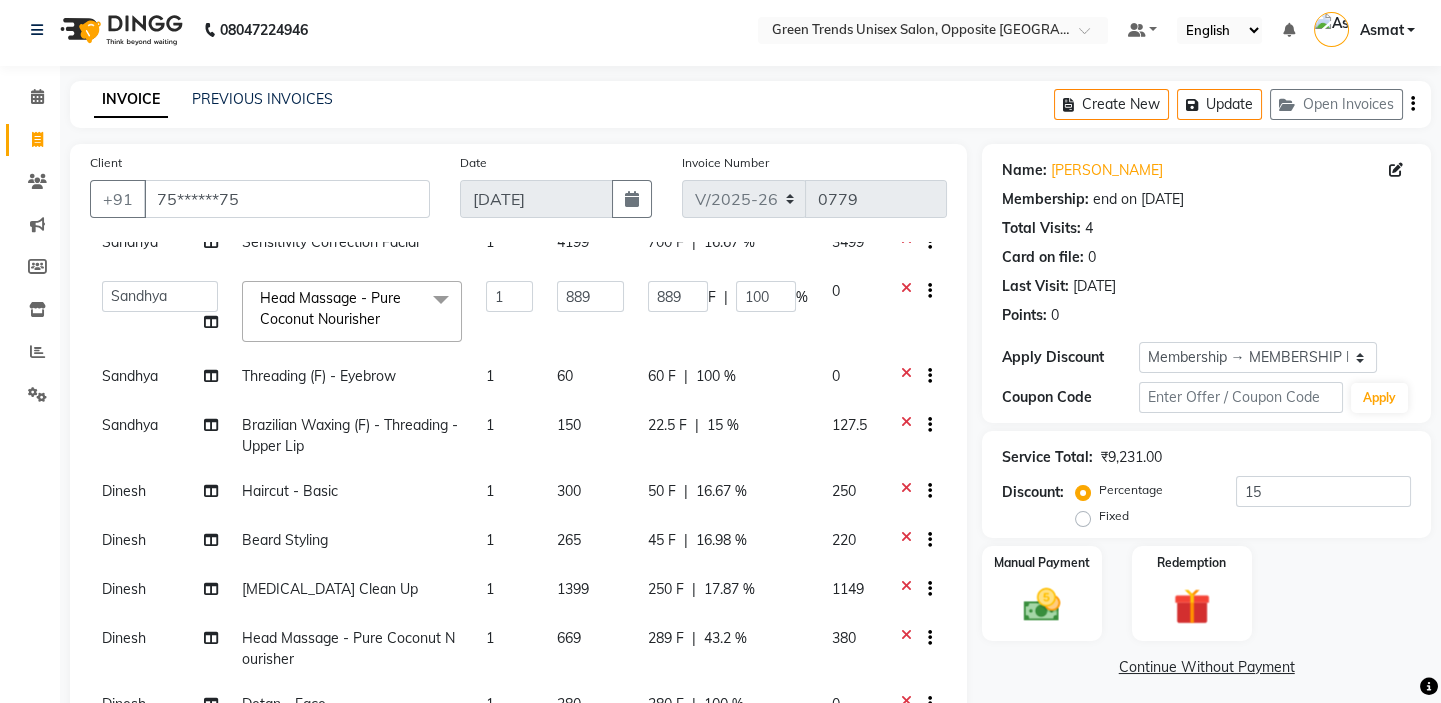 scroll, scrollTop: 187, scrollLeft: 0, axis: vertical 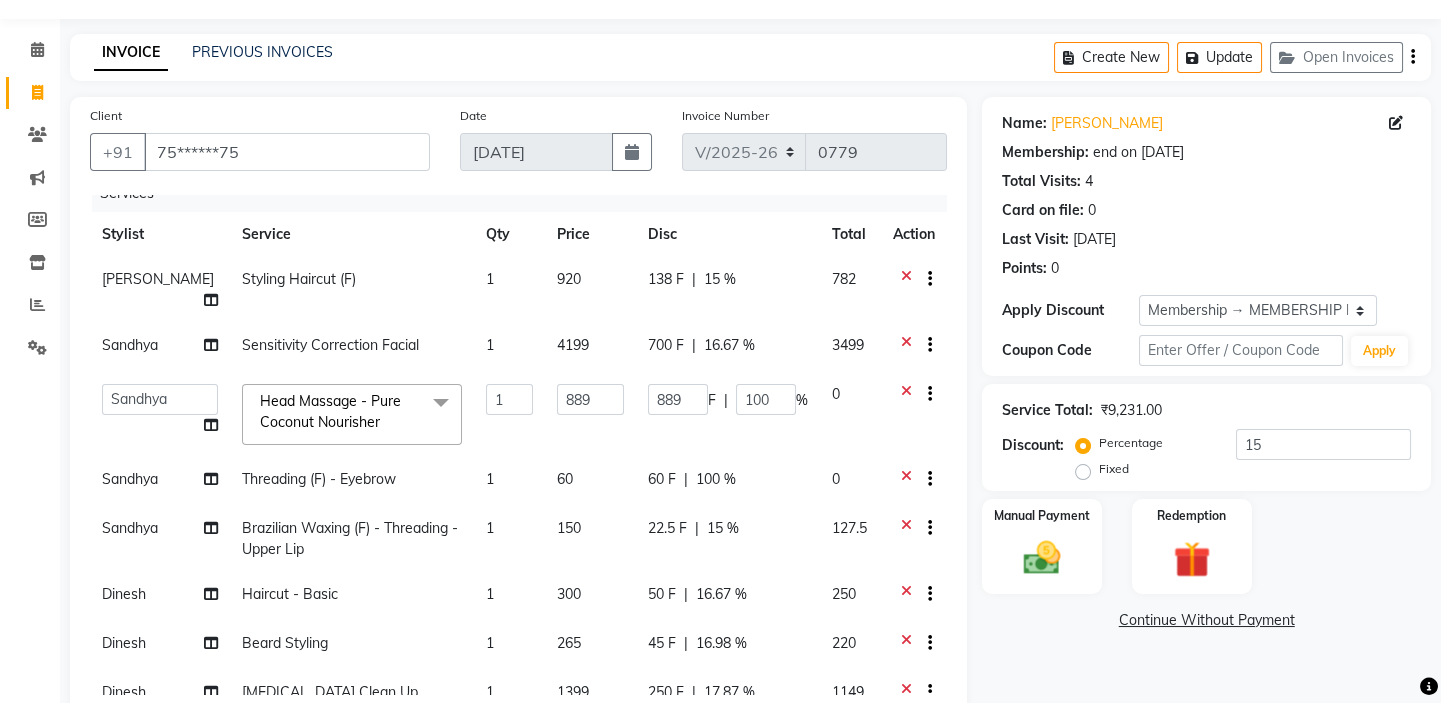 click on "22.5 F | 15 %" 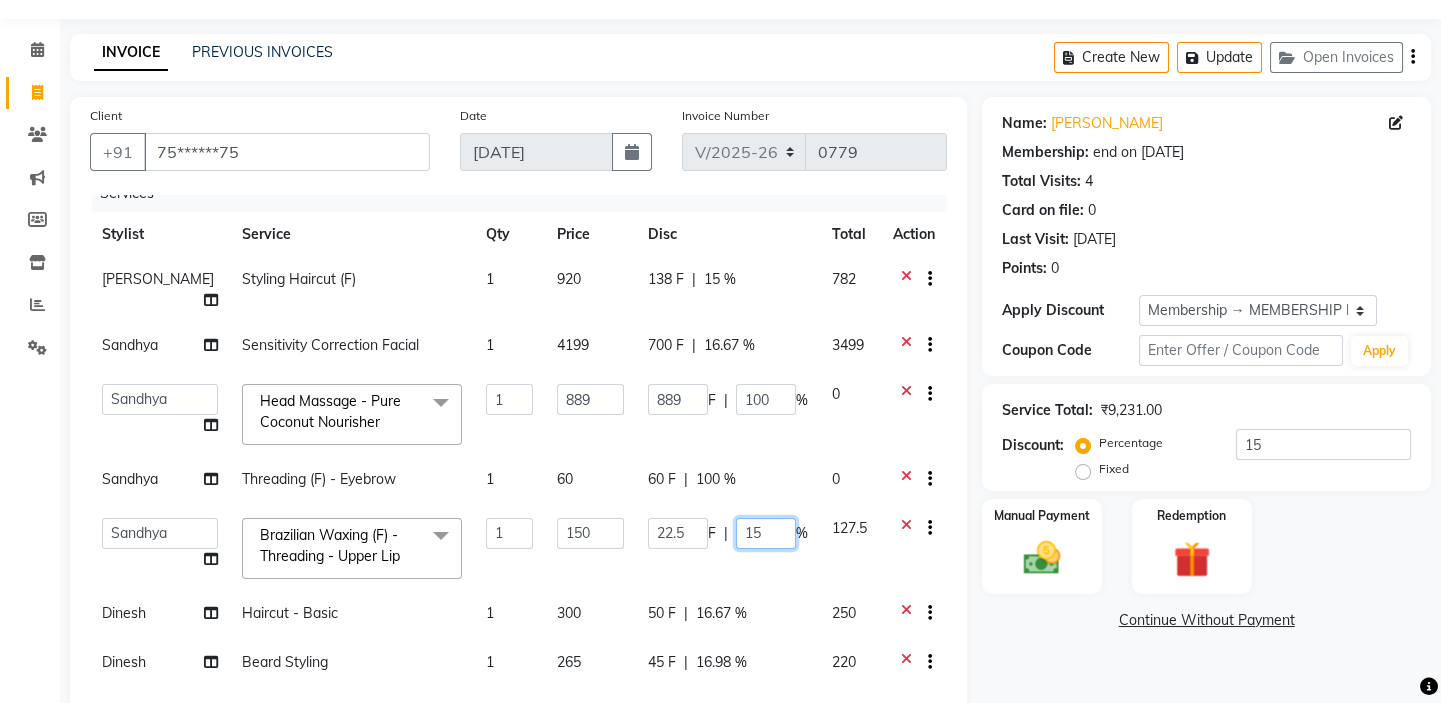 drag, startPoint x: 767, startPoint y: 513, endPoint x: 720, endPoint y: 520, distance: 47.518417 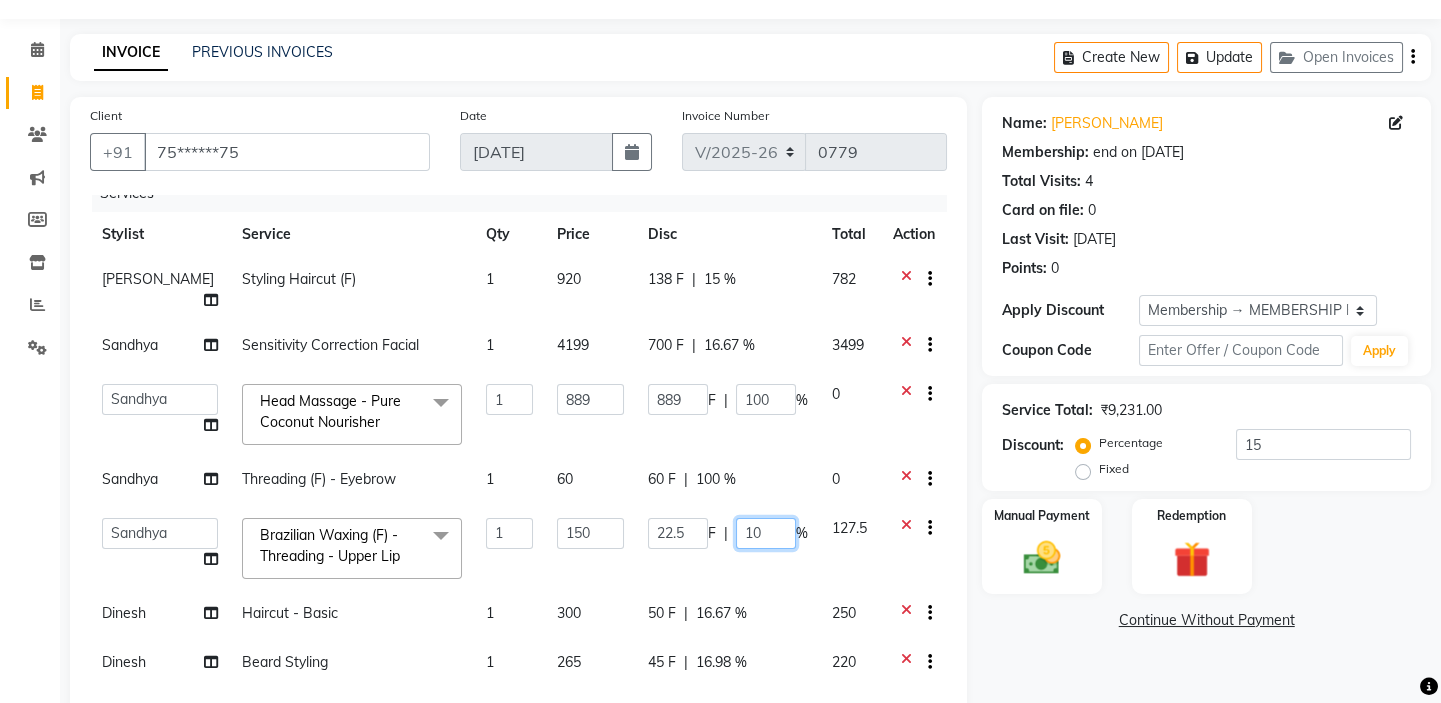 type on "100" 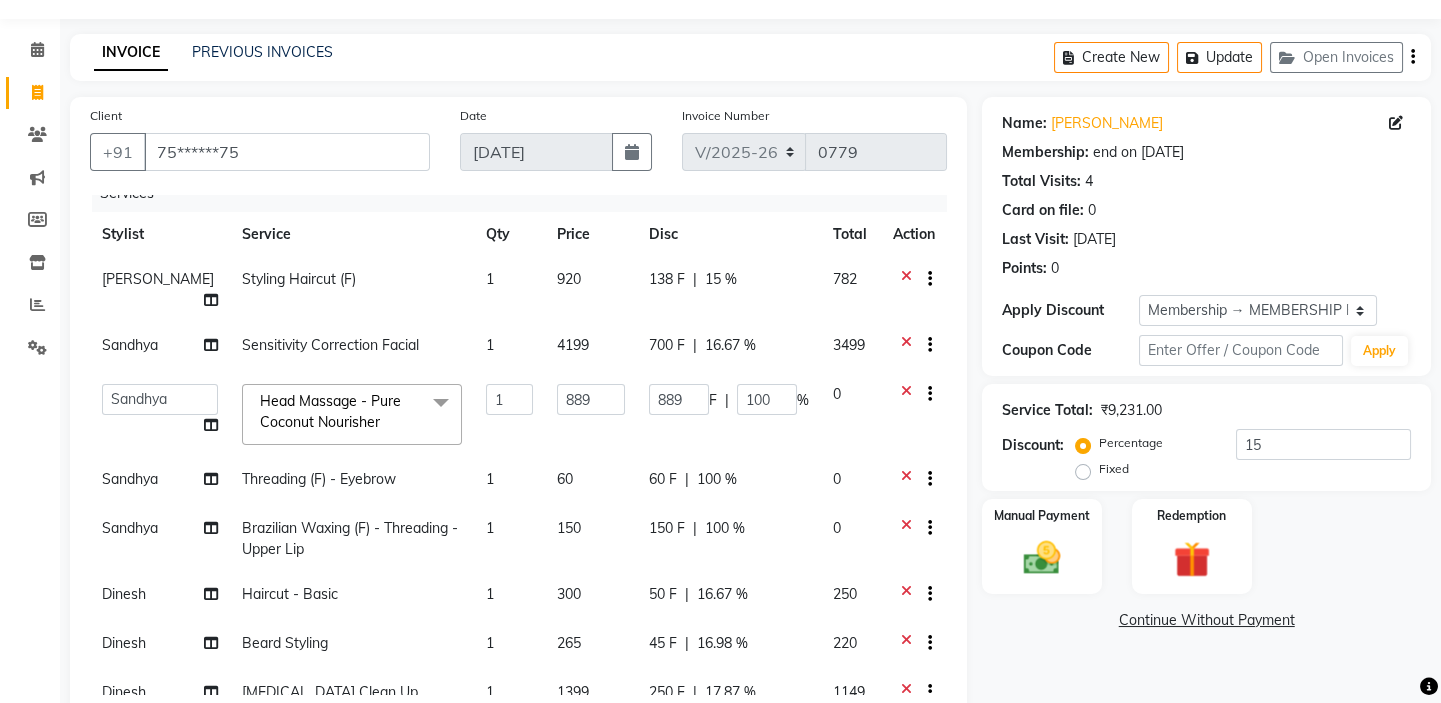 click on "[PERSON_NAME] Styling Haircut (F) 1 920 138 F | 15 % 782 Sandhya Sensitivity Correction Facial 1 4199 700 F | 16.67 % 3499  [PERSON_NAME]   [PERSON_NAME] [PERSON_NAME]   [PERSON_NAME]   [PERSON_NAME]  Head Massage - Pure Coconut Nourisher  x Haircut - Basic Haircut - Advanced (M) Shave [PERSON_NAME] Trim [PERSON_NAME] Styling Head Shave Trimming (F) Styling Haircut (F) Creative Haircut (F) Nano plastia  Head Massage - [MEDICAL_DATA] Chiller Head Massage - Pure Coconut Nourisher Head Massage - Almond Indulgence Head Massage - [PERSON_NAME] Regular Hair Spa Hair Spas - Mentho Burst Spa Keratin Bosster 700 Scalp Treatment - Anti-[MEDICAL_DATA] Treatment Hair Fall Treatment Repair Rescue Spa Bond Repair Regimine Bond Reapir Ritual with Volumize Booster Bond Reapir Ritual with Fortify Booster Bond Reapir Ritual with Vibrancy Booster Bond Reapir Ritual with Hydrate Booster Bond Reapir Ritual with Tame Booster [PERSON_NAME] Butter Treatment [PERSON_NAME] Collagen Therapy Scalp Sense Treatment Moroccan Oil Treatment Regular Moustache Colouring Detan - Face" 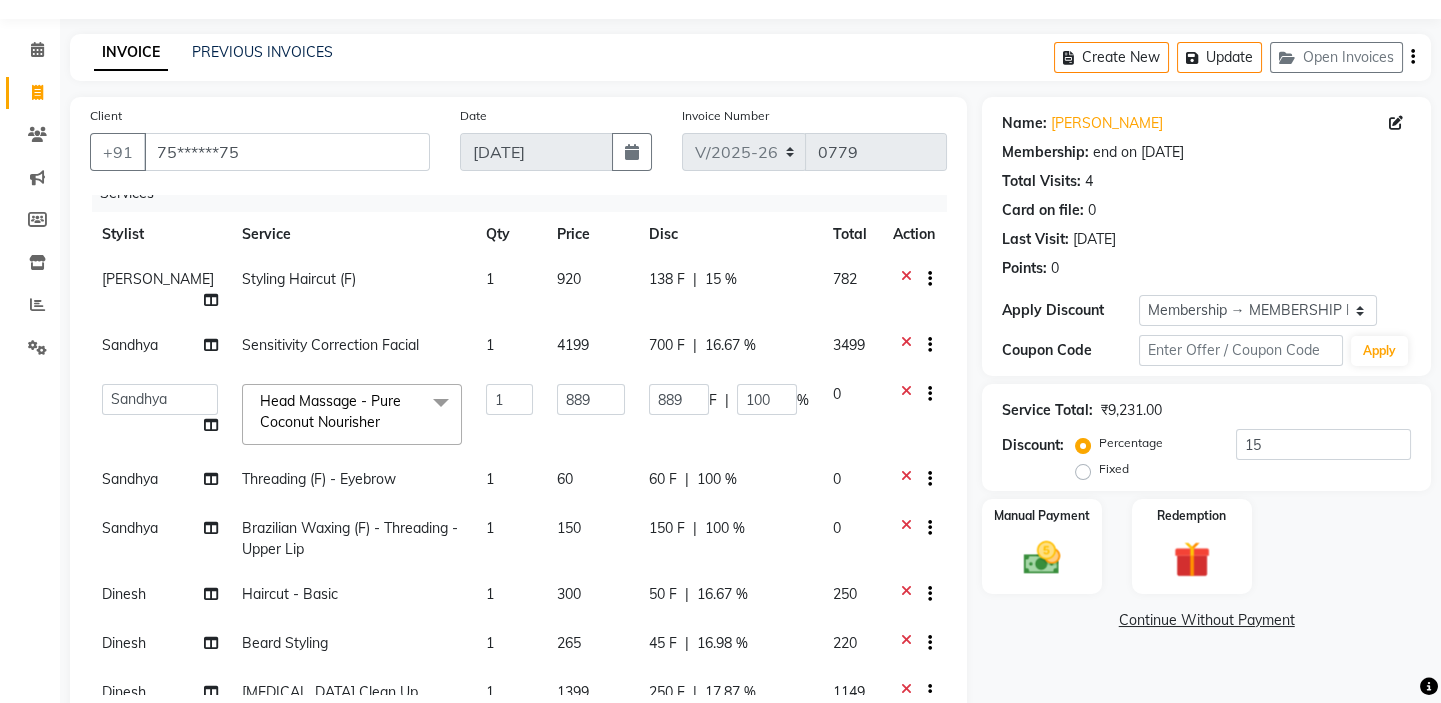 scroll, scrollTop: 399, scrollLeft: 0, axis: vertical 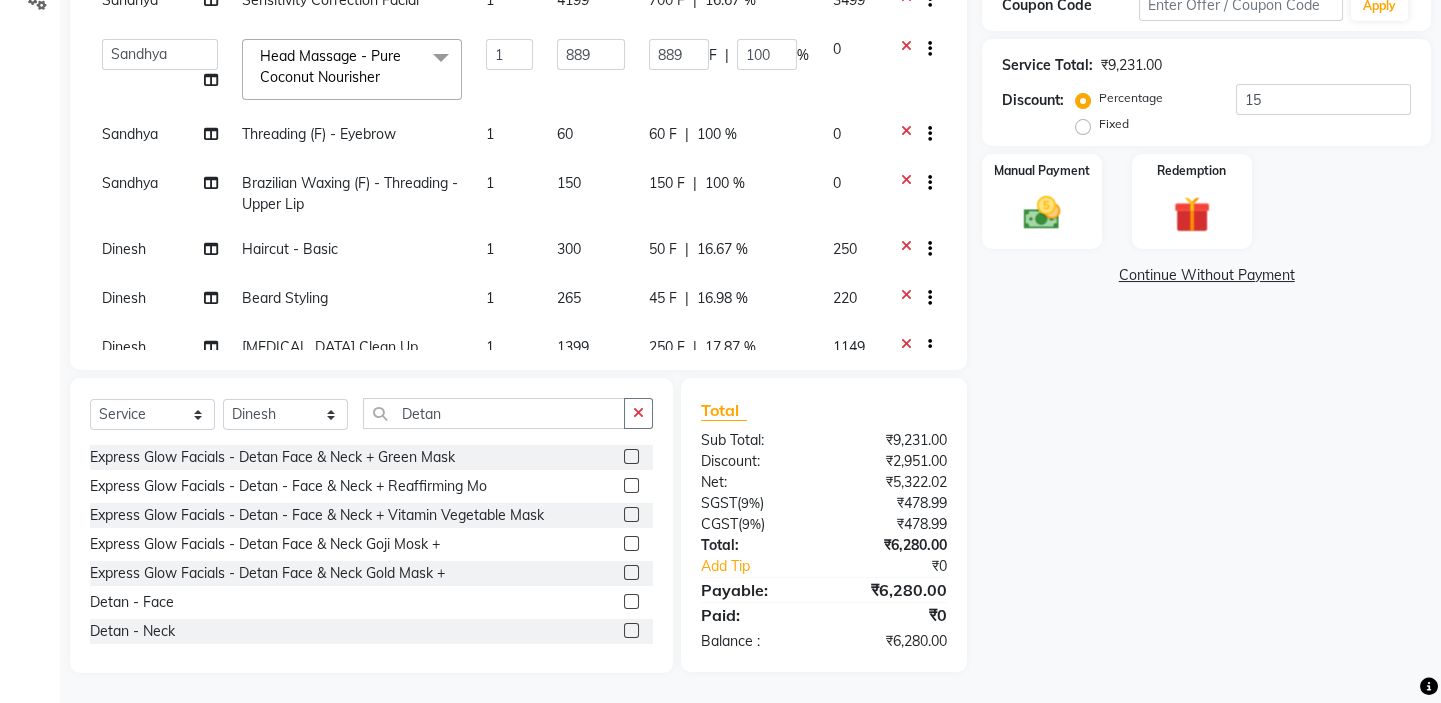 click on "Name: [PERSON_NAME] Membership: end on [DATE] Total Visits:  4 Card on file:  0 Last Visit:   [DATE] Points:   0  Apply Discount Select Membership → MEMBERSHIP FOR LIFETIME Coupon Code Apply Service Total:  ₹9,231.00  Discount:  Percentage   Fixed  15 Manual Payment Redemption  Continue Without Payment" 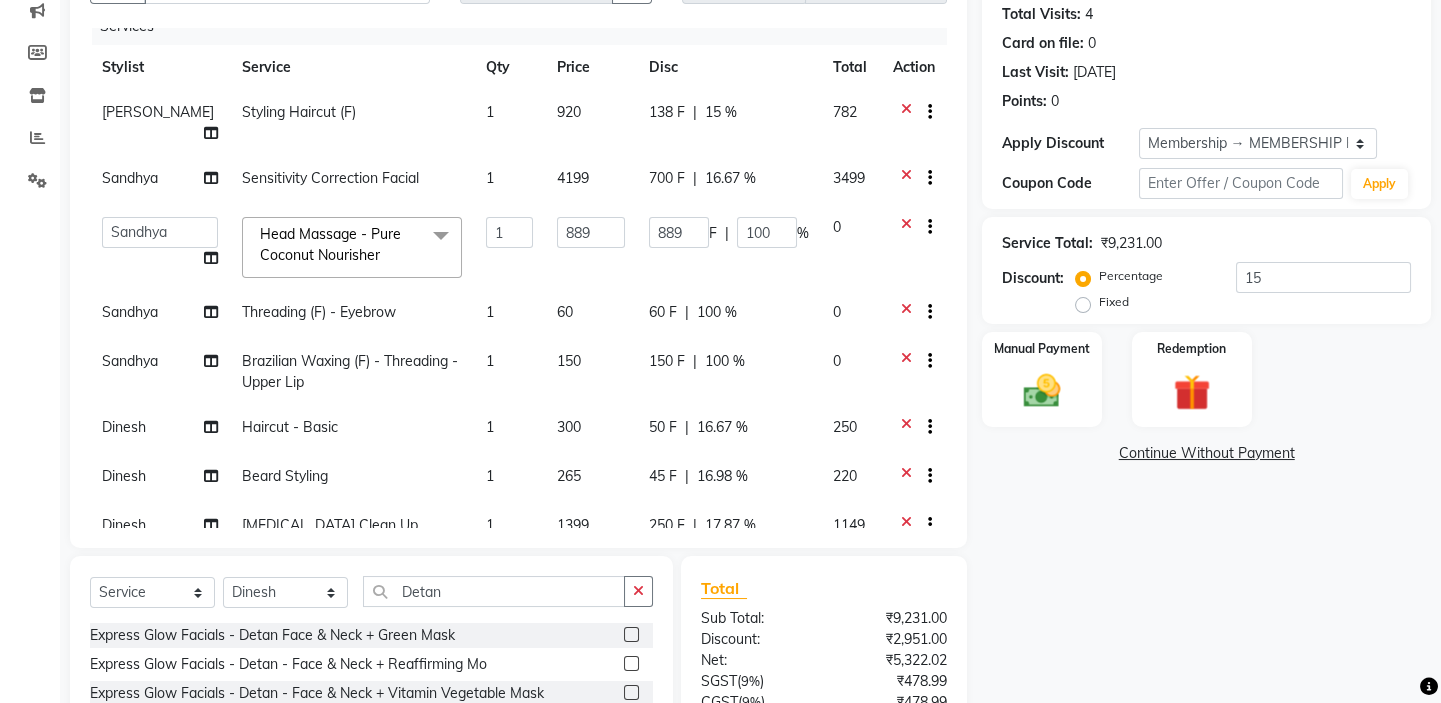 scroll, scrollTop: 250, scrollLeft: 0, axis: vertical 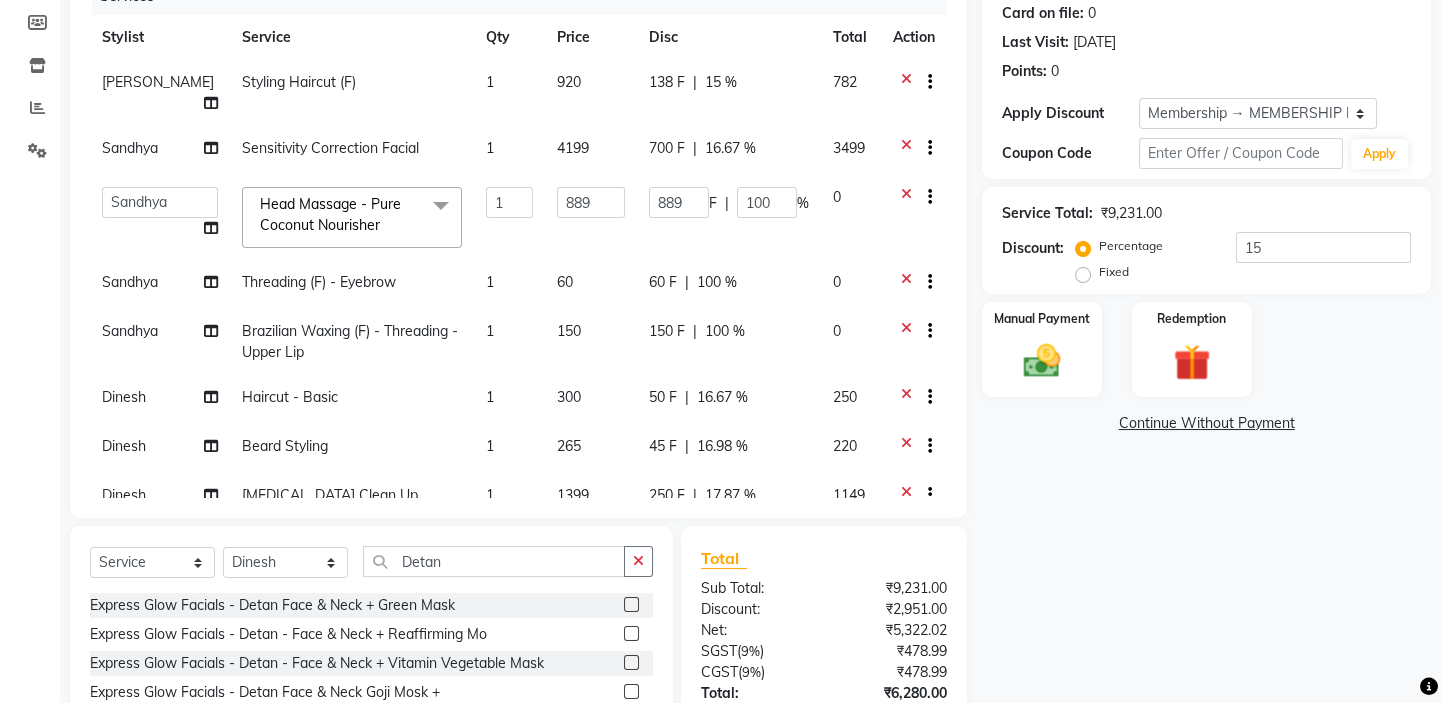 click on "Name: [PERSON_NAME] Membership: end on [DATE] Total Visits:  4 Card on file:  0 Last Visit:   [DATE] Points:   0  Apply Discount Select Membership → MEMBERSHIP FOR LIFETIME Coupon Code Apply Service Total:  ₹9,231.00  Discount:  Percentage   Fixed  15 Manual Payment Redemption  Continue Without Payment" 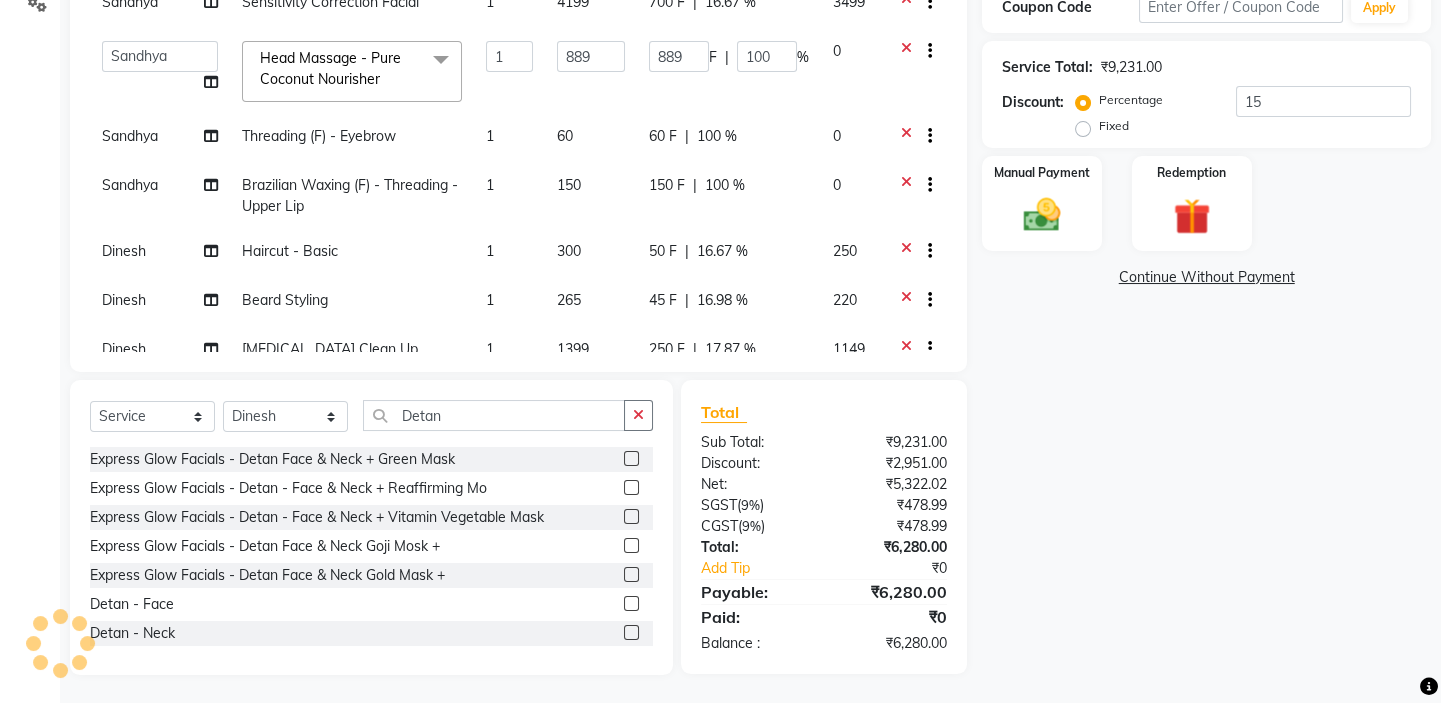 scroll, scrollTop: 399, scrollLeft: 0, axis: vertical 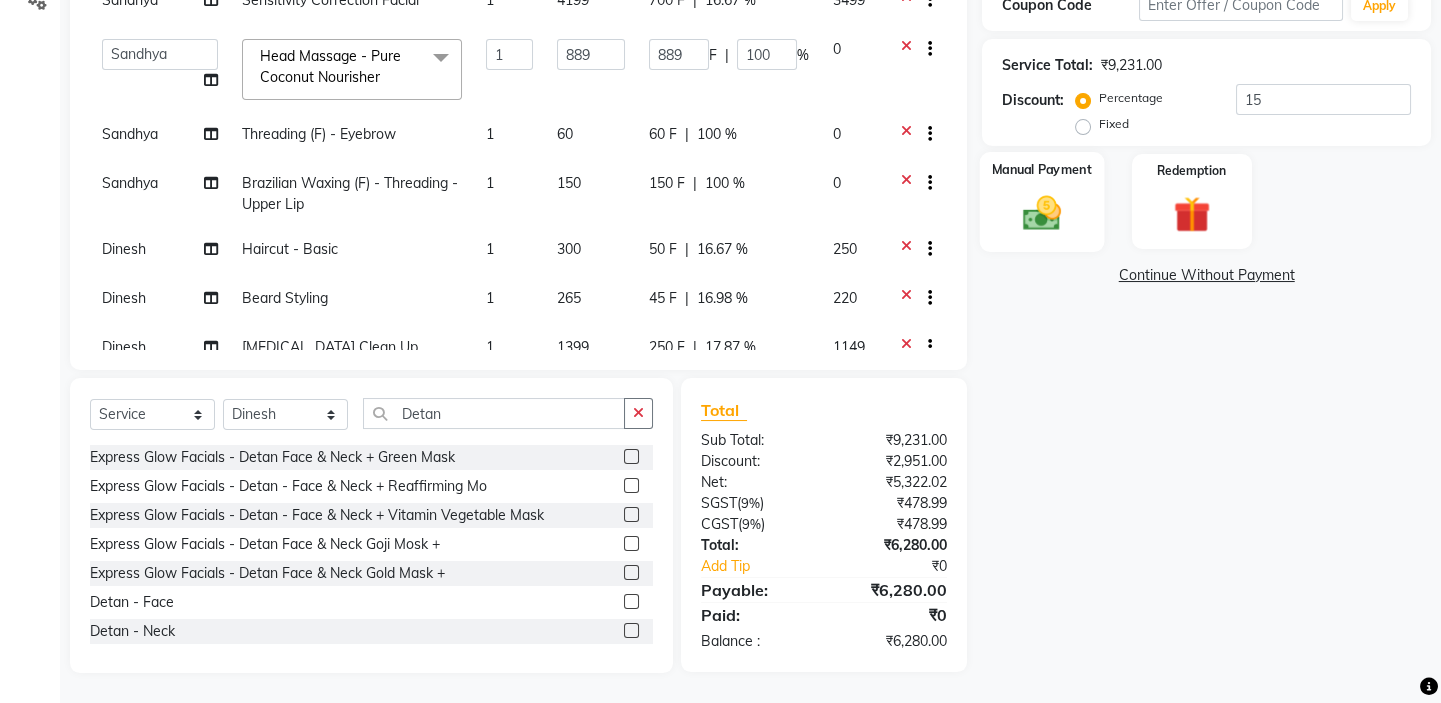 click 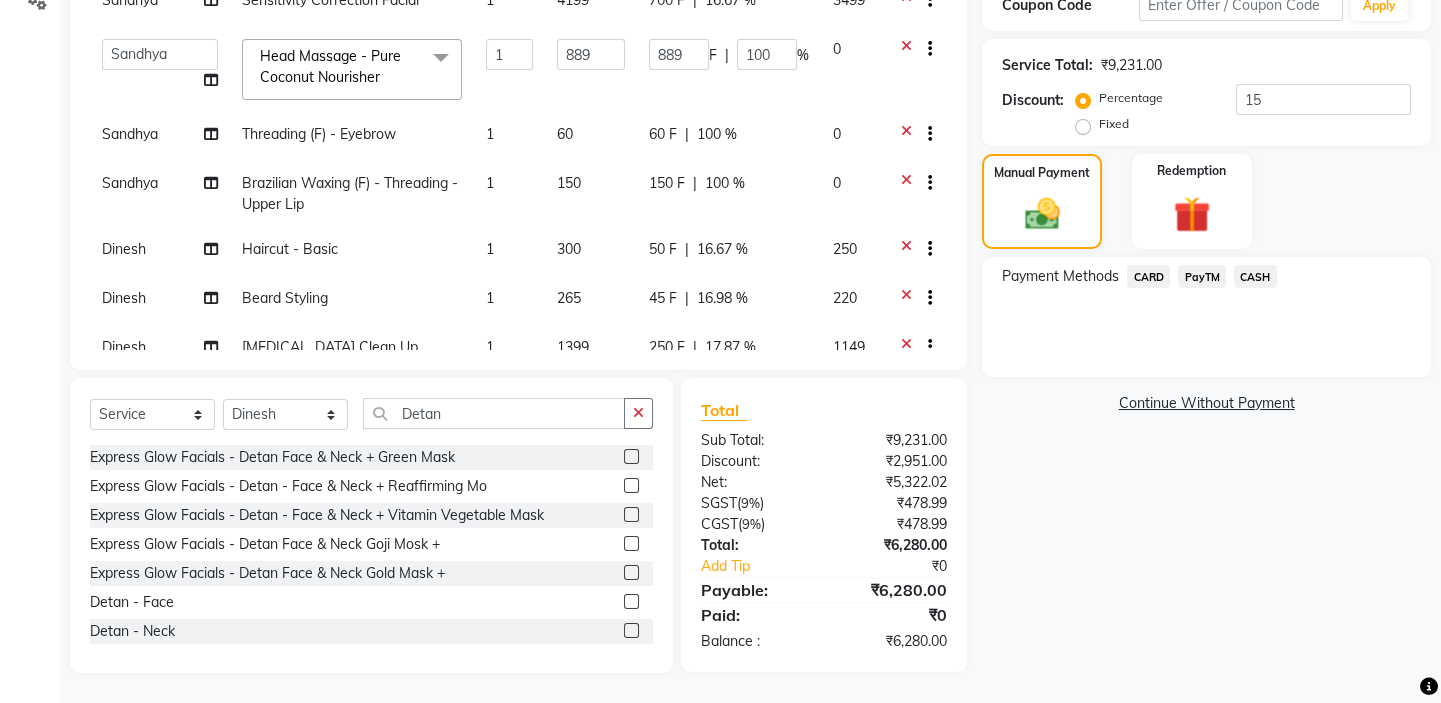 click on "CARD" 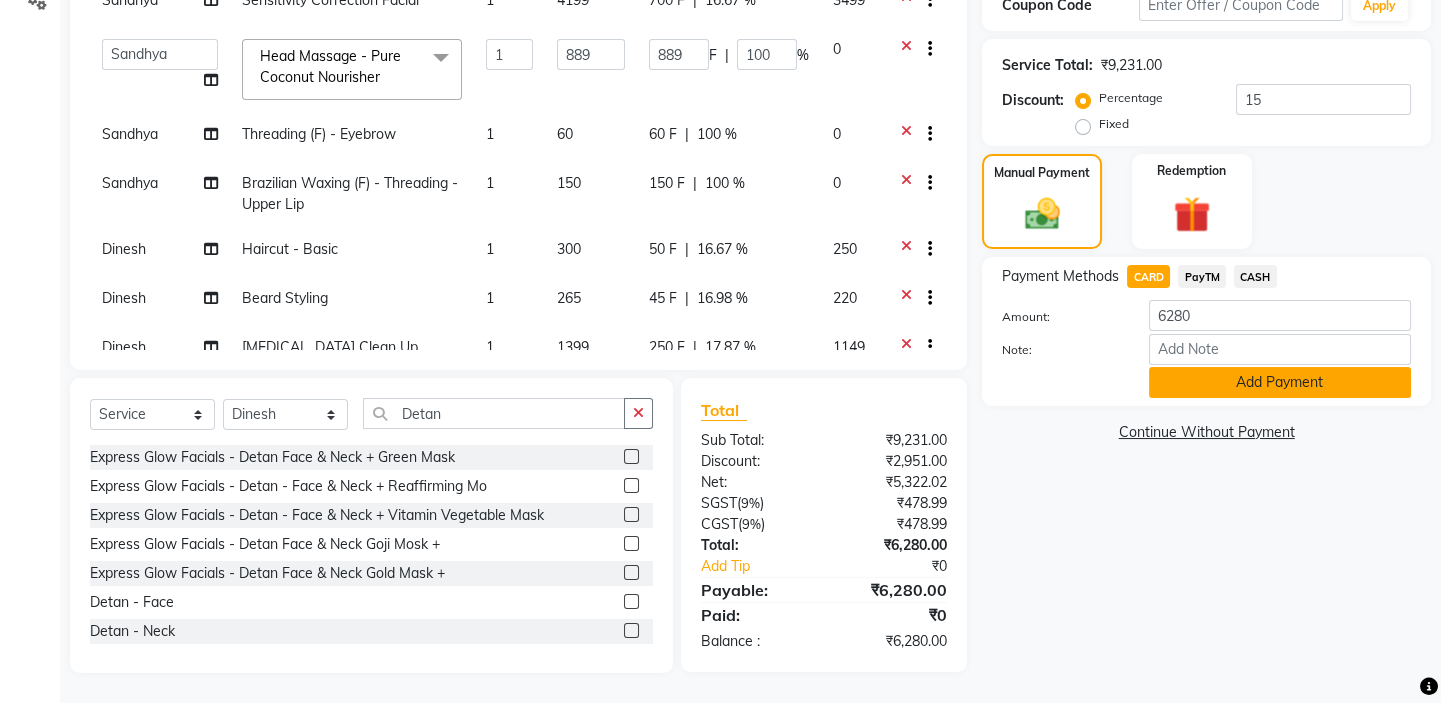 click on "Add Payment" 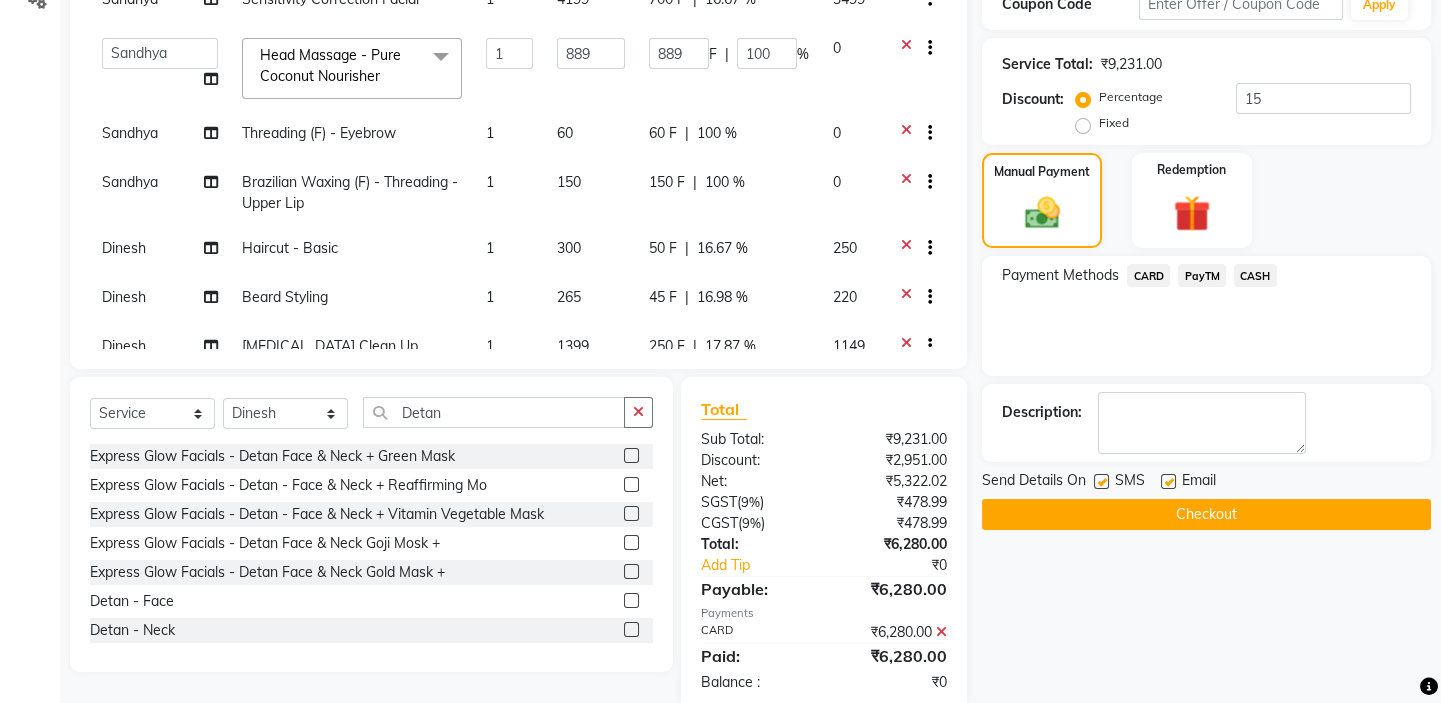 scroll, scrollTop: 440, scrollLeft: 0, axis: vertical 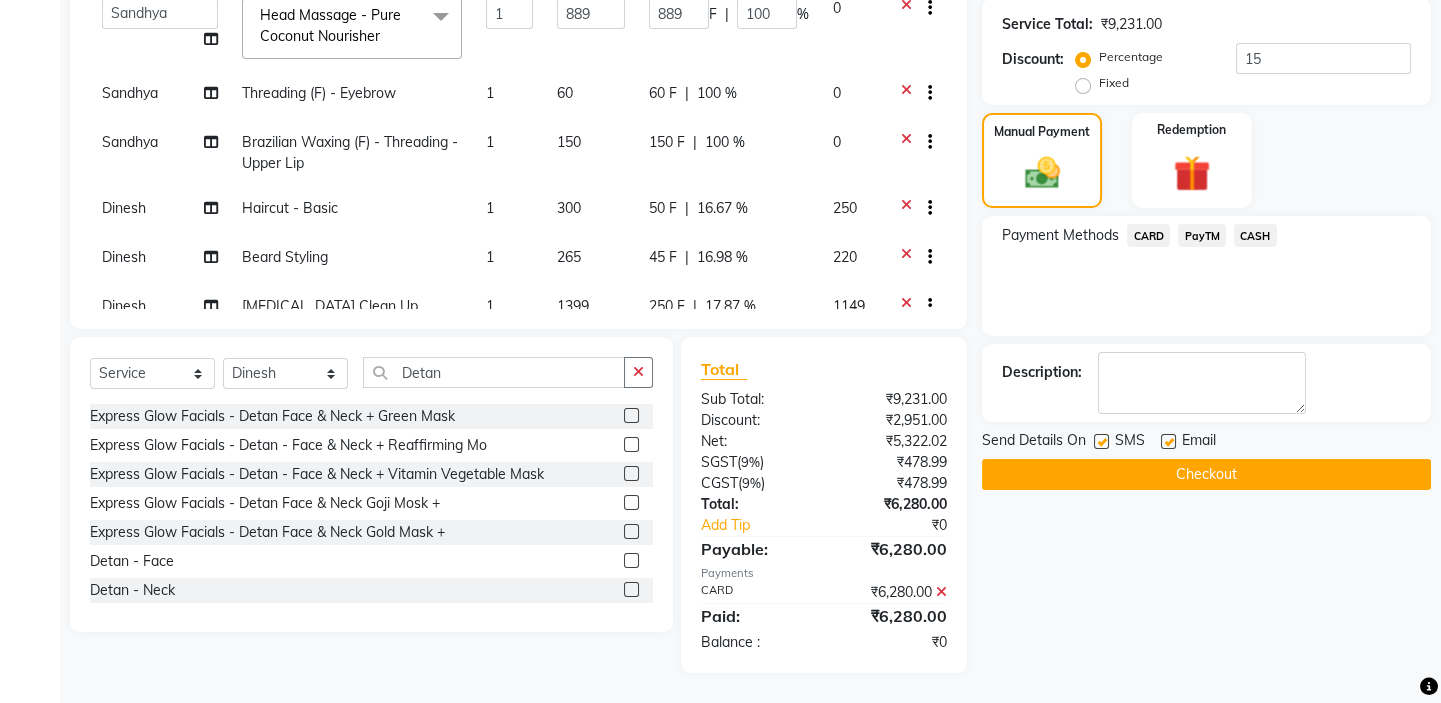 click on "Checkout" 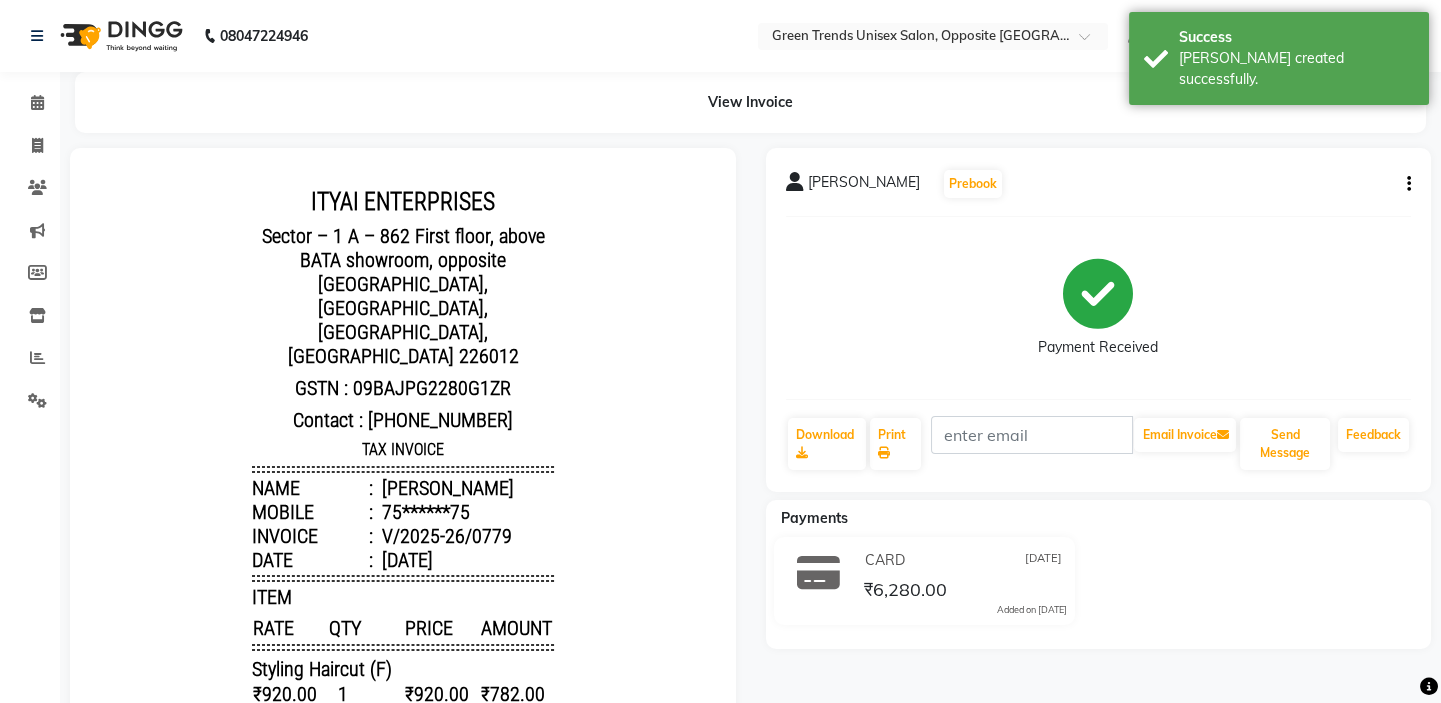scroll, scrollTop: 0, scrollLeft: 0, axis: both 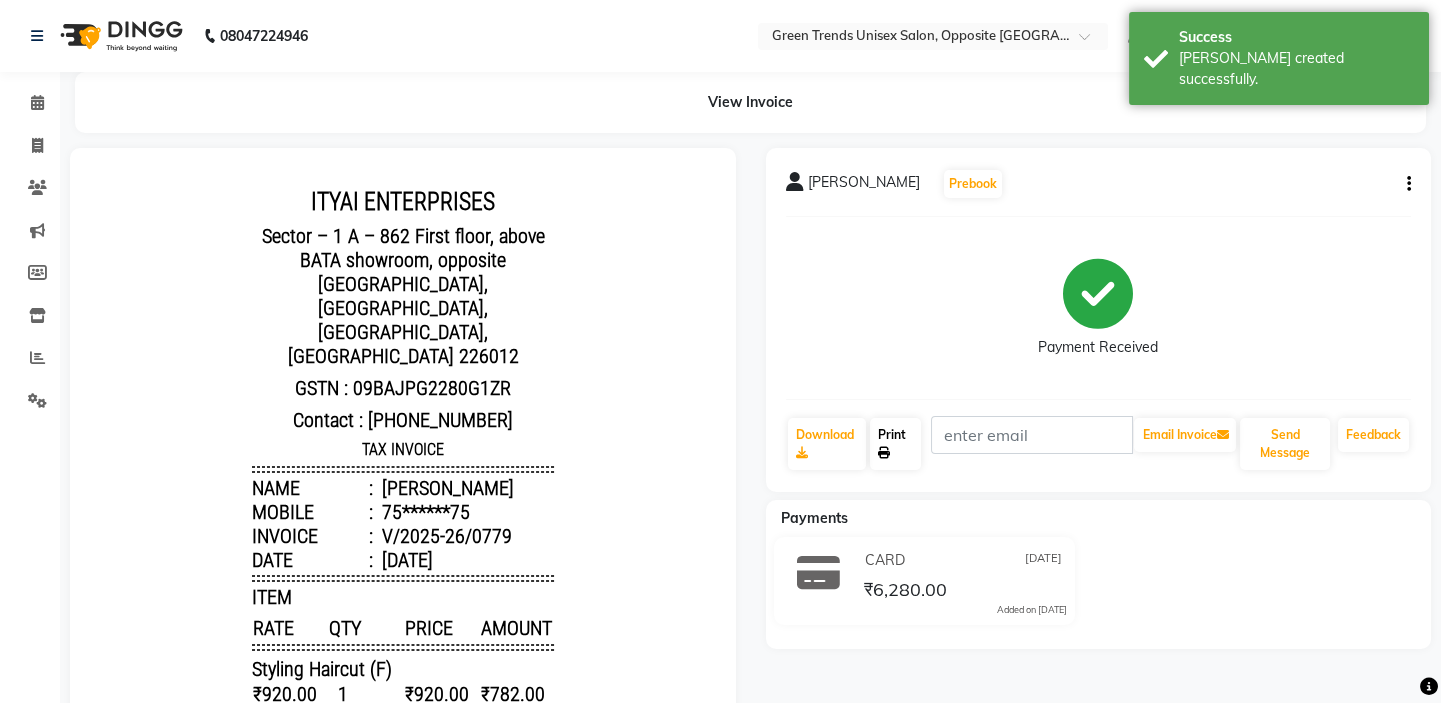 click on "Print" 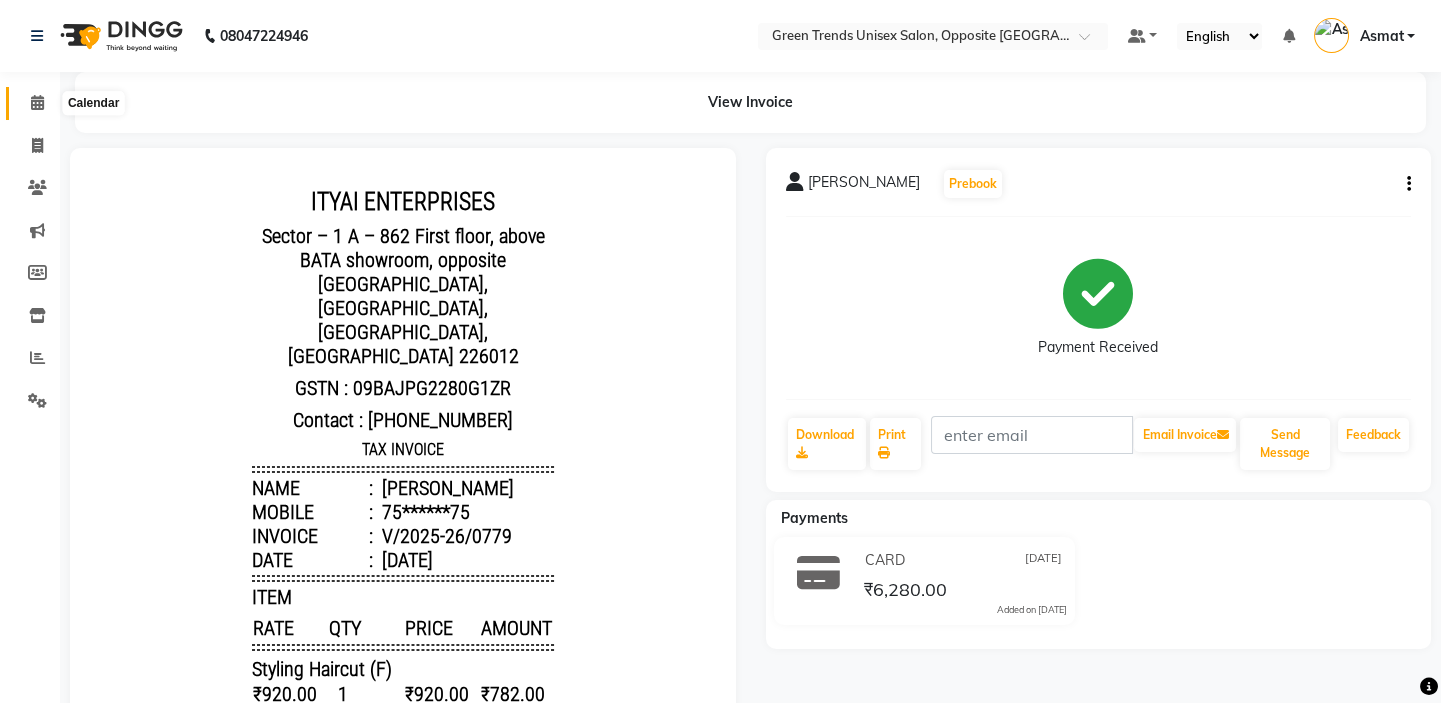 click 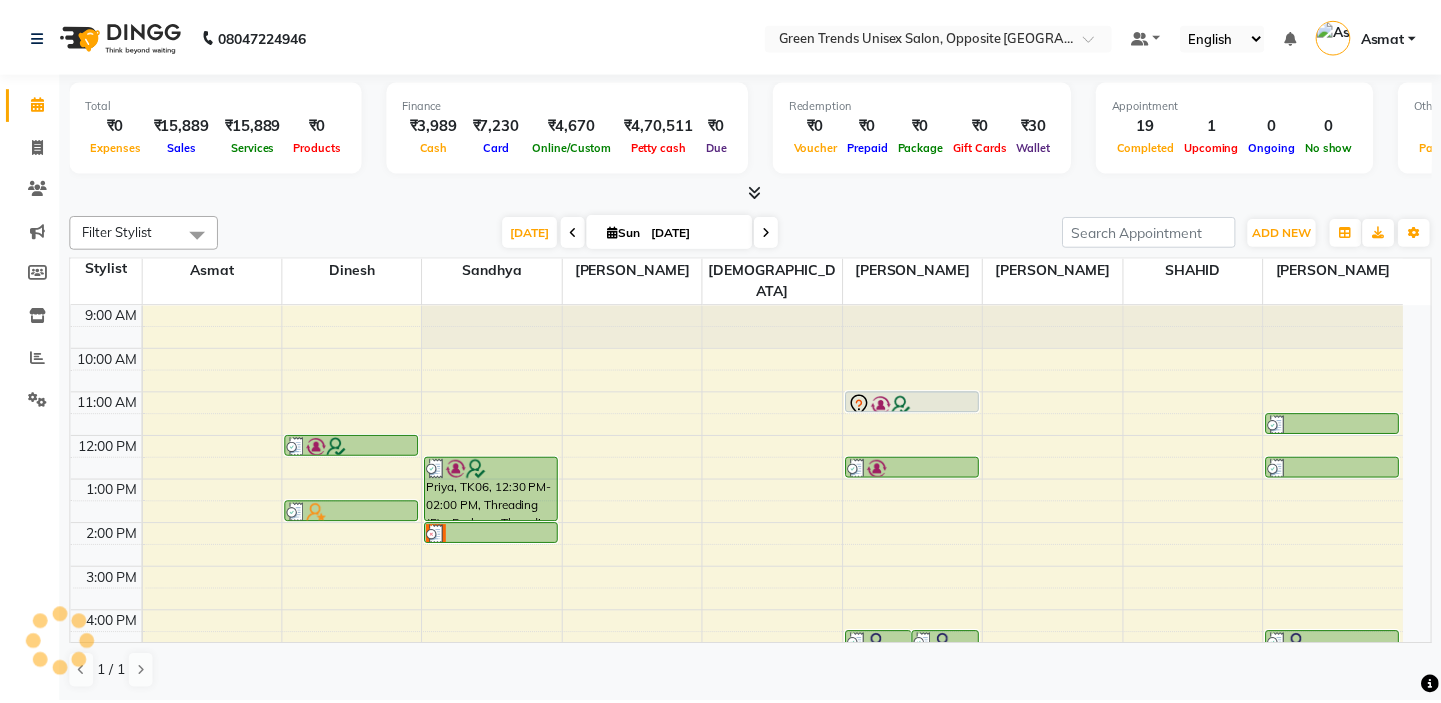 scroll, scrollTop: 170, scrollLeft: 0, axis: vertical 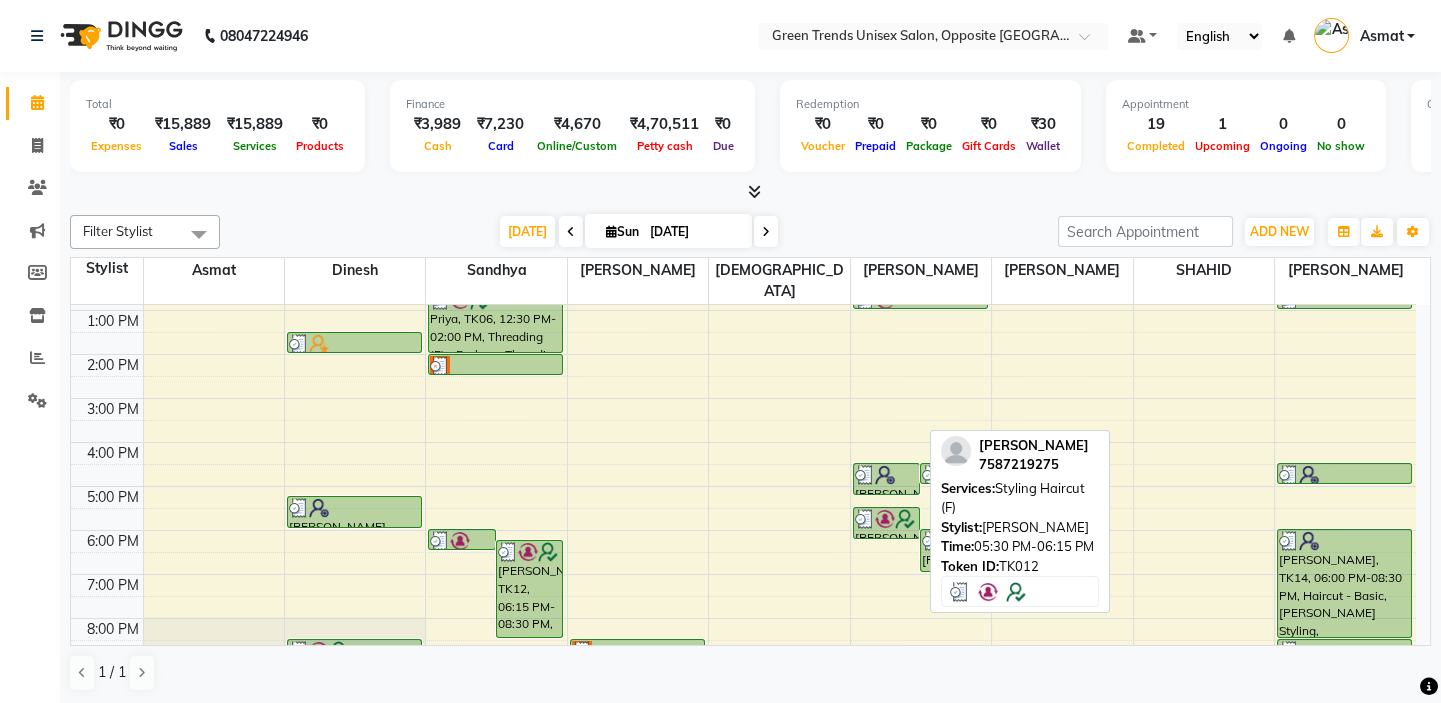 click on "[PERSON_NAME], TK12, 05:30 PM-06:15 PM, Styling Haircut (F)" at bounding box center [886, 523] 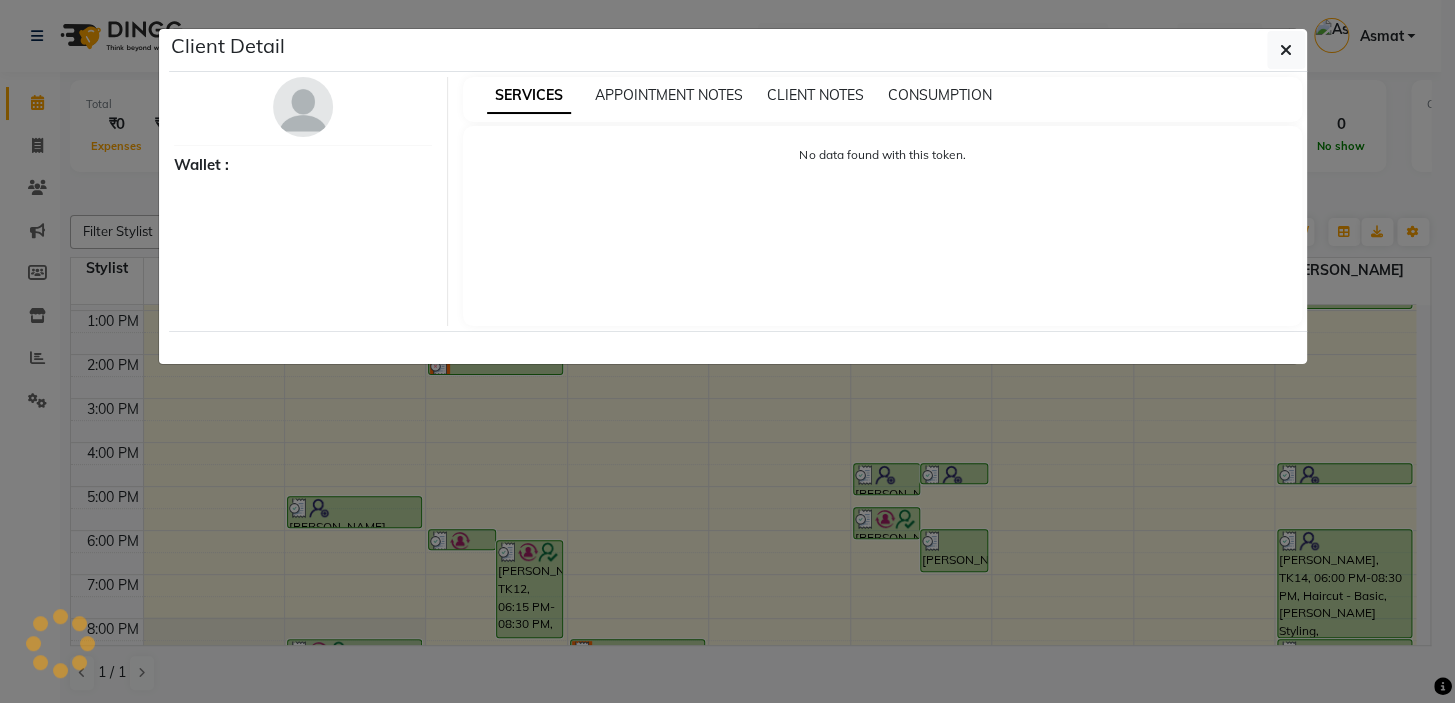 select on "3" 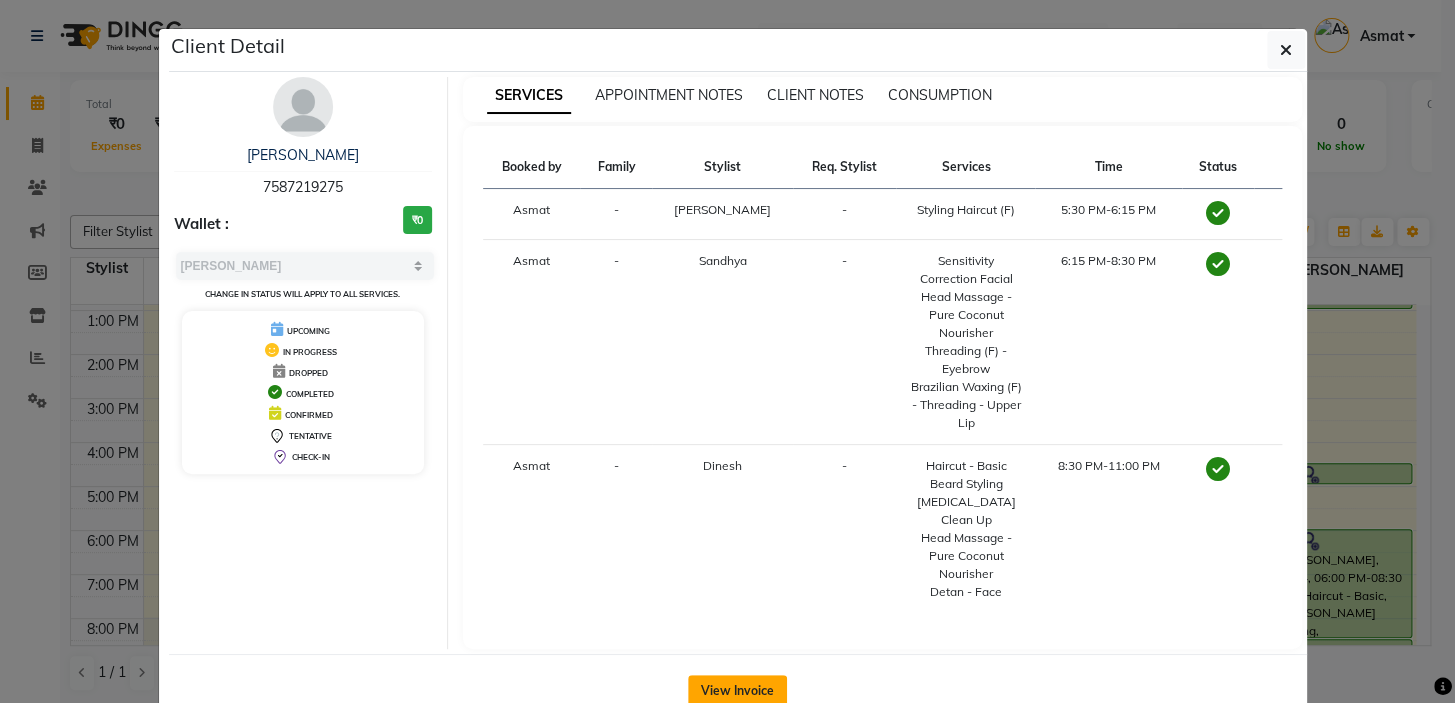 click on "View Invoice" 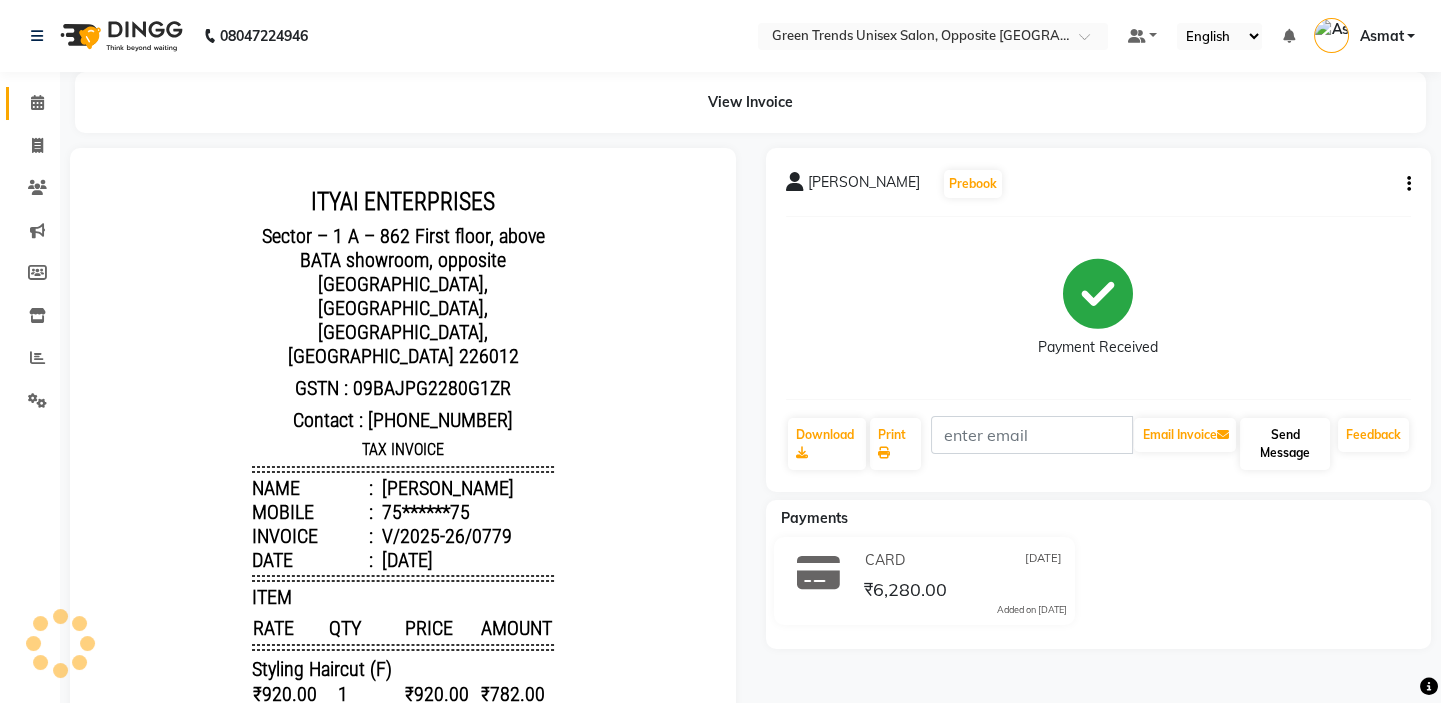 scroll, scrollTop: 0, scrollLeft: 0, axis: both 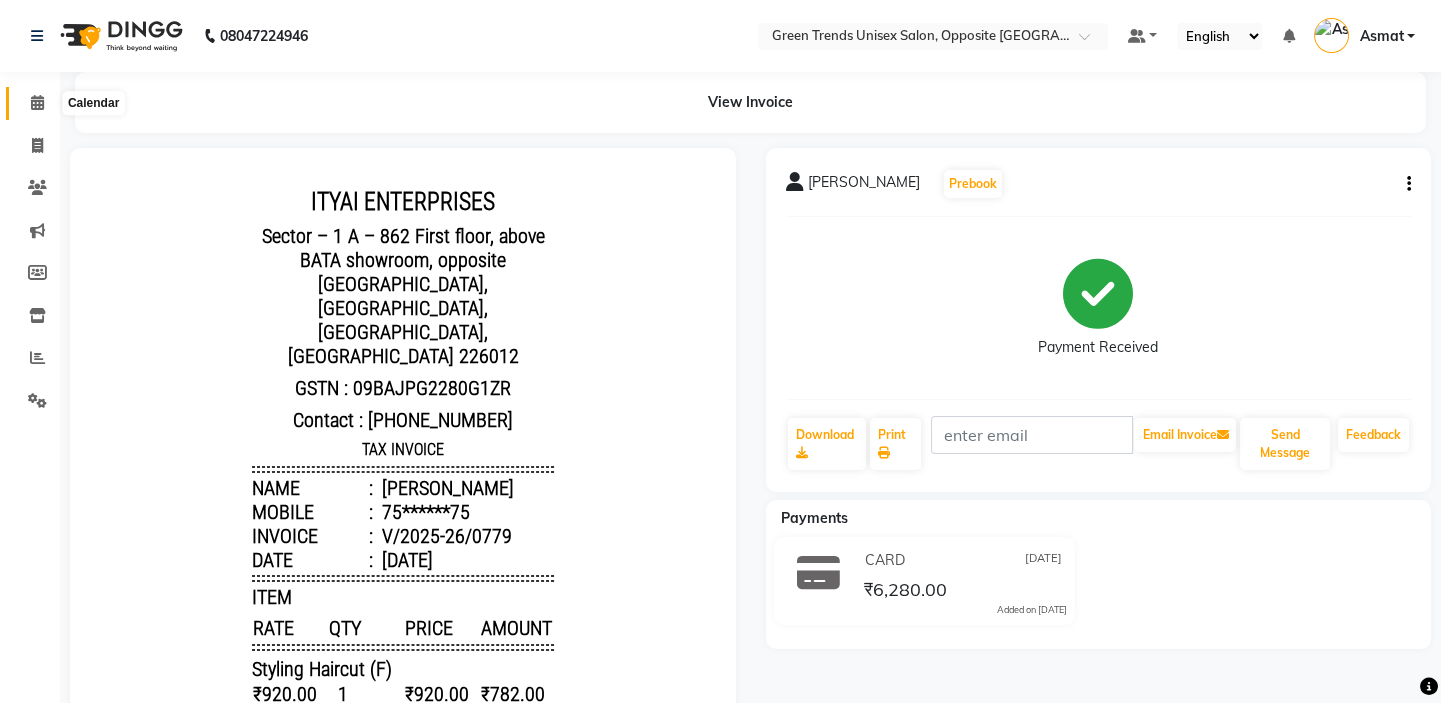click 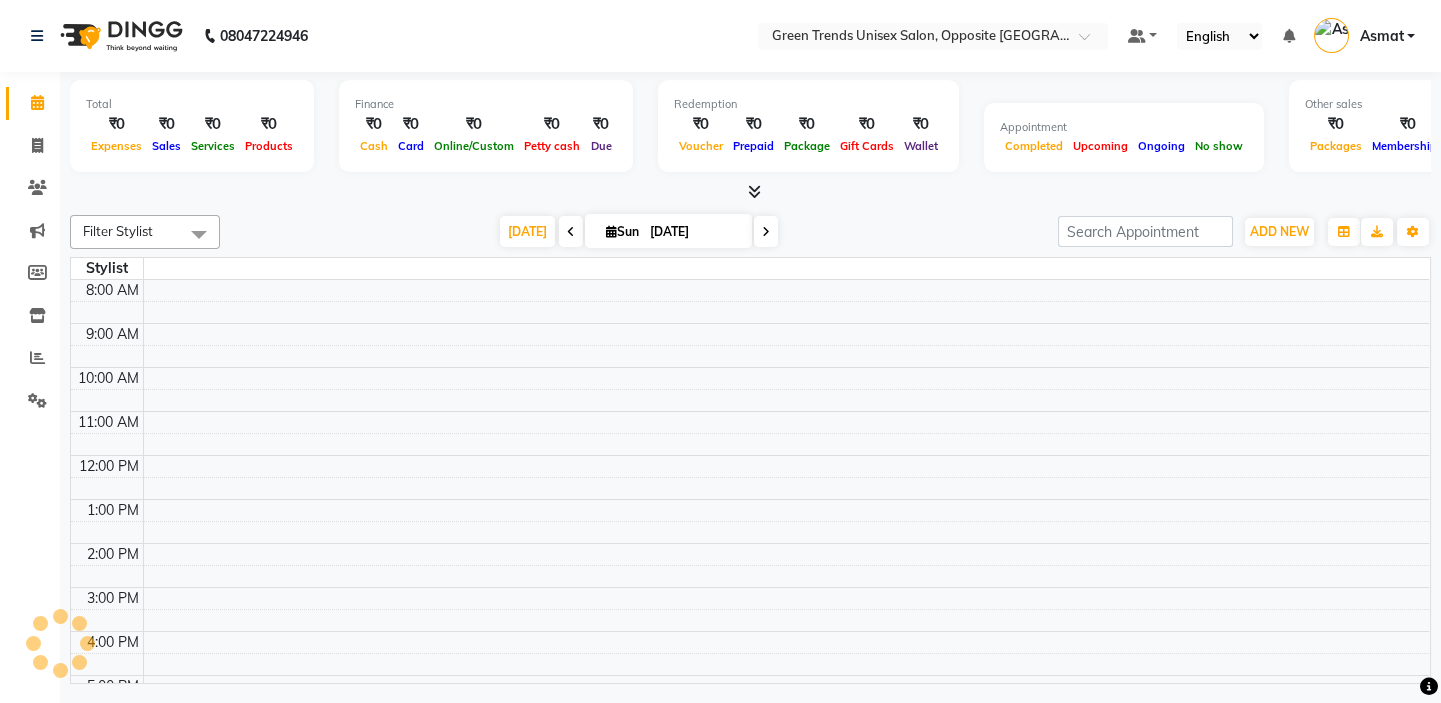 scroll, scrollTop: 0, scrollLeft: 0, axis: both 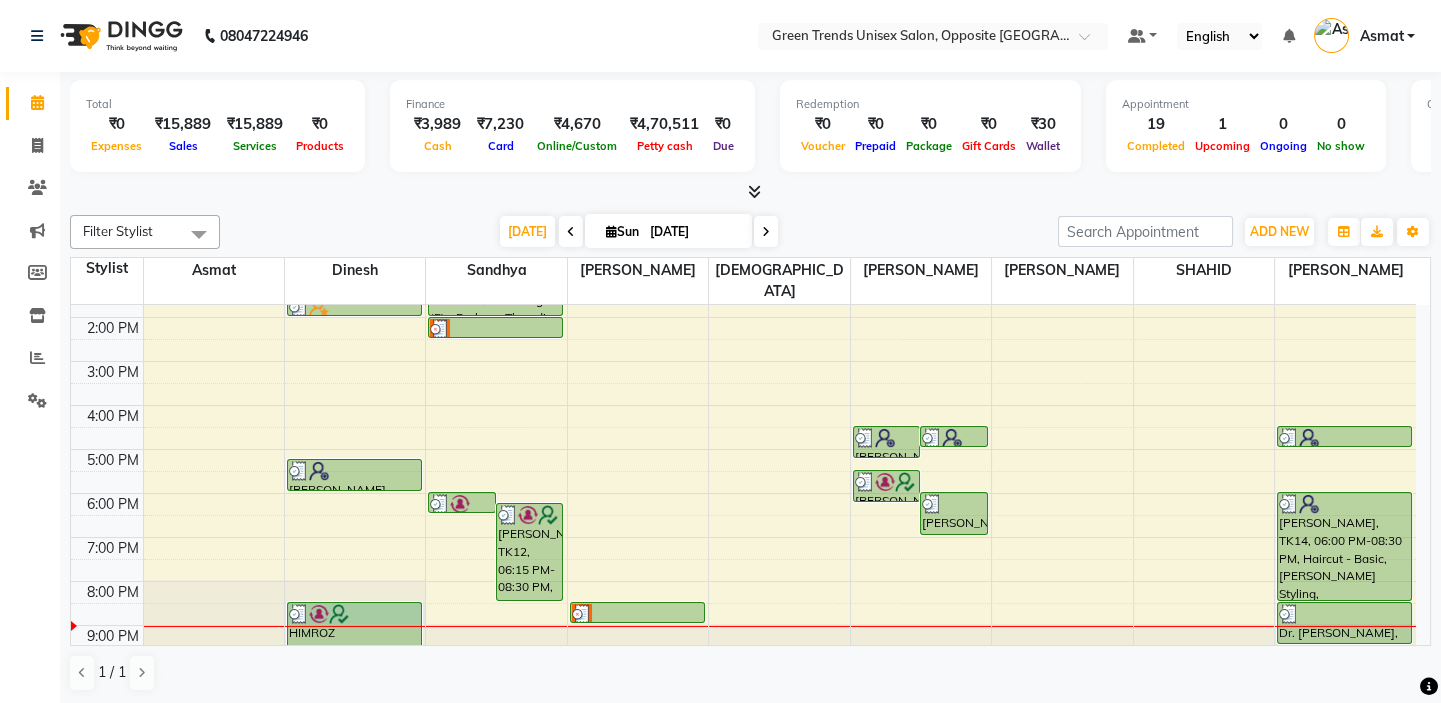 click at bounding box center [355, 98] 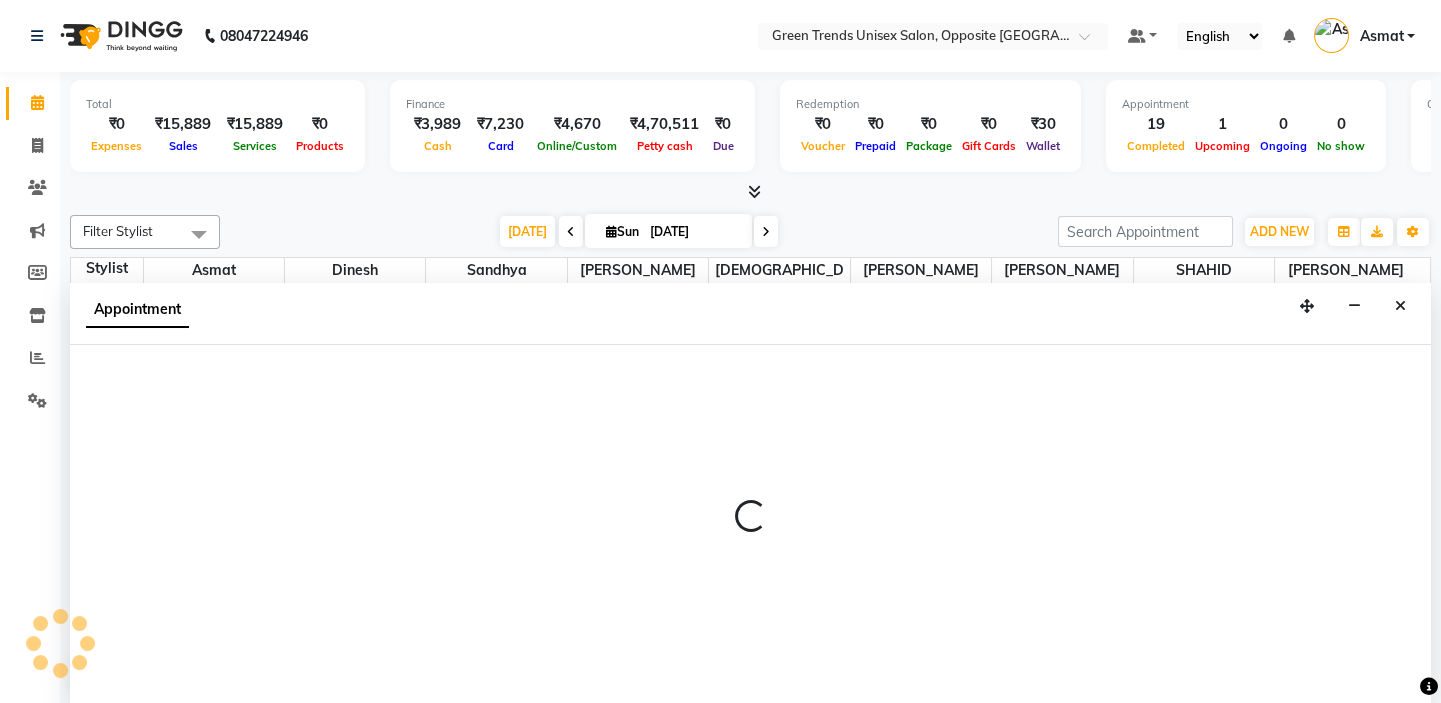 scroll, scrollTop: 0, scrollLeft: 0, axis: both 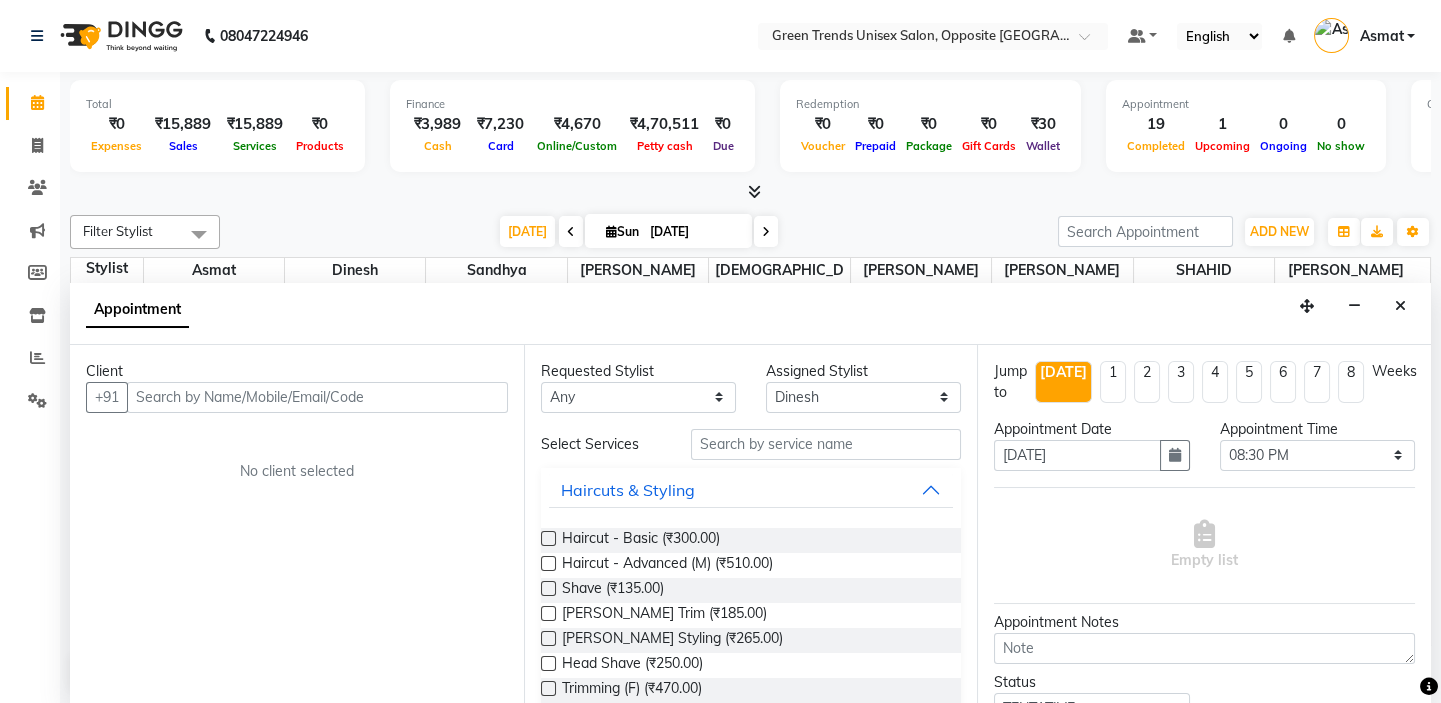 drag, startPoint x: 0, startPoint y: 378, endPoint x: 0, endPoint y: 70, distance: 308 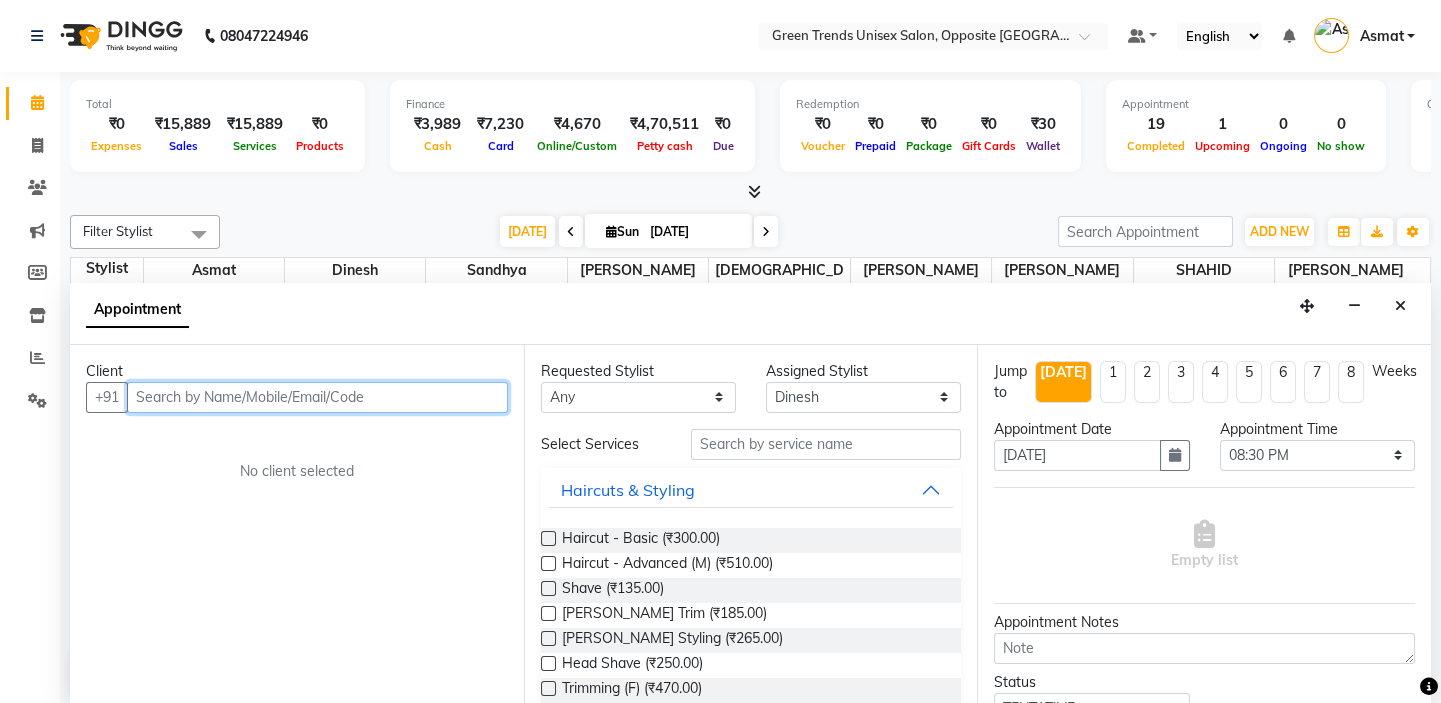 click at bounding box center (317, 397) 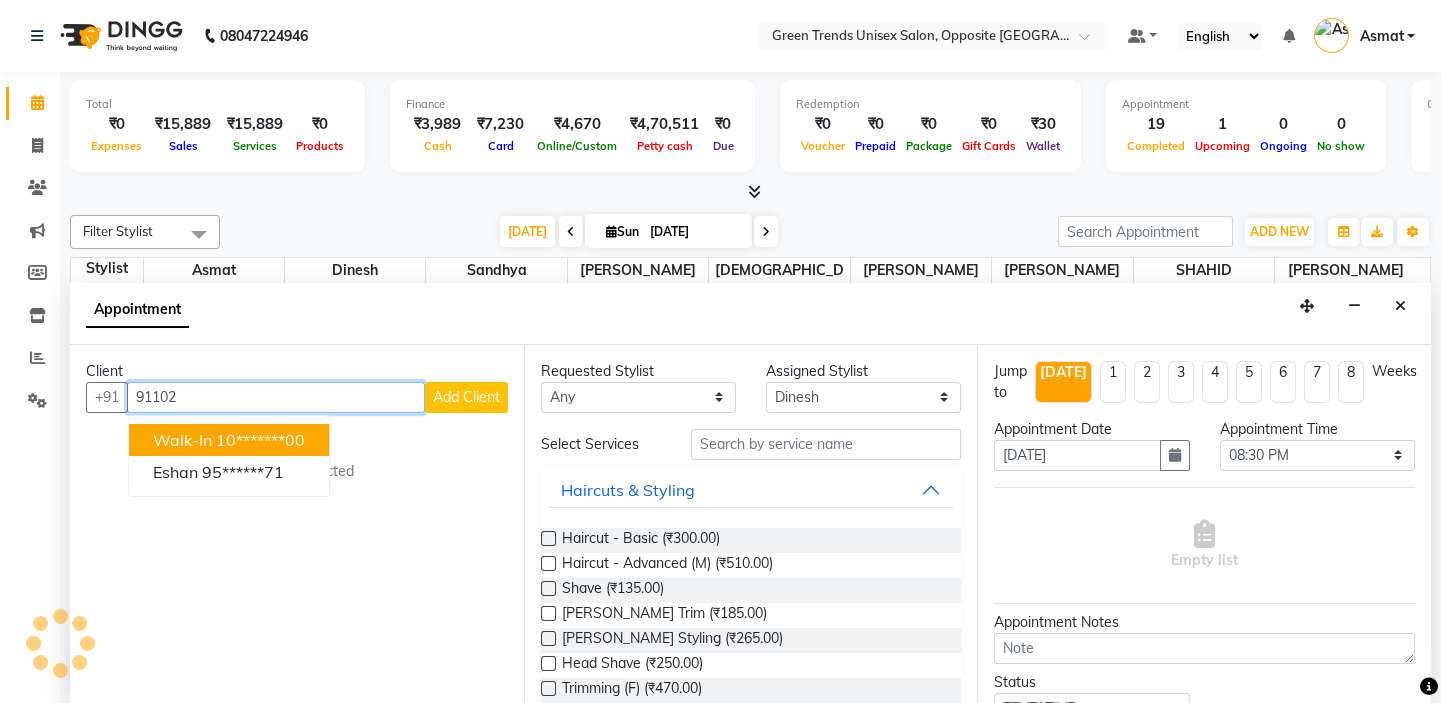 type on "911026" 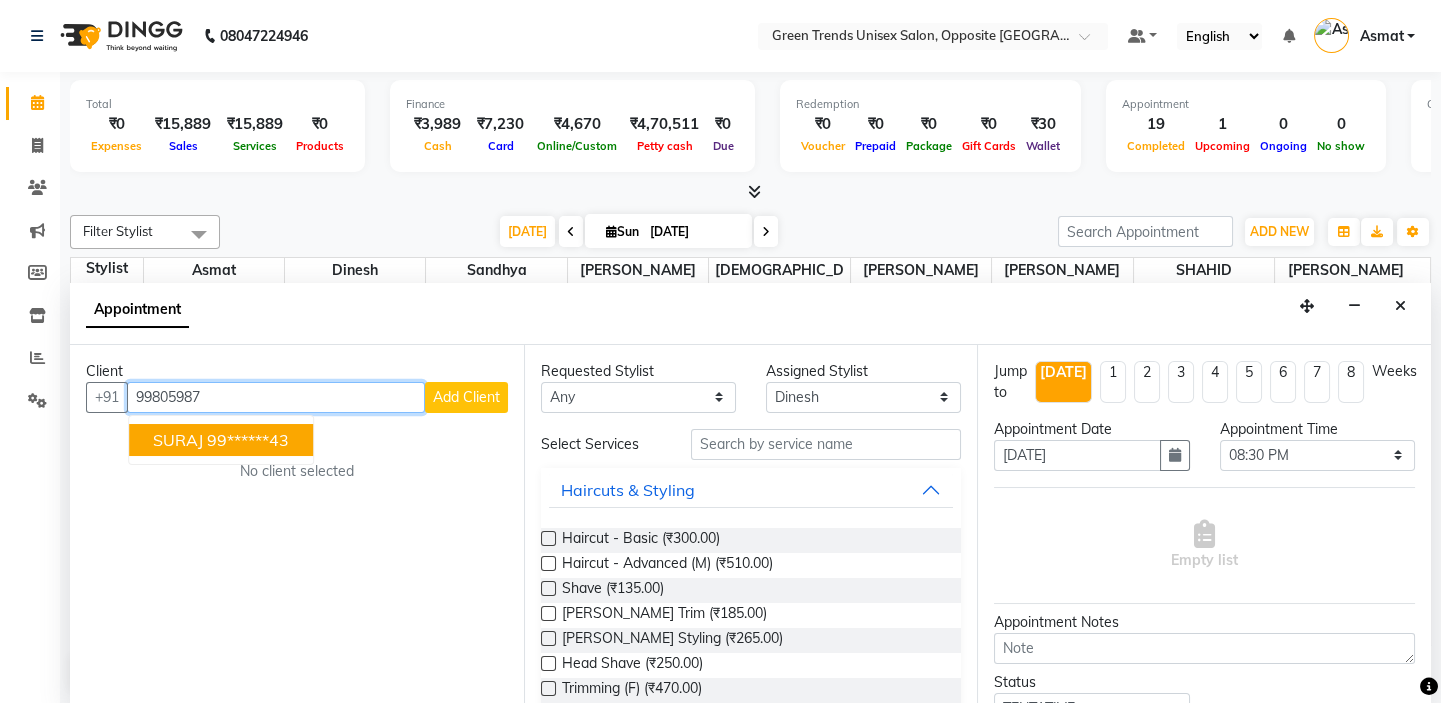 click on "99******43" at bounding box center (248, 440) 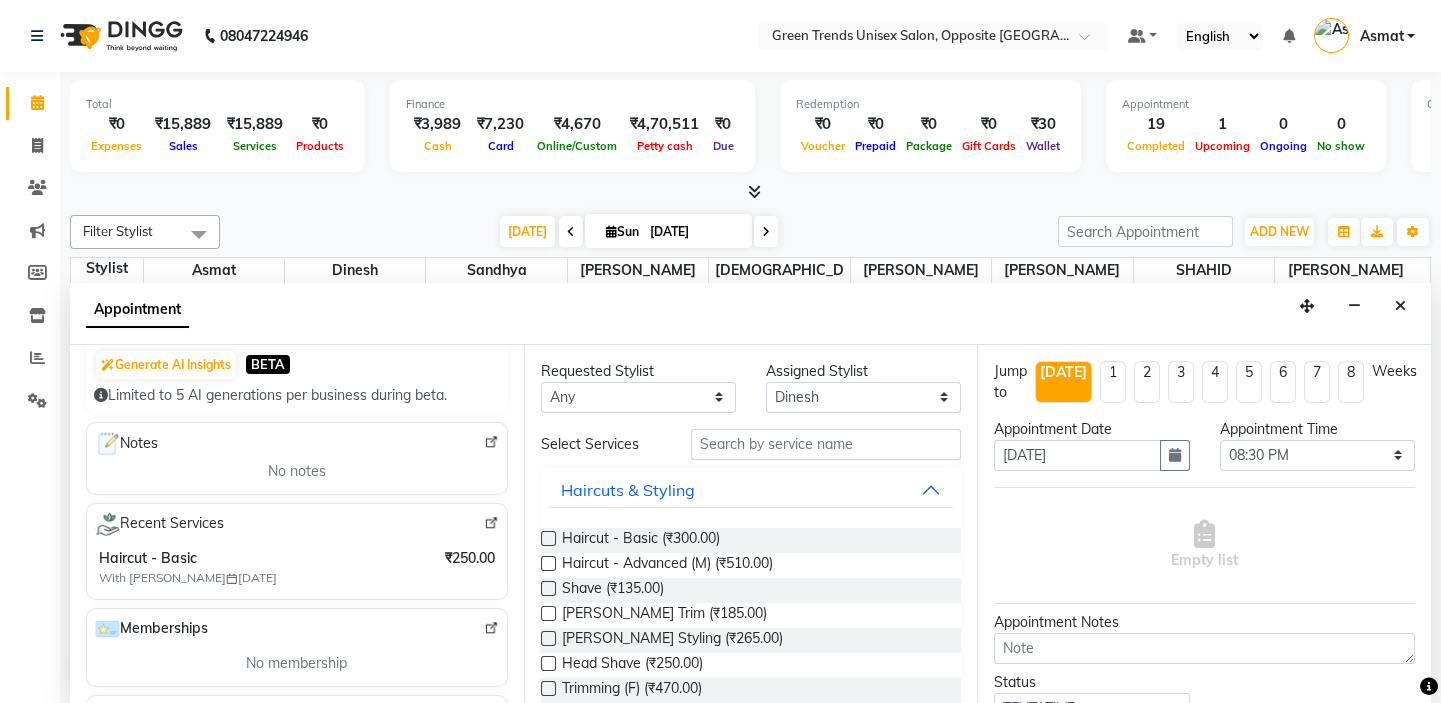 scroll, scrollTop: 193, scrollLeft: 0, axis: vertical 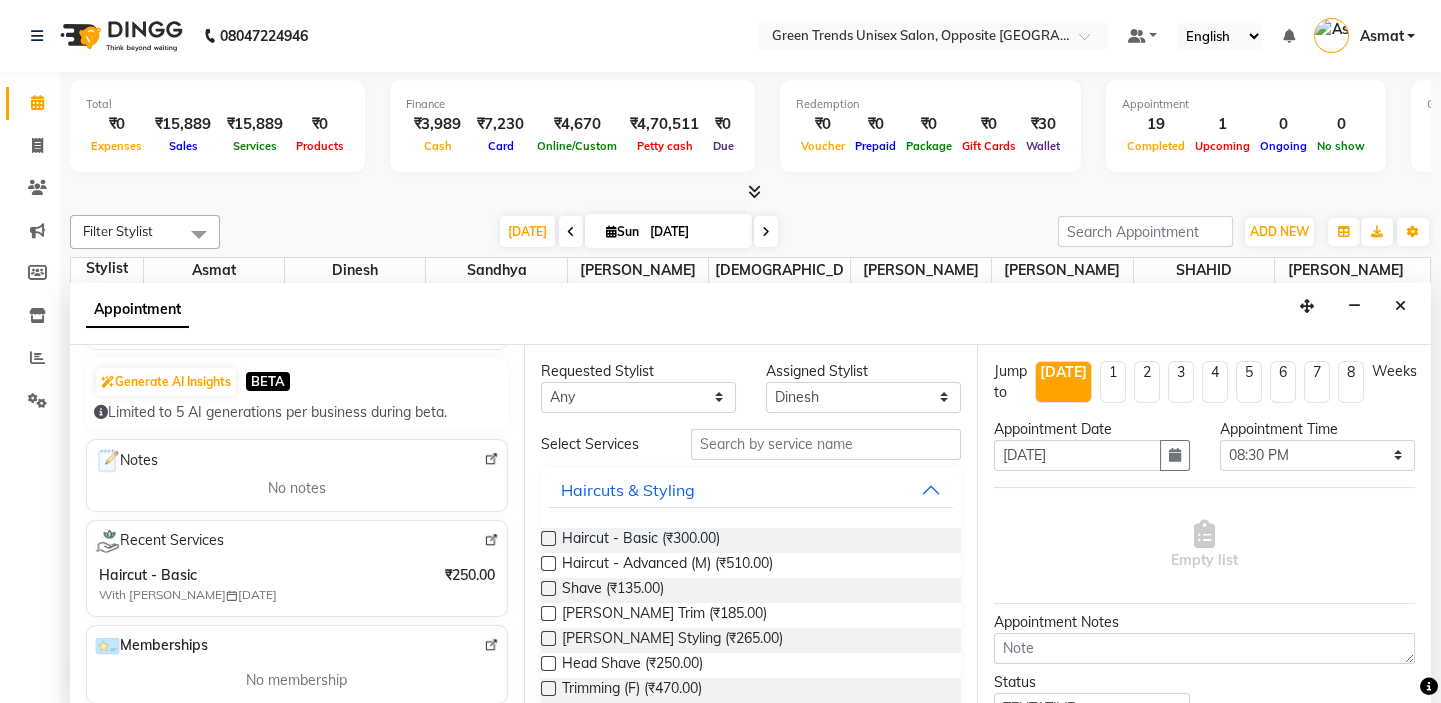 type on "99******43" 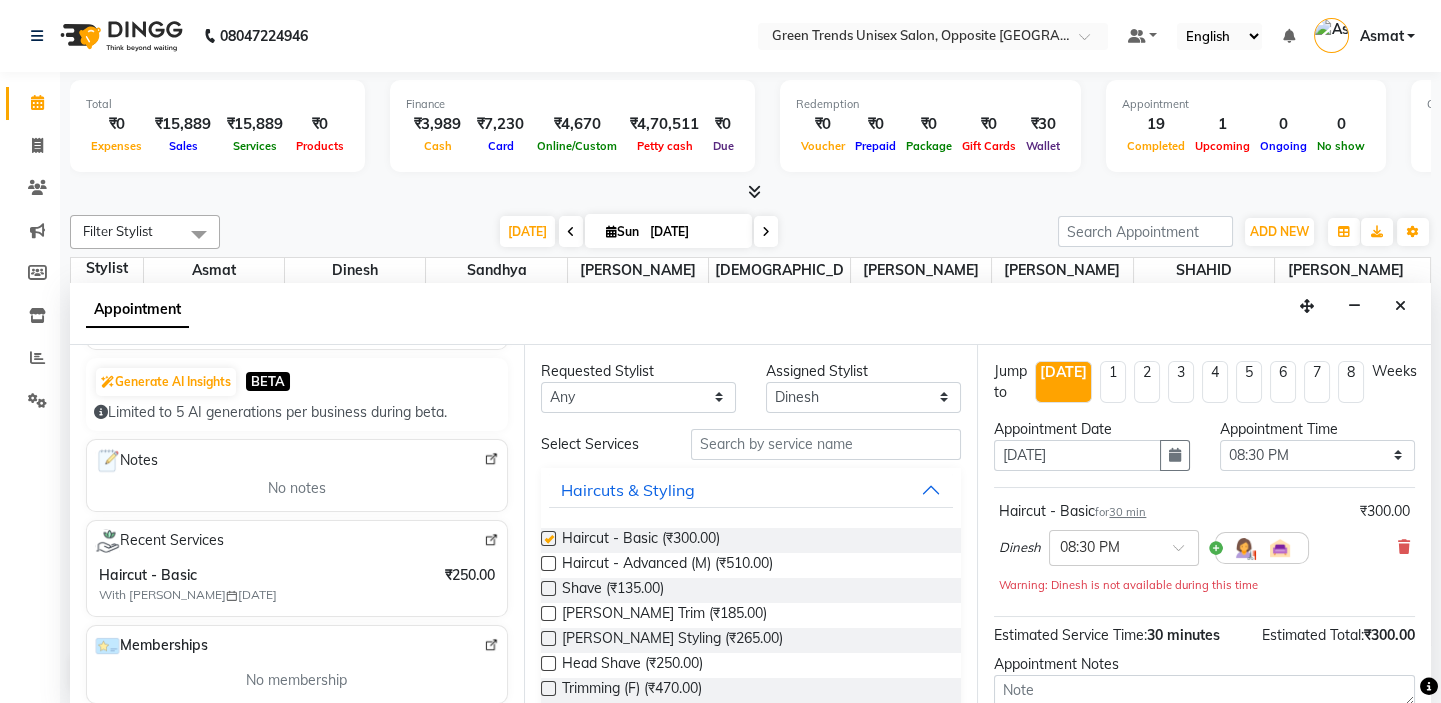 checkbox on "false" 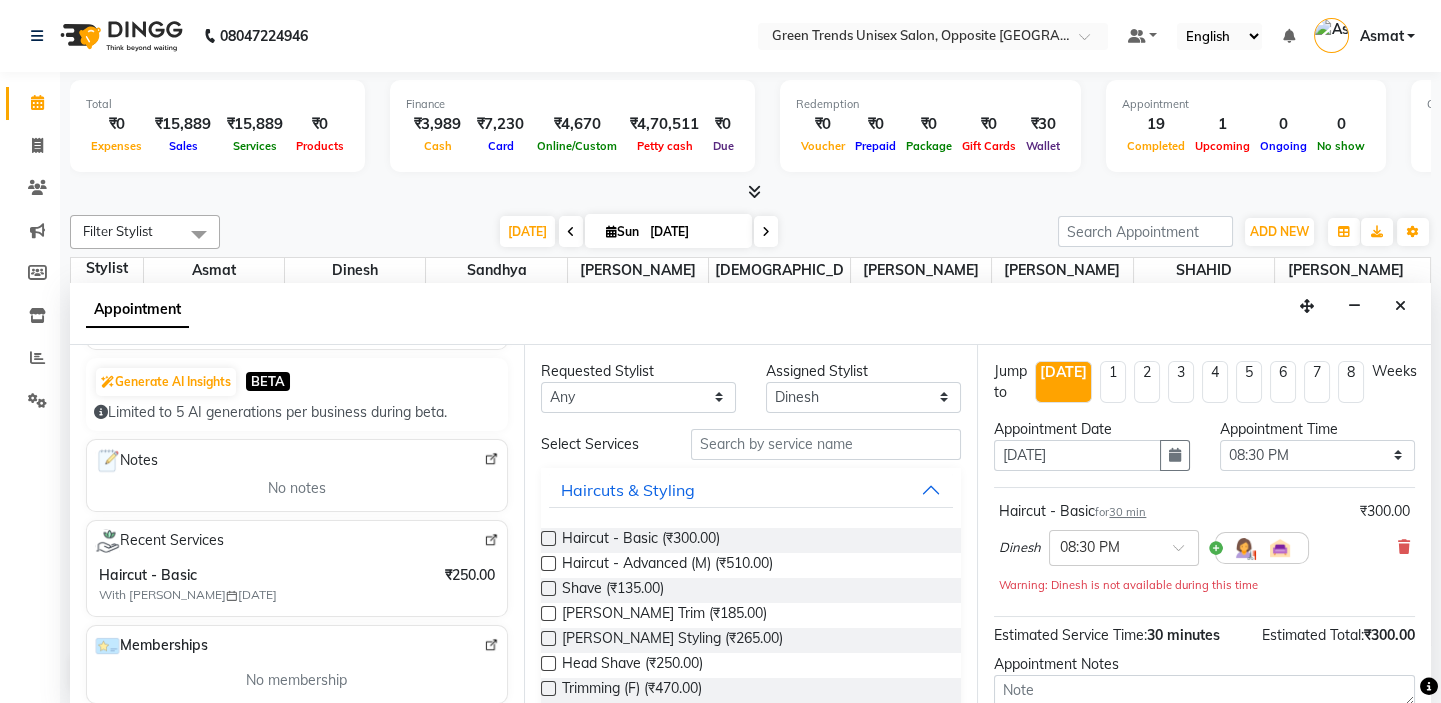 scroll, scrollTop: 186, scrollLeft: 0, axis: vertical 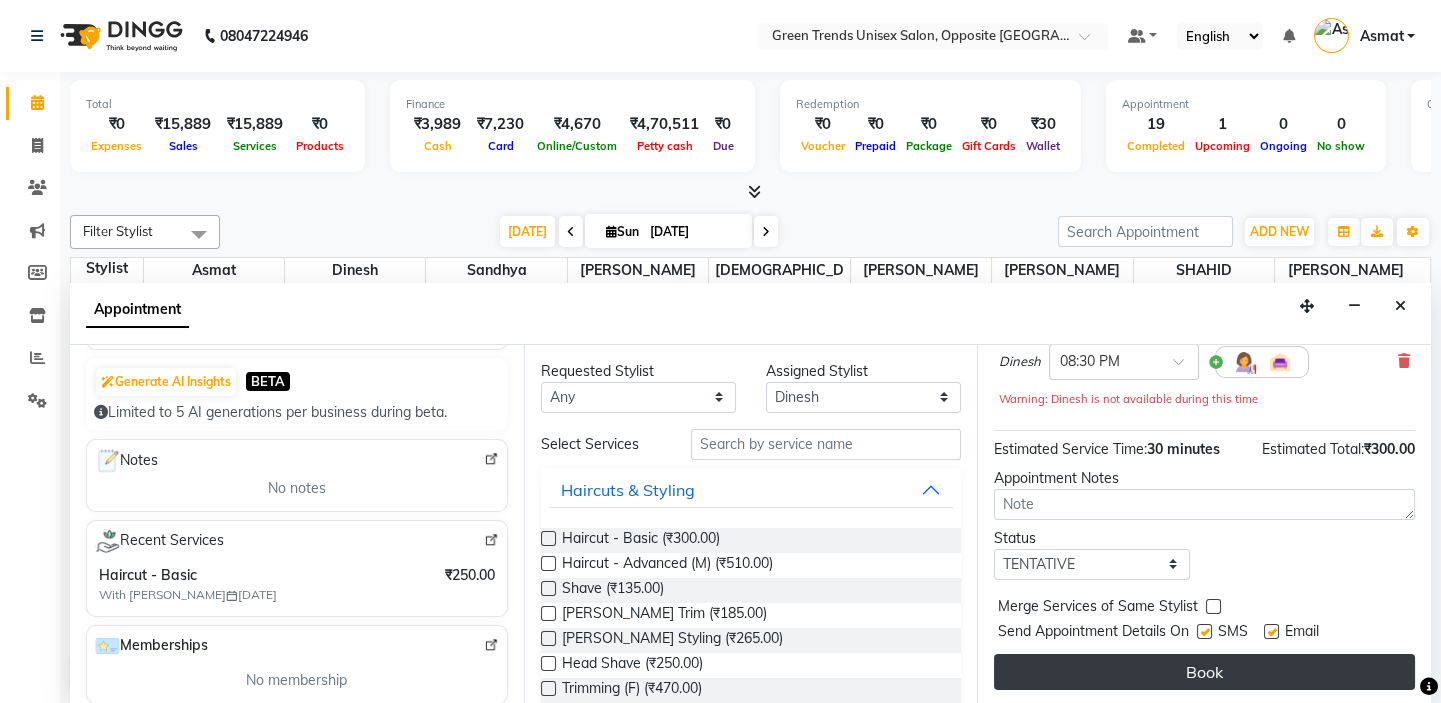 click on "Book" at bounding box center (1204, 672) 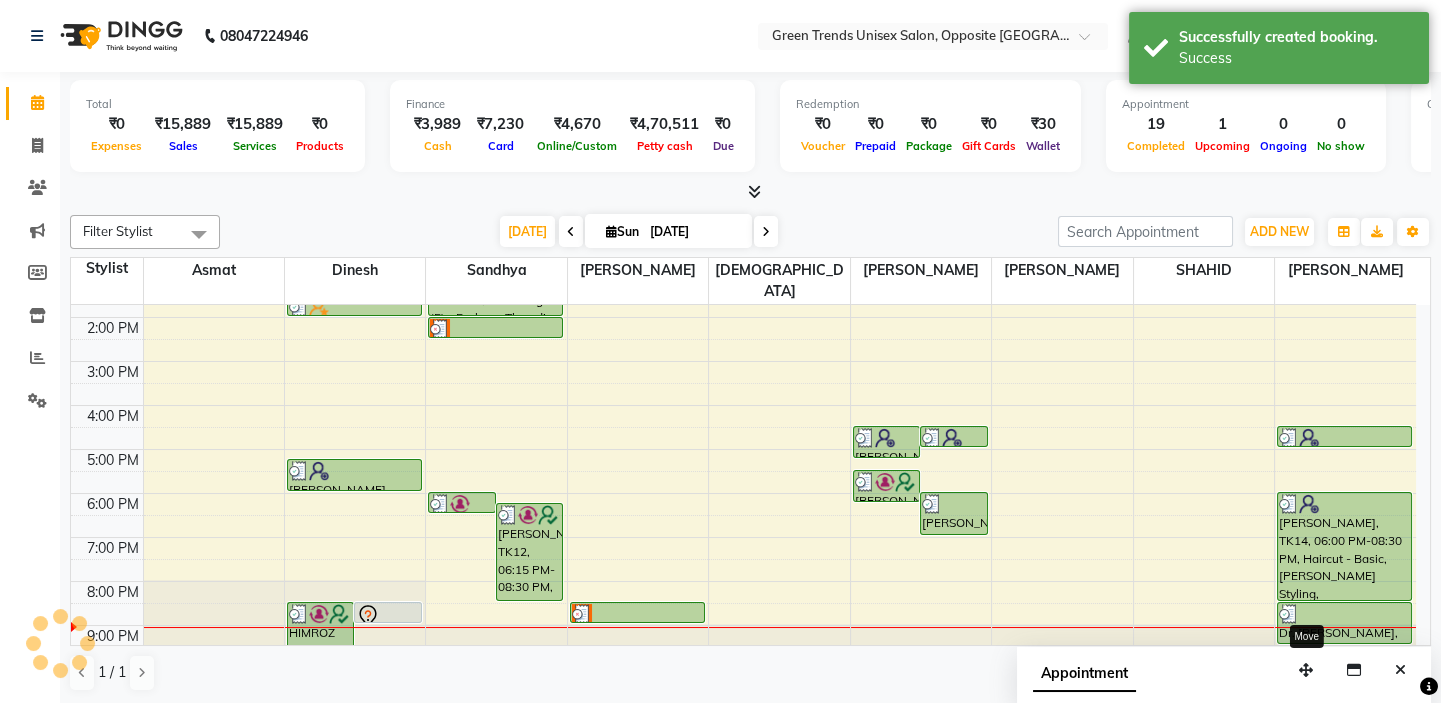 scroll, scrollTop: 0, scrollLeft: 0, axis: both 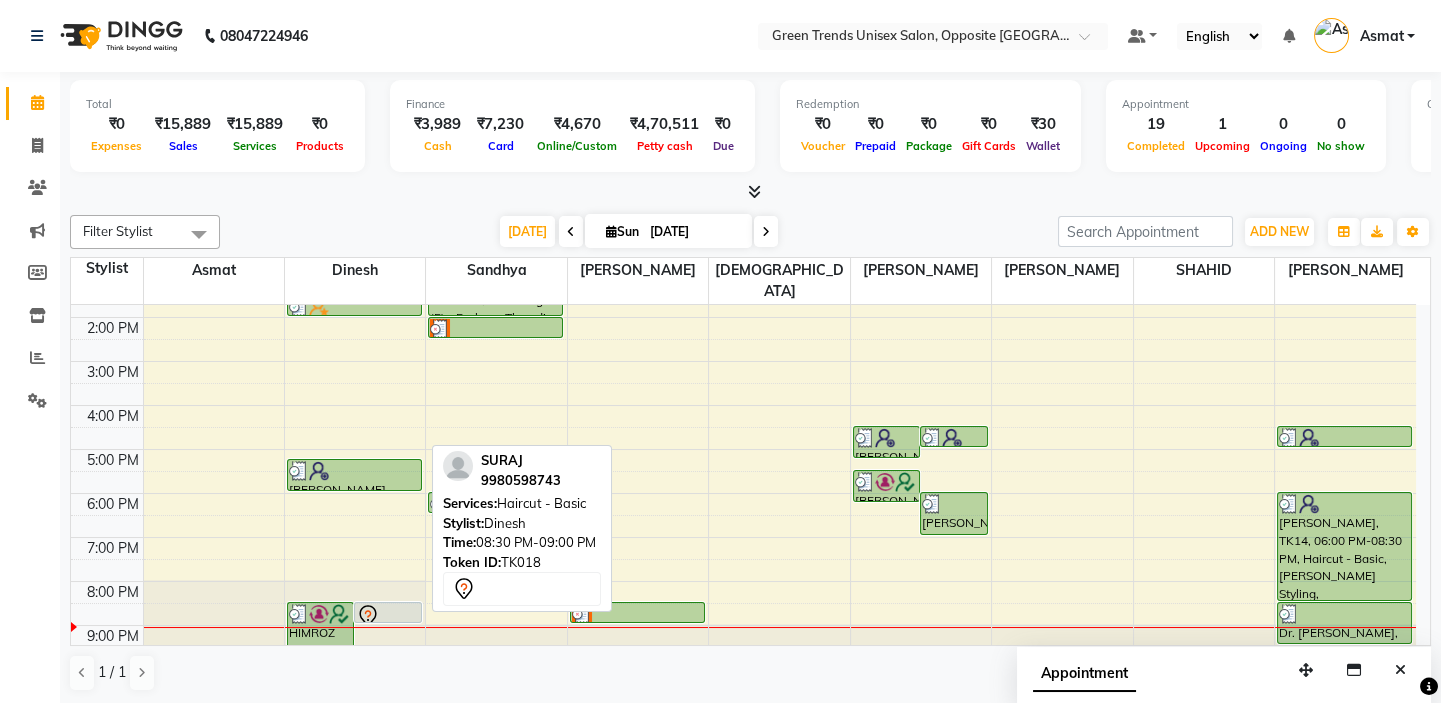 click at bounding box center (387, 616) 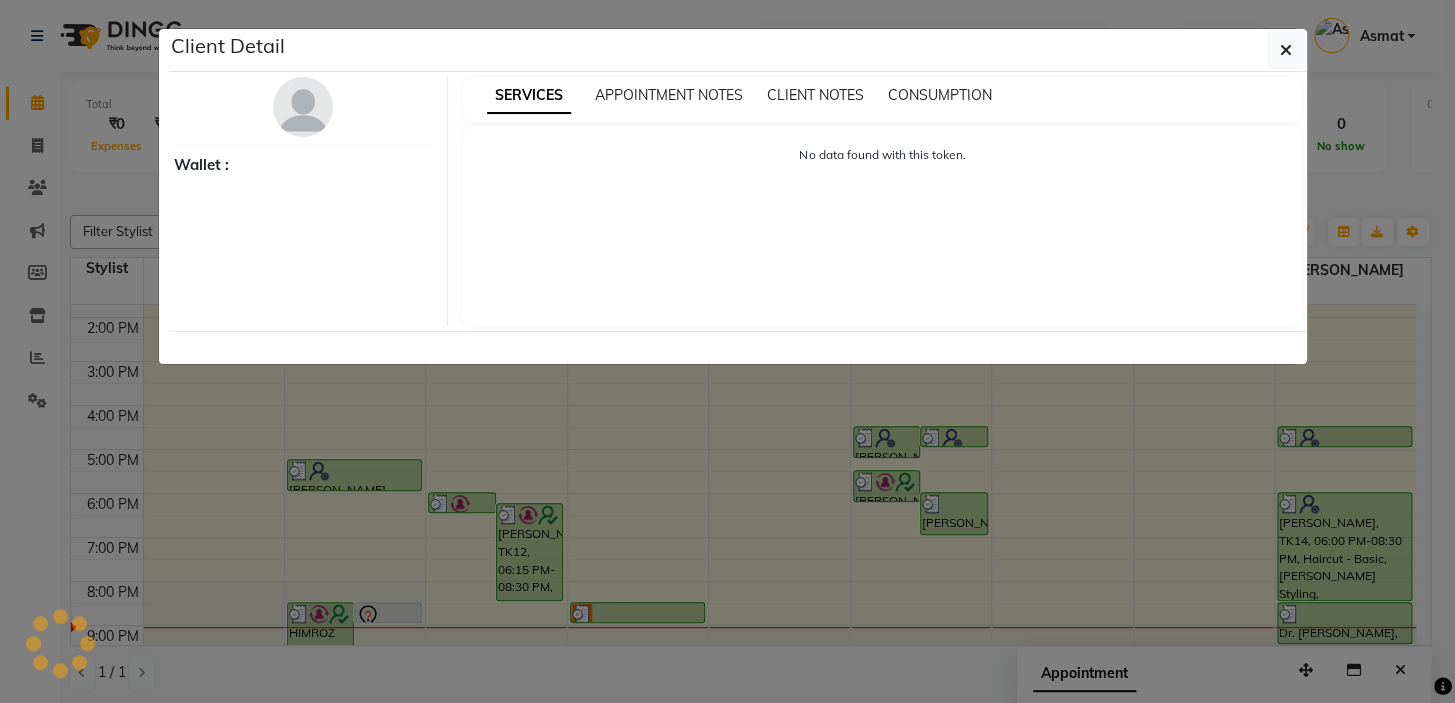select on "7" 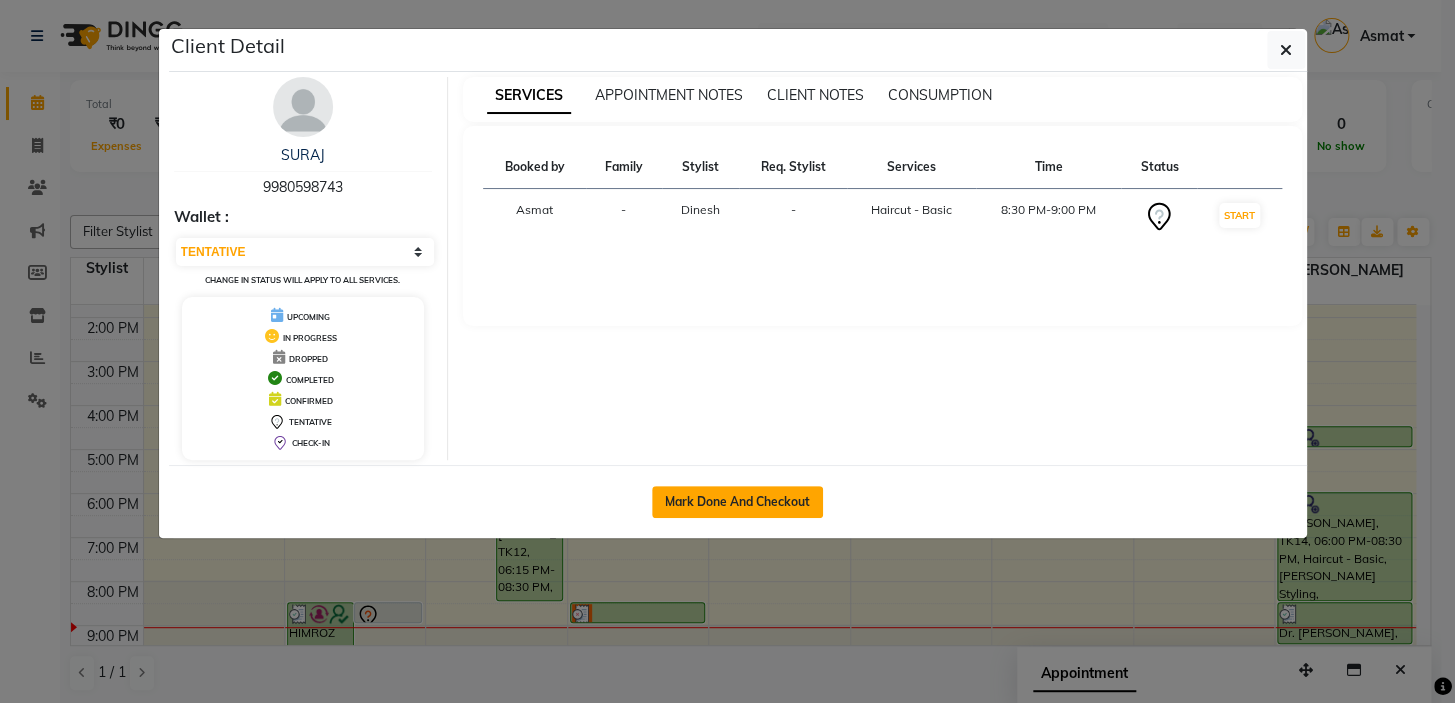 click on "Mark Done And Checkout" 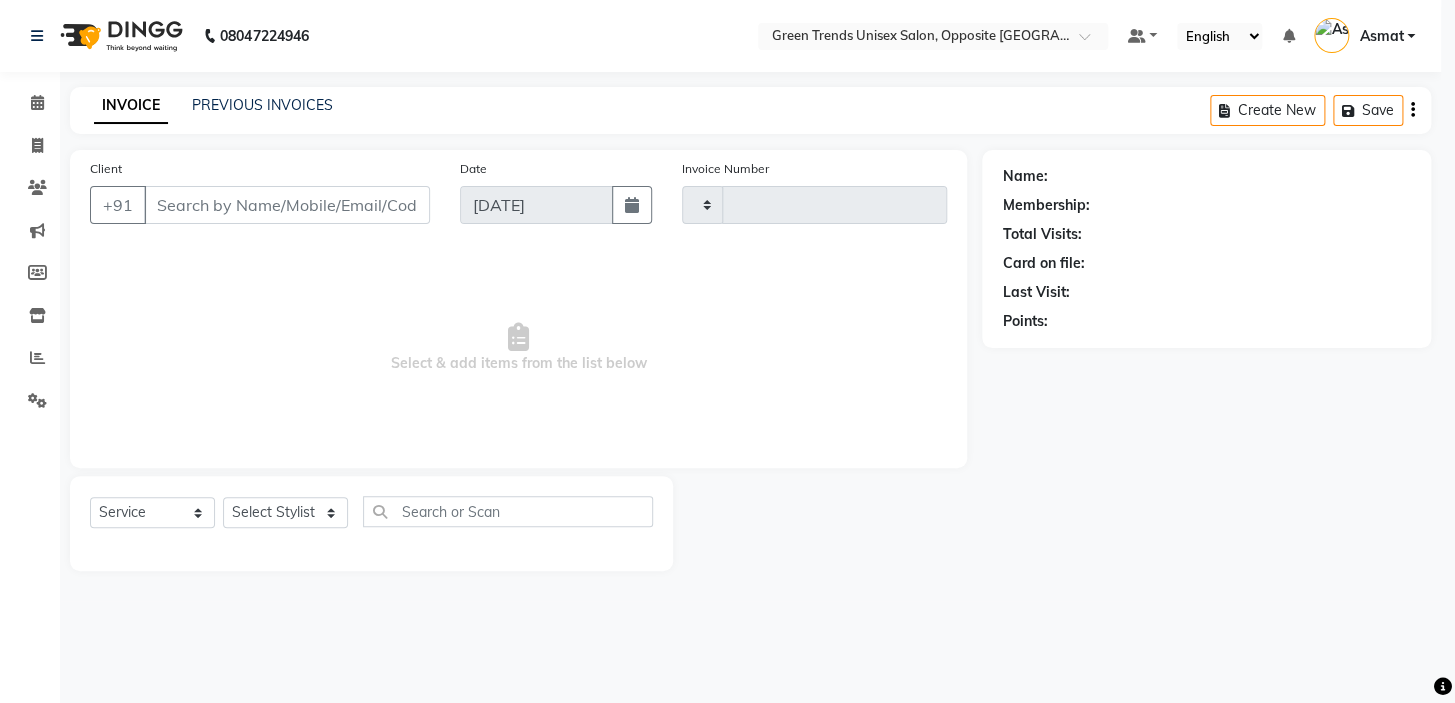 type on "0780" 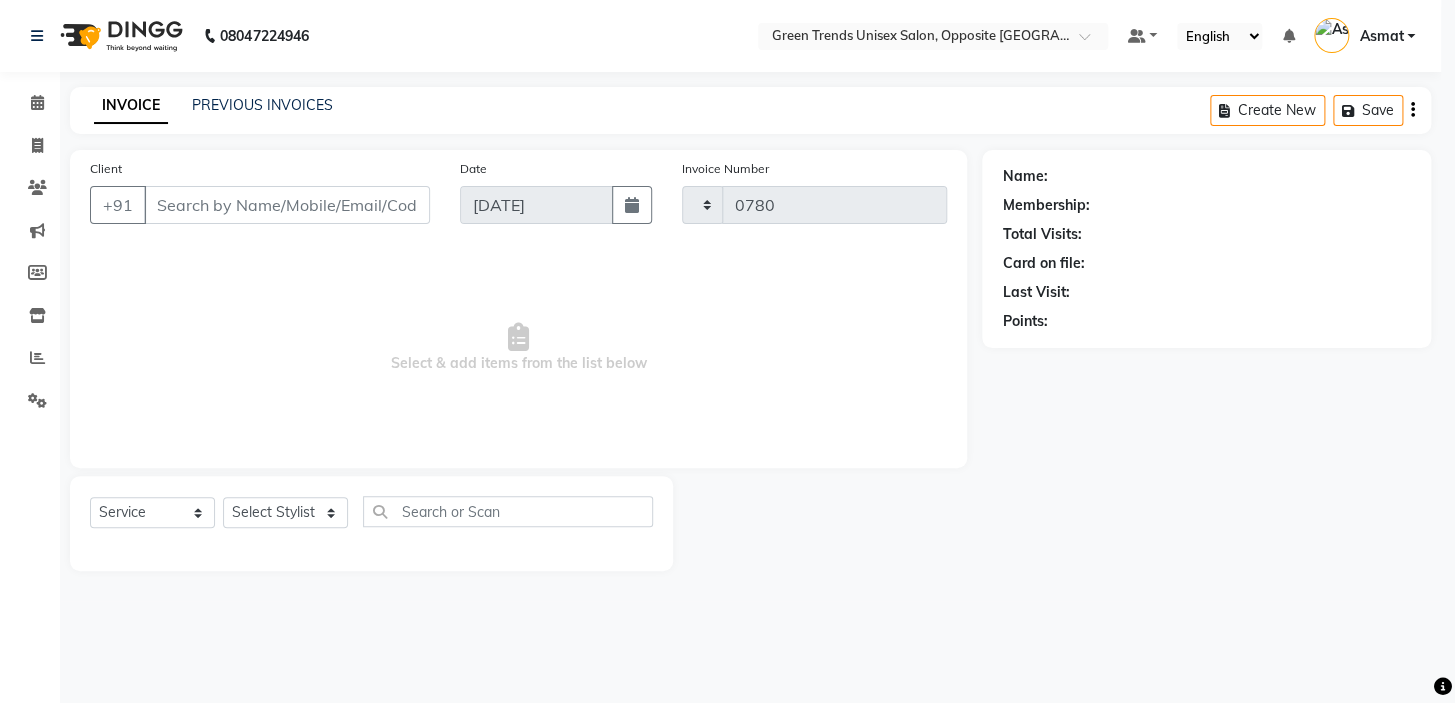 select on "5225" 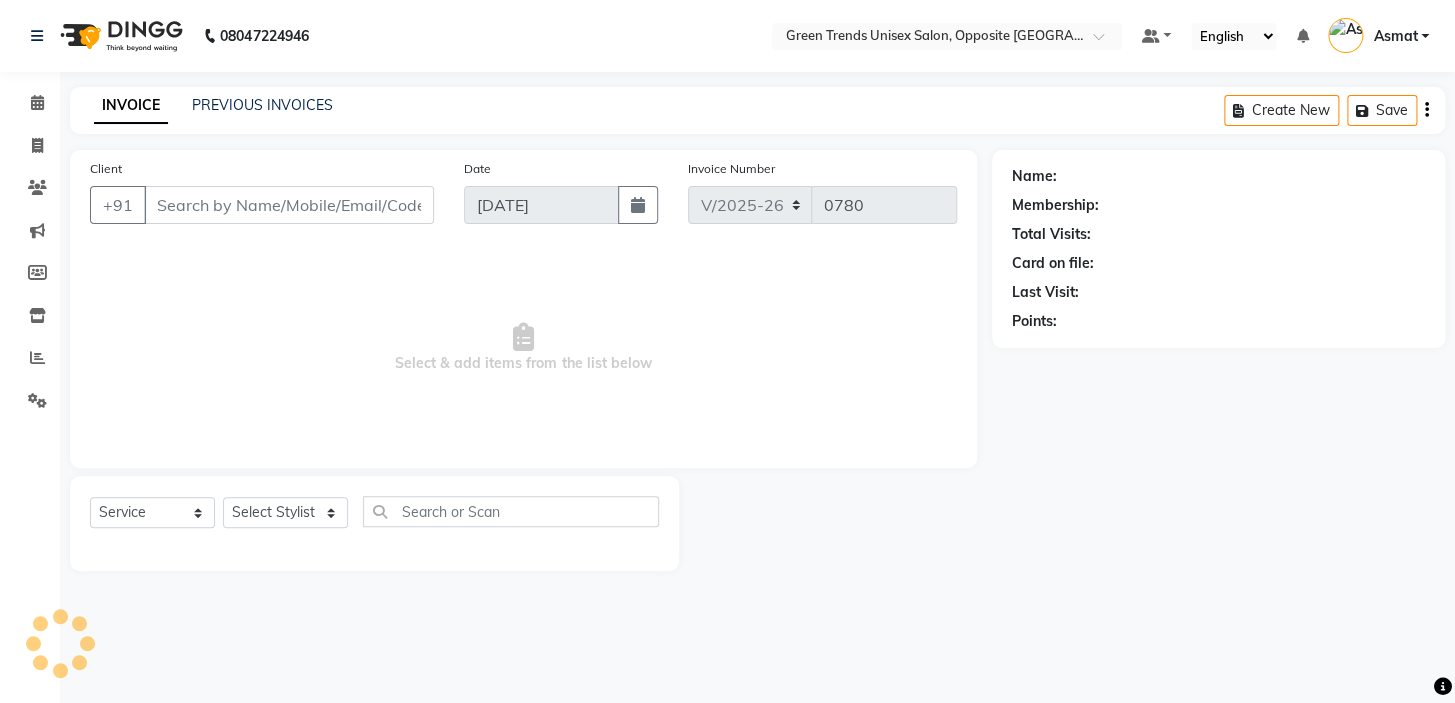 type on "99******43" 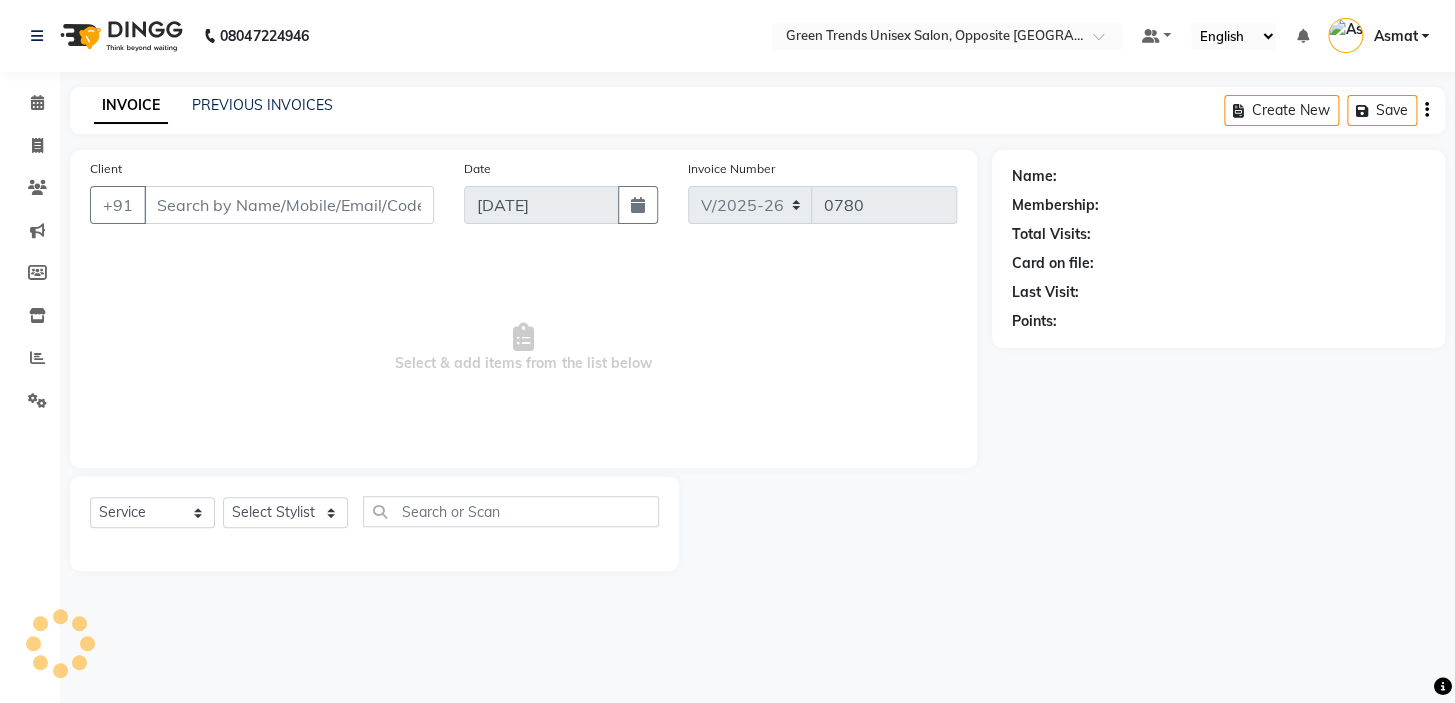 select on "33887" 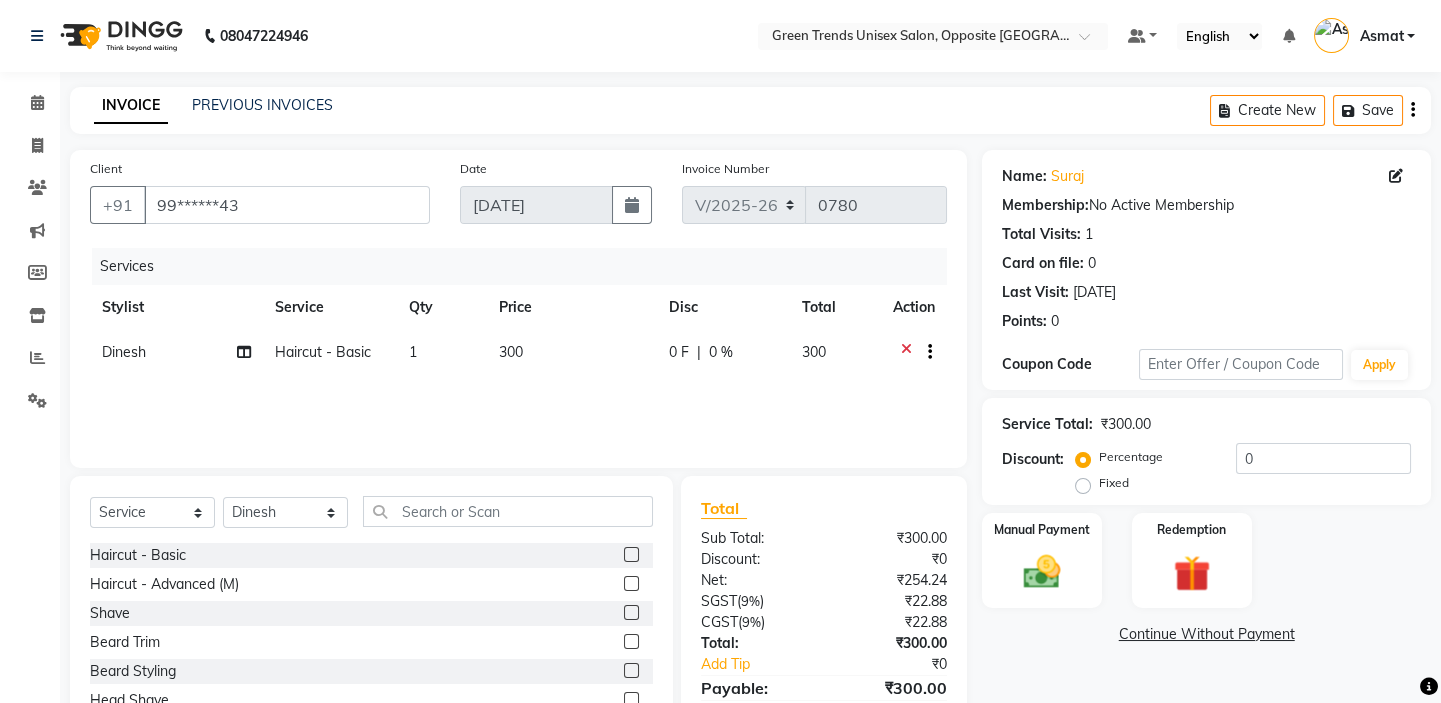 click on "0 F | 0 %" 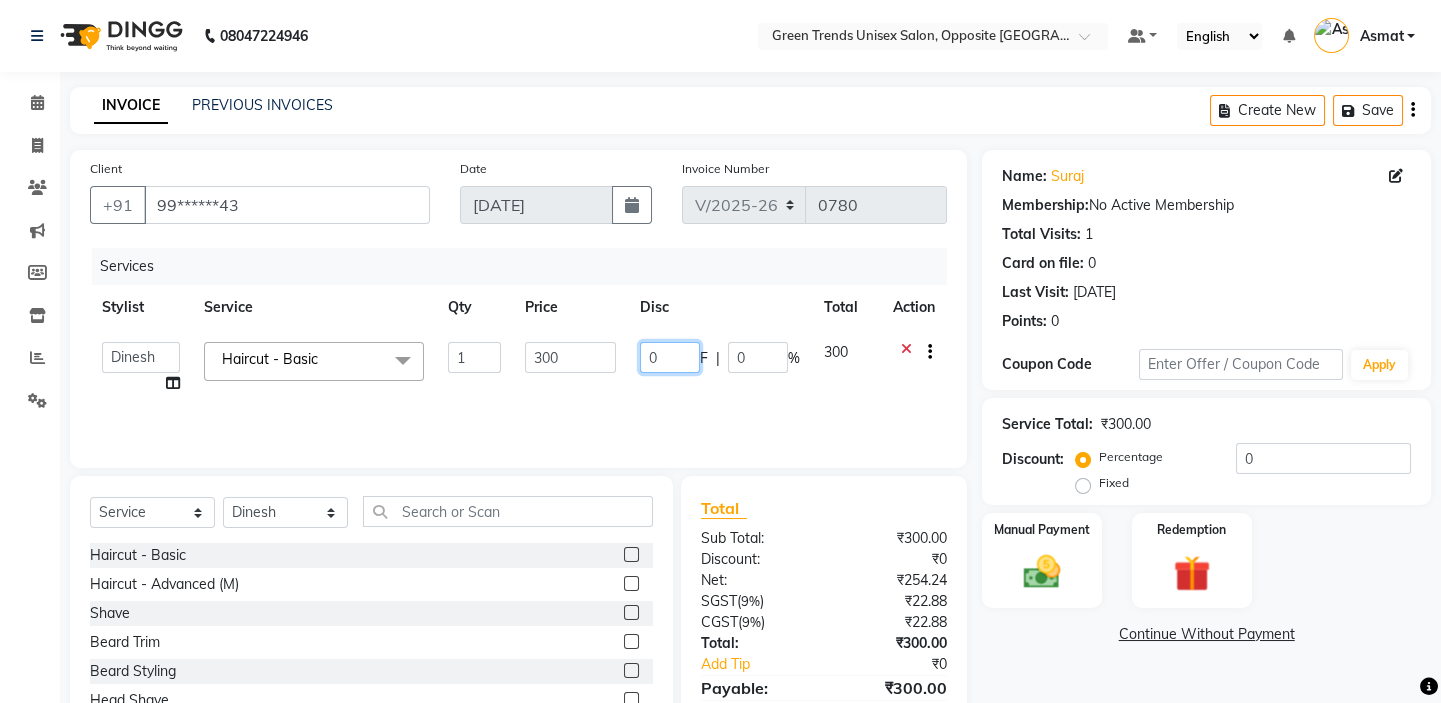 click on "0" 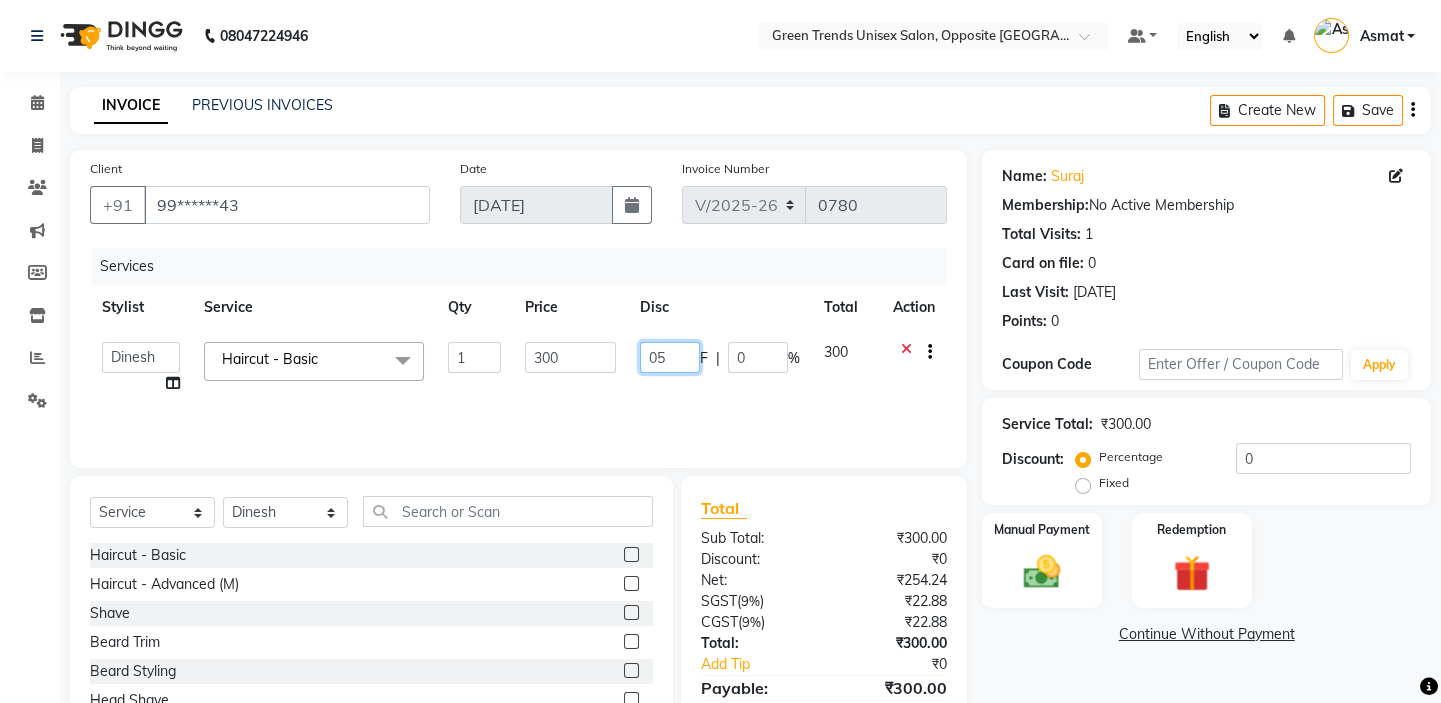 type on "050" 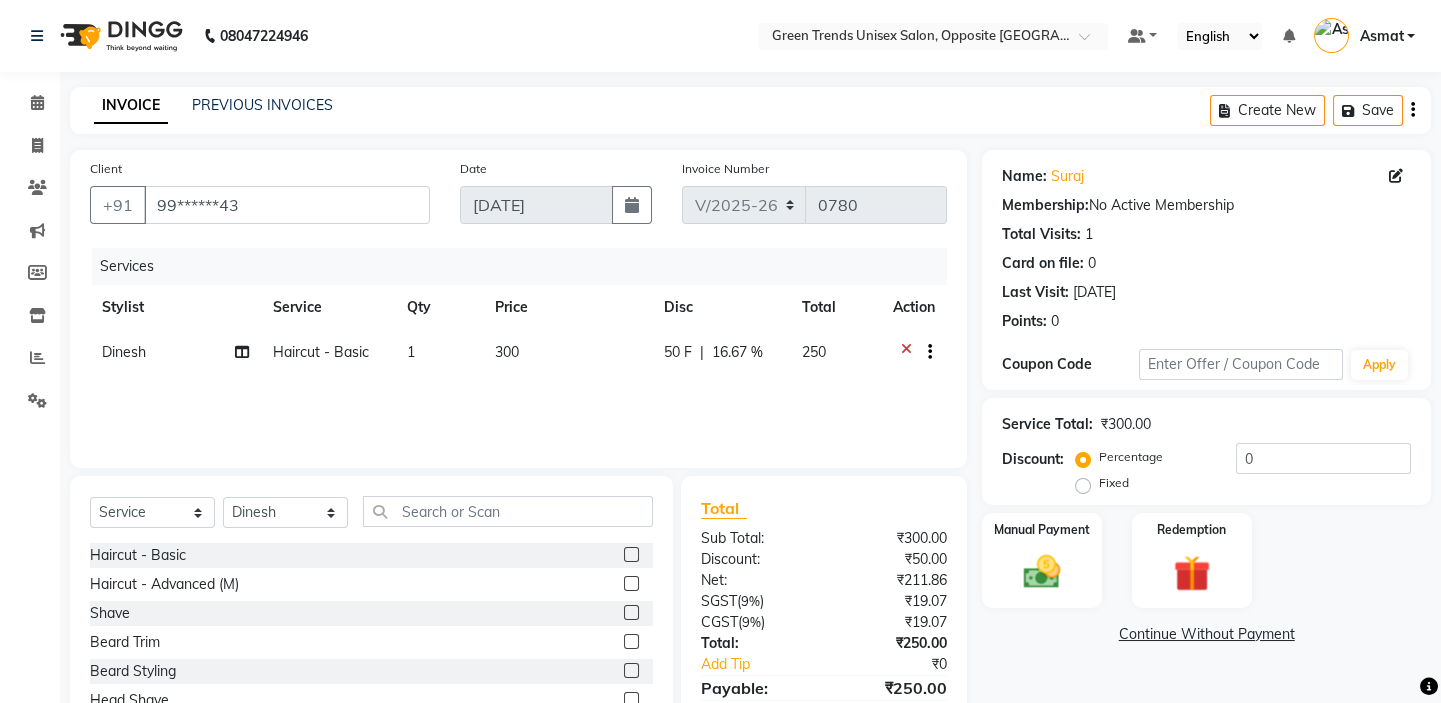 click on "Services Stylist Service Qty Price Disc Total Action Dinesh Haircut - Basic 1 300 50 F | 16.67 % 250" 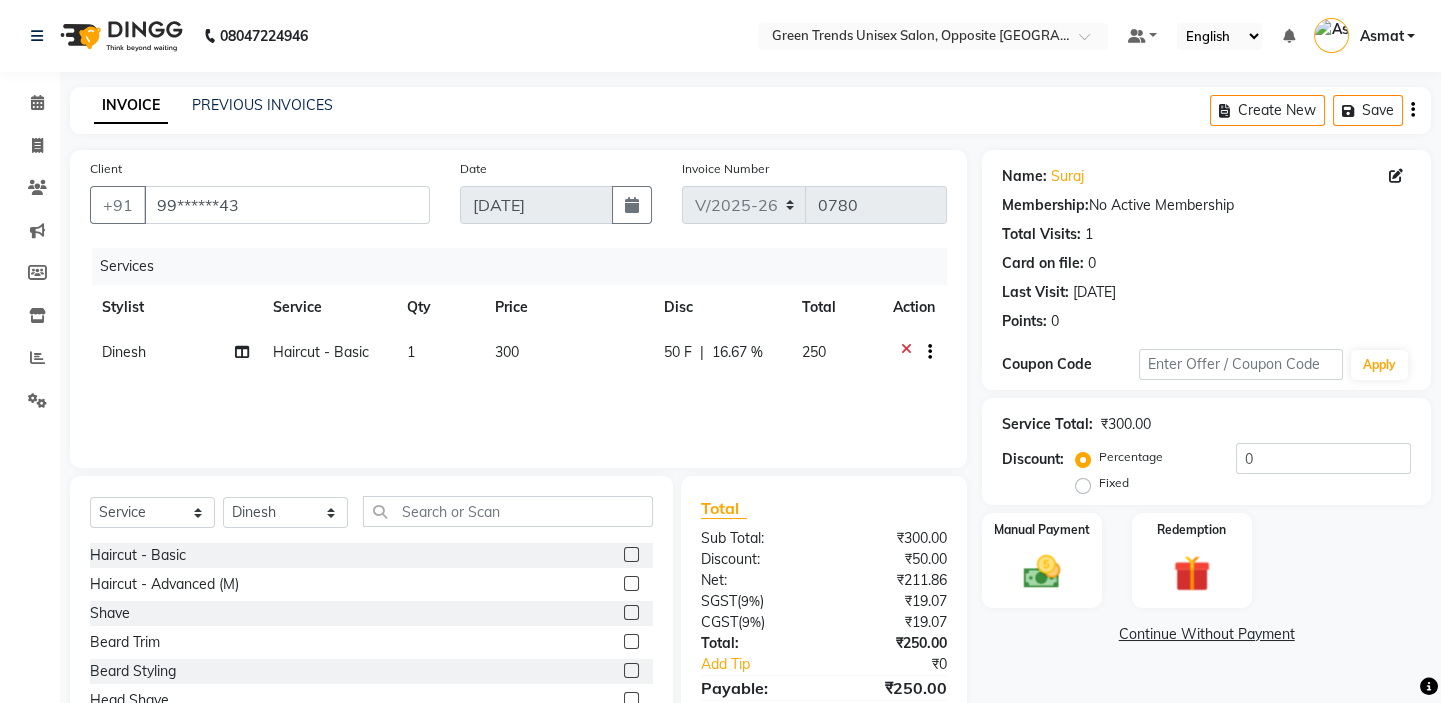 scroll, scrollTop: 99, scrollLeft: 0, axis: vertical 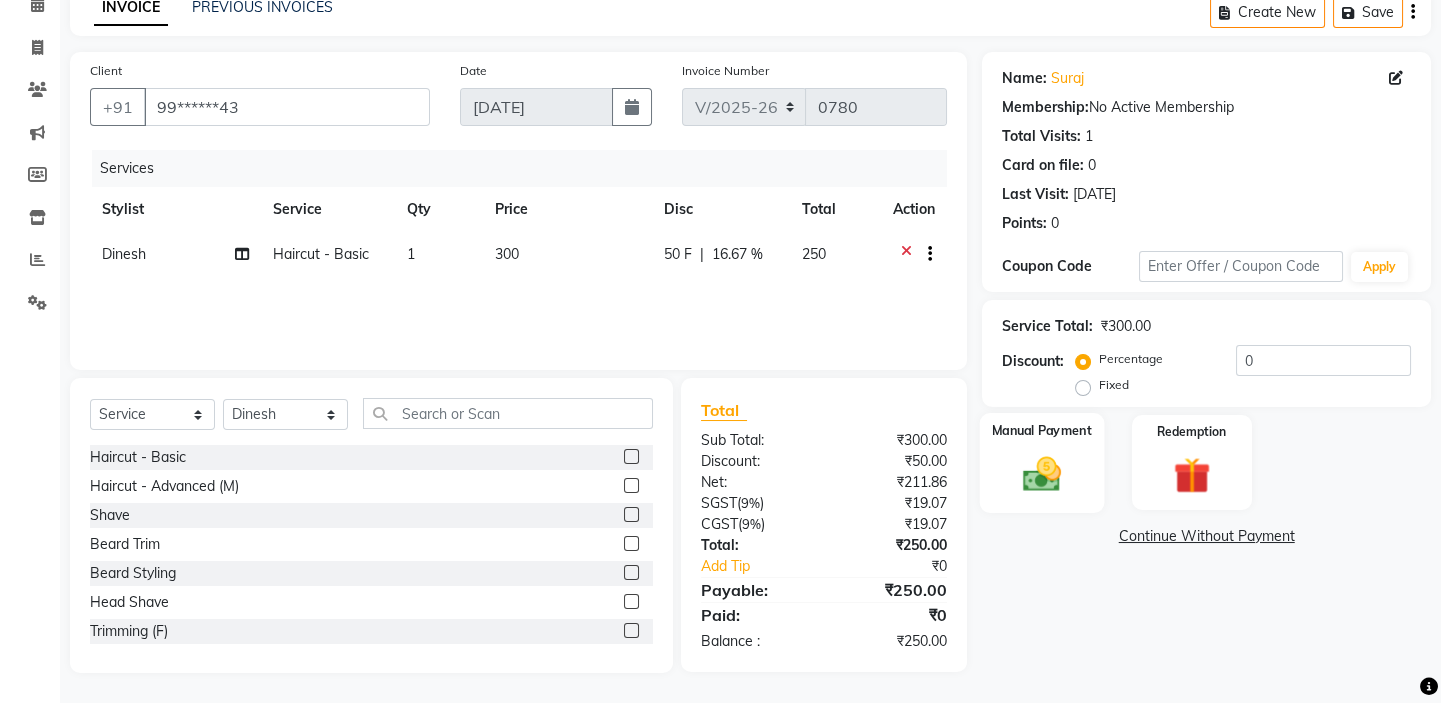 click 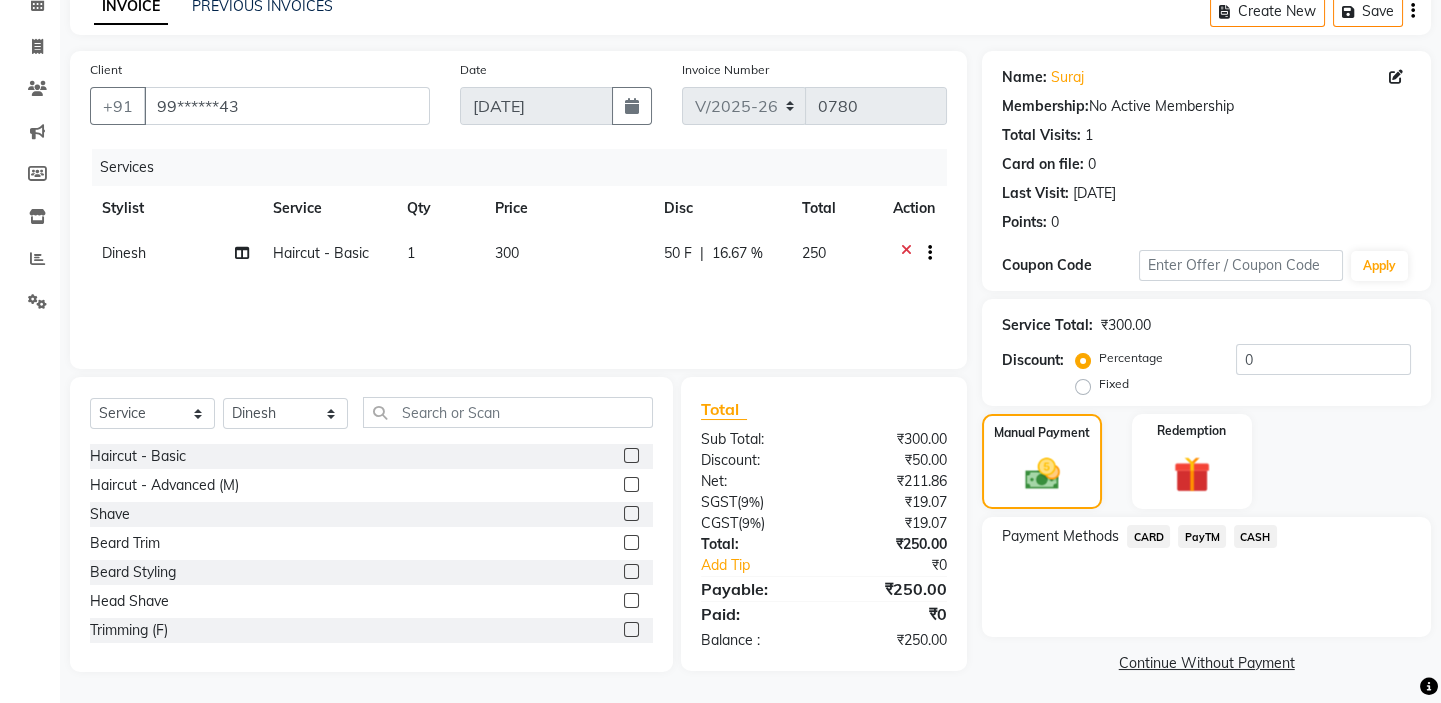 click on "CARD" 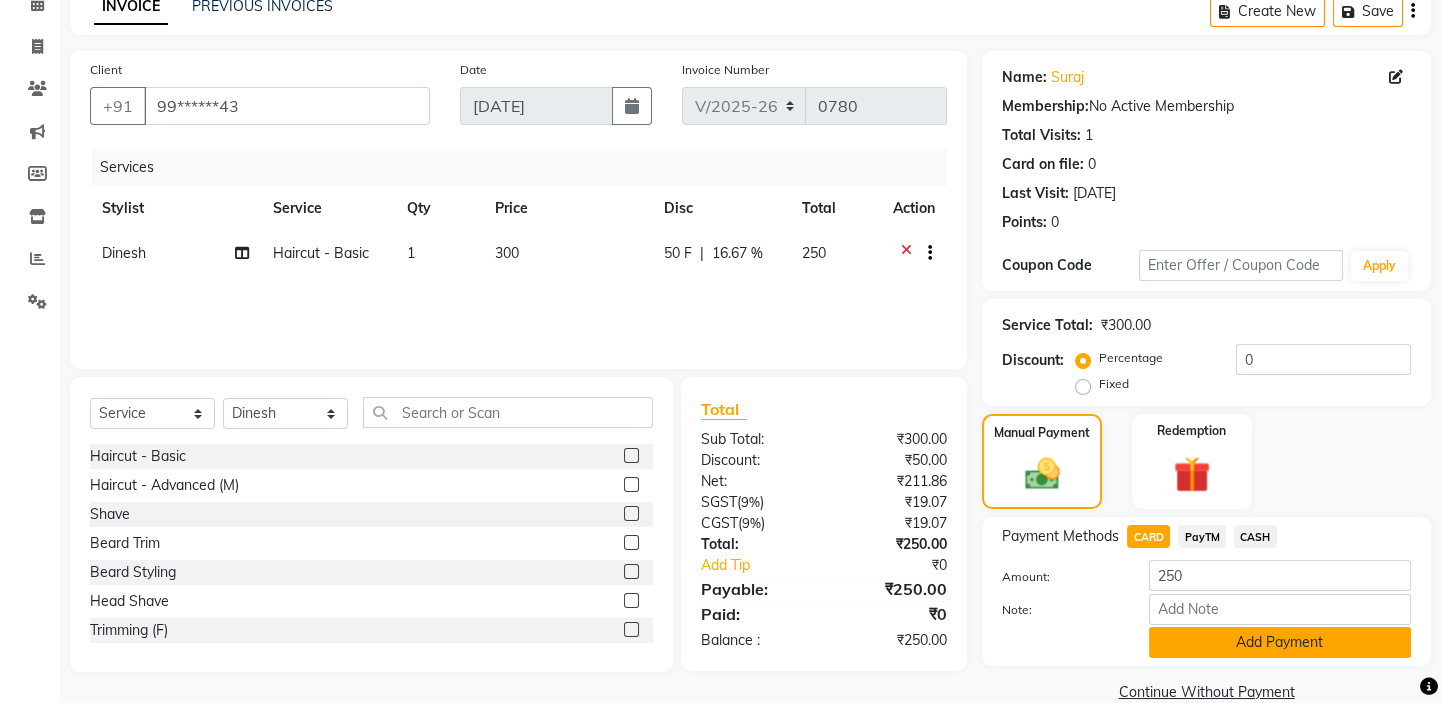 click on "Add Payment" 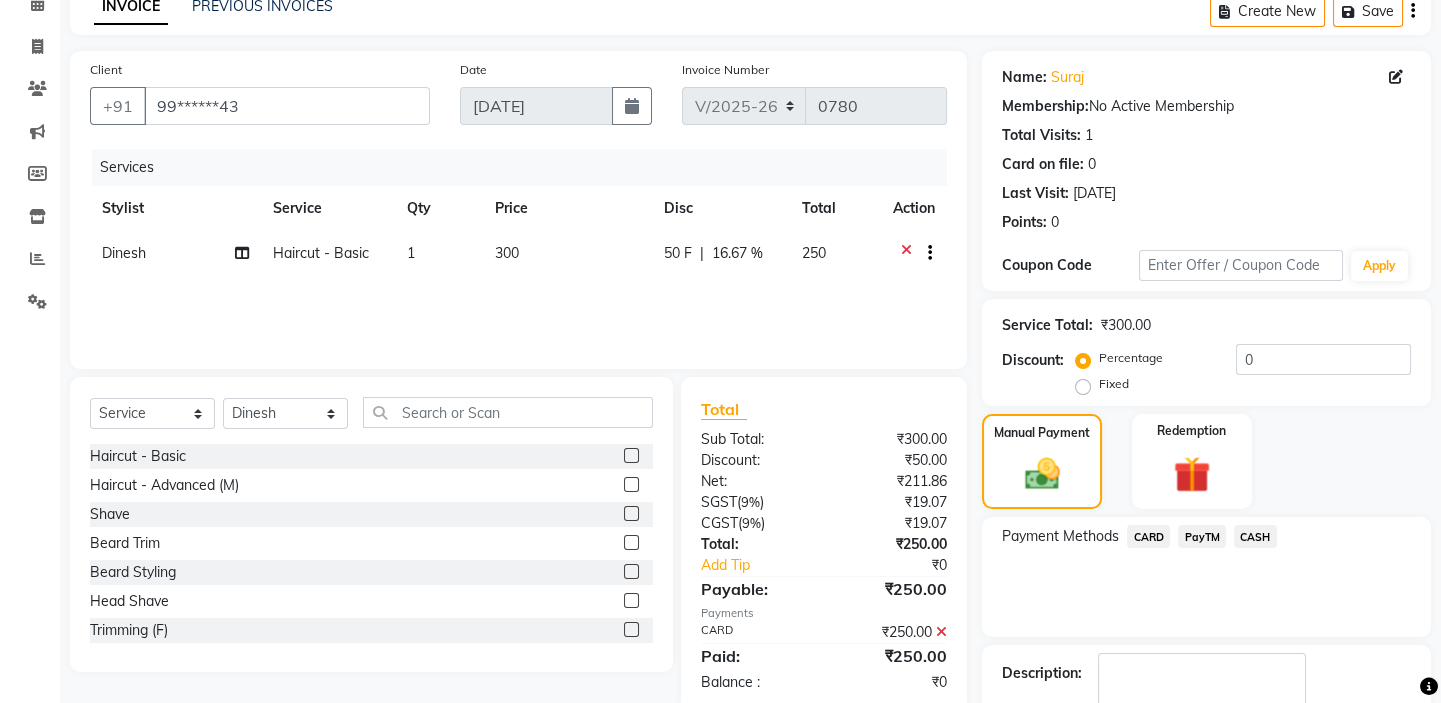 scroll, scrollTop: 216, scrollLeft: 0, axis: vertical 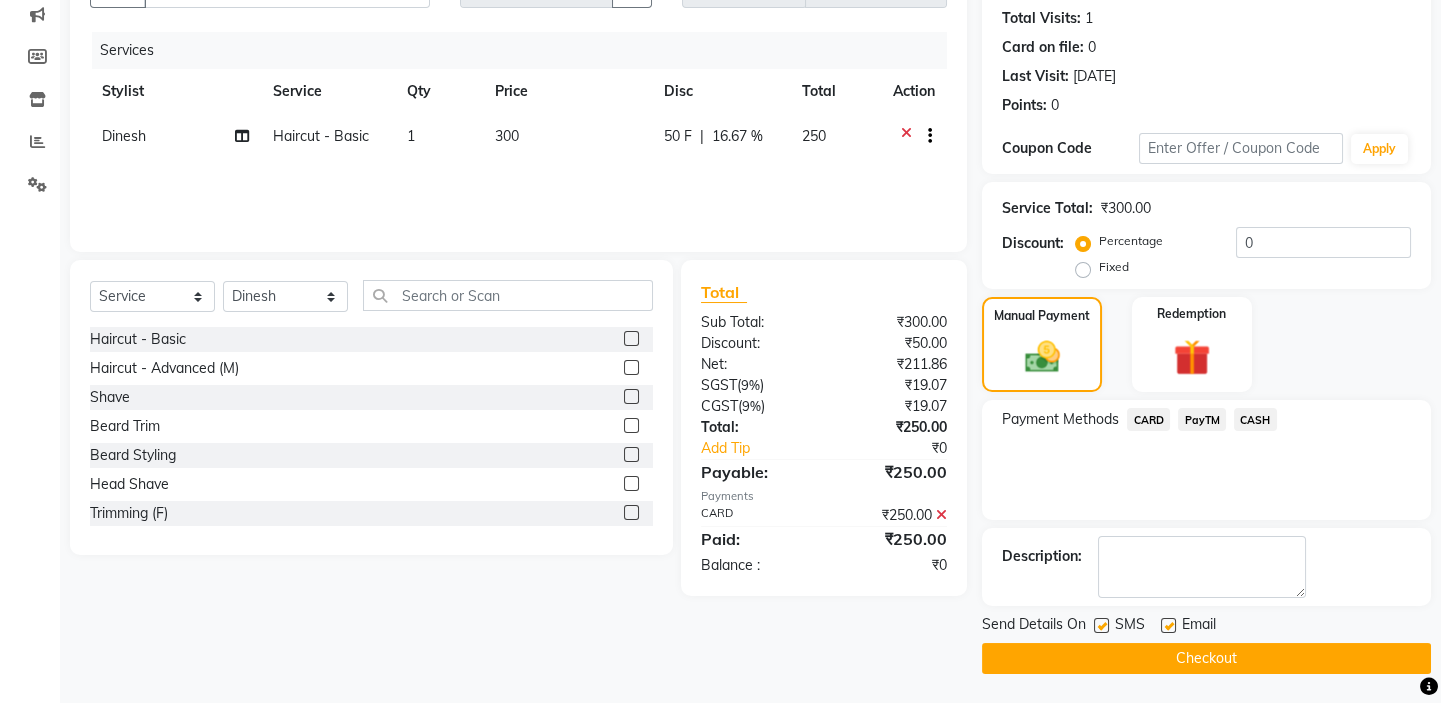 click on "Checkout" 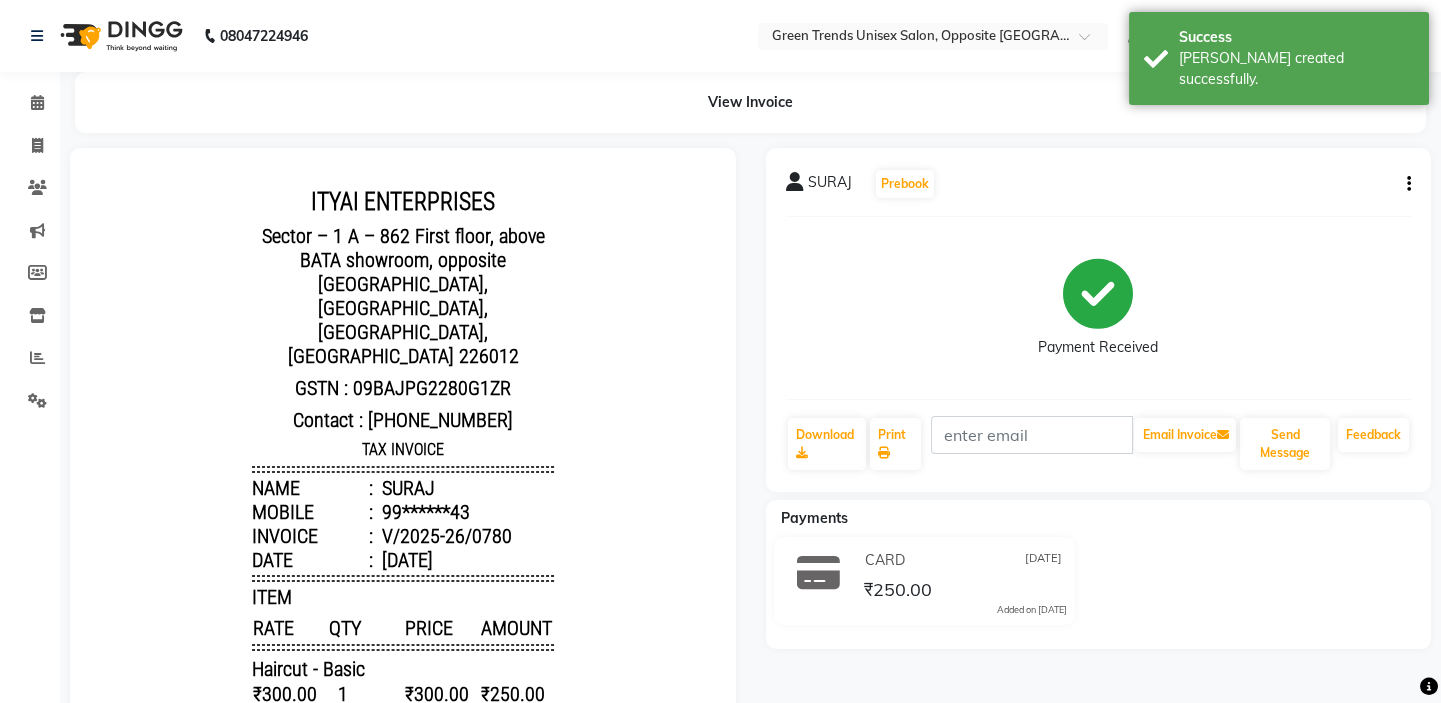 scroll, scrollTop: 0, scrollLeft: 0, axis: both 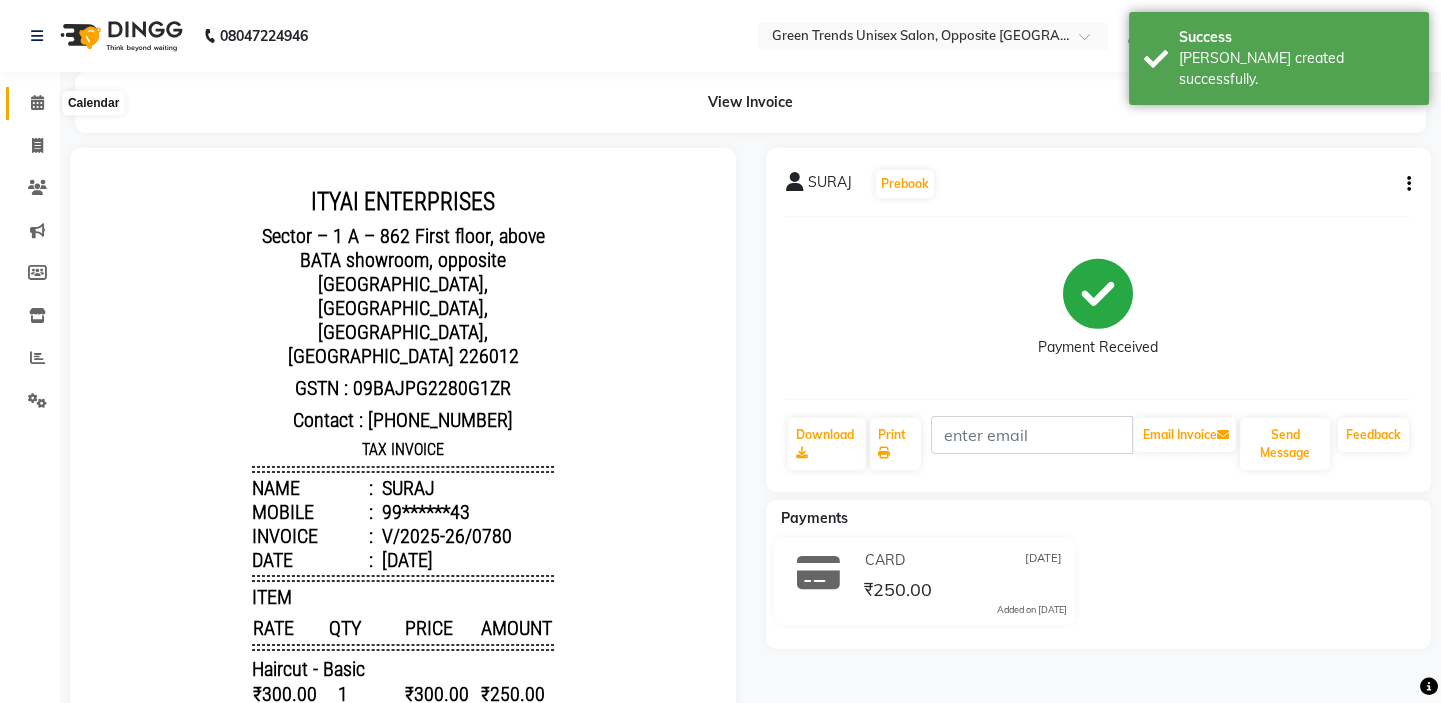 click 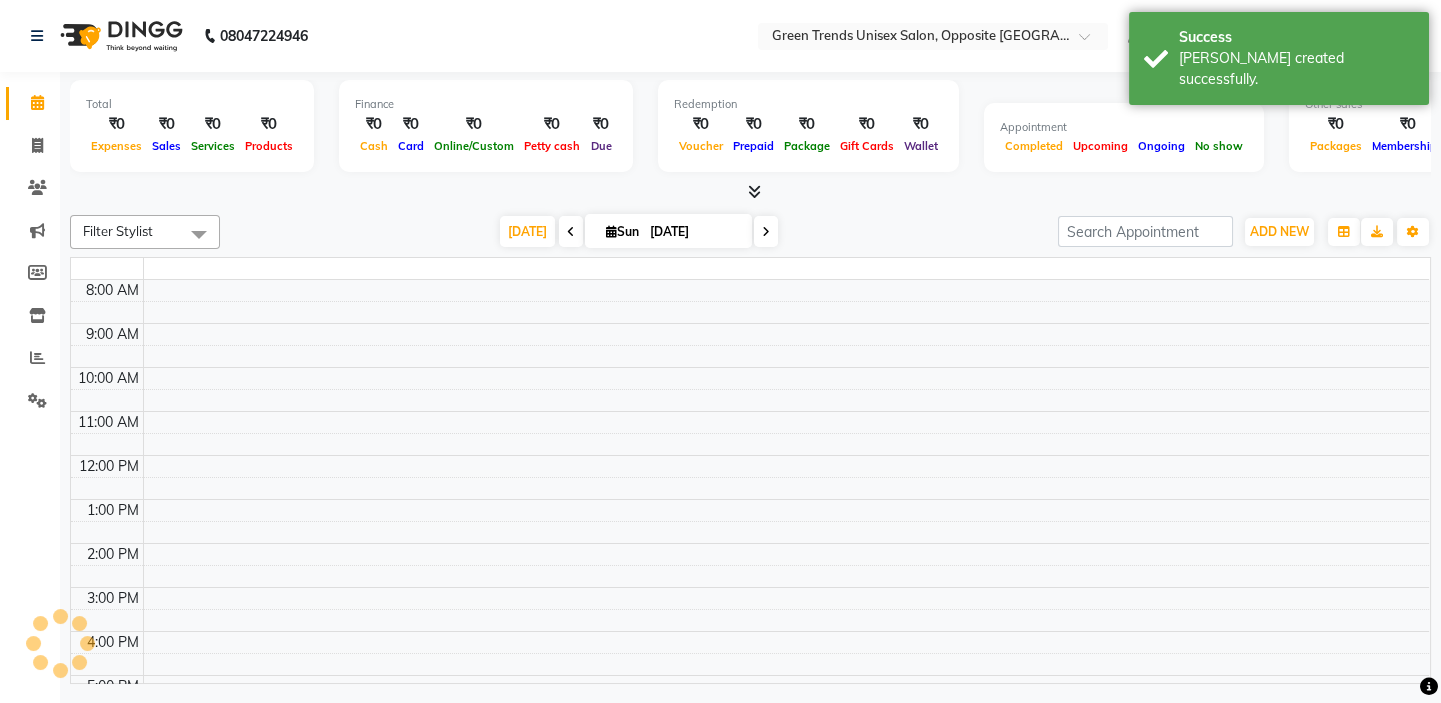 scroll, scrollTop: 0, scrollLeft: 0, axis: both 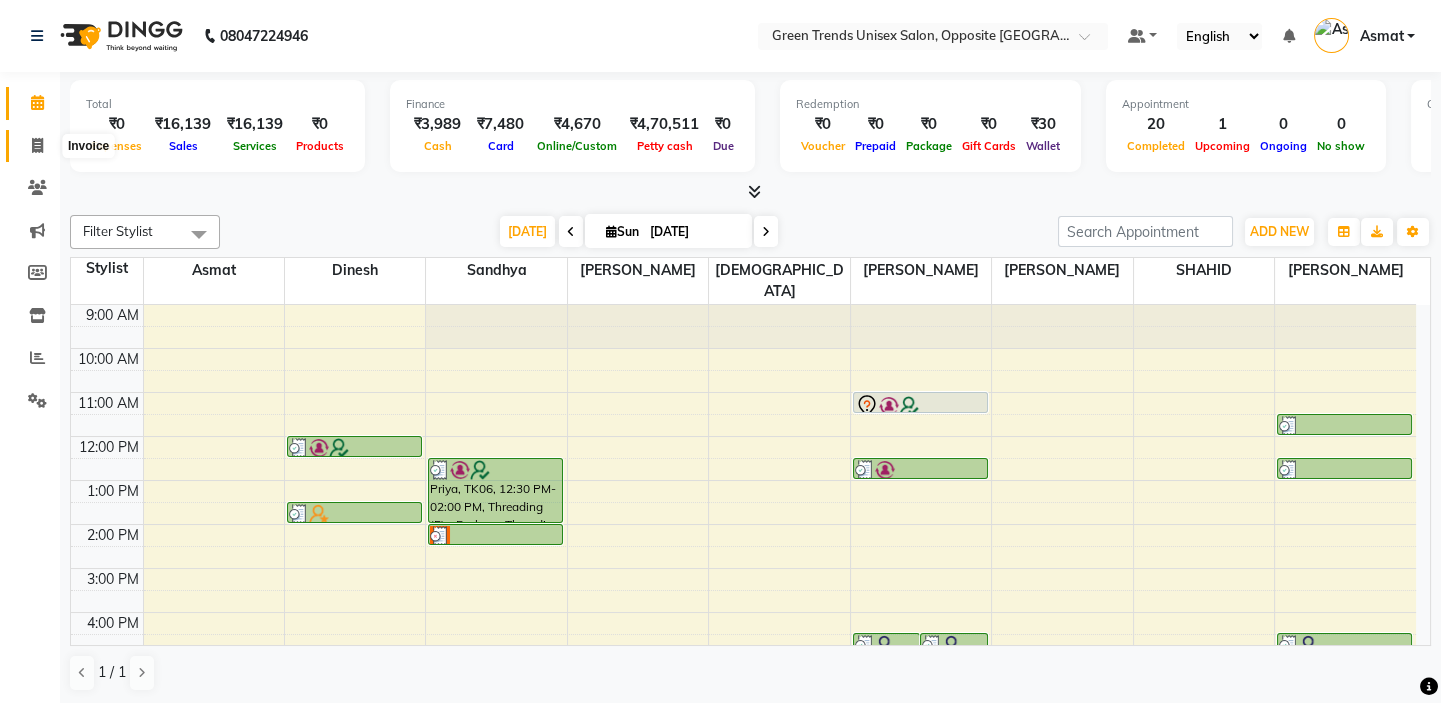 click 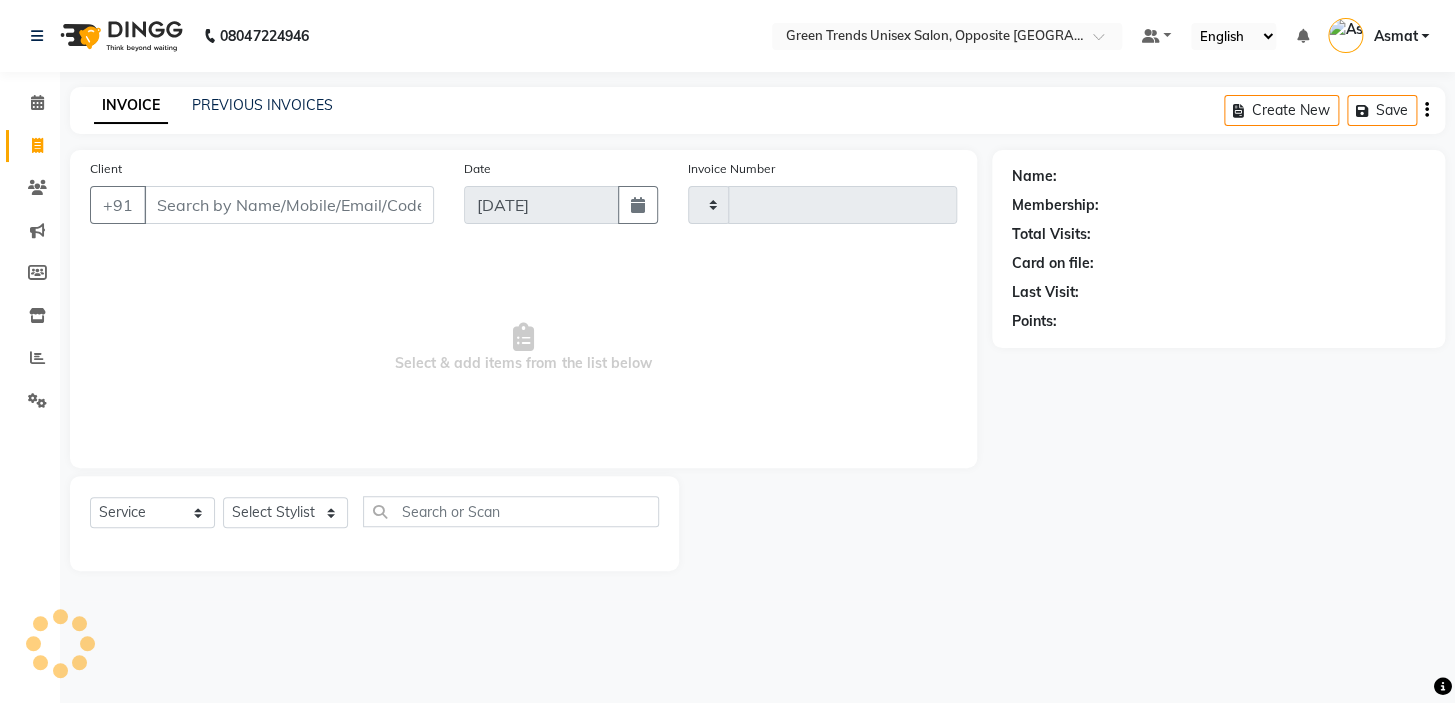 type on "0781" 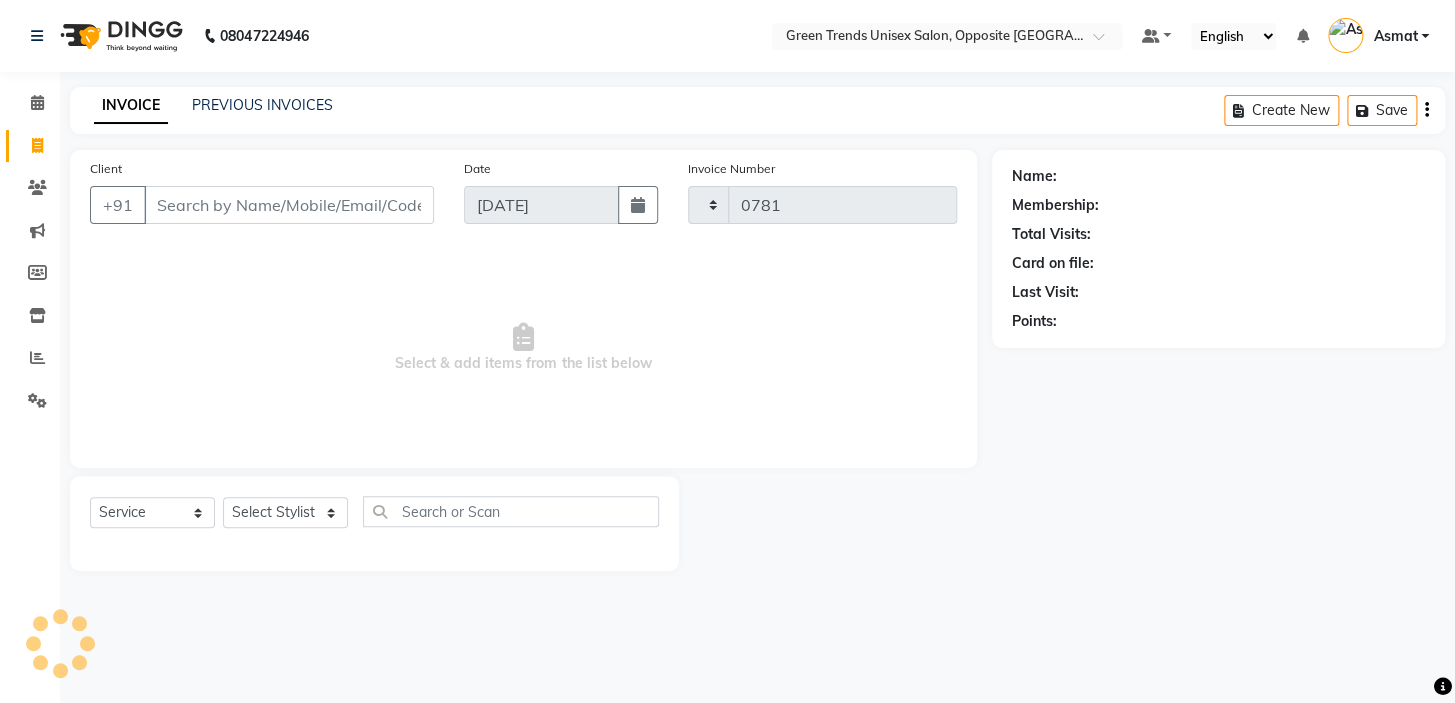 select on "5225" 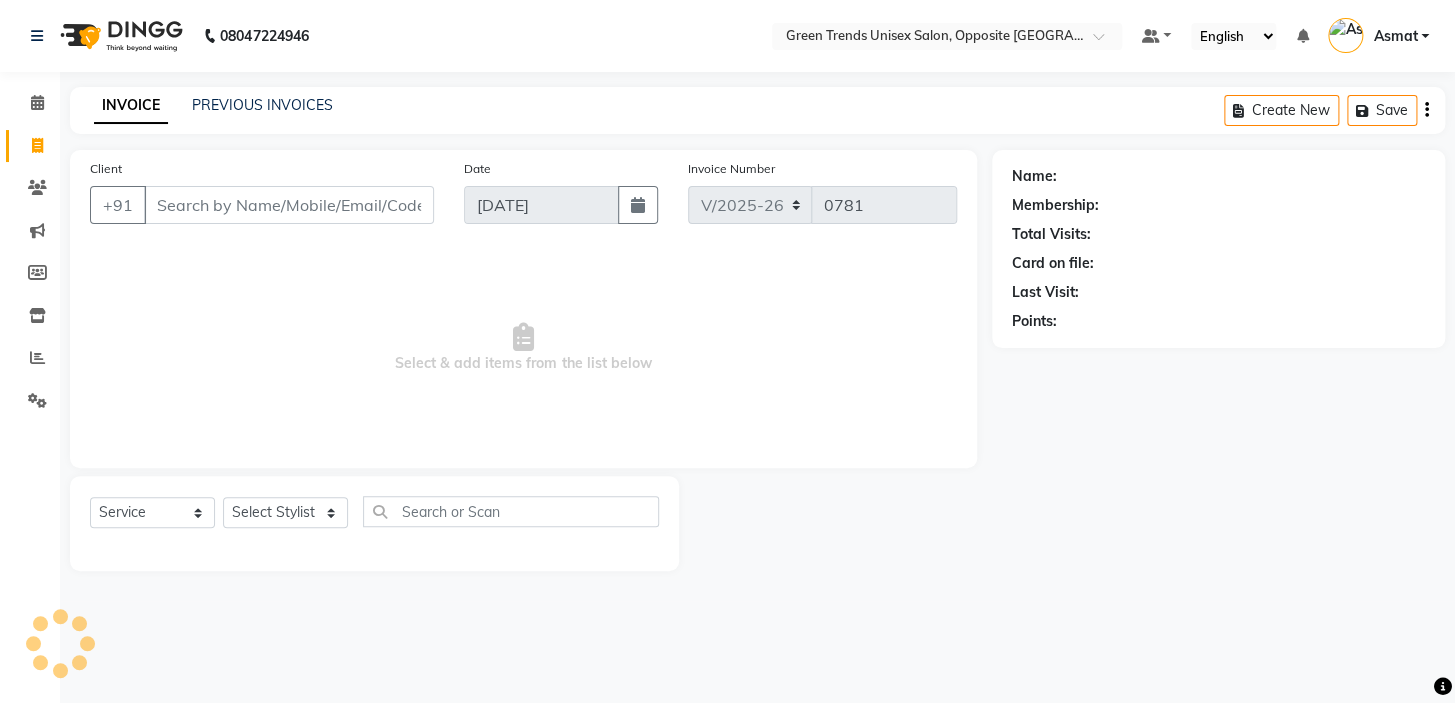 click on "PREVIOUS INVOICES" 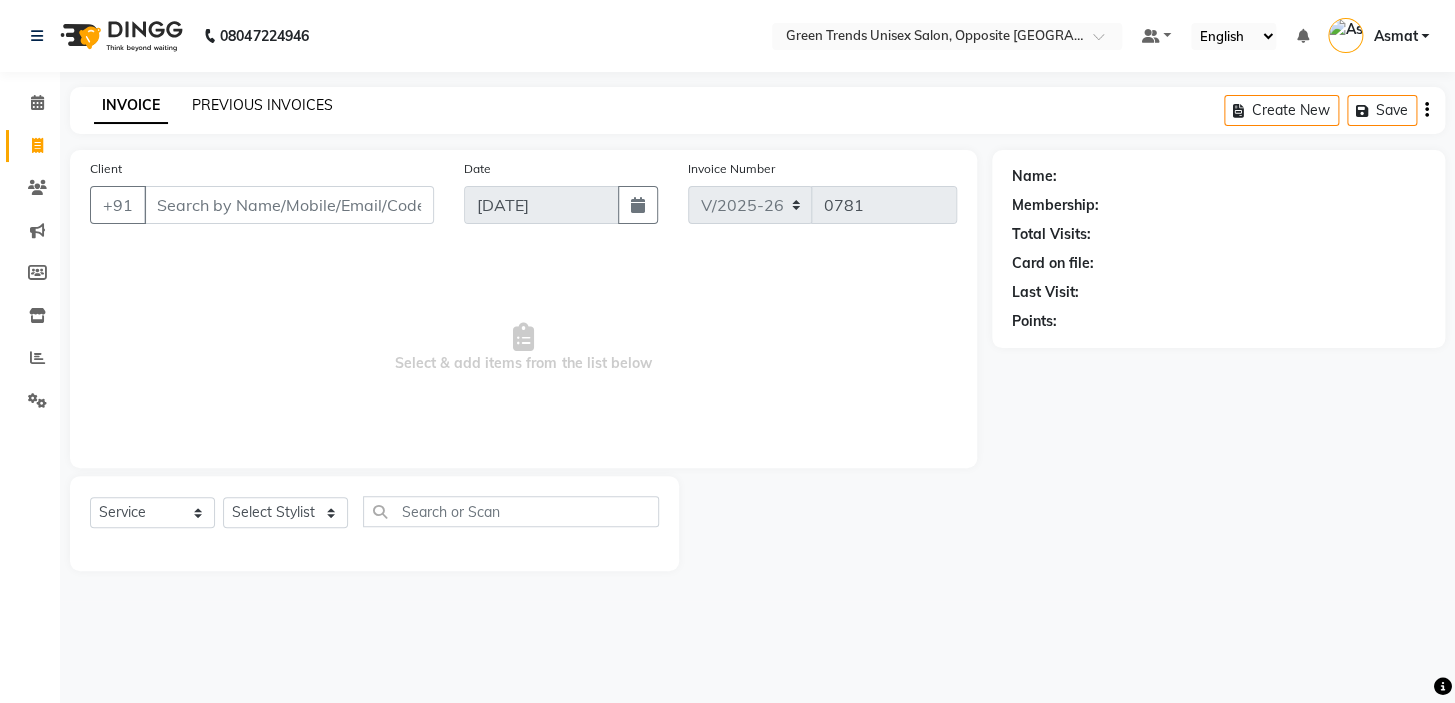 click on "PREVIOUS INVOICES" 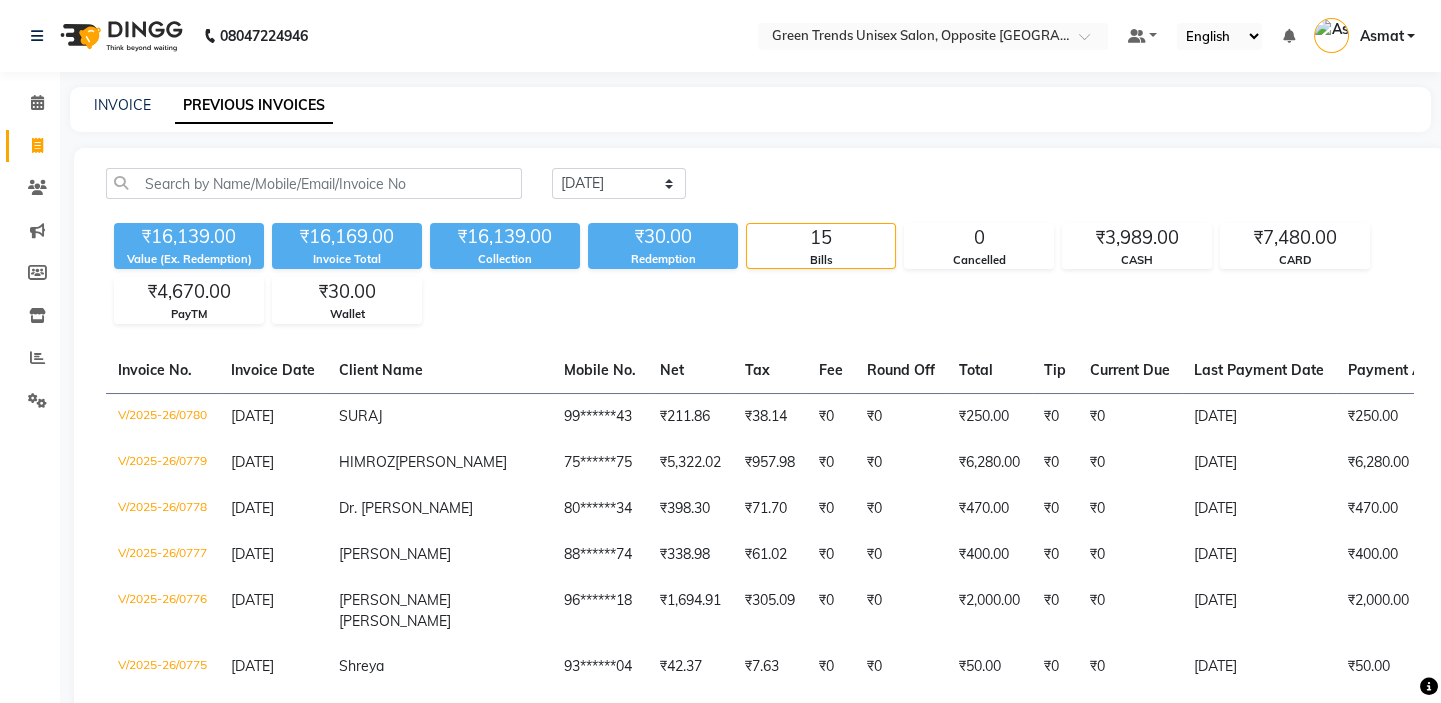 scroll, scrollTop: 480, scrollLeft: 0, axis: vertical 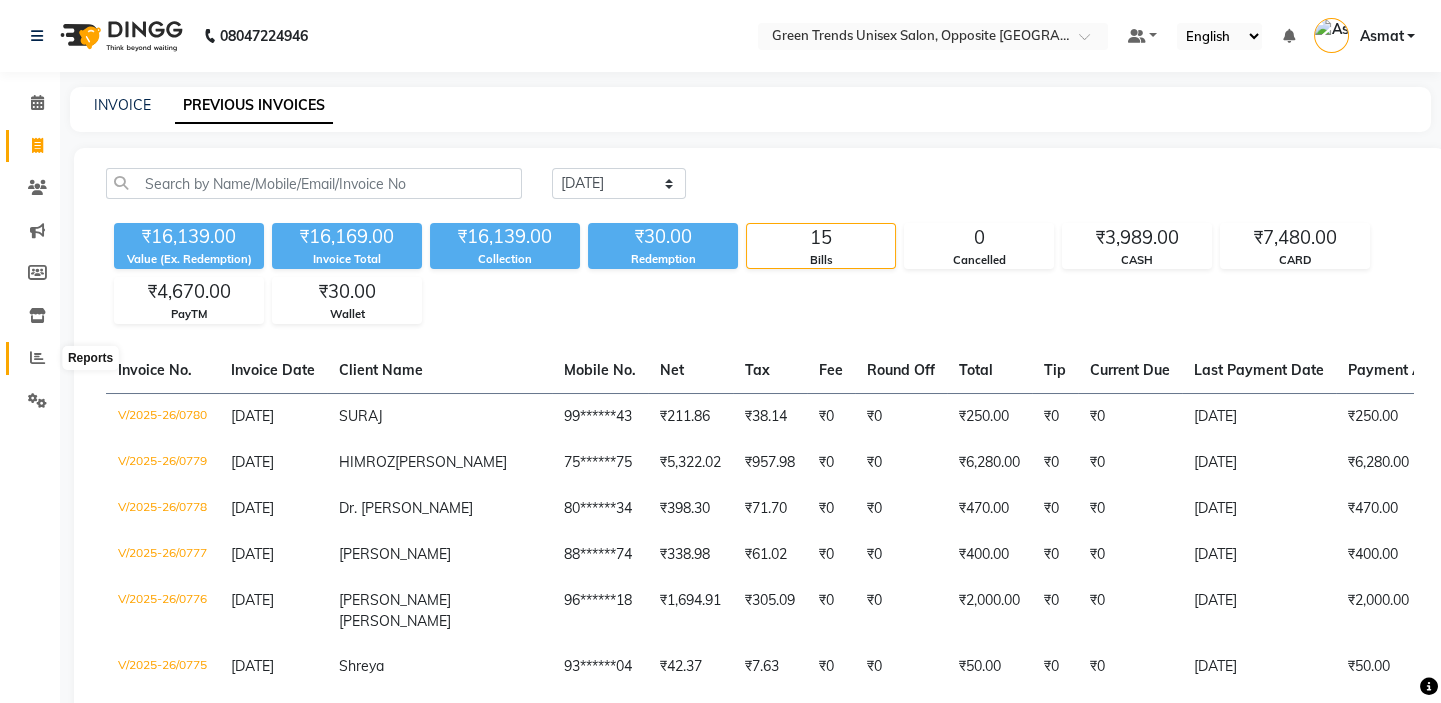 click 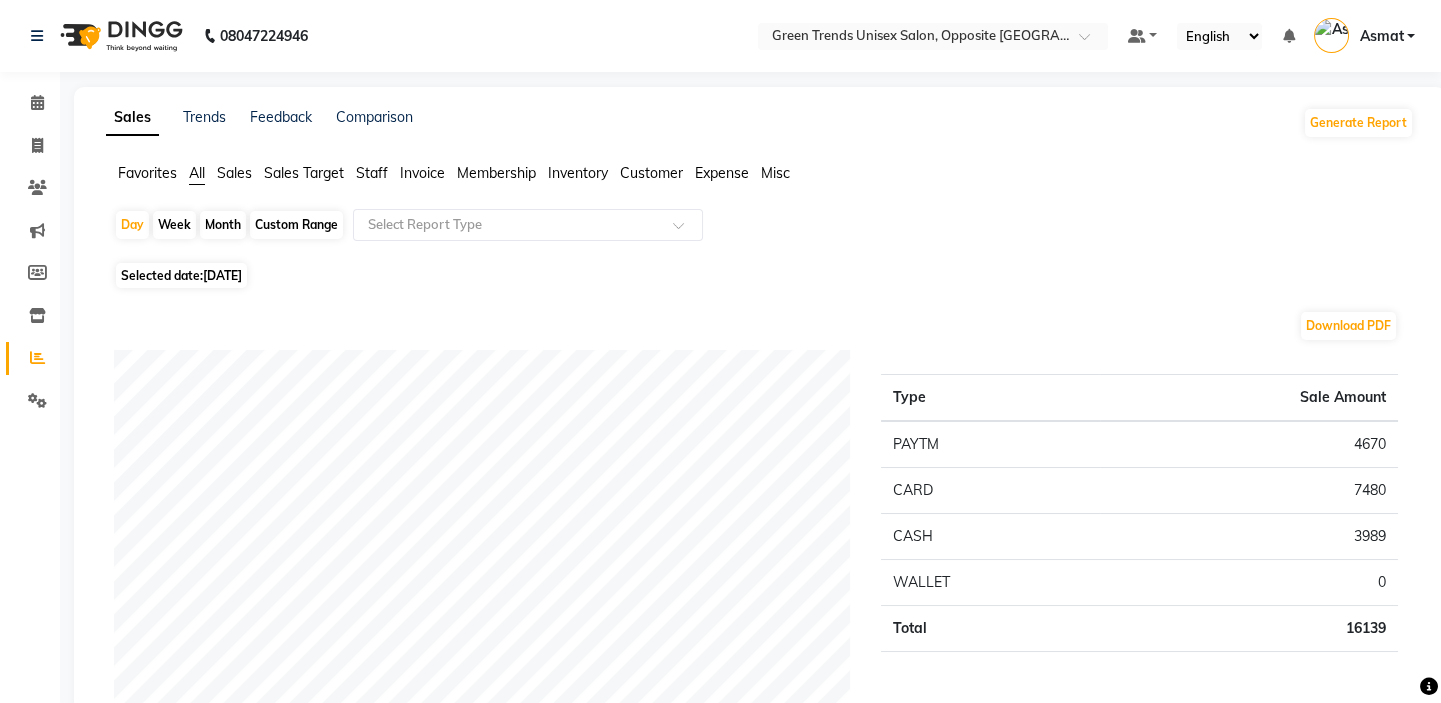 click on "Sales" 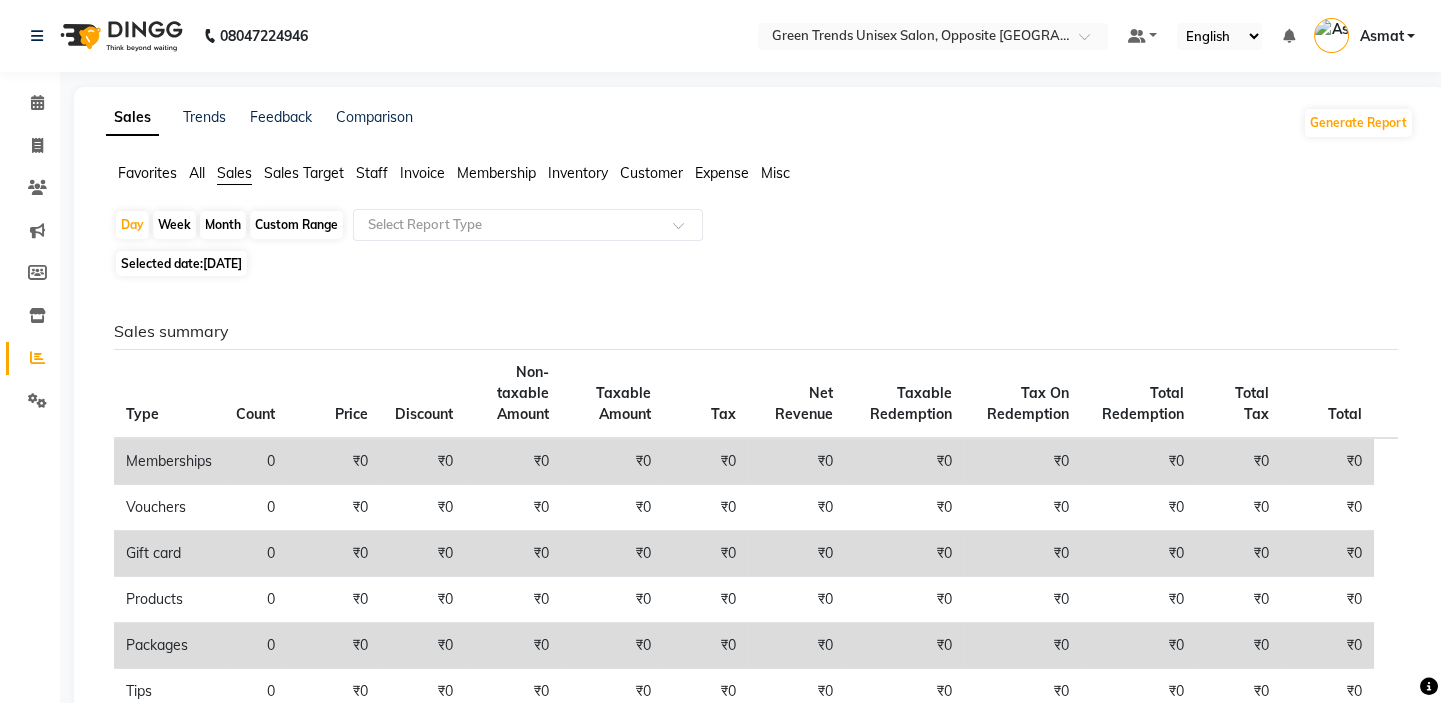 click on "Staff" 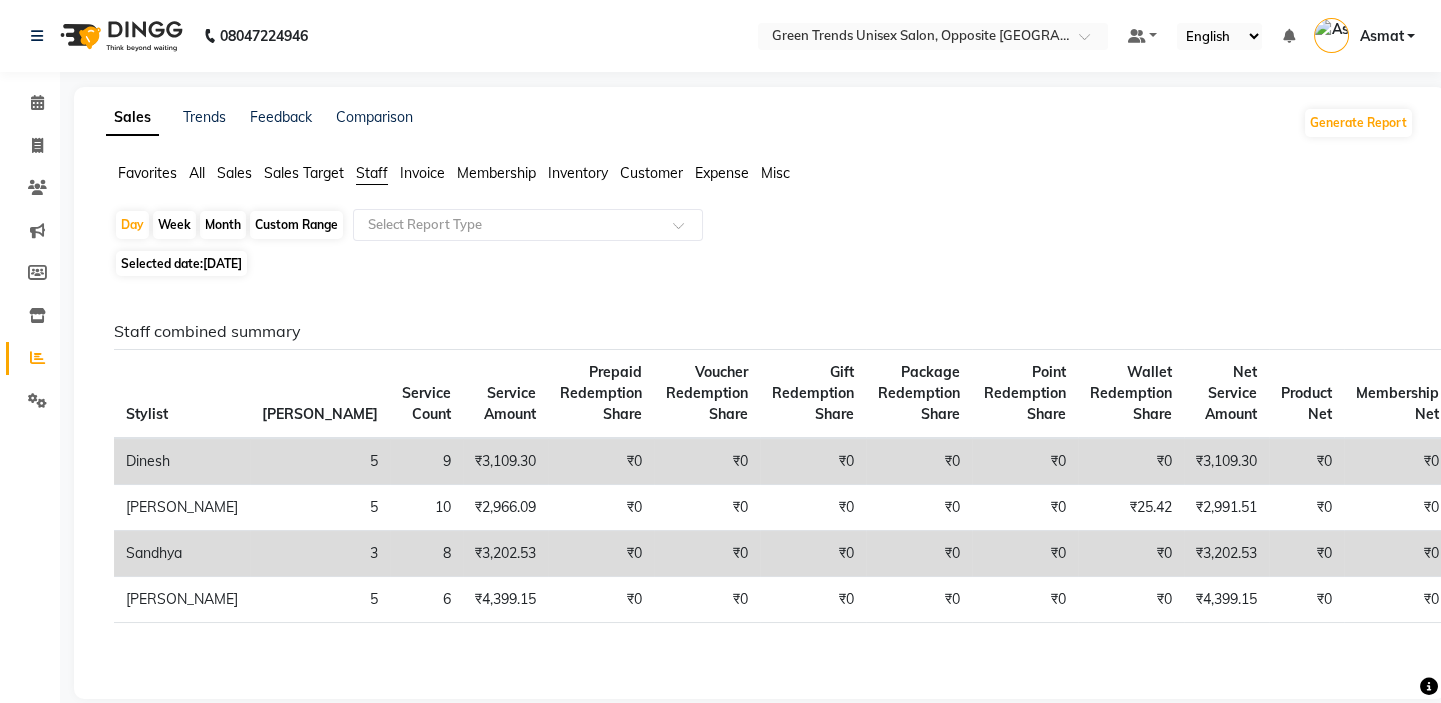 scroll, scrollTop: 25, scrollLeft: 0, axis: vertical 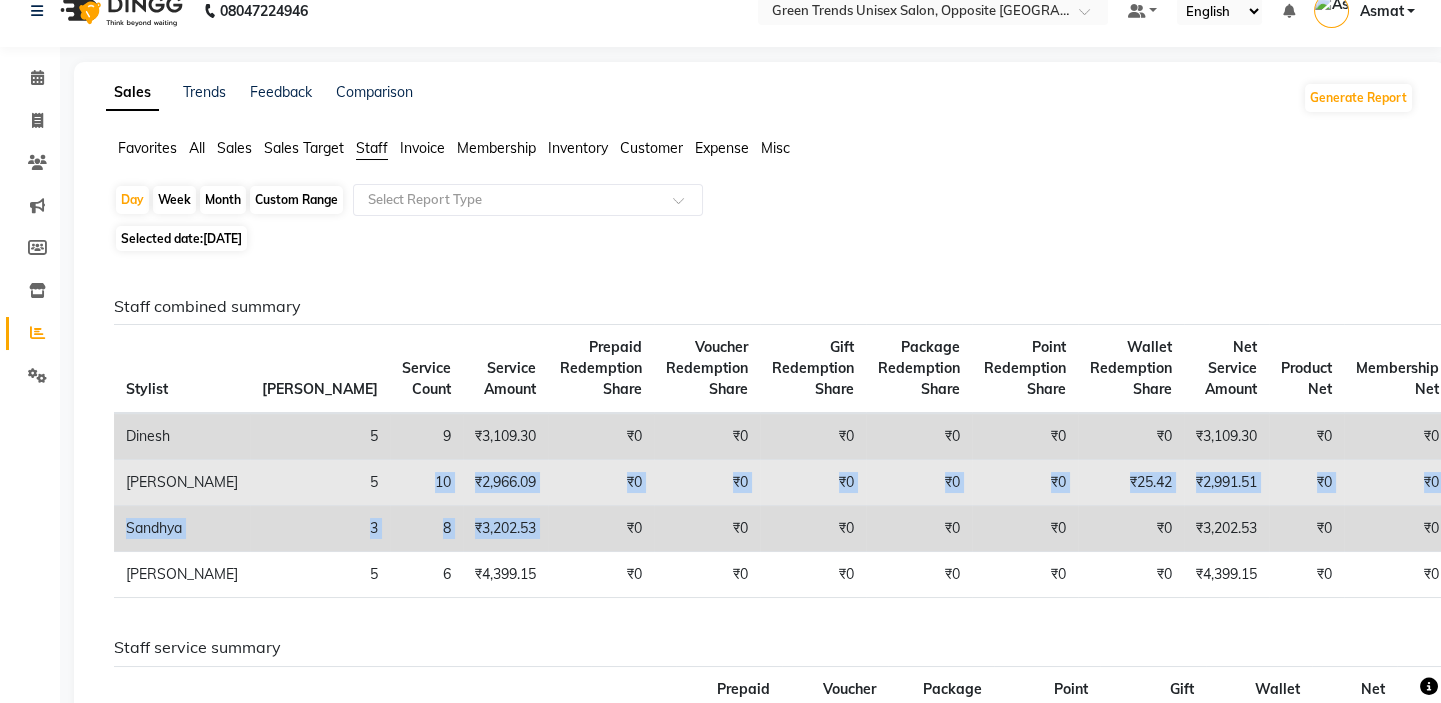 drag, startPoint x: 434, startPoint y: 535, endPoint x: 273, endPoint y: 502, distance: 164.3472 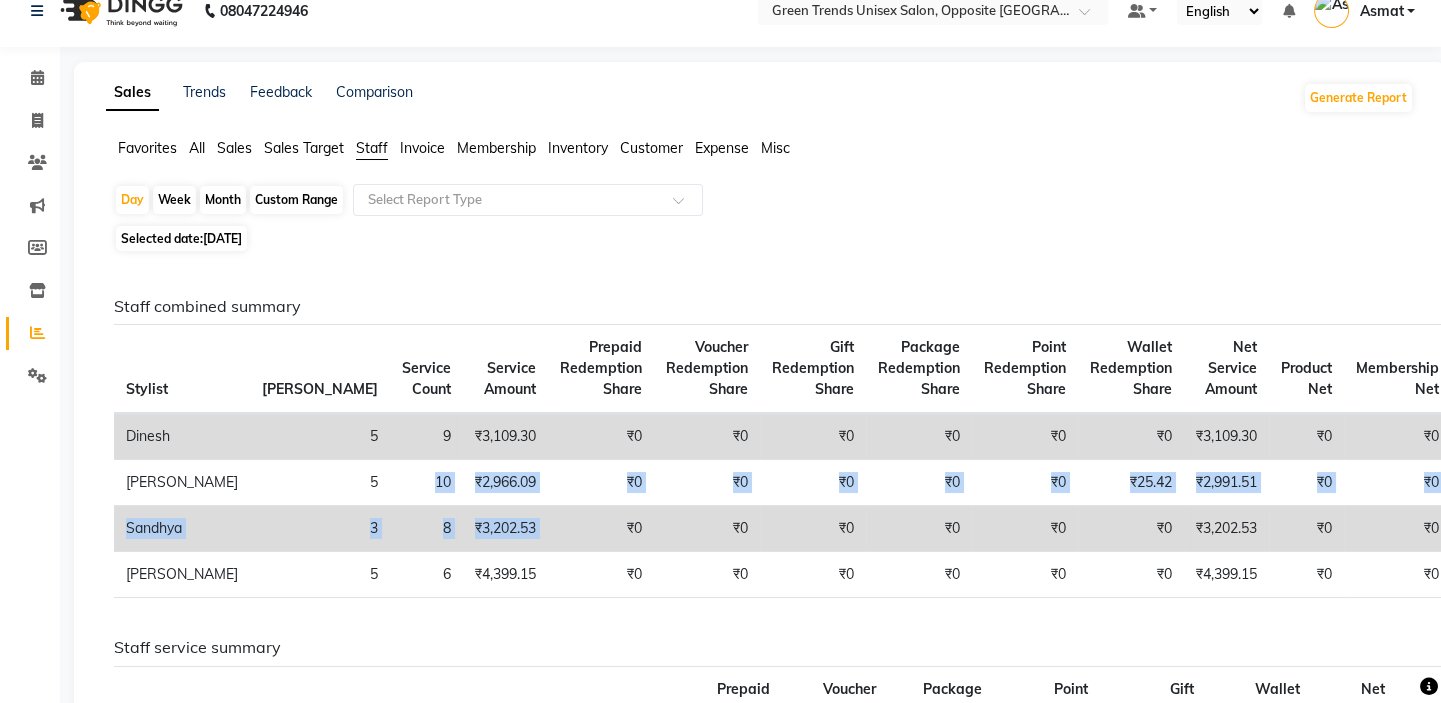 click on "8" 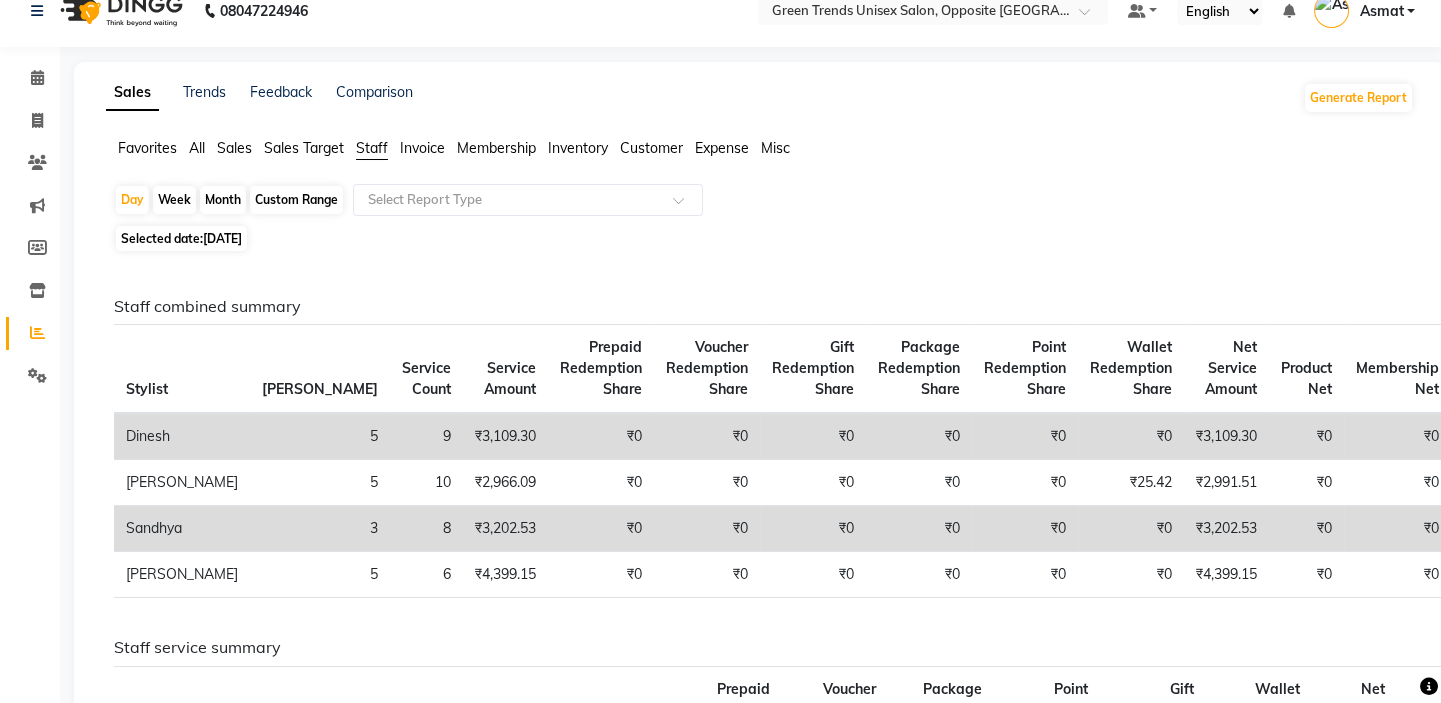 click on "Month" 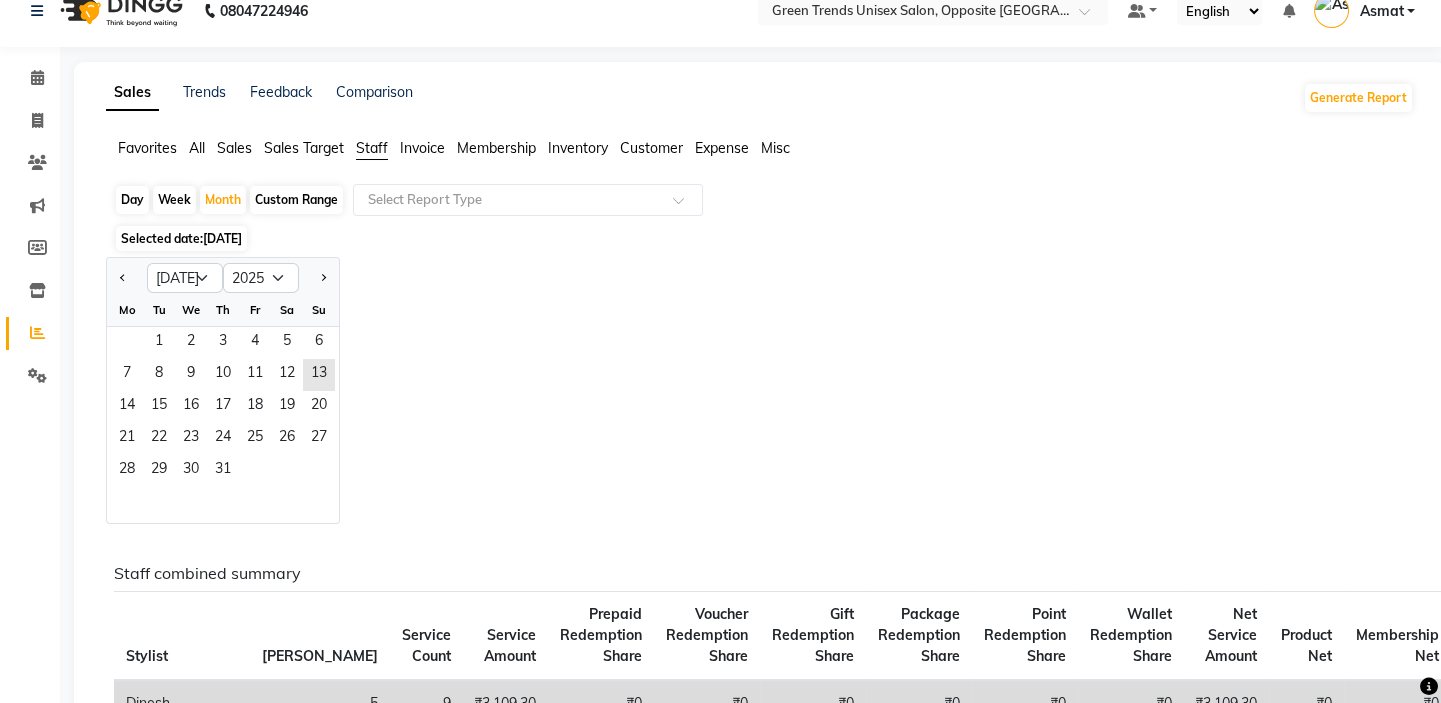 click on "1   2   3   4   5   6" 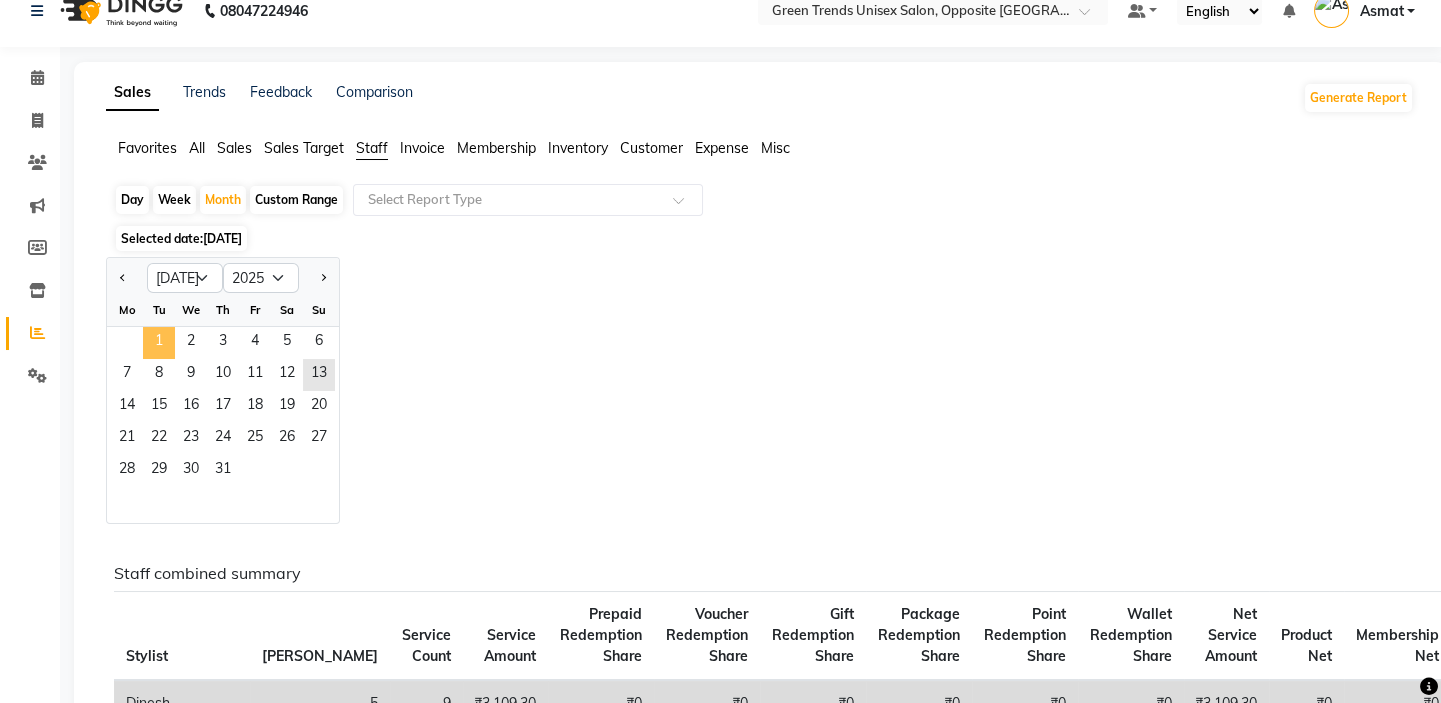 click on "1" 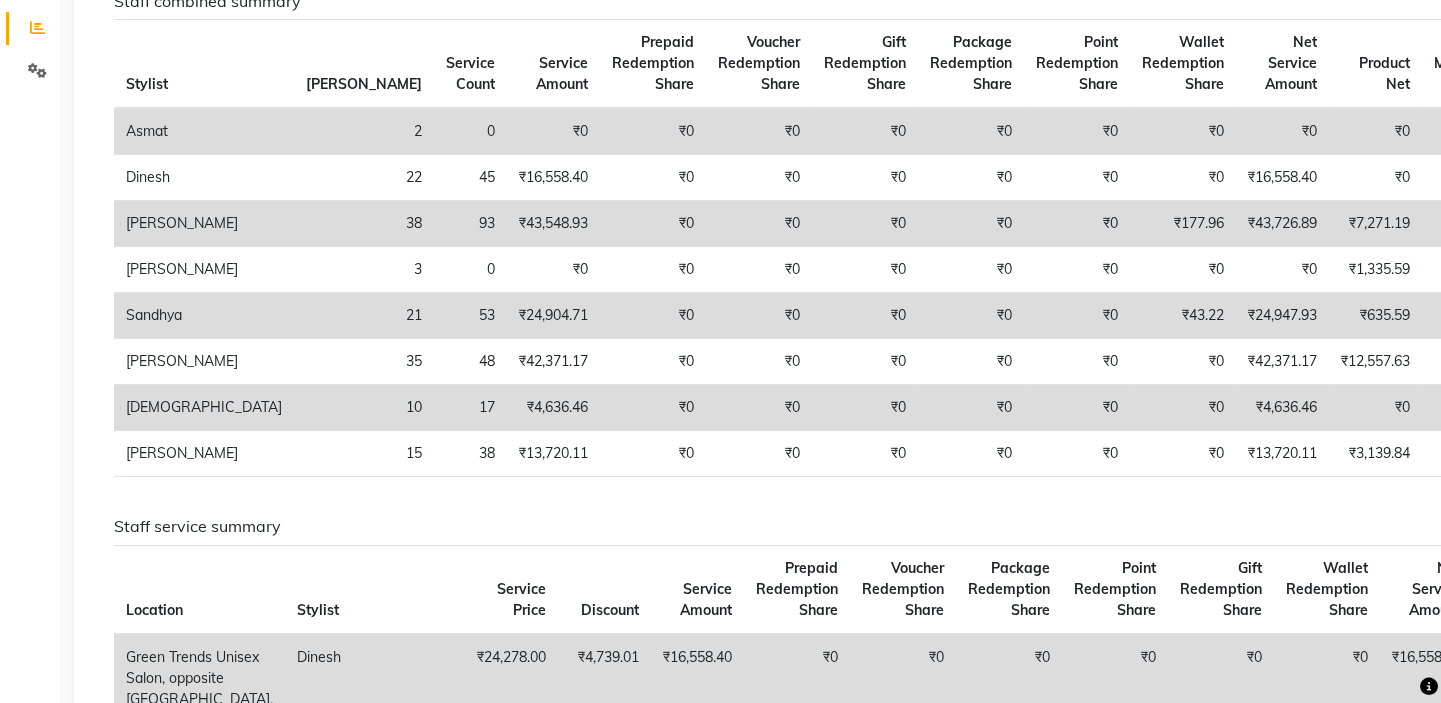 scroll, scrollTop: 284, scrollLeft: 0, axis: vertical 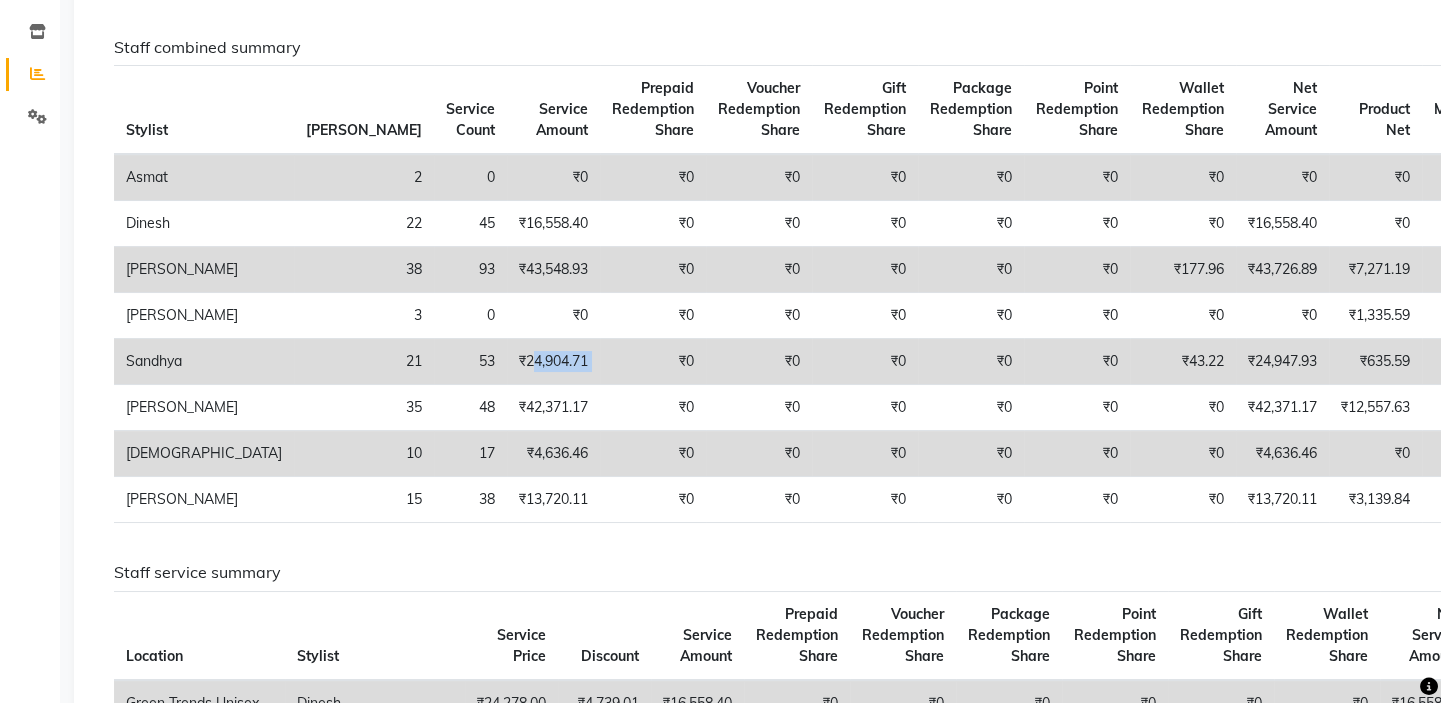 drag, startPoint x: 460, startPoint y: 386, endPoint x: 368, endPoint y: 360, distance: 95.60335 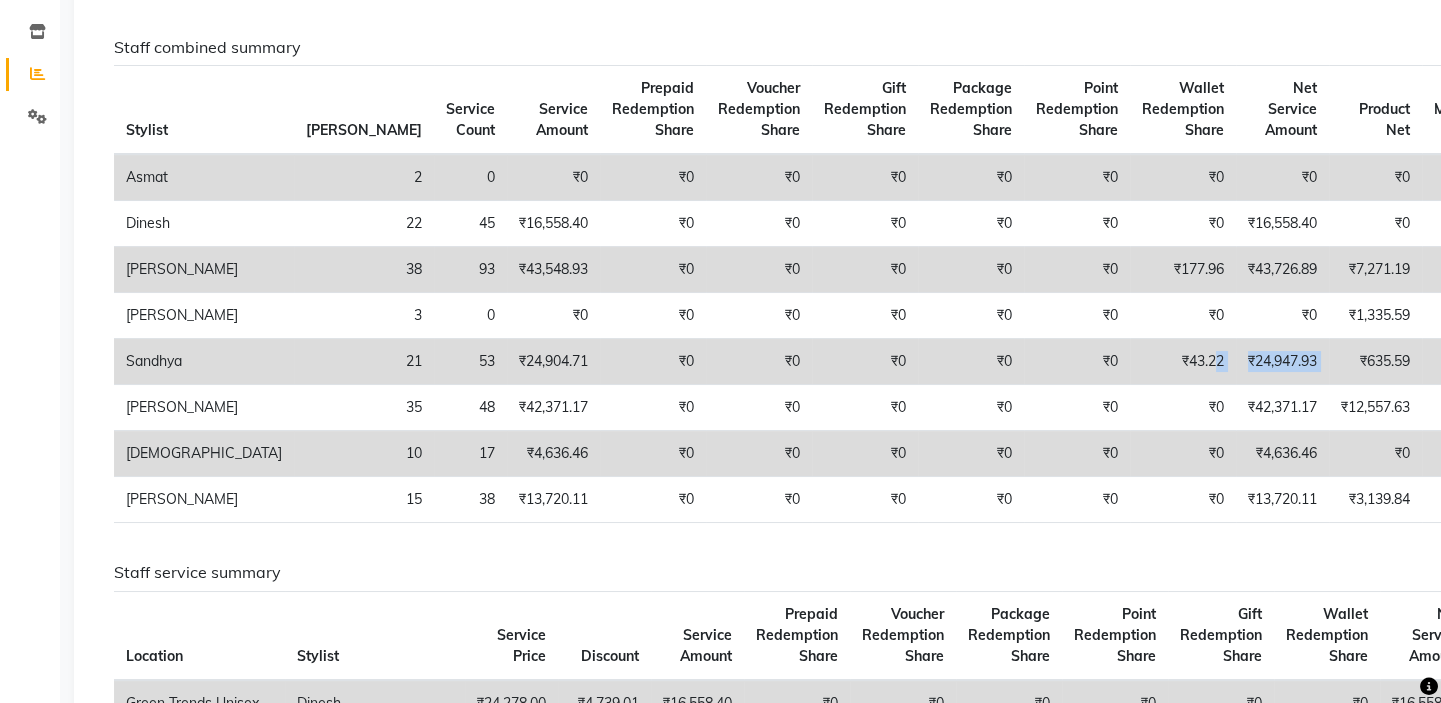 drag, startPoint x: 1159, startPoint y: 400, endPoint x: 1045, endPoint y: 385, distance: 114.982605 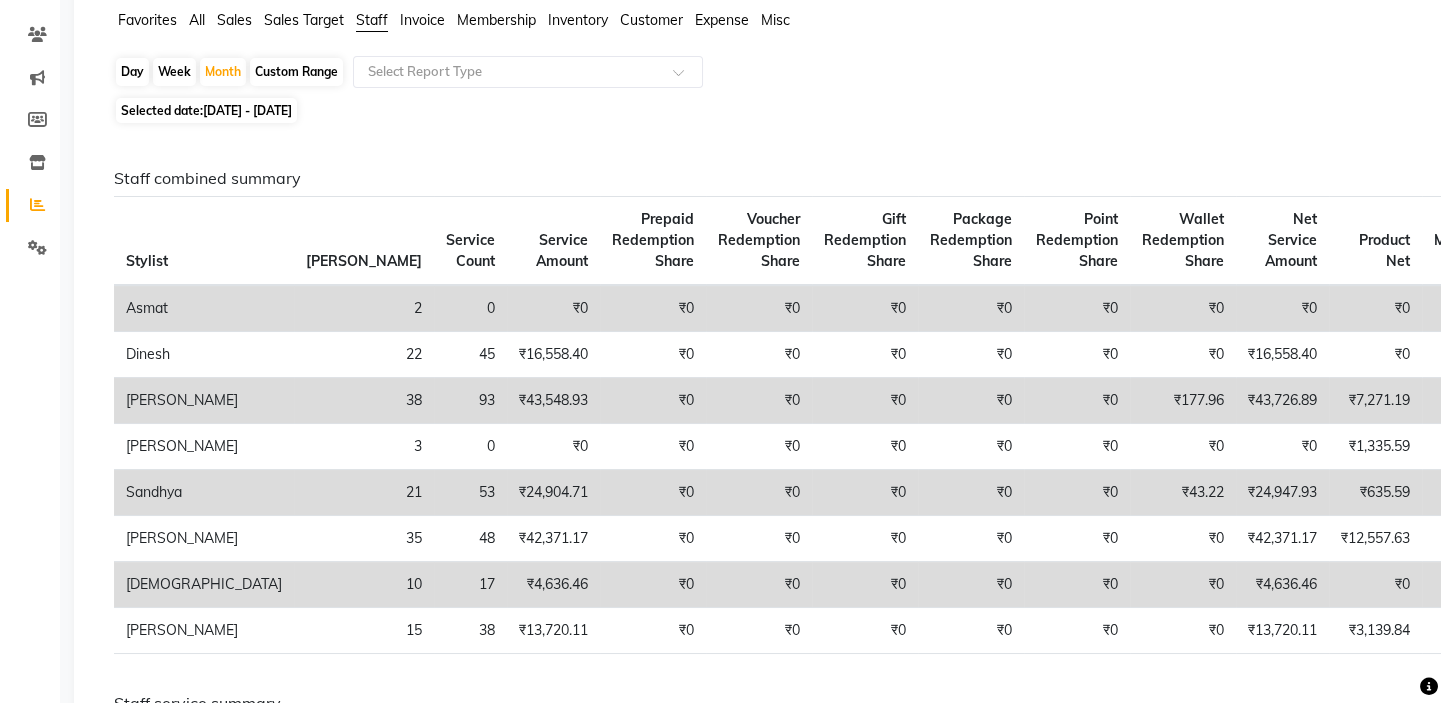 scroll, scrollTop: 0, scrollLeft: 0, axis: both 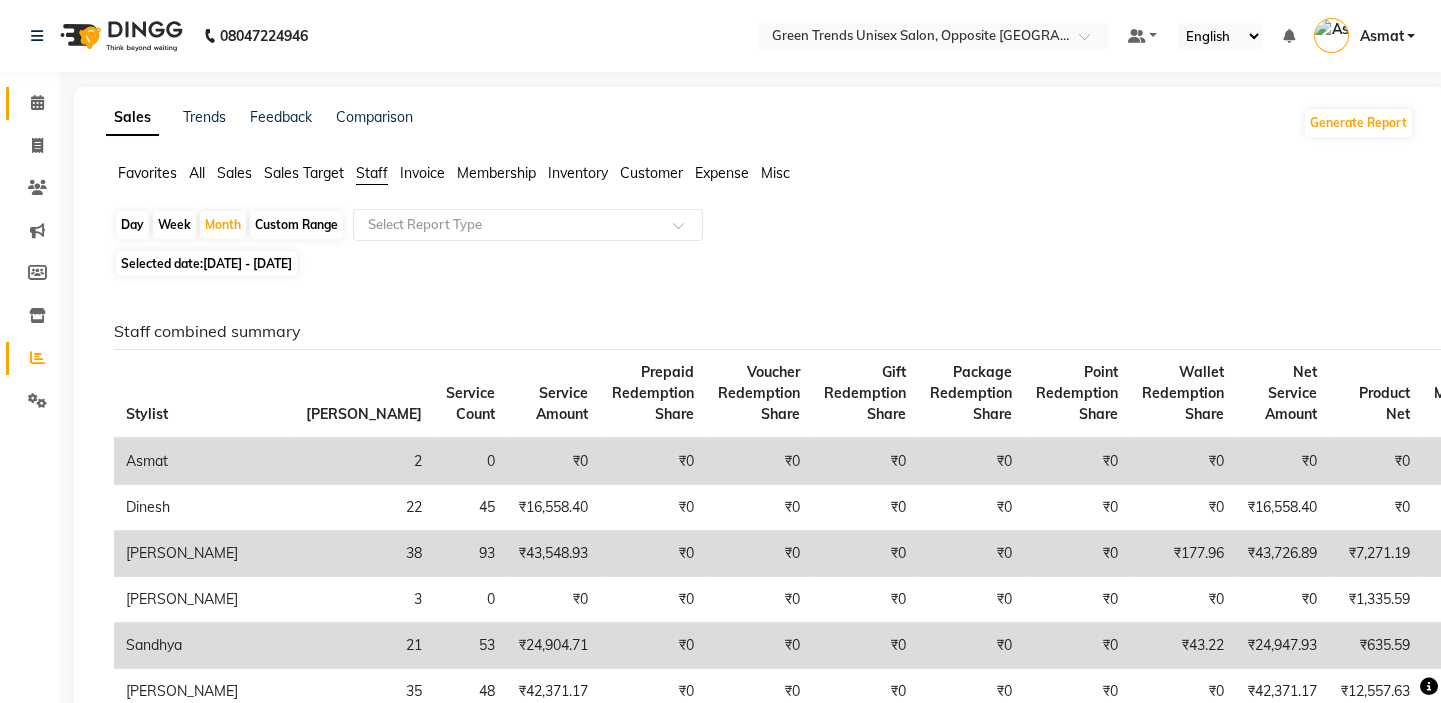 click on "Calendar" 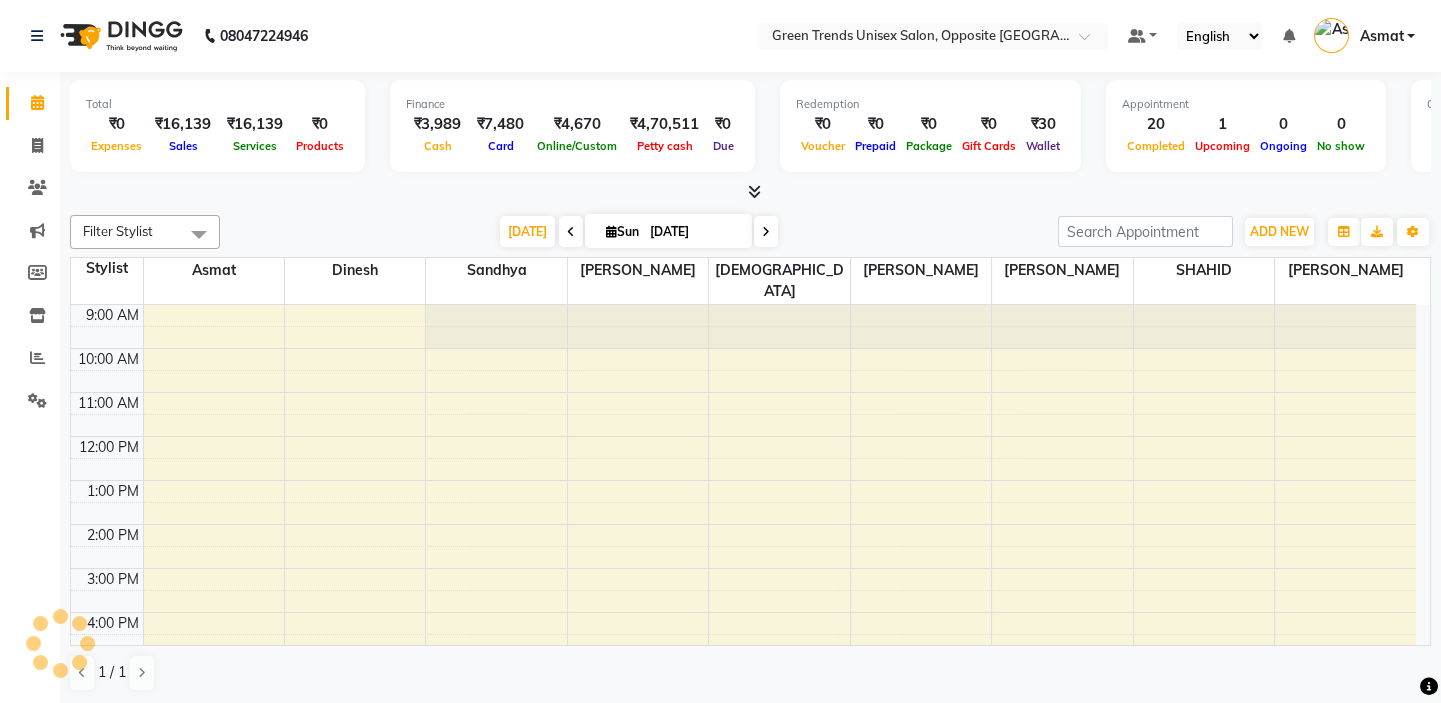 scroll, scrollTop: 0, scrollLeft: 0, axis: both 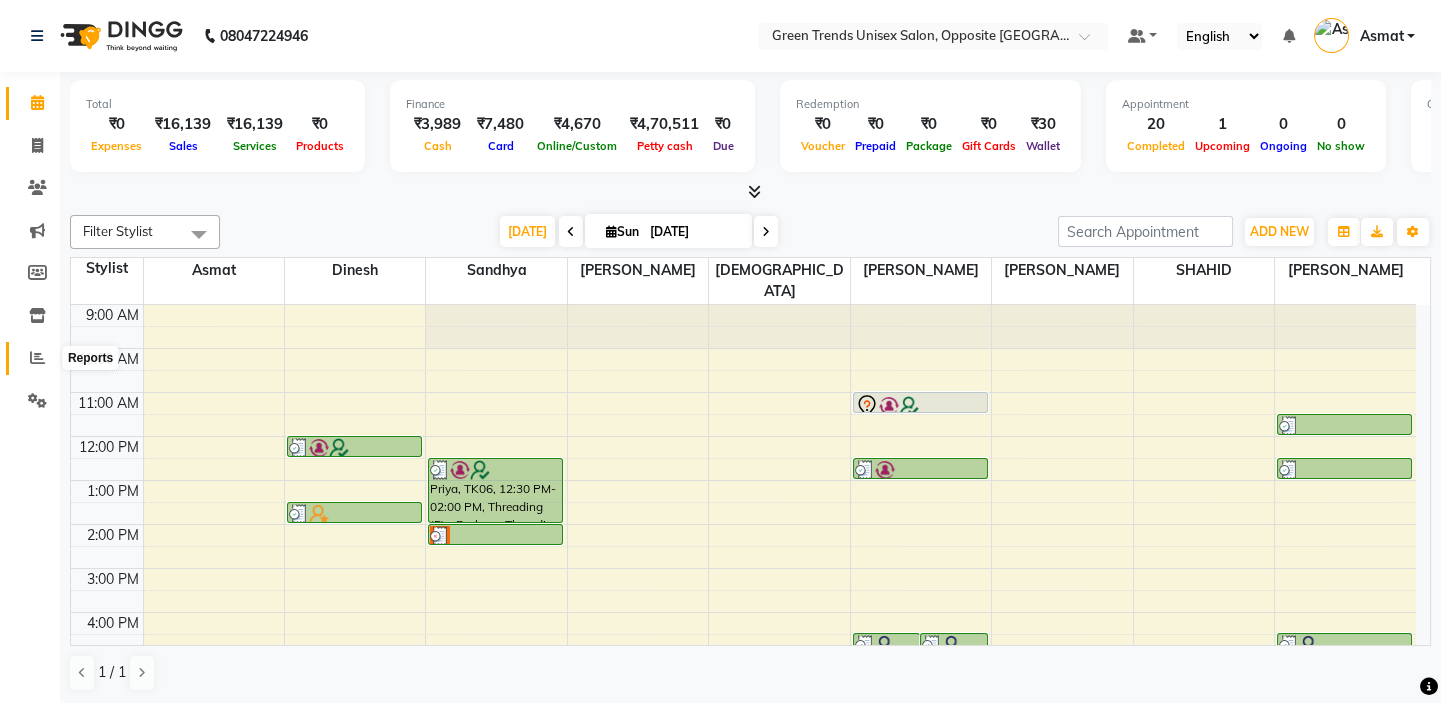 click 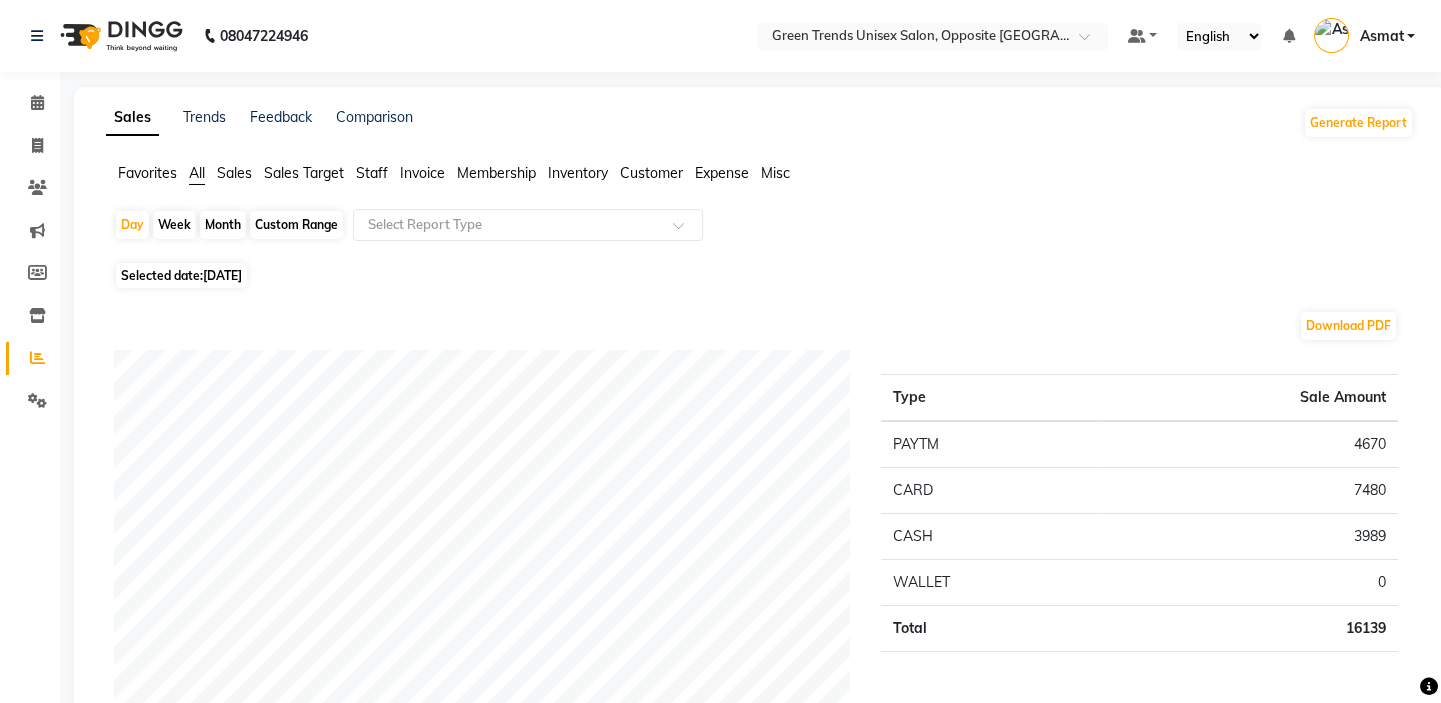 click on "Sales" 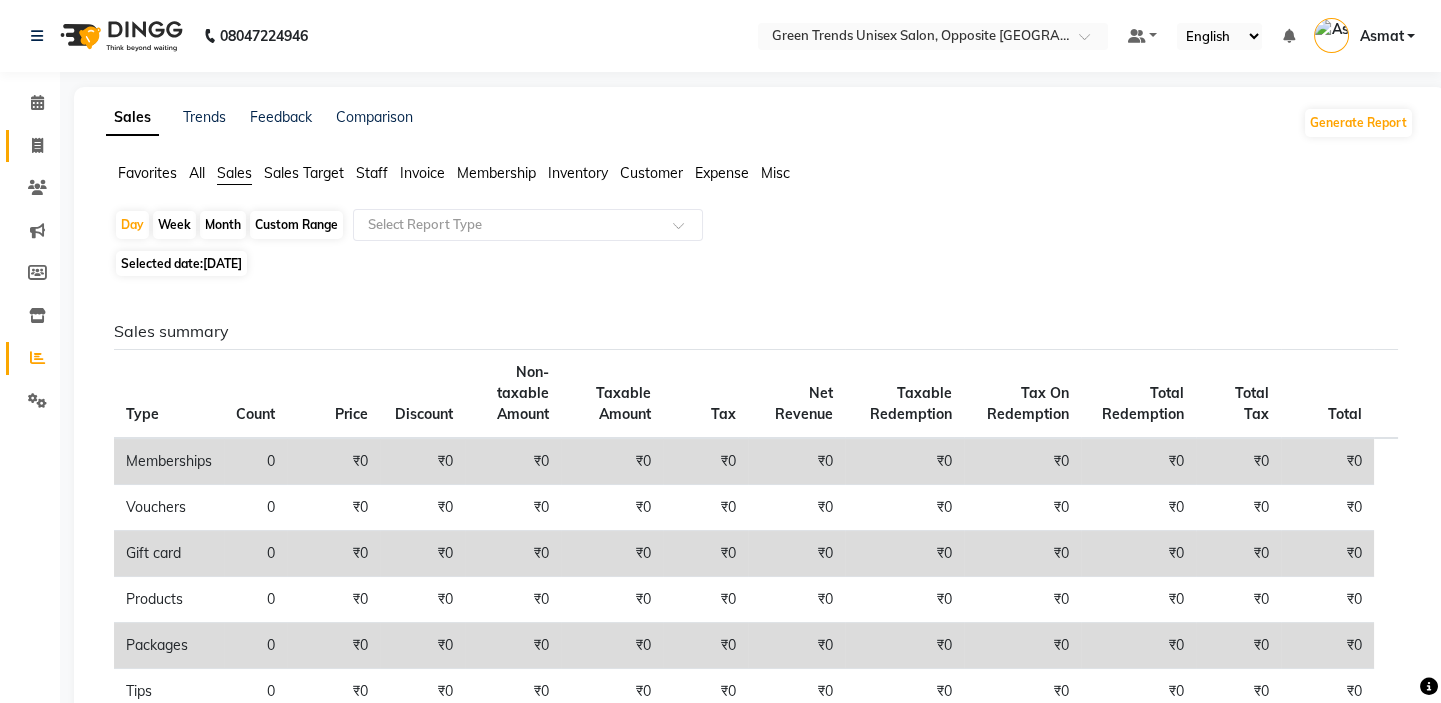 click 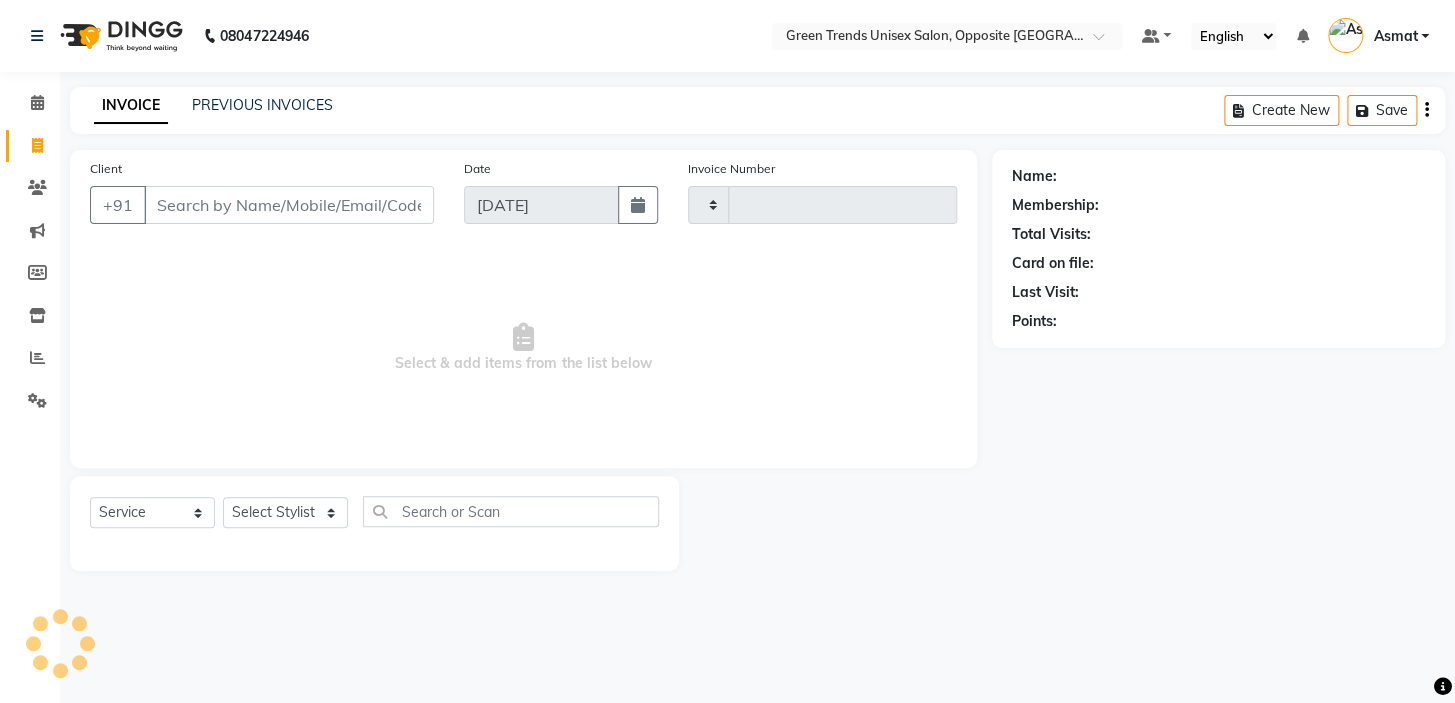 type on "0781" 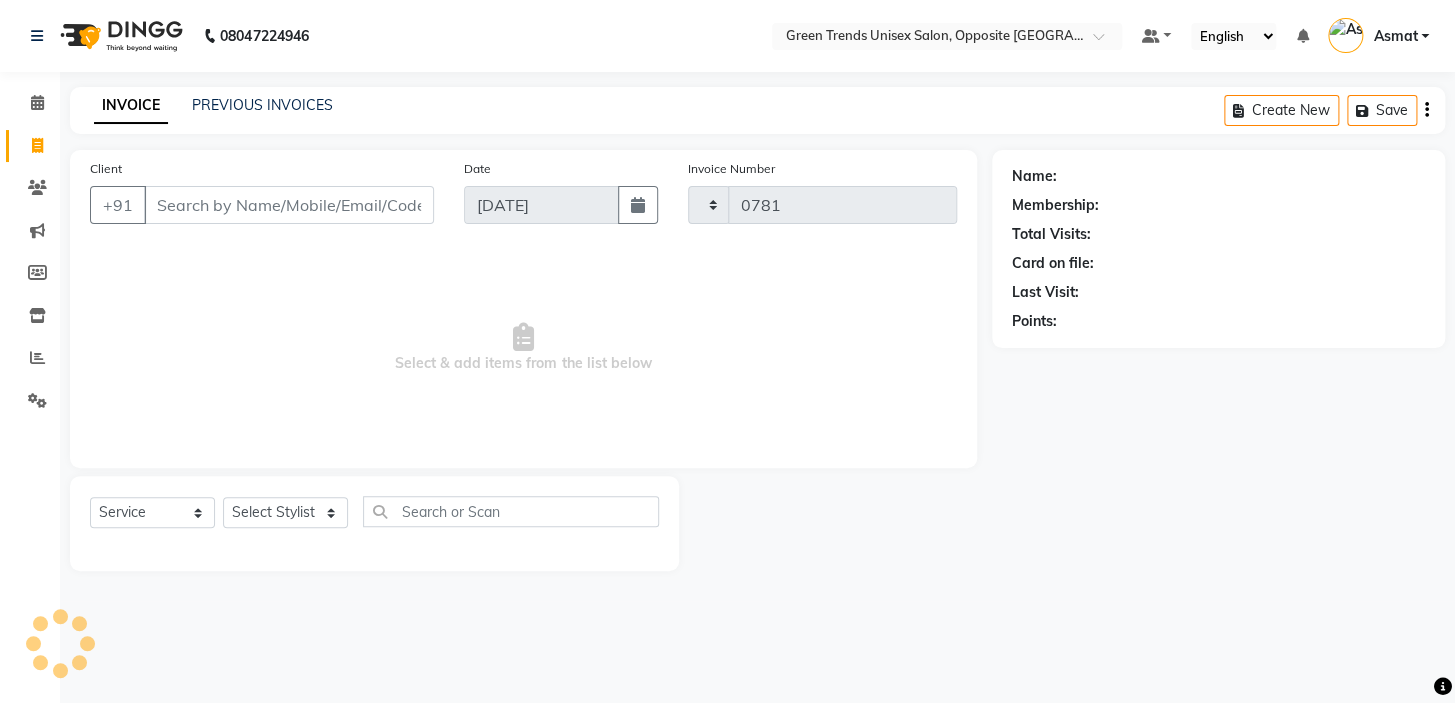 select on "5225" 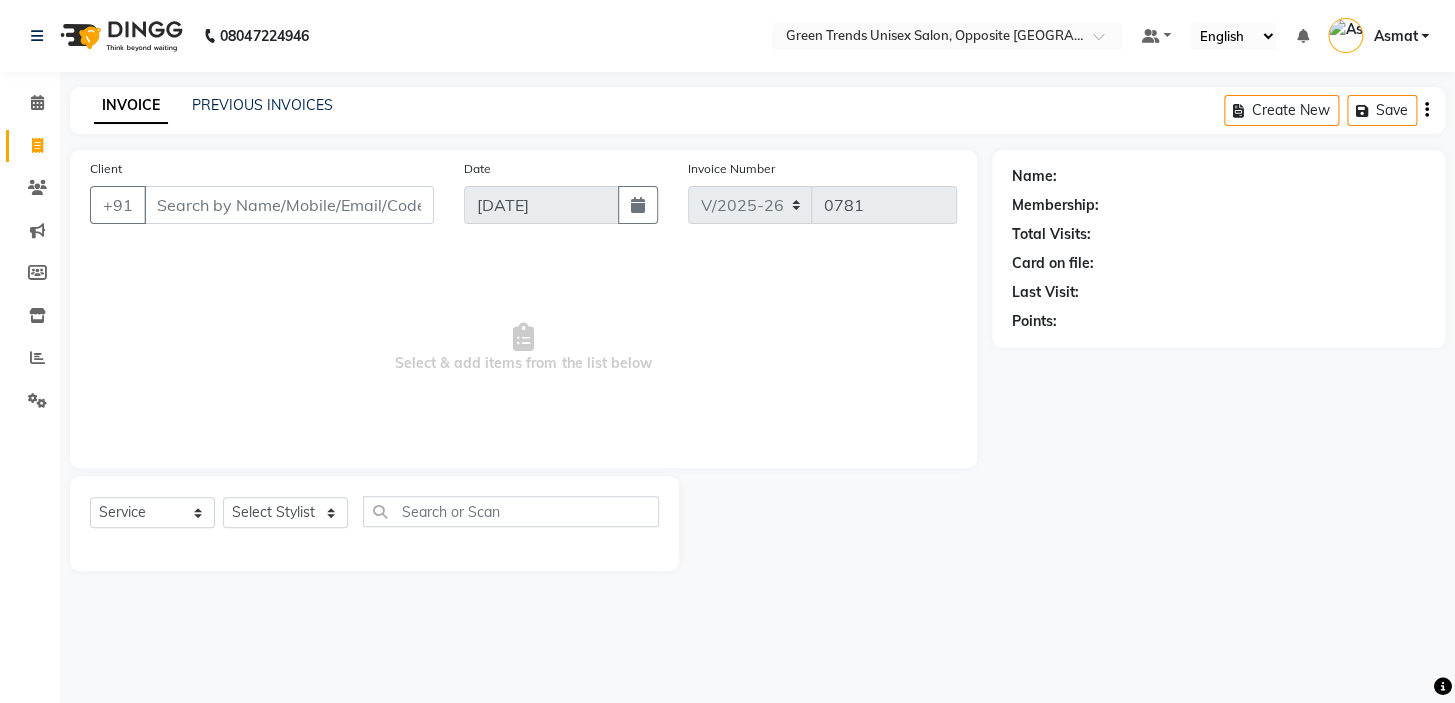 click on "INVOICE PREVIOUS INVOICES" 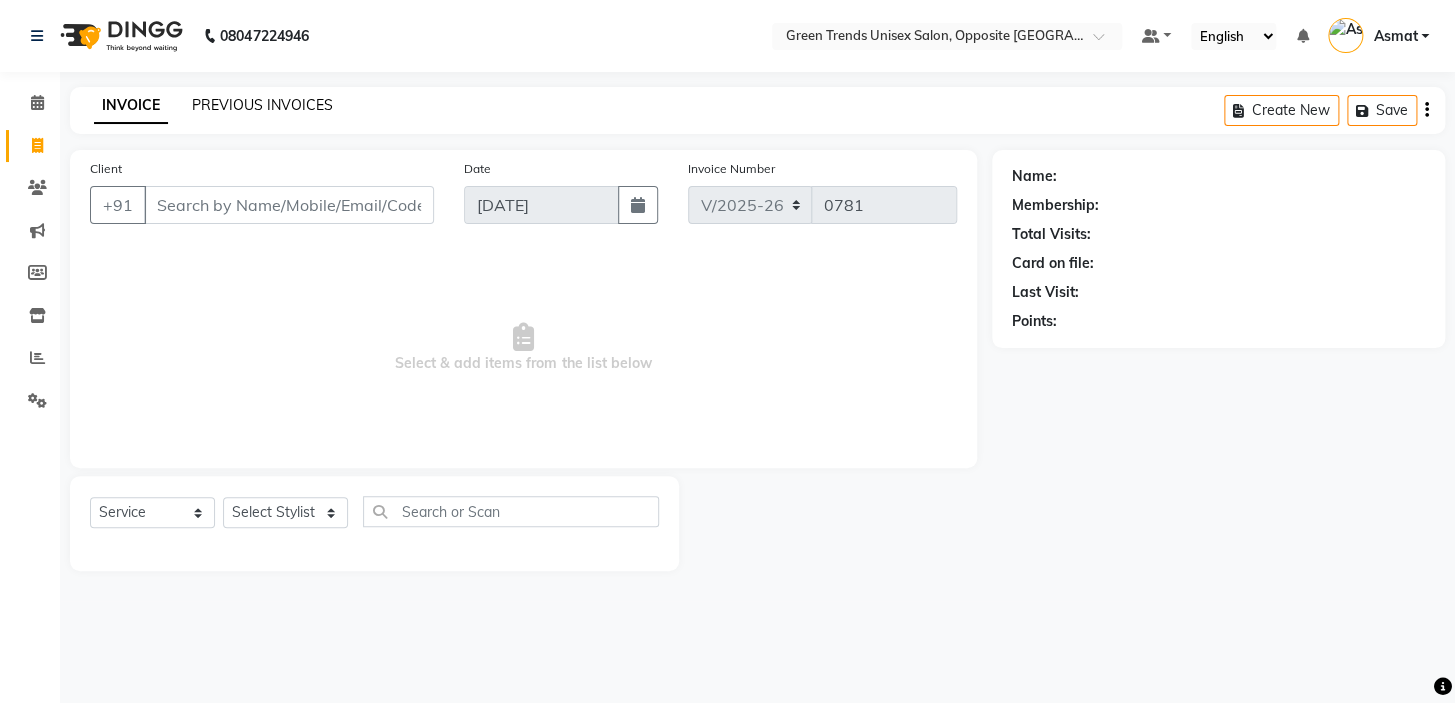 click on "PREVIOUS INVOICES" 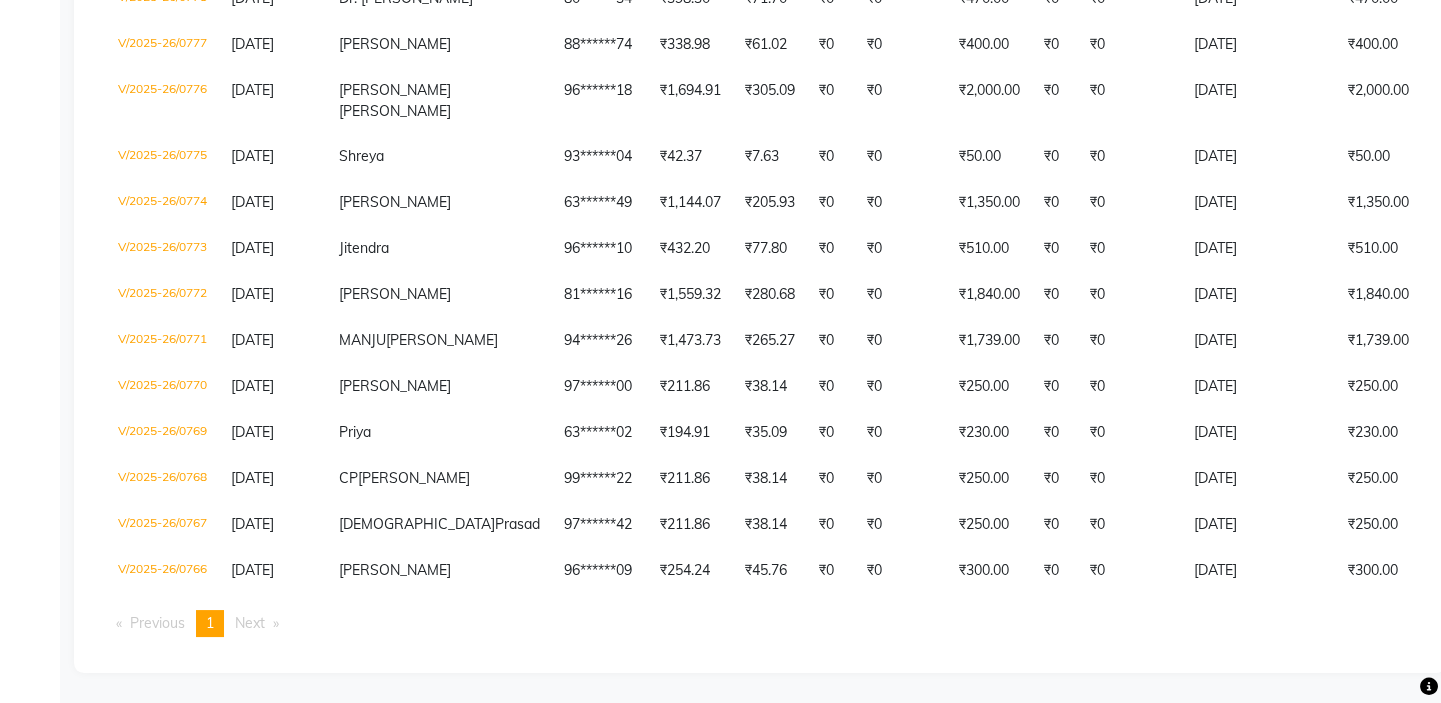 scroll, scrollTop: 585, scrollLeft: 0, axis: vertical 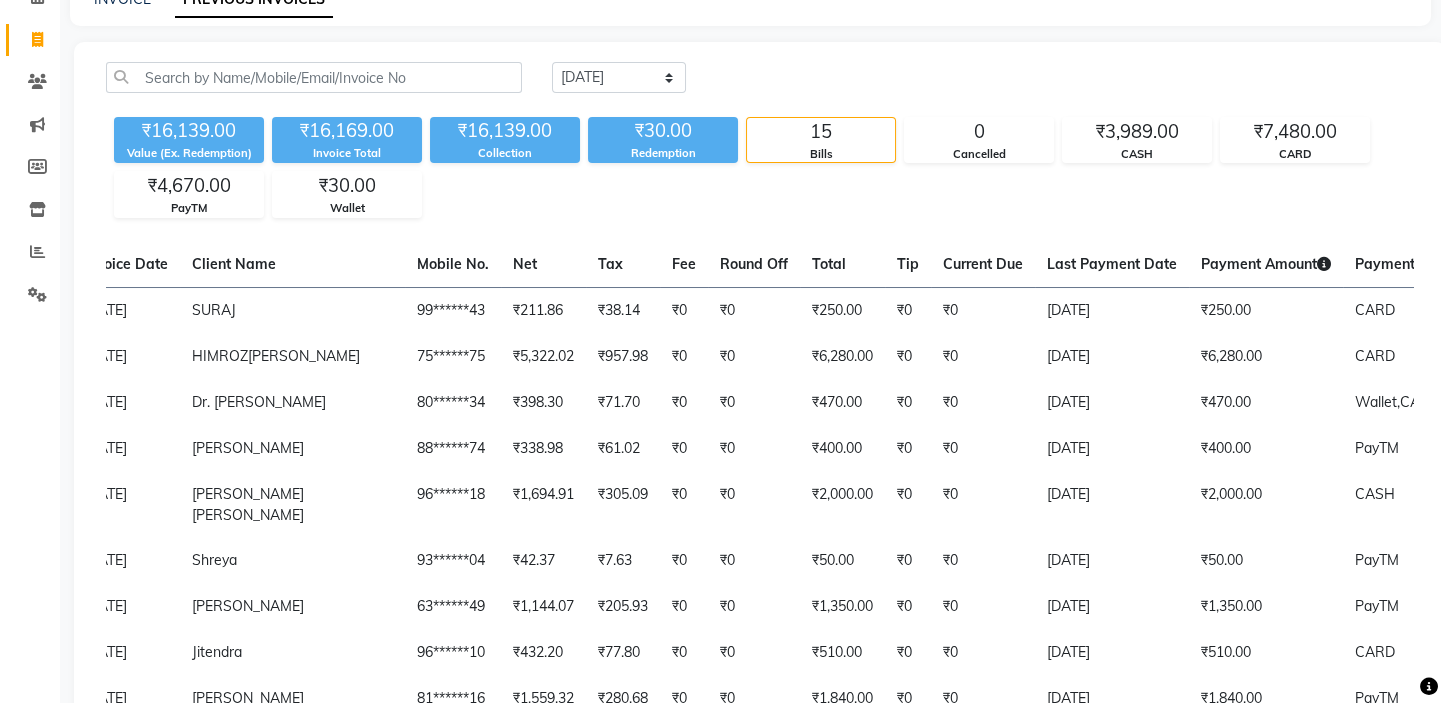 click on "[DATE] [DATE] Custom Range ₹16,139.00 Value (Ex. Redemption) ₹16,169.00 Invoice Total  ₹16,139.00 Collection ₹30.00 Redemption 15 Bills 0 Cancelled ₹3,989.00 CASH ₹7,480.00 CARD ₹4,670.00 PayTM ₹30.00 Wallet  Invoice No.   Invoice Date   Client Name   Mobile No.   Net   Tax   Fee   Round Off   Total   Tip   Current Due   Last Payment Date   Payment Amount   Payment Methods   Cancel Reason   Status   V/2025-26/0780  [DATE] SURAJ   99******43 ₹211.86 ₹38.14  ₹0  ₹0 ₹250.00 ₹0 ₹0 [DATE] ₹250.00  CARD - PAID  V/2025-26/0779  [DATE] HIMROZ  [PERSON_NAME] 75******75 ₹5,322.02 ₹957.98  ₹0  ₹0 ₹6,280.00 ₹0 ₹0 [DATE] ₹6,280.00  CARD - PAID  V/2025-26/0778  [DATE] Dr. [PERSON_NAME]   80******34 ₹398.30 ₹71.70  ₹0  ₹0 ₹470.00 ₹0 ₹0 [DATE] ₹470.00  Wallet,  CARD - PAID  V/2025-26/0777  [DATE] [PERSON_NAME]   88******74 ₹338.98 ₹61.02  ₹0  ₹0 ₹400.00 ₹0 ₹0 [DATE] ₹400.00  PayTM - PAID  V/2025-26/0776  [DATE] [PERSON_NAME] -" 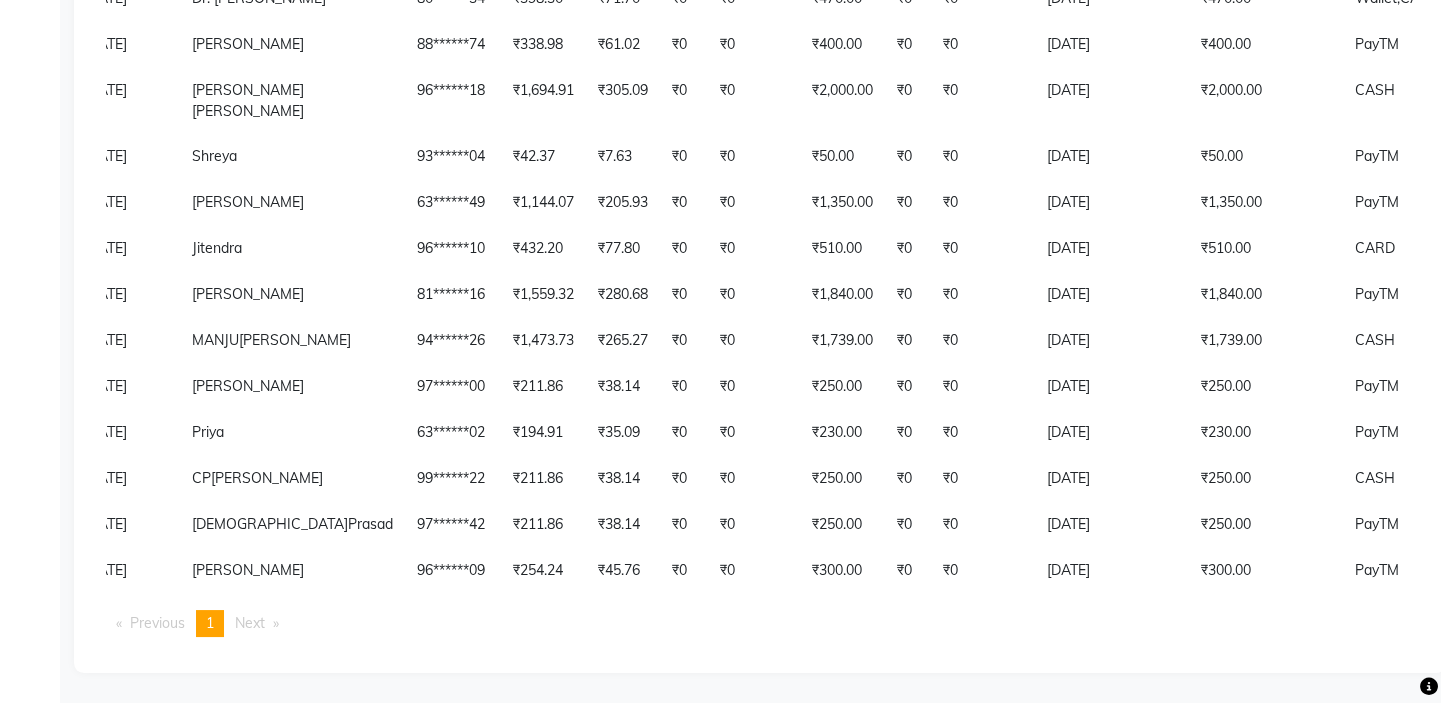scroll, scrollTop: 585, scrollLeft: 0, axis: vertical 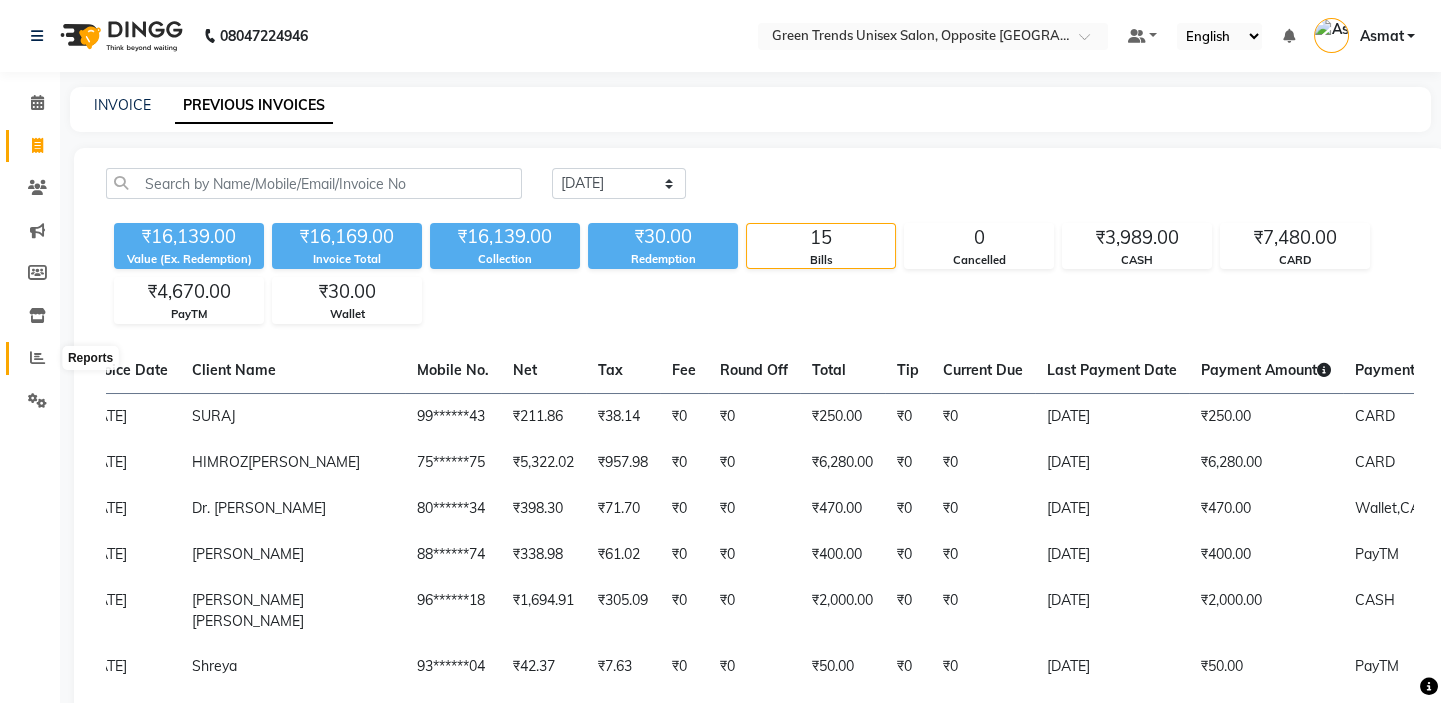click 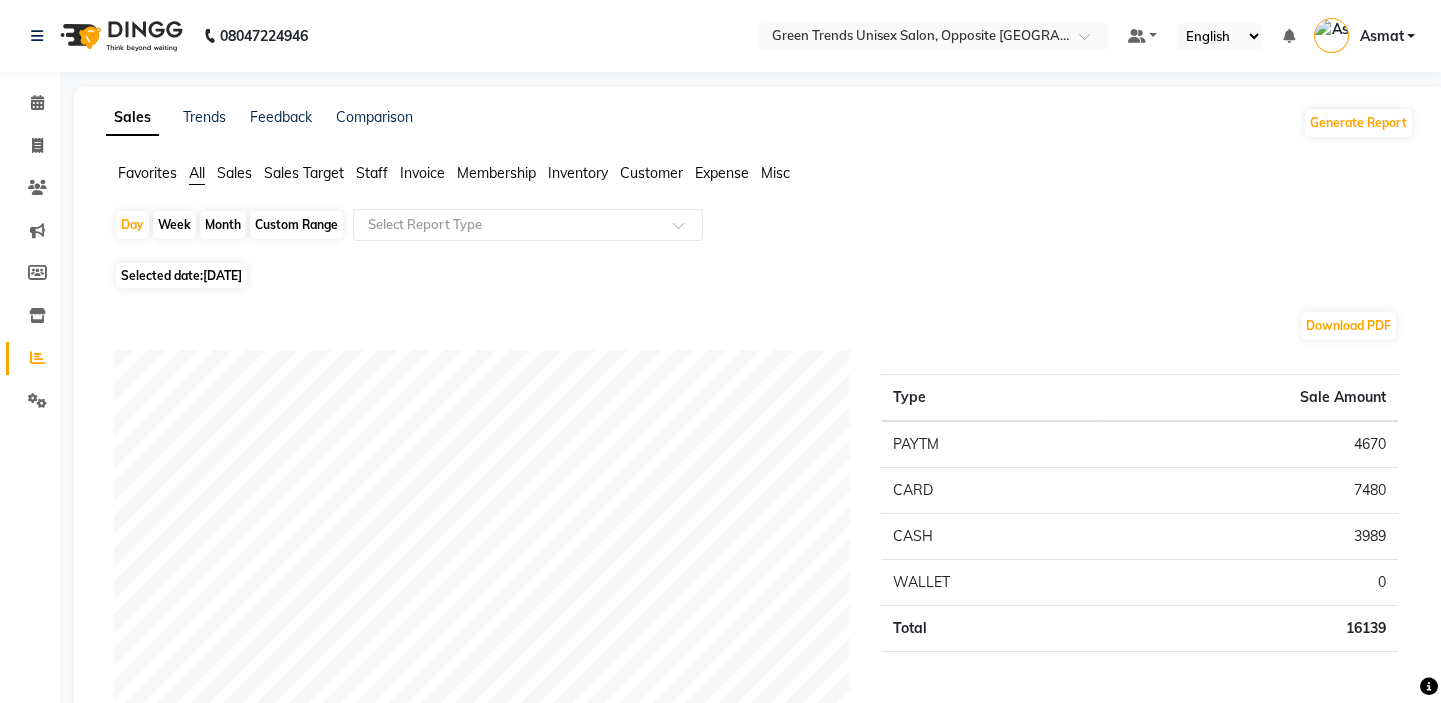 click on "Sales" 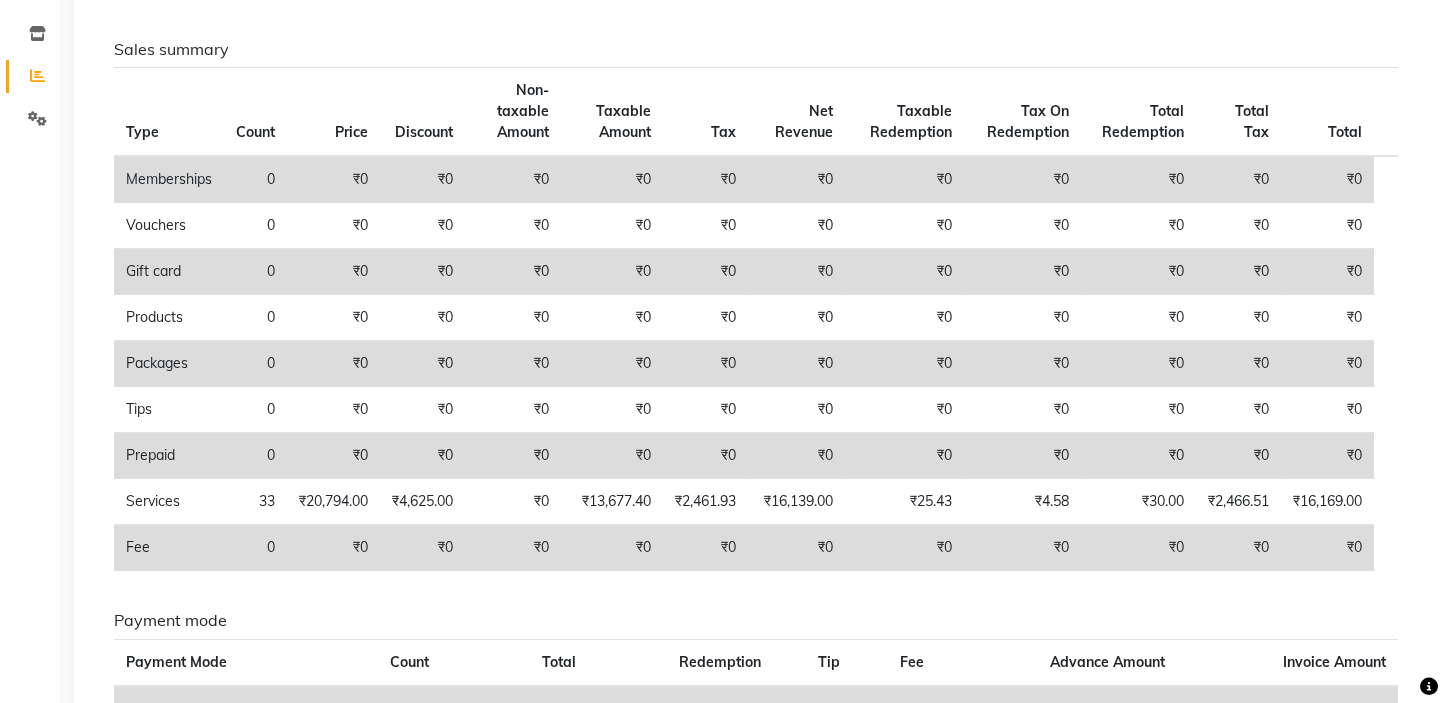 scroll, scrollTop: 342, scrollLeft: 0, axis: vertical 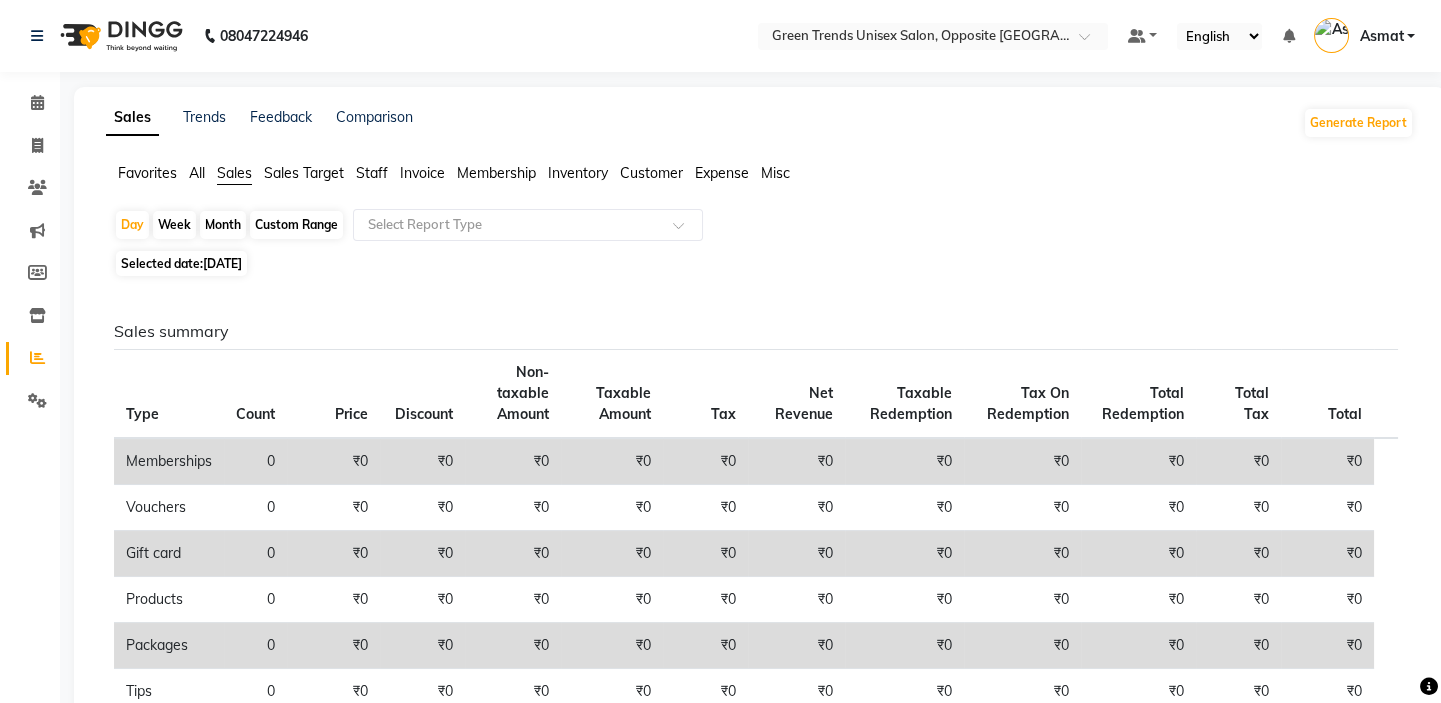 click on "Favorites" 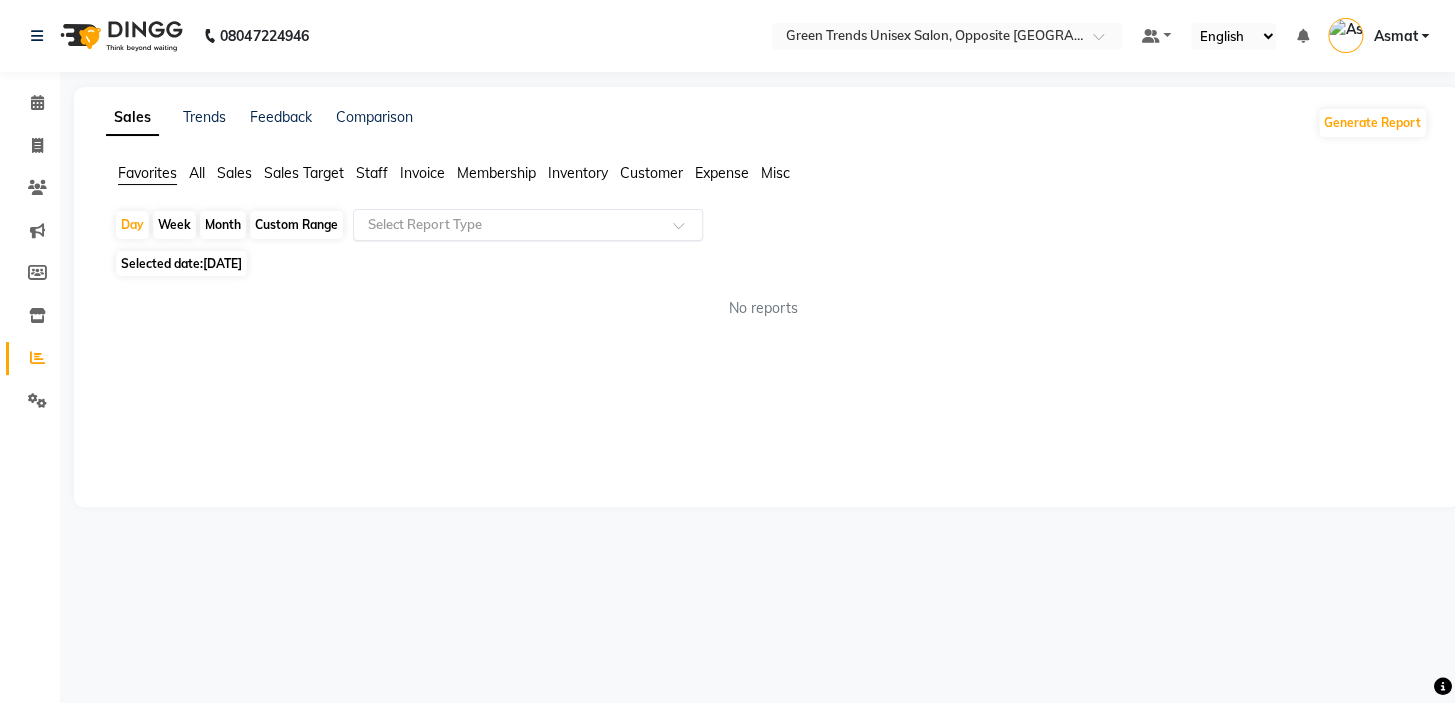 click on "Select Report Type" 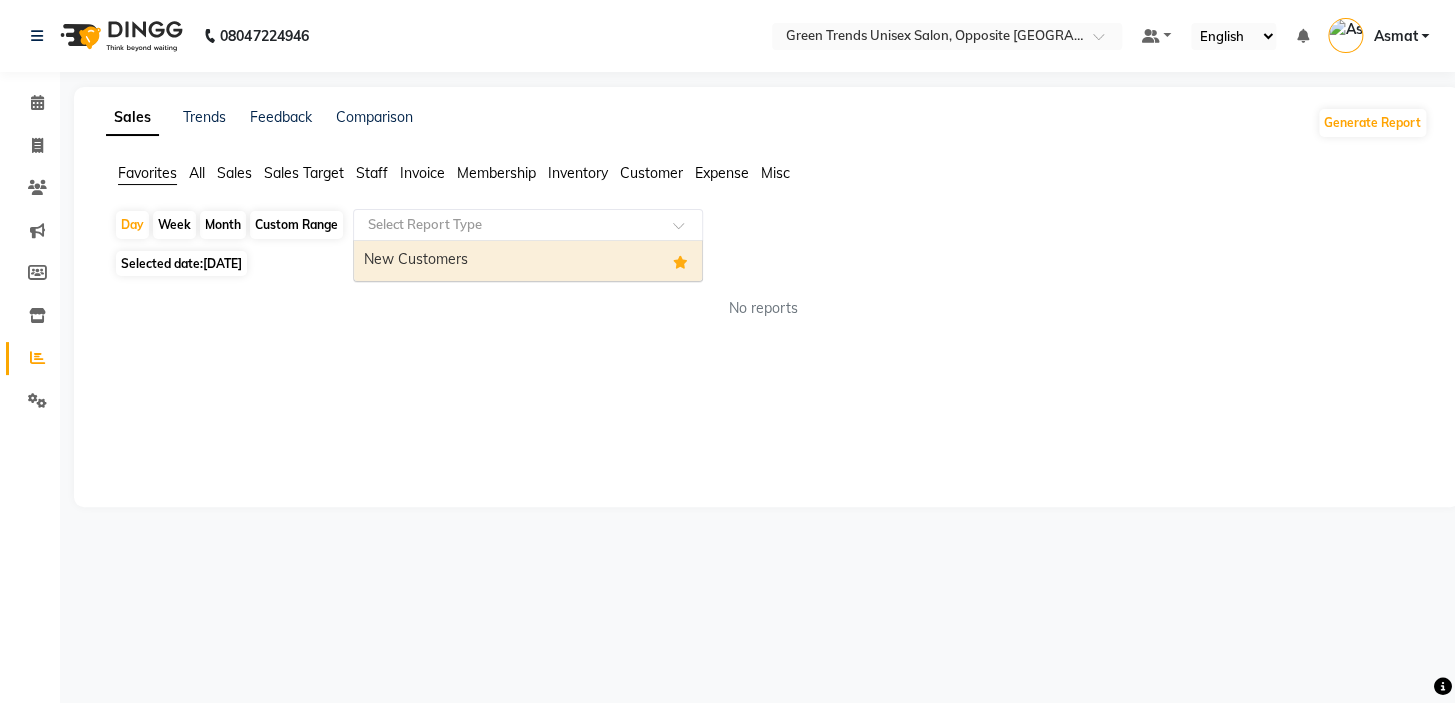 click on "New Customers" at bounding box center [528, 261] 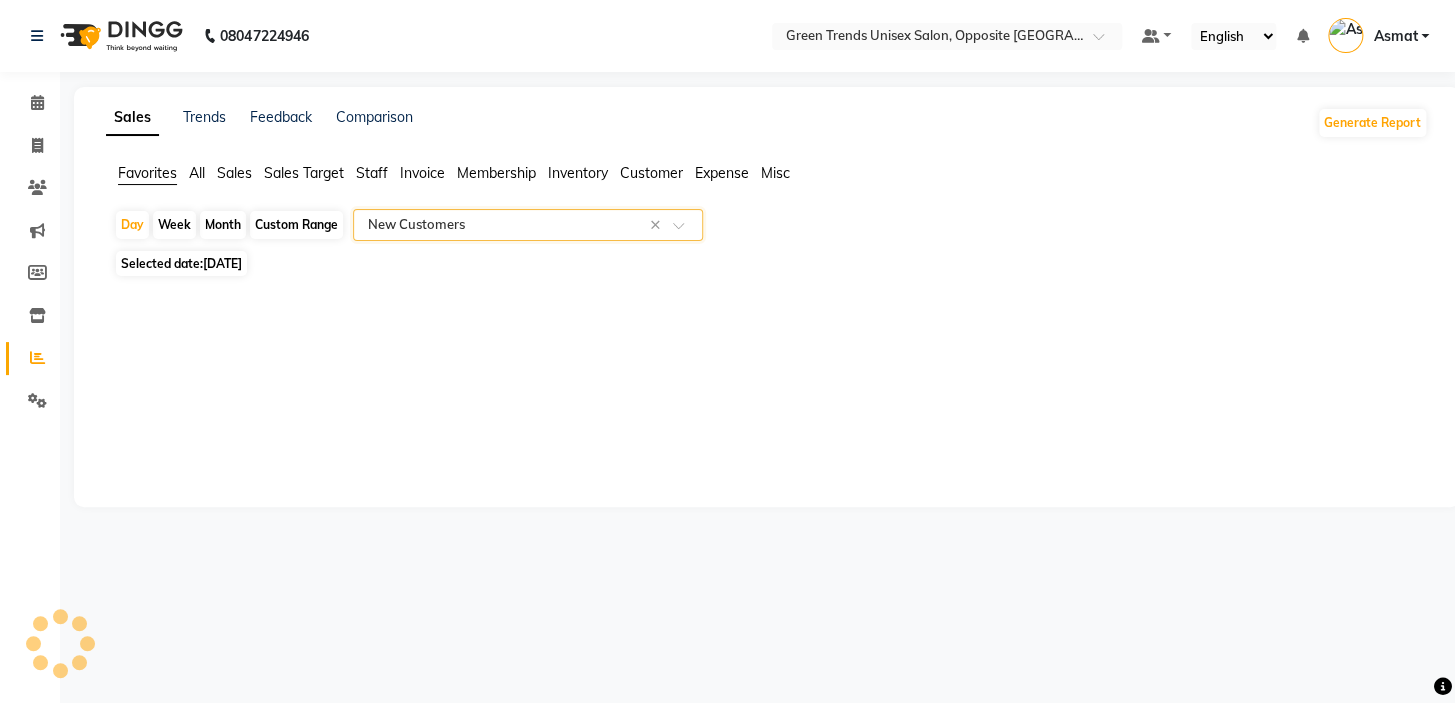 select on "full_report" 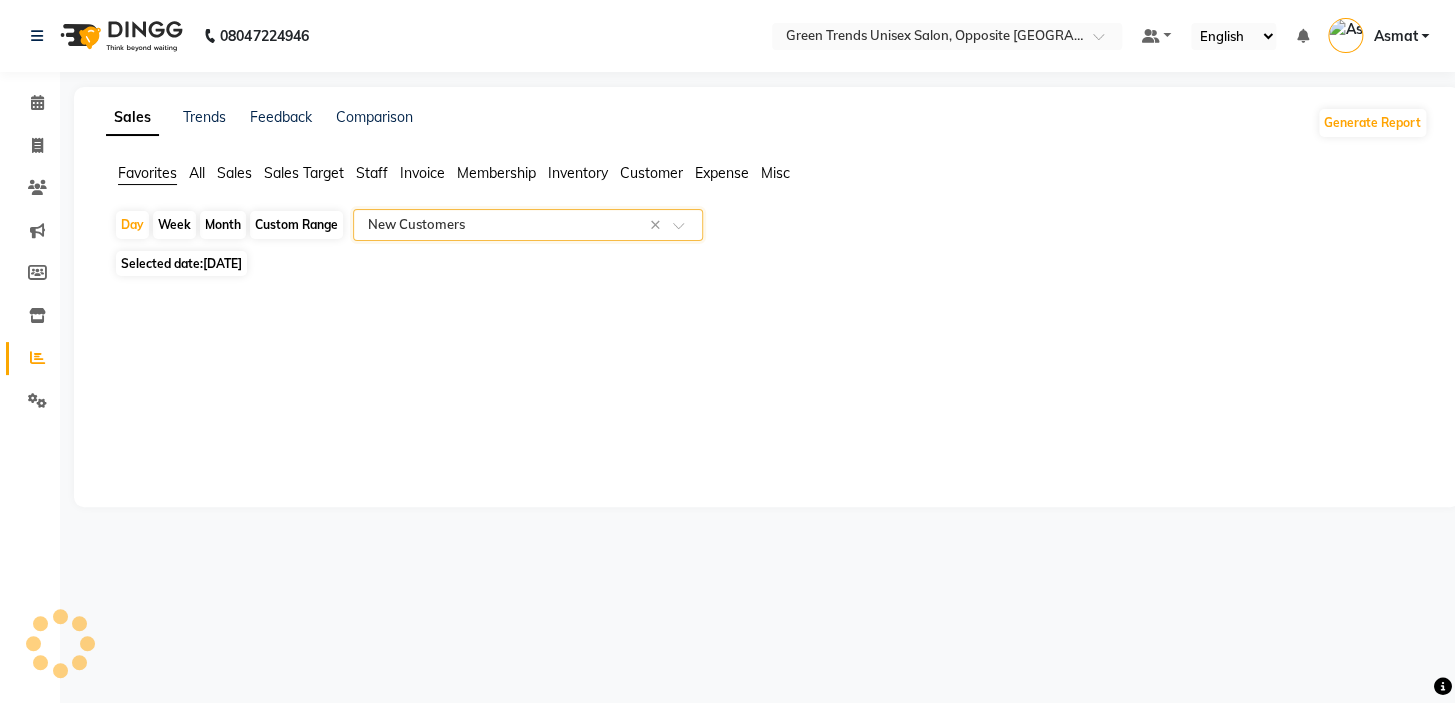 select on "csv" 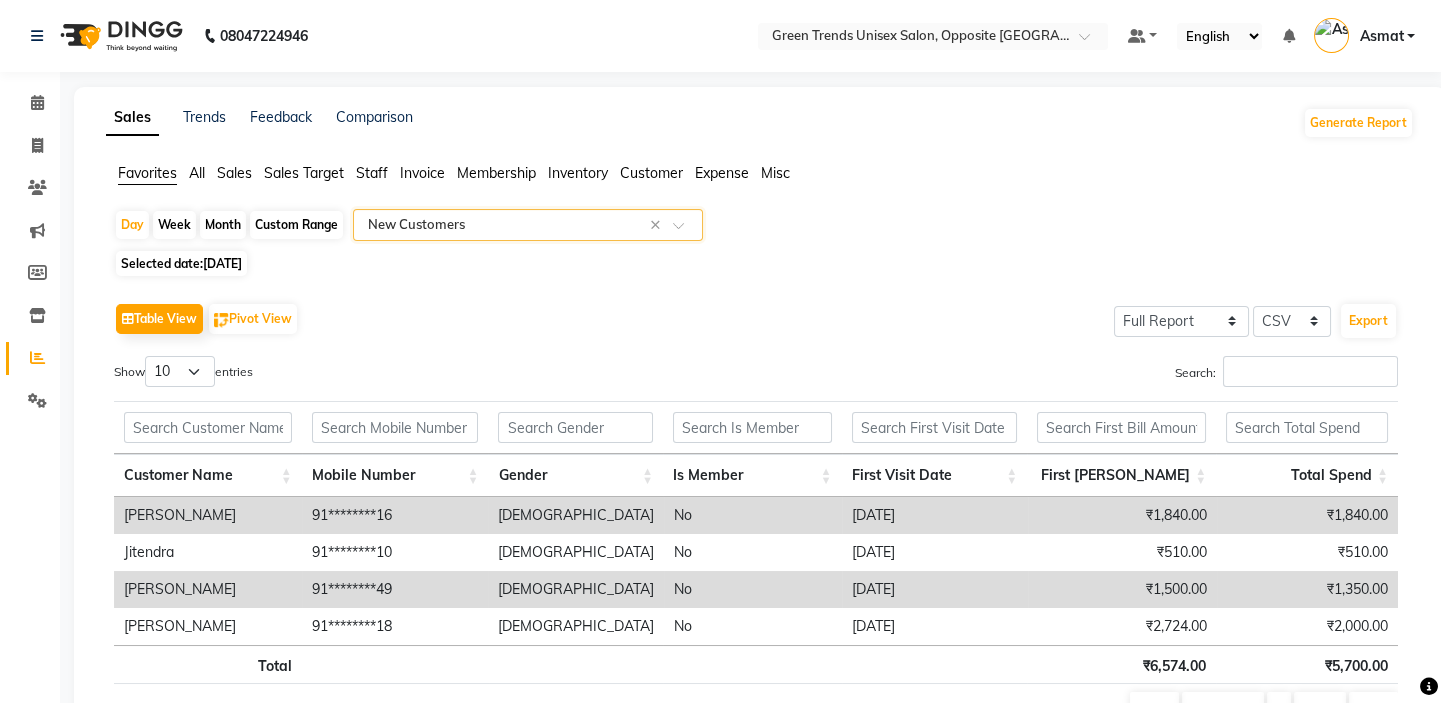 scroll, scrollTop: 105, scrollLeft: 0, axis: vertical 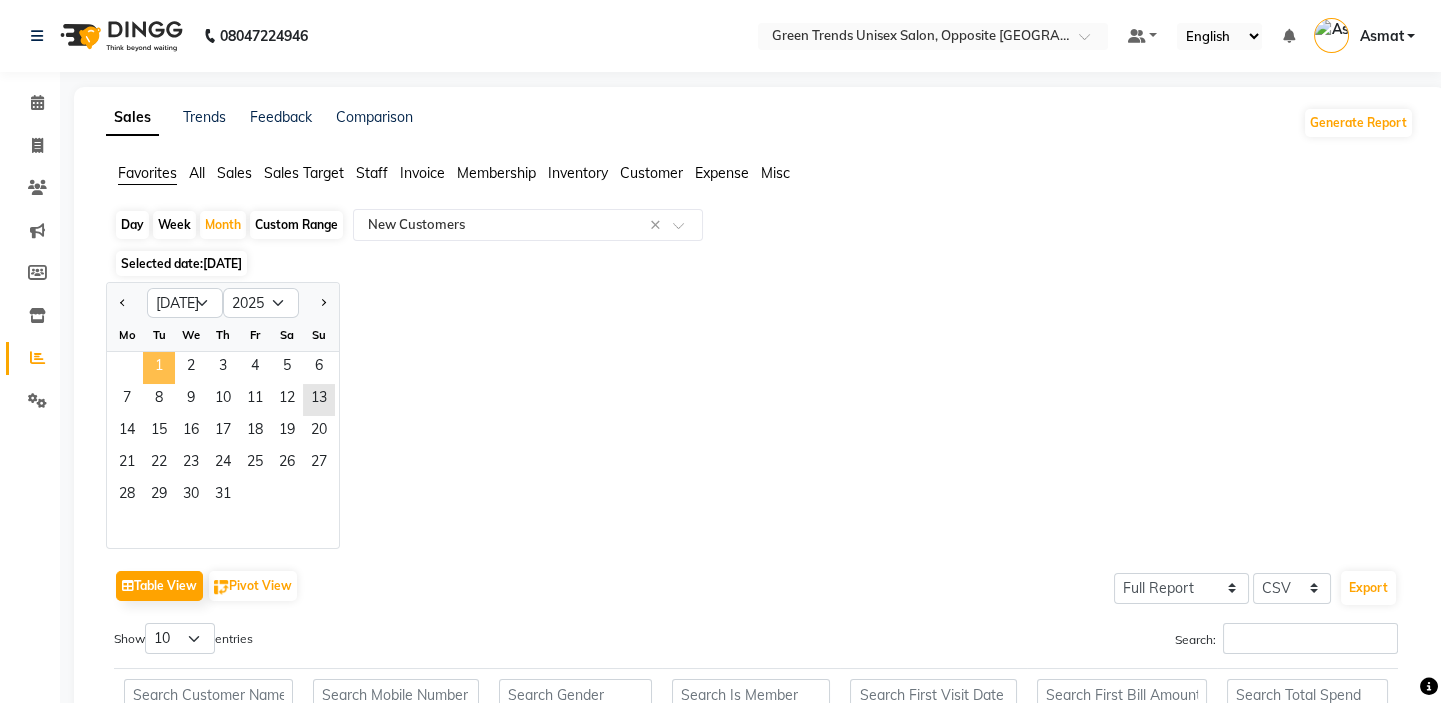 click on "1" 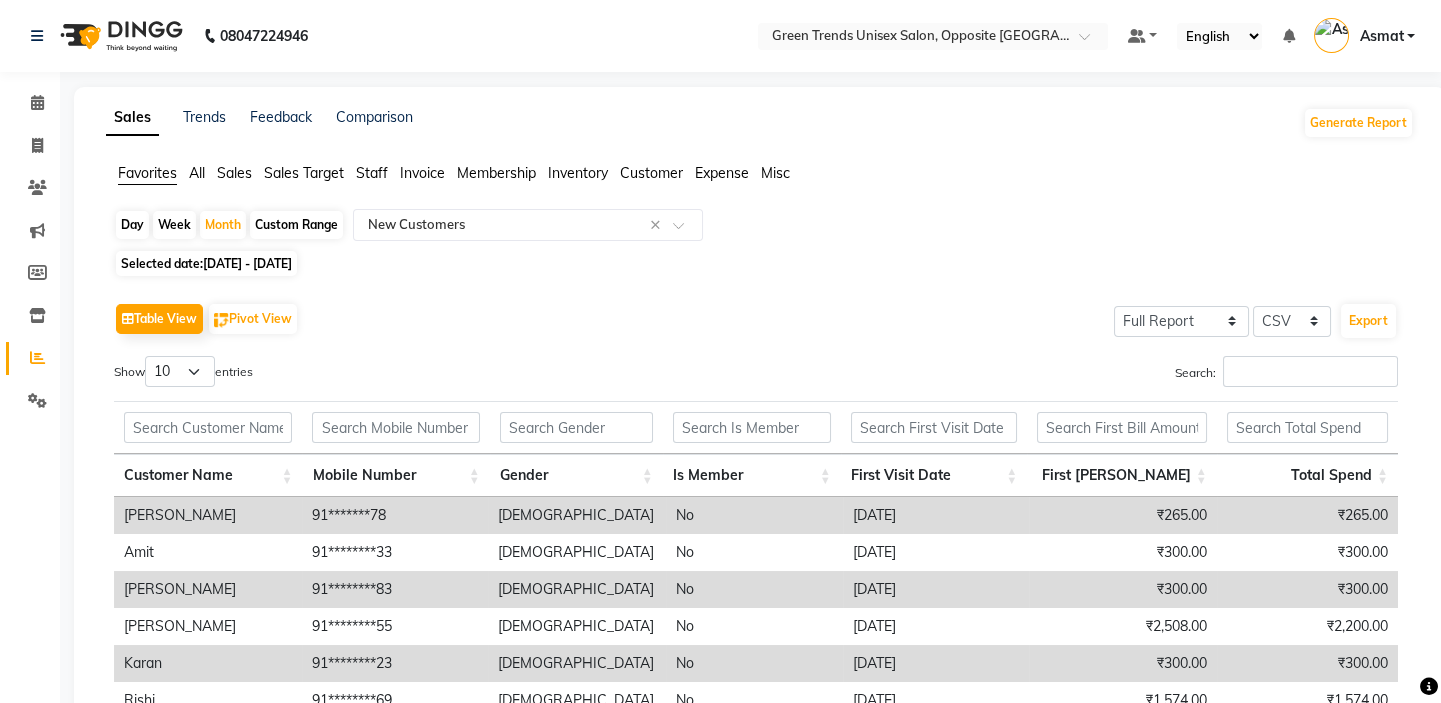 click on "Sales Target" 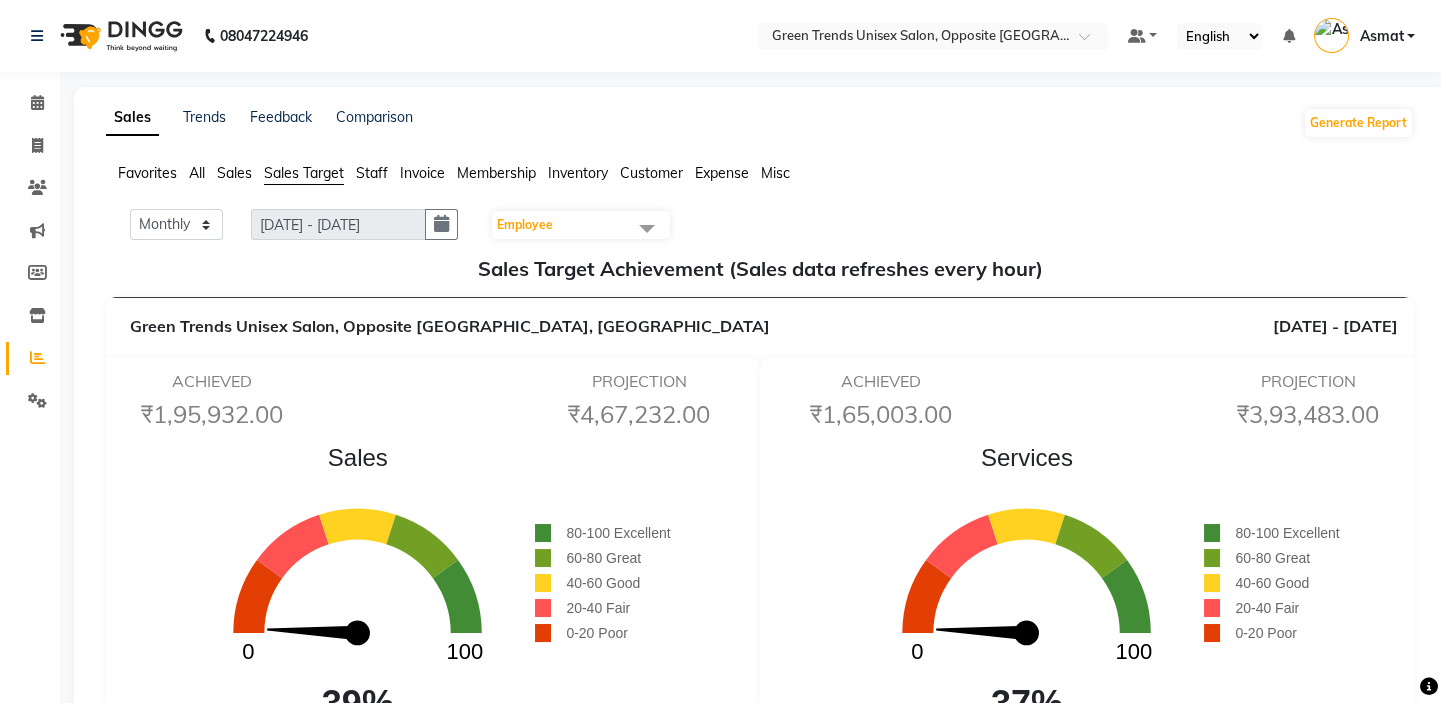 click on "Sales" 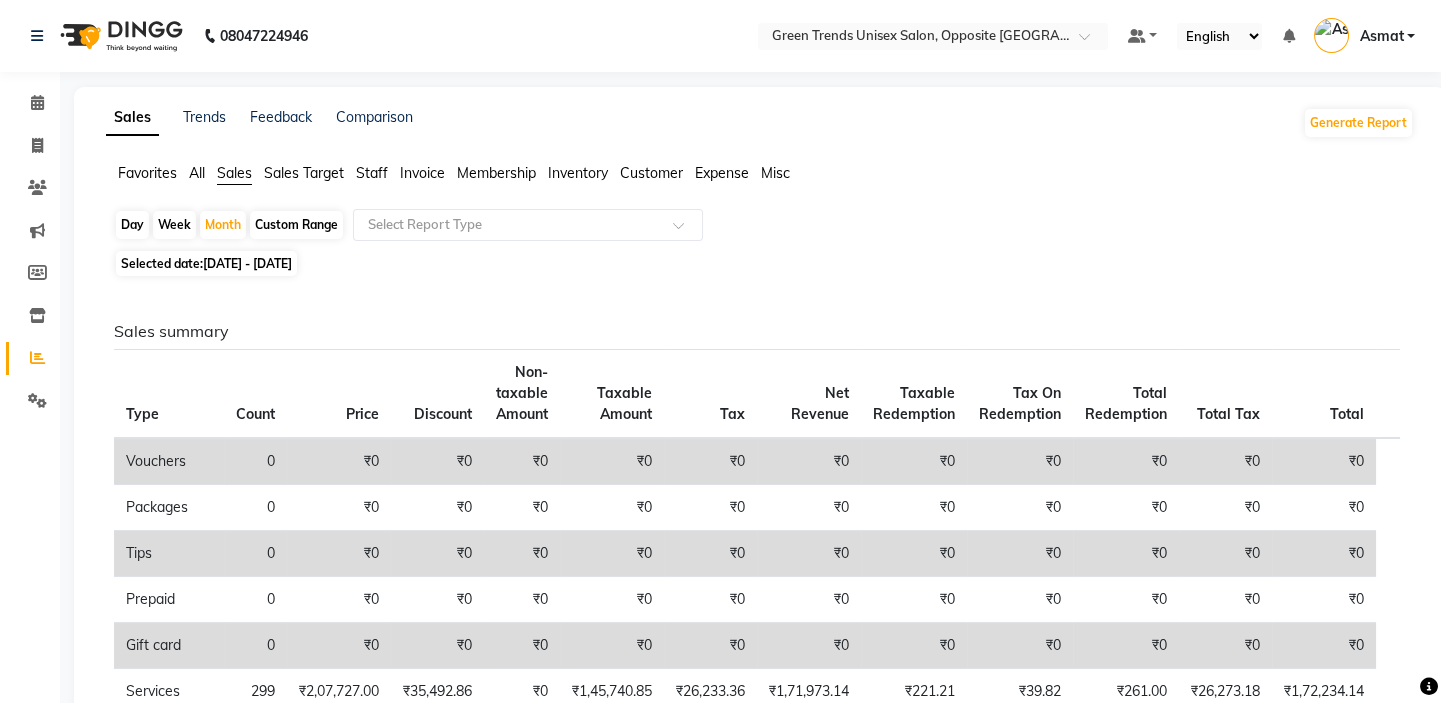 scroll, scrollTop: 254, scrollLeft: 0, axis: vertical 